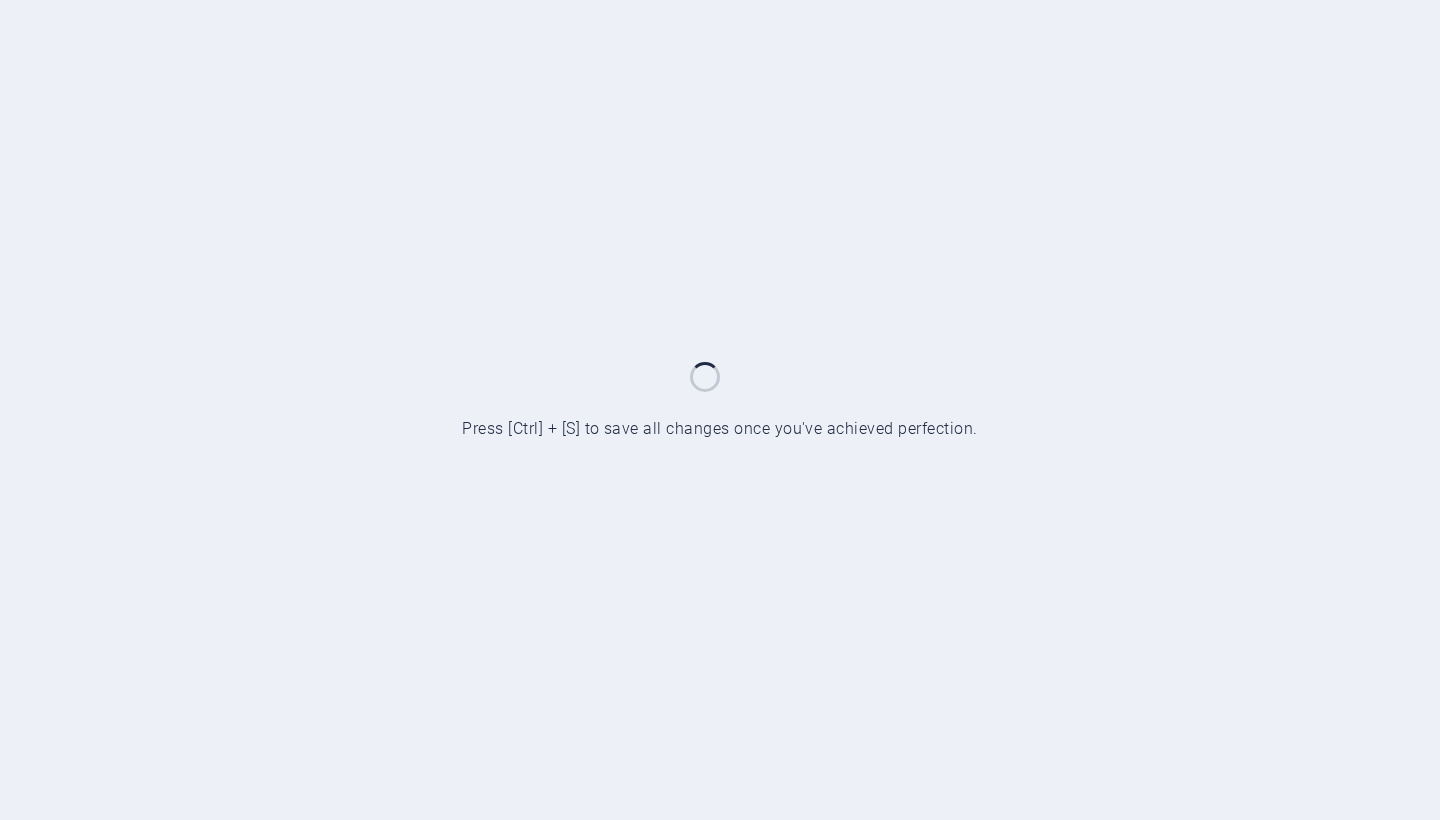 scroll, scrollTop: 0, scrollLeft: 0, axis: both 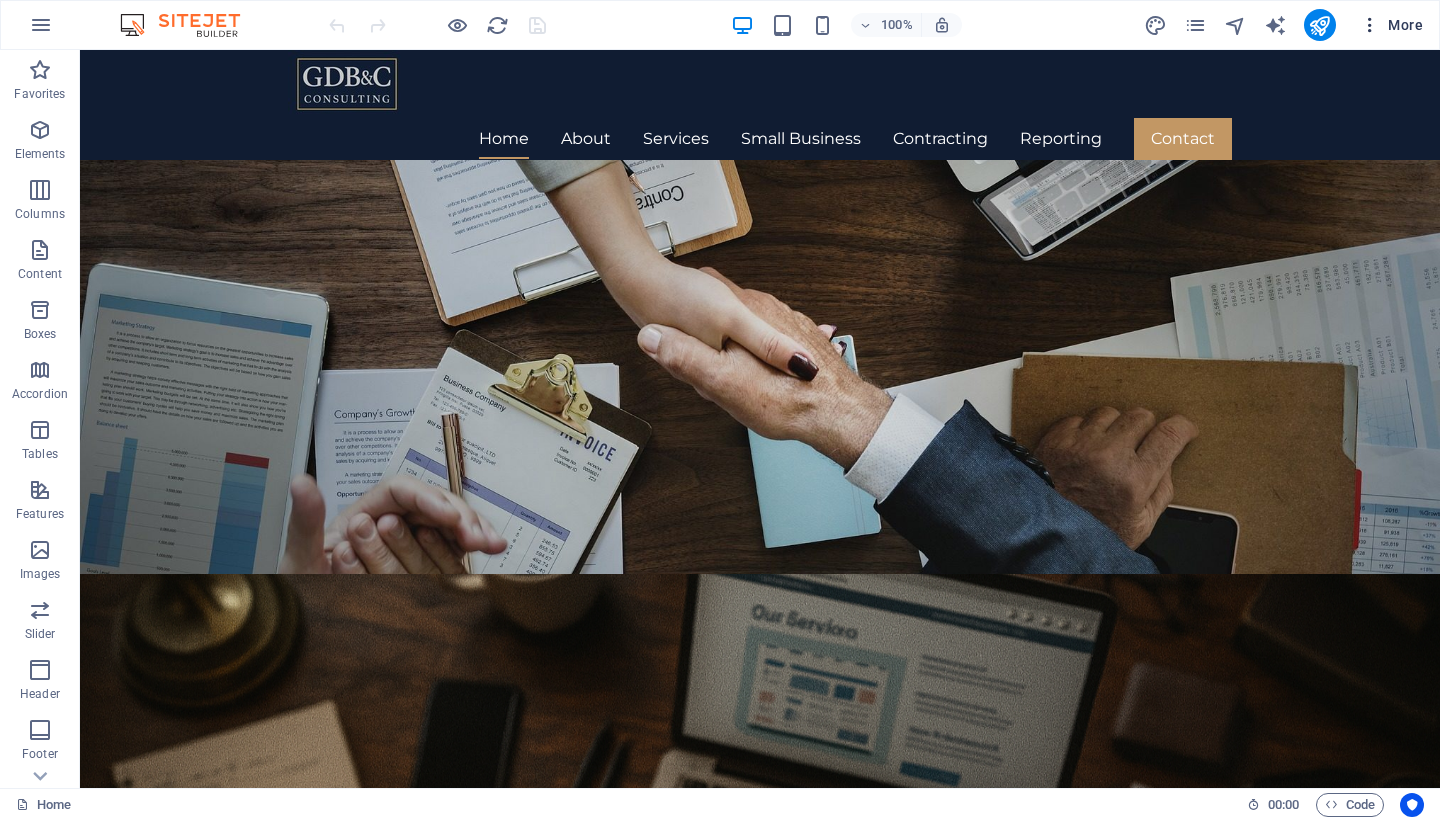 click on "More" at bounding box center (1391, 25) 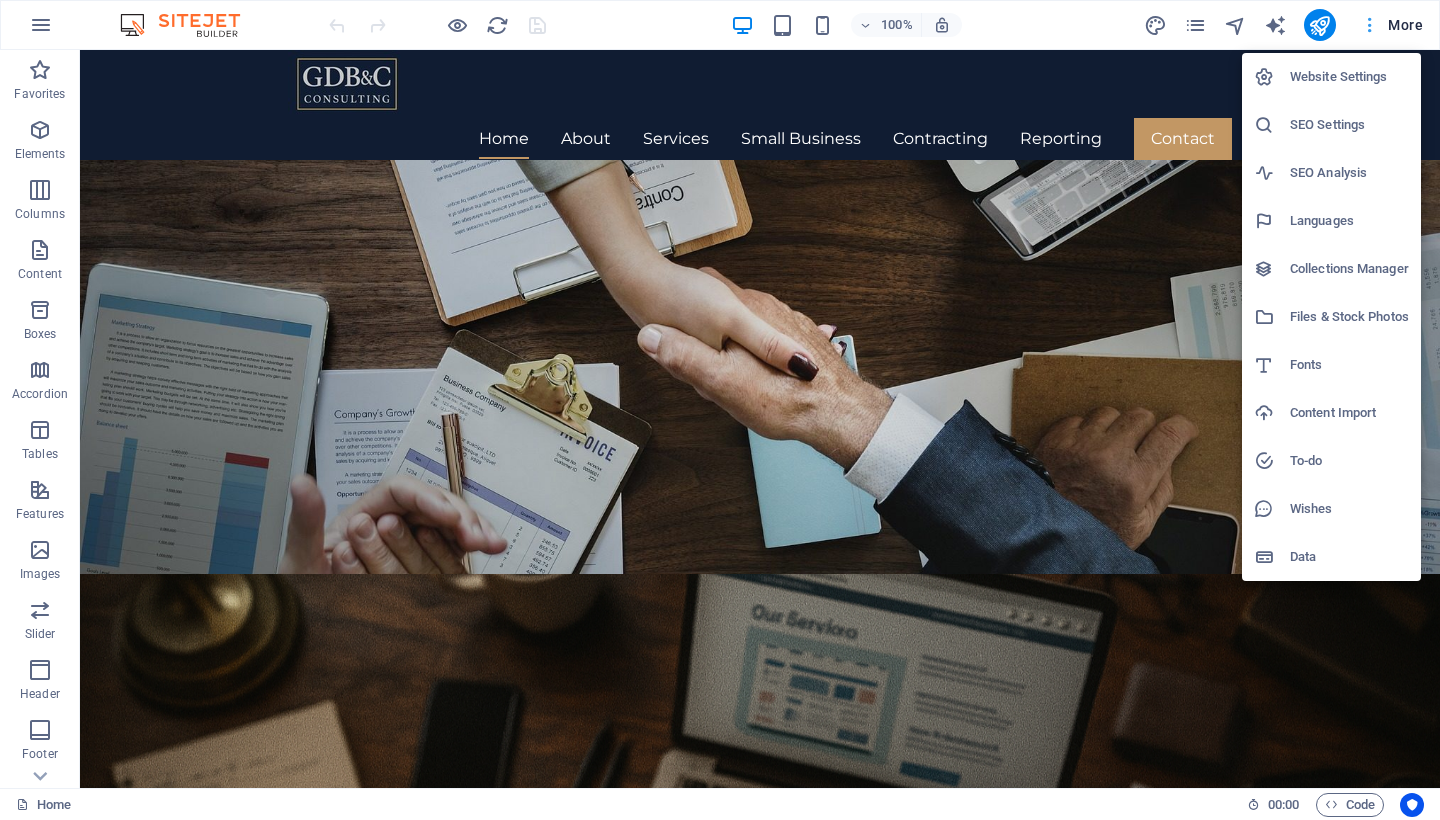 click at bounding box center (720, 410) 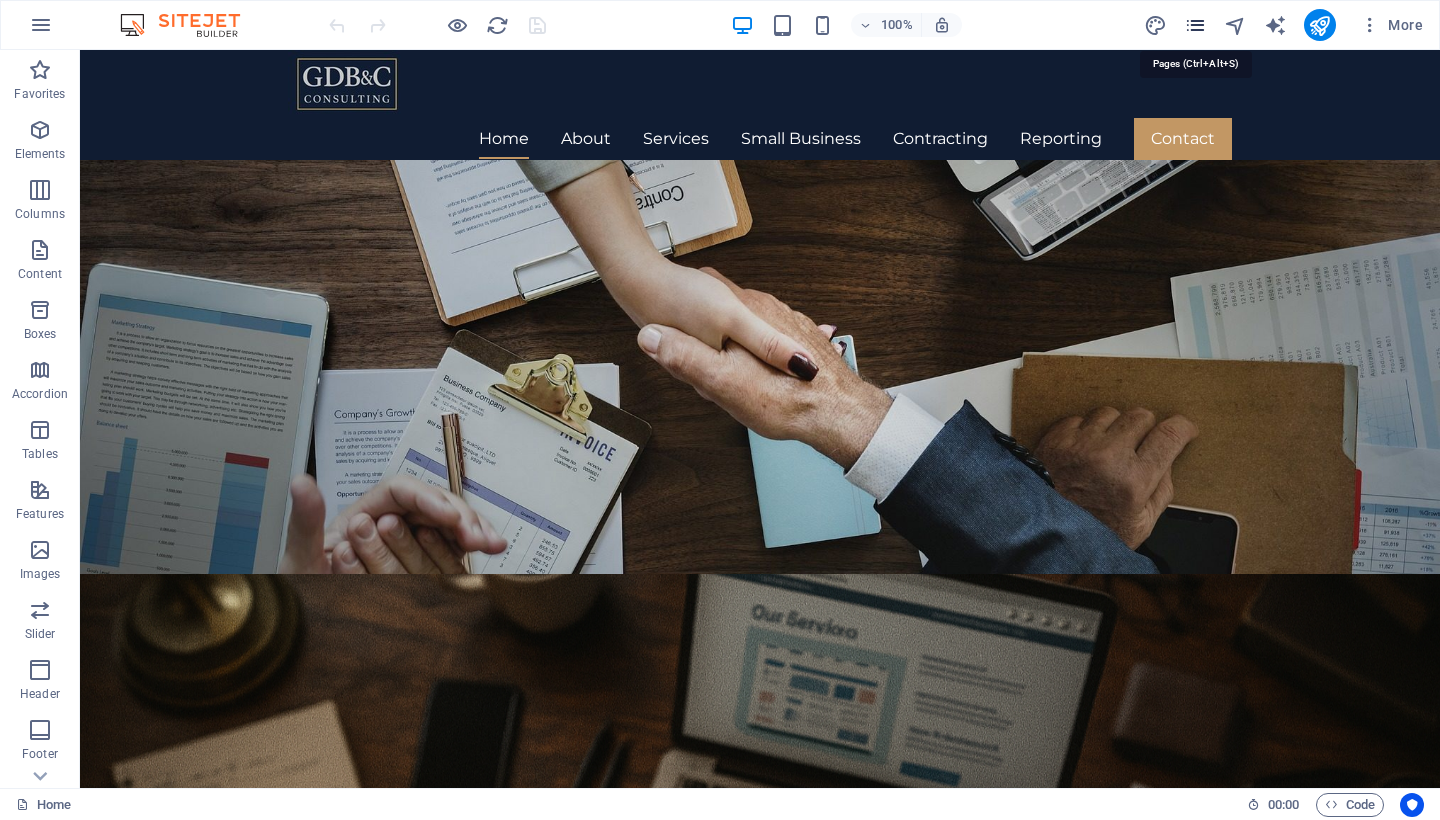 click at bounding box center (1195, 25) 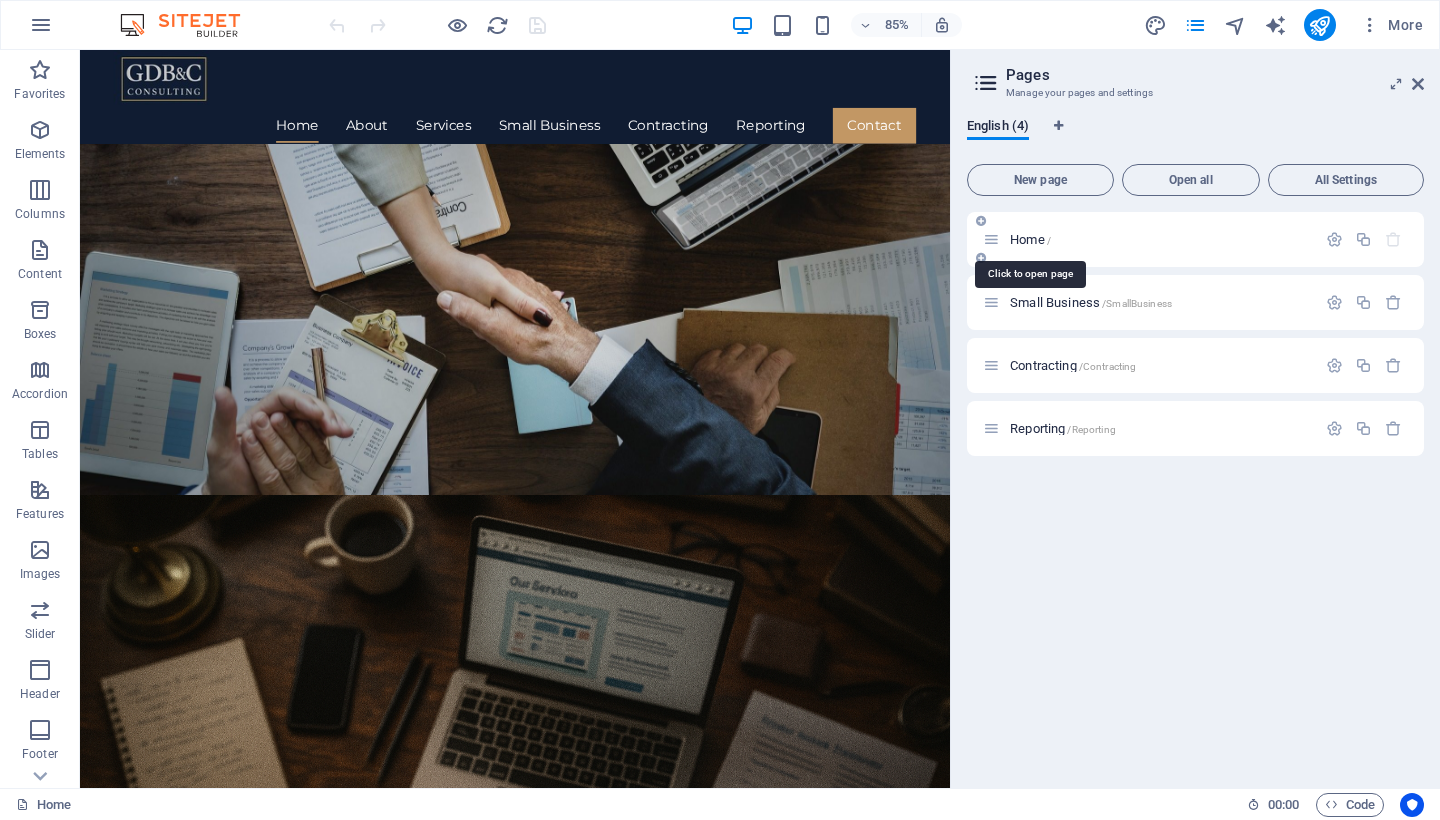 click on "Home /" at bounding box center (1030, 239) 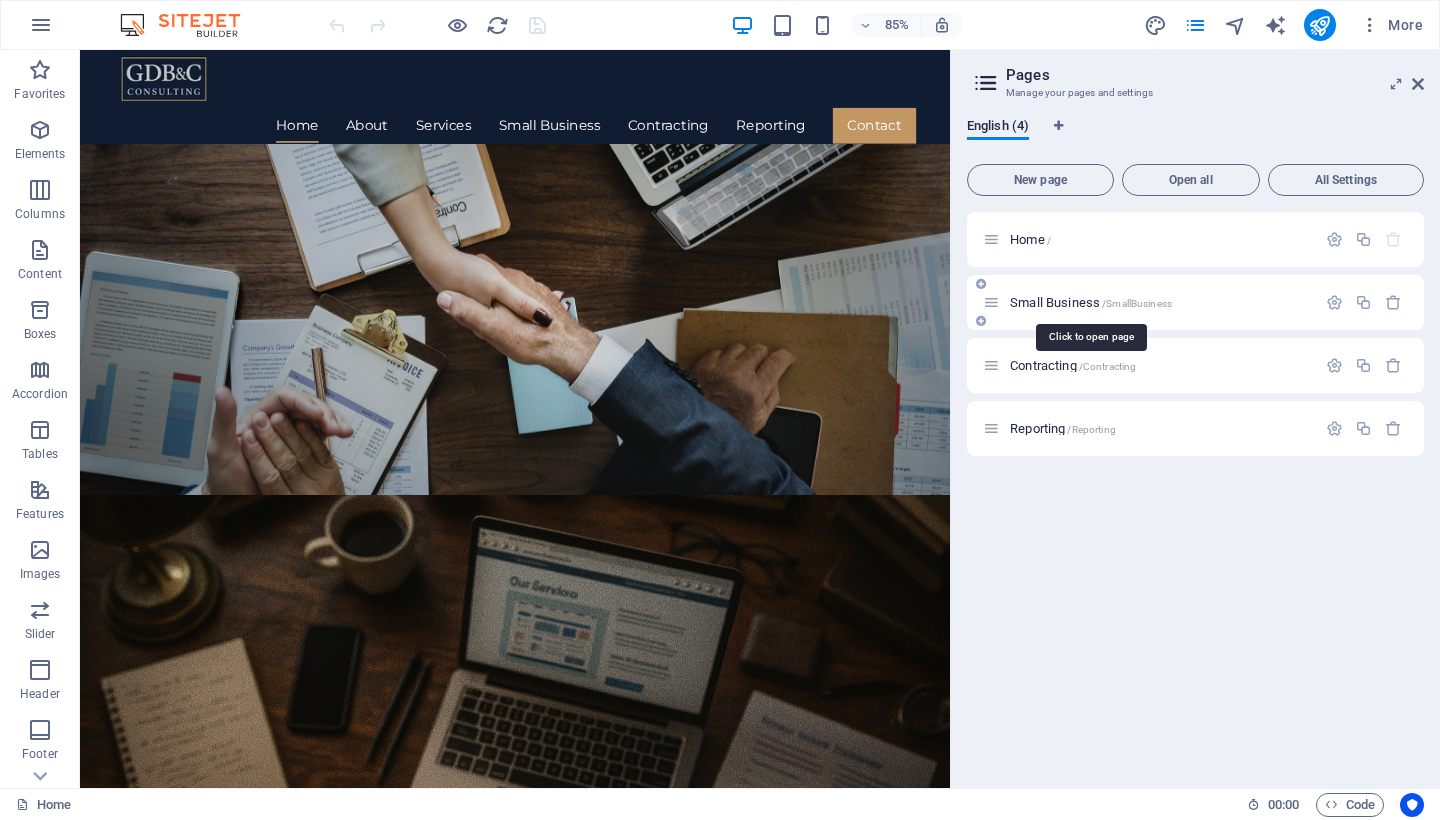 click on "Small Business /SmallBusiness" at bounding box center [1091, 302] 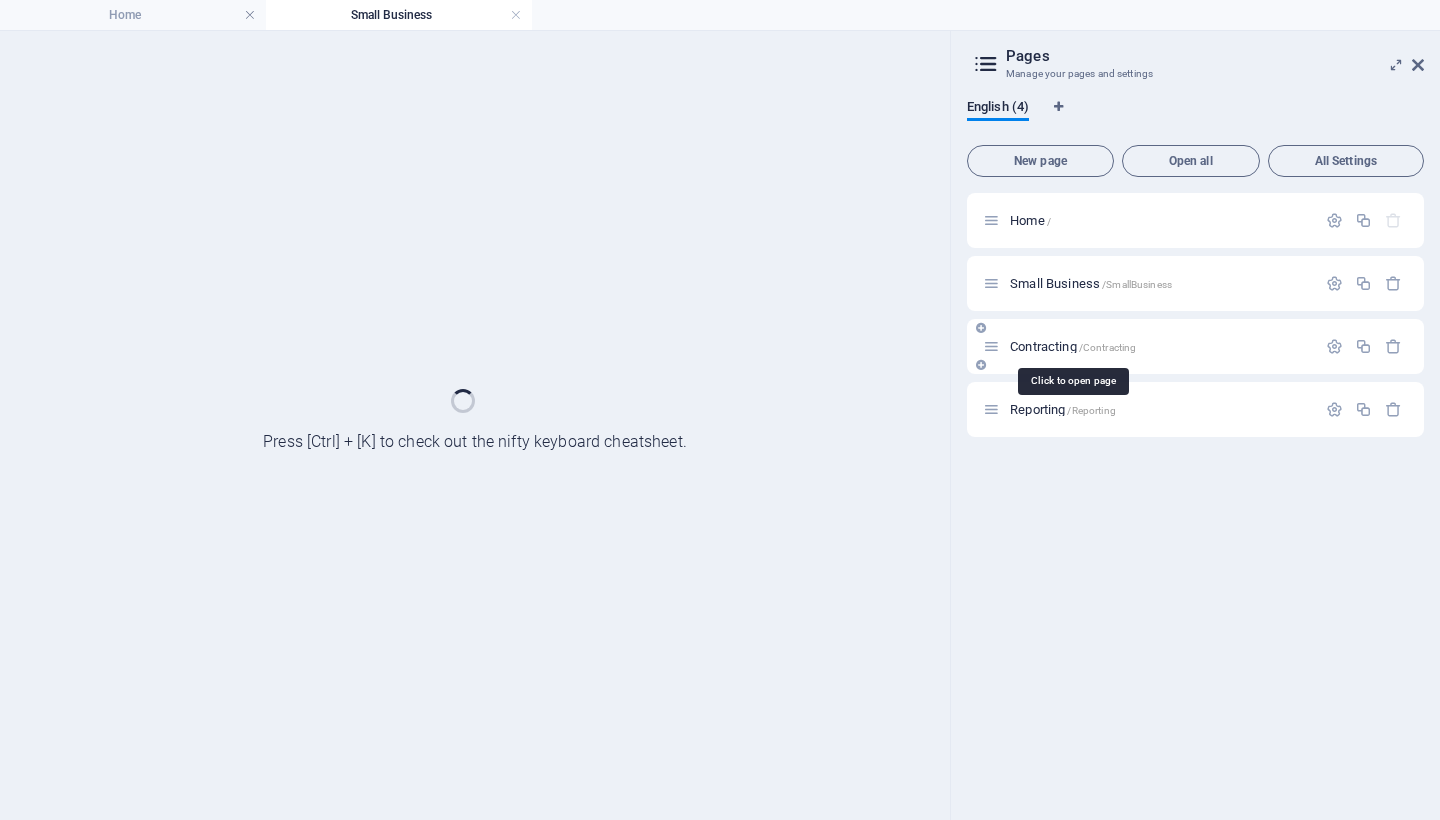 click on "Contracting /Contracting" at bounding box center [1073, 346] 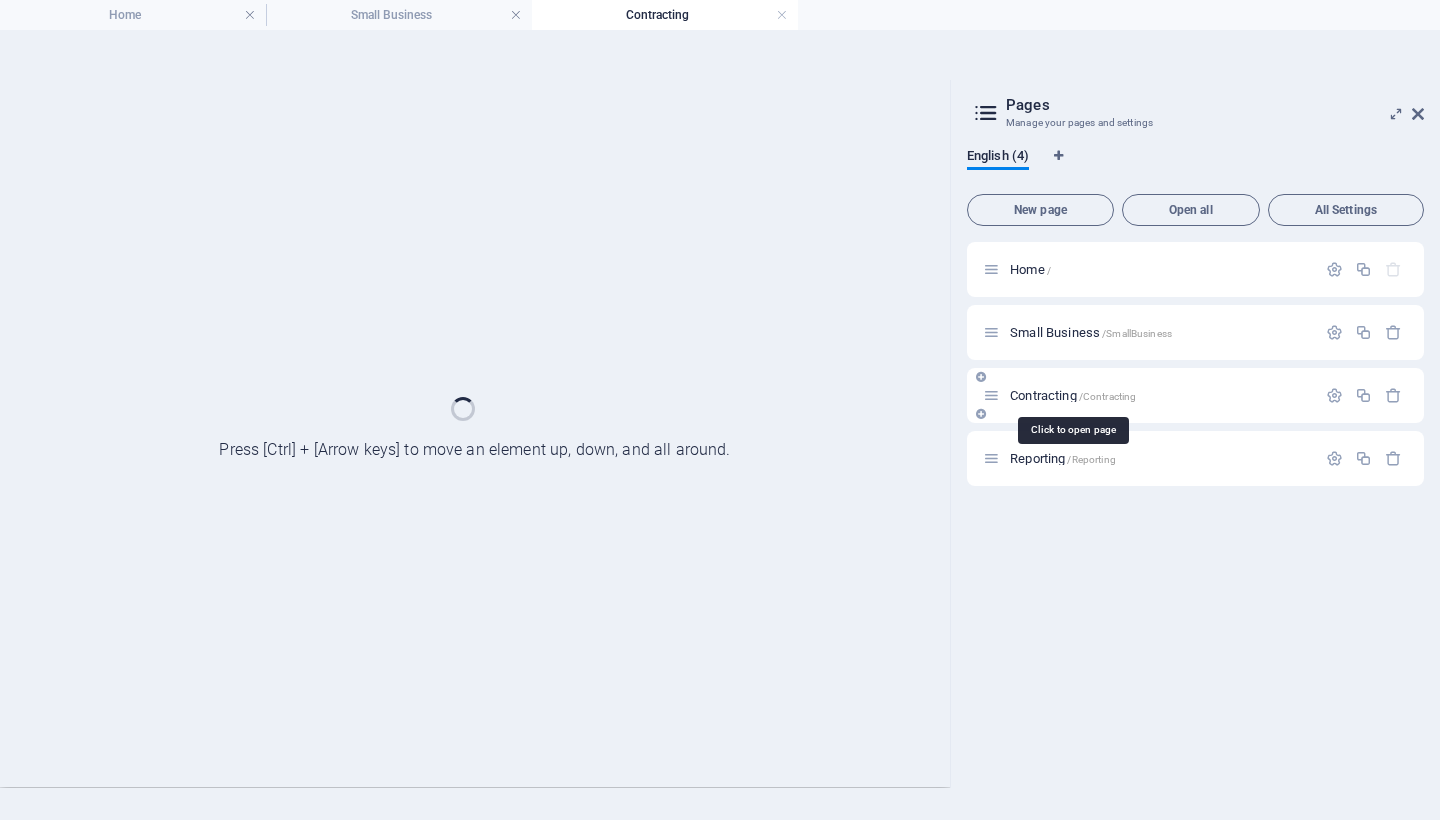 scroll, scrollTop: 0, scrollLeft: 0, axis: both 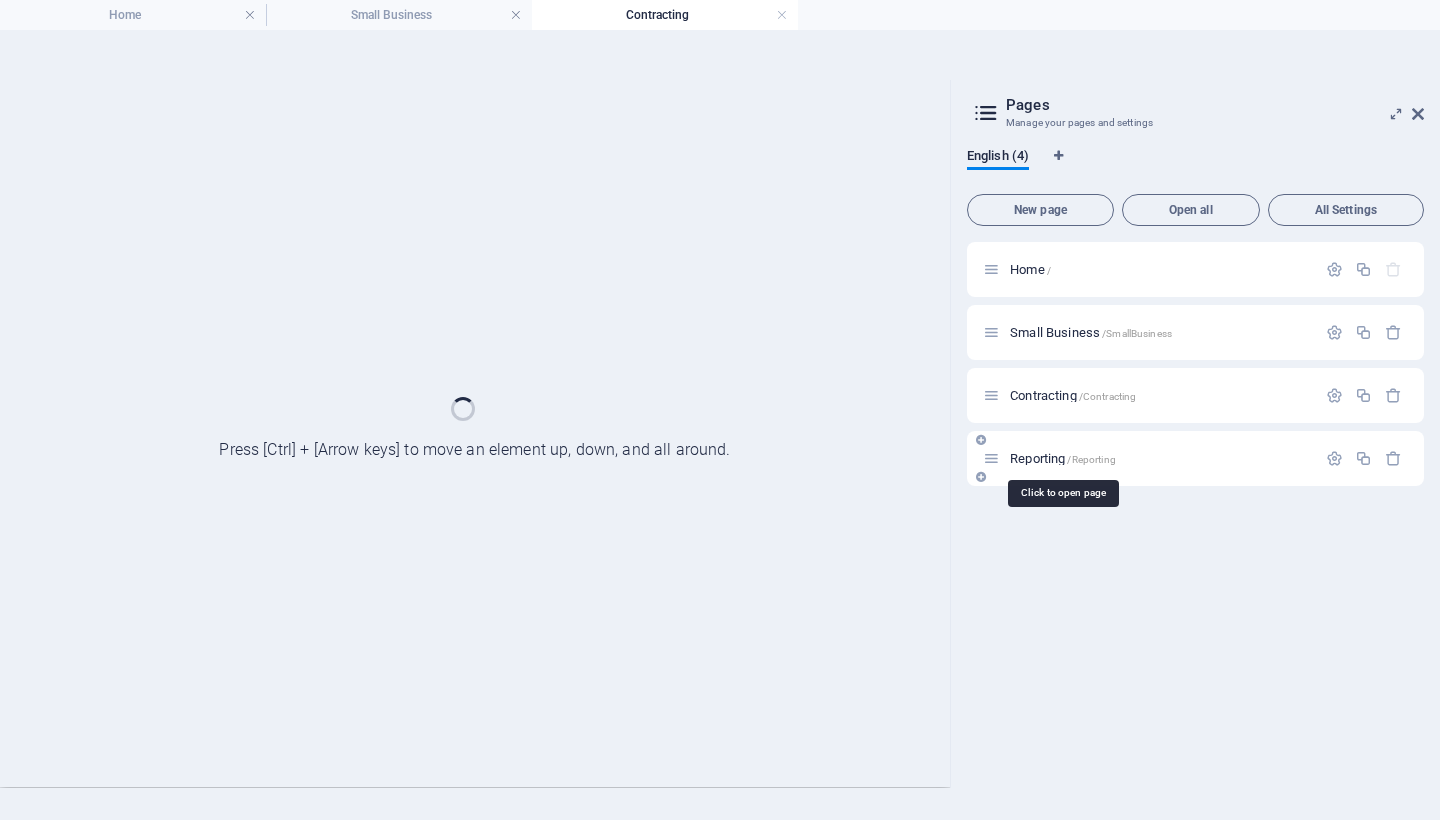 click on "Reporting /Reporting" at bounding box center [1063, 458] 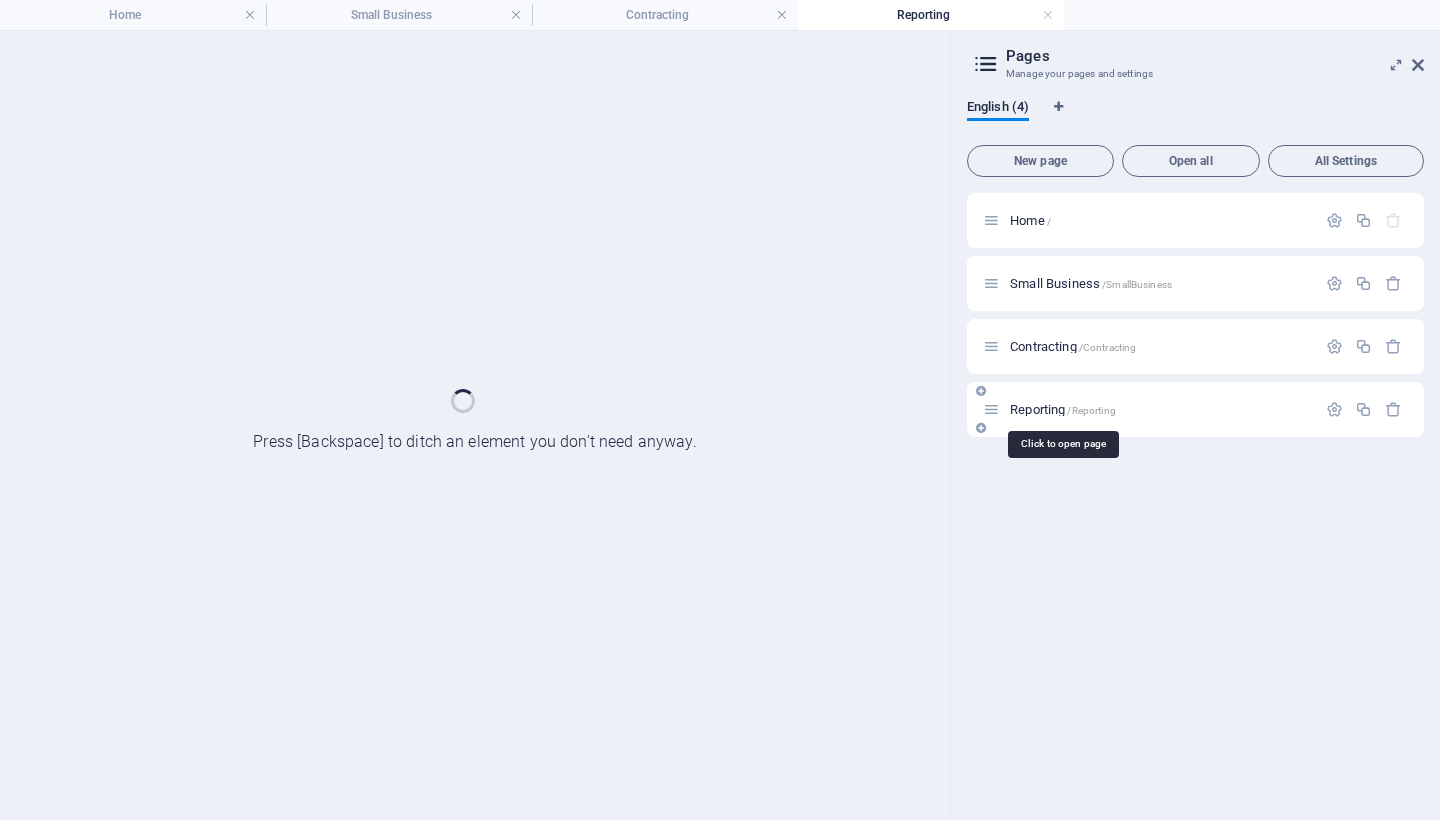 scroll, scrollTop: 0, scrollLeft: 0, axis: both 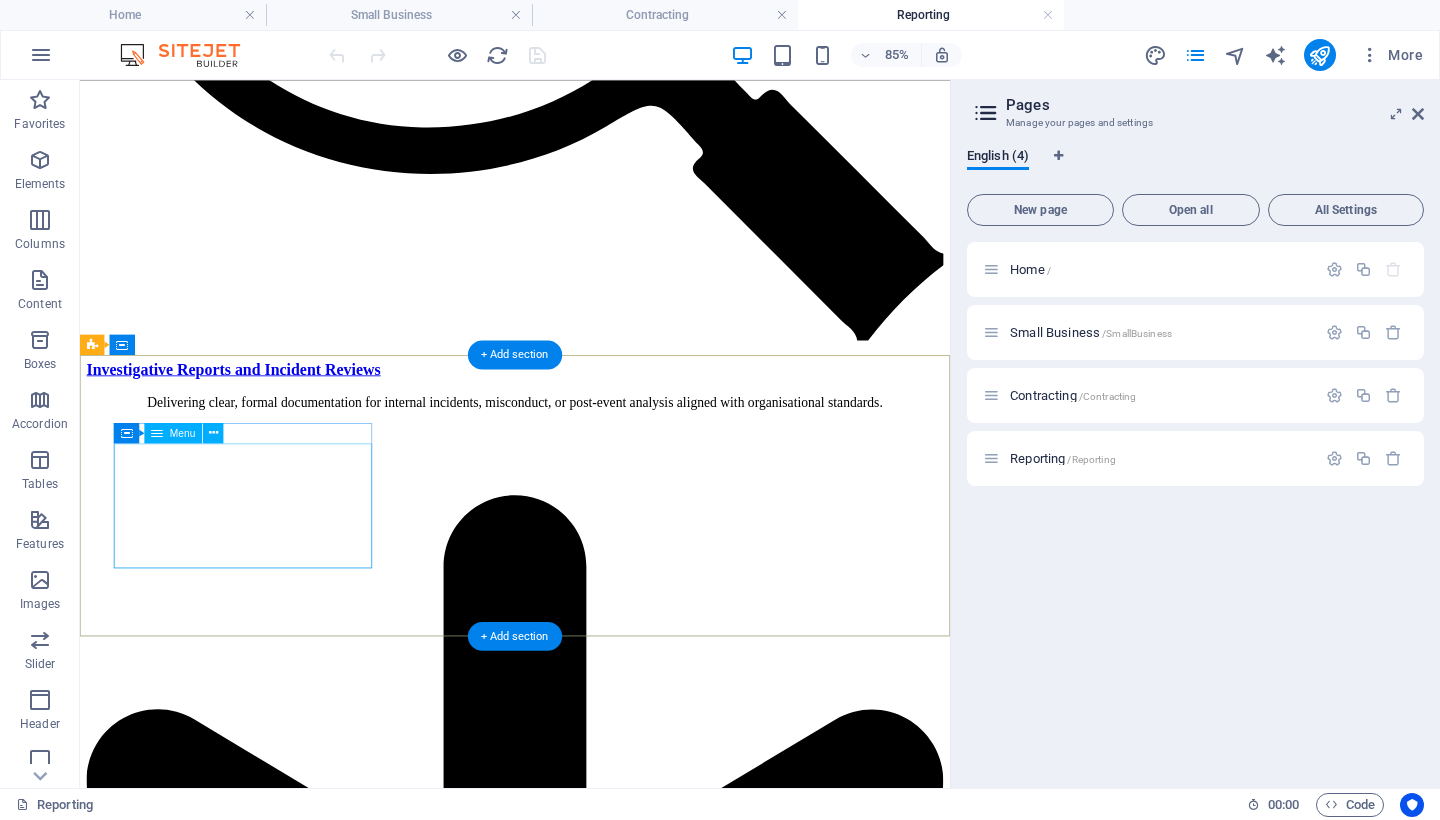 click on "Home About Services Small Business Solutions Contracting and Resourcing Security and Compliance Contact" at bounding box center [592, 5491] 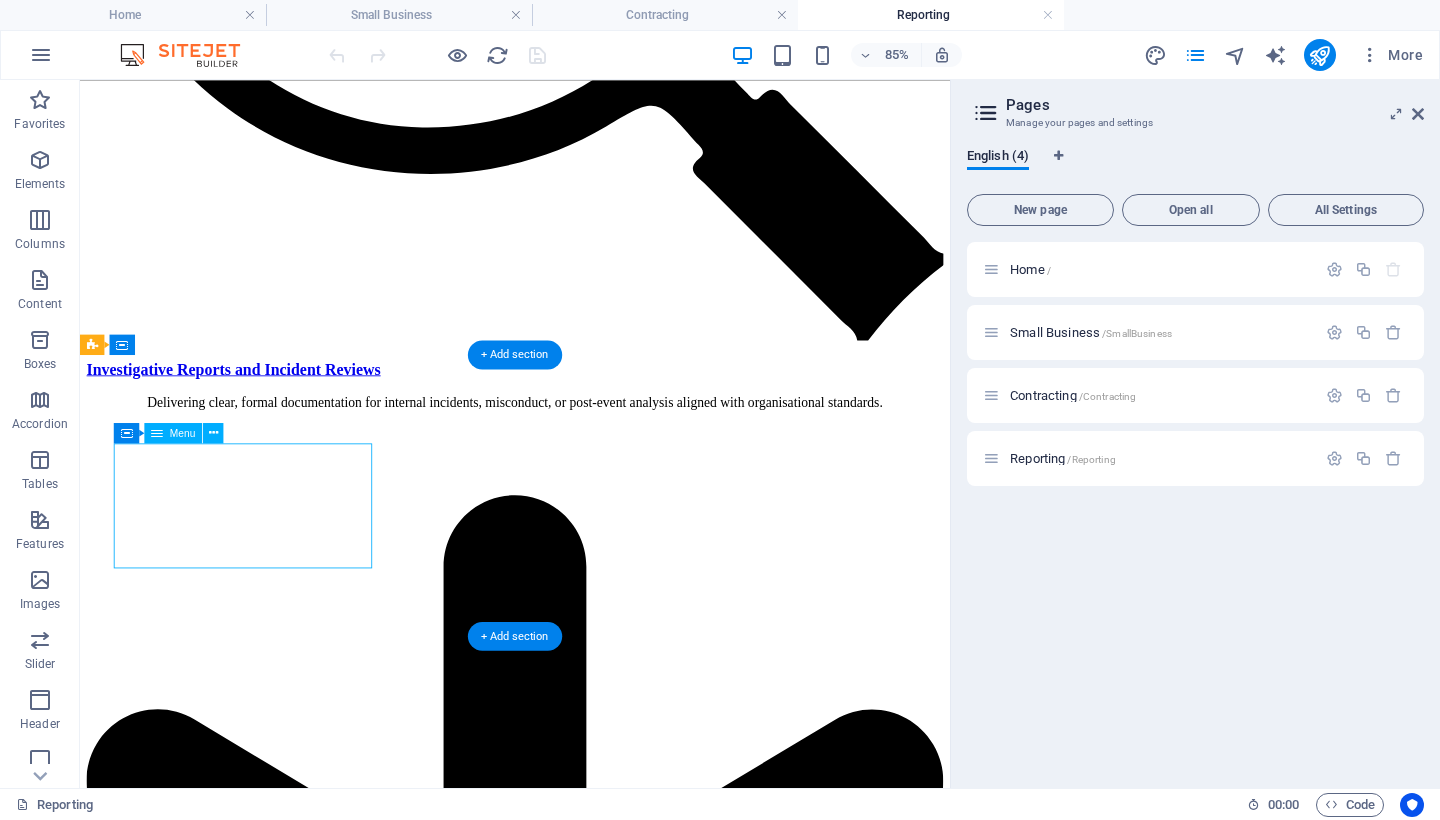 click on "Home About Services Small Business Solutions Contracting and Resourcing Security and Compliance Contact" at bounding box center (592, 5491) 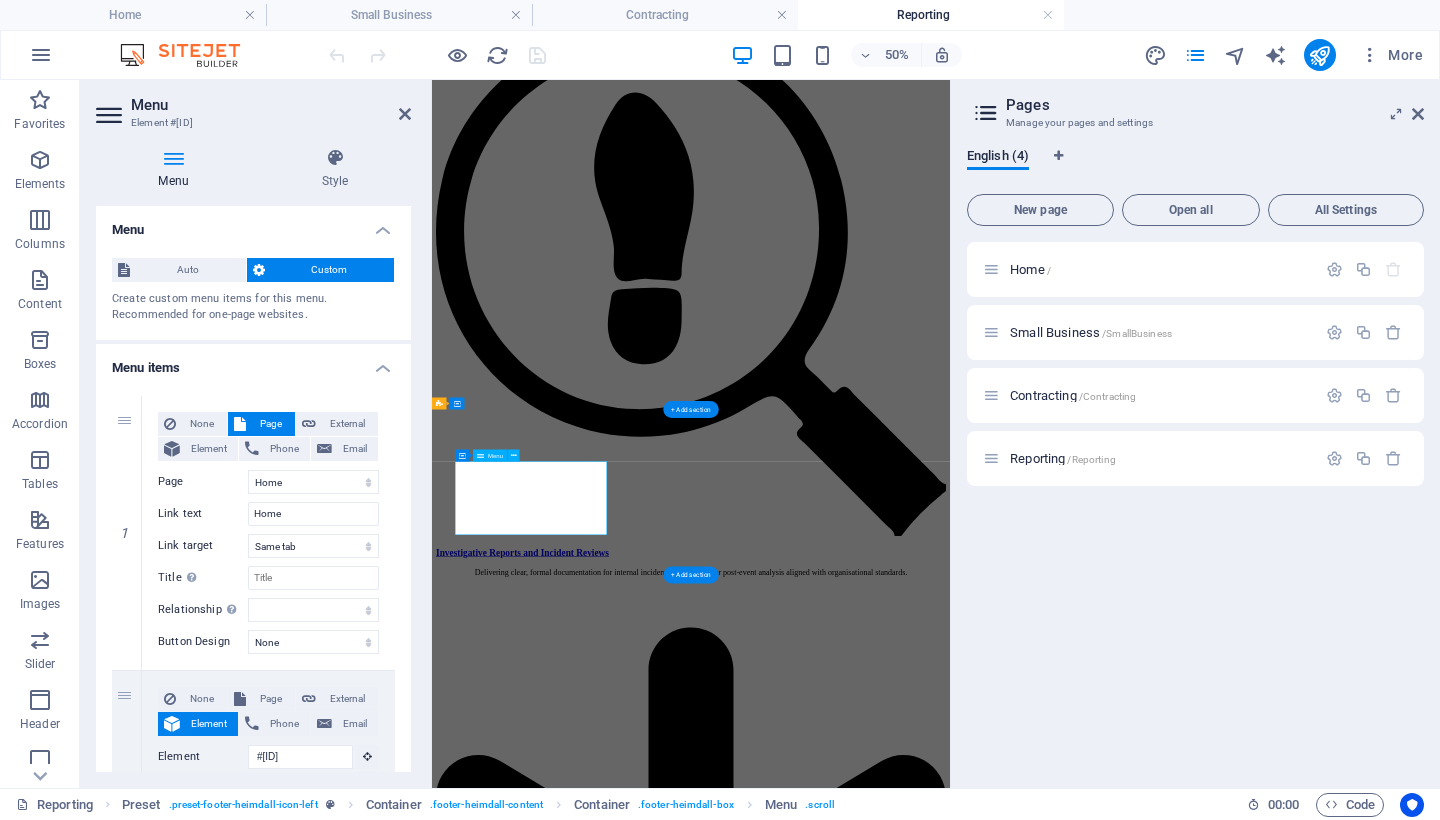 scroll, scrollTop: 2231, scrollLeft: 0, axis: vertical 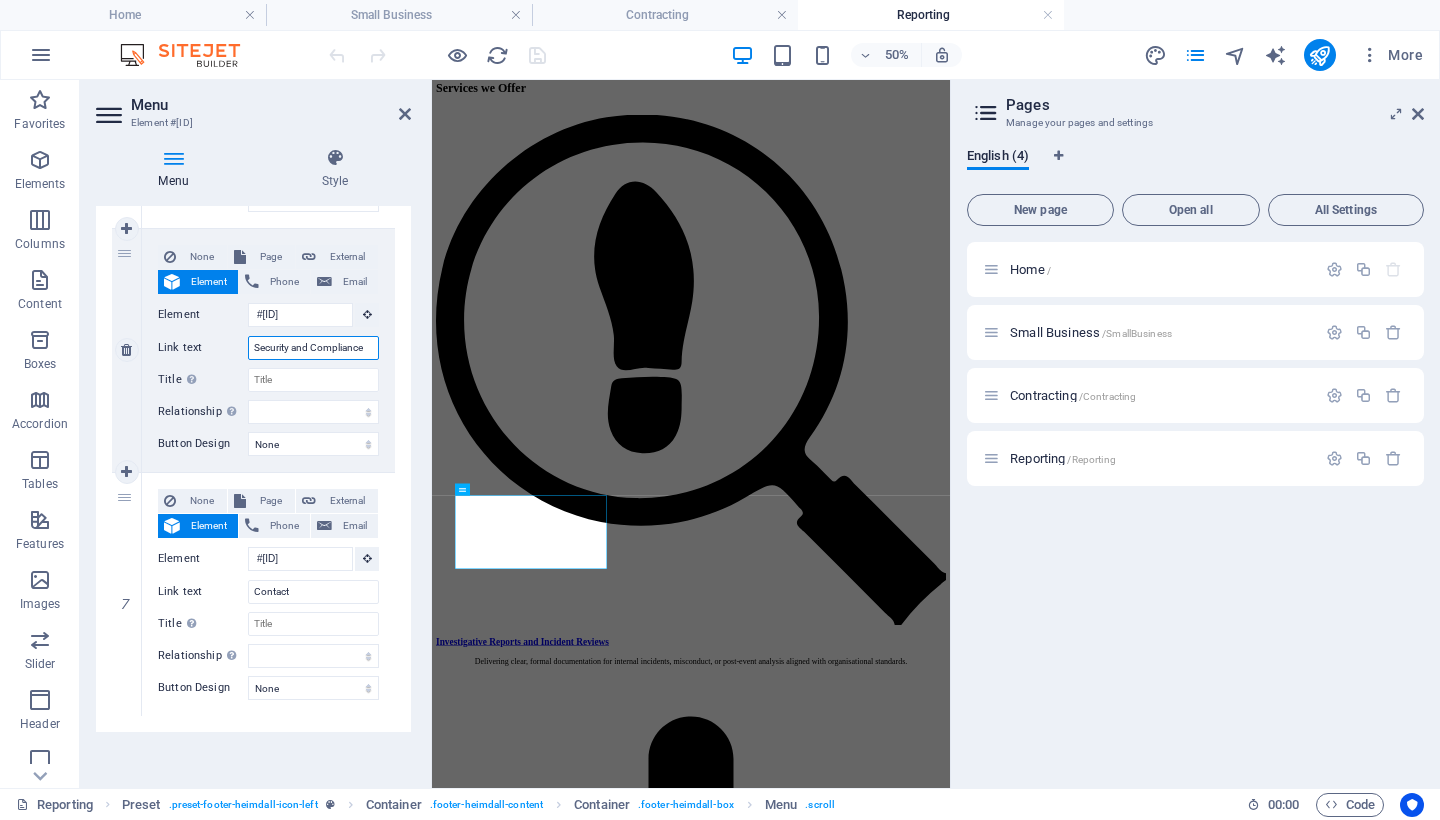 click on "Security and Compliance" at bounding box center (313, 348) 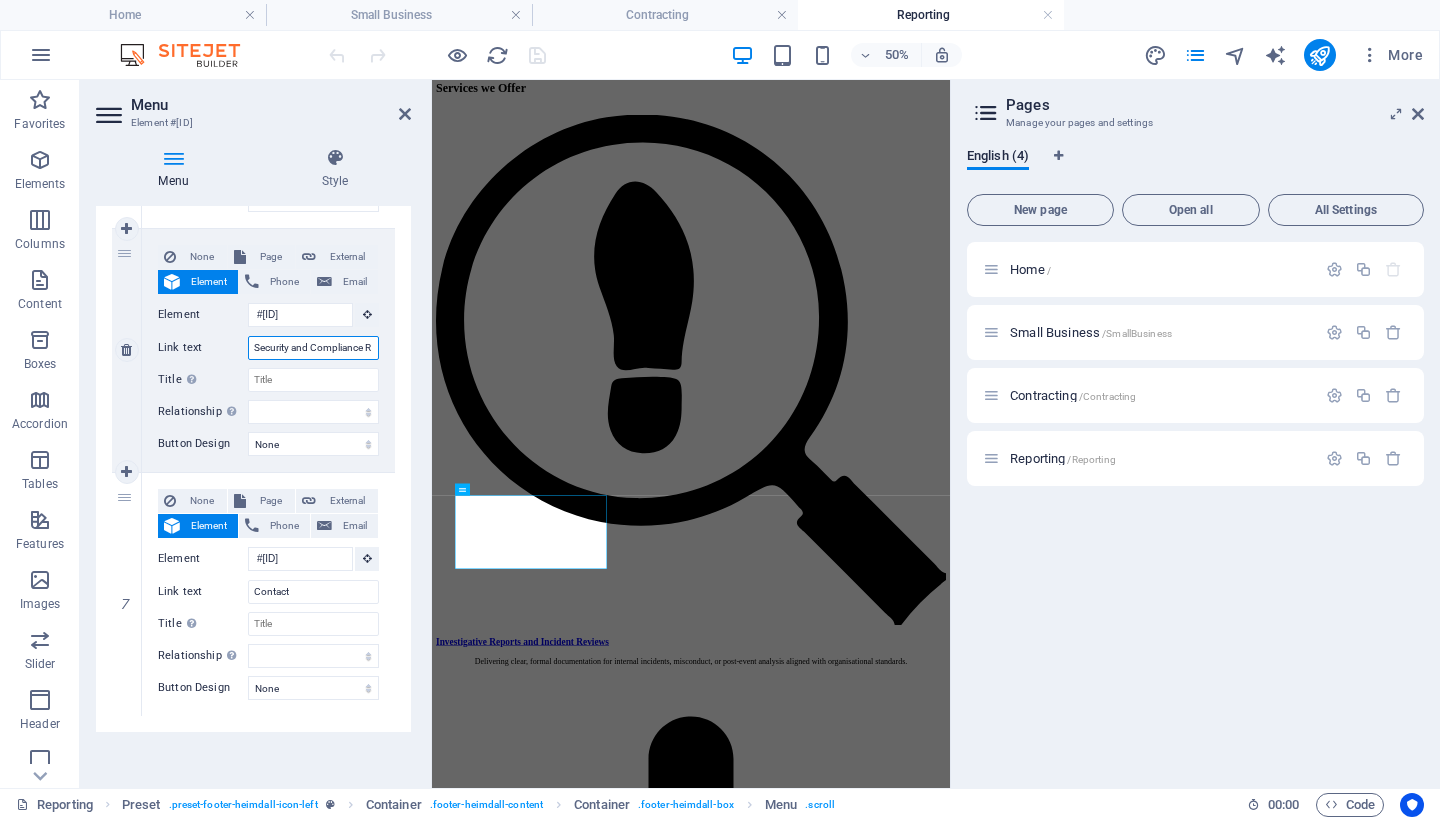 type on "Security and Compliance Re" 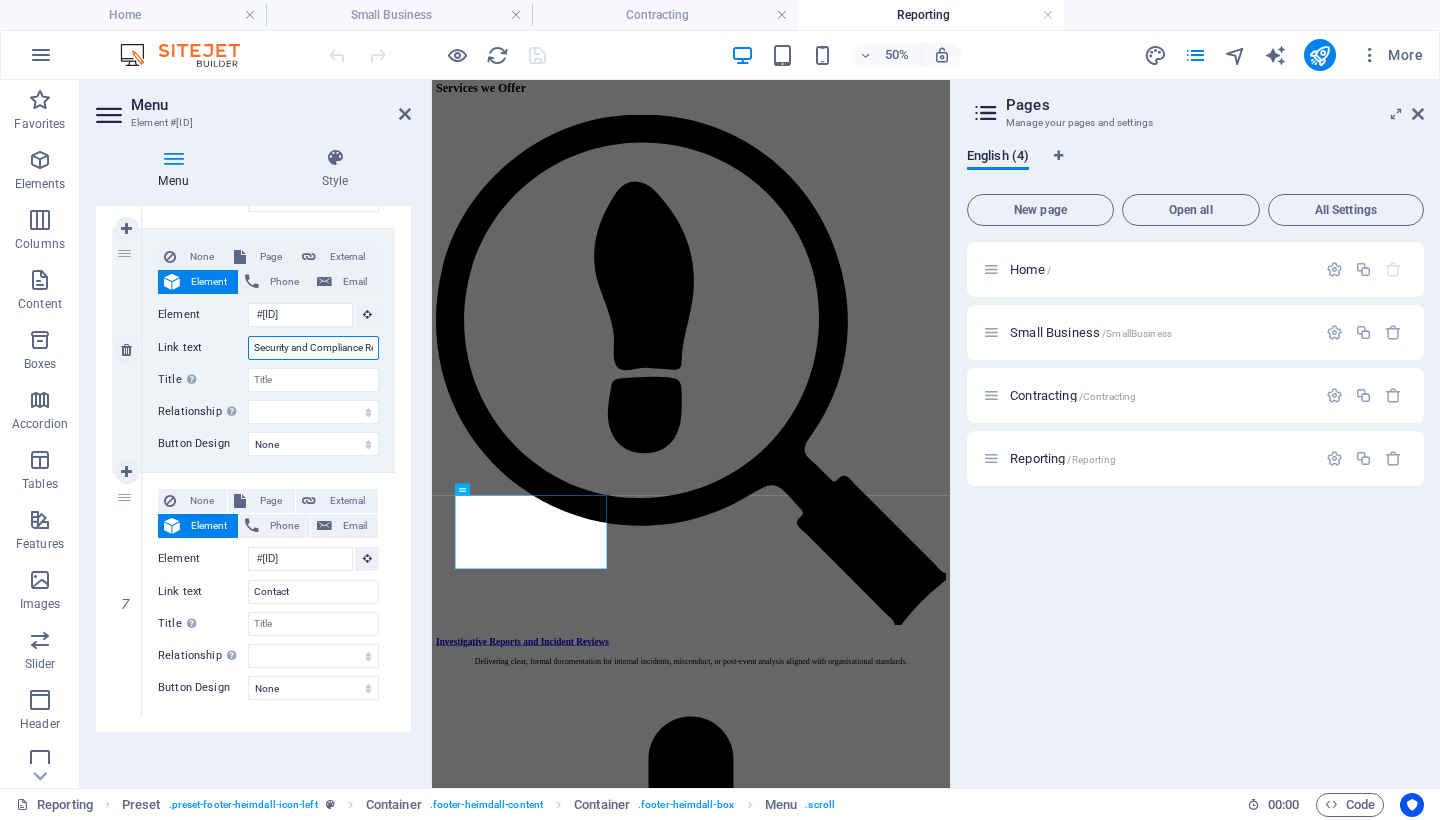select 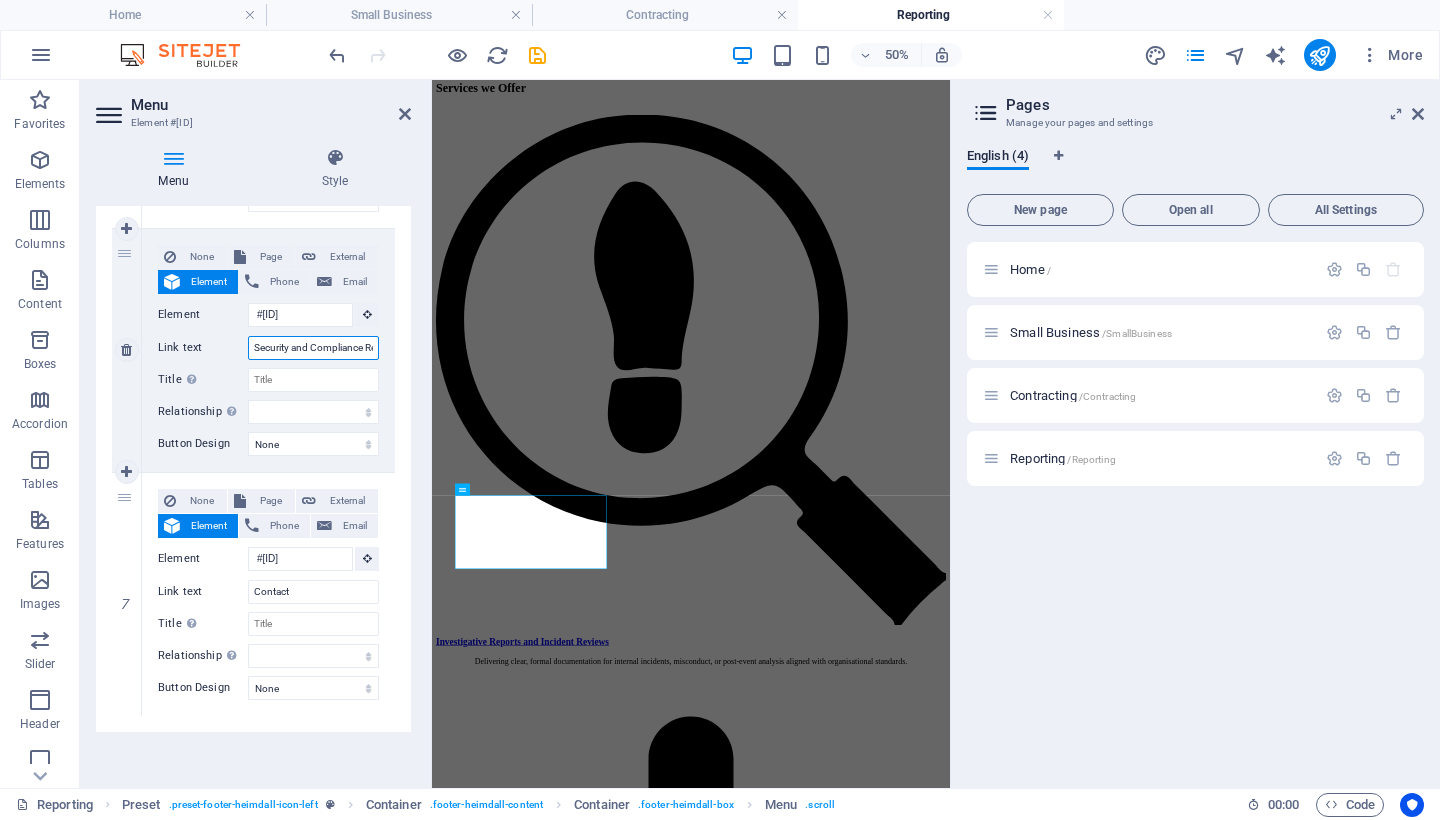 type on "Security and Compliance Reporting" 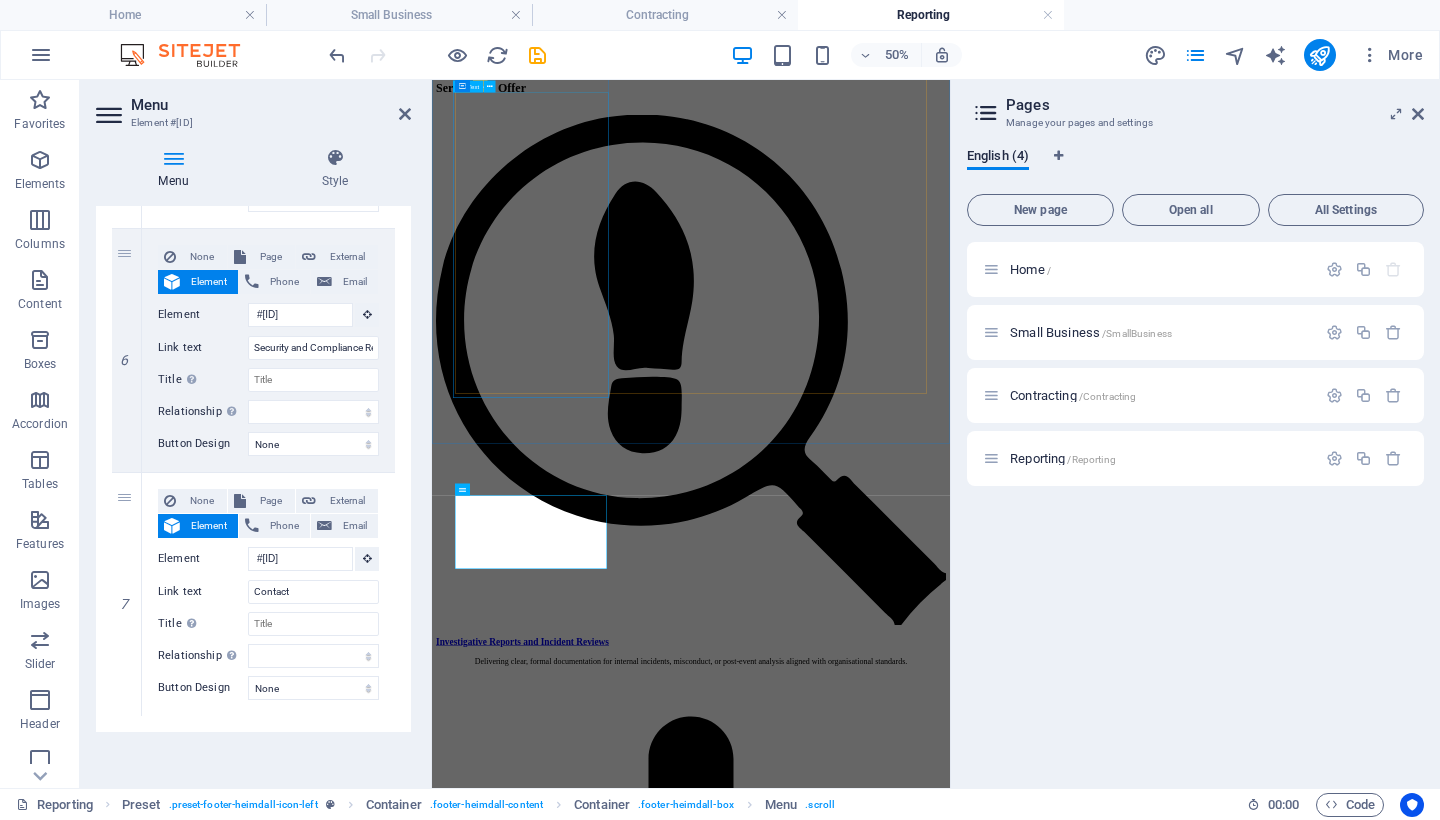 click on "We provide clear, factual, and structured reporting following security incidents, compliance breaches, workplace misconduct, vetting concerns, or procedural failures. Each report is tailored to the audience—whether internal HR, audit, or governance—and includes a documented sequence of events, root cause analysis, and actionable recommendations. This offering also supports reflective reviews following project or contractor engagements, providing insight into delivery outcomes, alignment with scope, and any systemic or procedural issues identified during the engagement. All reviews are evidence-based and designed to support accountability, continuous improvement, and risk mitigation across government, defence, and corporate contexts." at bounding box center (950, 5489) 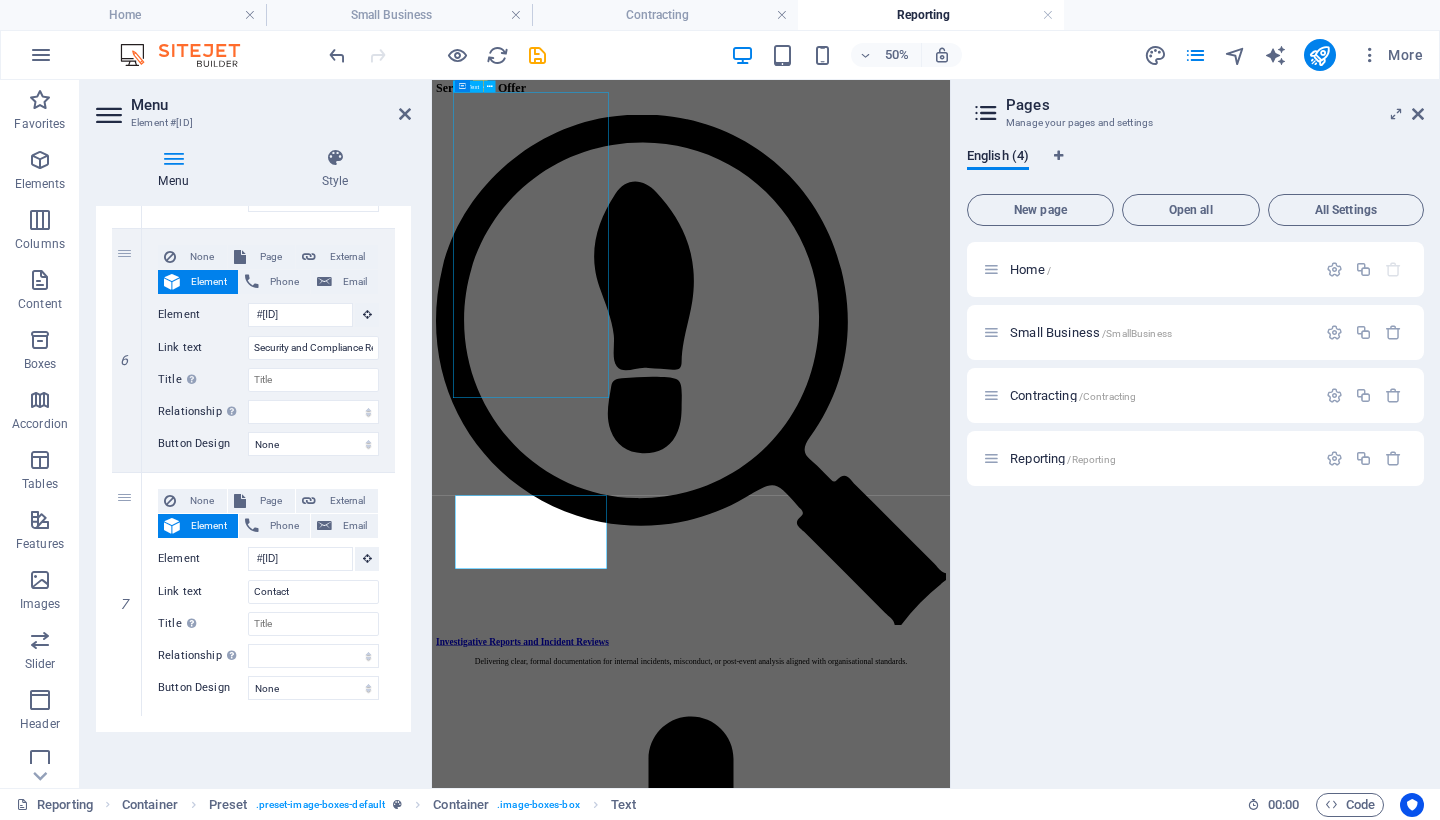 scroll, scrollTop: 2111, scrollLeft: 0, axis: vertical 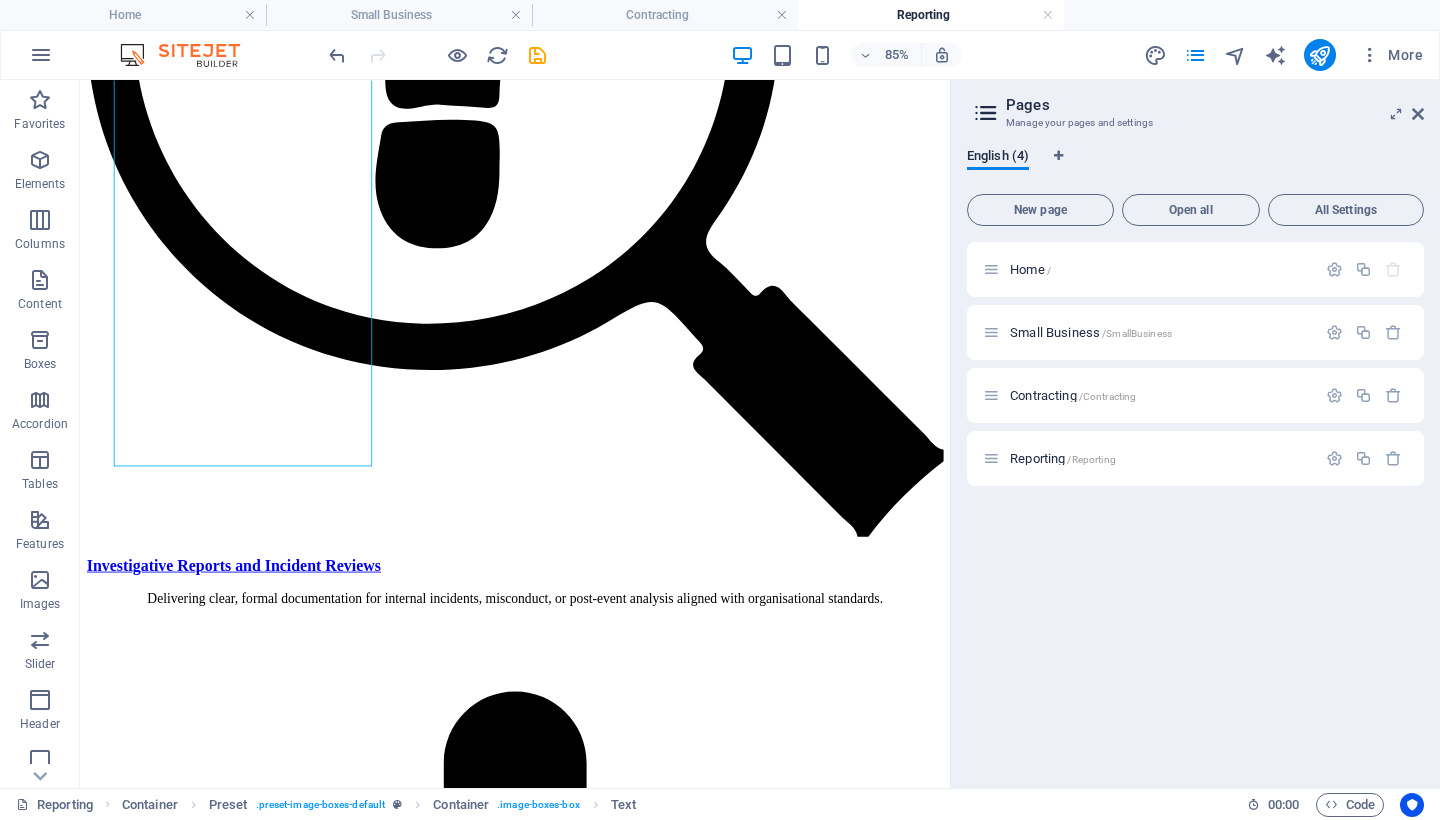 click on "Reporting" at bounding box center (931, 15) 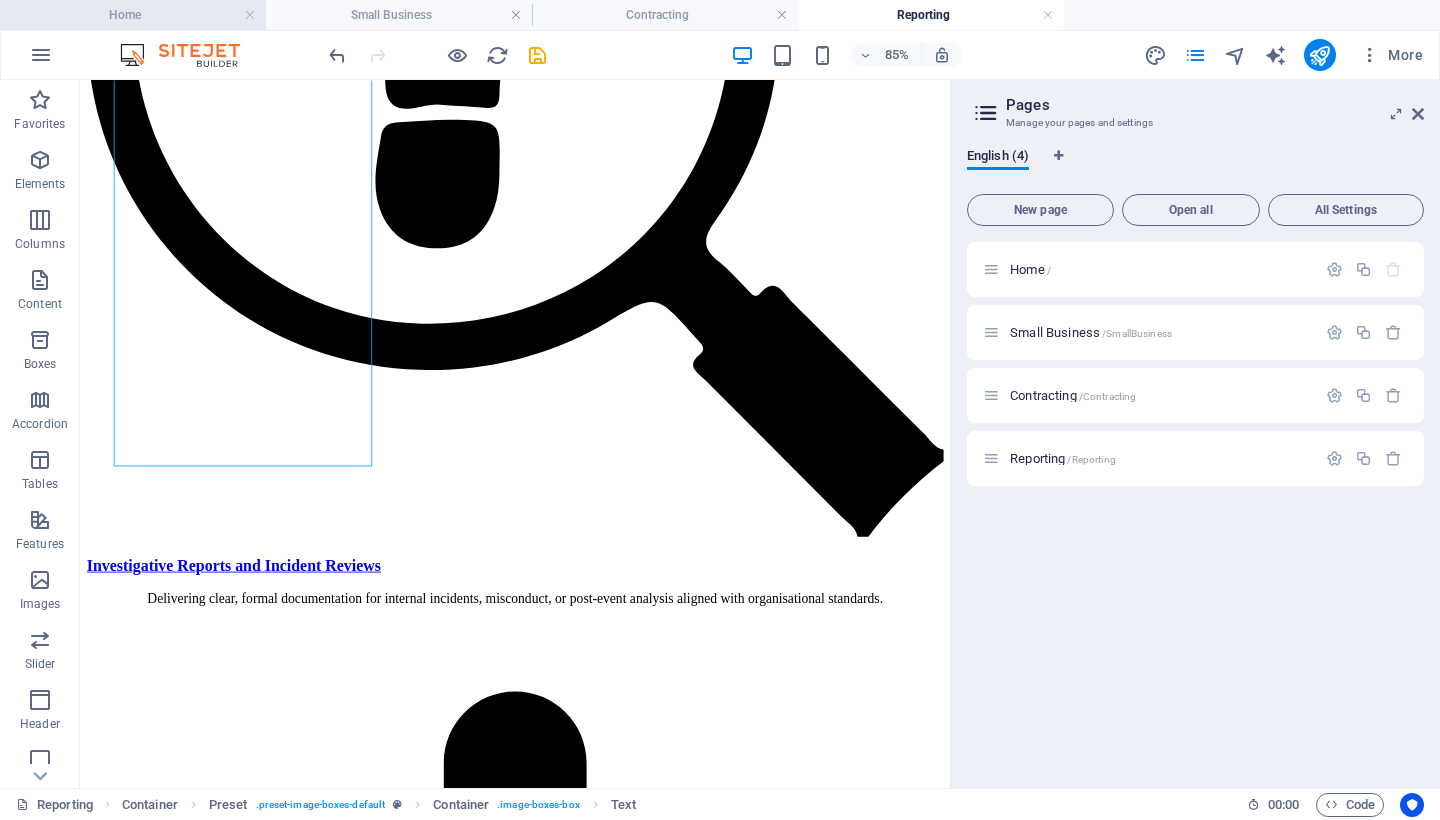click on "Home" at bounding box center [133, 15] 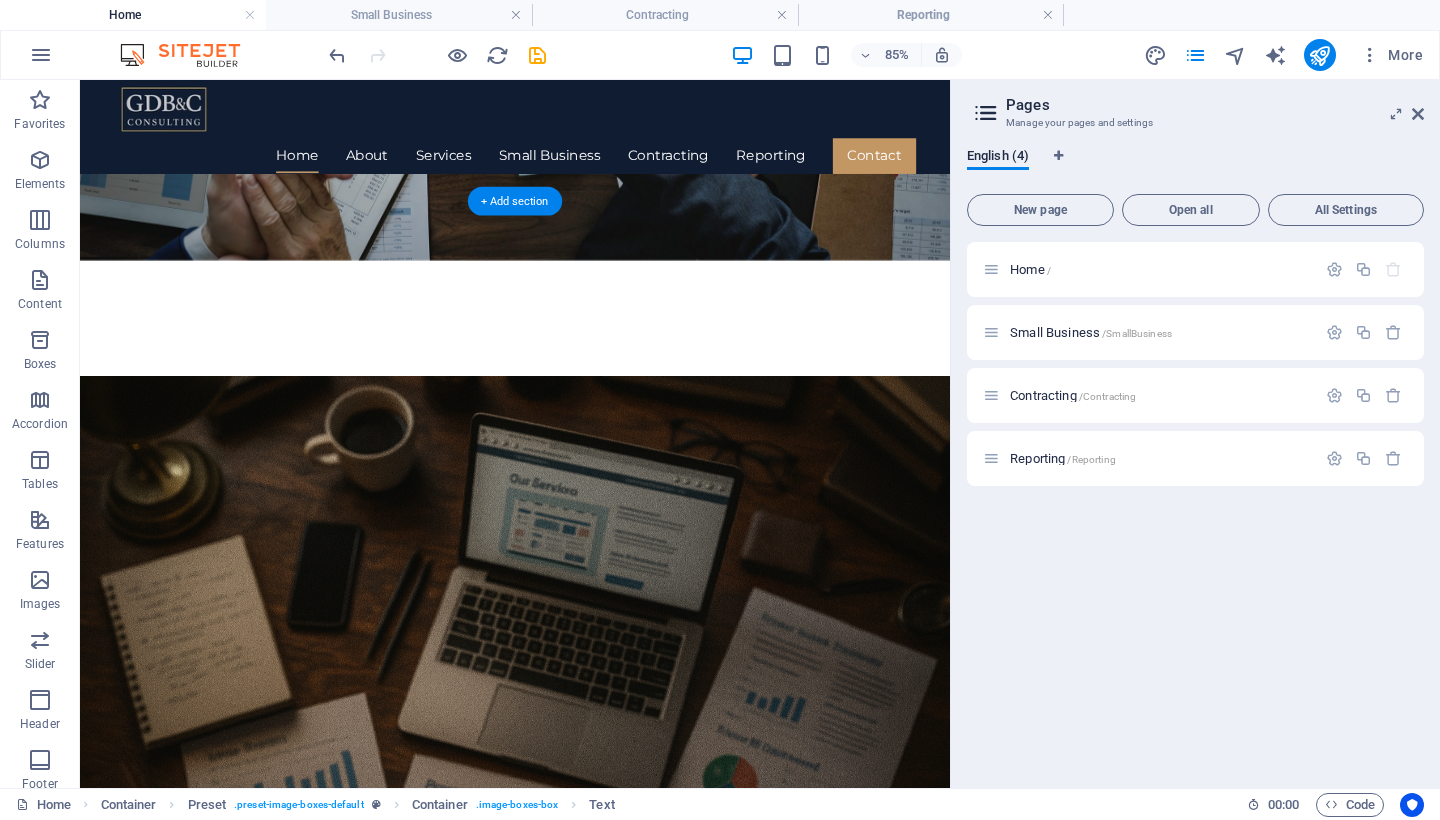 scroll, scrollTop: 409, scrollLeft: 0, axis: vertical 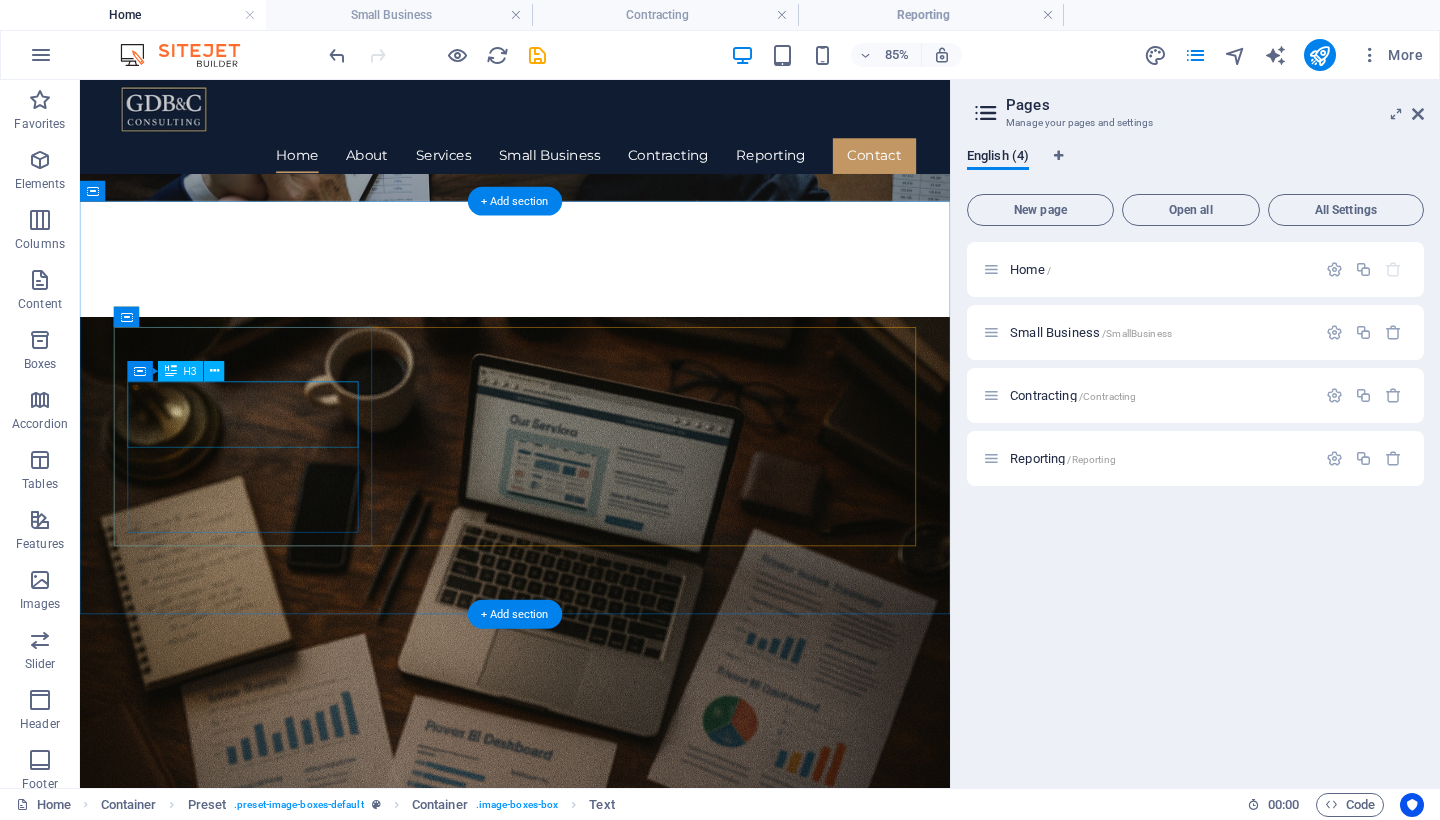 click on "Small Business Solutions" at bounding box center (592, 1579) 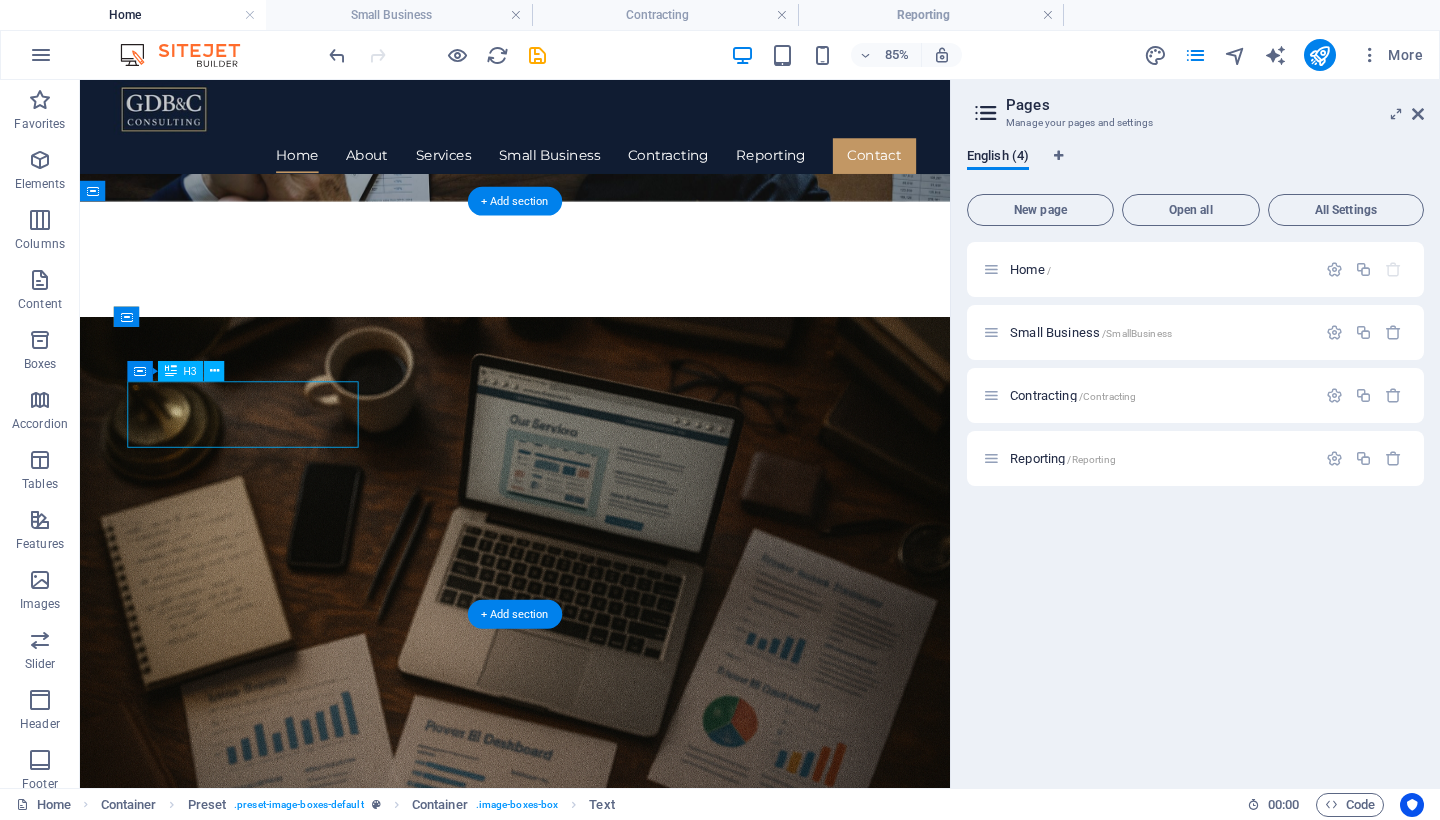 click on "Small Business Solutions" at bounding box center (592, 1579) 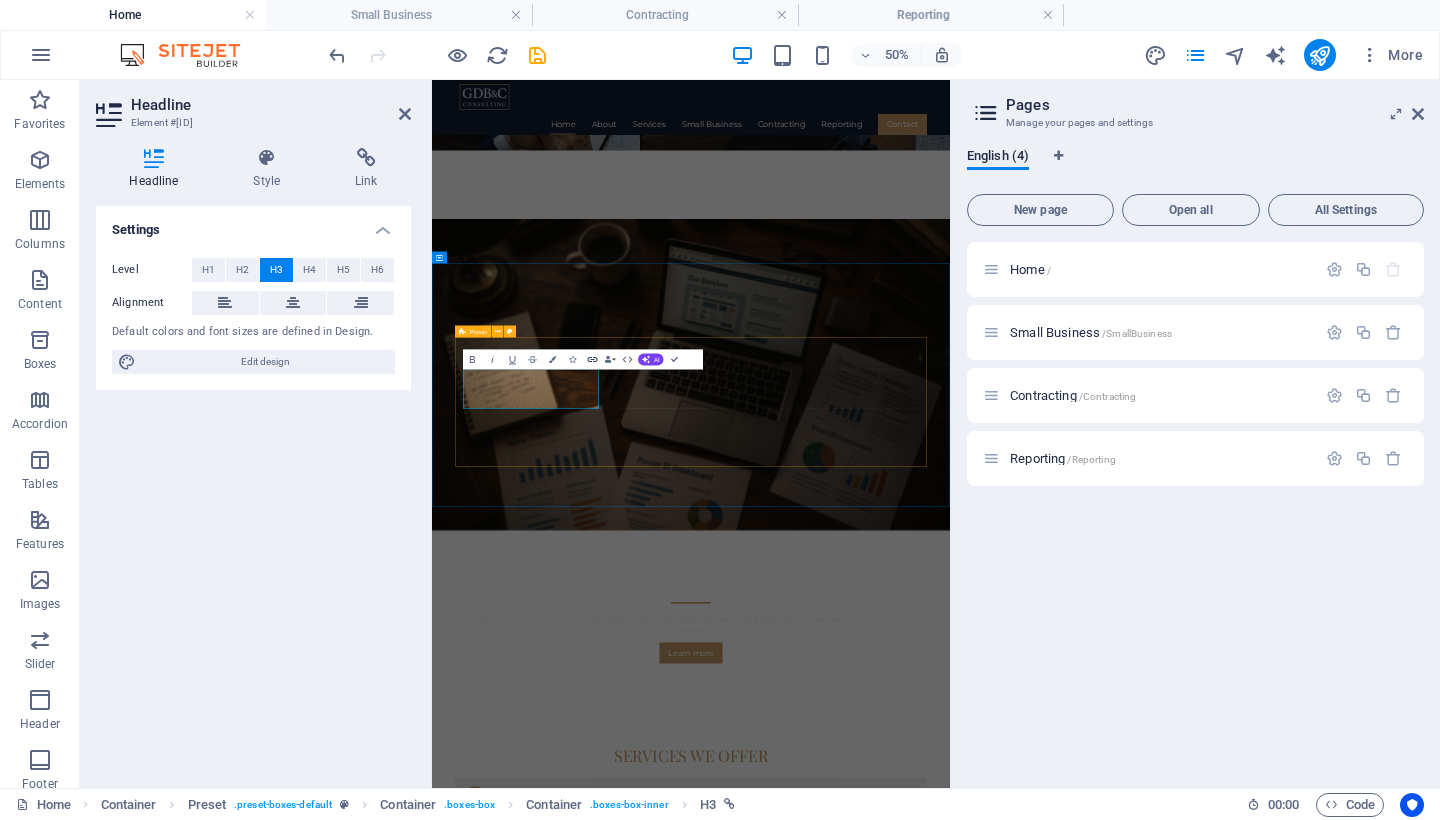click 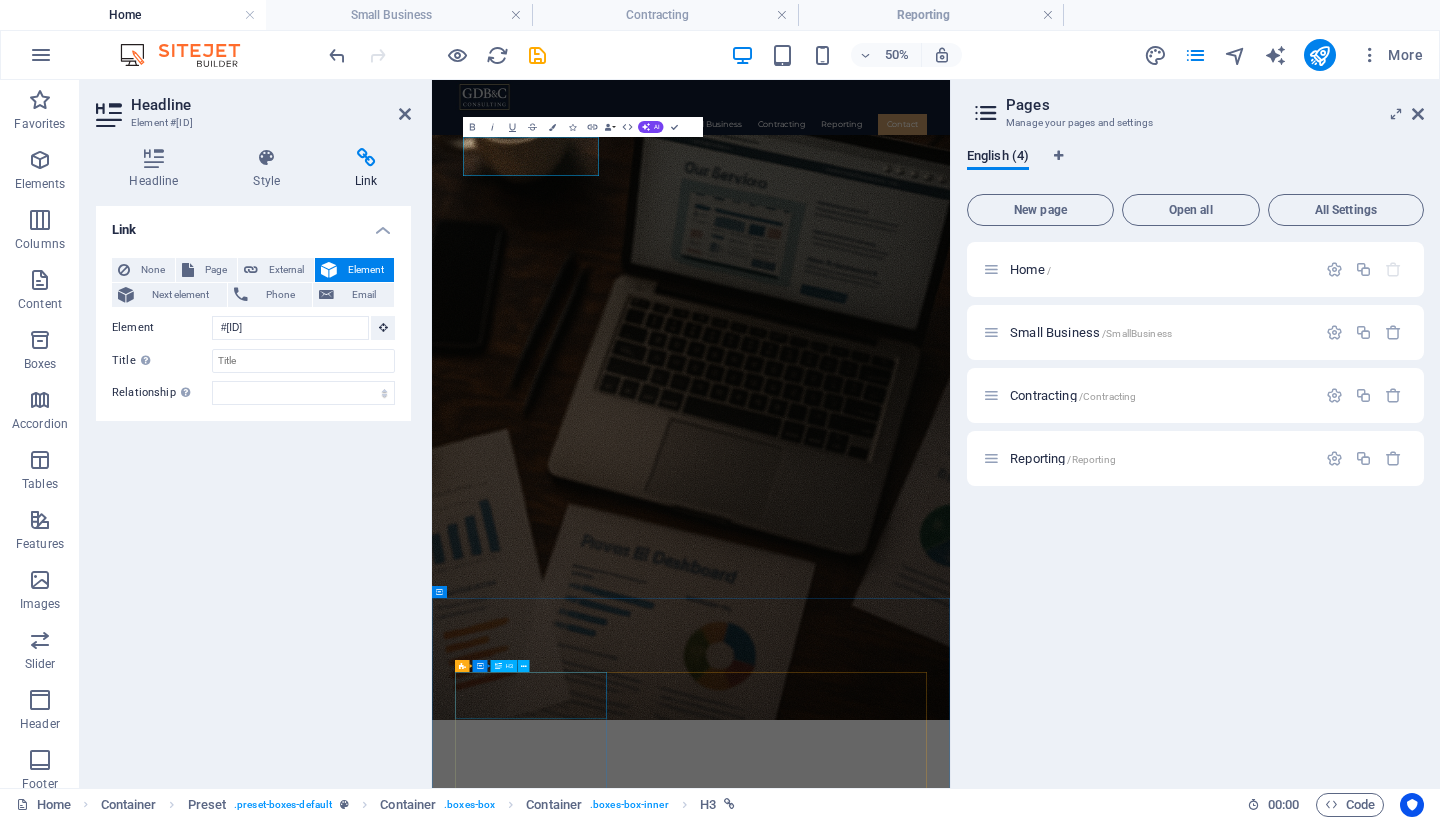 scroll, scrollTop: 874, scrollLeft: 0, axis: vertical 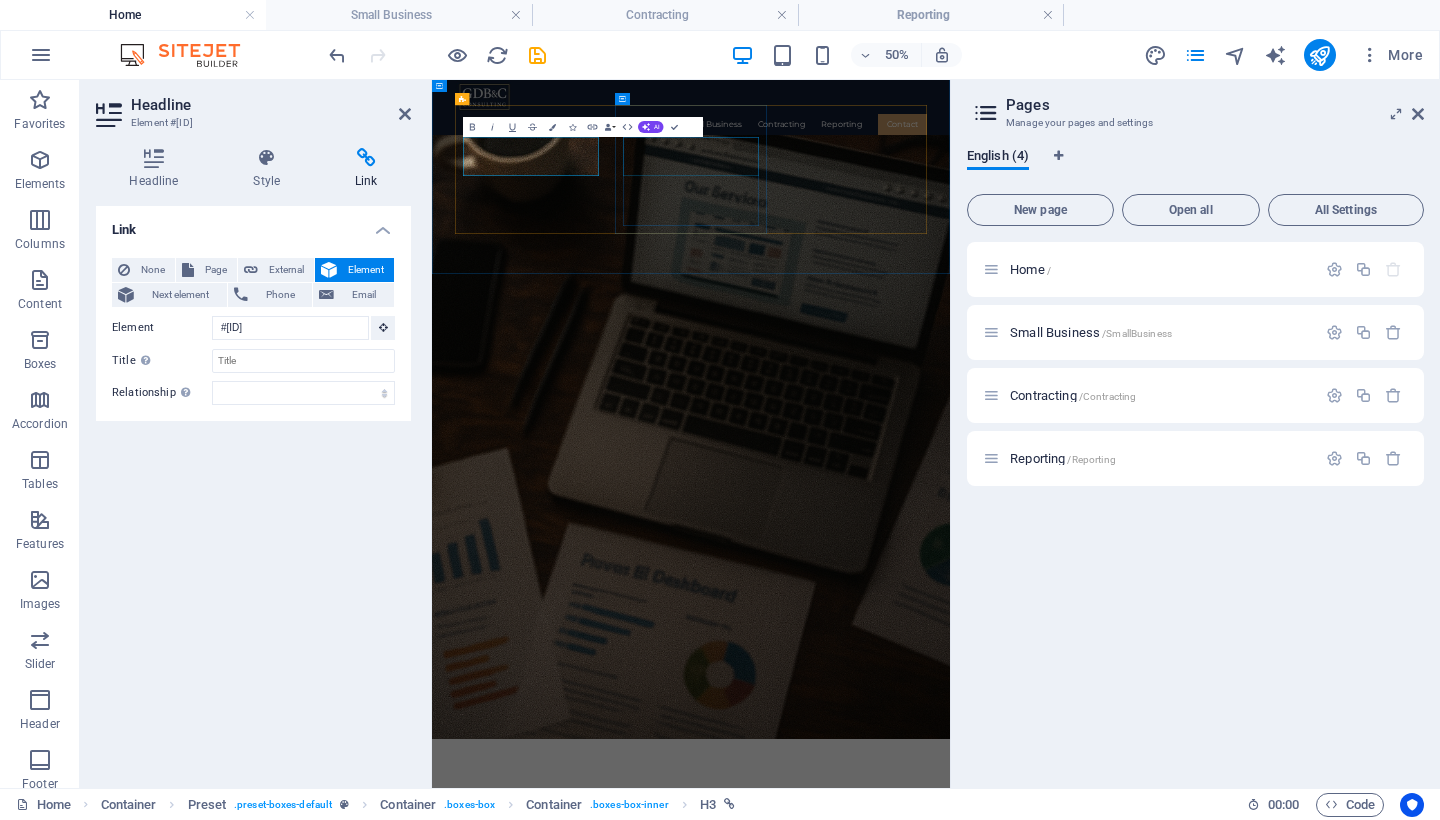 click on "Contracting and Resourcing" at bounding box center [950, 1914] 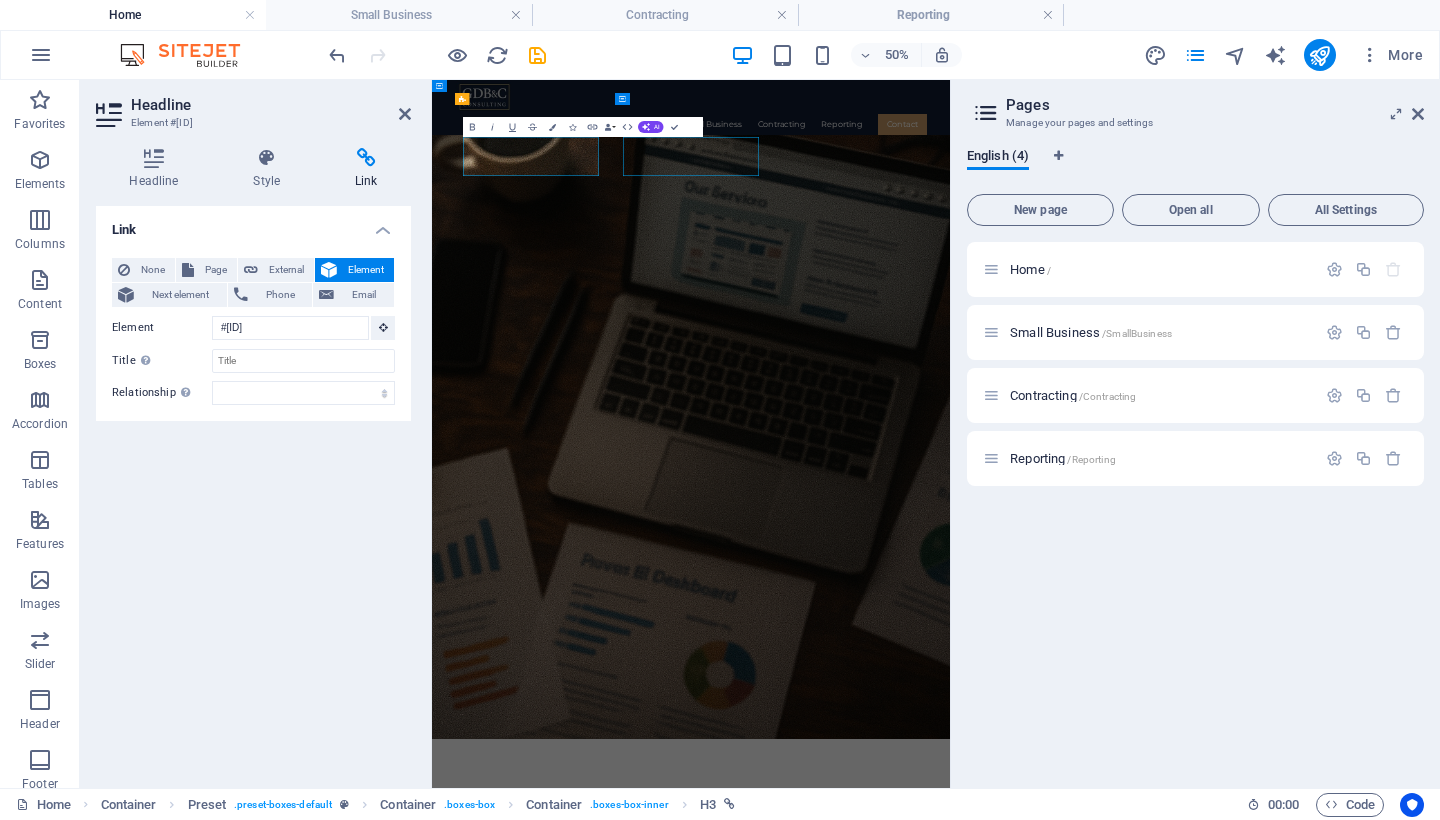 click on "Contracting and Resourcing" at bounding box center [950, 1914] 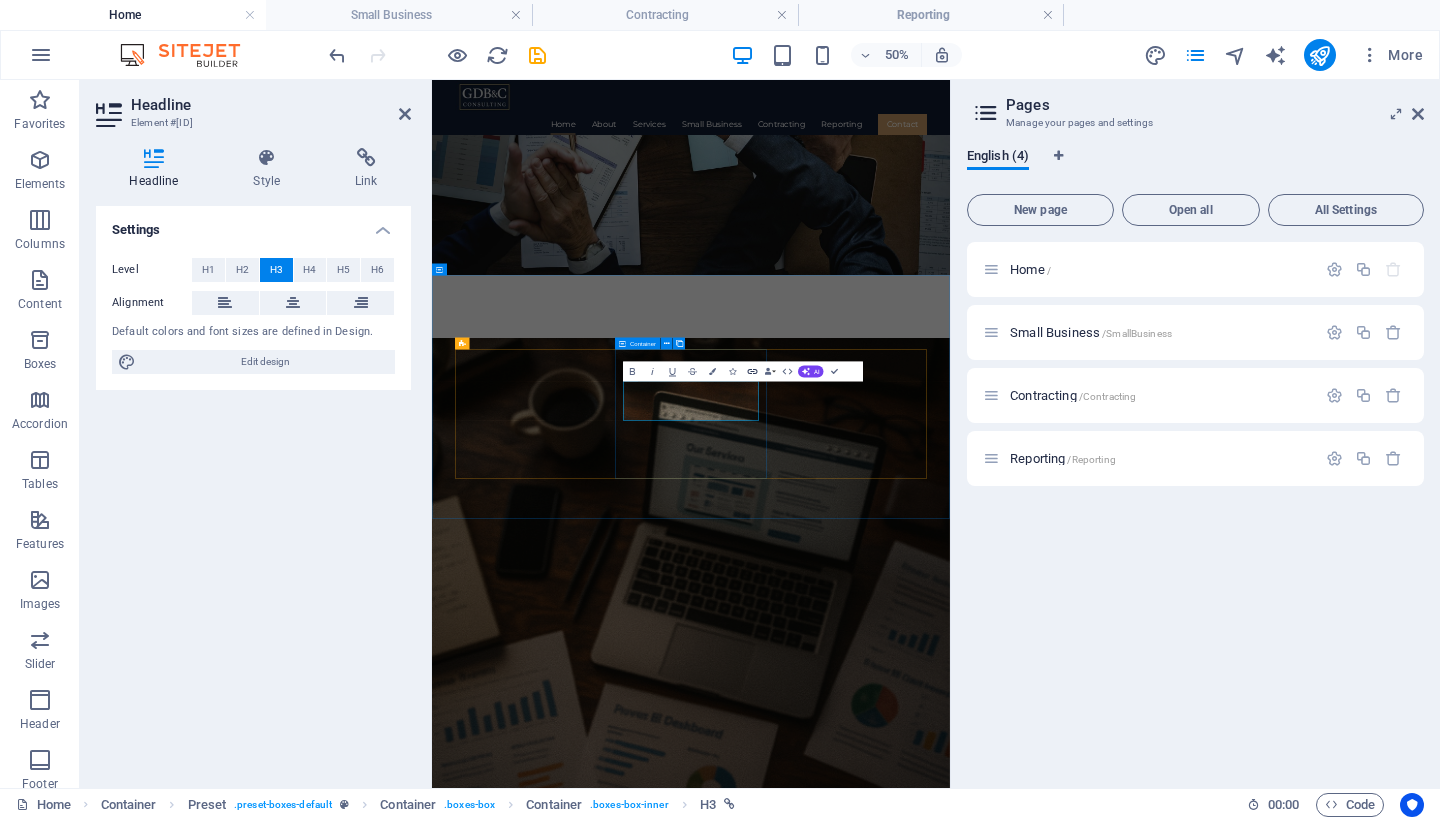 click 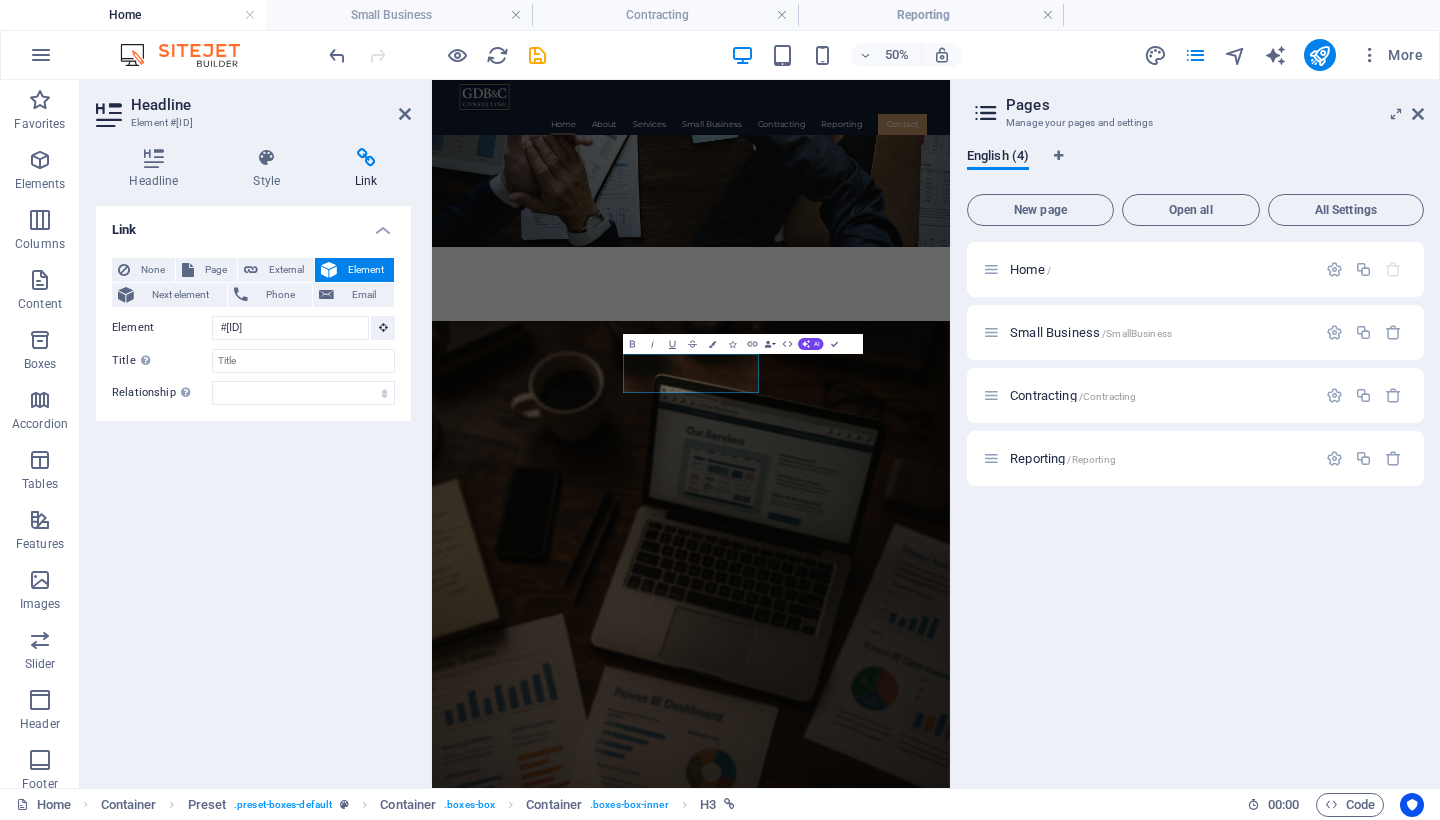 scroll, scrollTop: 440, scrollLeft: 0, axis: vertical 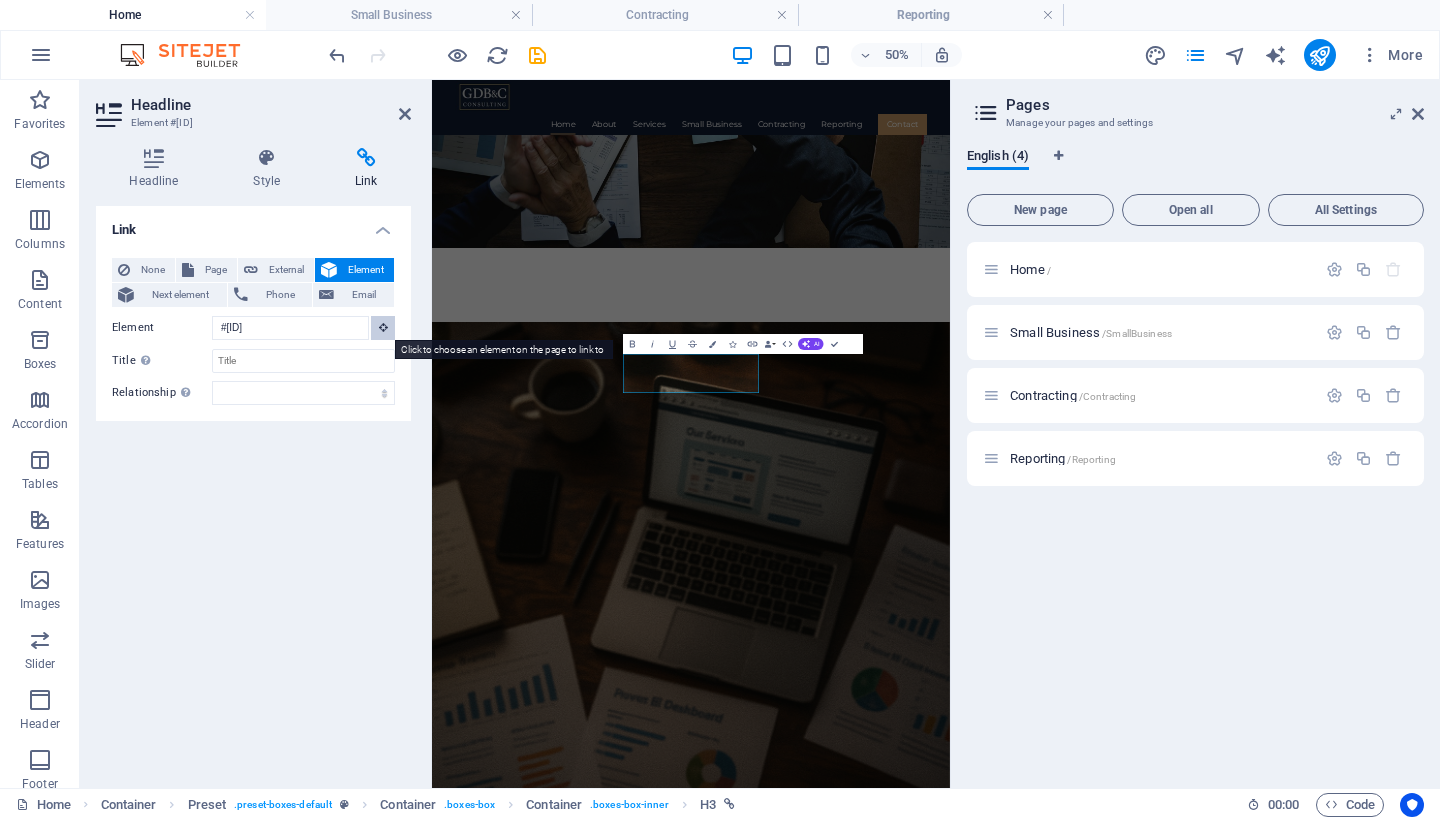 click at bounding box center (383, 328) 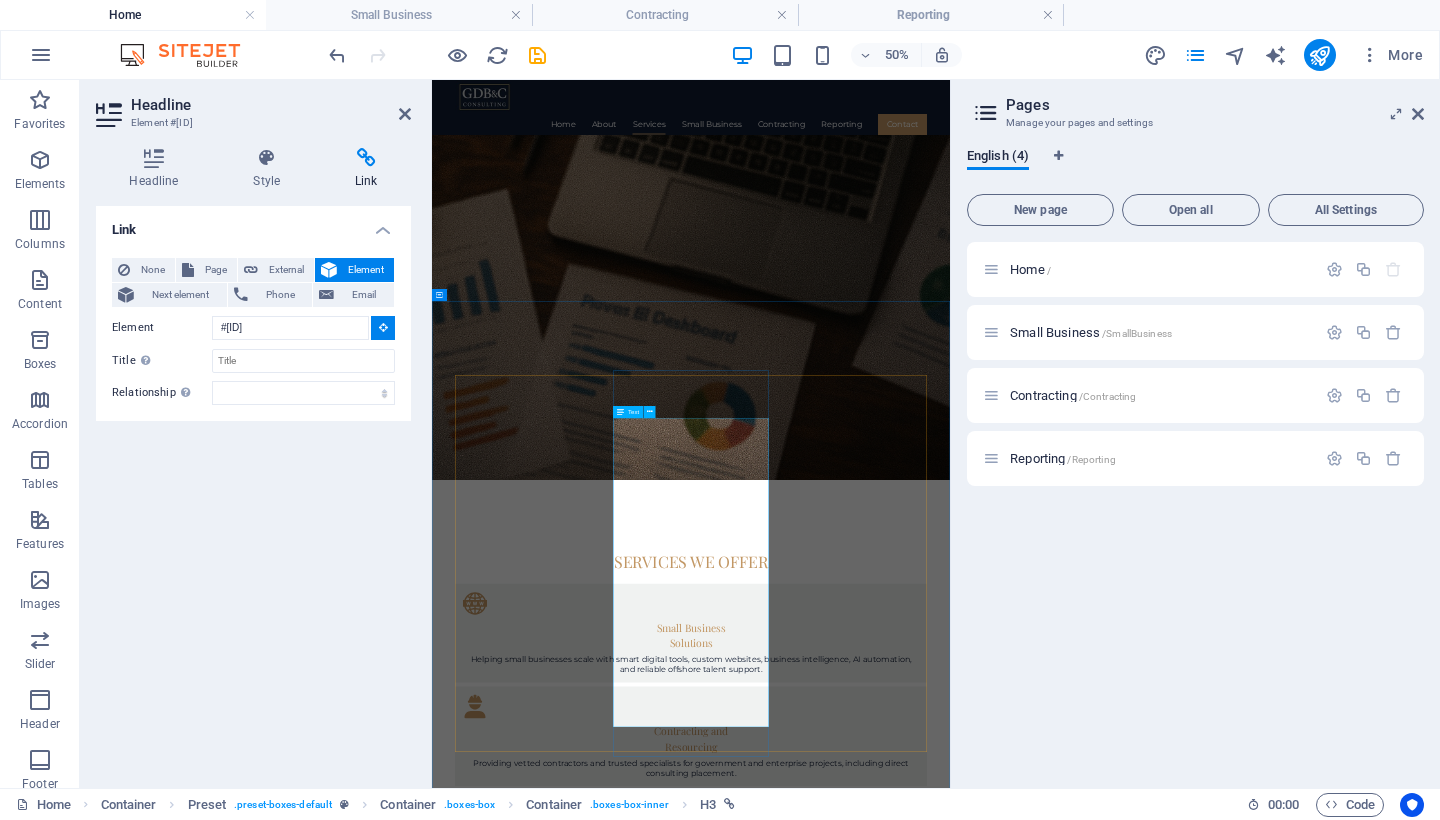 scroll, scrollTop: 1508, scrollLeft: 0, axis: vertical 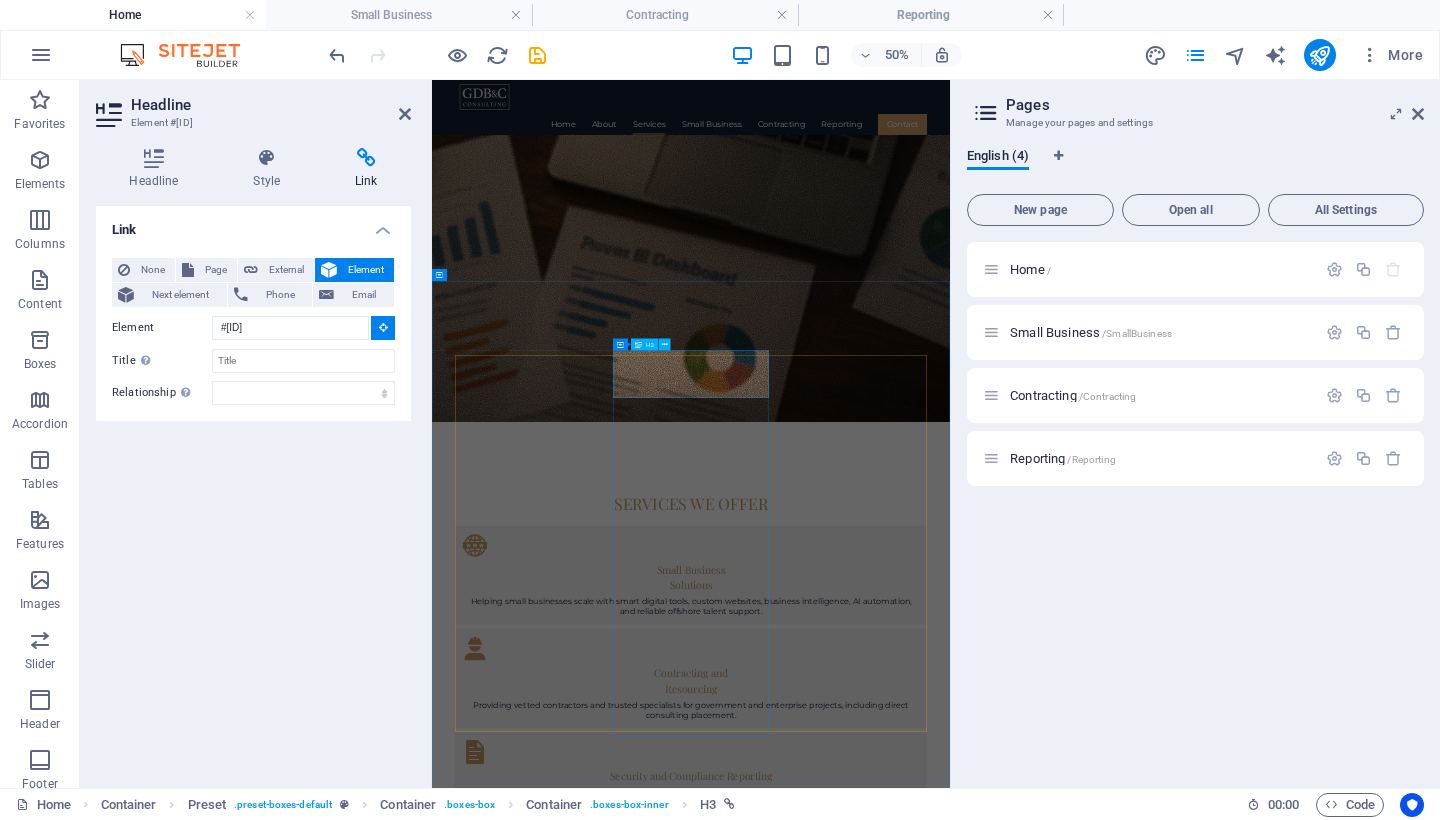 click on "Contracting and Resourcing" at bounding box center [950, 3698] 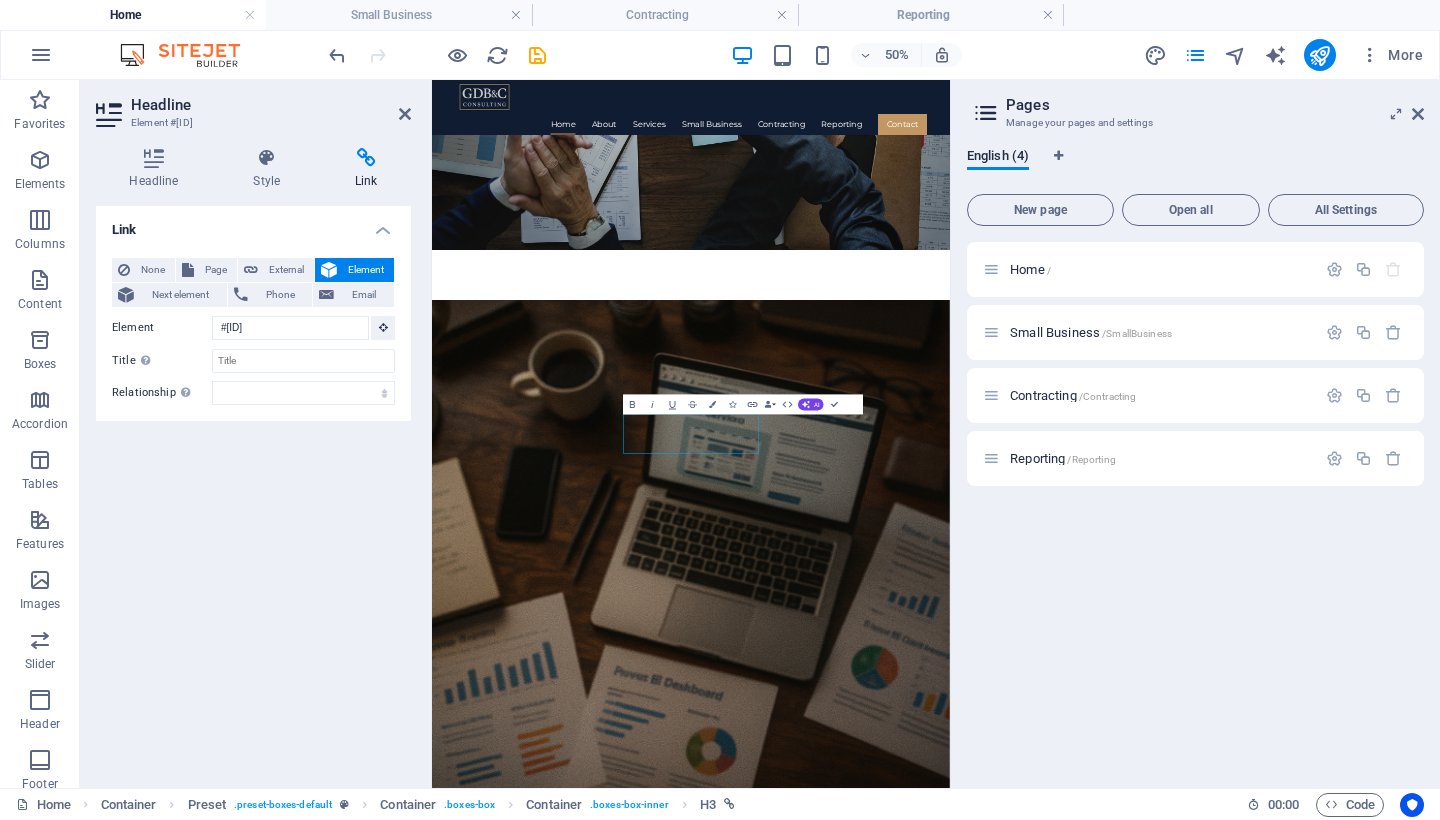 scroll, scrollTop: 319, scrollLeft: 0, axis: vertical 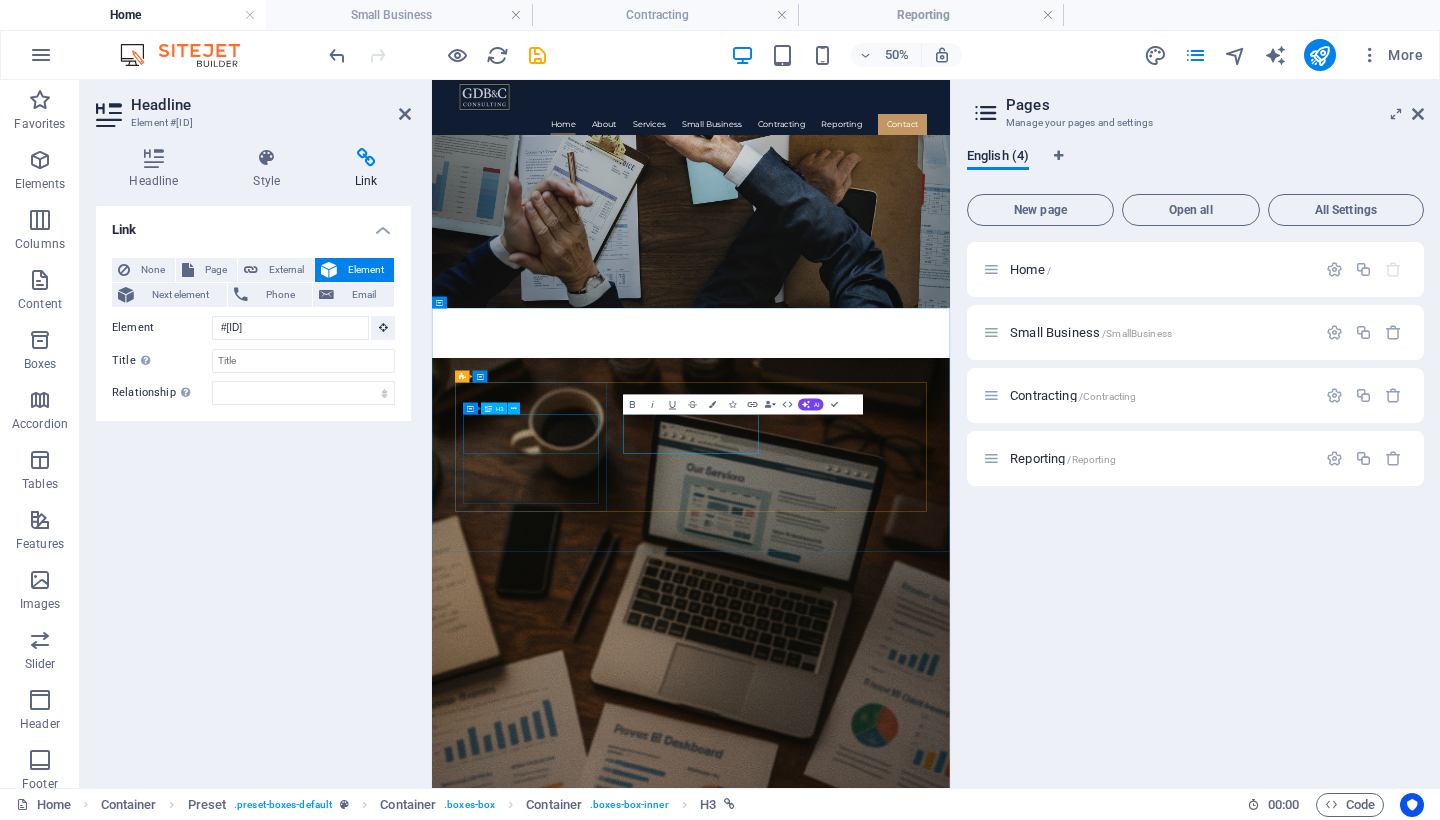 click on "Small Business Solutions" at bounding box center [950, 2263] 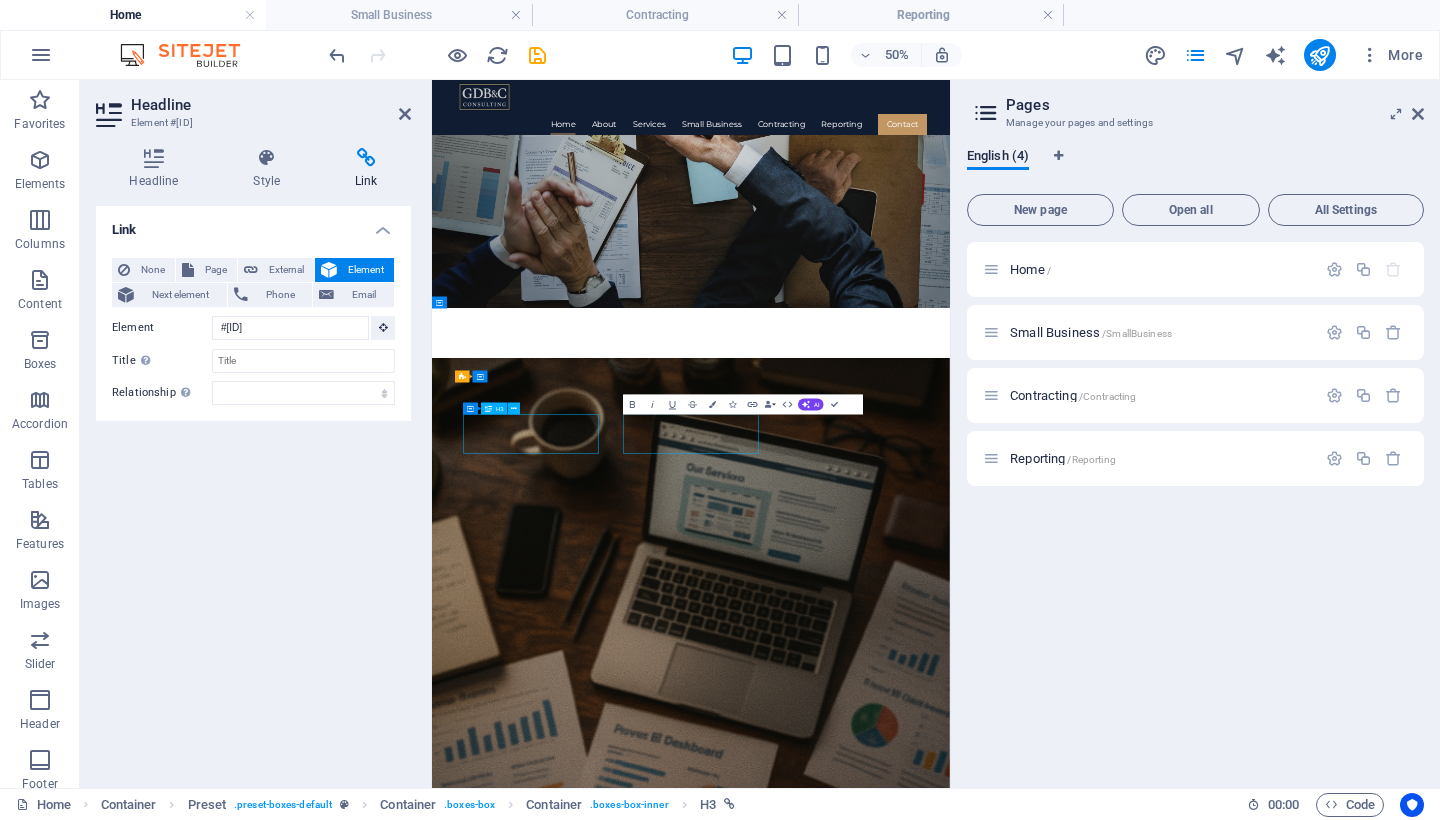 click on "Small Business Solutions" at bounding box center [950, 2263] 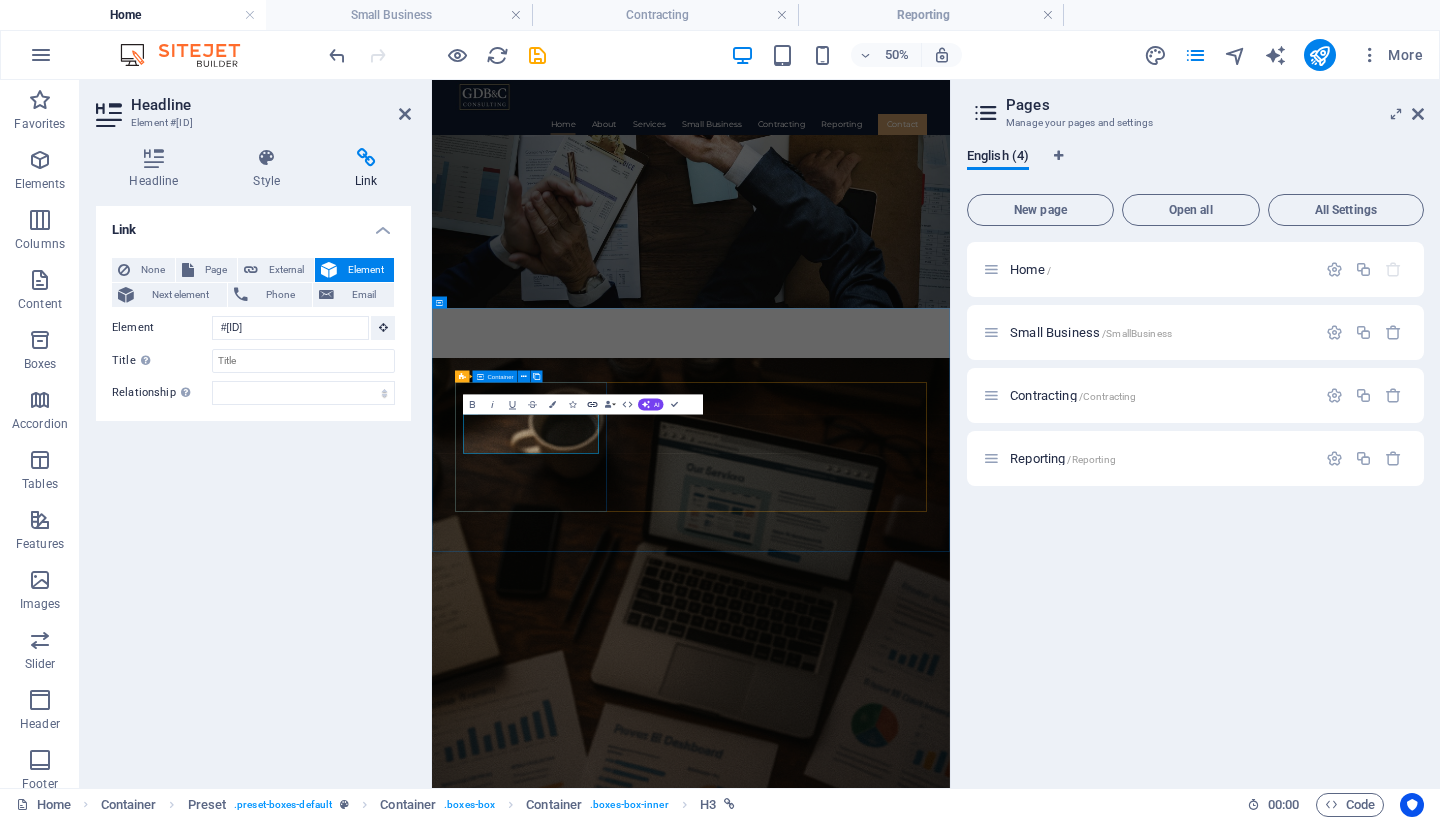 click 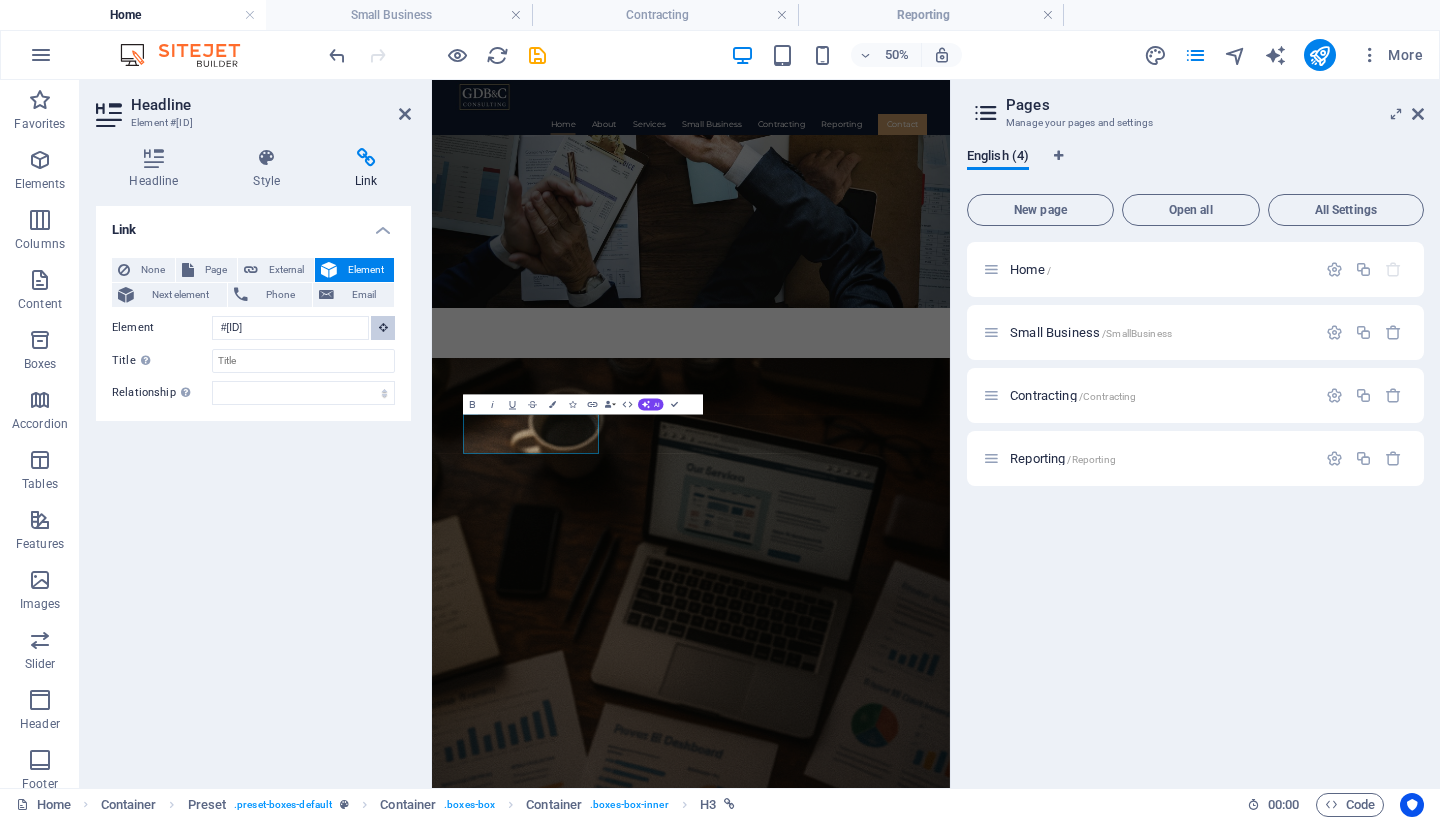 click at bounding box center (383, 327) 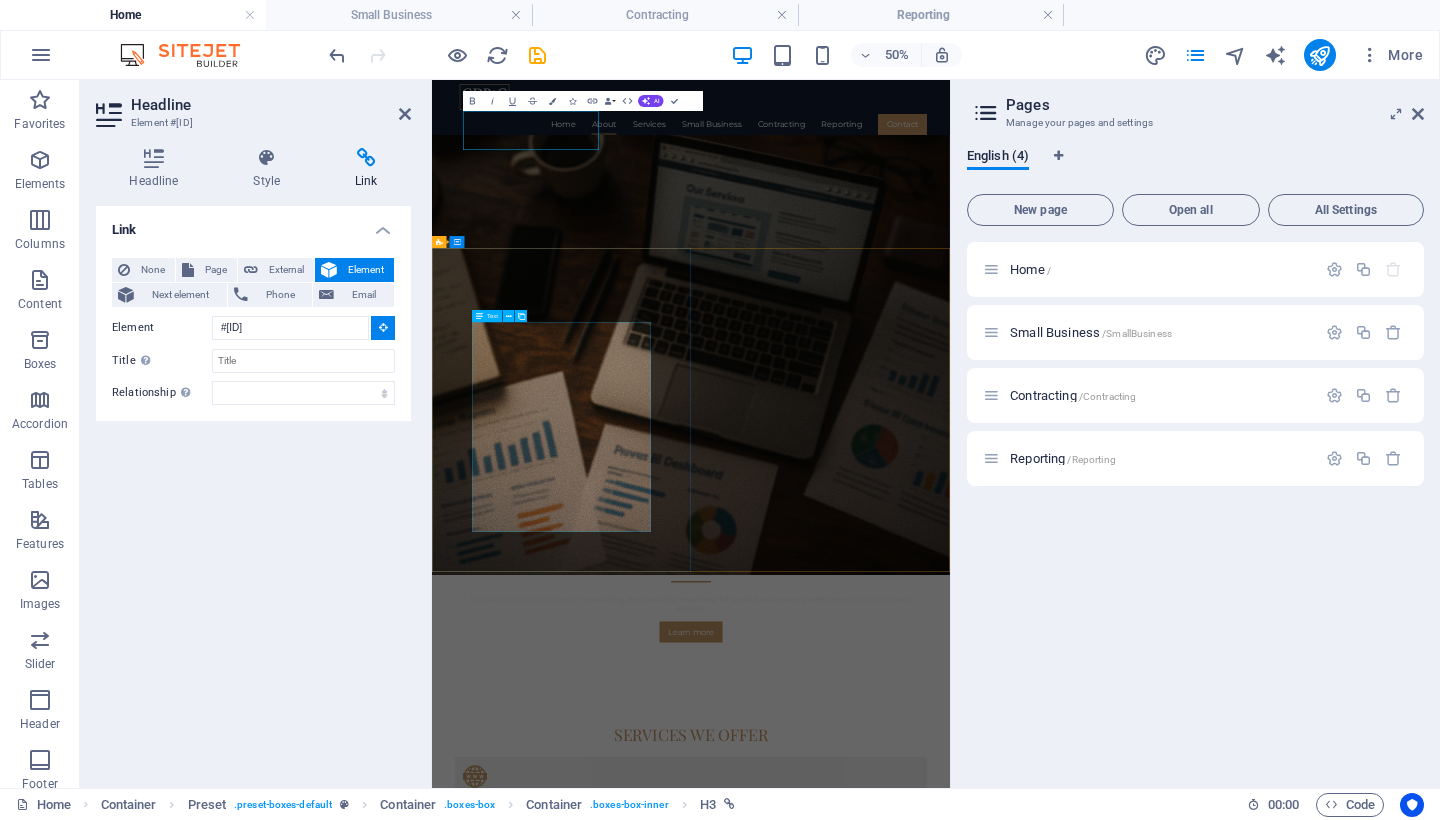 scroll, scrollTop: 1207, scrollLeft: 0, axis: vertical 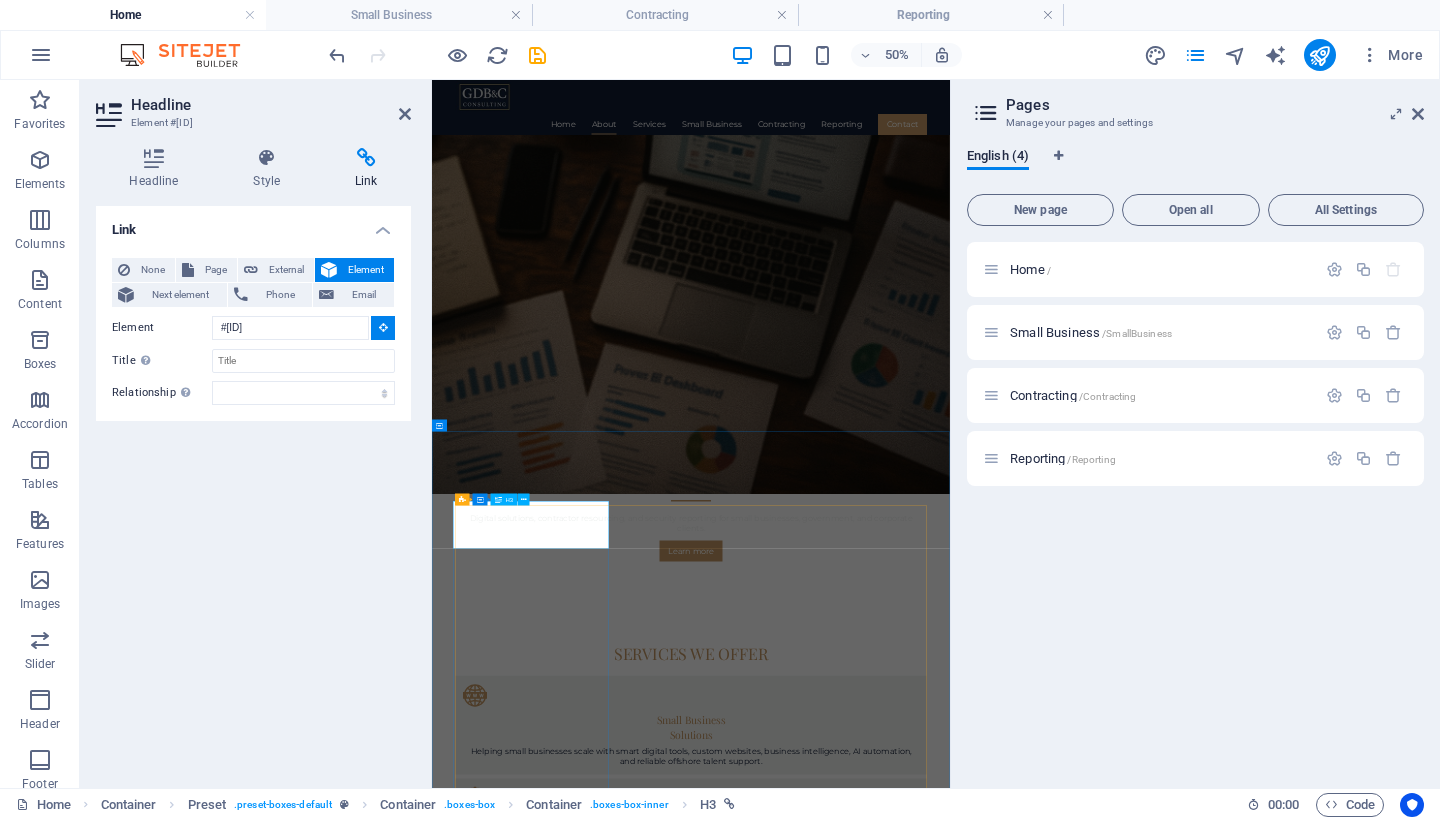 click on "‌Small Business Solutions" at bounding box center [950, 3520] 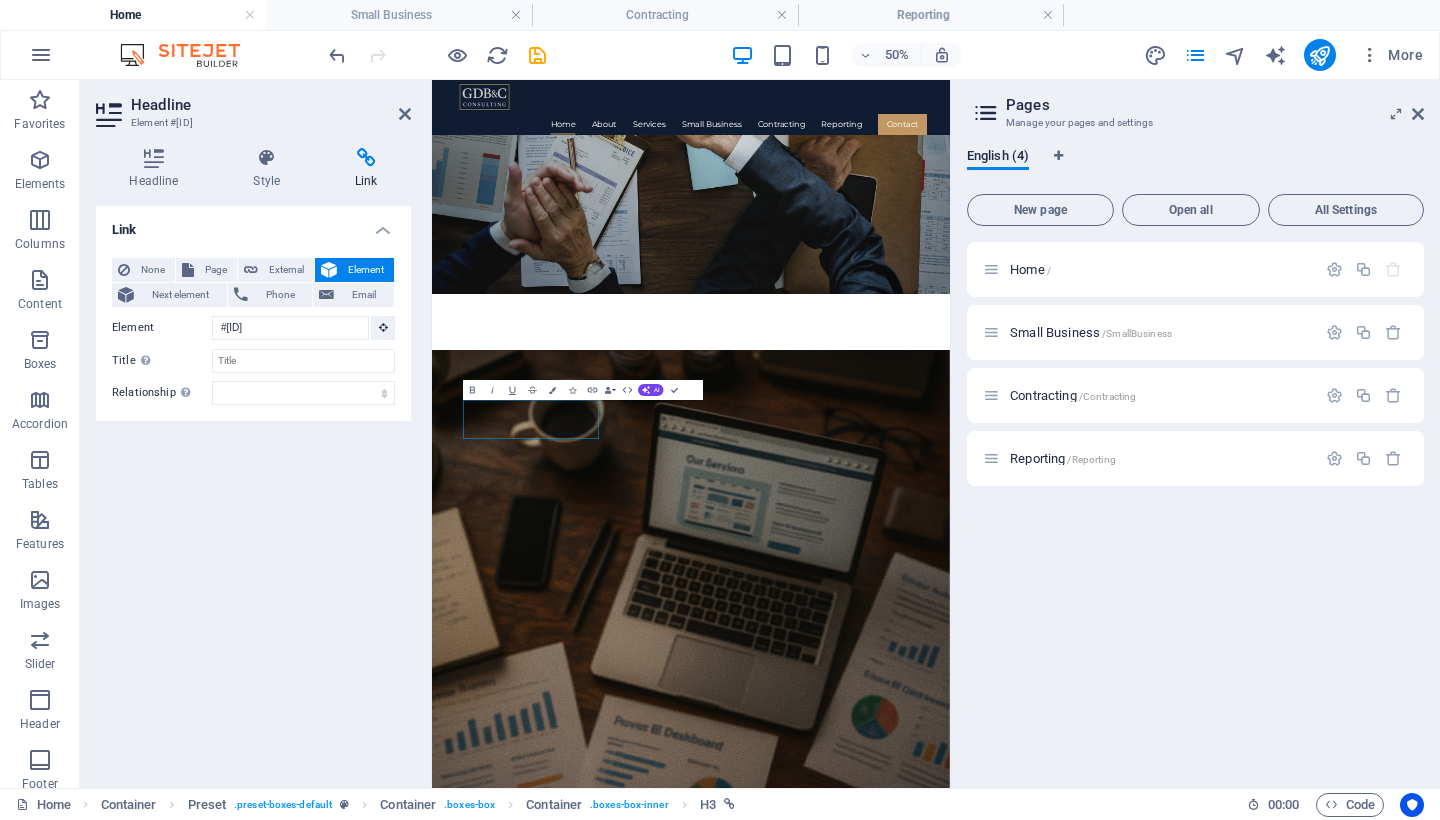scroll, scrollTop: 319, scrollLeft: 0, axis: vertical 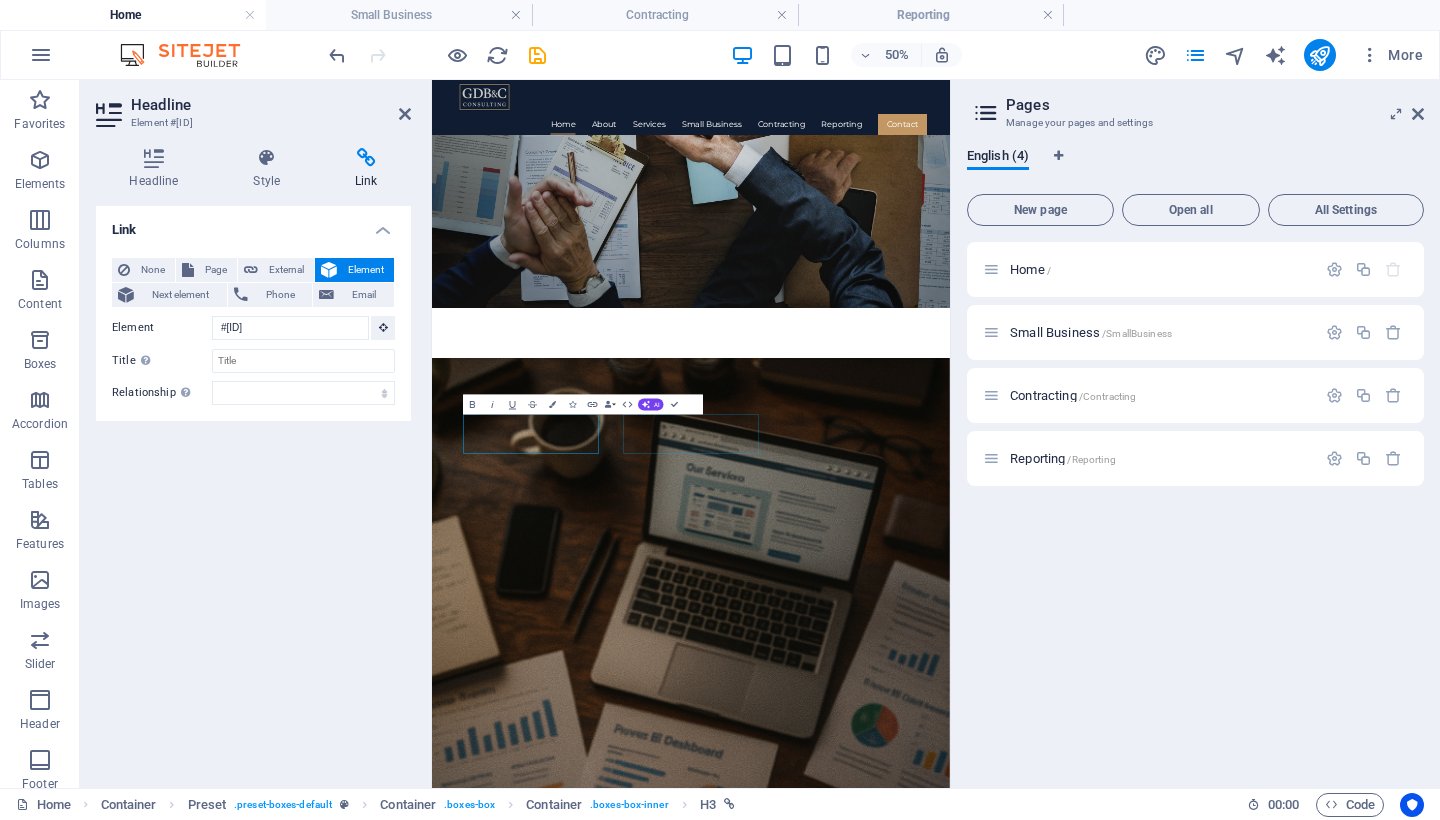 click on "Contracting and Resourcing" at bounding box center [950, 2469] 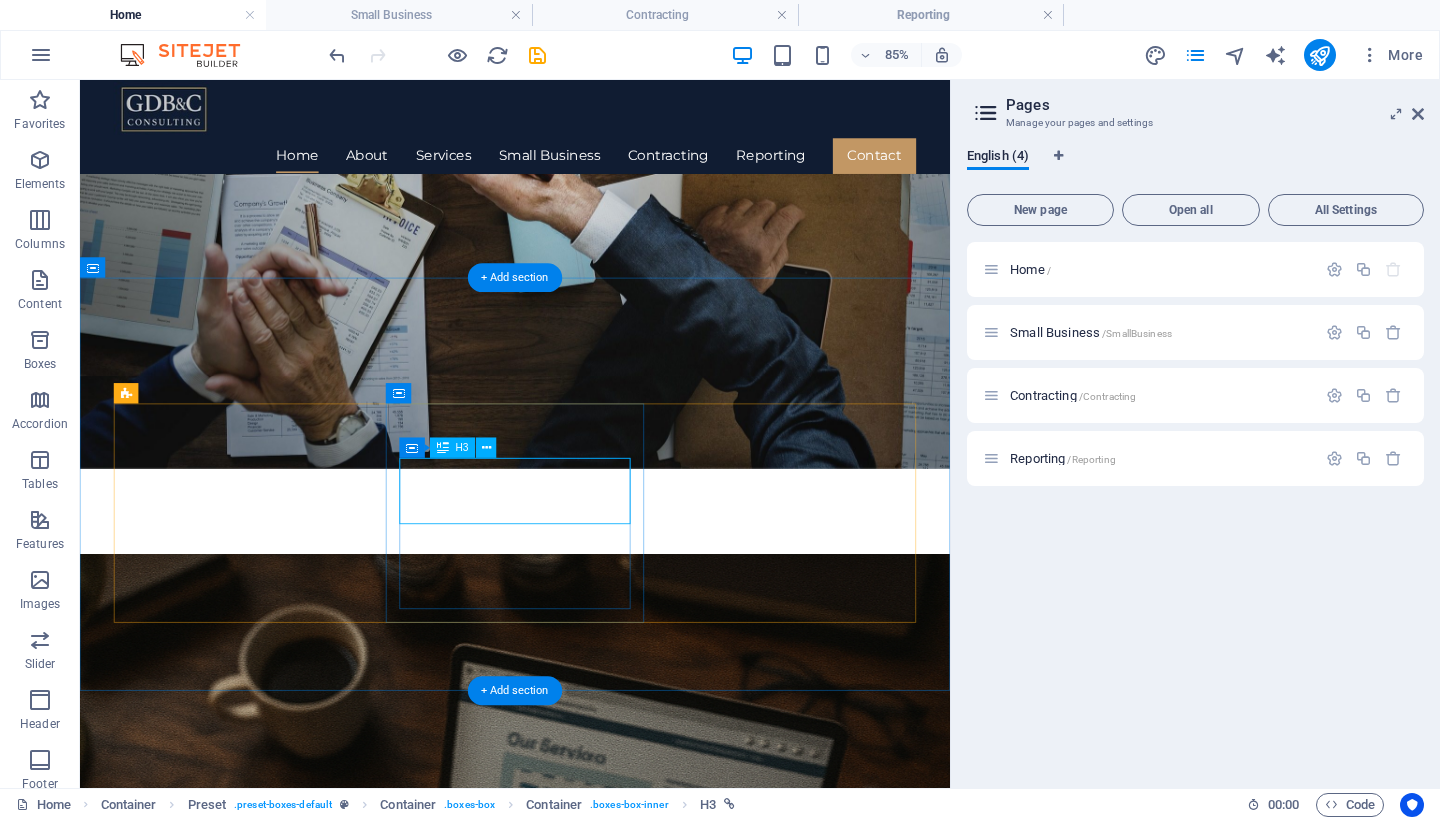 click on "Contracting and Resourcing" at bounding box center [592, 2469] 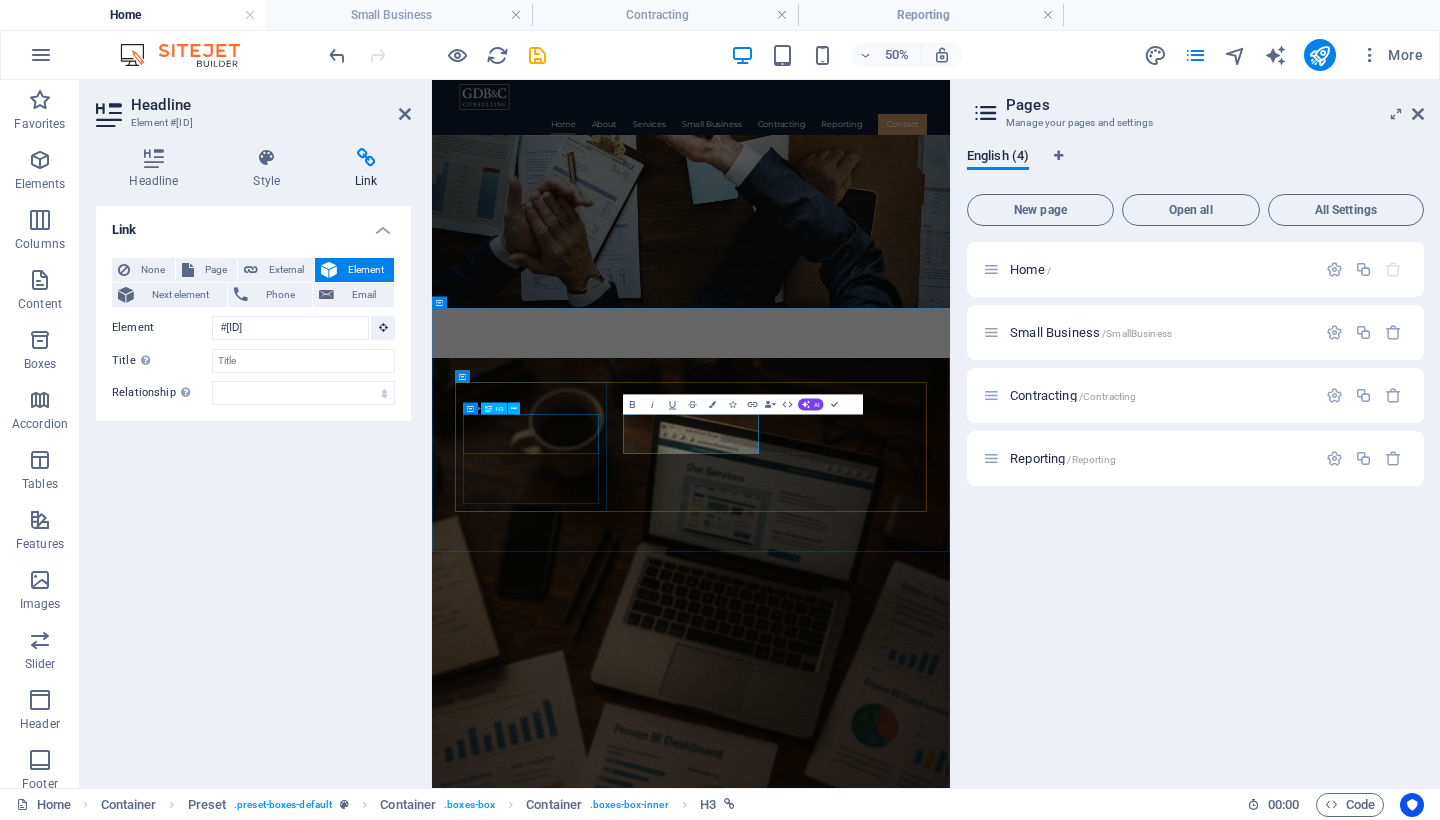 click on "Small Business Solutions" at bounding box center (950, 2263) 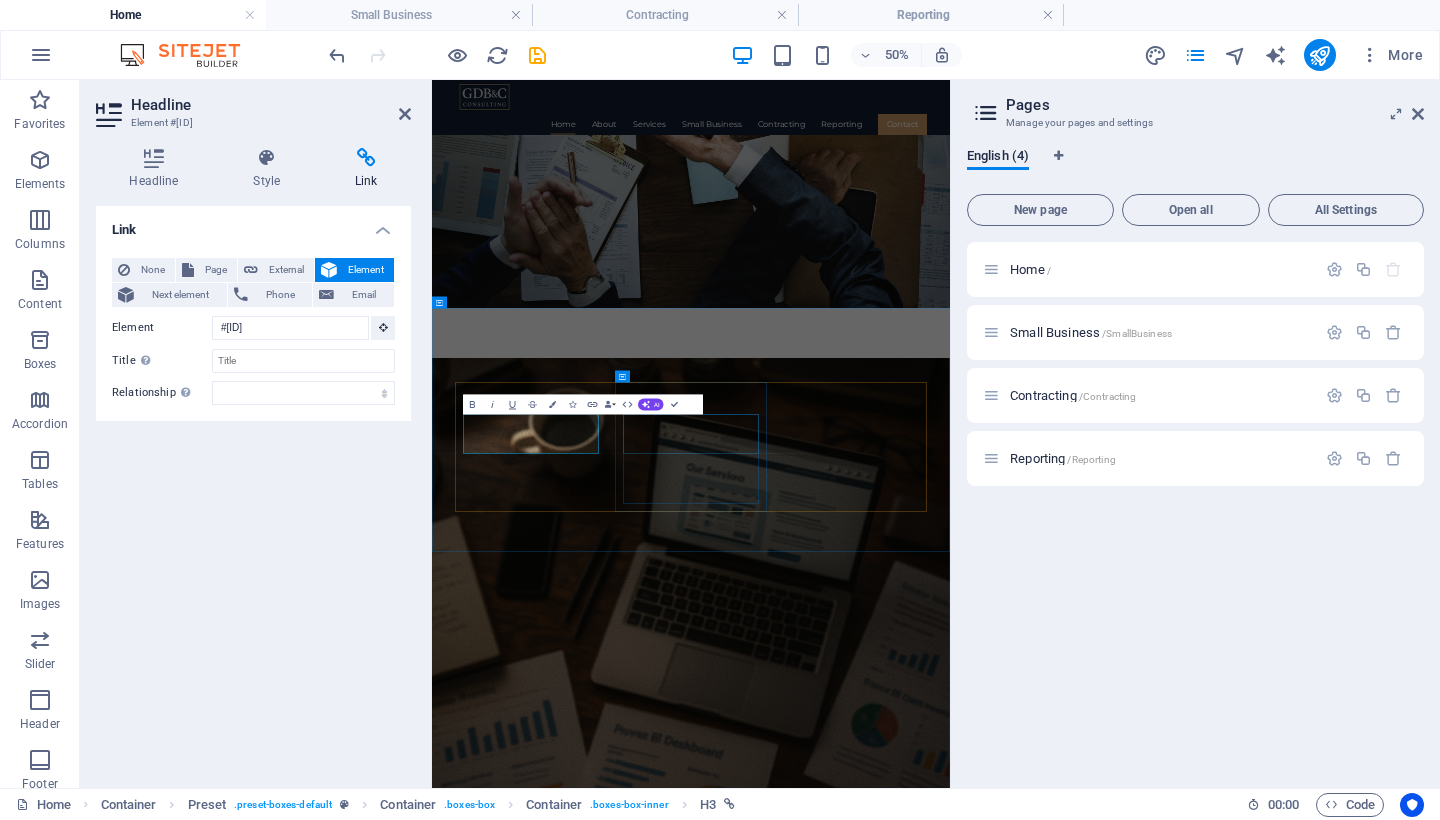 click on "Contracting and Resourcing" at bounding box center [950, 2469] 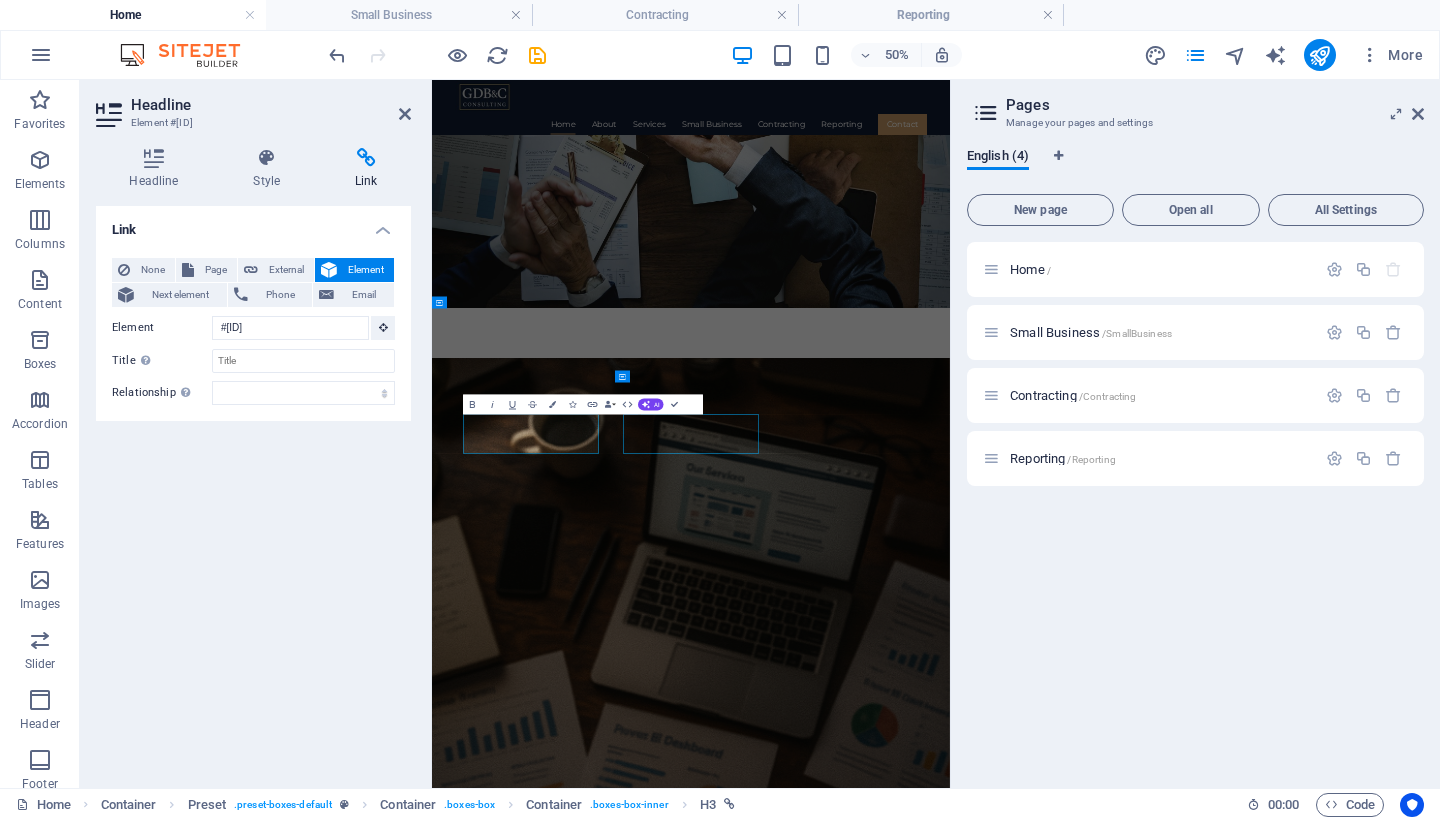 click on "Contracting and Resourcing" at bounding box center (950, 2469) 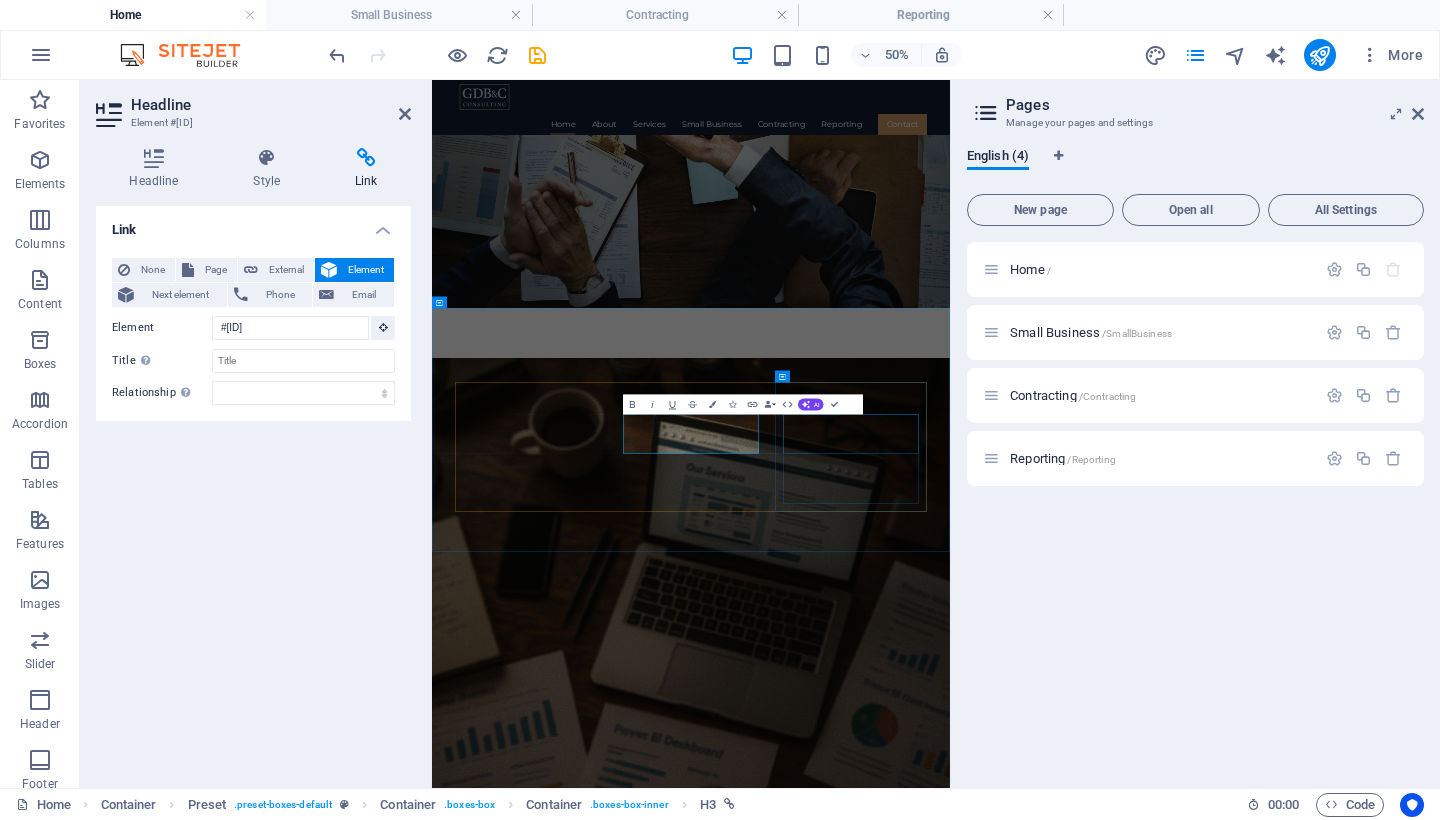 click on "Security and Compliance Reporting" at bounding box center (950, 2660) 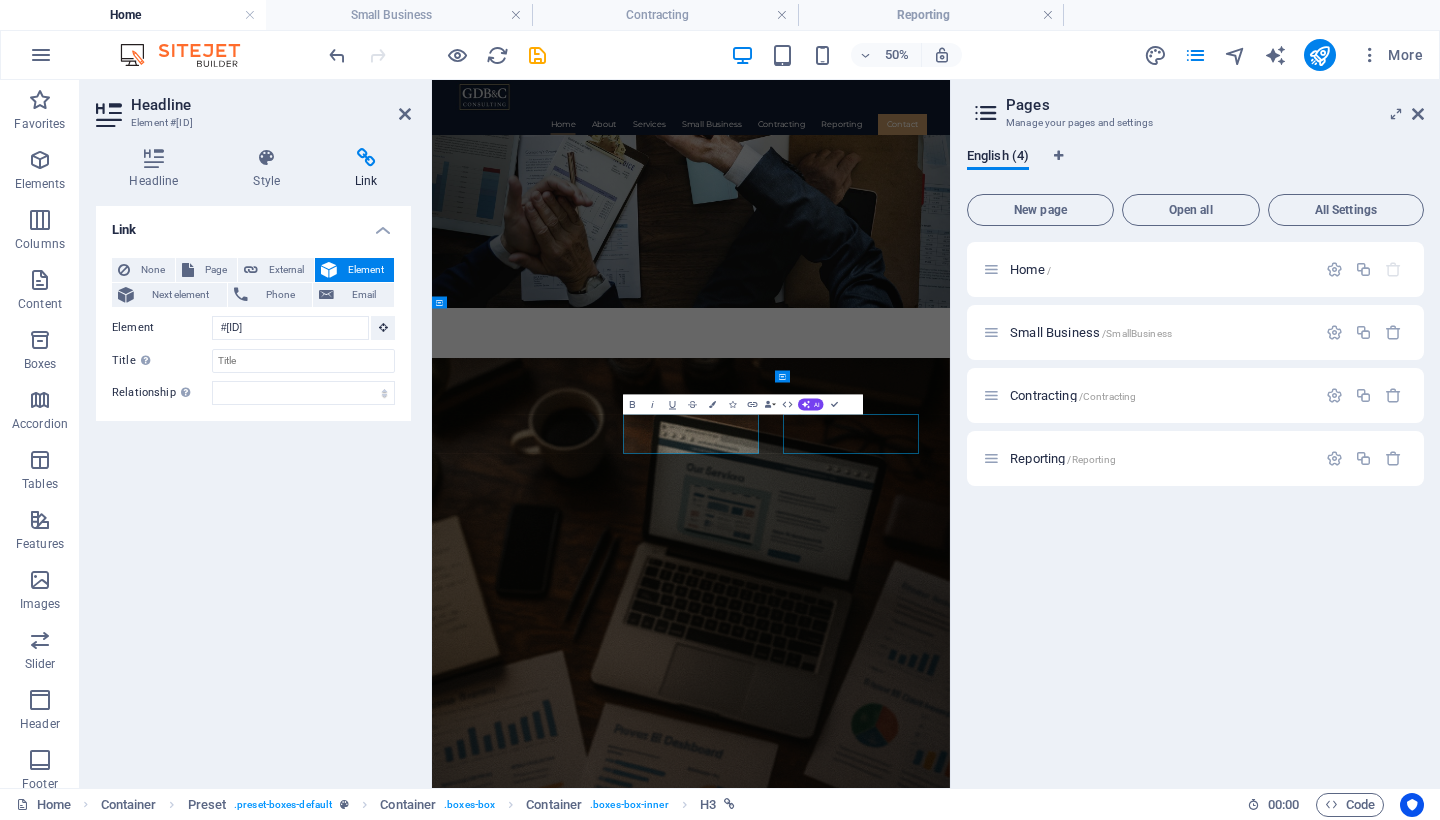 click on "Security and Compliance Reporting" at bounding box center [950, 2660] 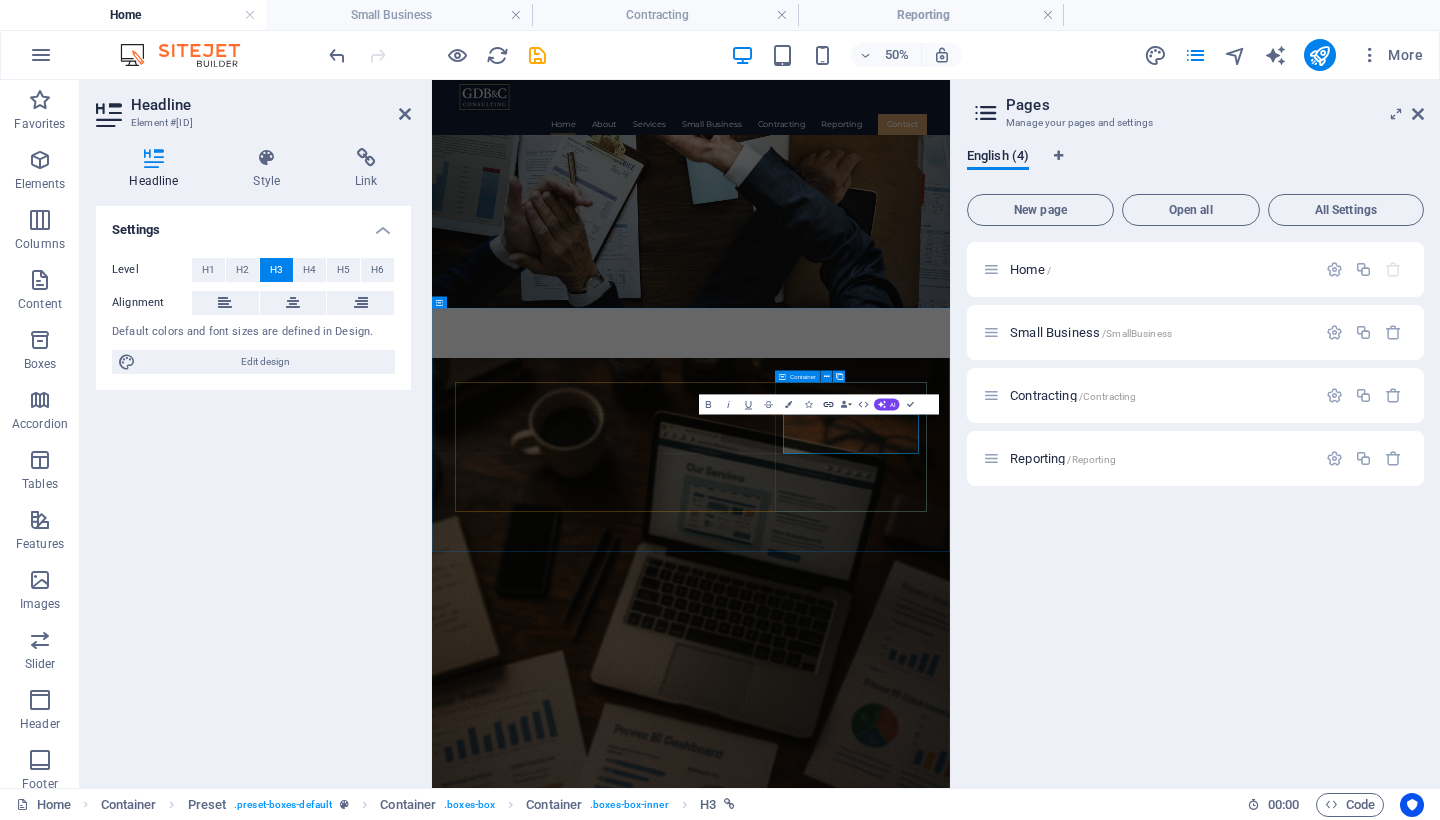 click 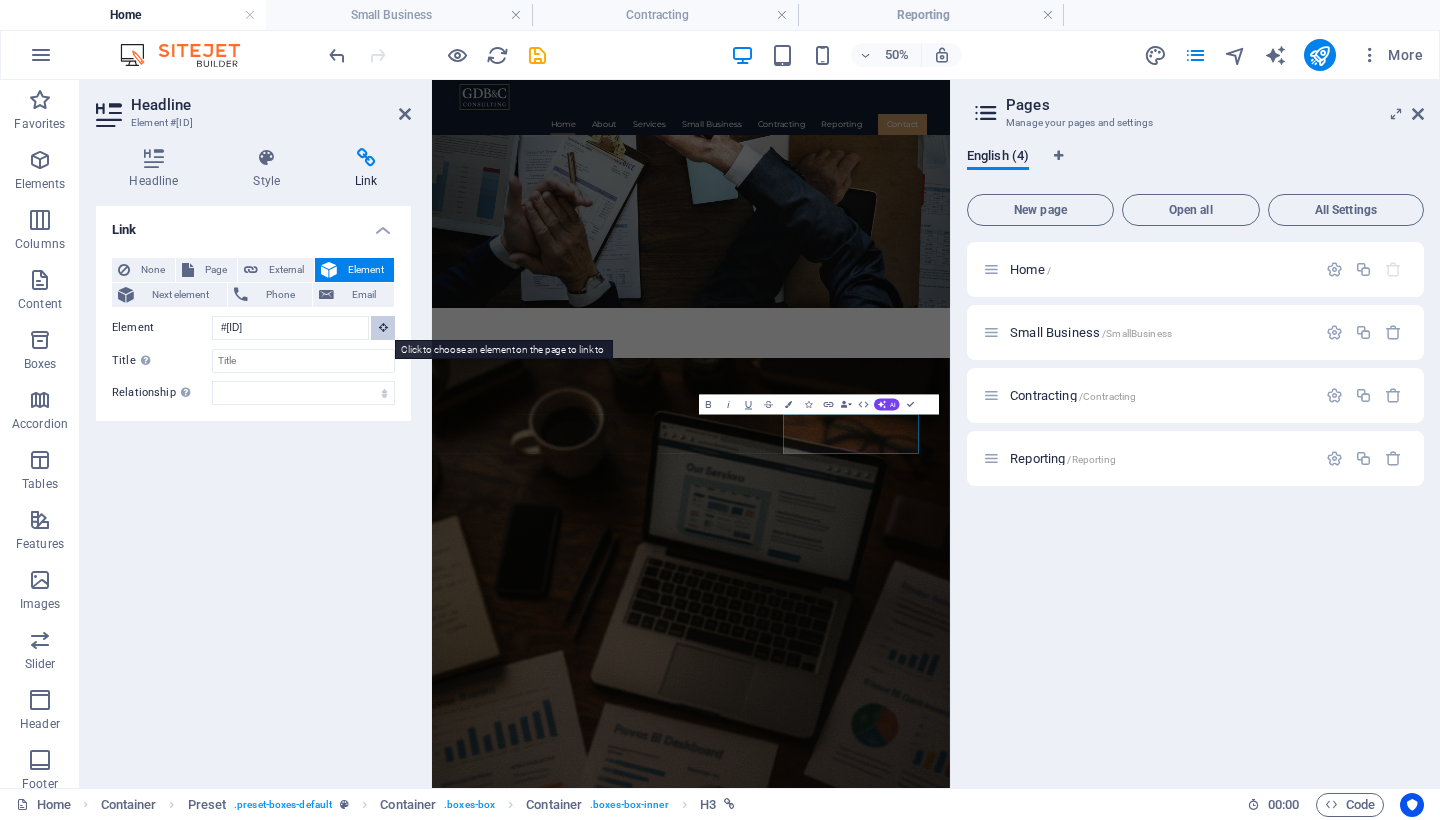 click at bounding box center (383, 327) 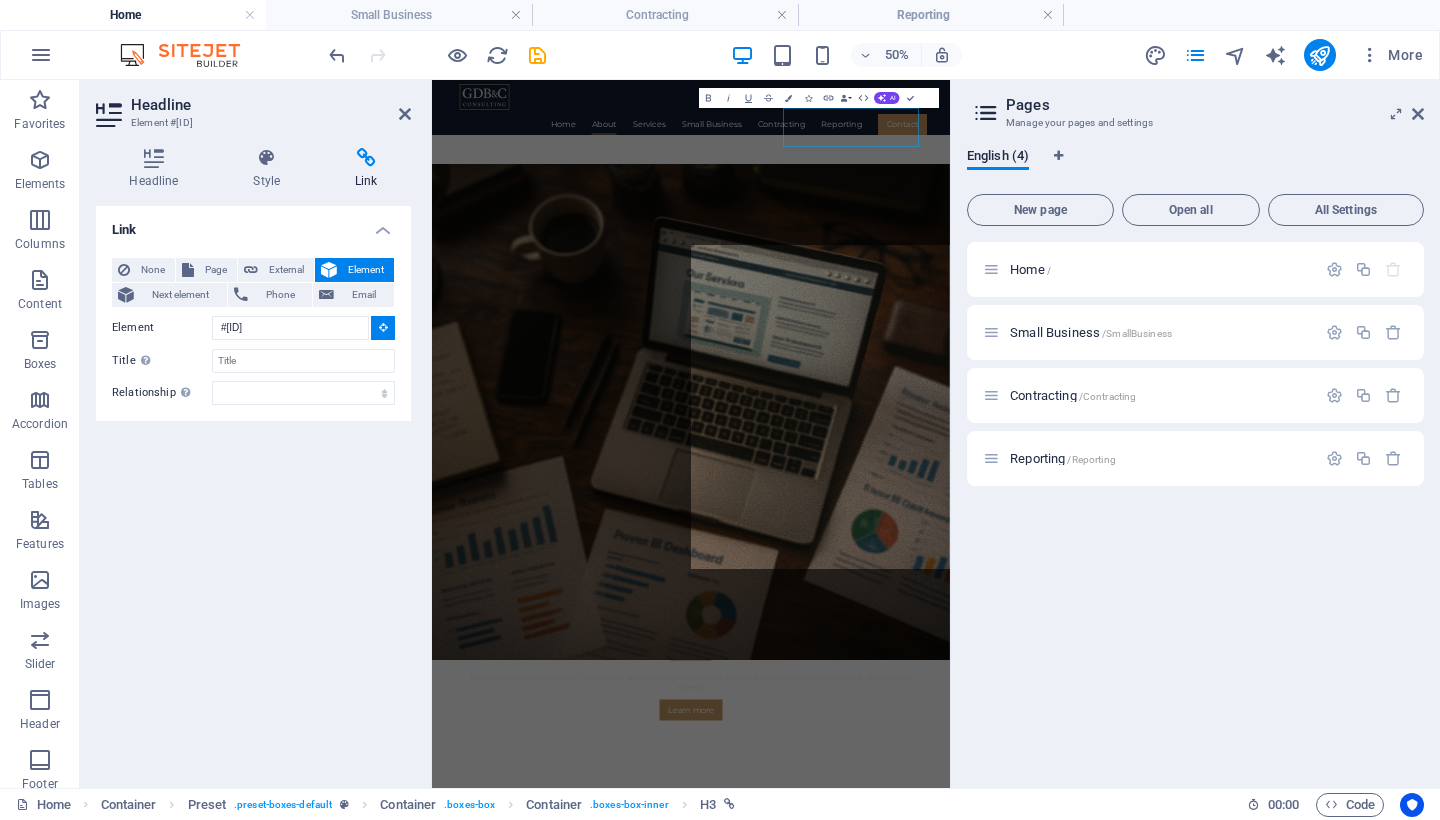 scroll, scrollTop: 1156, scrollLeft: 0, axis: vertical 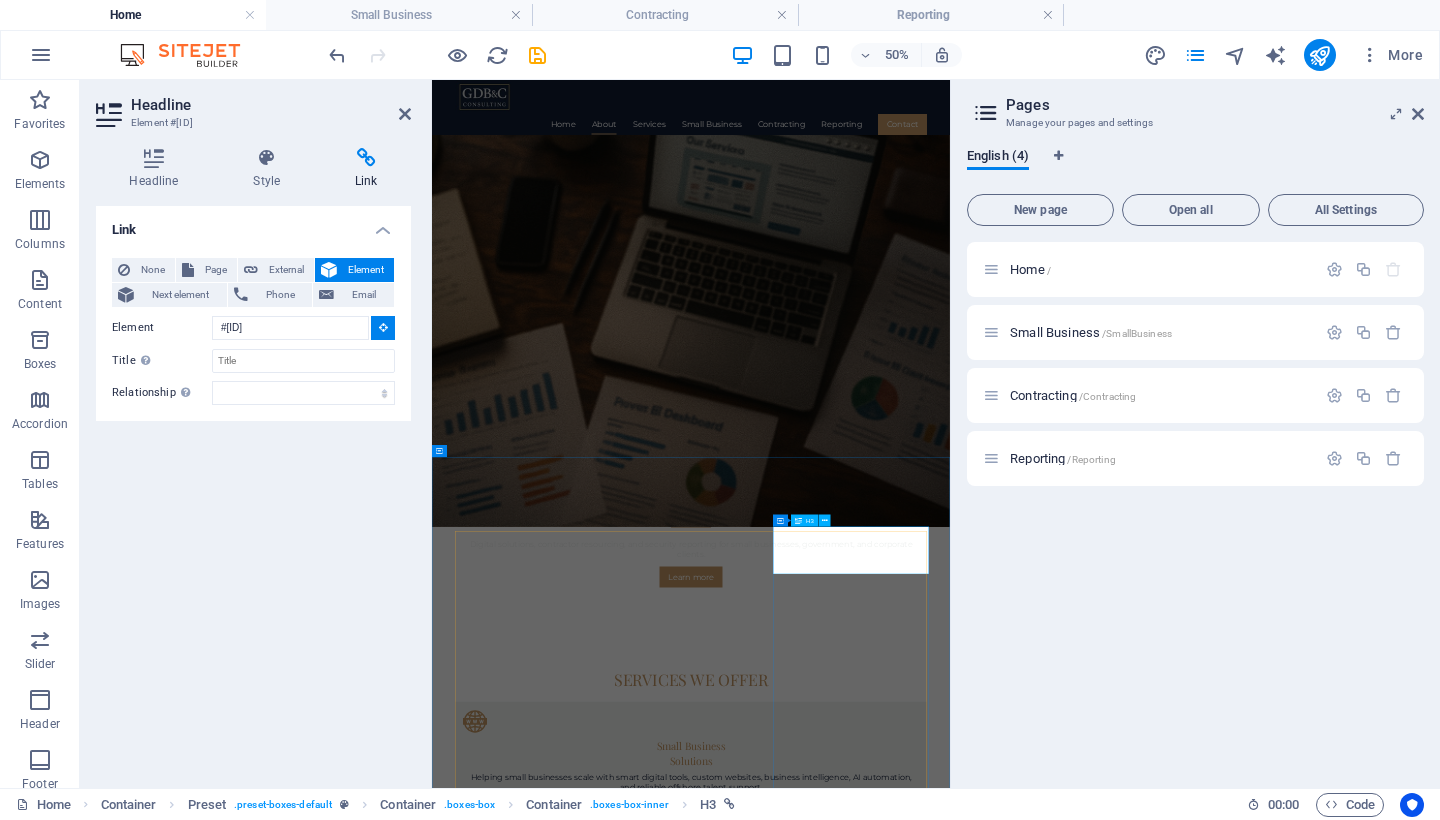 click on "‌Security and Compliance Reporting" at bounding box center (950, 4535) 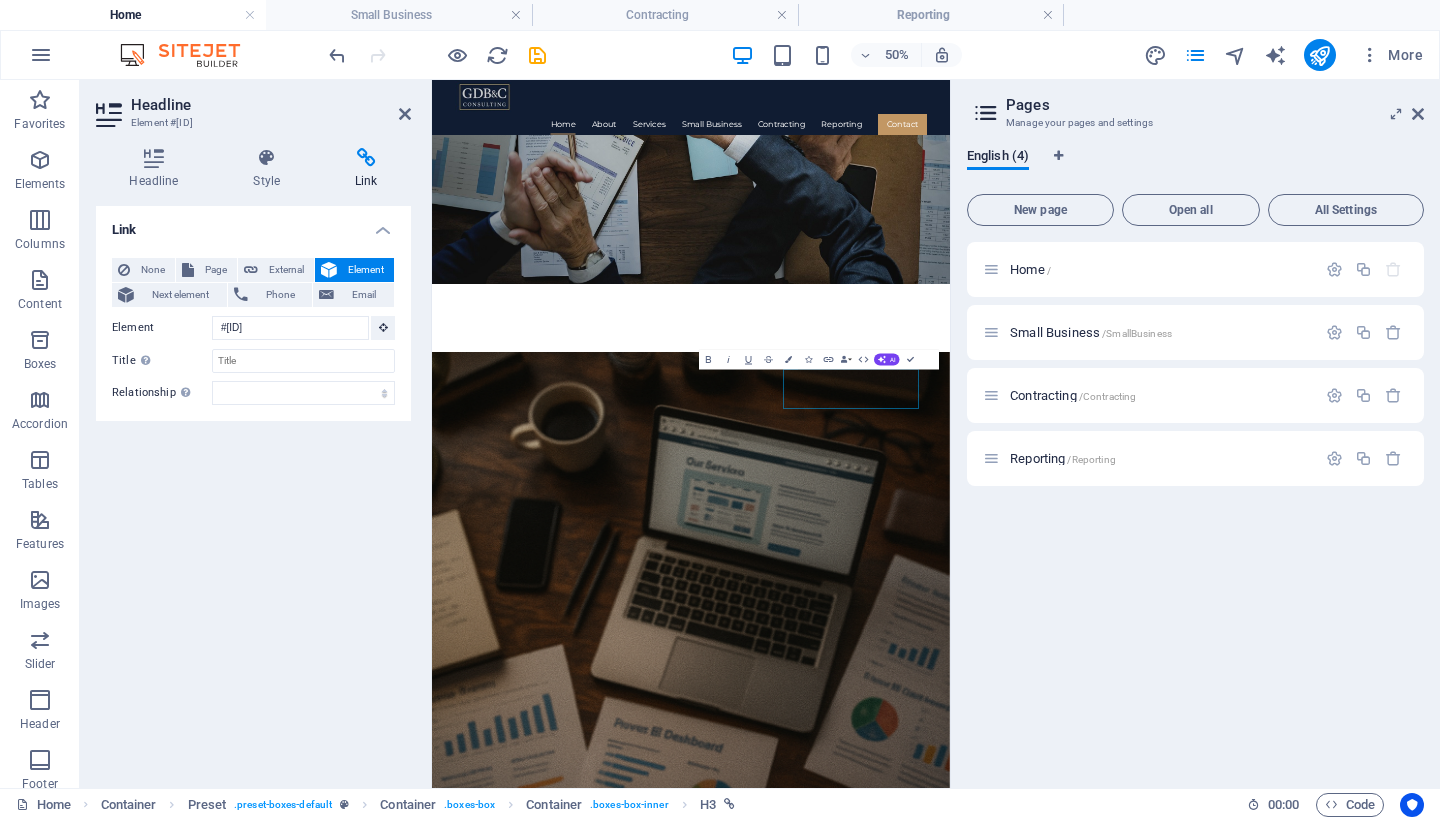 scroll, scrollTop: 319, scrollLeft: 0, axis: vertical 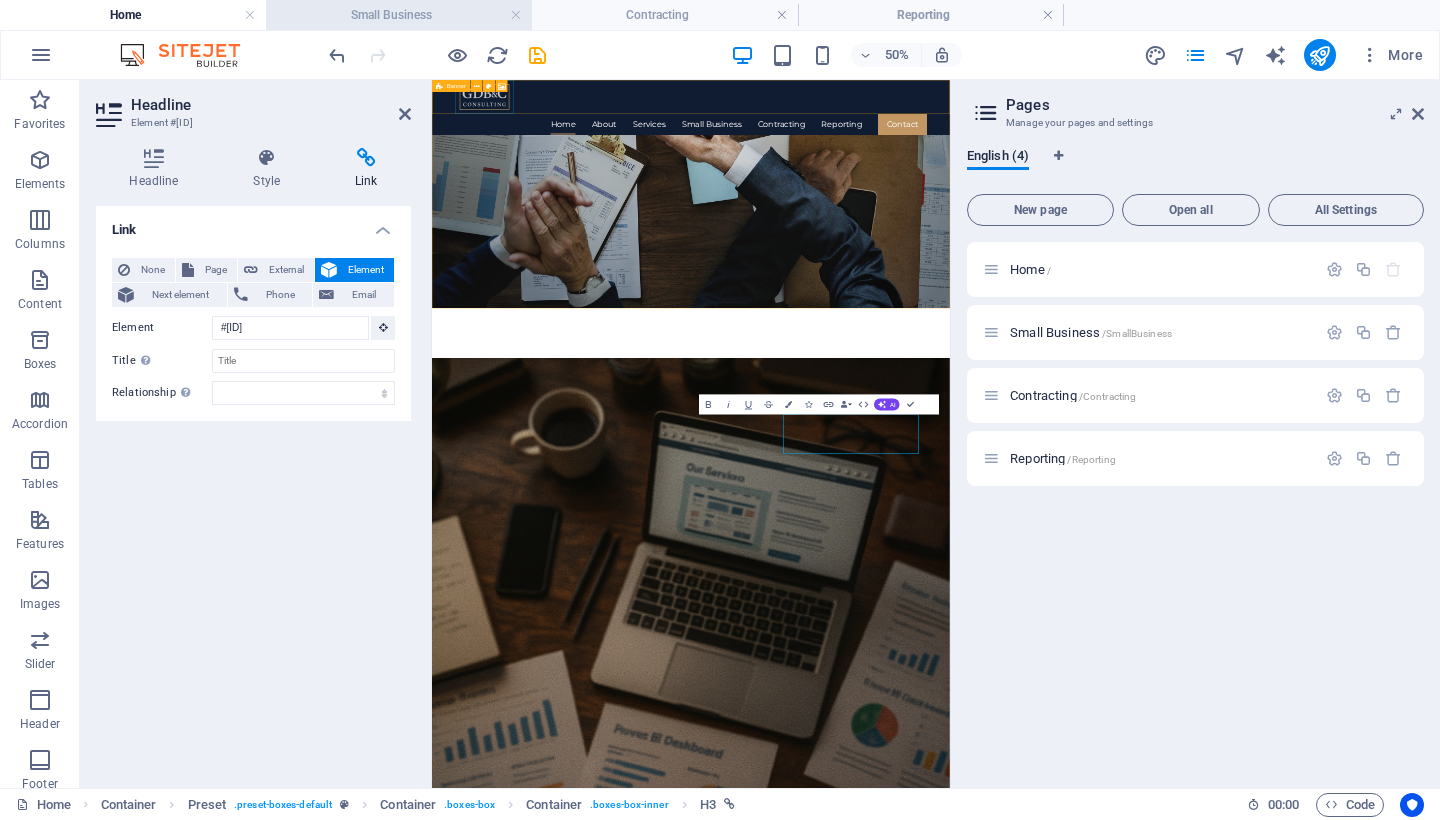click on "Small Business" at bounding box center [399, 15] 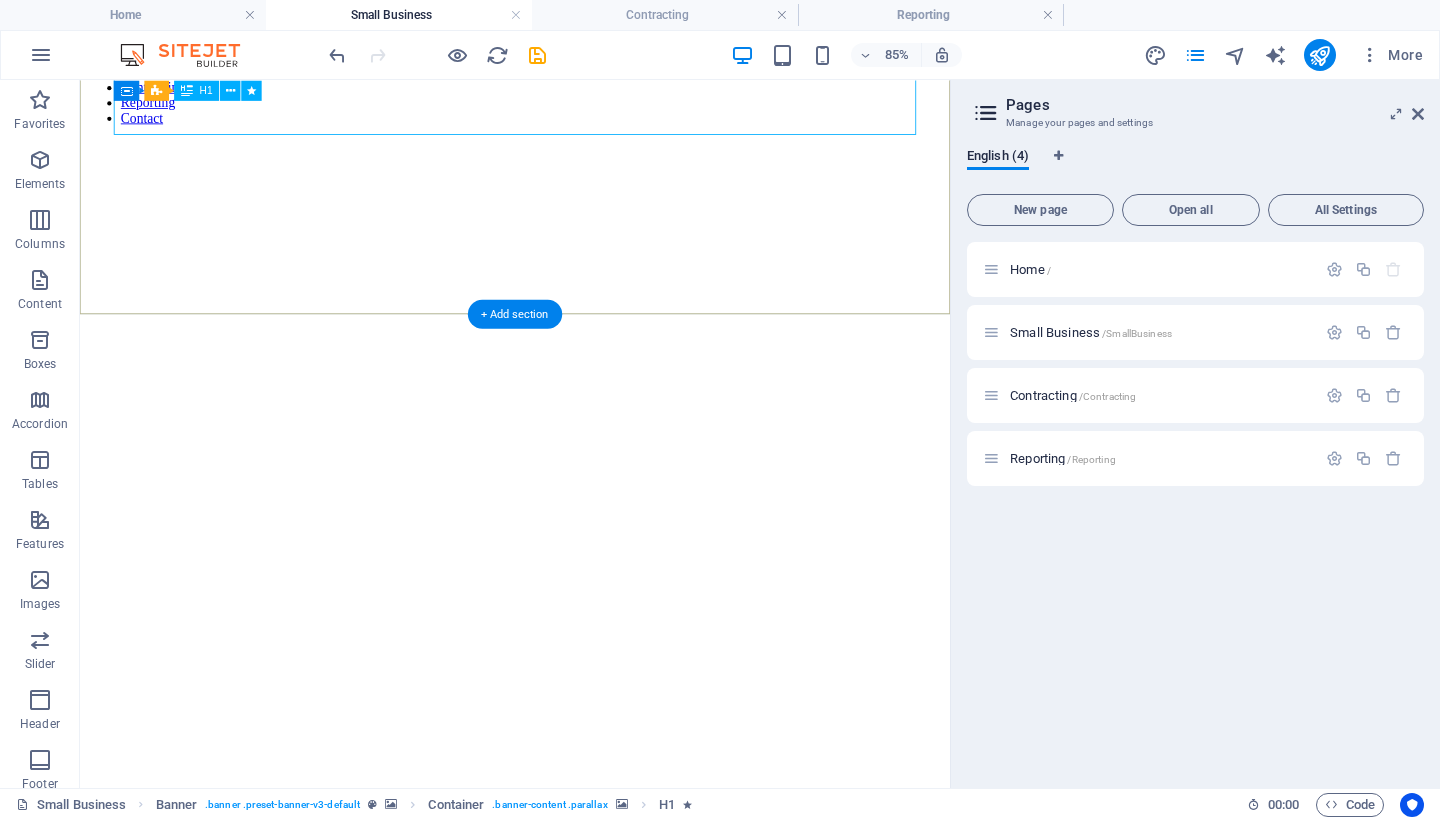 scroll, scrollTop: 276, scrollLeft: 0, axis: vertical 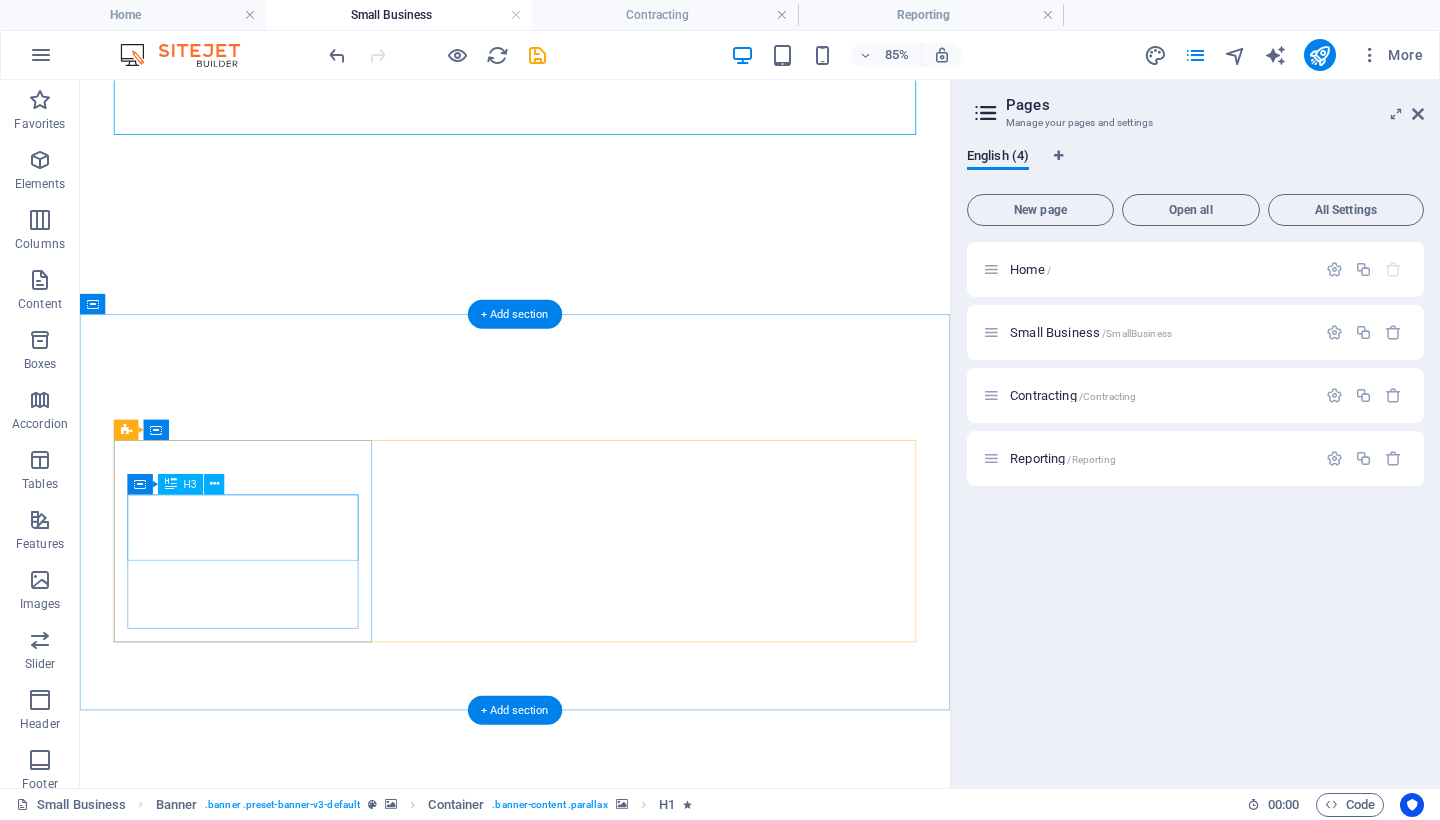 click on "Website Development and Deployment" at bounding box center (592, 2459) 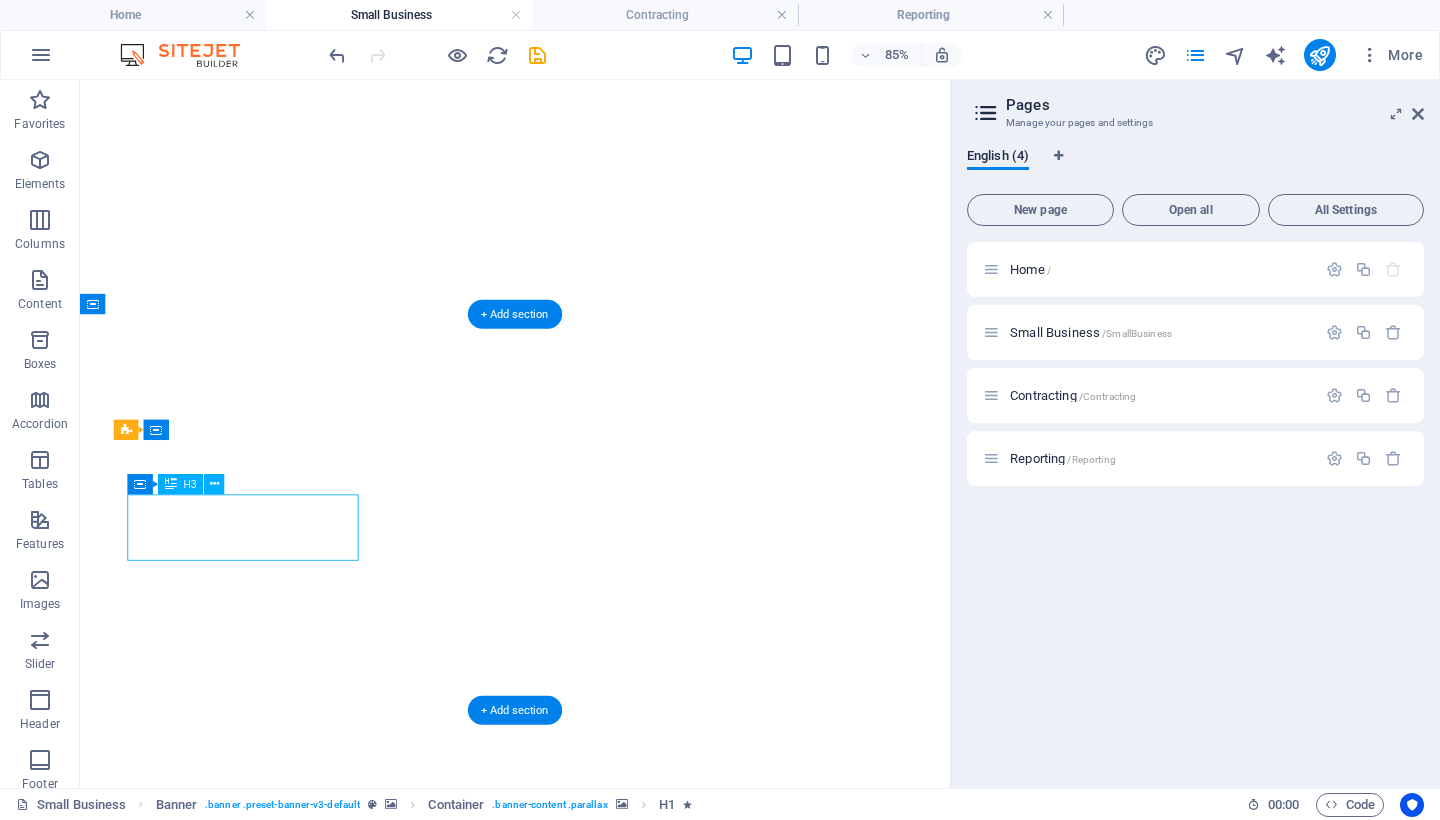 click on "Website Development and Deployment" at bounding box center (592, 2459) 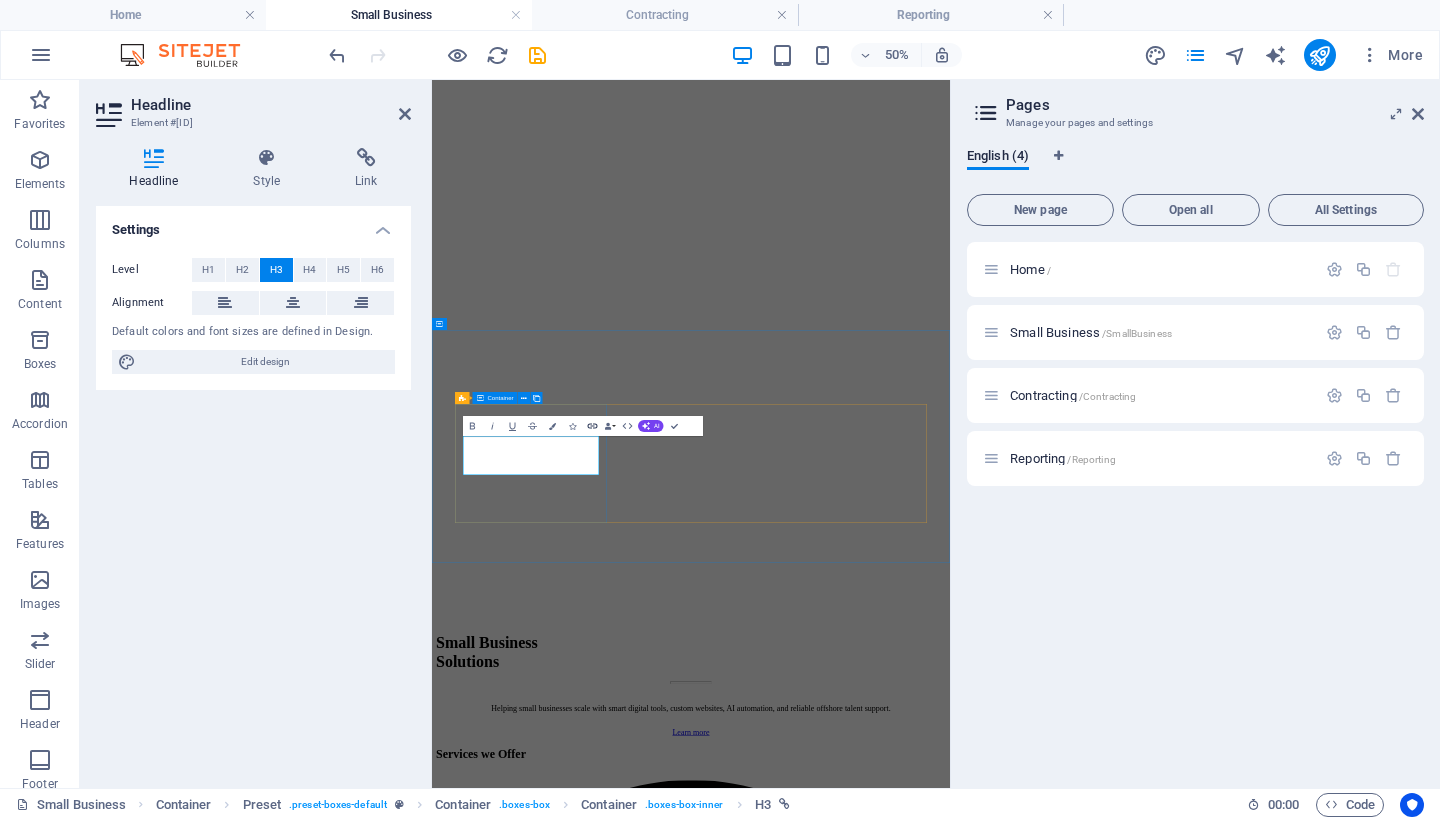 click 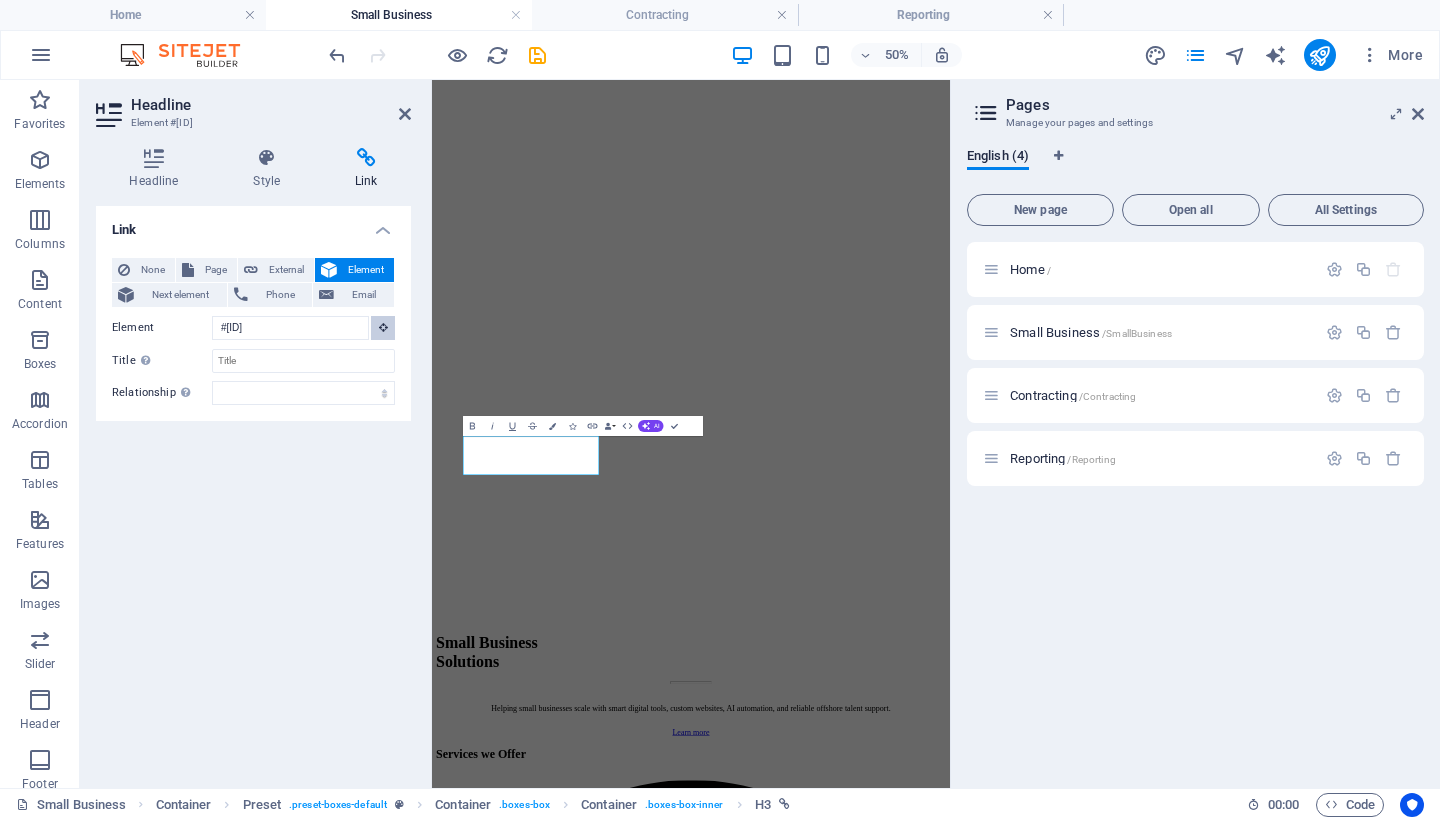 click at bounding box center [383, 327] 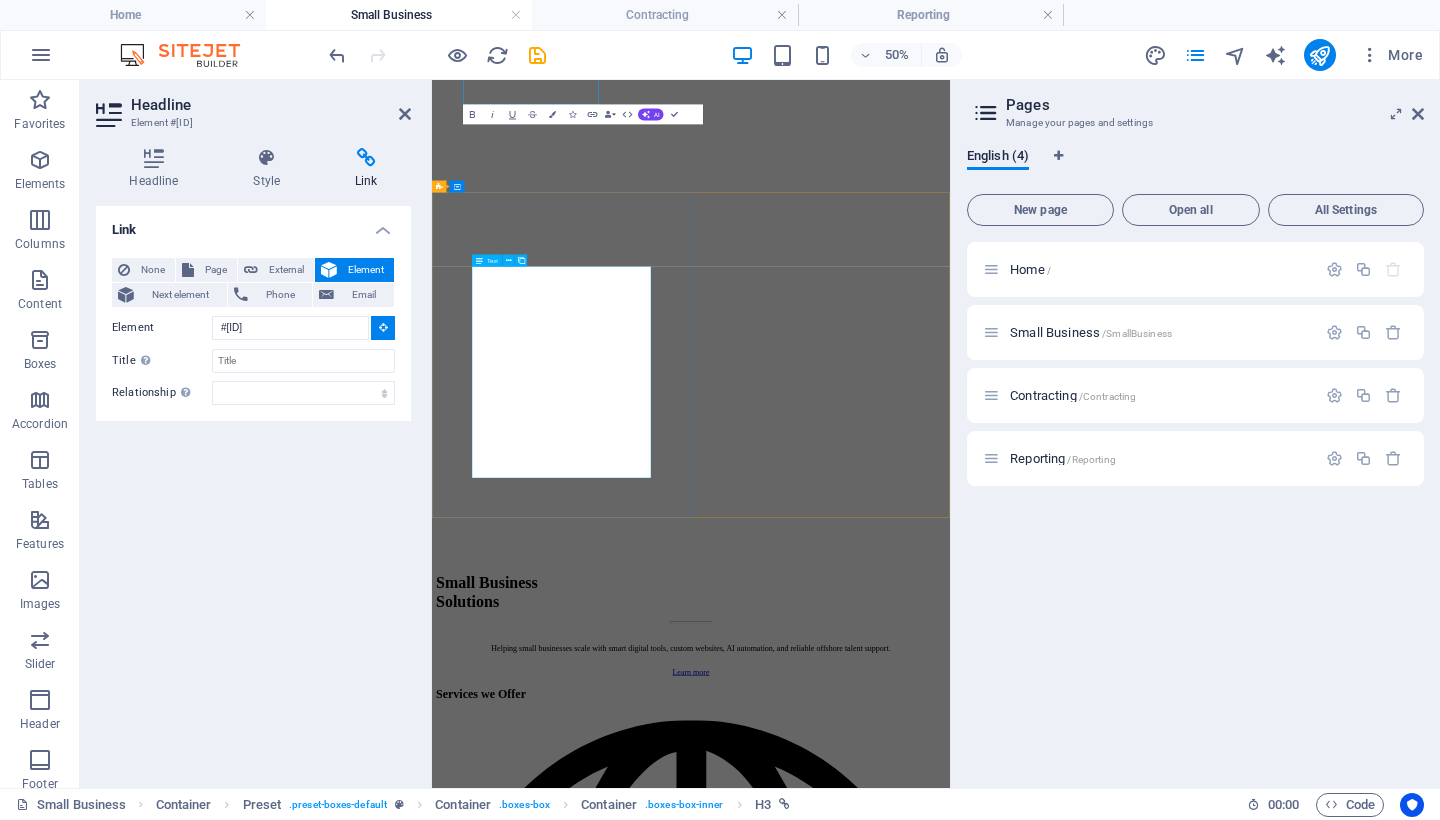scroll, scrollTop: 1017, scrollLeft: 0, axis: vertical 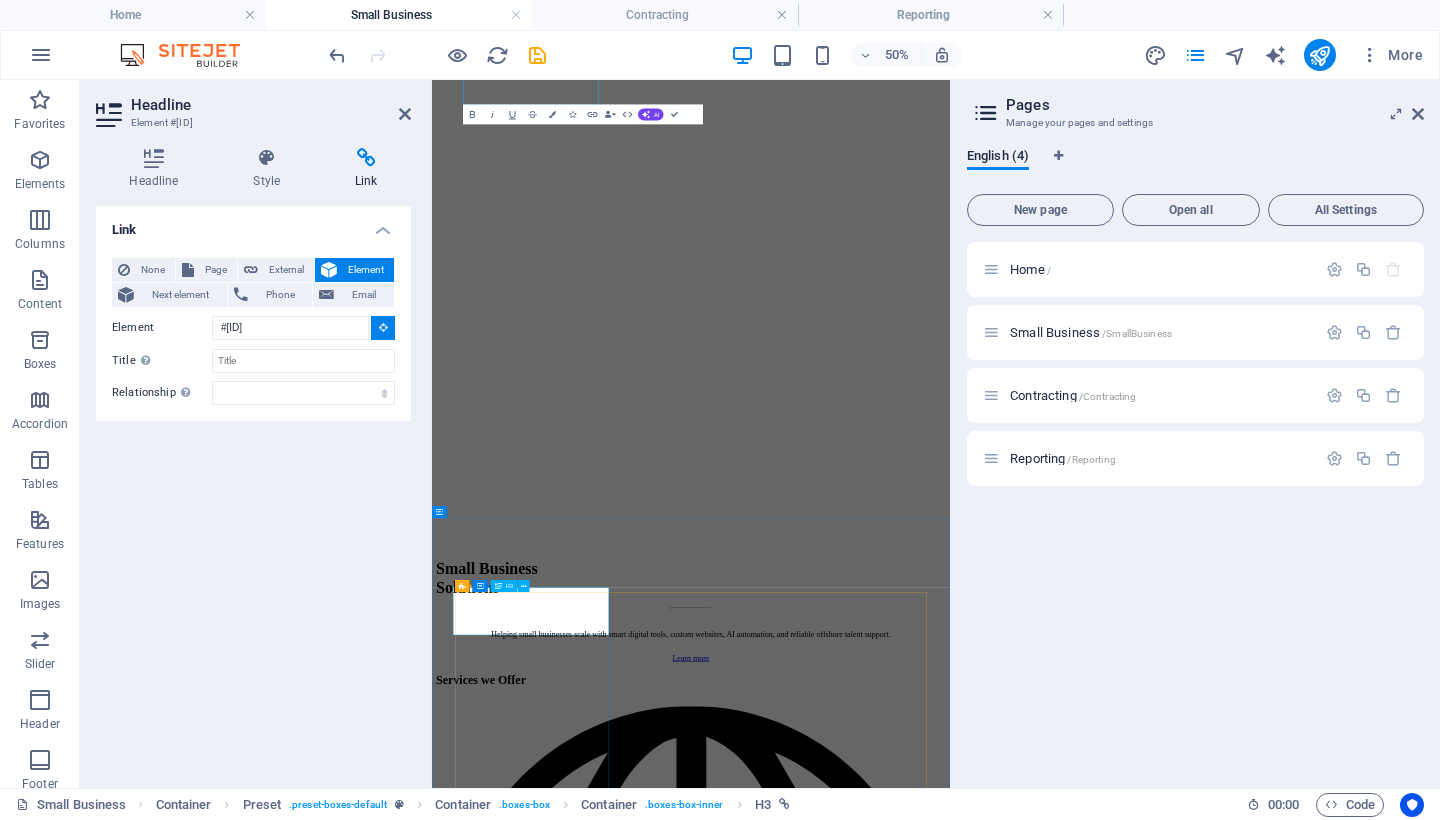 click on "‌Website Development and Deployment" at bounding box center [950, 6164] 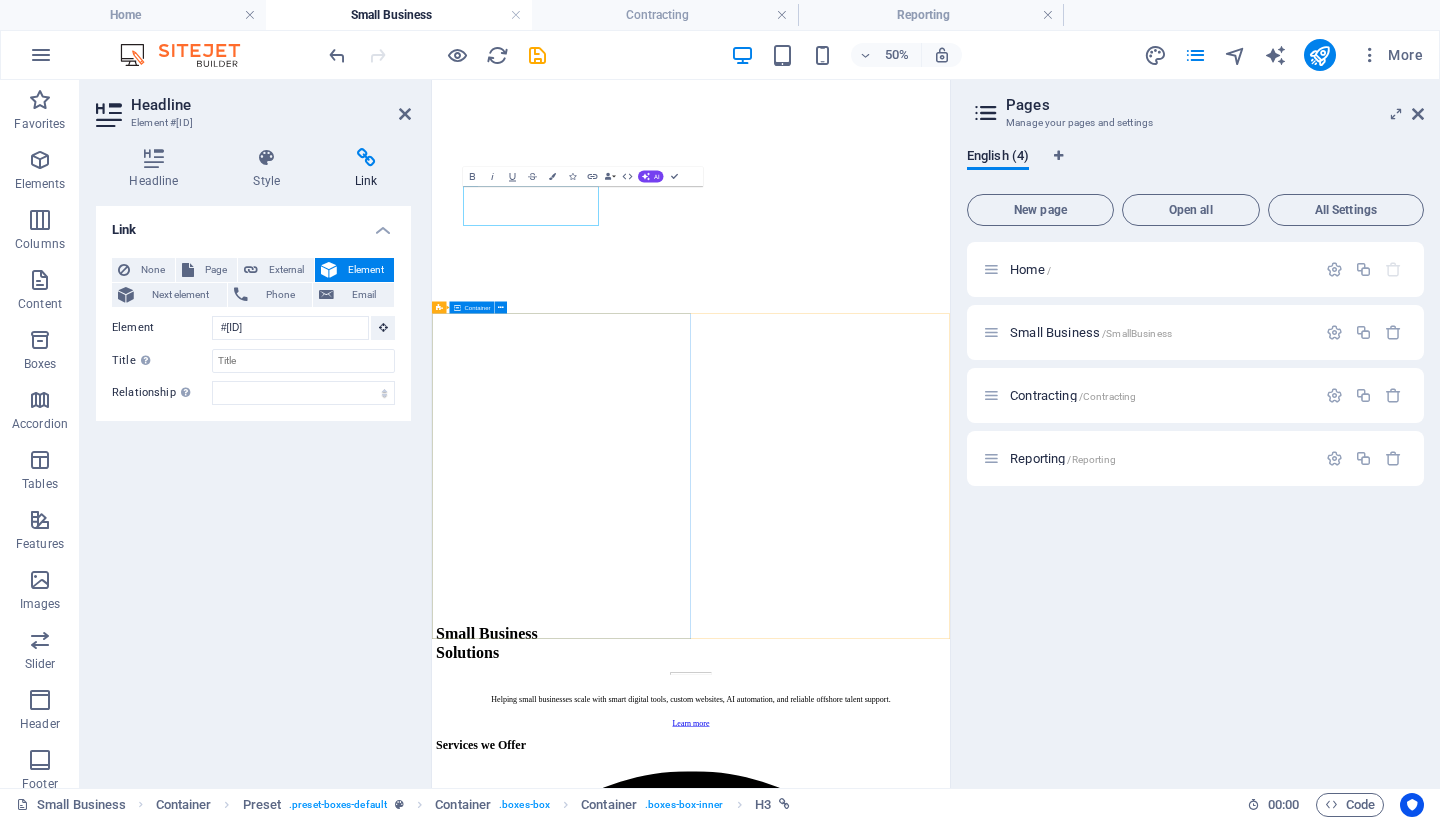 scroll, scrollTop: 704, scrollLeft: 0, axis: vertical 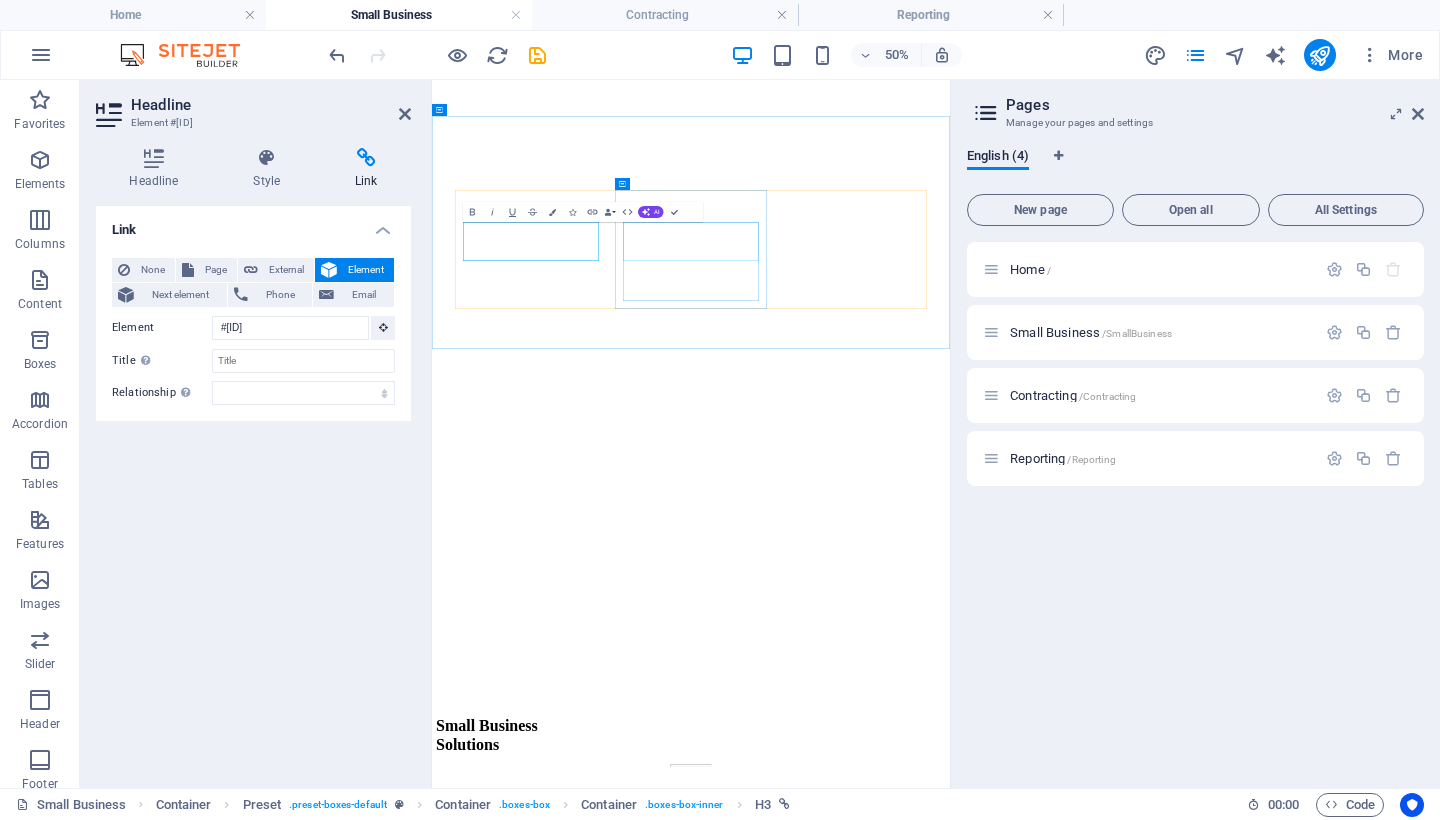 click on "Data Analytics and Business Intelligence" at bounding box center (950, 3899) 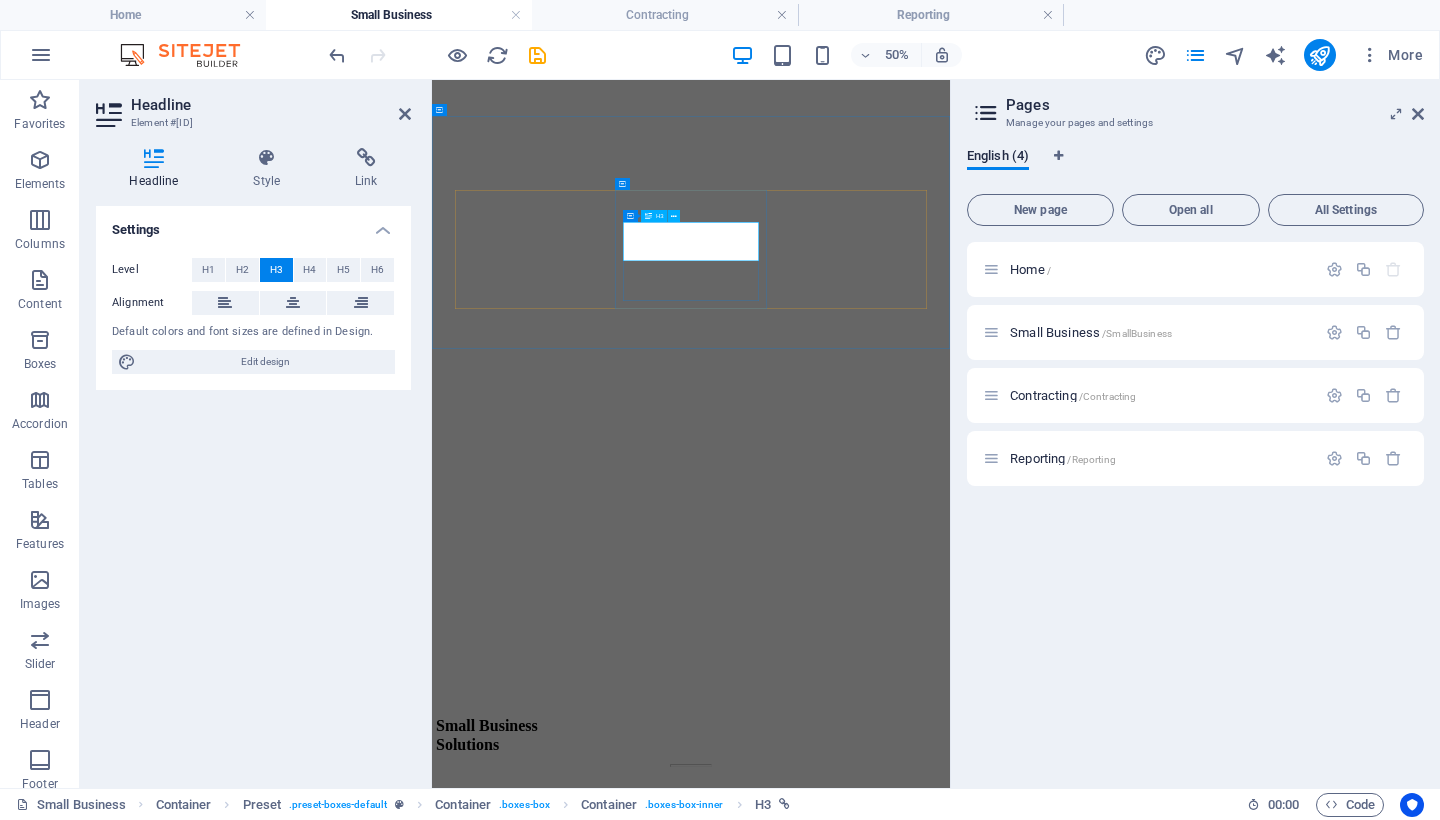 click on "Data Analytics and Business Intelligence" at bounding box center [950, 3899] 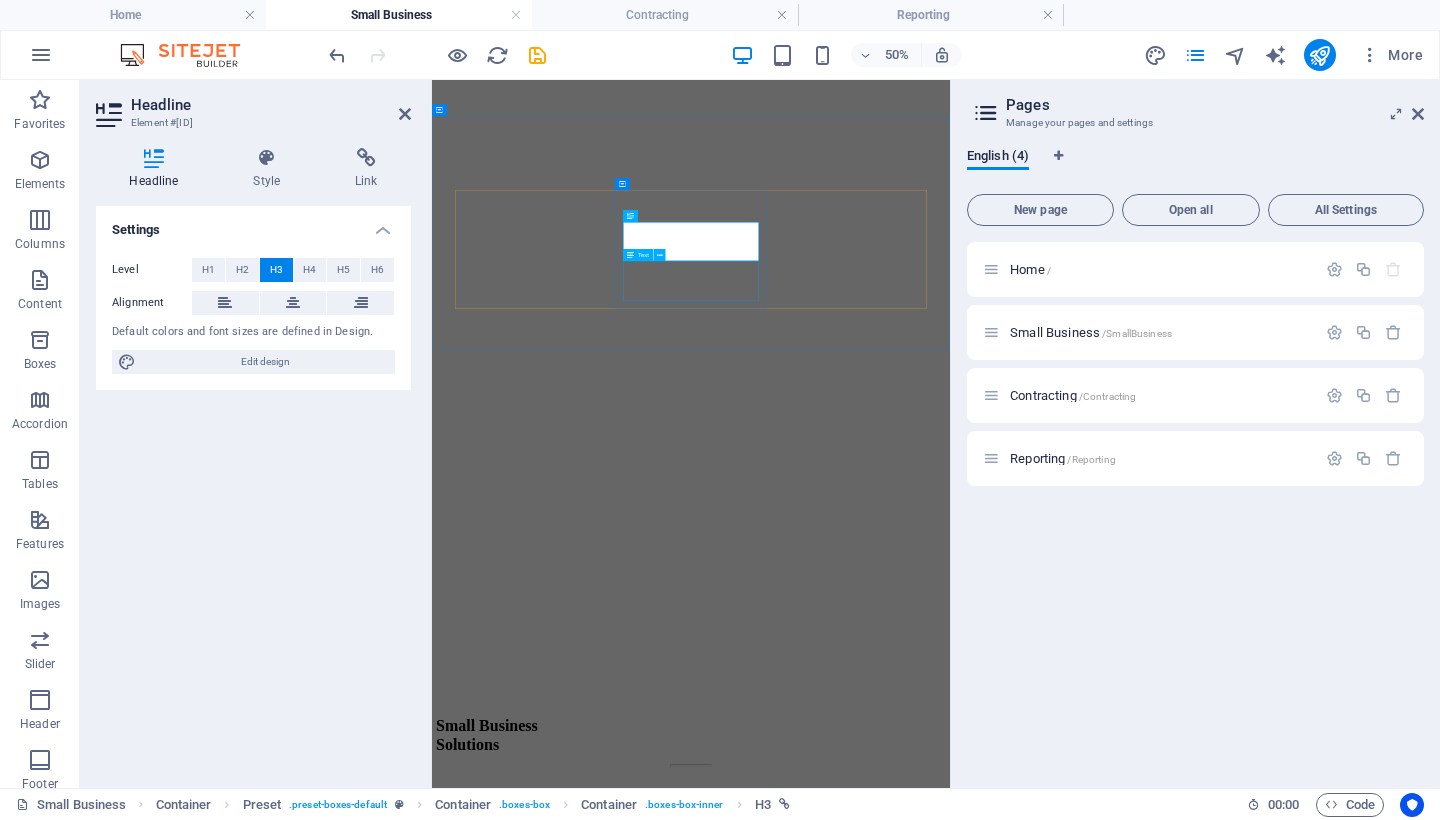 click on "Interactive dashboards, Power BI reporting, and data strategy services to drive performance and informed decision-making." at bounding box center (950, 3938) 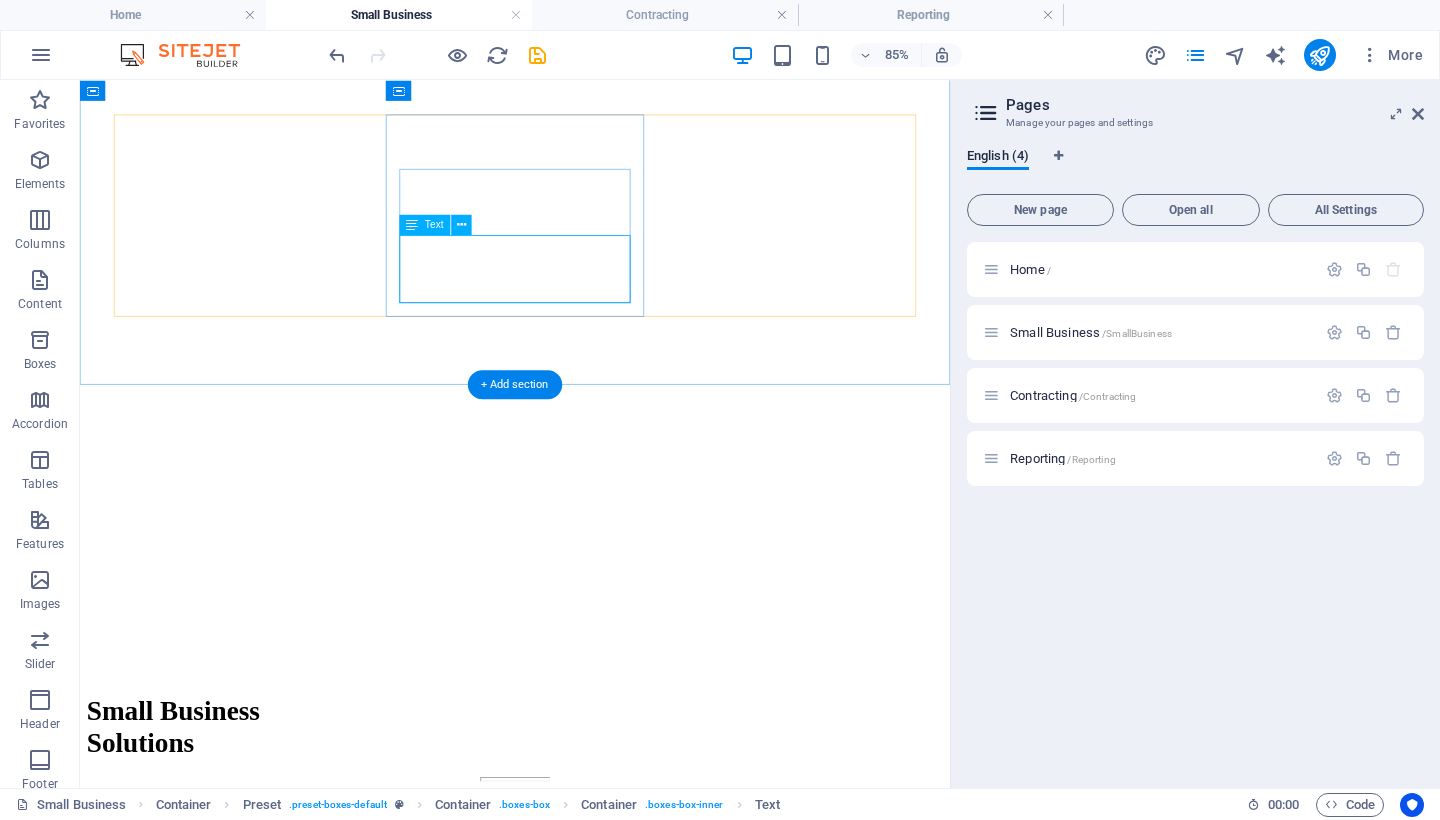 scroll, scrollTop: 642, scrollLeft: 0, axis: vertical 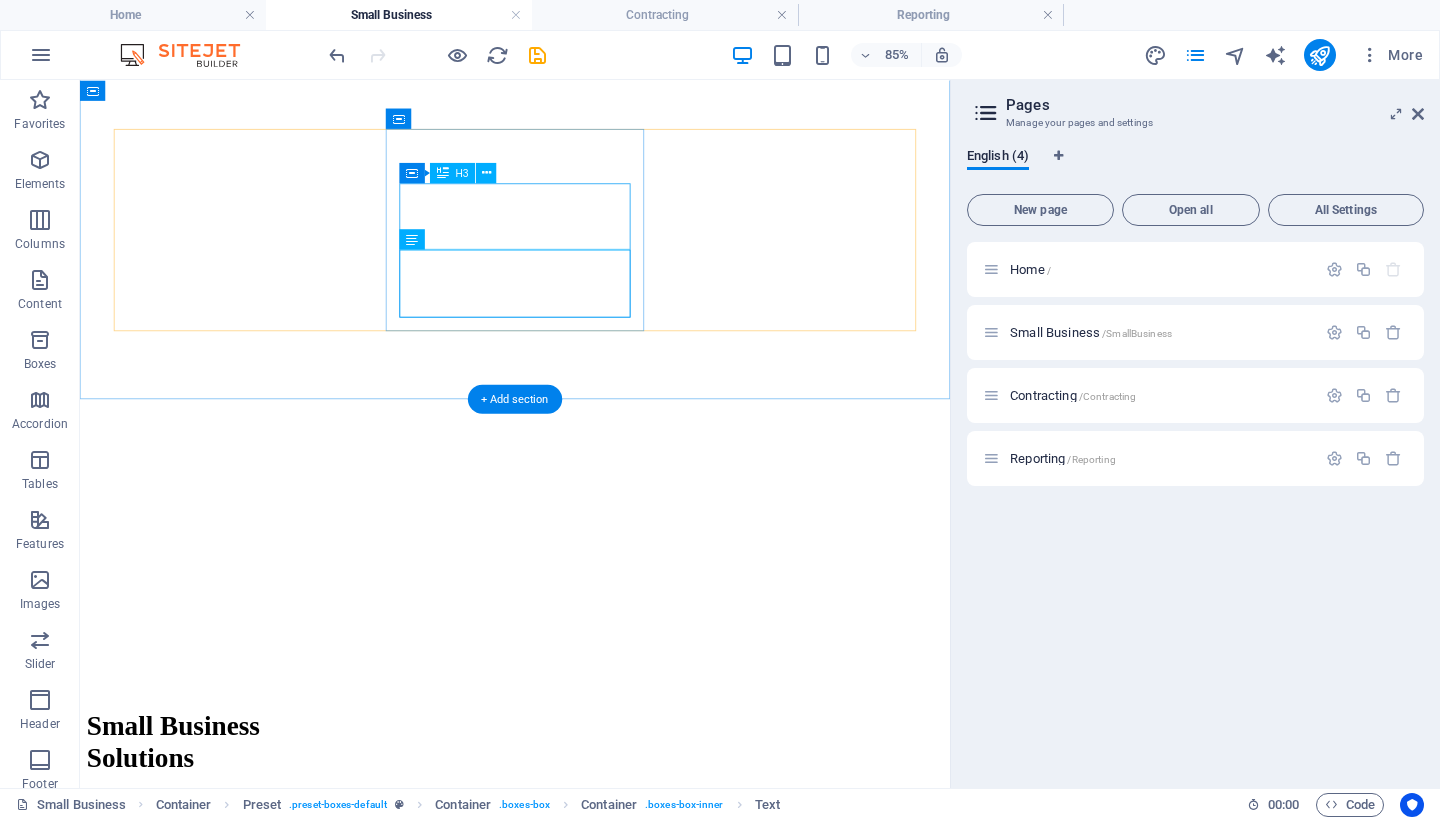click on "Data Analytics and Business Intelligence" at bounding box center (592, 3342) 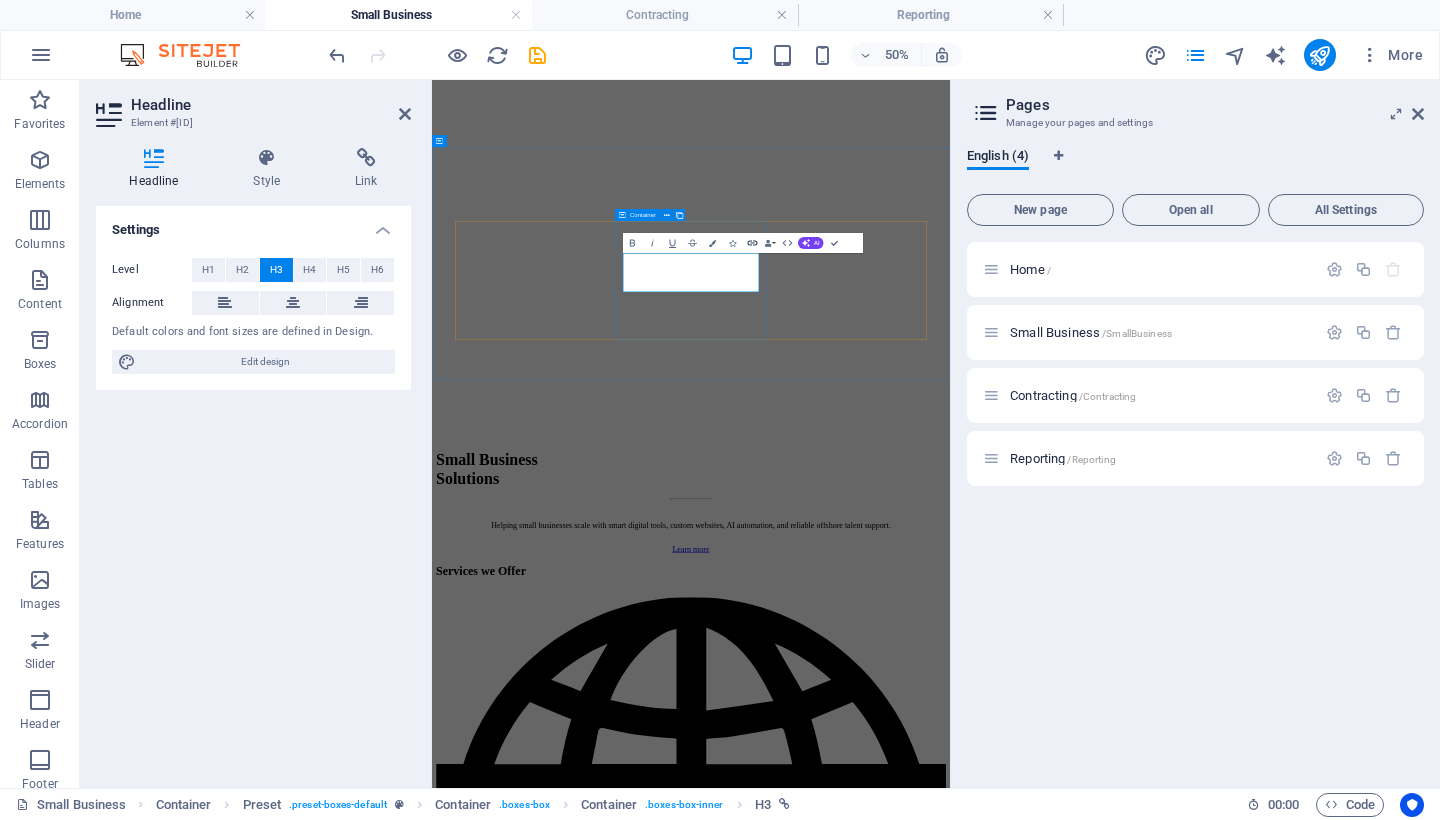 click 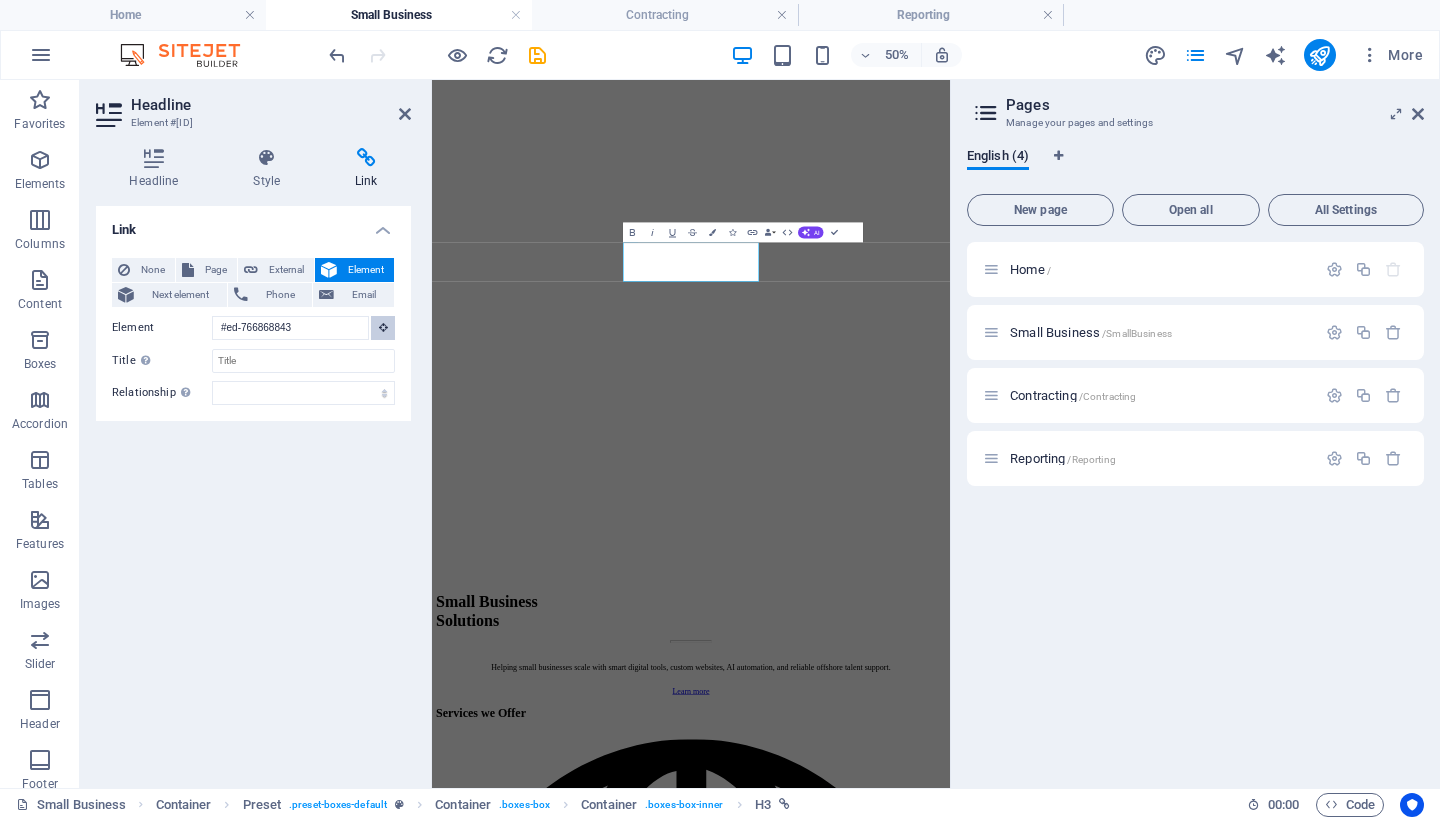 scroll, scrollTop: 574, scrollLeft: 0, axis: vertical 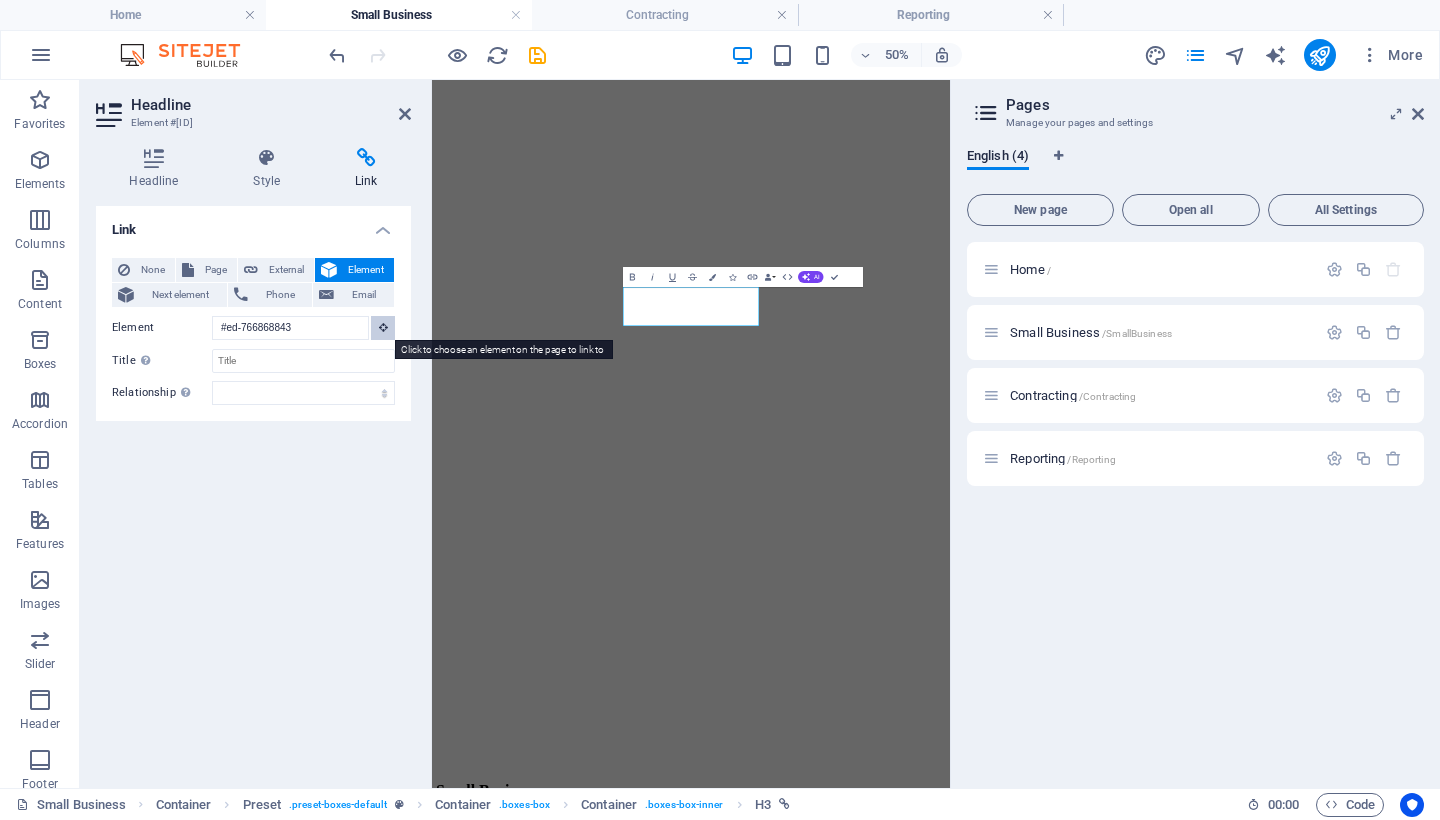 click at bounding box center (383, 328) 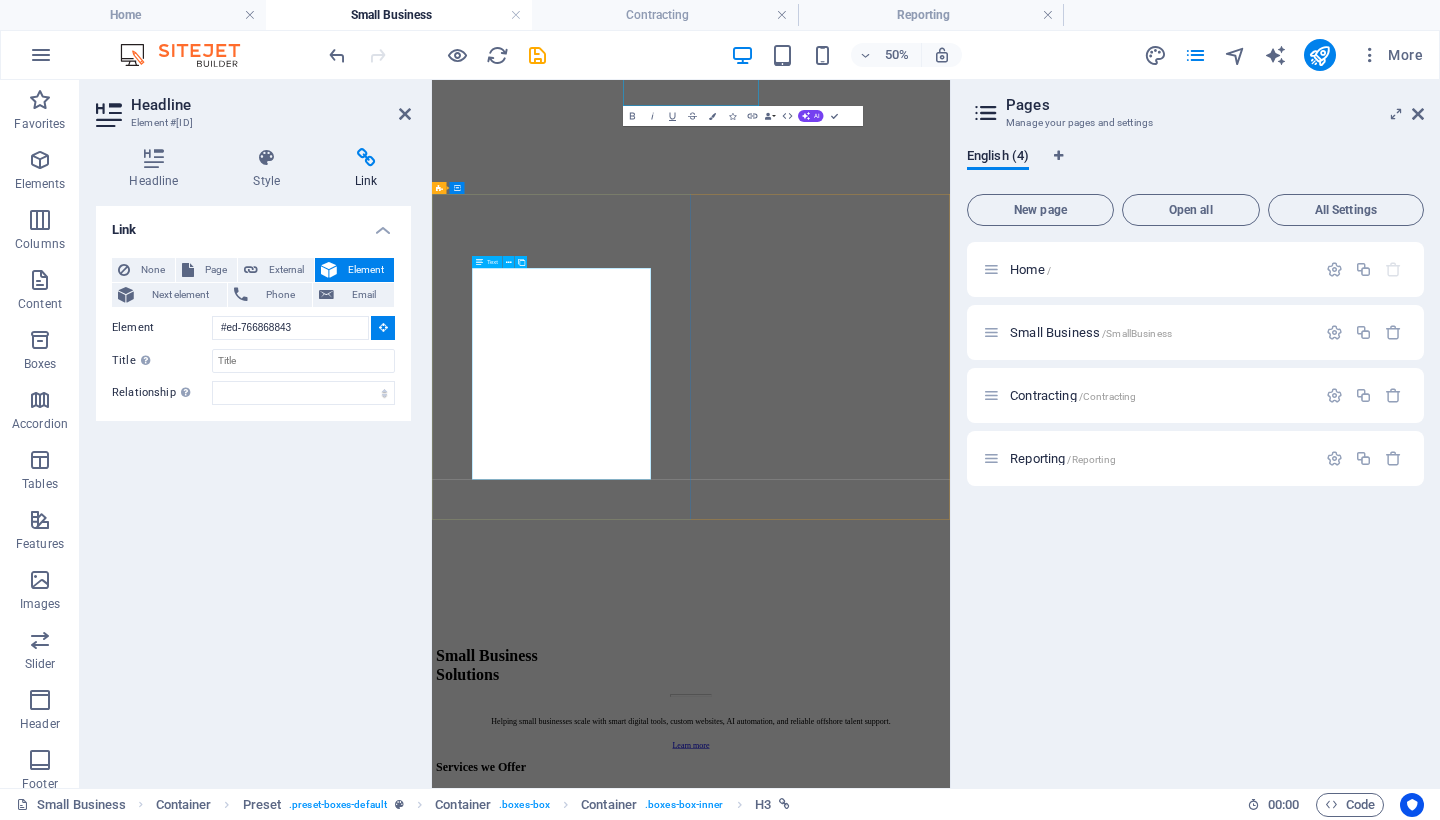 scroll, scrollTop: 1159, scrollLeft: 0, axis: vertical 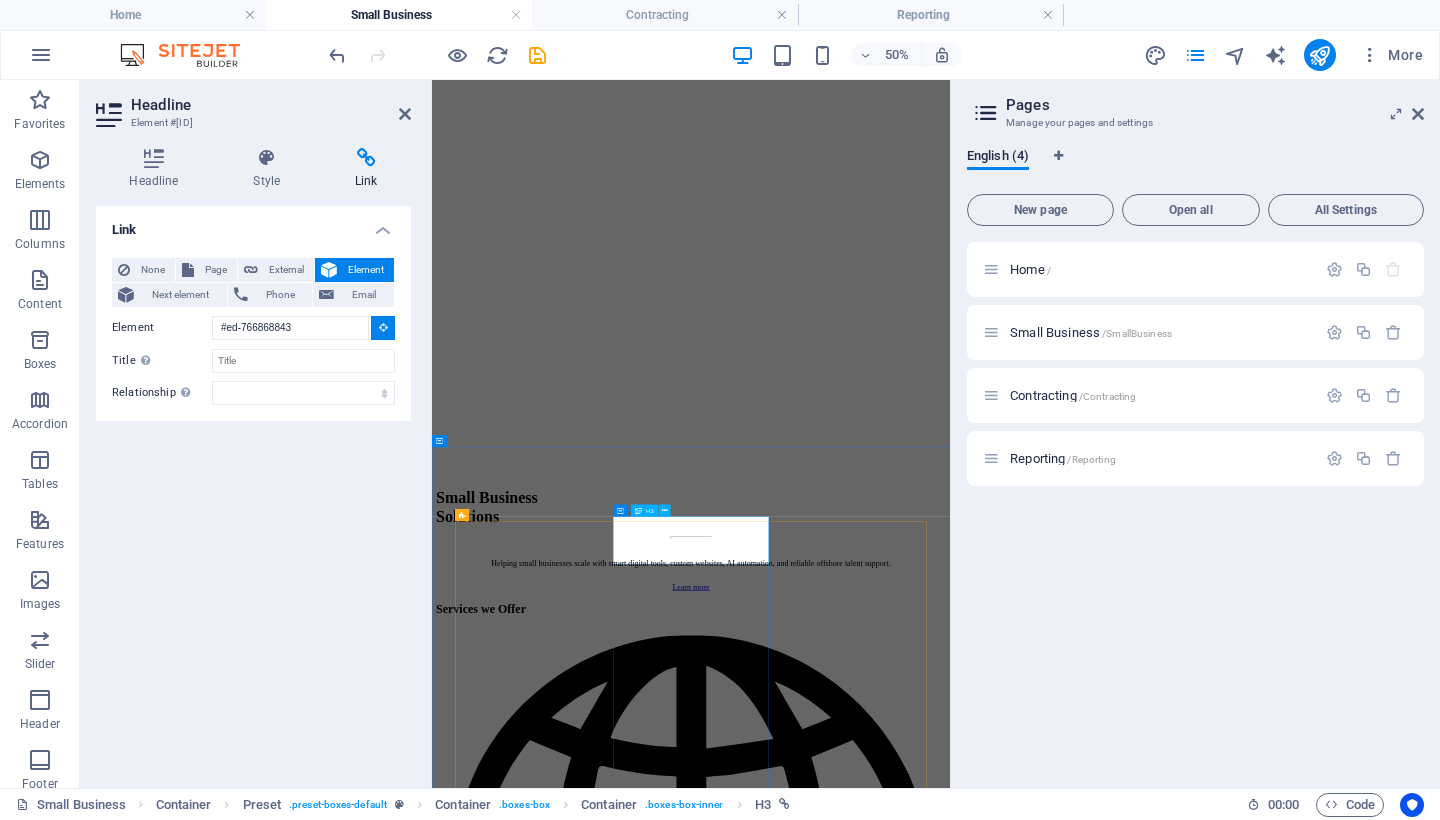 click on "‌Data Analytics and Business Intelligence" at bounding box center (950, 6327) 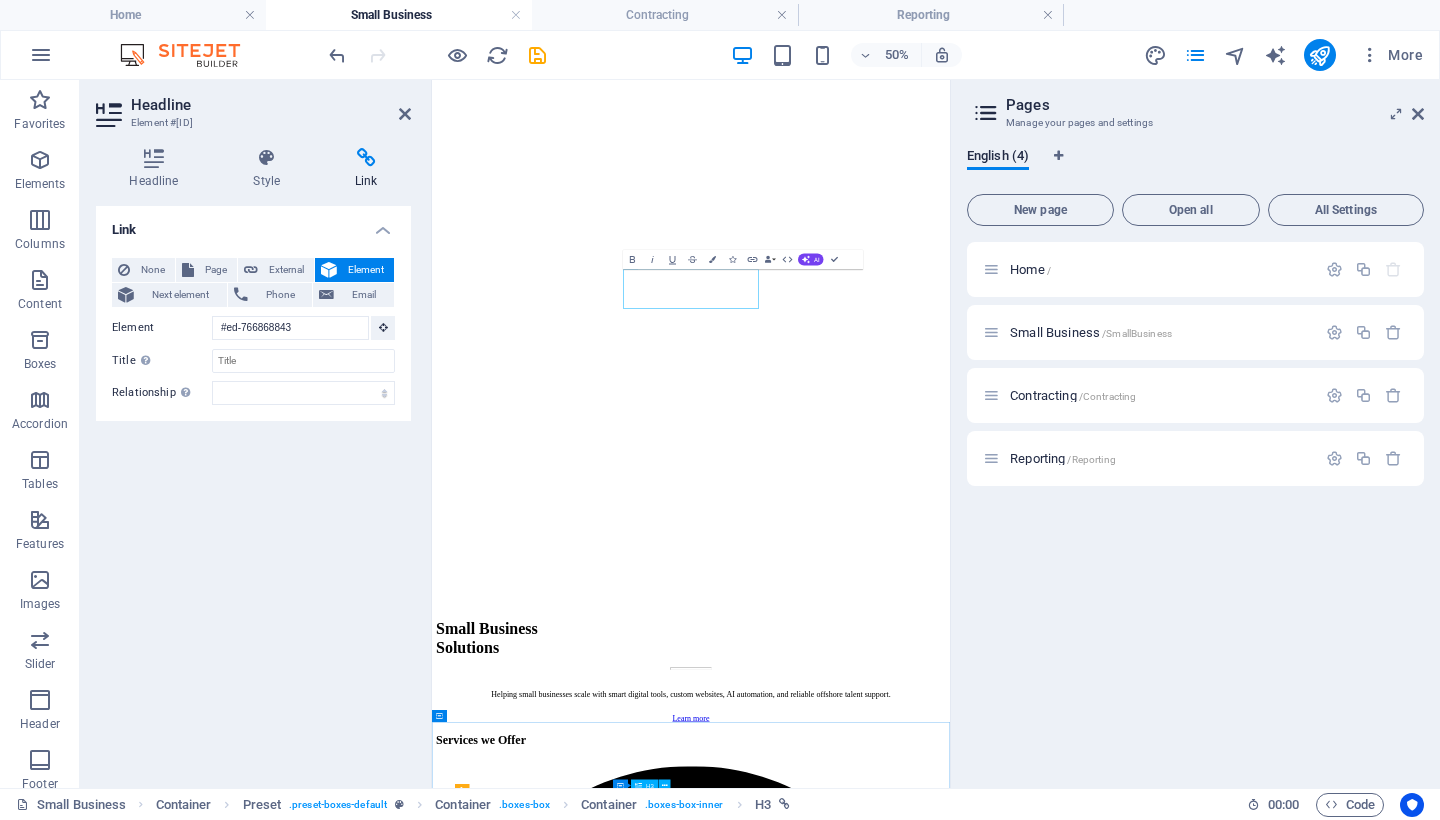 scroll, scrollTop: 319, scrollLeft: 0, axis: vertical 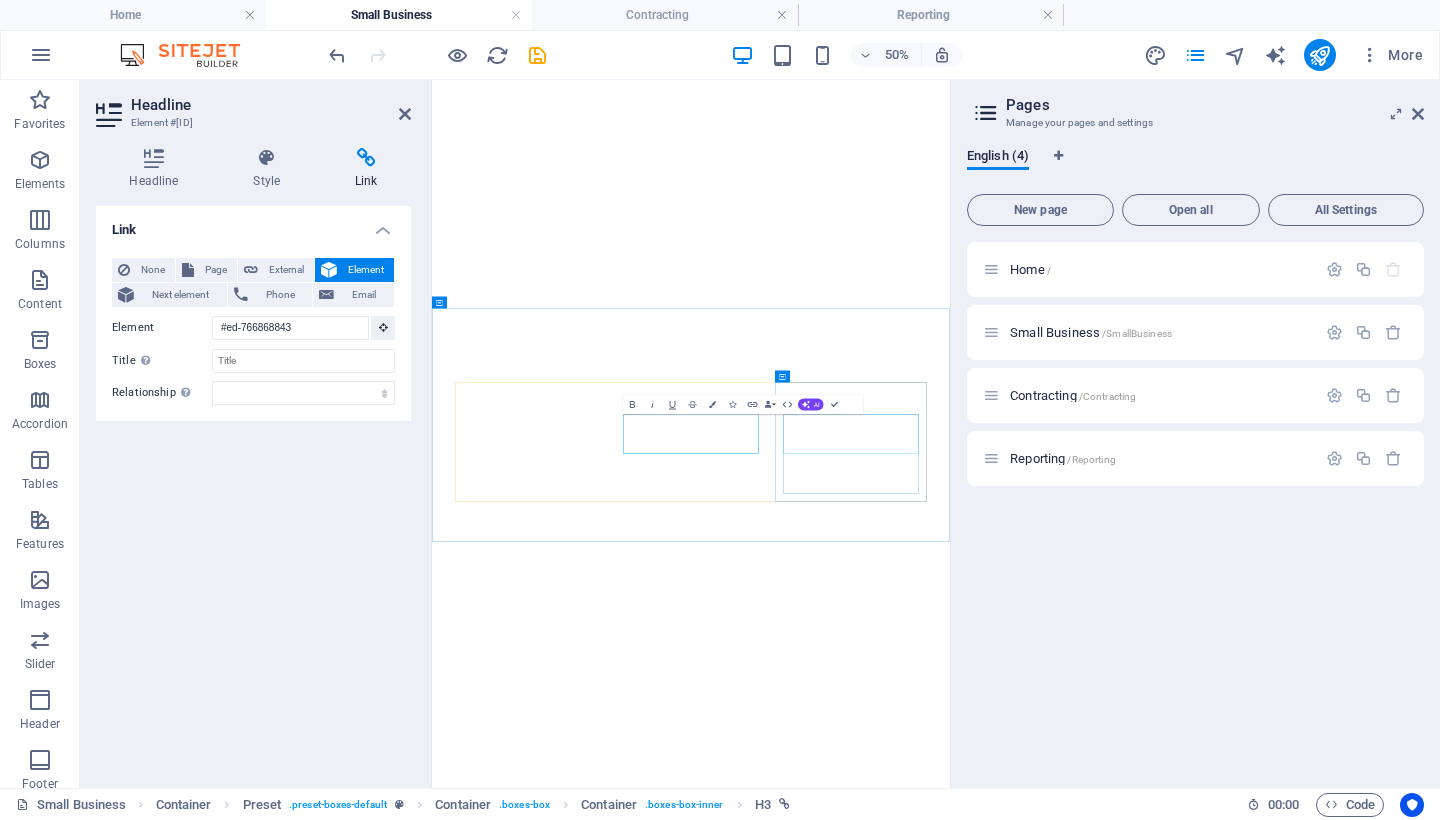 click on "AI Integration and Automation" at bounding box center [950, 5381] 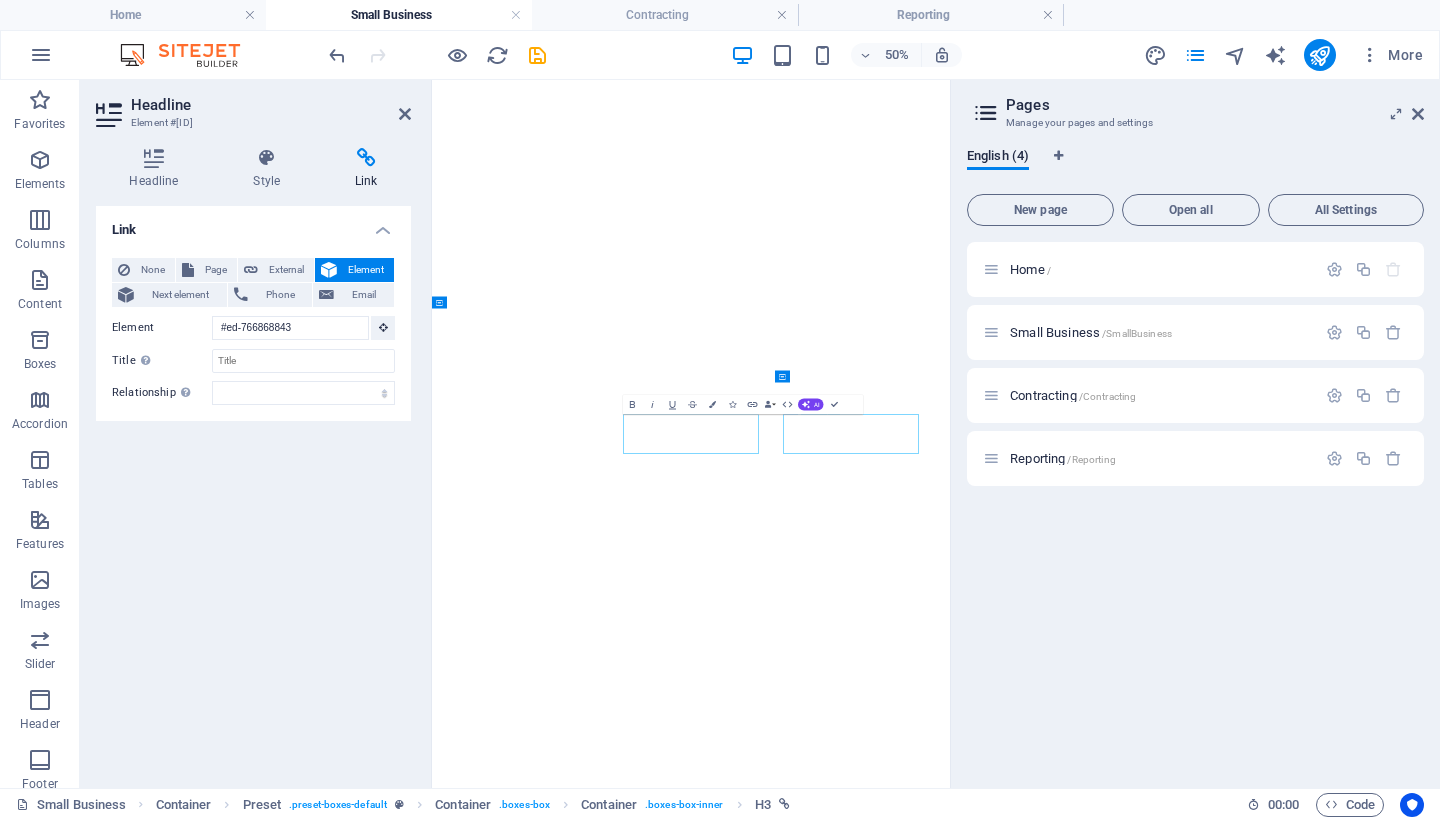 click on "AI Integration and Automation" at bounding box center (950, 5381) 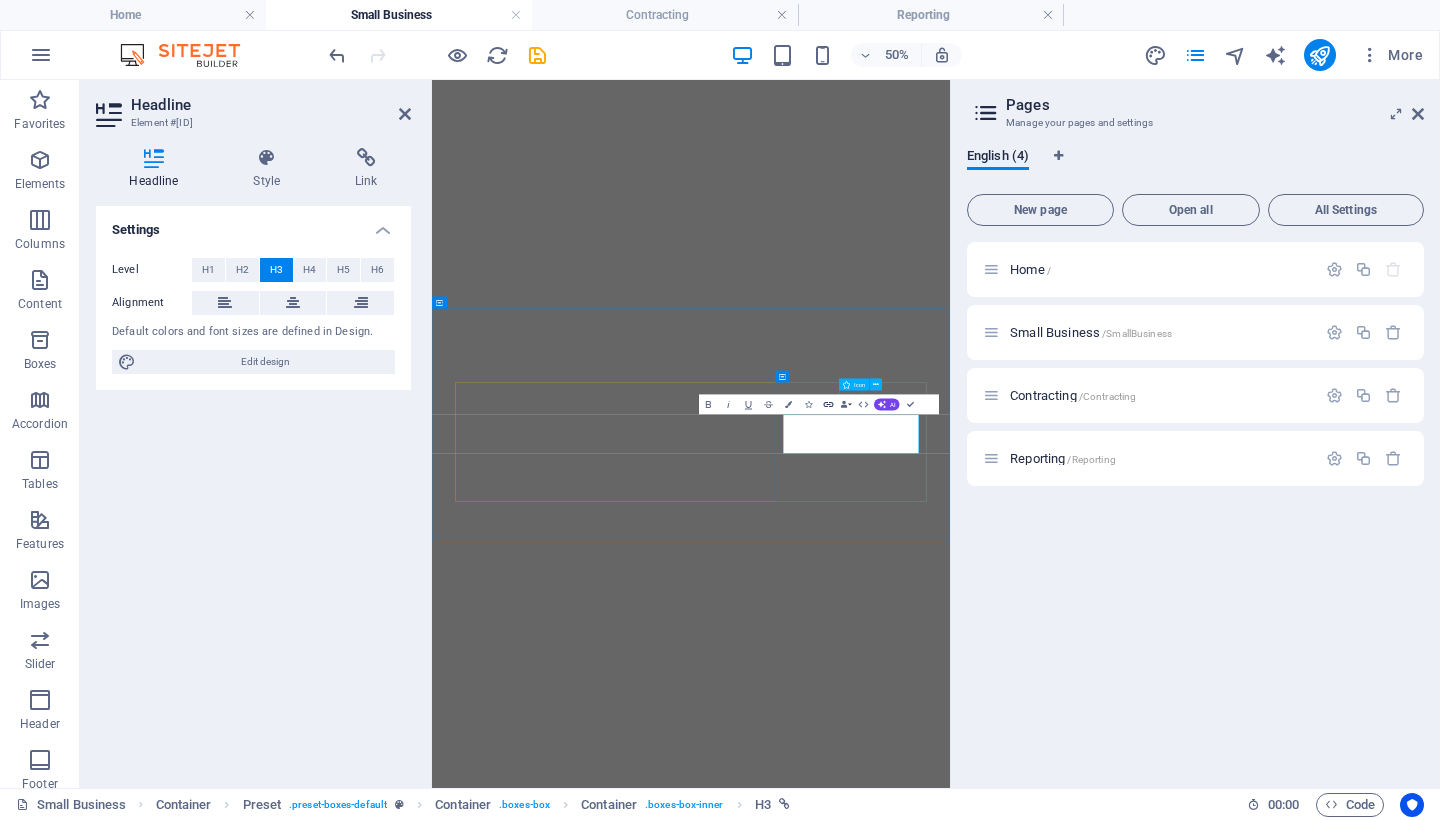 click 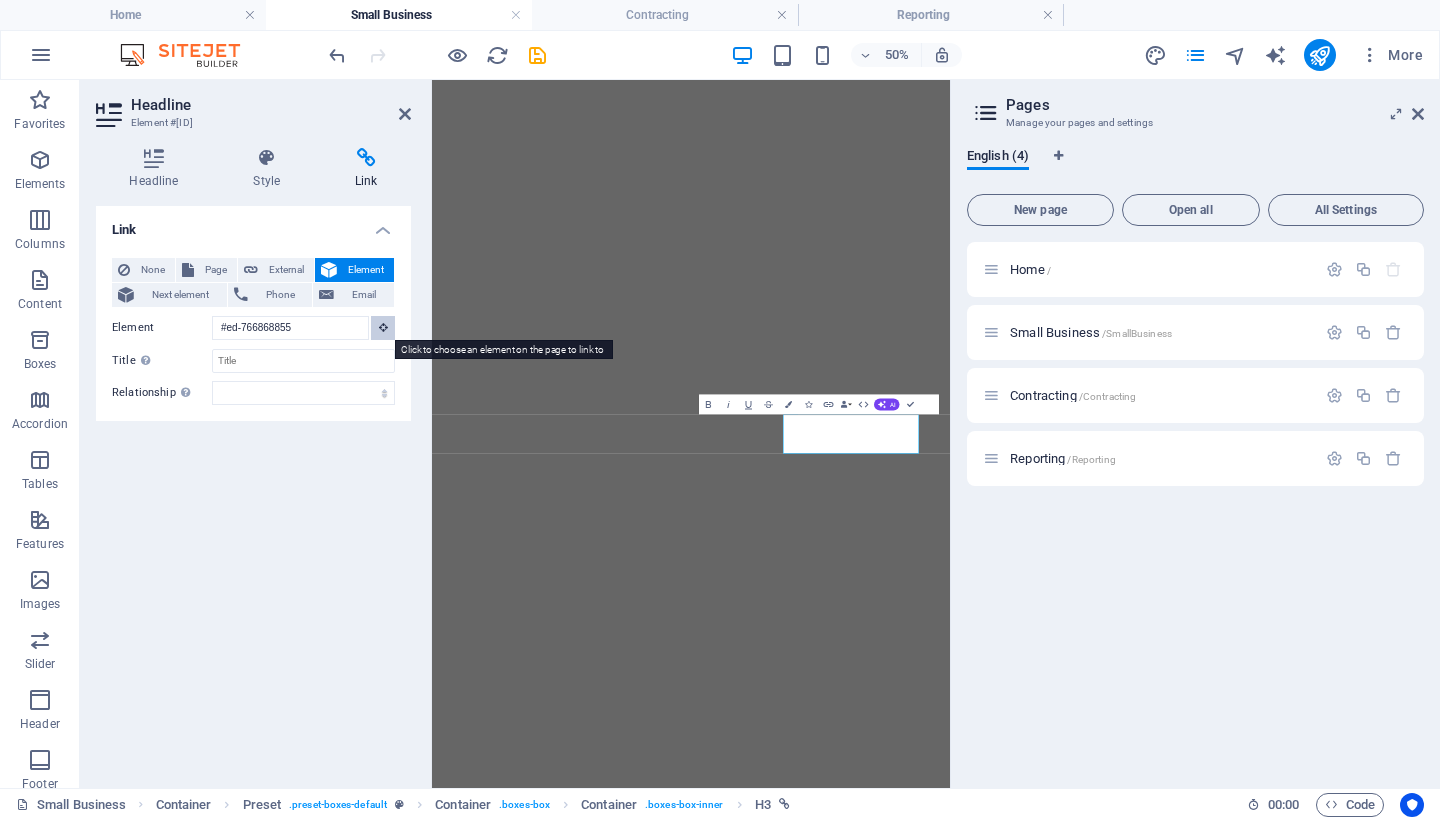 click at bounding box center (383, 327) 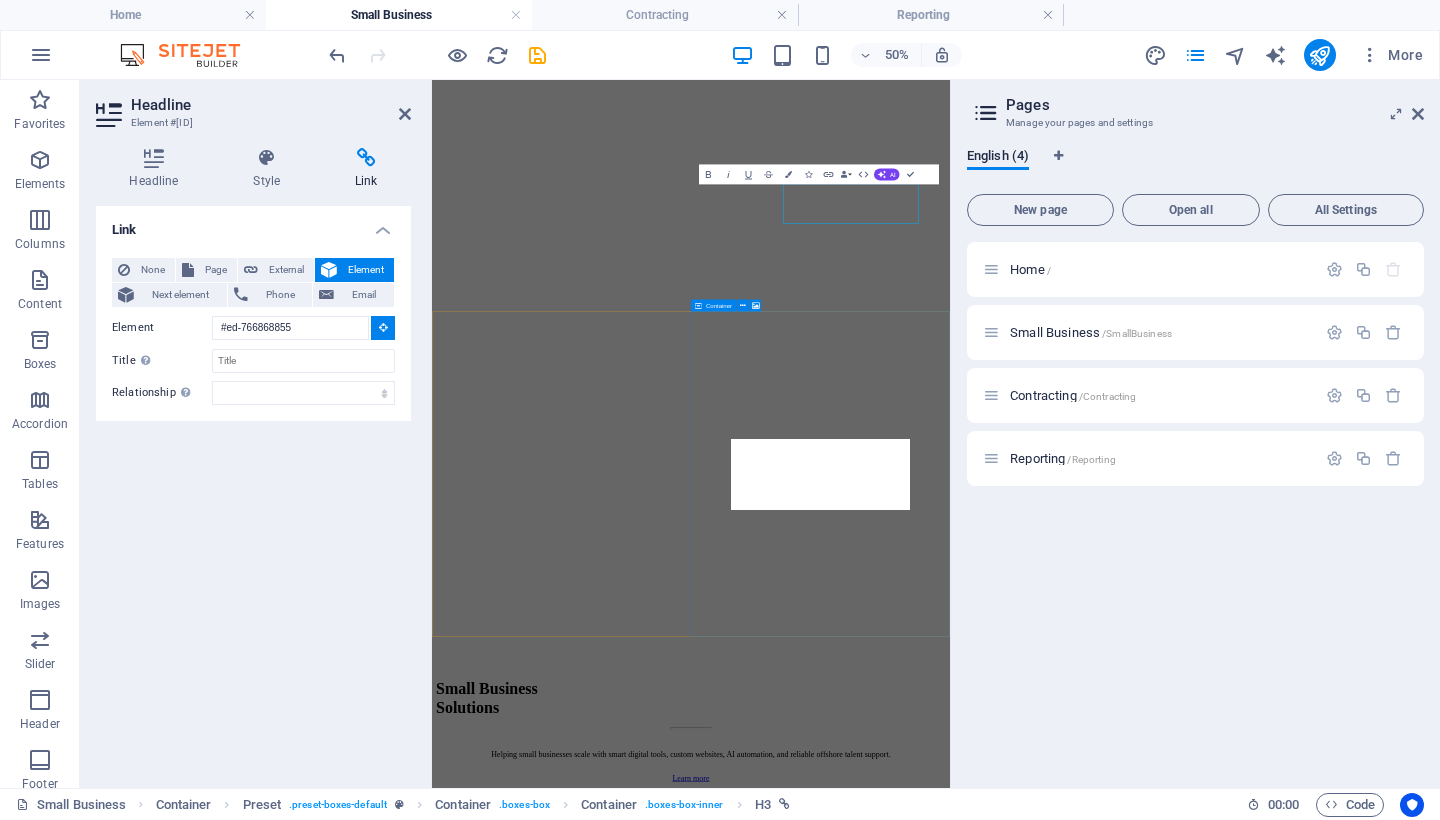 scroll, scrollTop: 974, scrollLeft: 0, axis: vertical 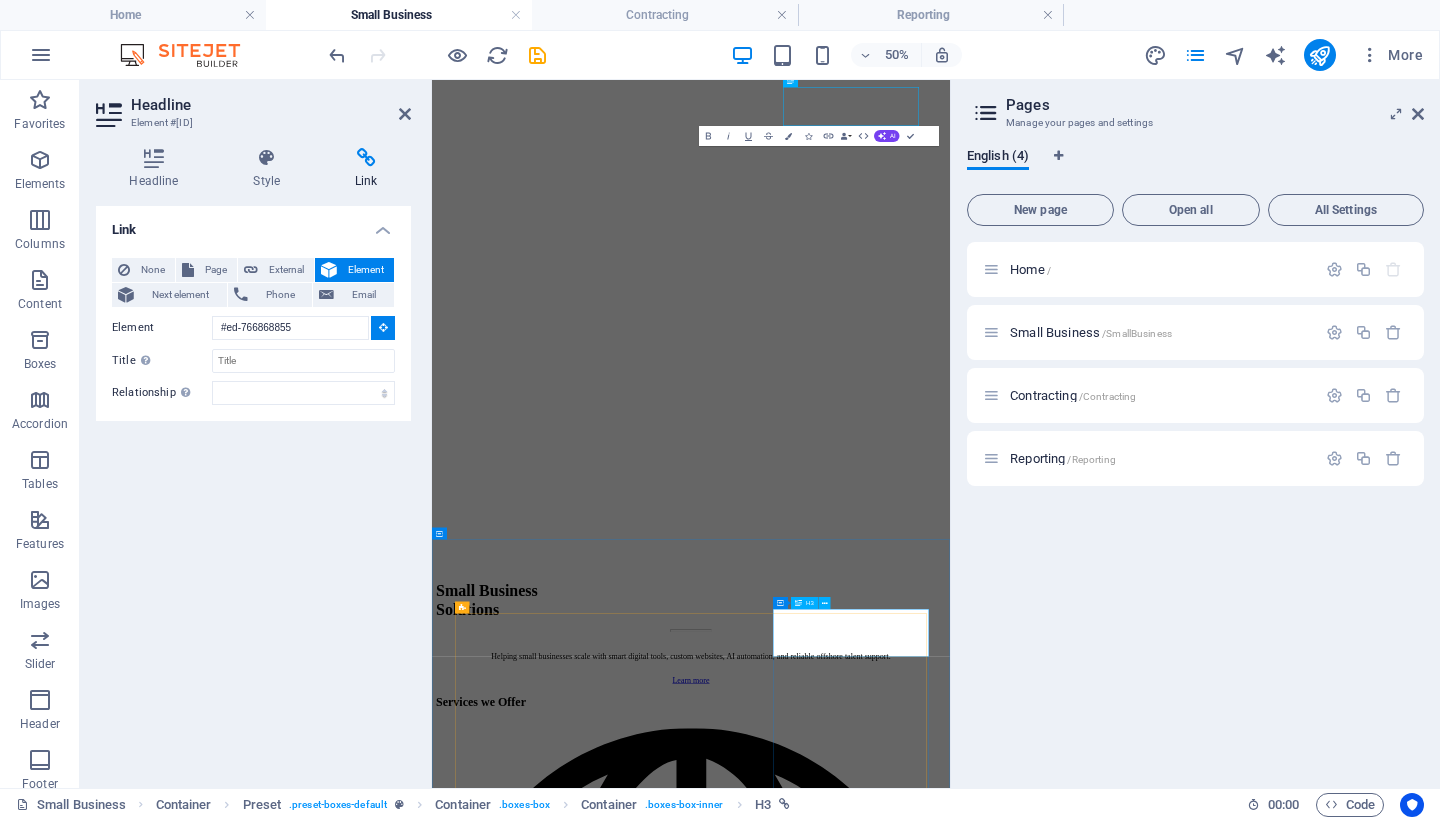 click on "‌AI Integration and Automation" at bounding box center [950, 6820] 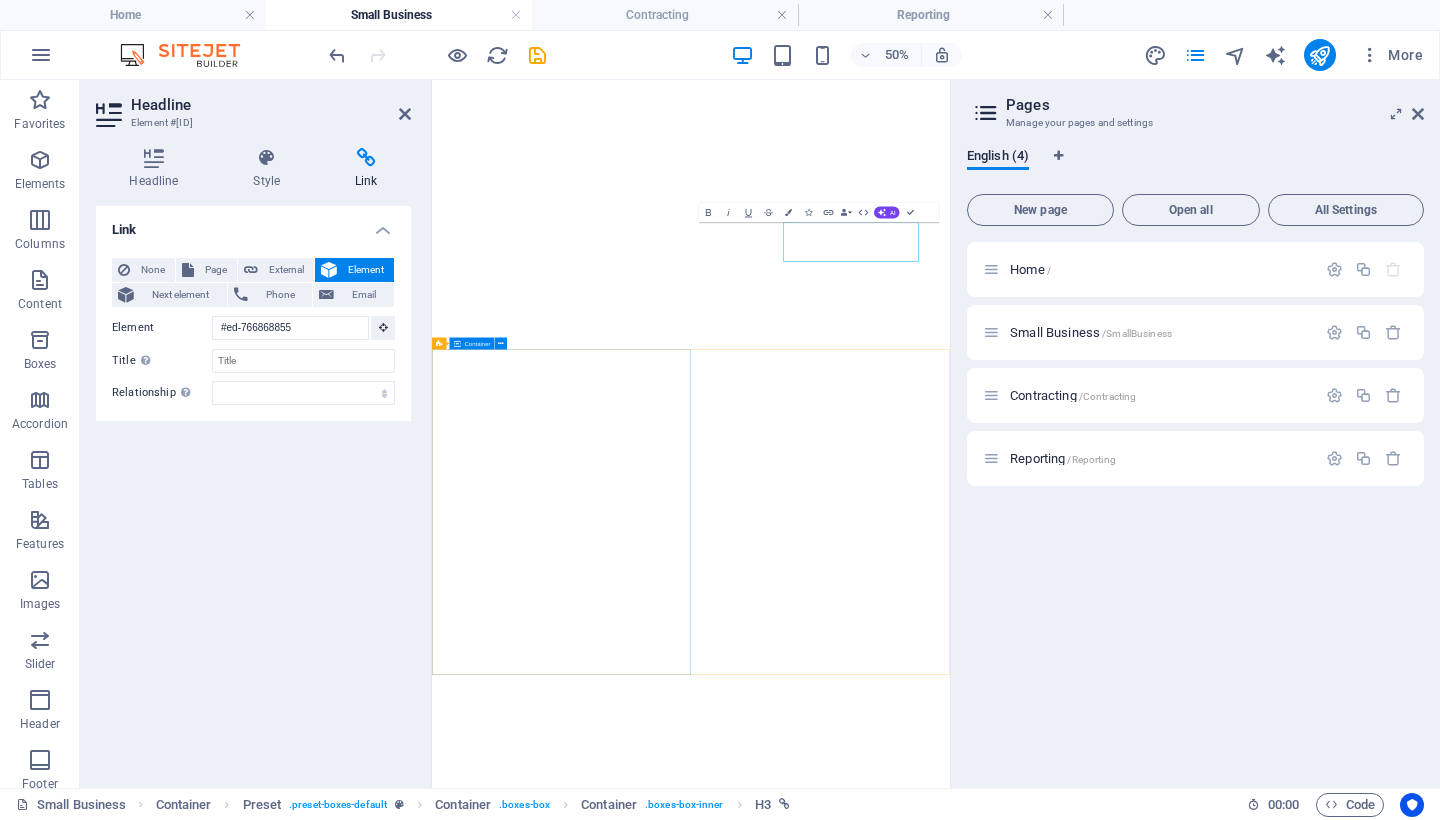 scroll, scrollTop: 515, scrollLeft: 0, axis: vertical 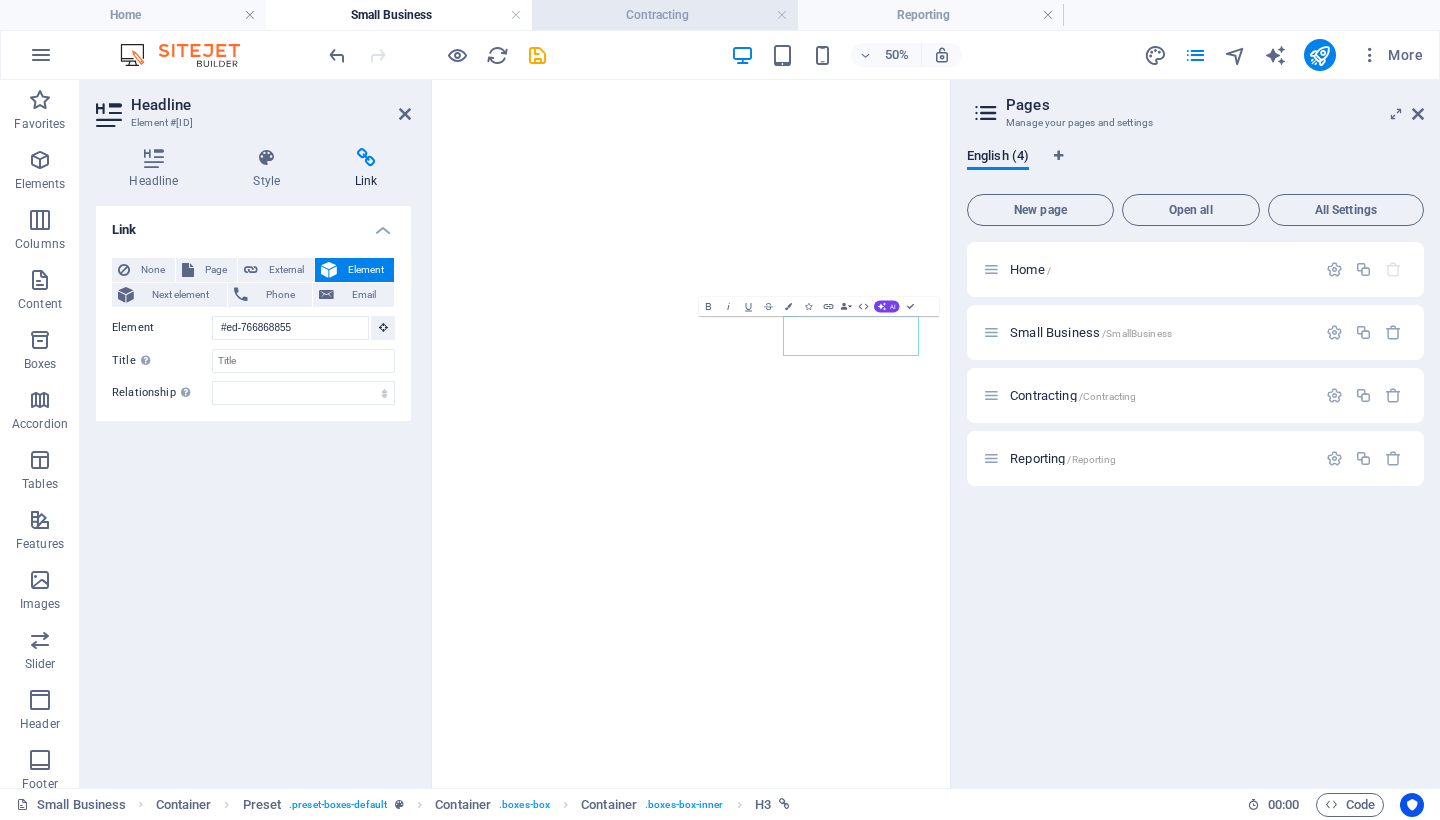 click on "Contracting" at bounding box center (665, 15) 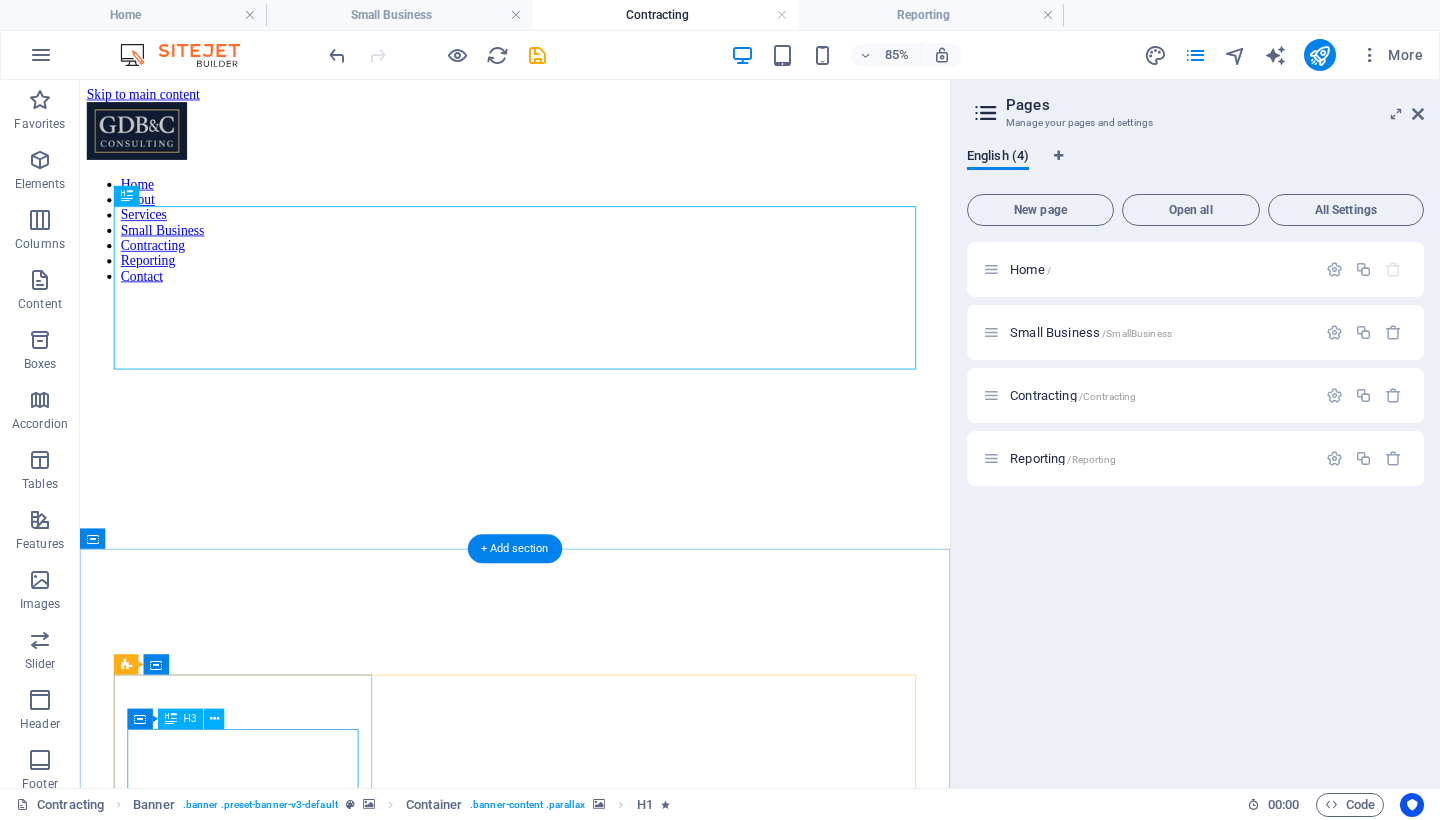 click on "Contractor Placement and Sourcing" at bounding box center (592, 2892) 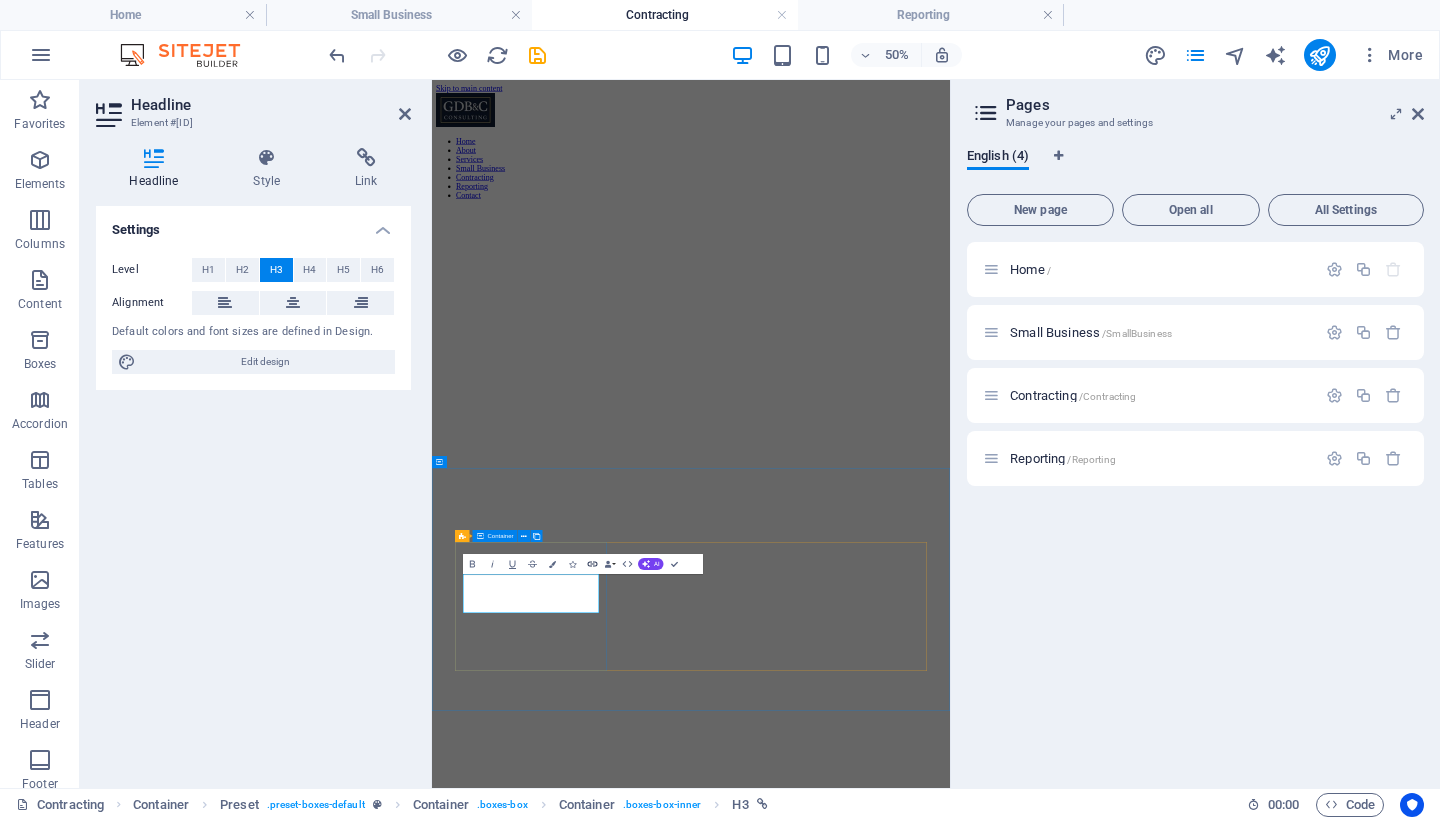 click 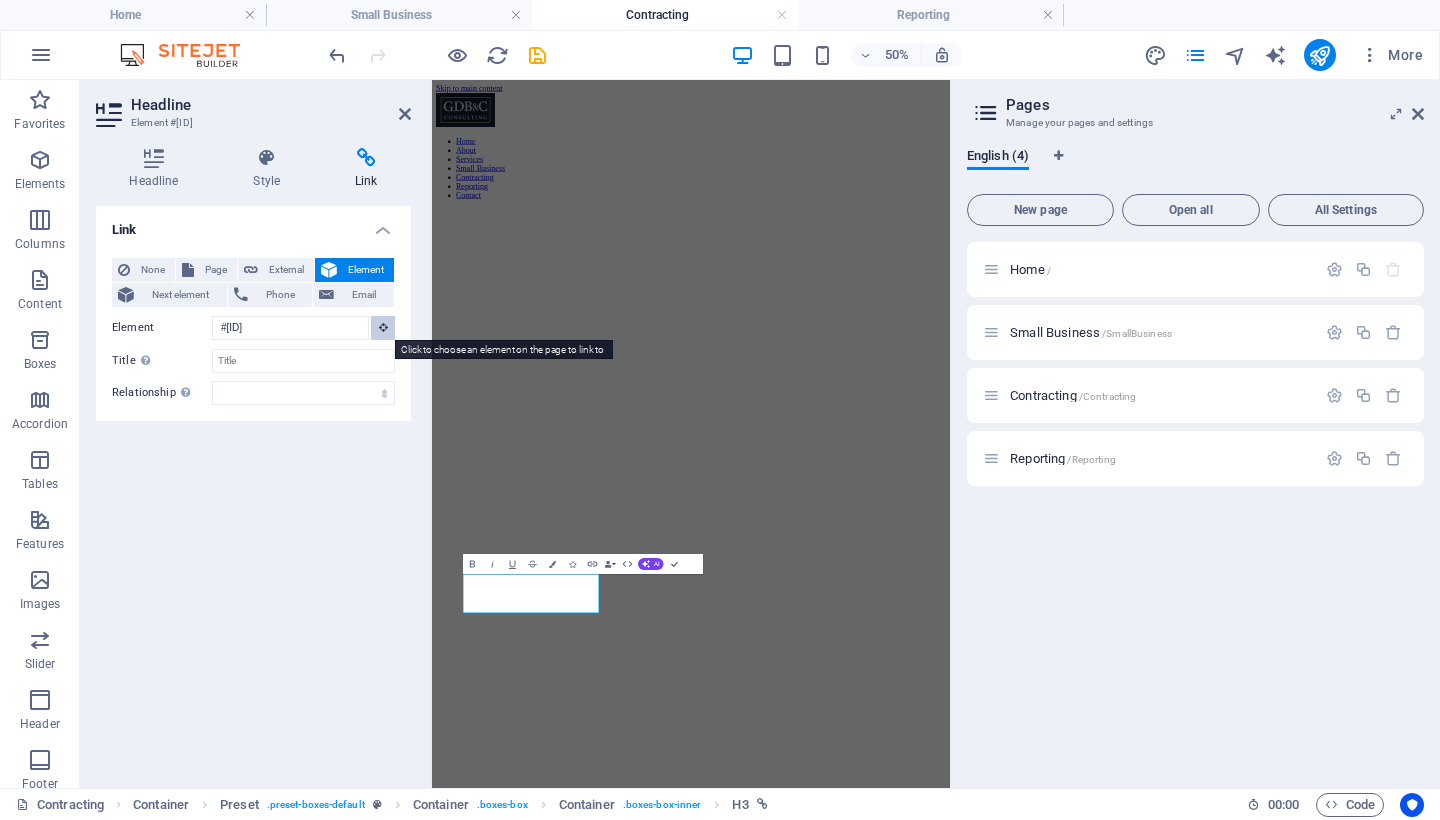 click at bounding box center [383, 327] 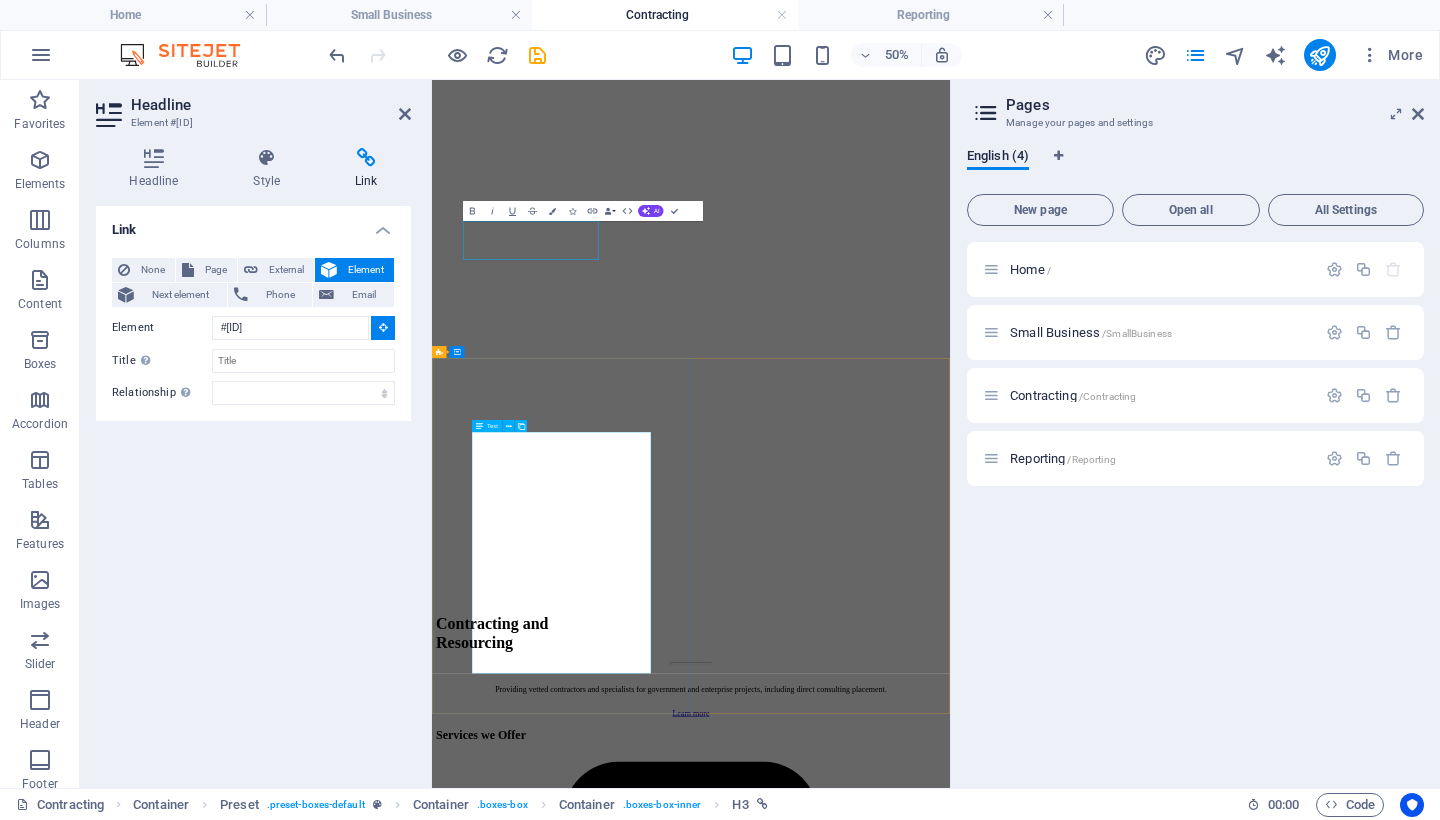 scroll, scrollTop: 1043, scrollLeft: 0, axis: vertical 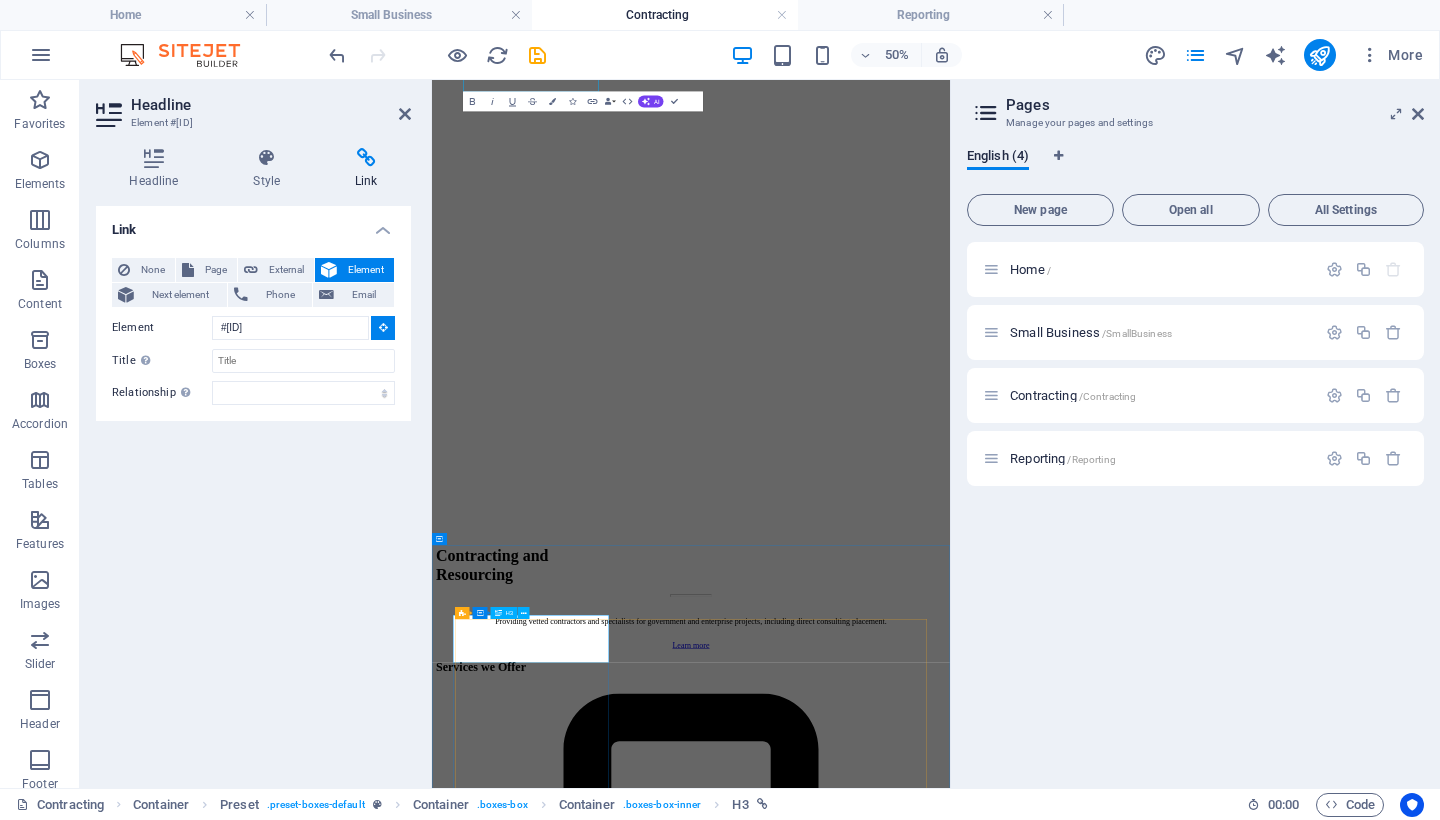 click on "‌Contractor Placement and Sourcing" at bounding box center (950, 6096) 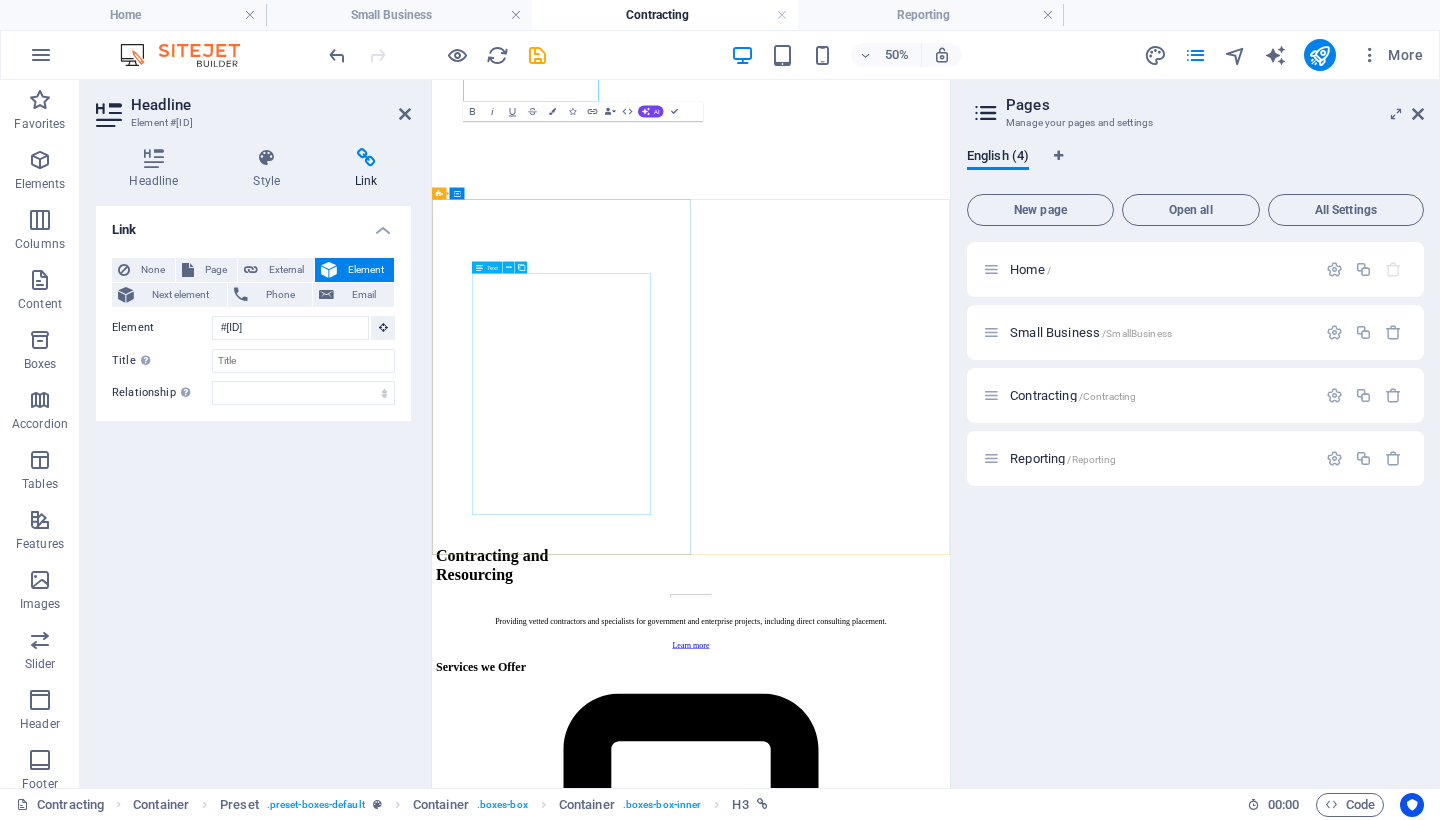 scroll, scrollTop: 811, scrollLeft: 0, axis: vertical 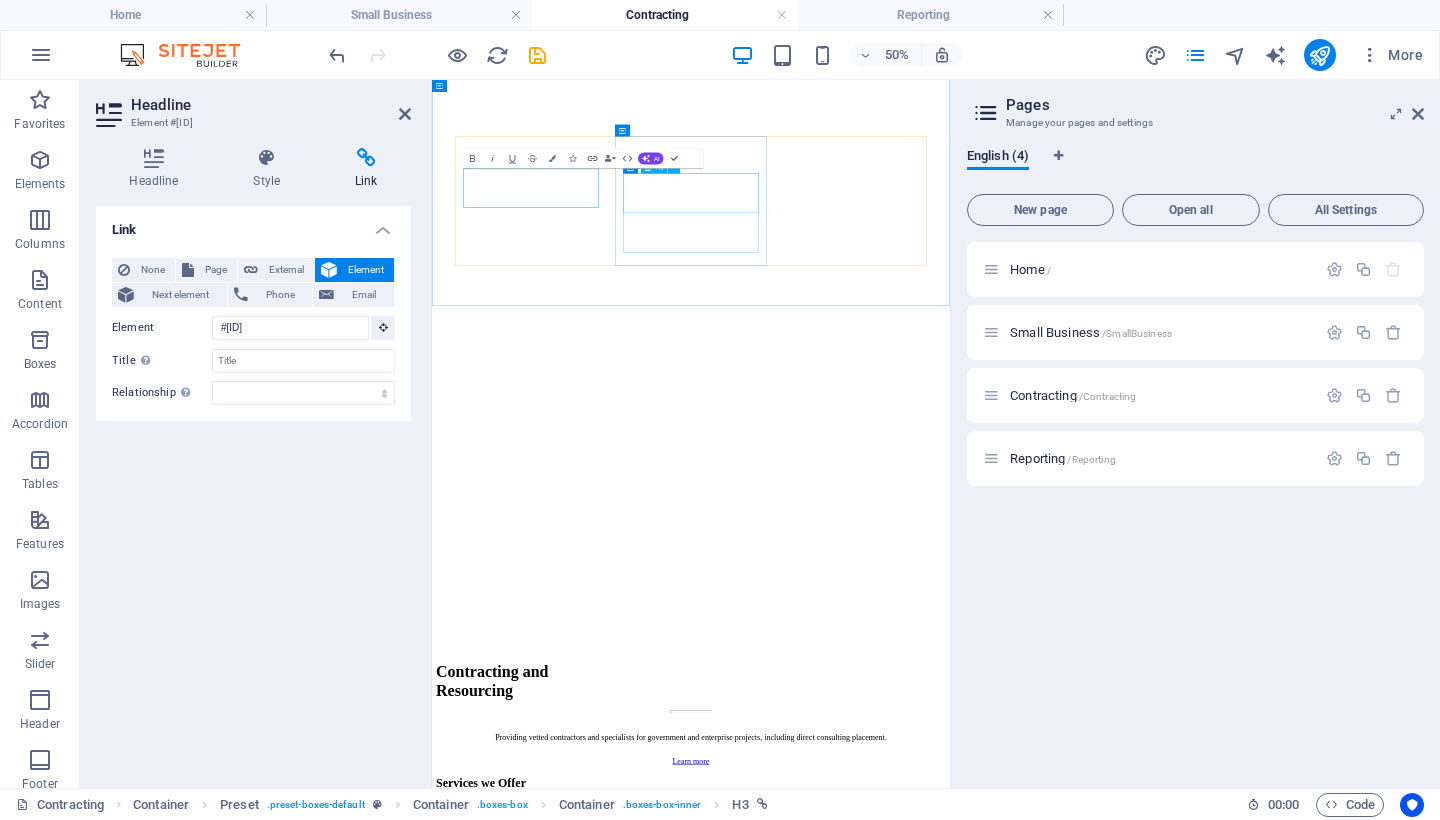 click on "Direct Consulting Services" at bounding box center (950, 3689) 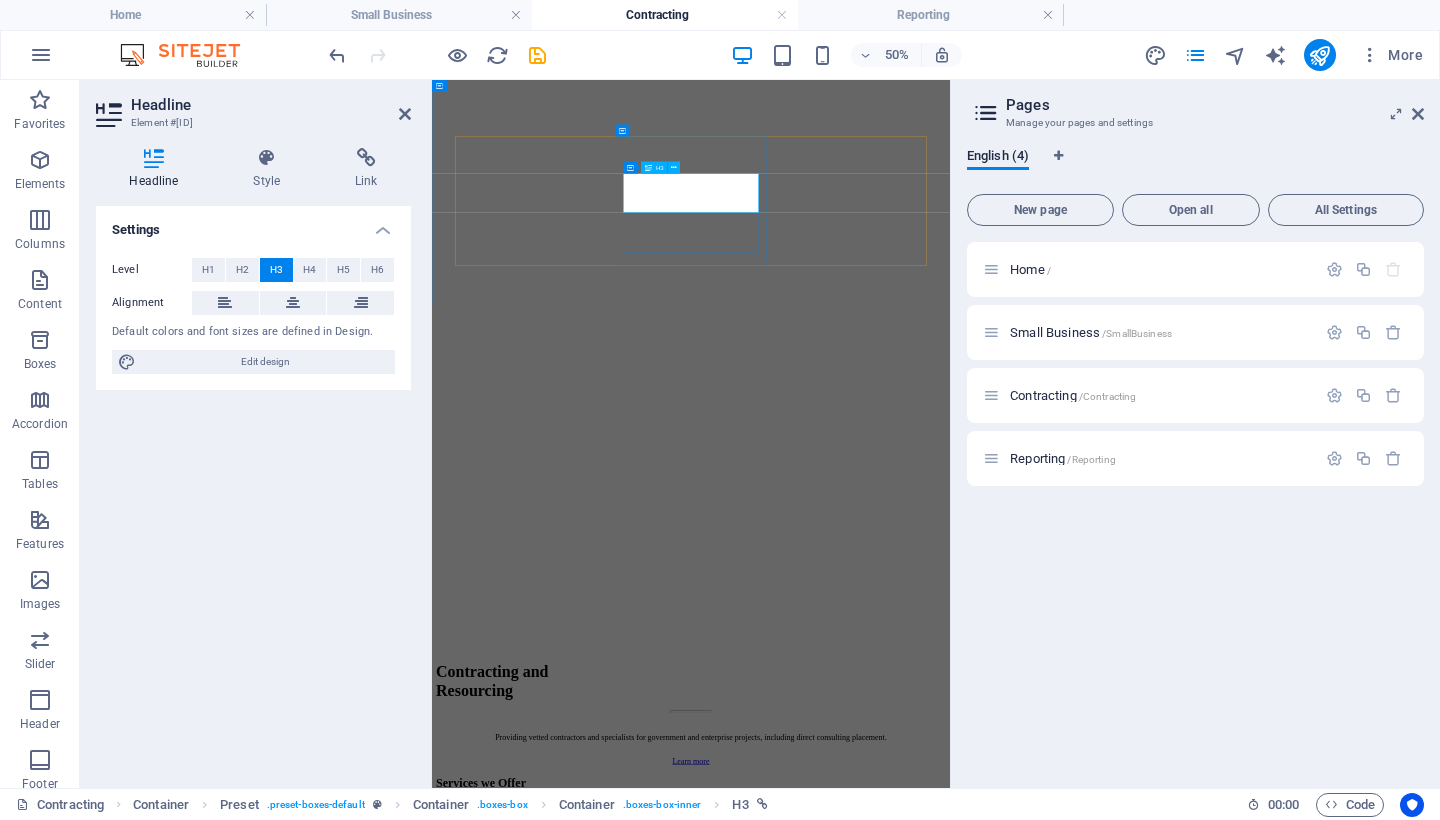 click on "Direct Consulting Services" at bounding box center (950, 3689) 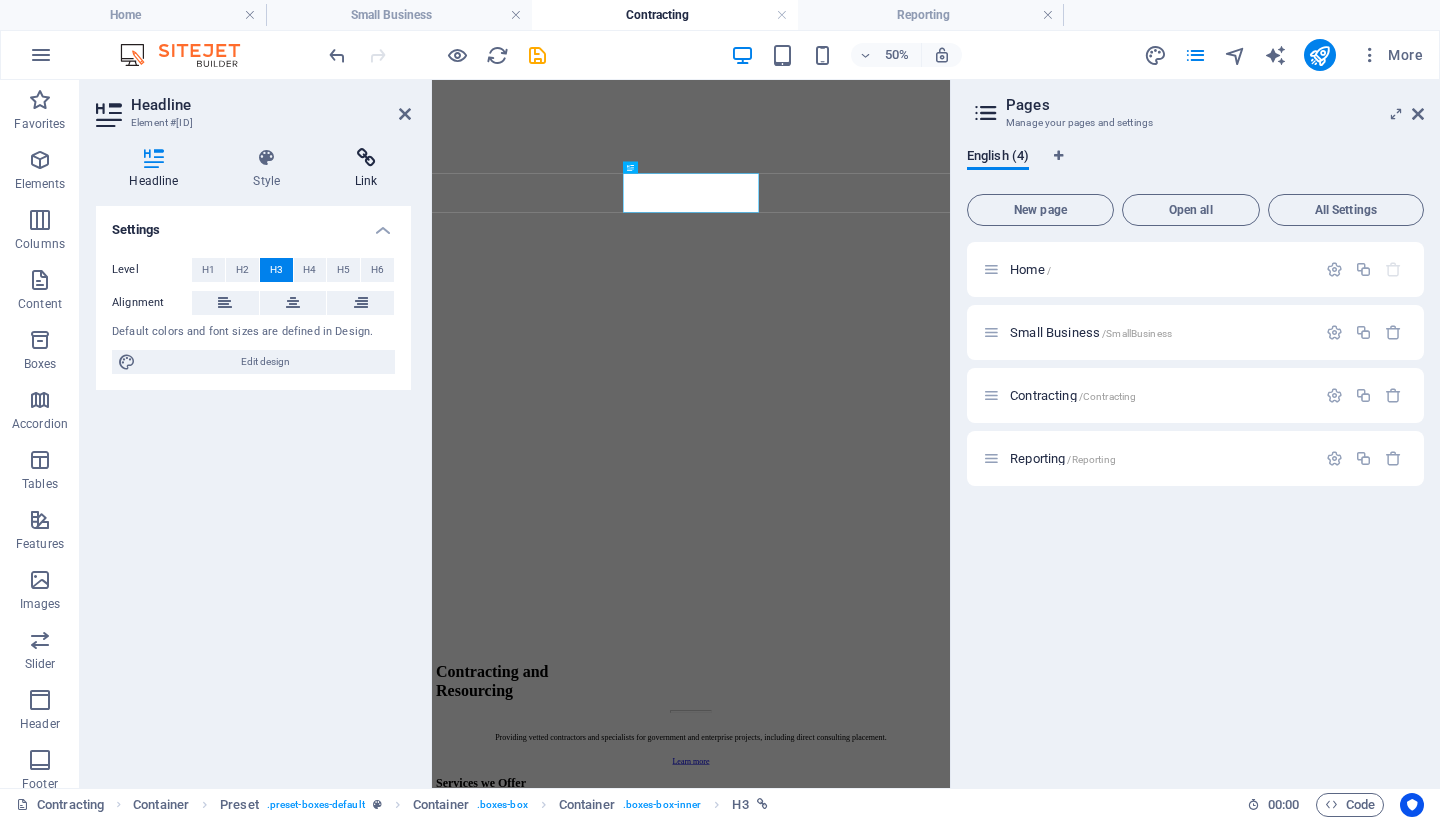 click at bounding box center [366, 158] 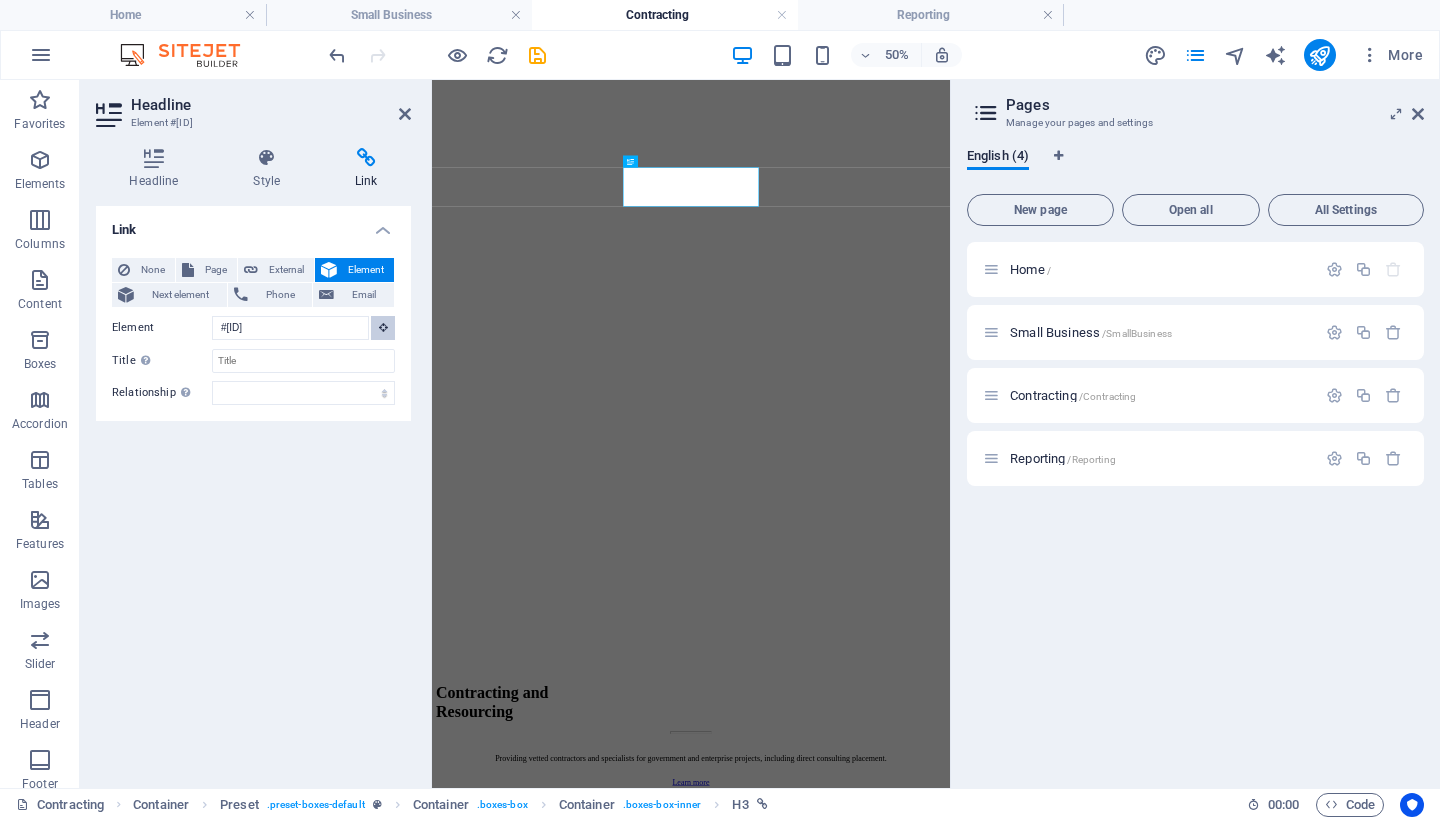 scroll, scrollTop: 743, scrollLeft: 0, axis: vertical 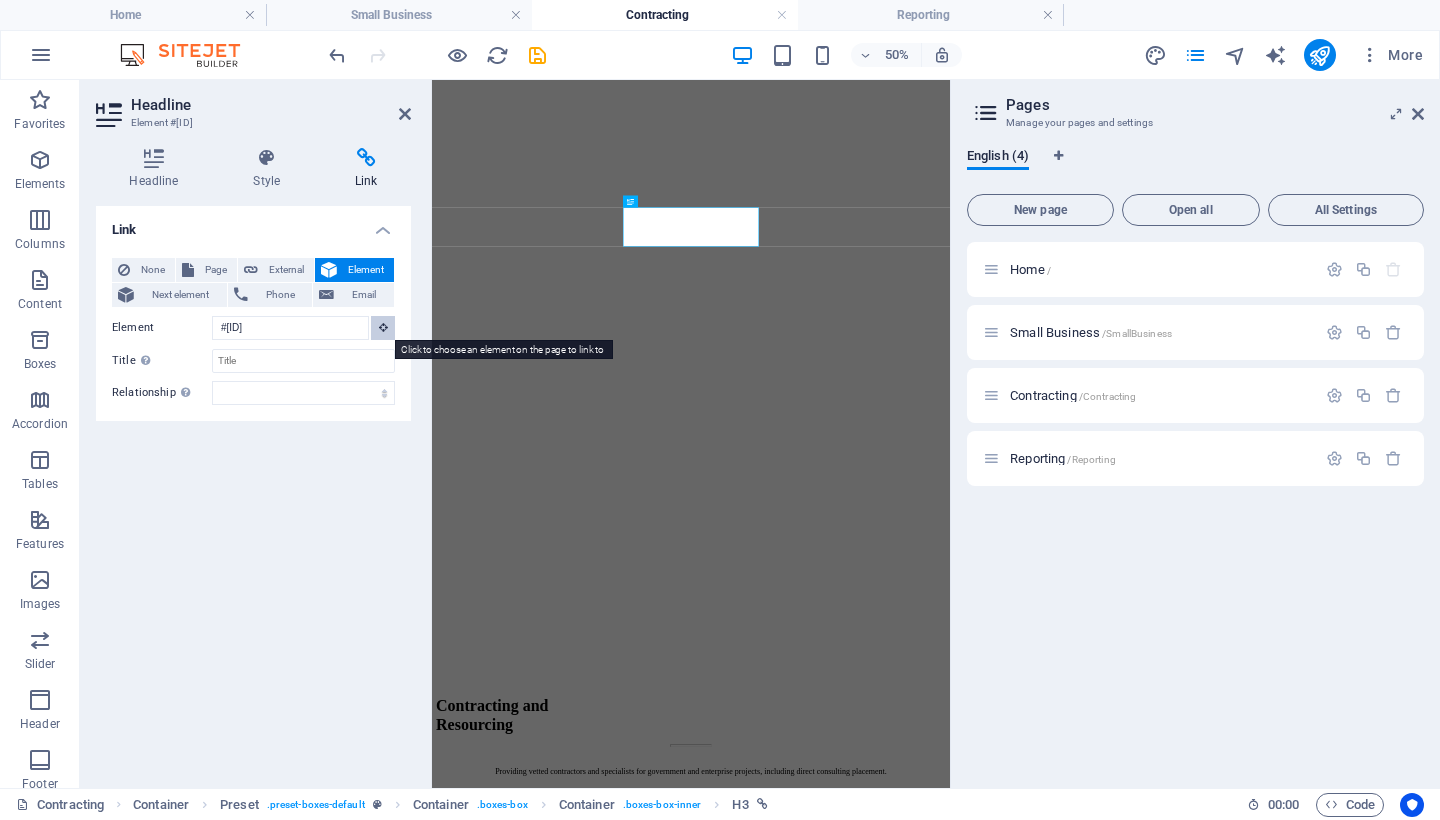click at bounding box center (383, 327) 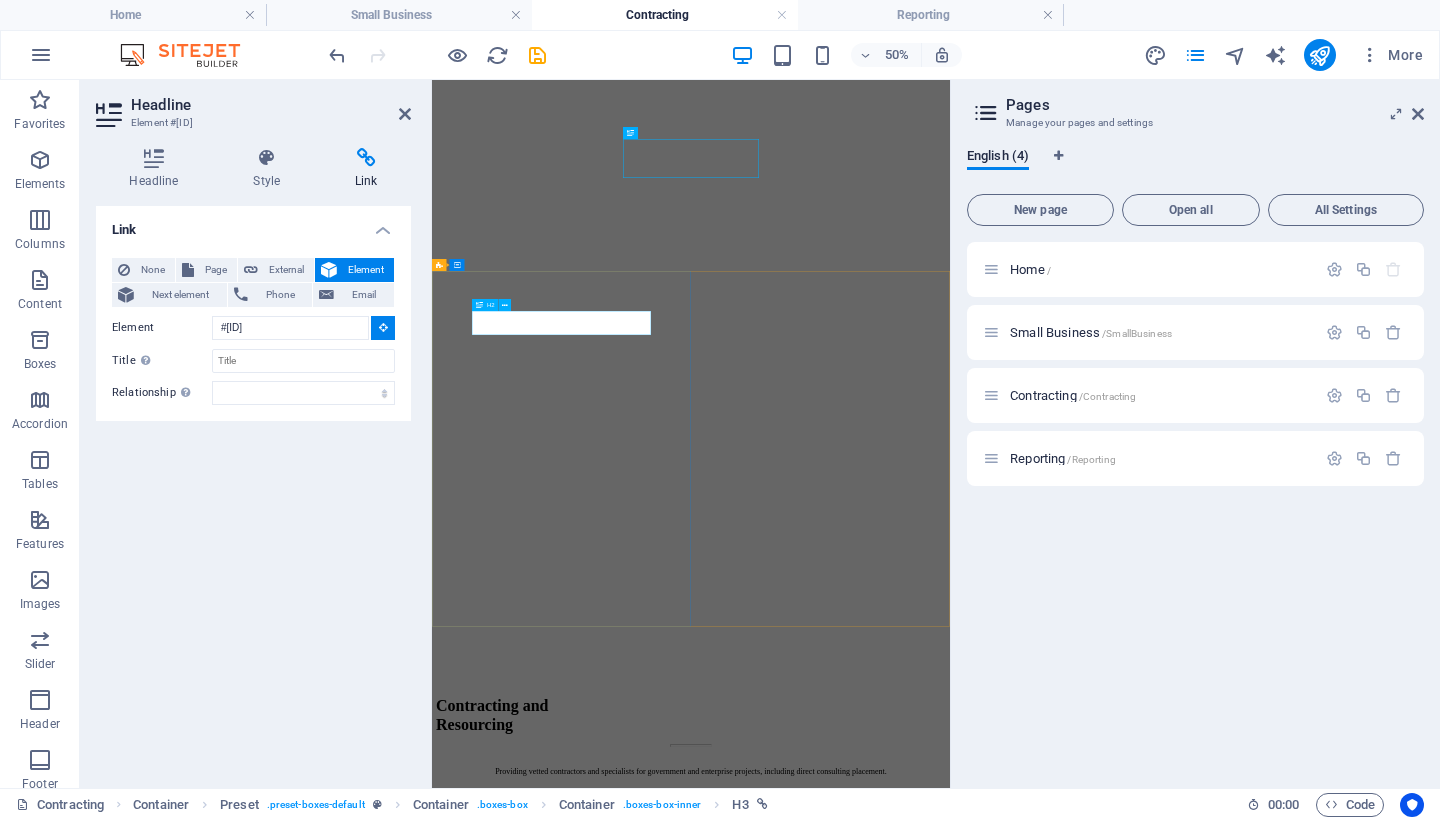 scroll, scrollTop: 1048, scrollLeft: 0, axis: vertical 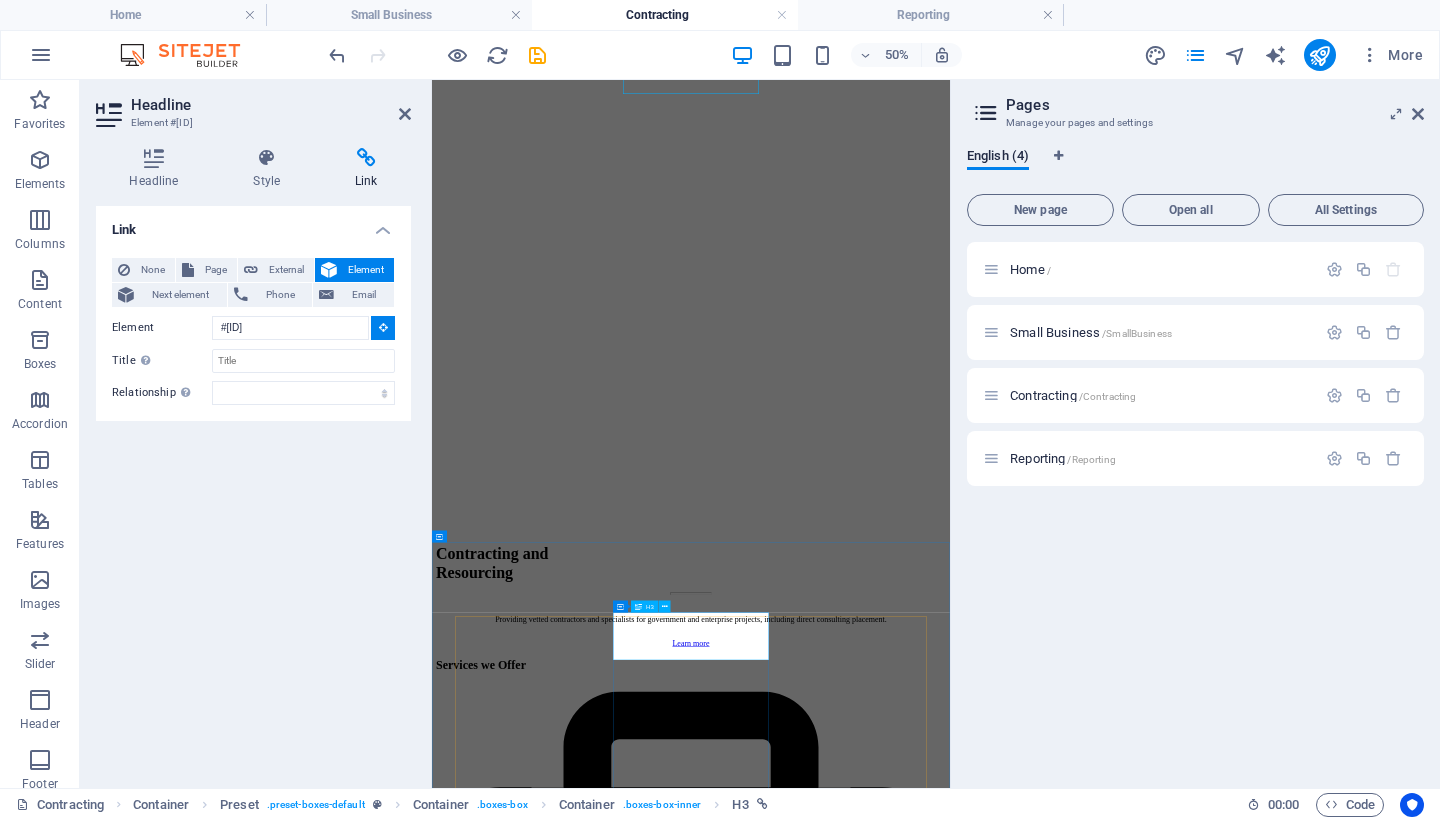 click on "‌Direct Consulting Services" at bounding box center [950, 6373] 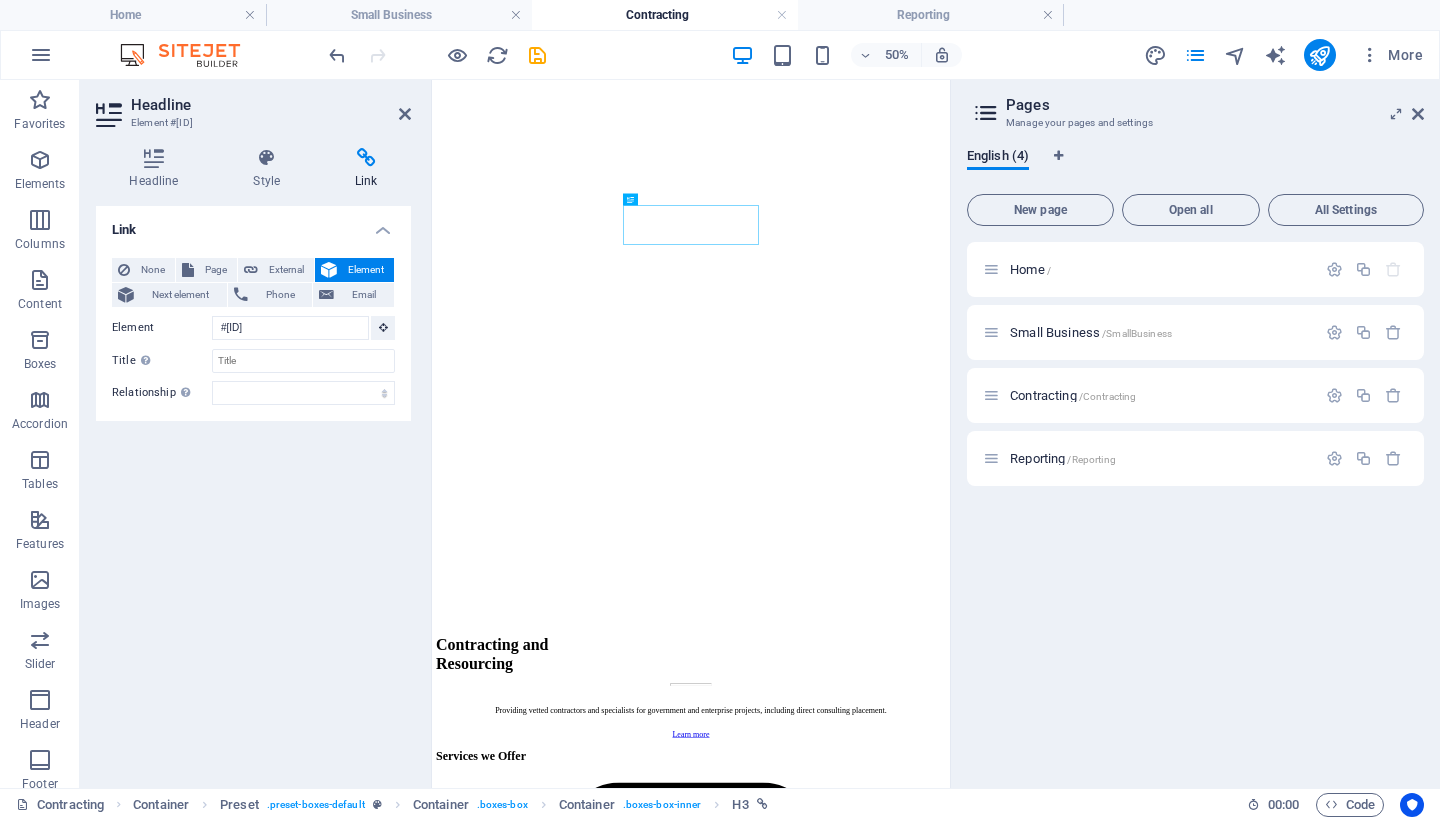 scroll, scrollTop: 747, scrollLeft: 0, axis: vertical 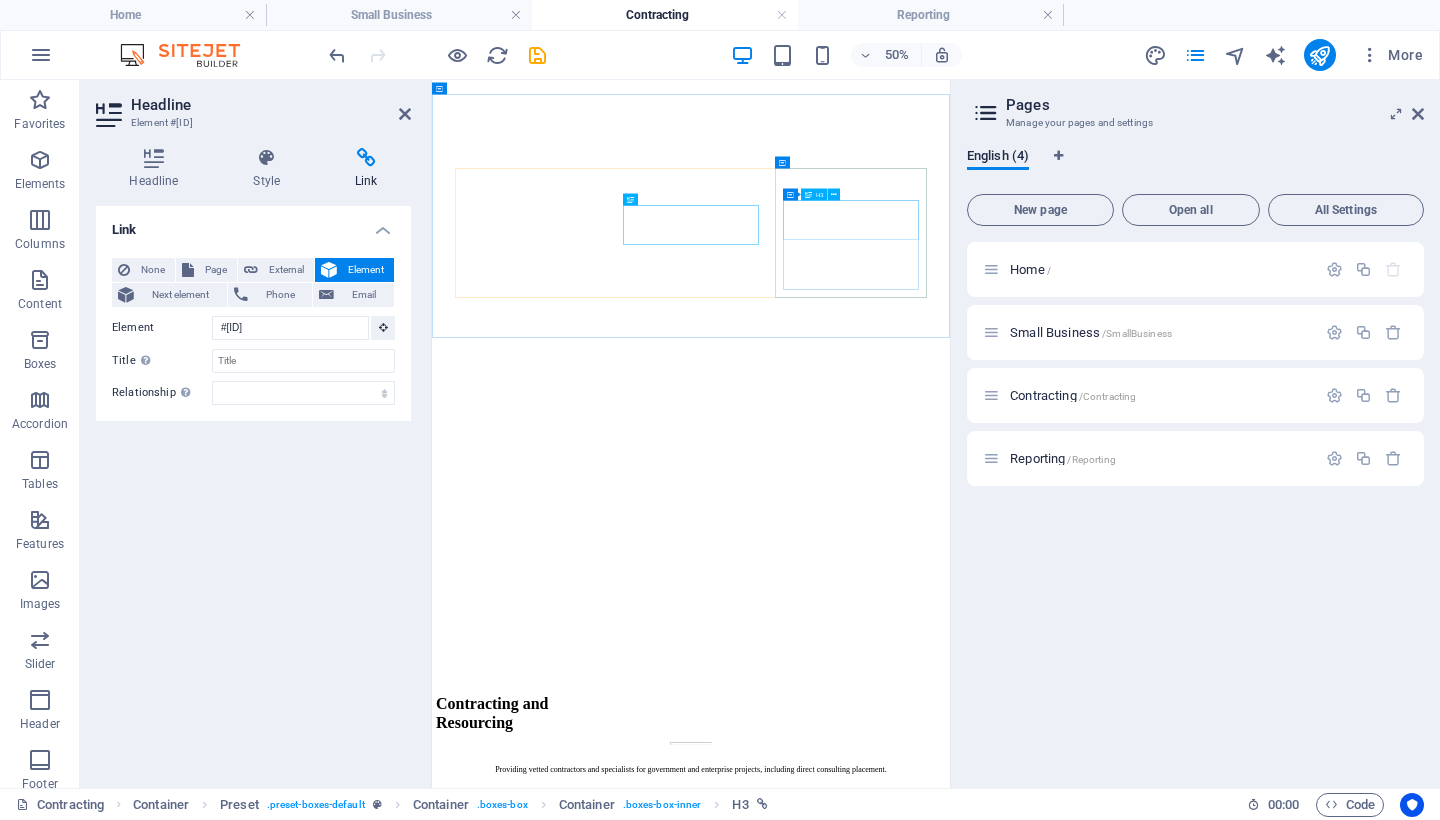 click on "Team Assembly and Project Resourcing" at bounding box center [950, 4783] 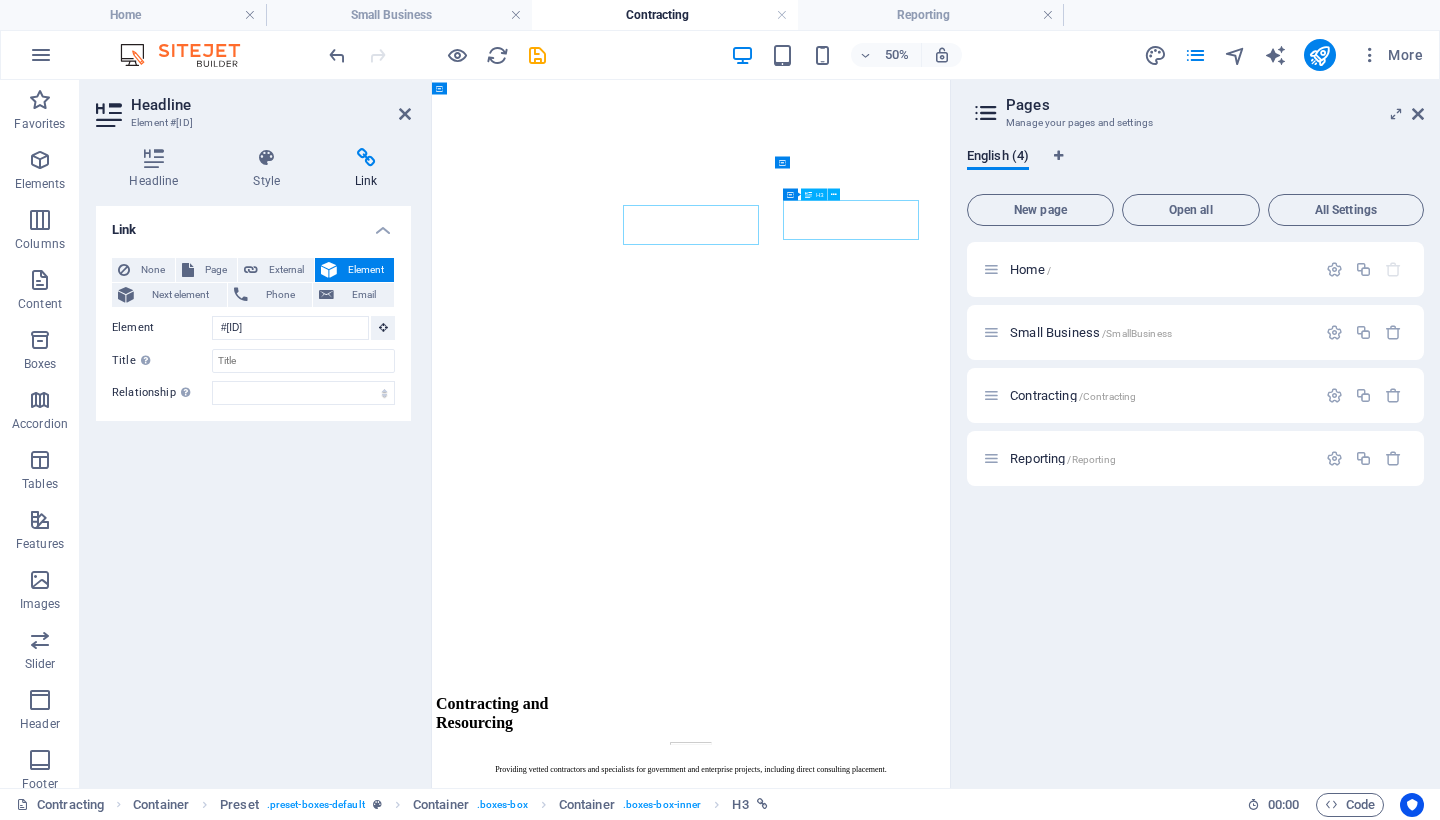 click on "Team Assembly and Project Resourcing" at bounding box center [950, 4783] 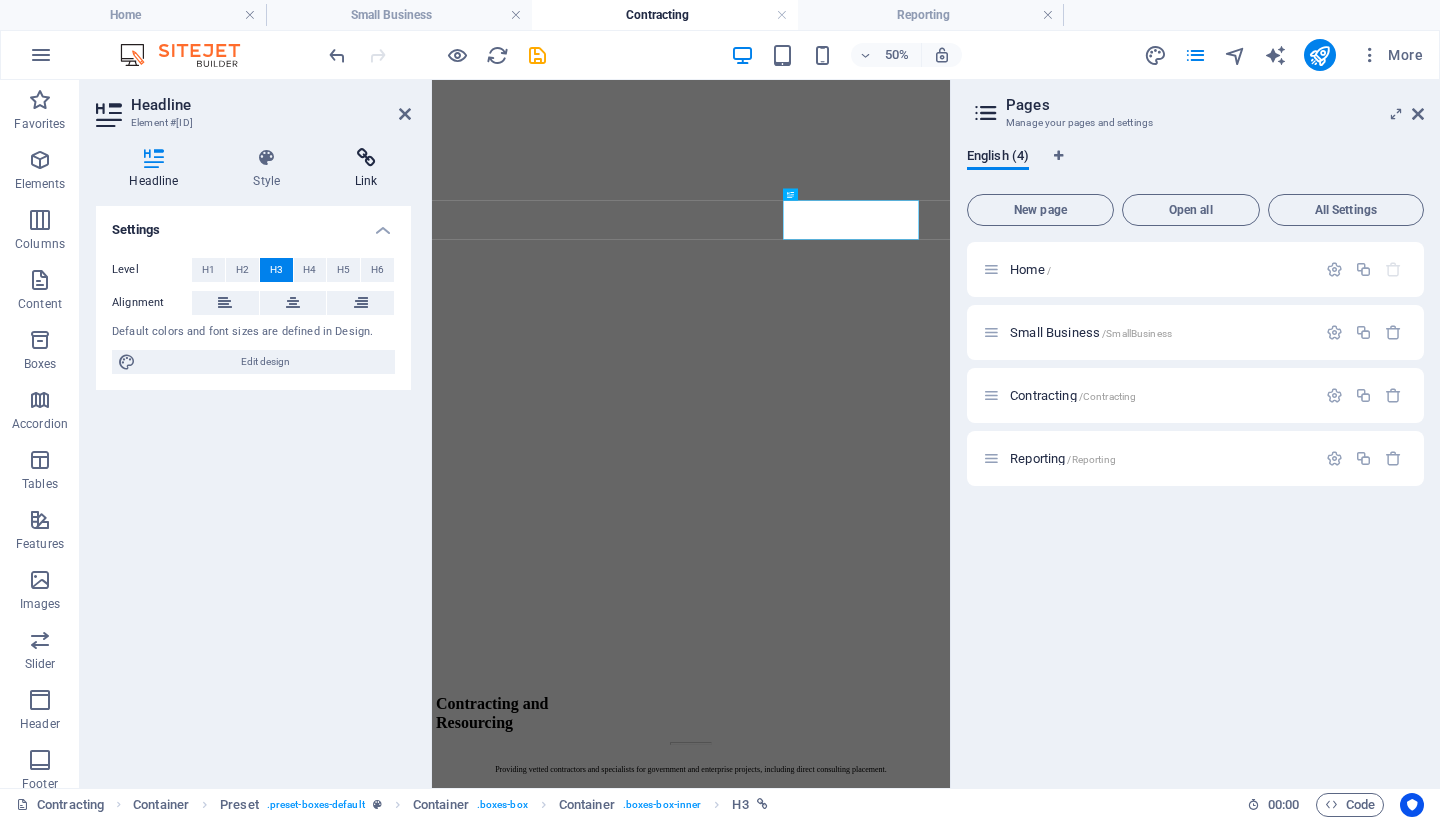 click on "Link" at bounding box center (366, 169) 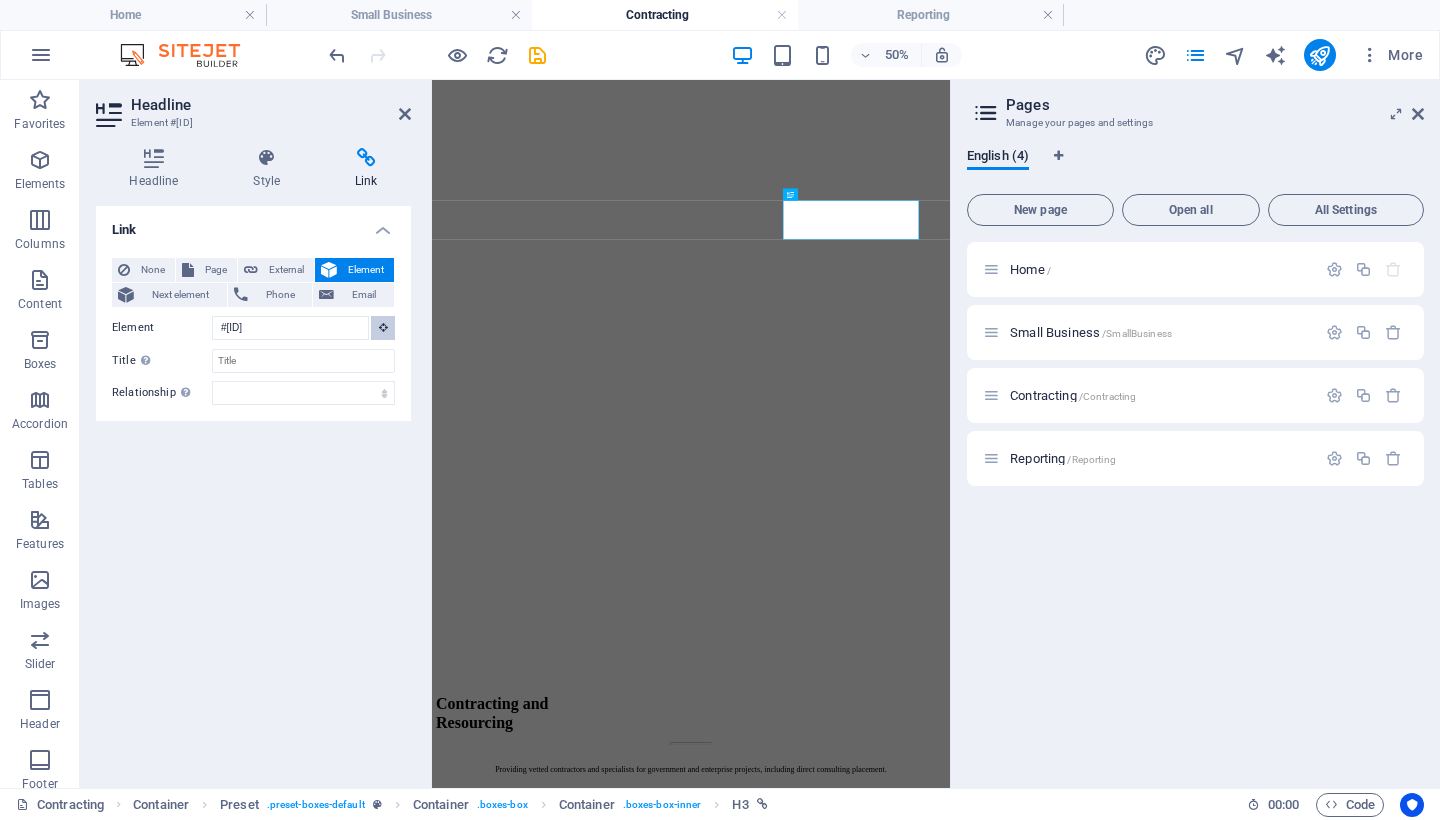 click at bounding box center (383, 327) 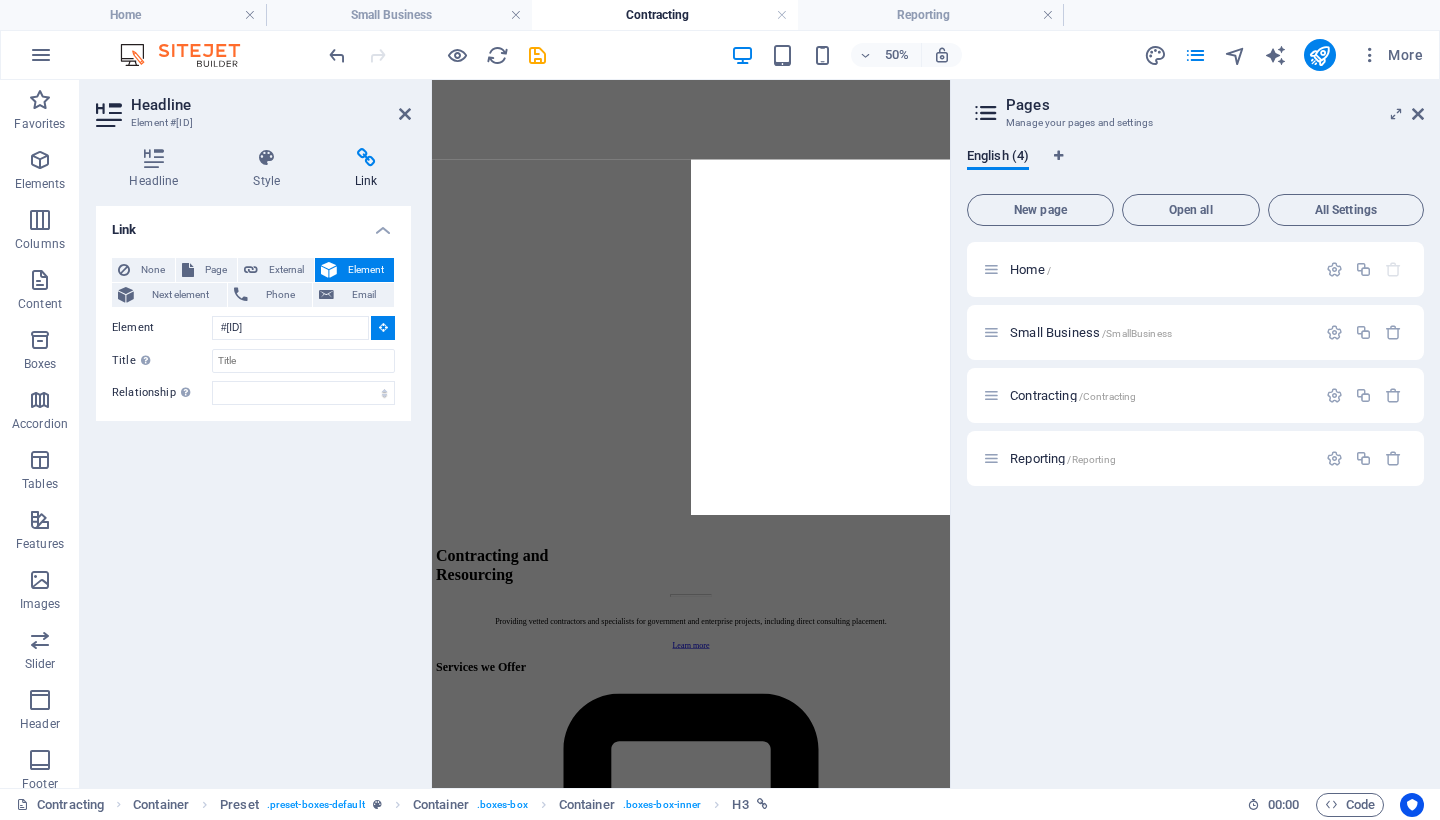 scroll, scrollTop: 1223, scrollLeft: 0, axis: vertical 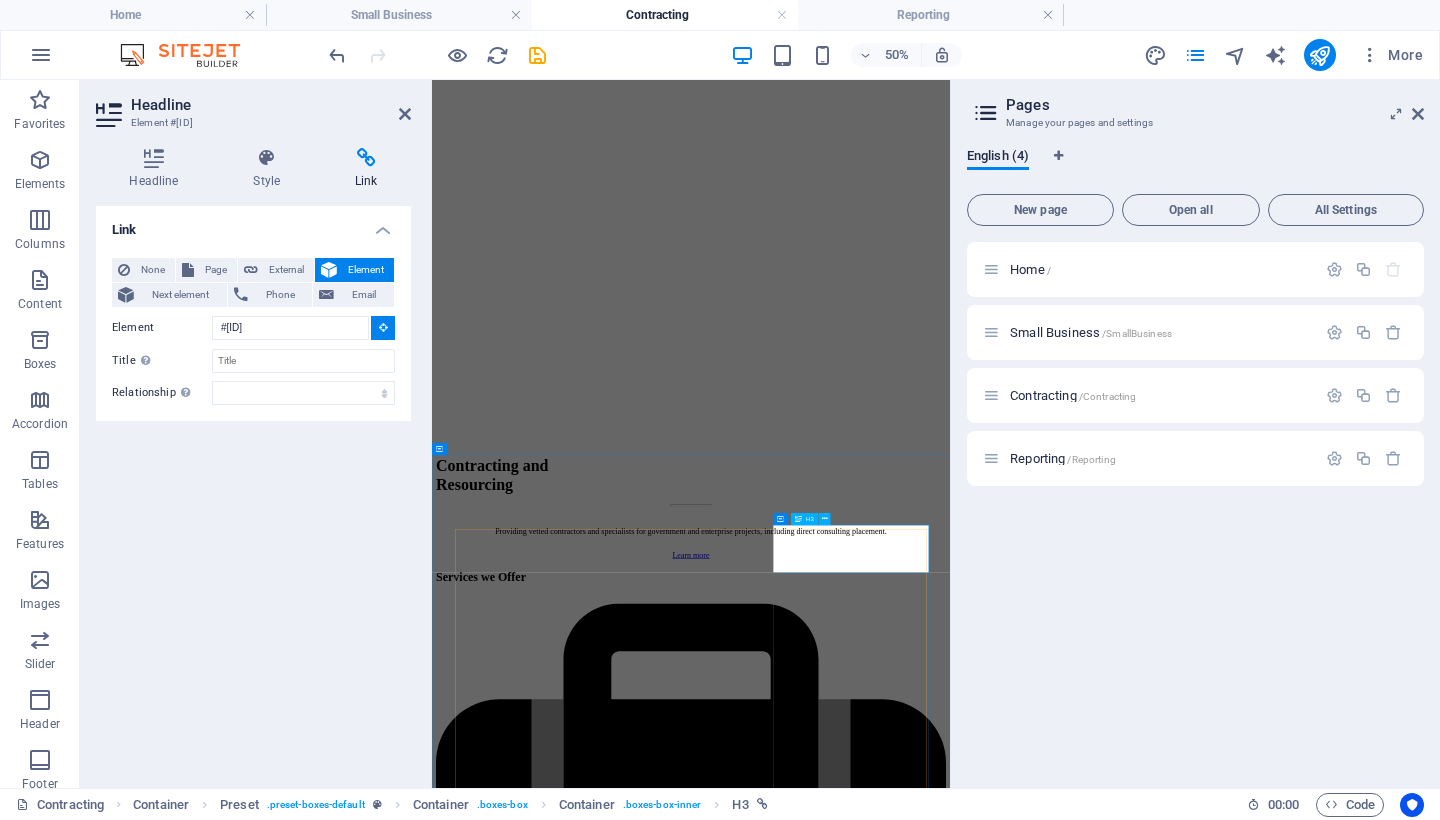 click on "‌Team Assembly and Project Resourcing" at bounding box center [950, 6499] 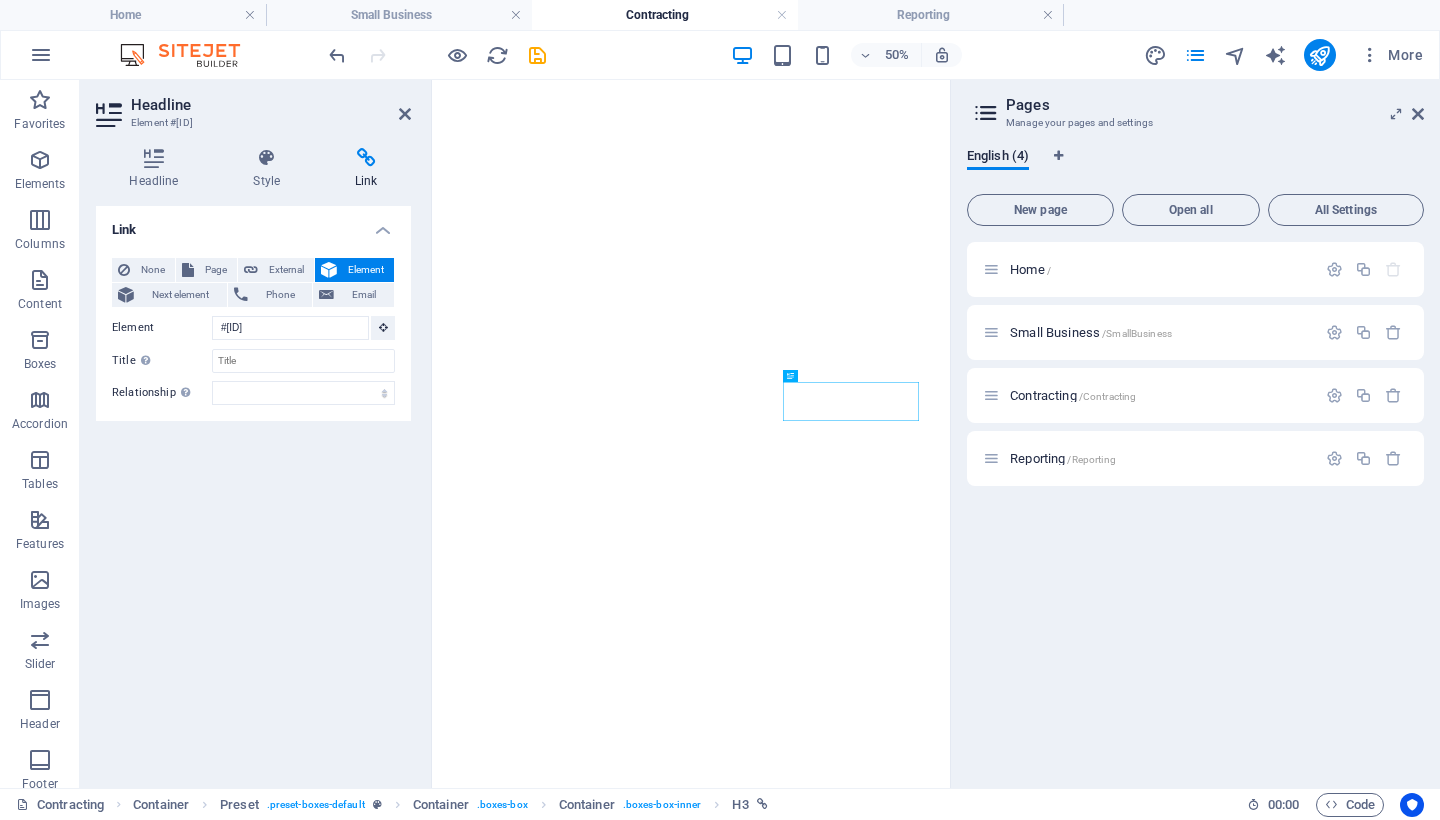 scroll, scrollTop: 319, scrollLeft: 0, axis: vertical 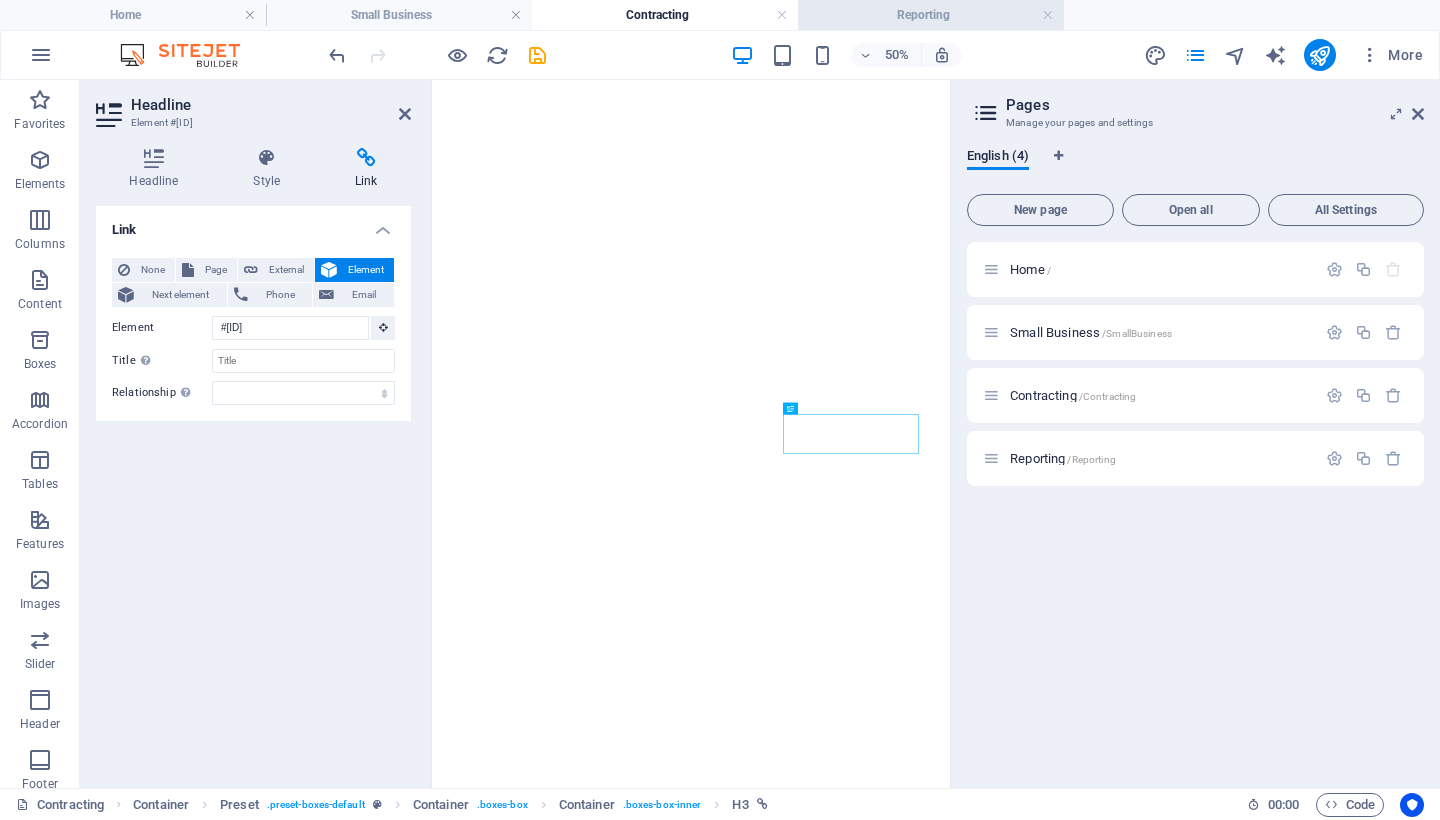 click on "Reporting" at bounding box center [931, 15] 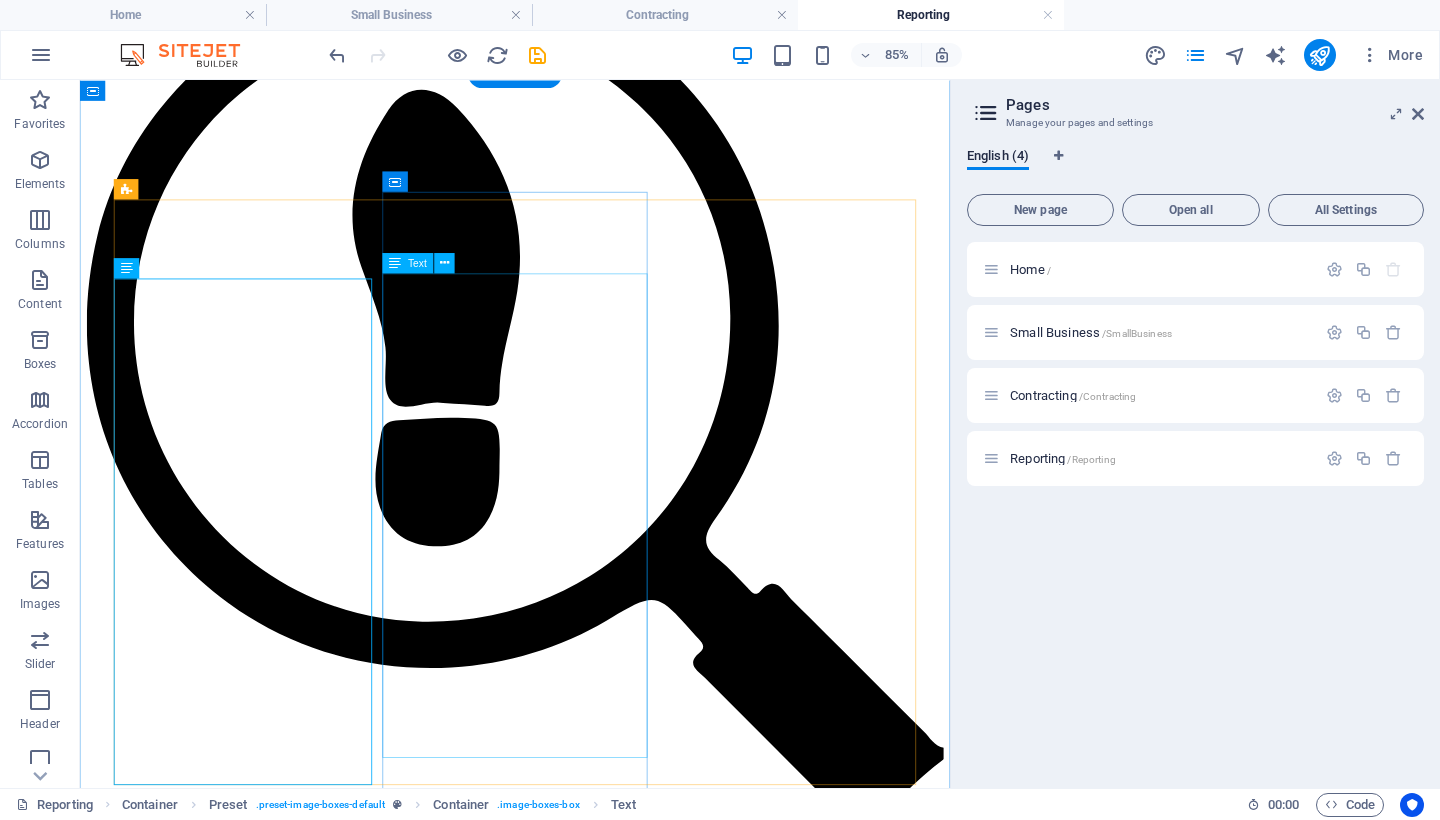 scroll, scrollTop: 1621, scrollLeft: 0, axis: vertical 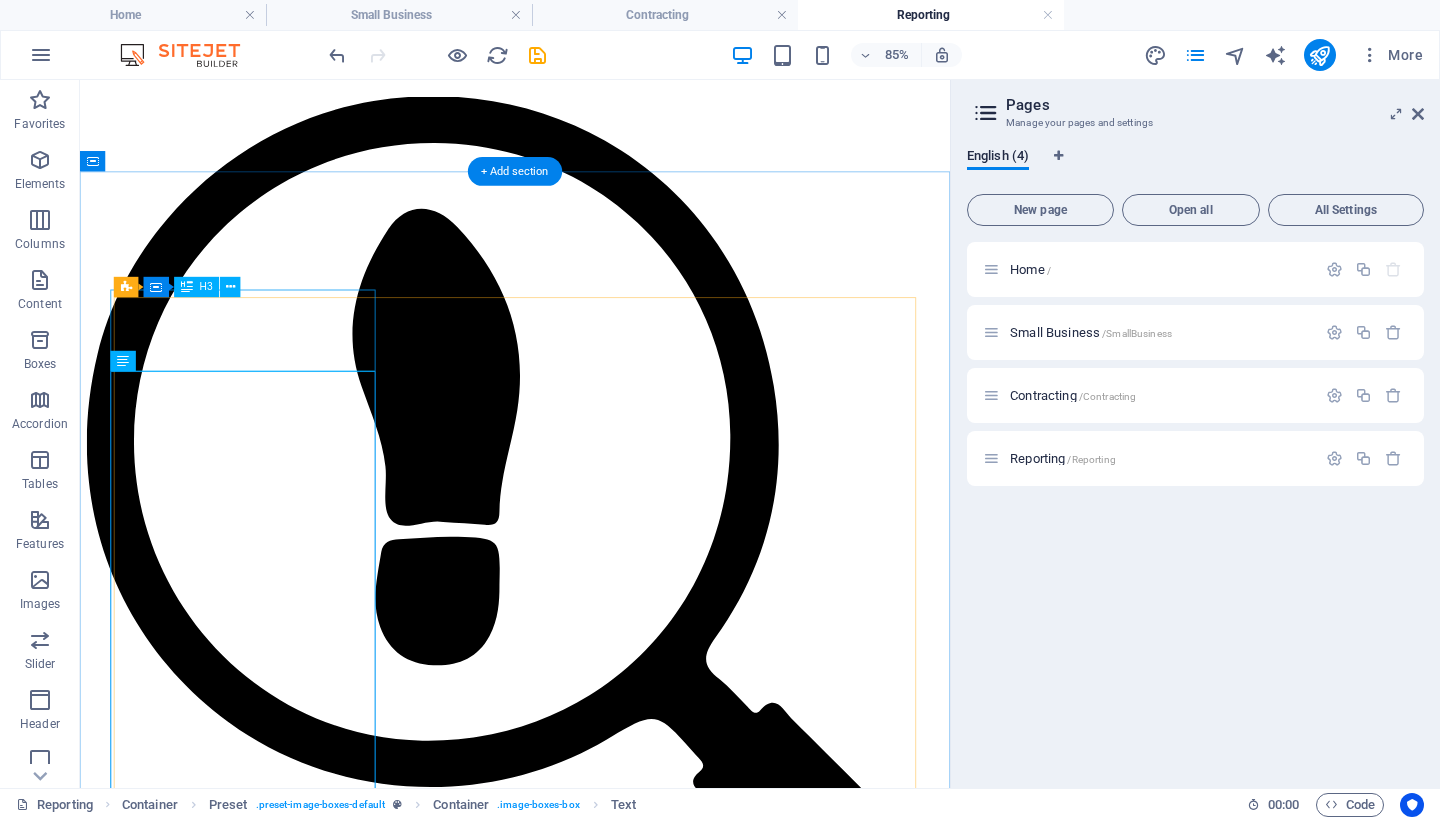 click on "‌Investigative Reports and Incident Reviews" at bounding box center [592, 5260] 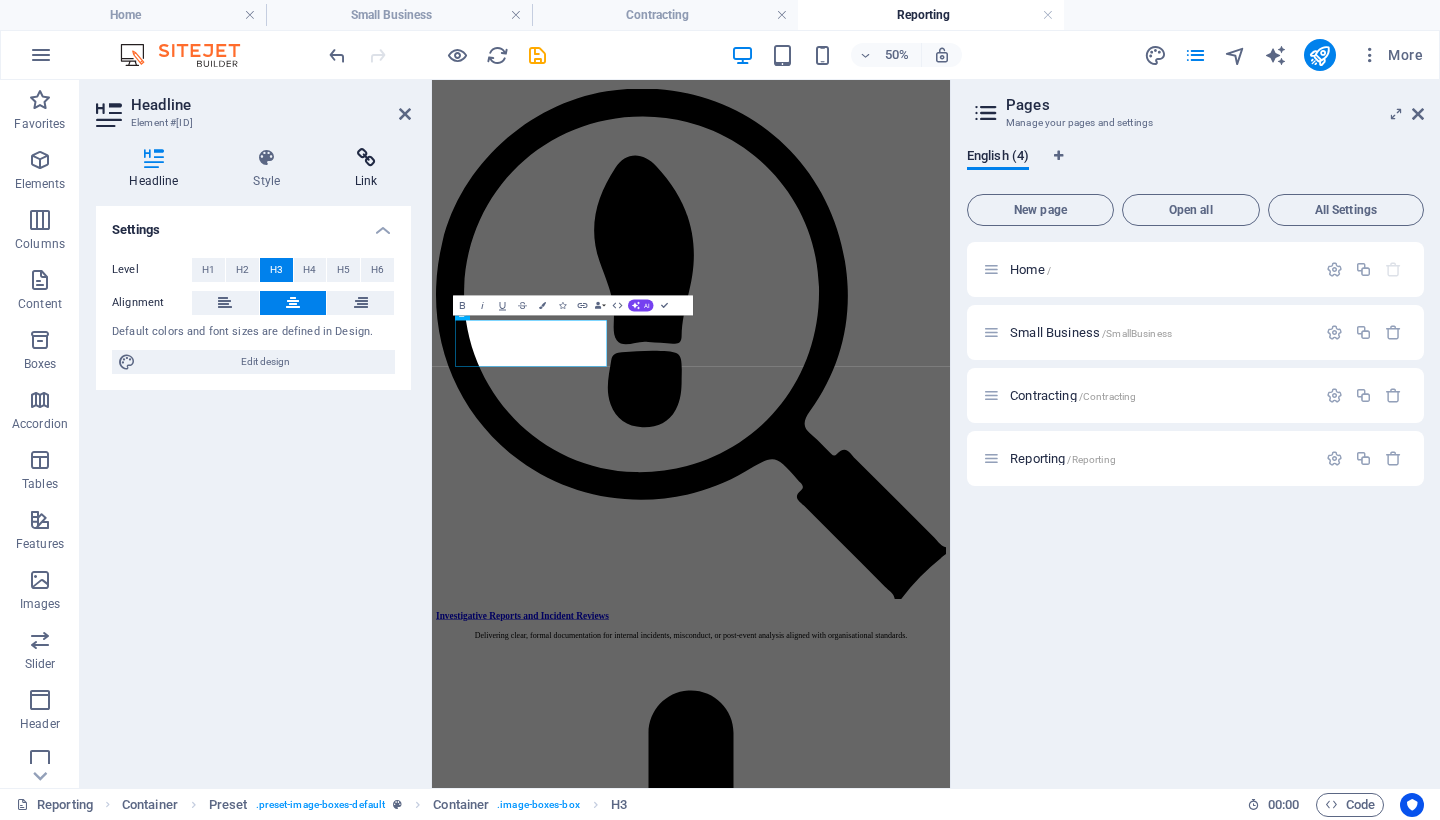 click on "Link" at bounding box center [366, 169] 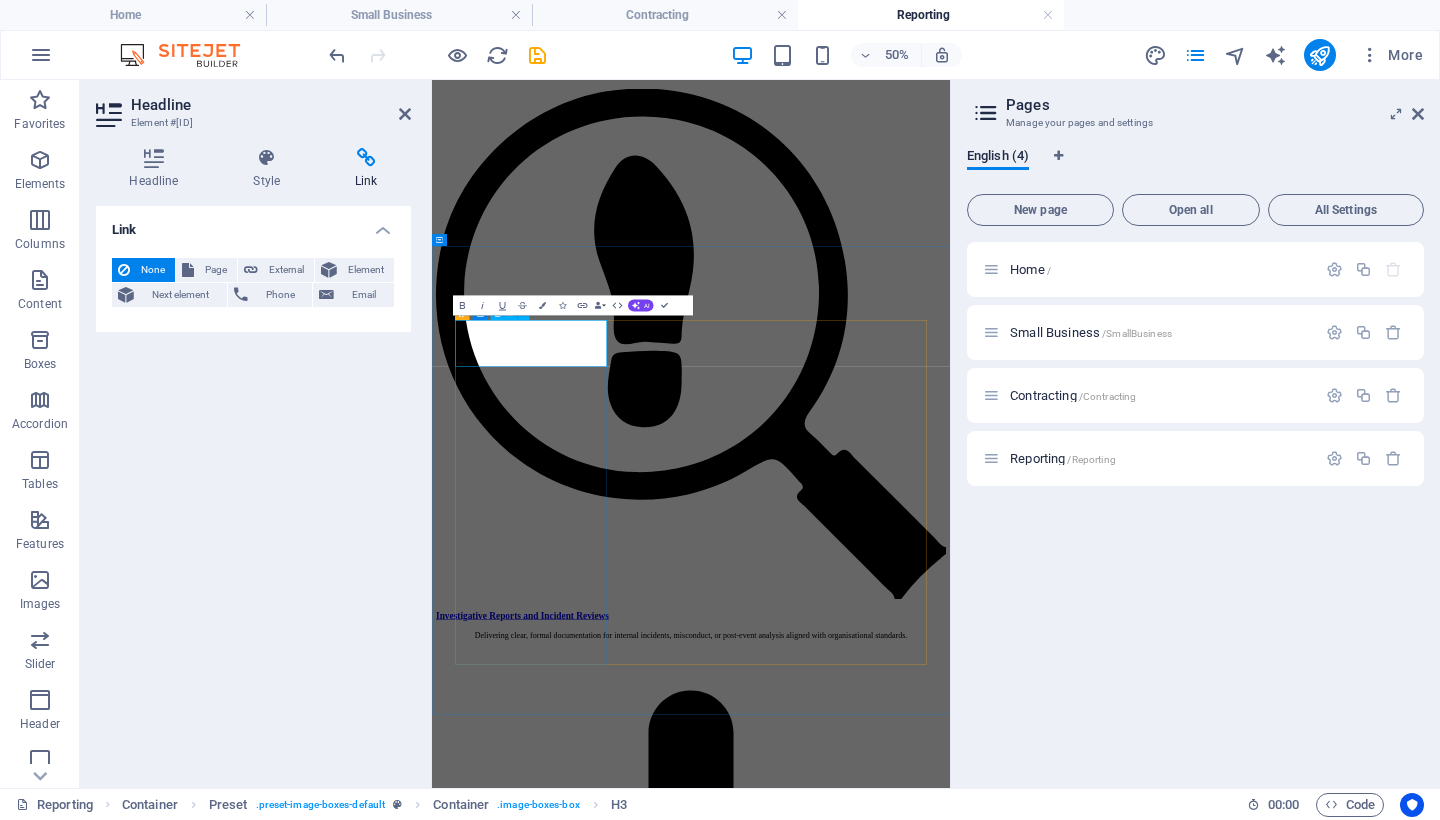 click on "‌Investigative Reports and Incident Reviews" at bounding box center (950, 5300) 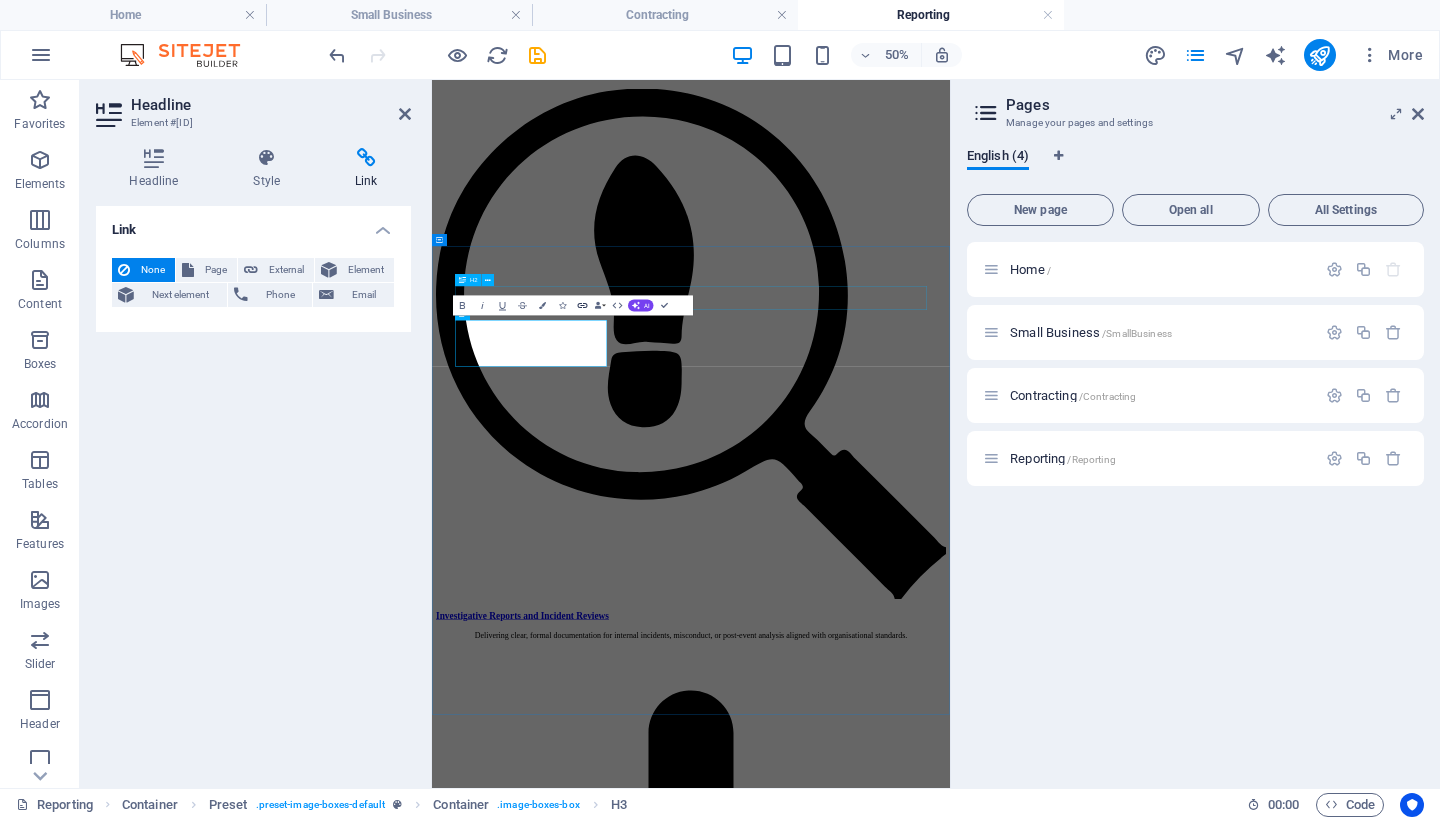 click 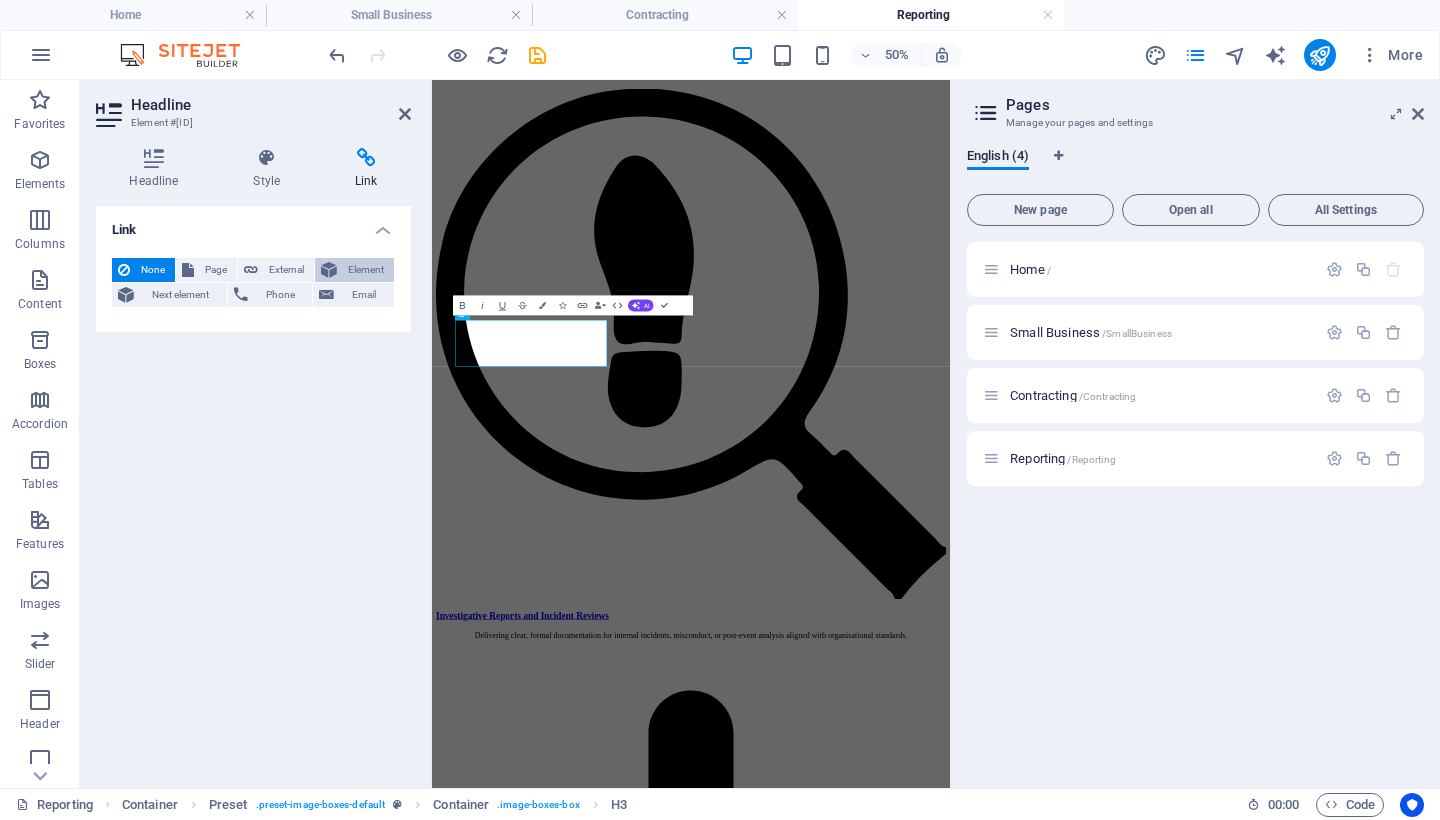 click on "Element" at bounding box center (365, 270) 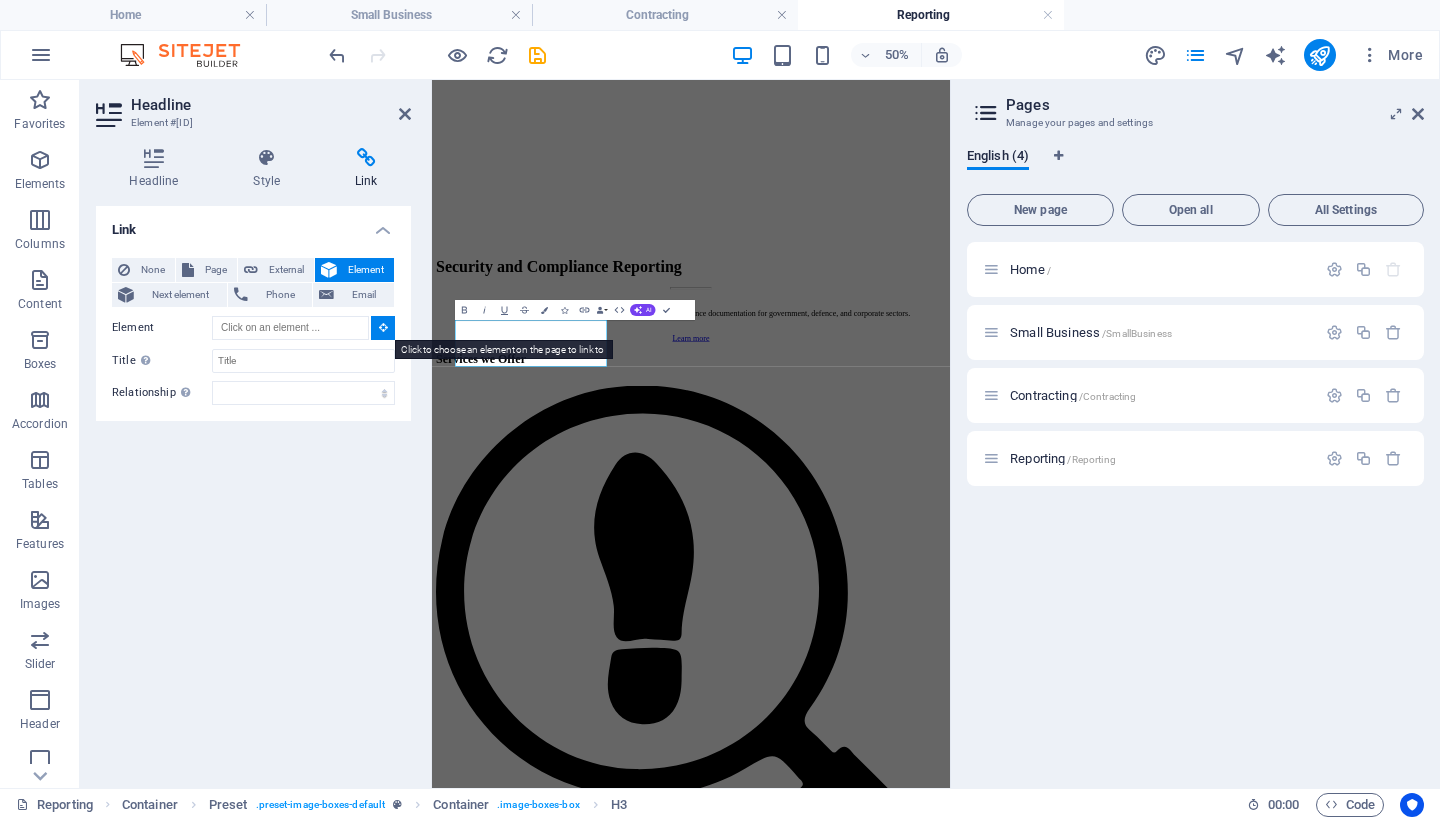 click at bounding box center (383, 327) 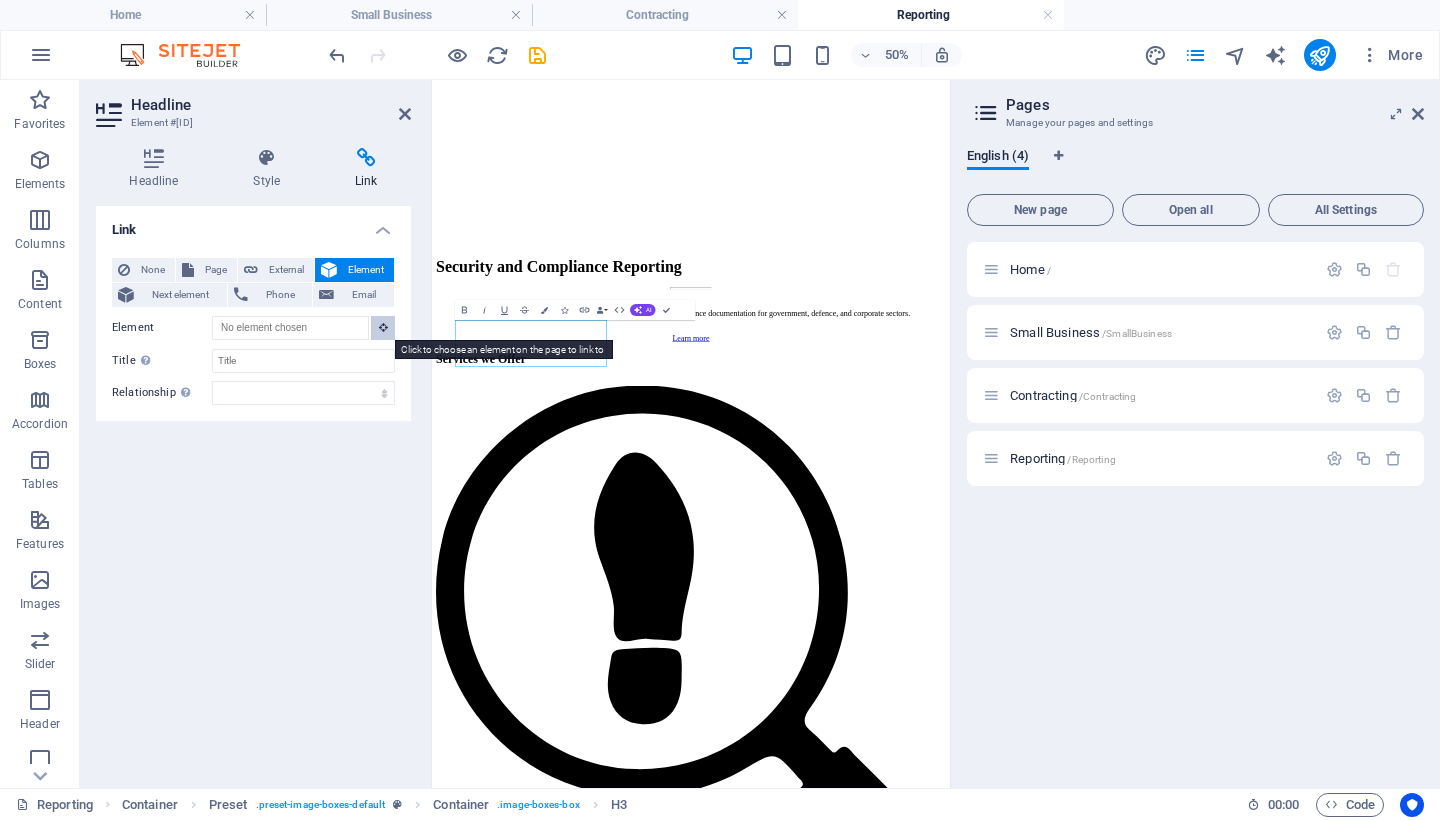 click at bounding box center [383, 327] 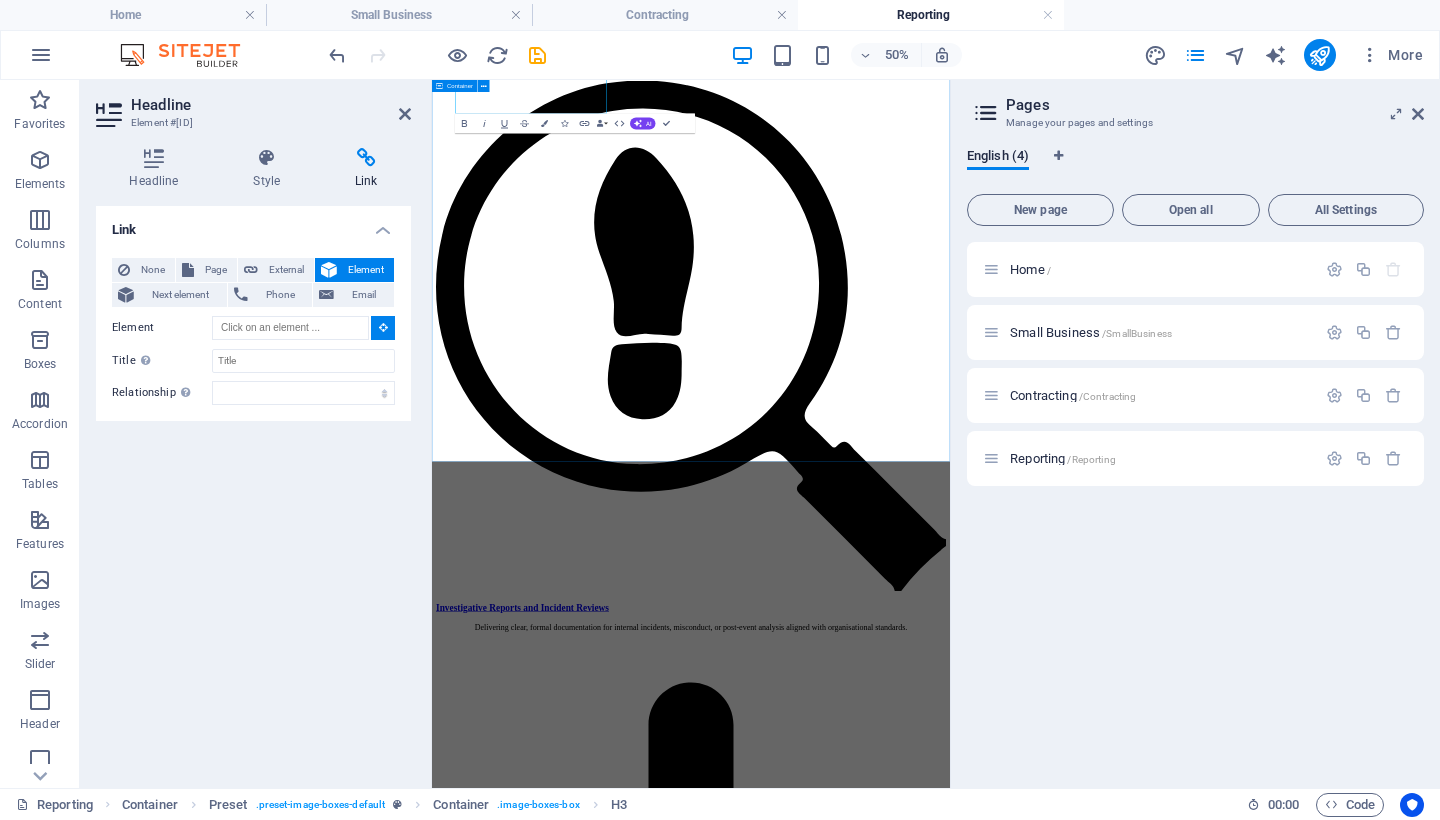 scroll, scrollTop: 1781, scrollLeft: 0, axis: vertical 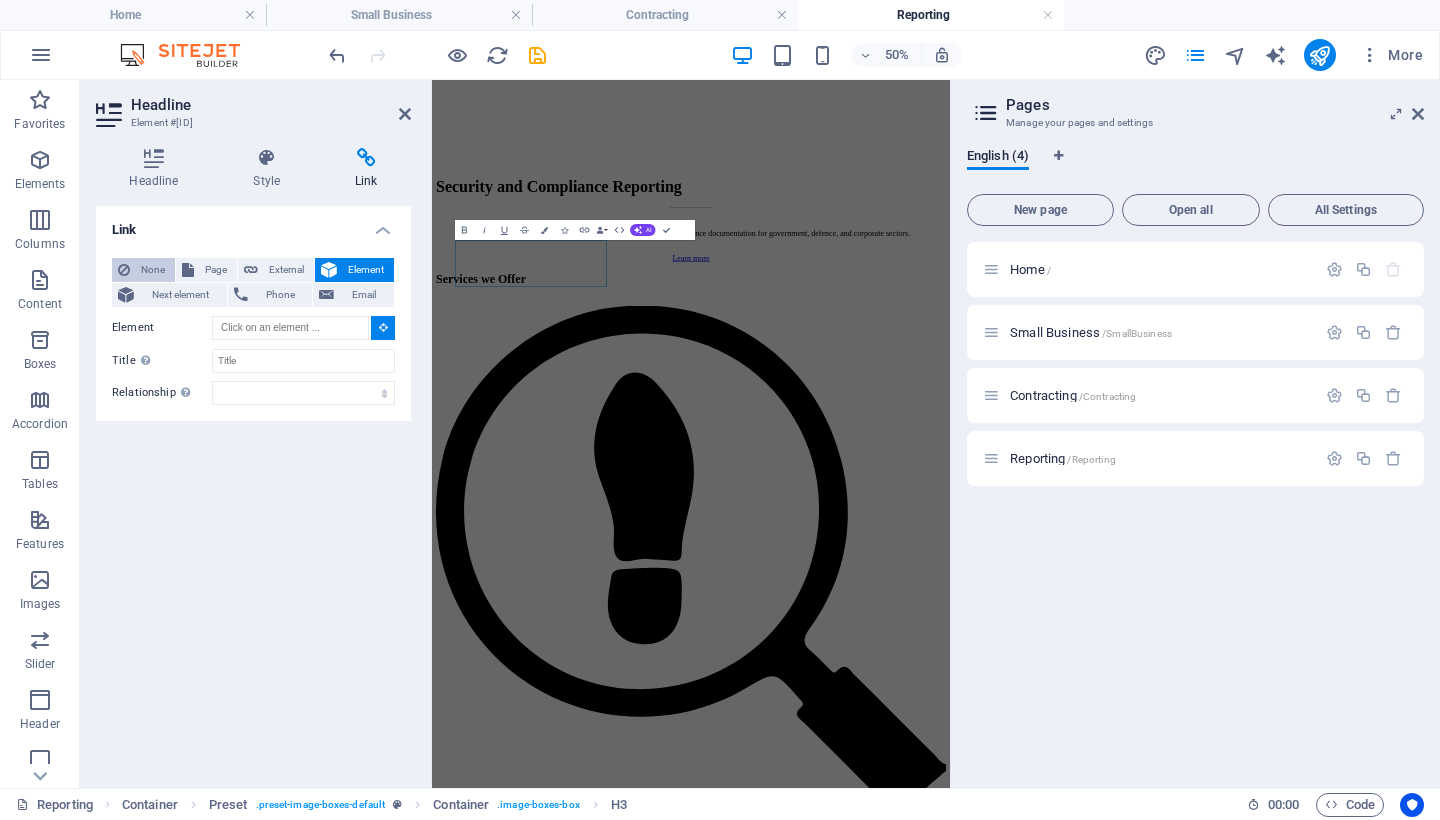 click on "None" at bounding box center [152, 270] 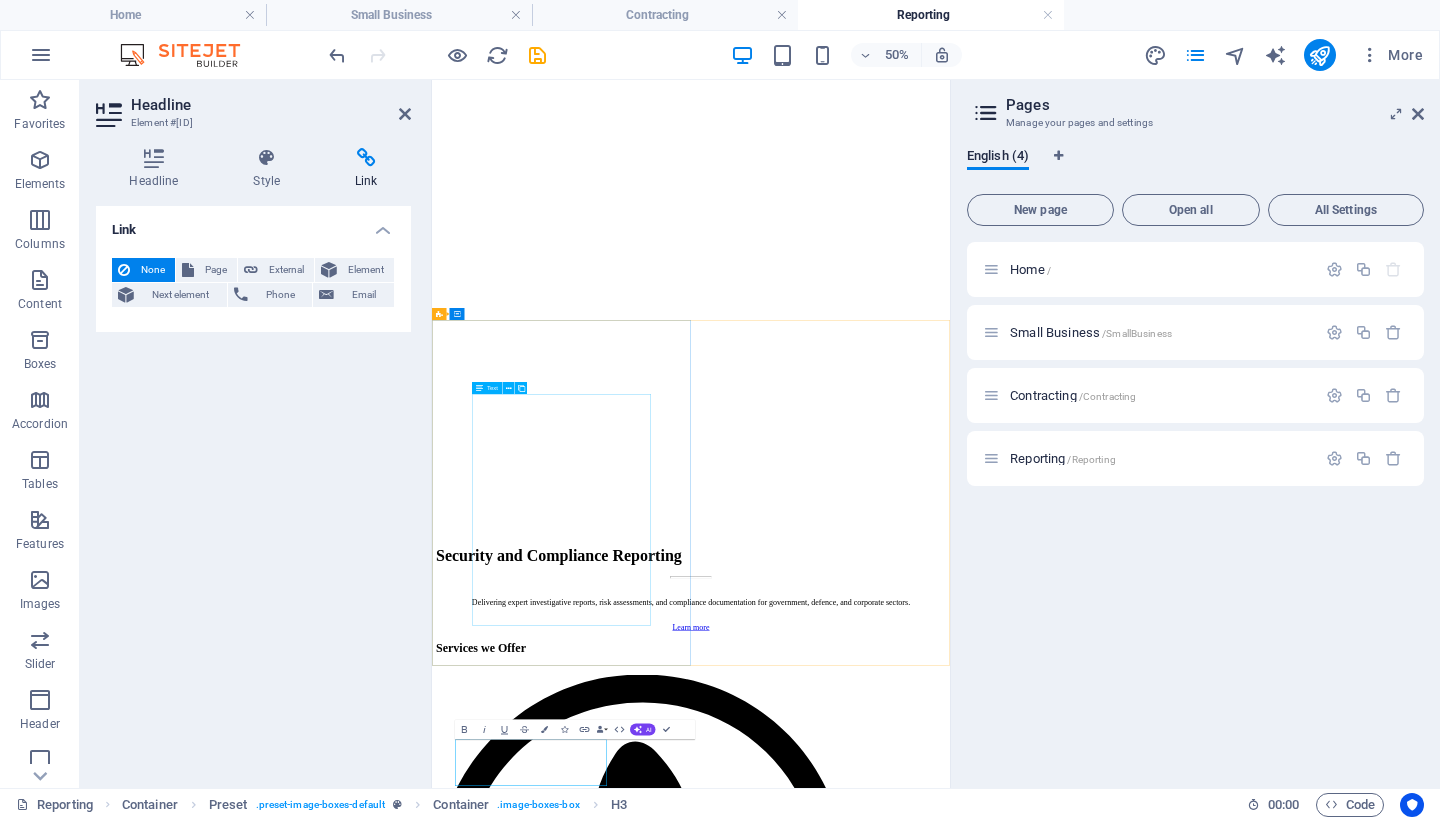 scroll, scrollTop: 654, scrollLeft: 0, axis: vertical 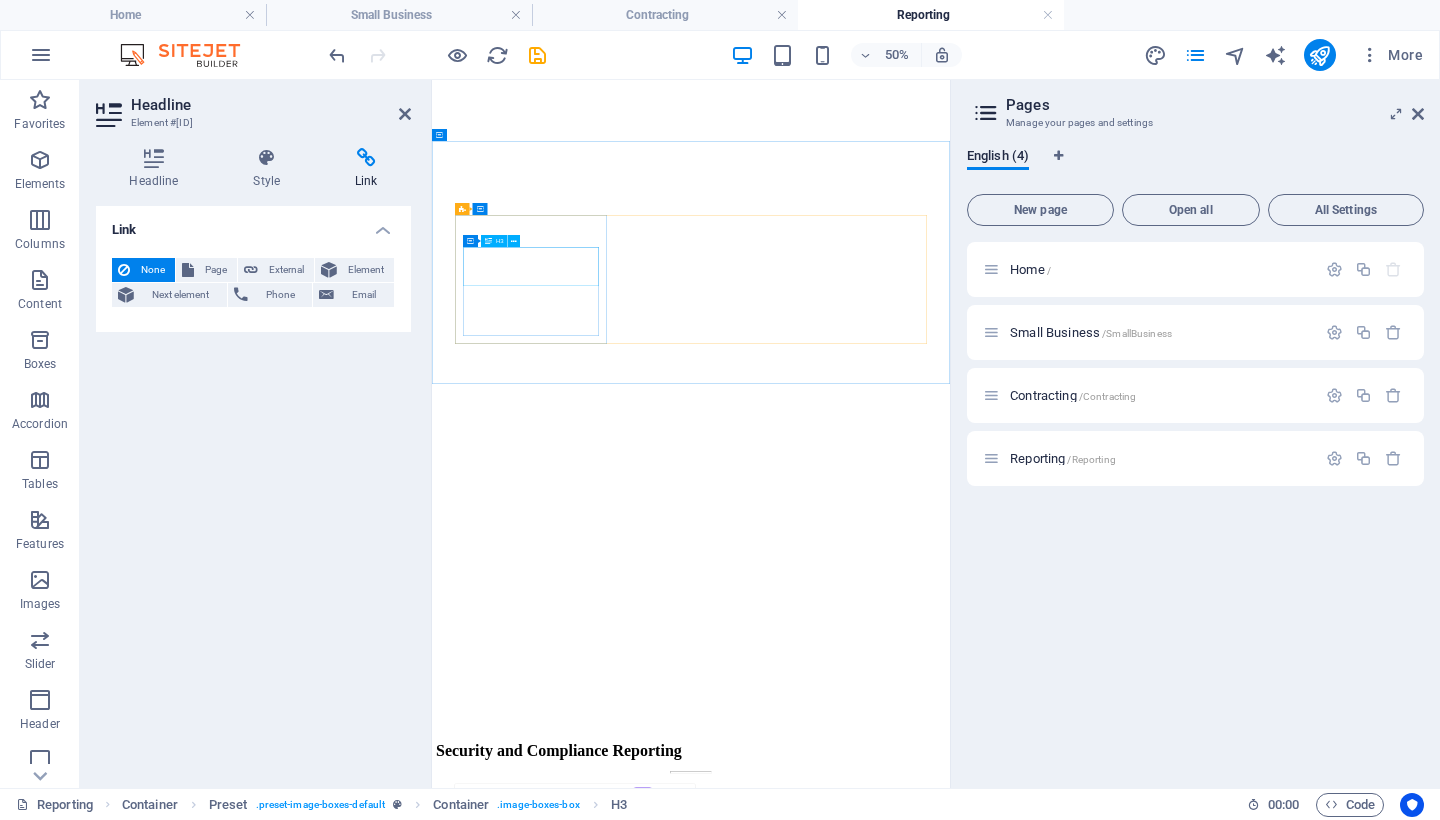 click on "Investigative Reports and Incident Reviews" at bounding box center (950, 2714) 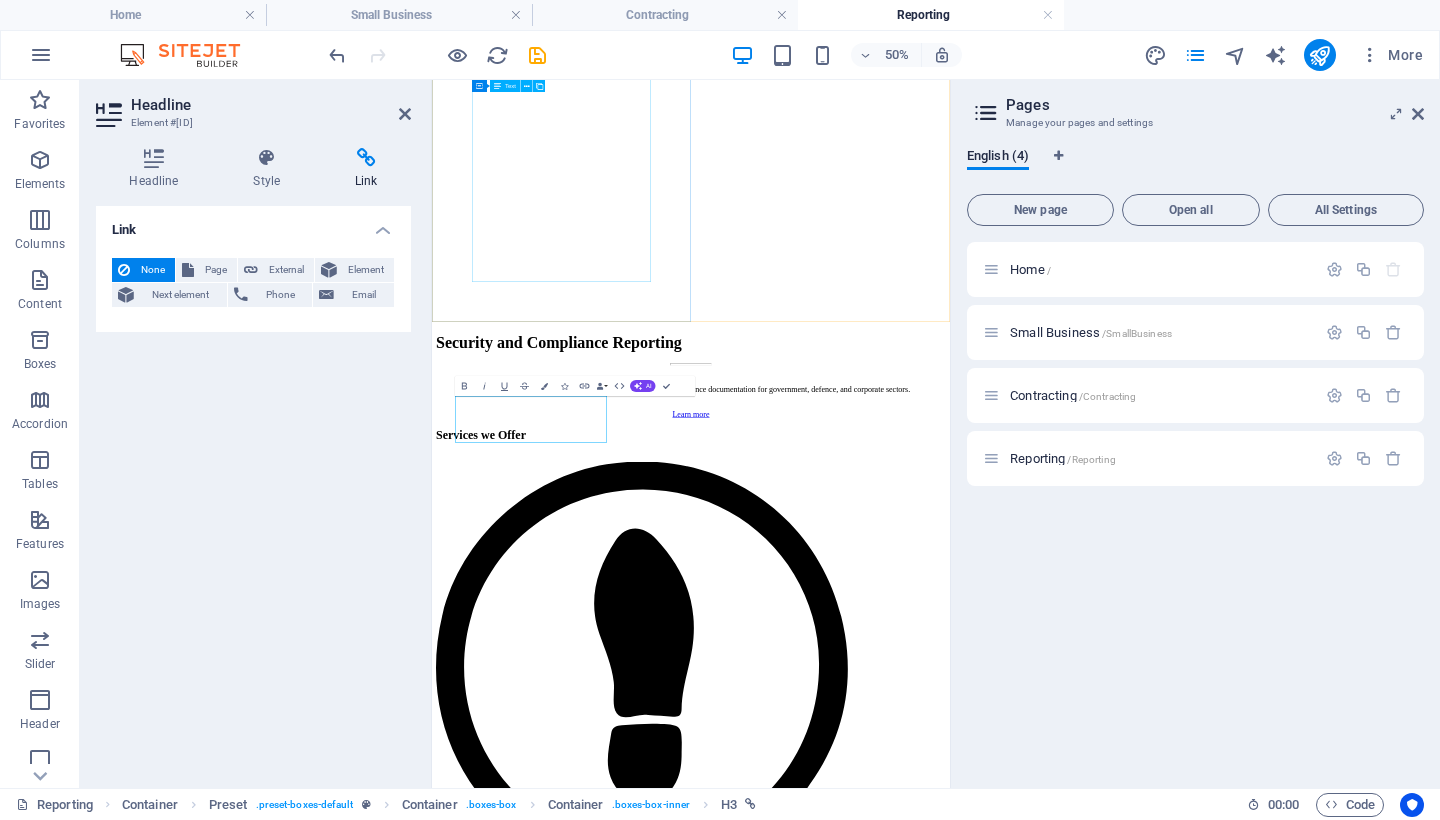 click on "Seamless Security. We help organisations operating in sensitive or high-trust environments stay compliant, secure, and audit-ready. Our services support government departments, defence contractors, and enterprise businesses with the documentation, assessments, and investigative clarity they need to meet rigorous standards and frameworks. Including security incident reviews and internal investigations to full-spectrum compliance reporting. Includes: Investigative Reports and Incident Reviews Risk Assessments and Security Audits Comprehensive Compliance Reviews" at bounding box center (950, 4855) 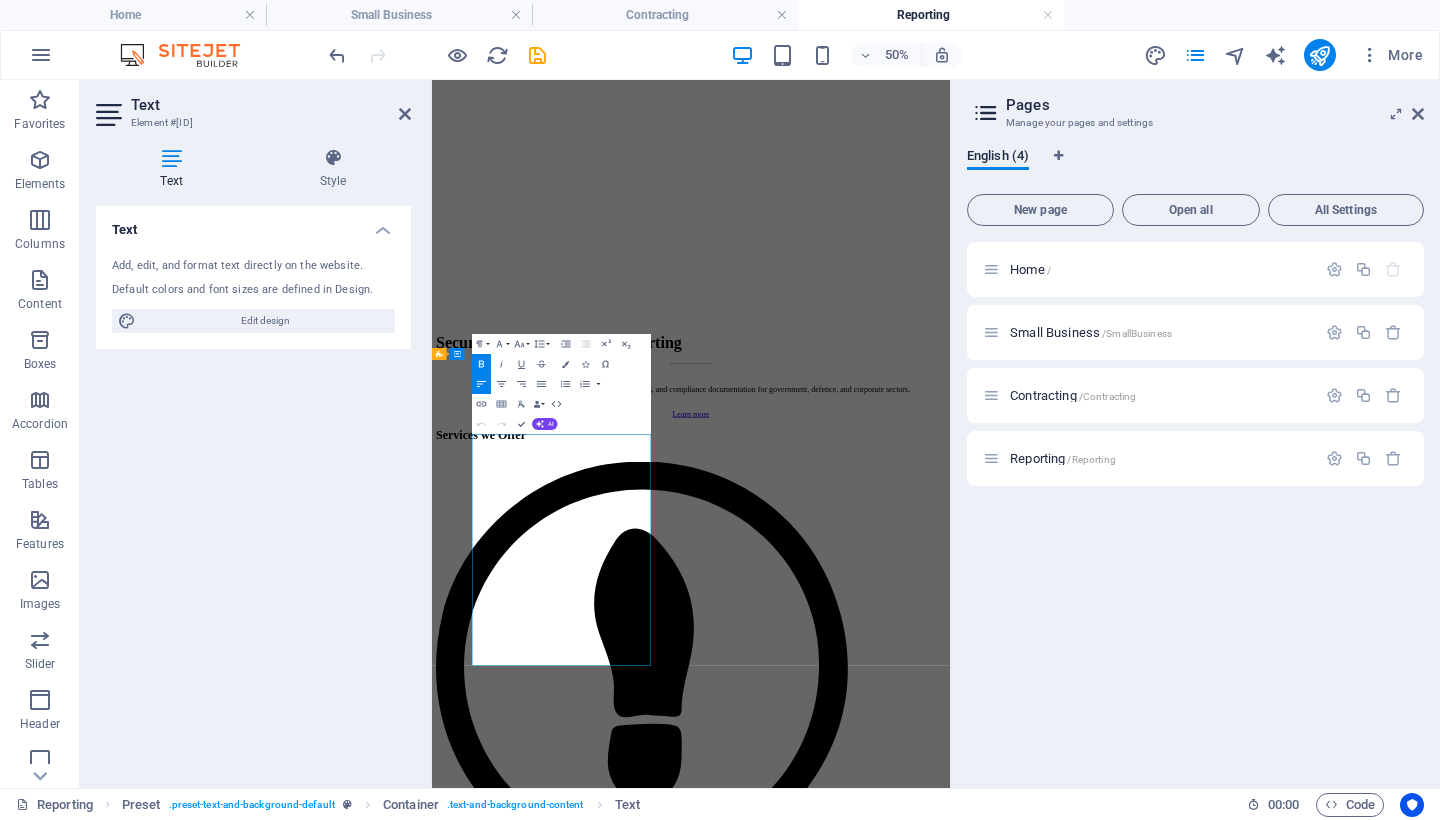 scroll, scrollTop: 702, scrollLeft: 0, axis: vertical 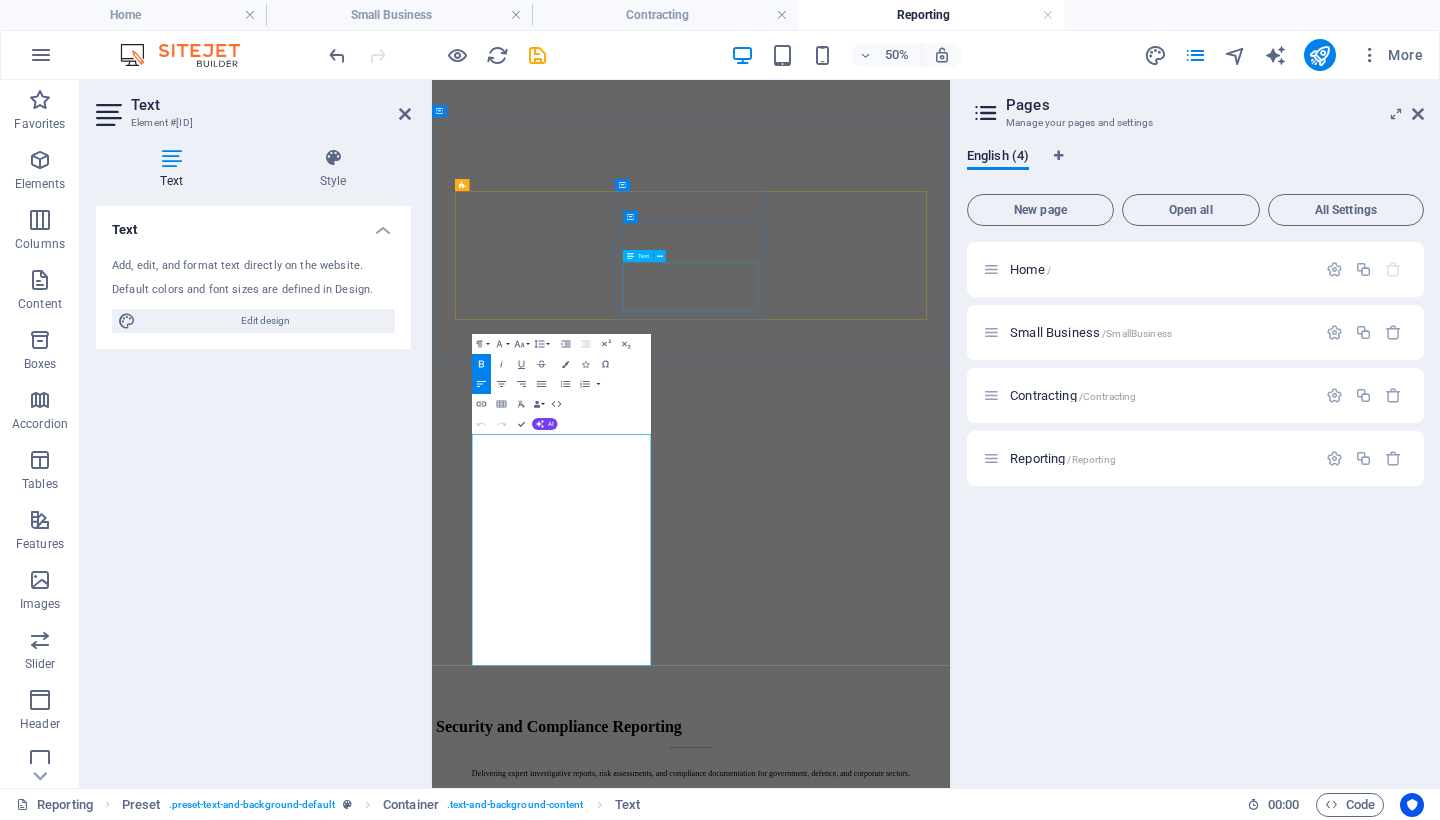 click on "Conducting structured assessments of physical, personnel, and procedural risks for critical environments and high-trust operations." at bounding box center (950, 4163) 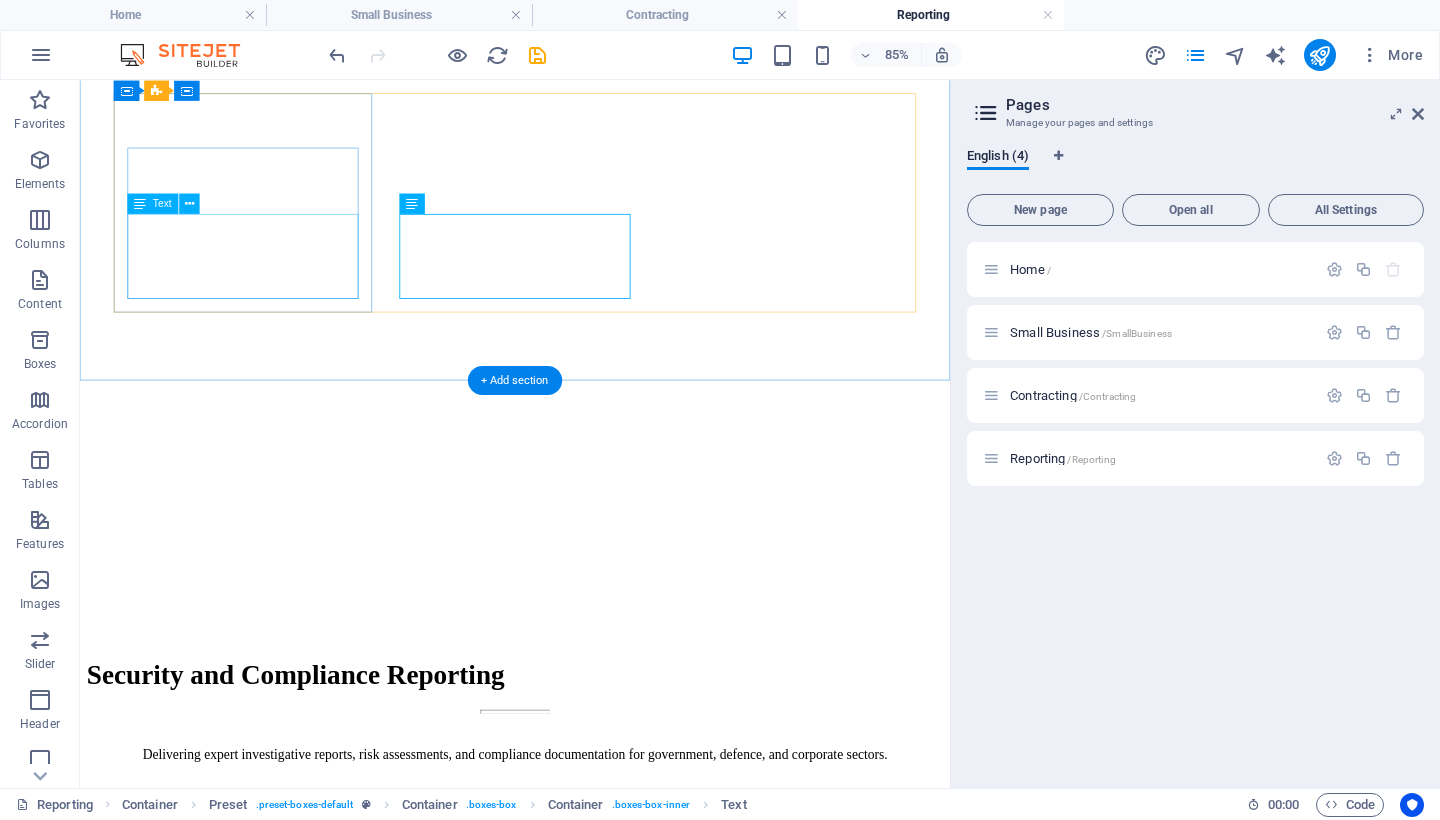 scroll, scrollTop: 554, scrollLeft: 0, axis: vertical 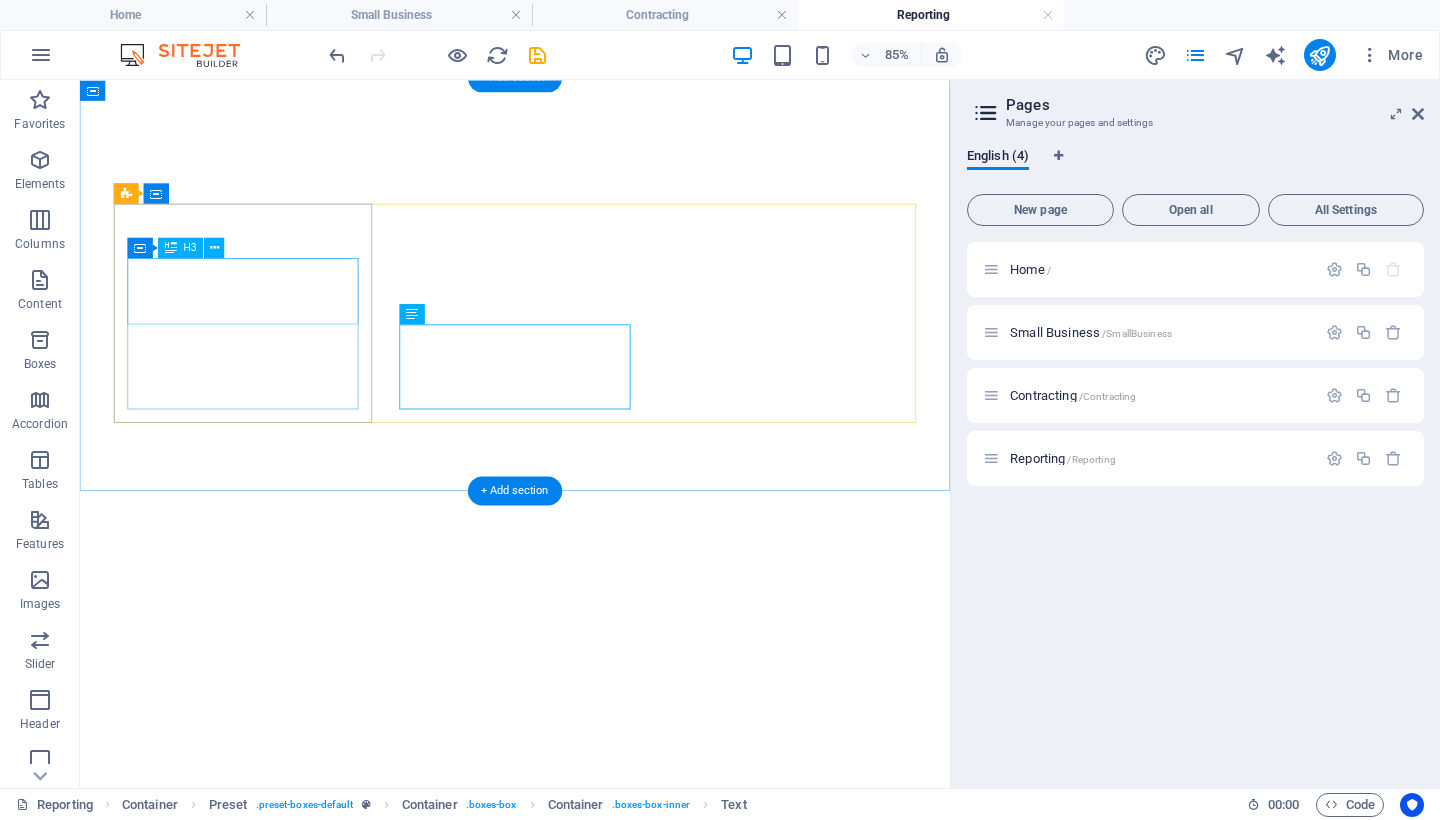 click on "Investigative Reports and Incident Reviews" at bounding box center [592, 2208] 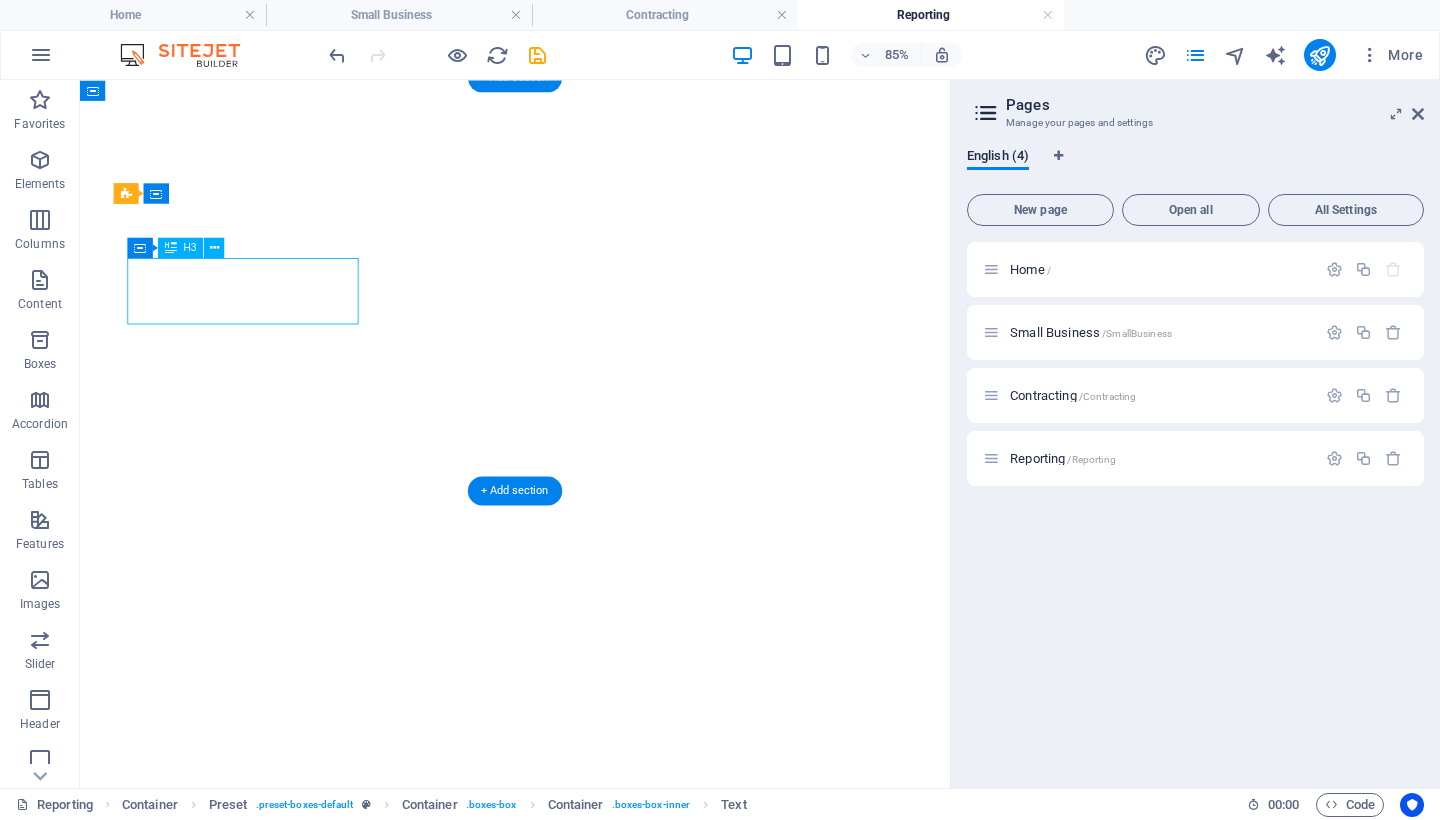 click on "Investigative Reports and Incident Reviews" at bounding box center [592, 2208] 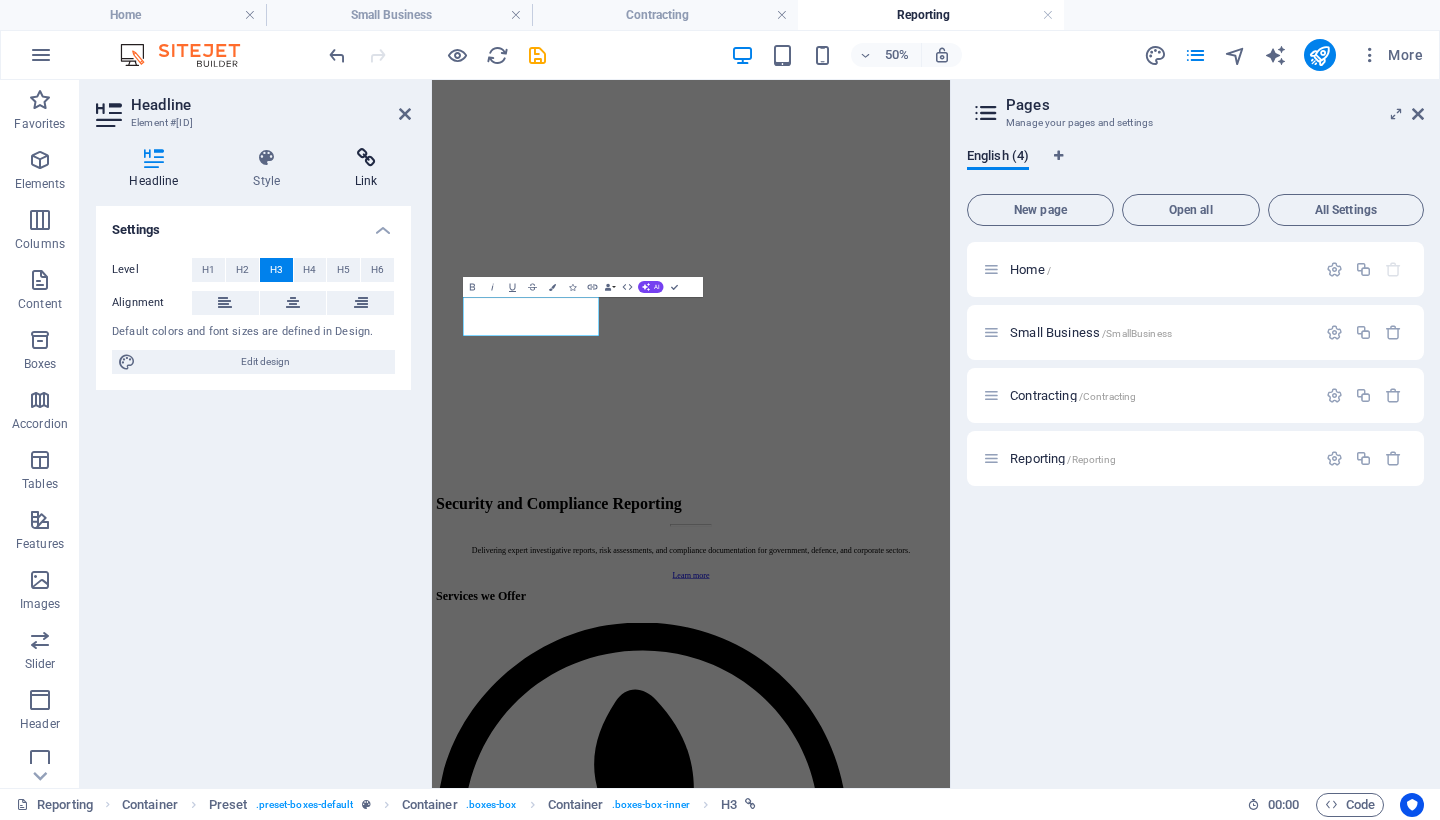 click at bounding box center [366, 158] 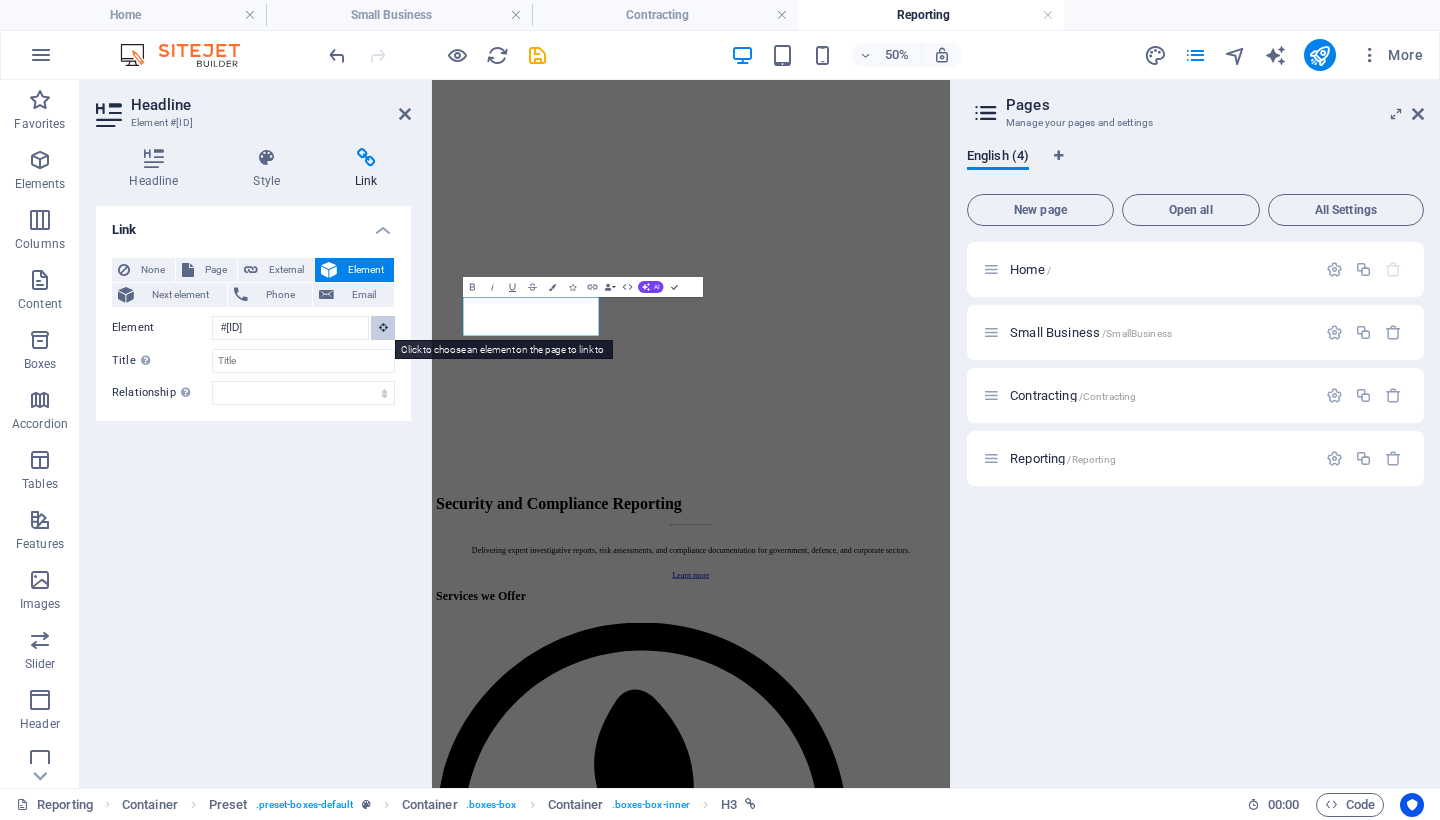 click at bounding box center (383, 328) 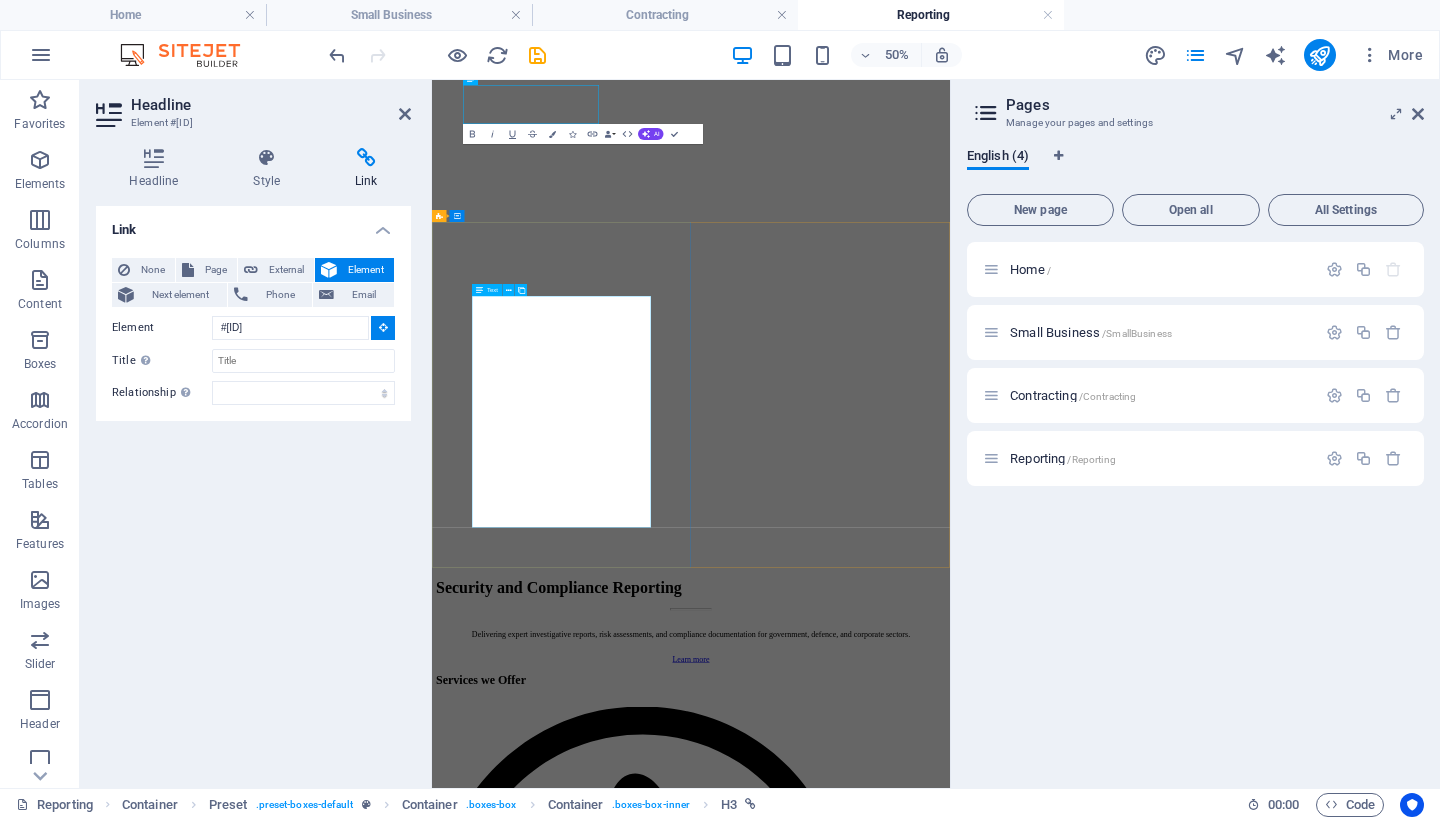 scroll, scrollTop: 1157, scrollLeft: 0, axis: vertical 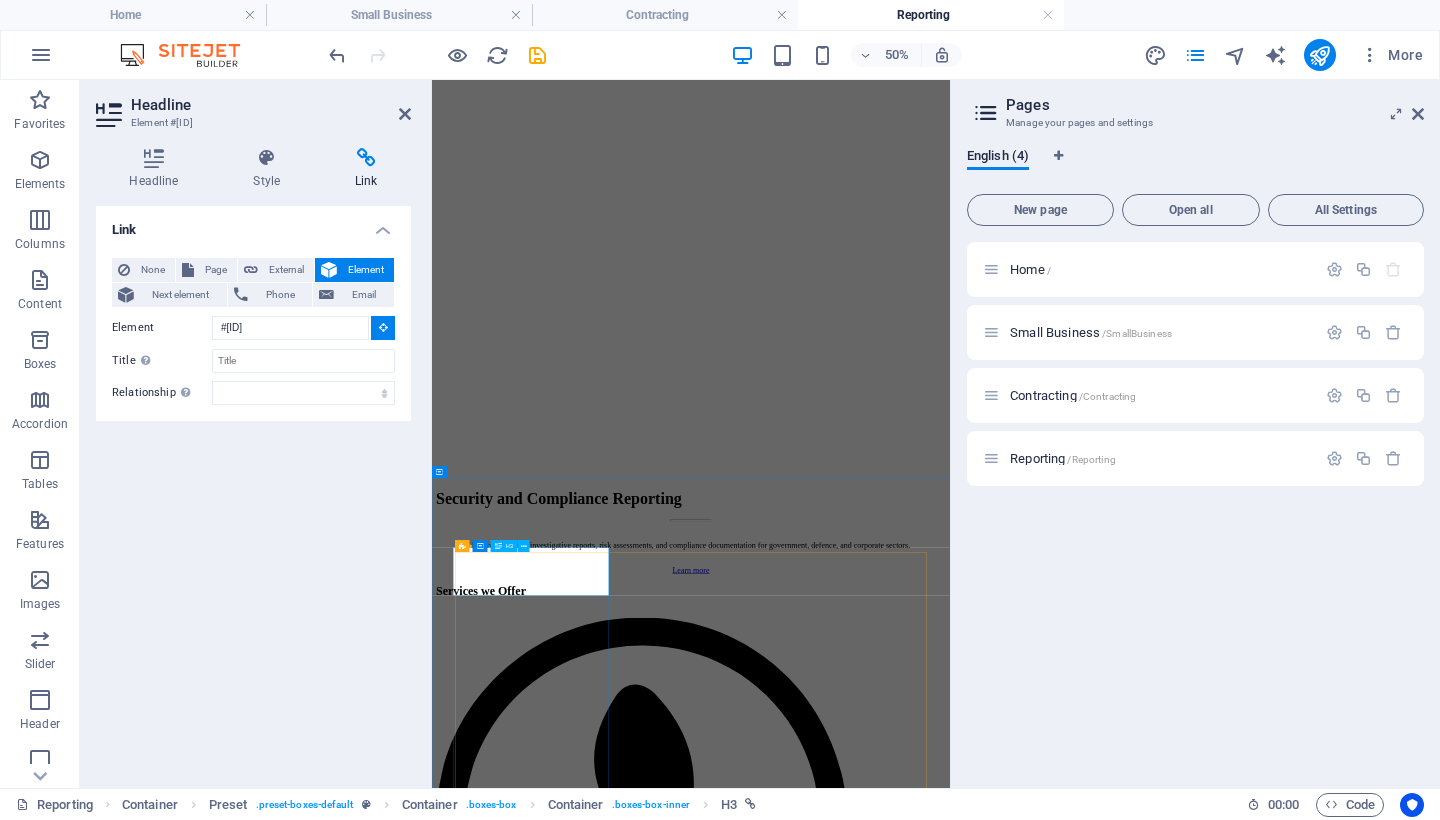 click on "‌Investigative Reports and Incident Reviews" at bounding box center [950, 6358] 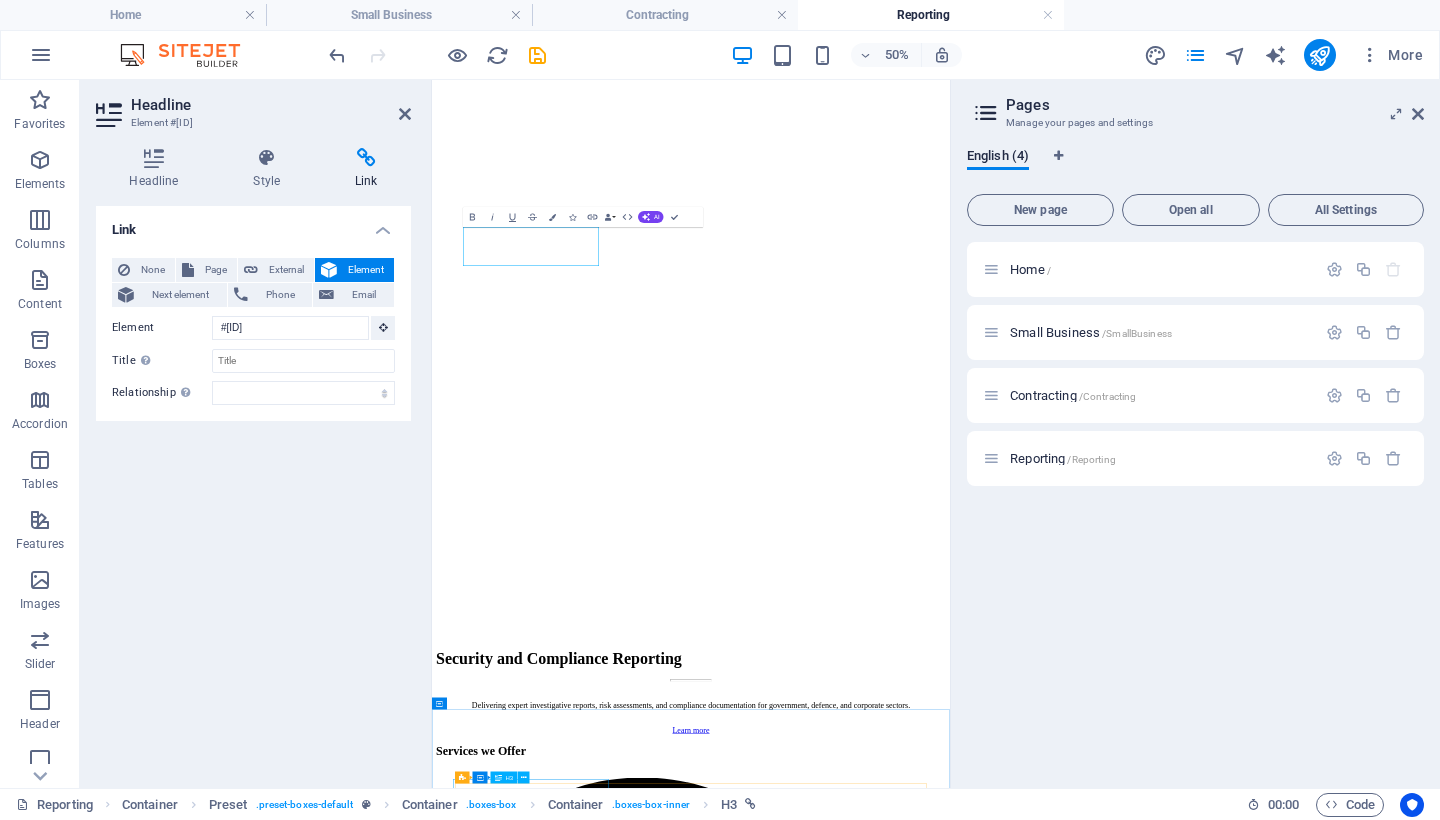 scroll, scrollTop: 319, scrollLeft: 0, axis: vertical 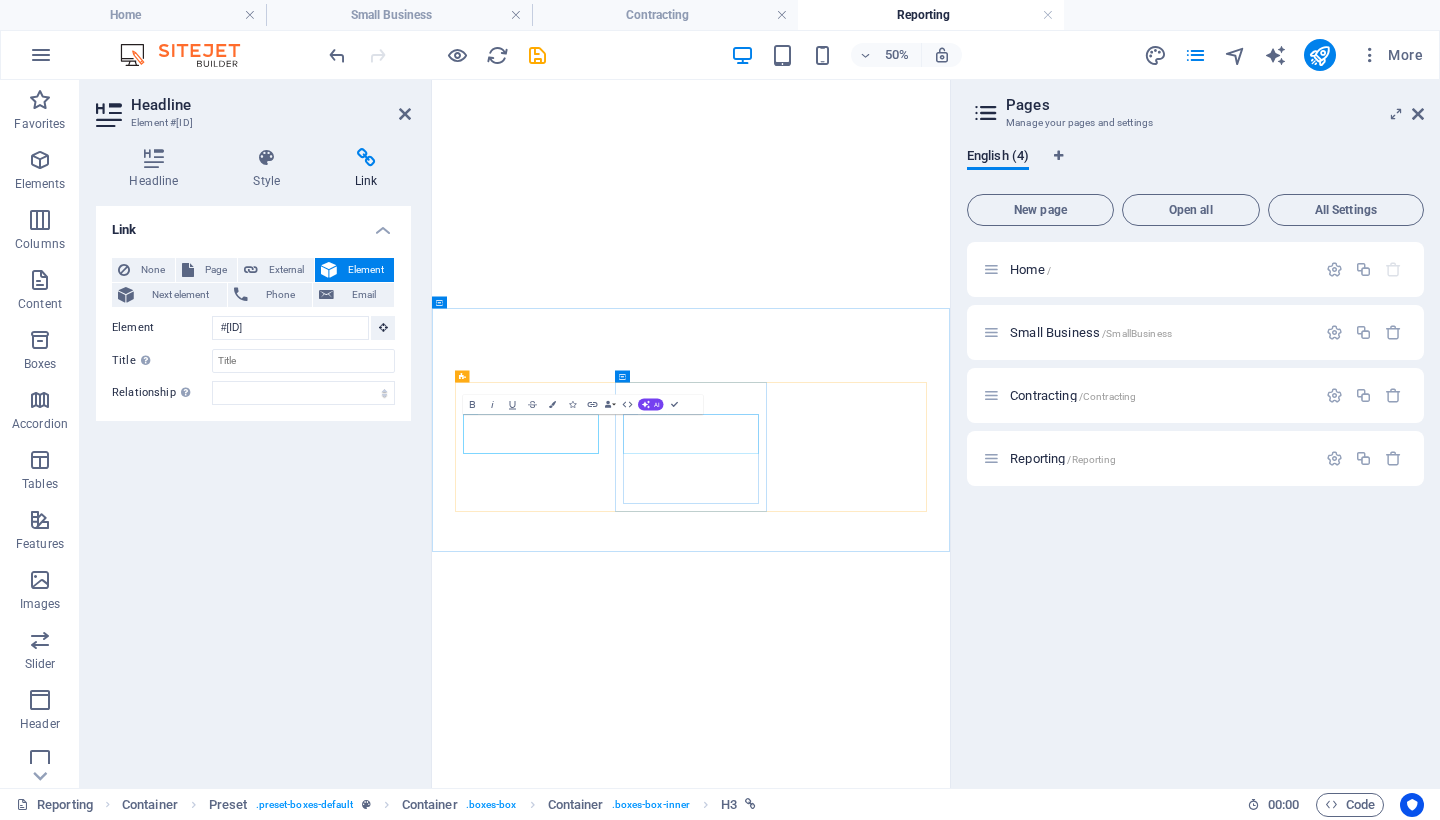 click on "Risk Assessments and Security Audits" at bounding box center [950, 4507] 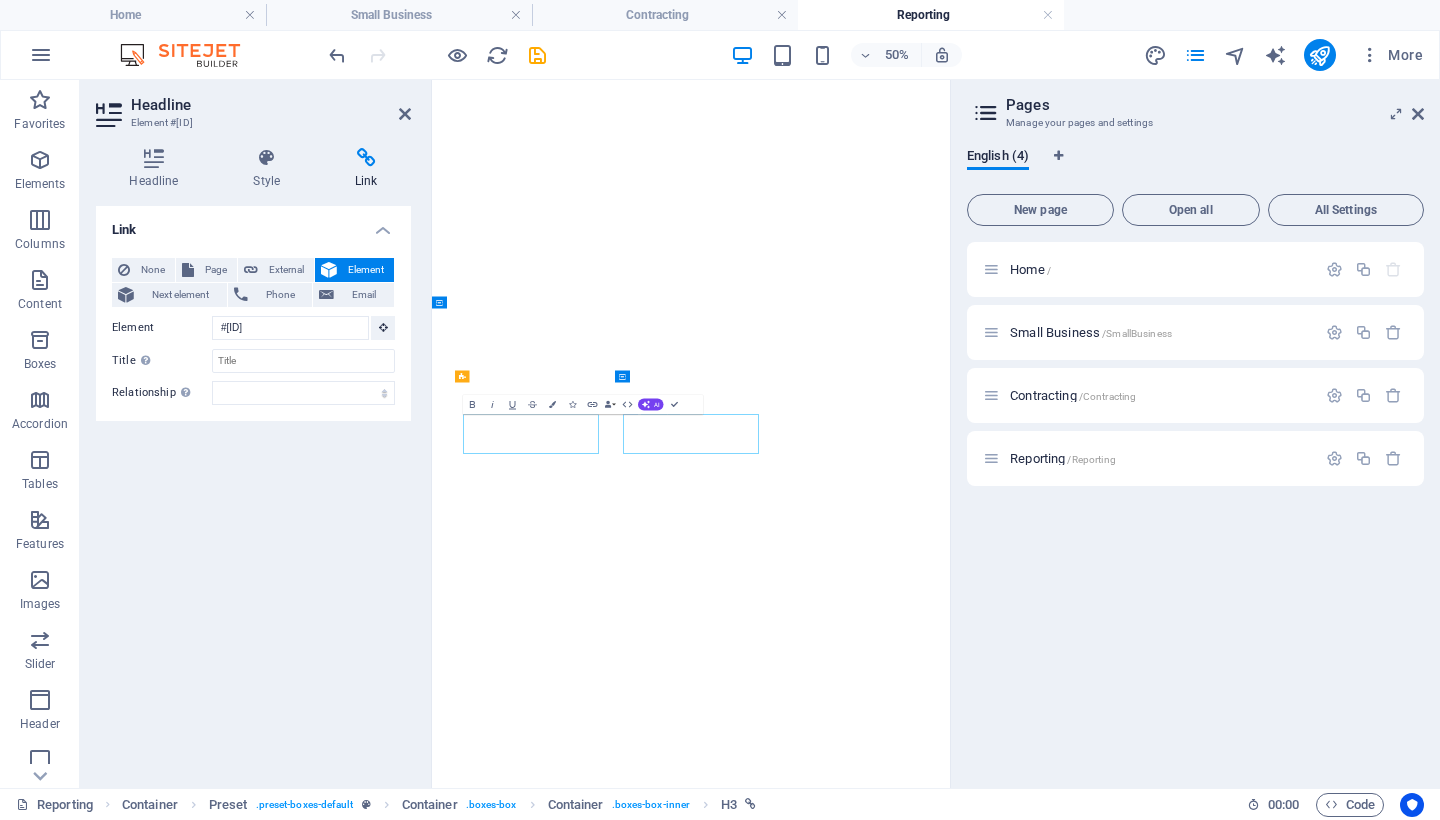 click on "Risk Assessments and Security Audits" at bounding box center (950, 4507) 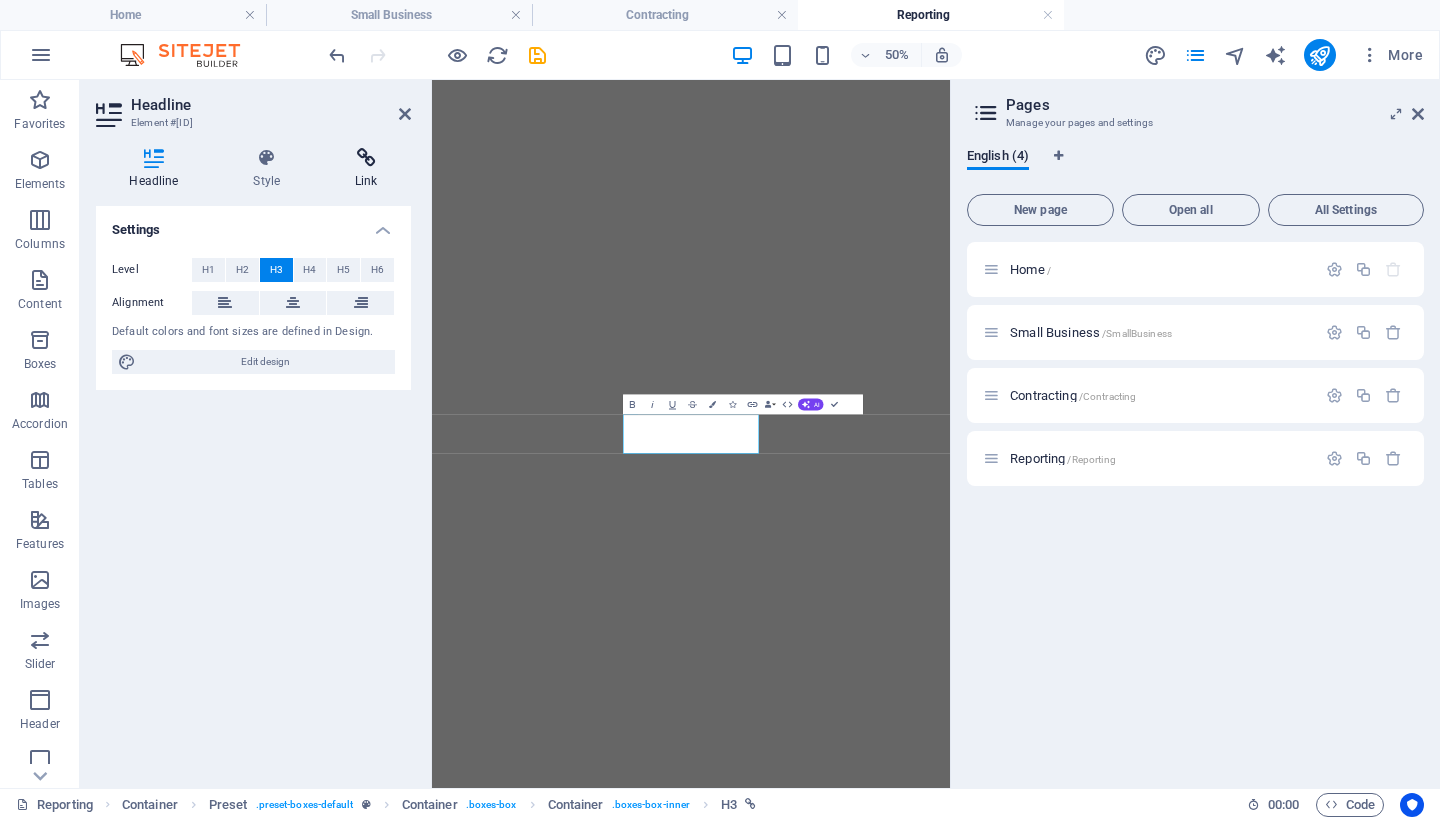 click at bounding box center (366, 158) 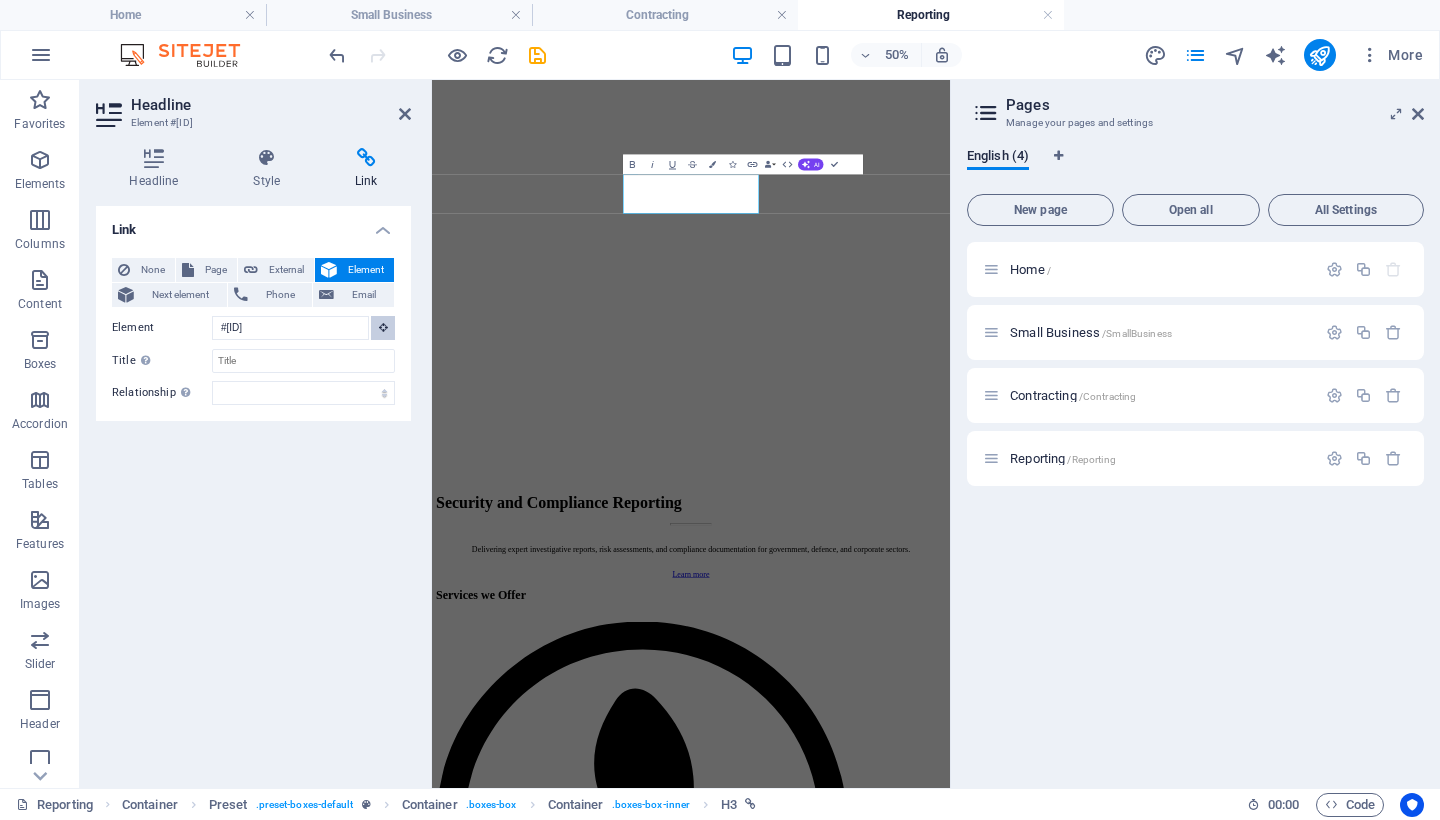 scroll, scrollTop: 251, scrollLeft: 0, axis: vertical 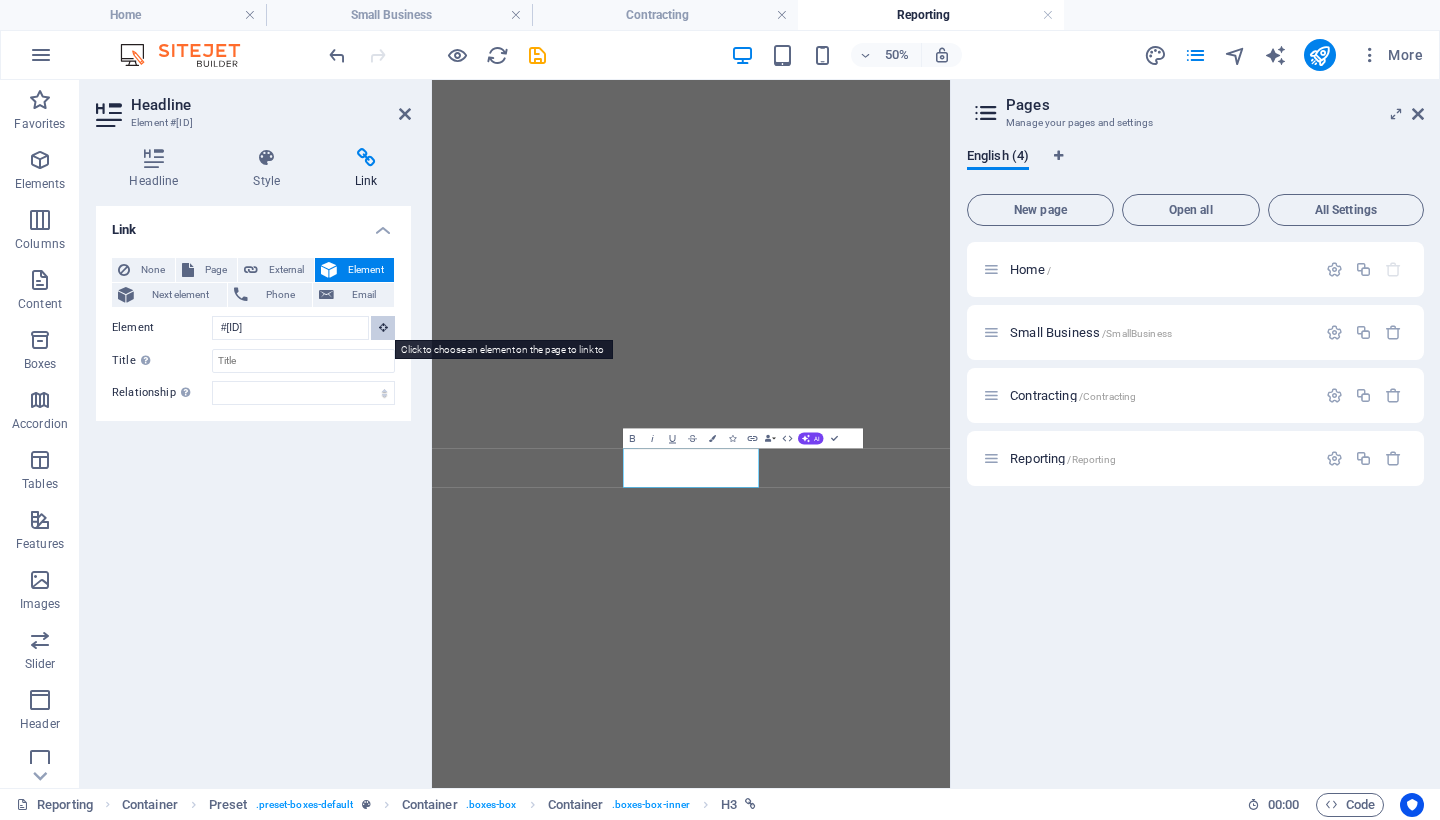 click at bounding box center [383, 328] 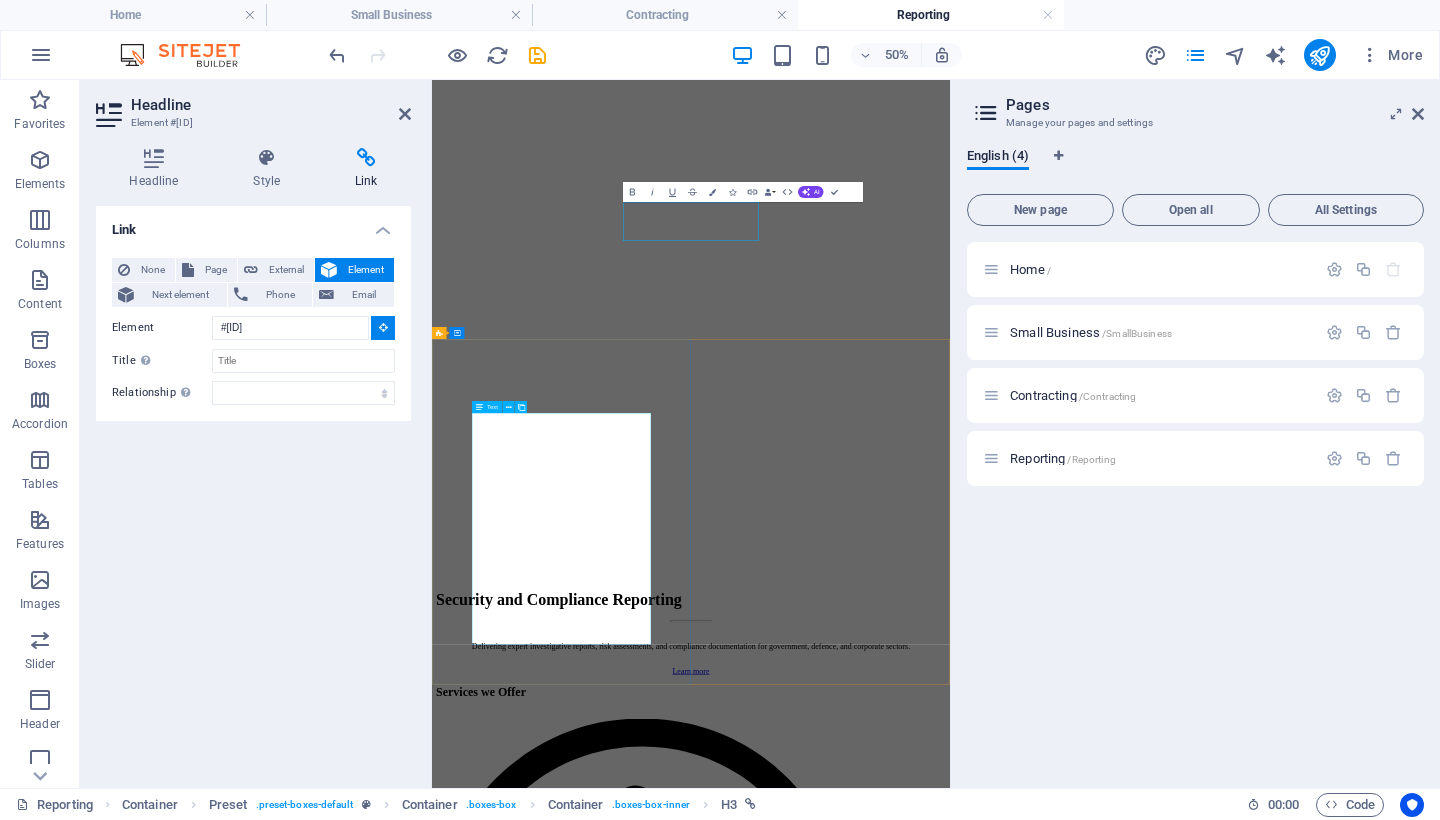 scroll, scrollTop: 1188, scrollLeft: 0, axis: vertical 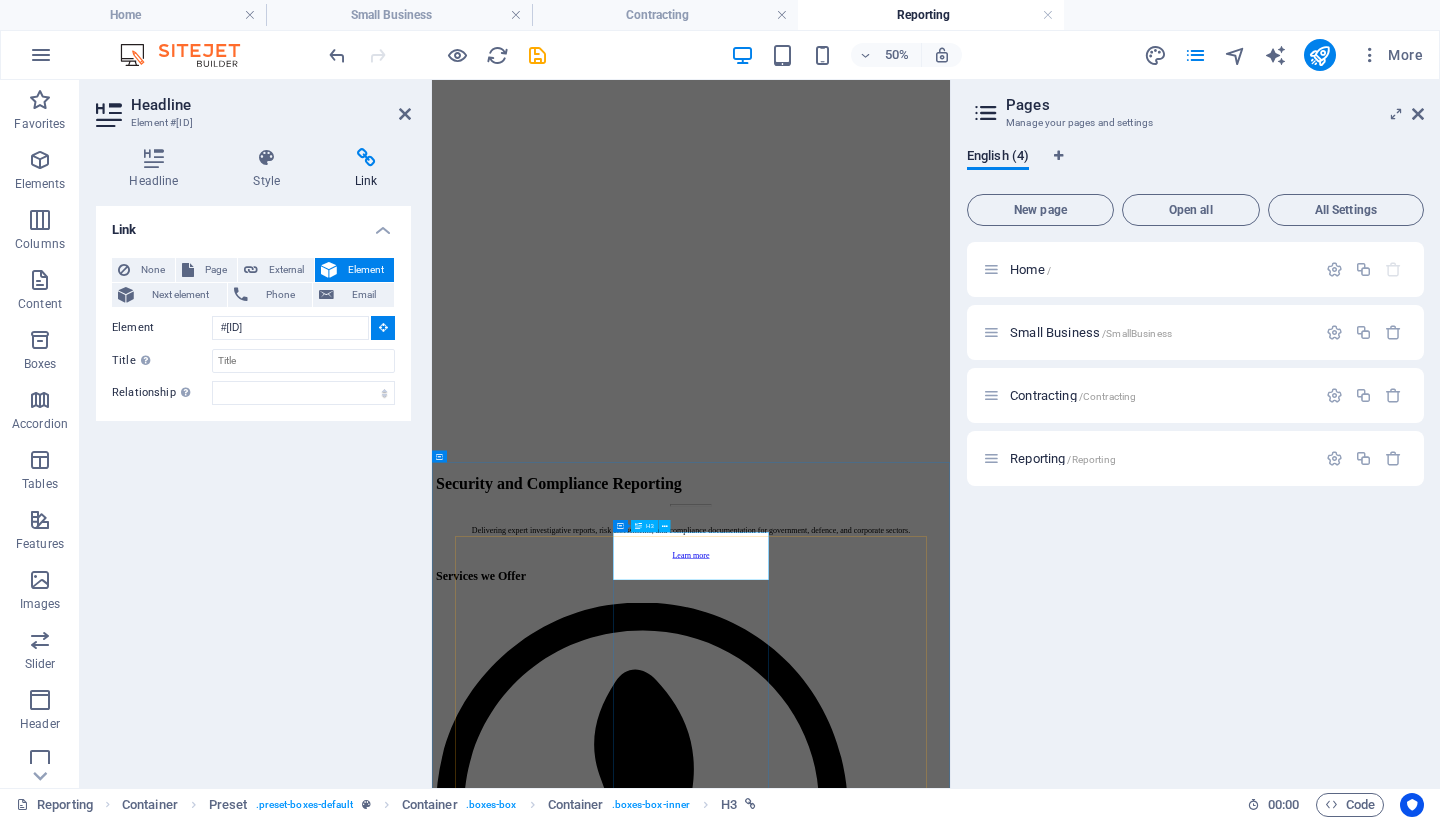 click on "‌Risk Assessments and Security Audits" at bounding box center (950, 6616) 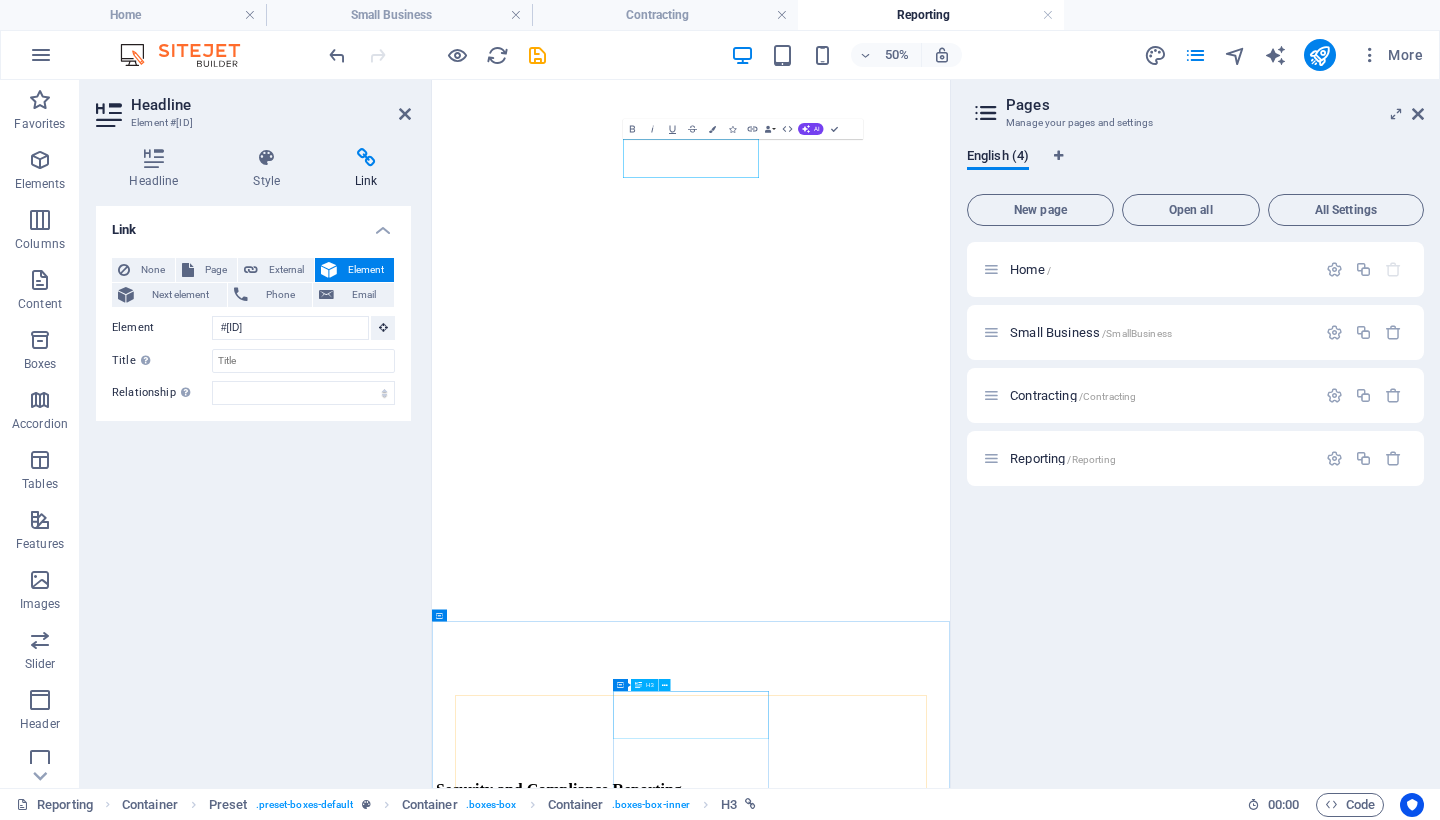 scroll, scrollTop: 319, scrollLeft: 0, axis: vertical 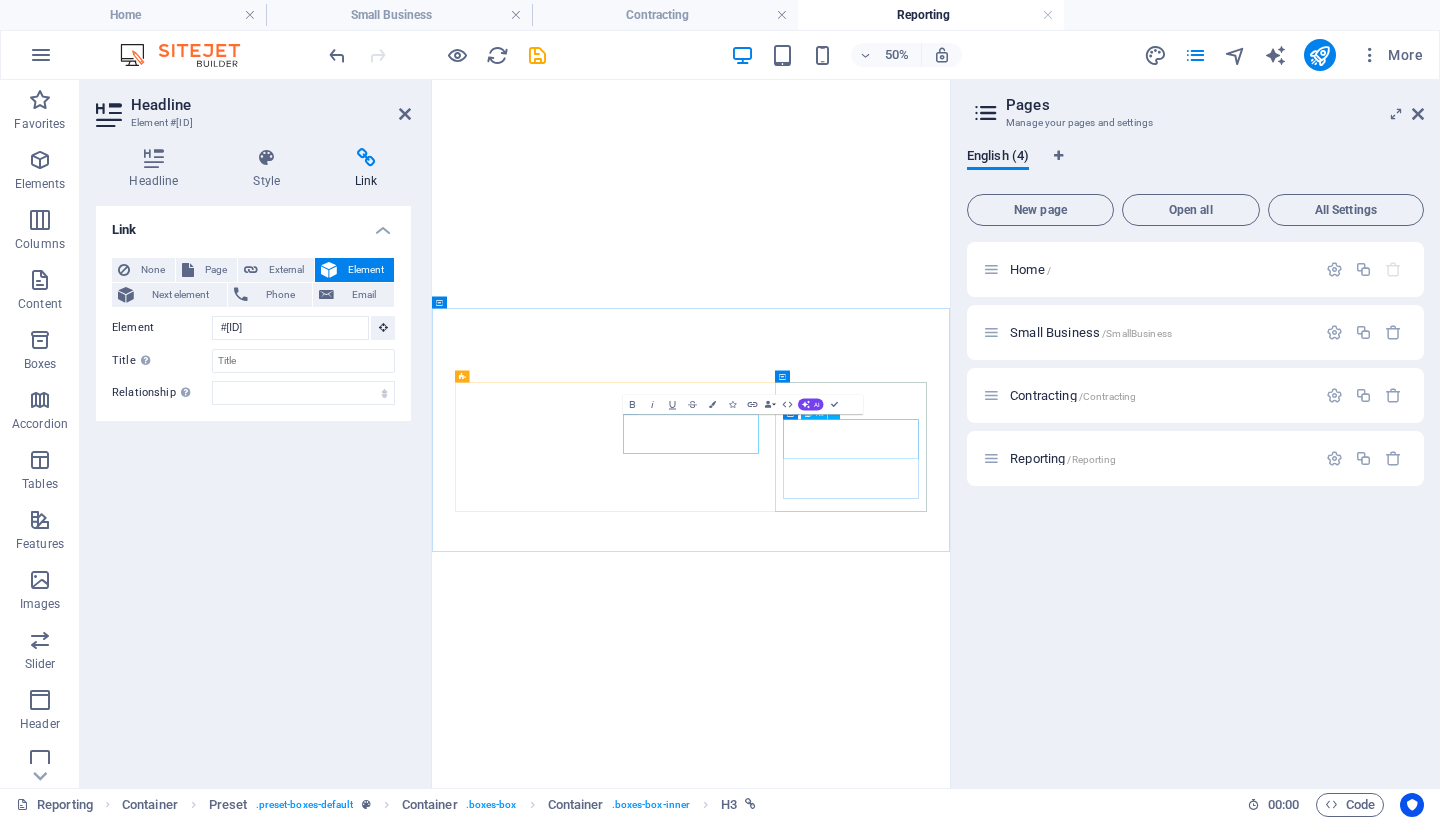 click on "Comprehensive Compliance Reviews" at bounding box center [950, 5641] 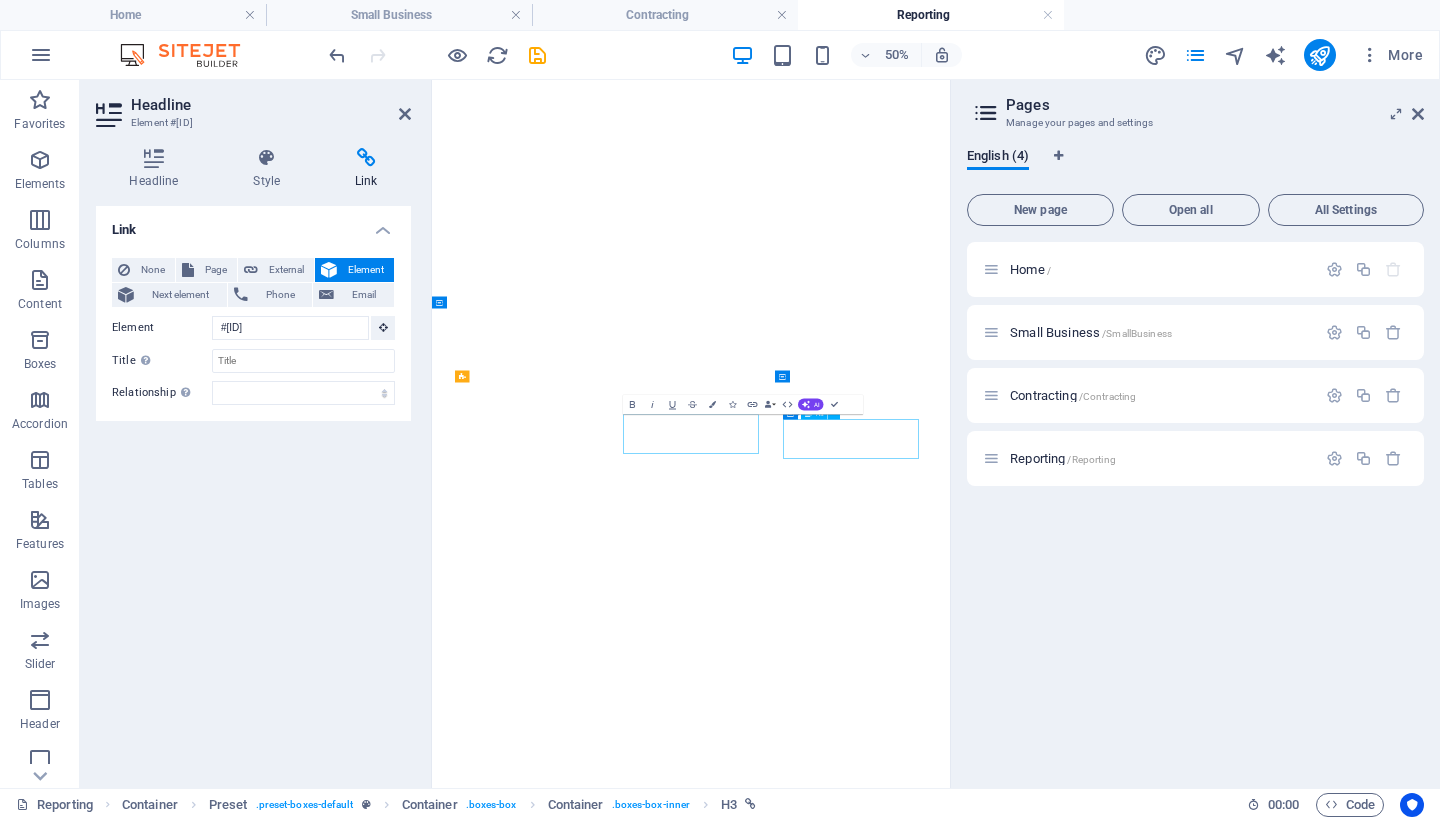 click on "Comprehensive Compliance Reviews" at bounding box center (950, 5641) 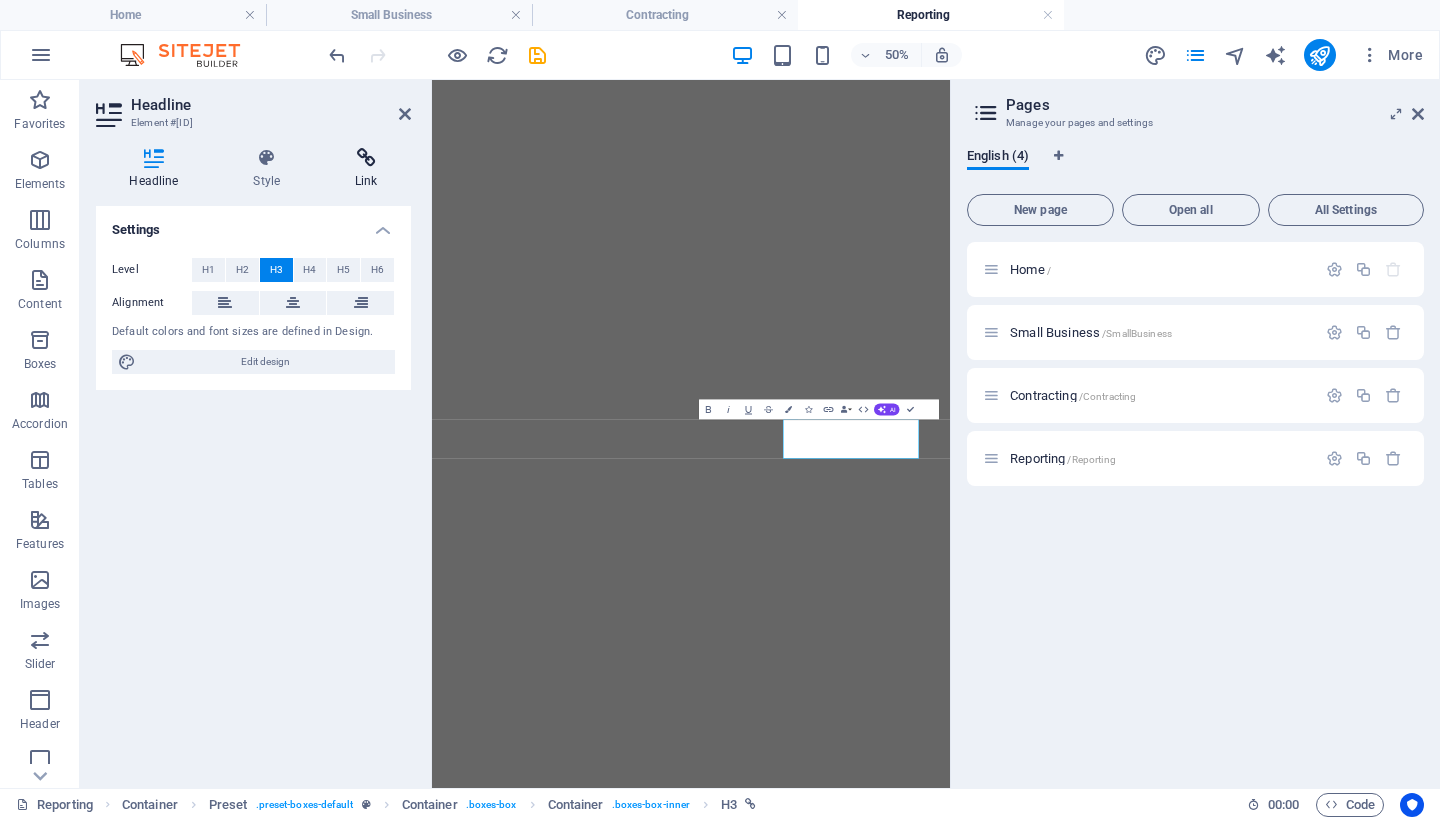 click at bounding box center [366, 158] 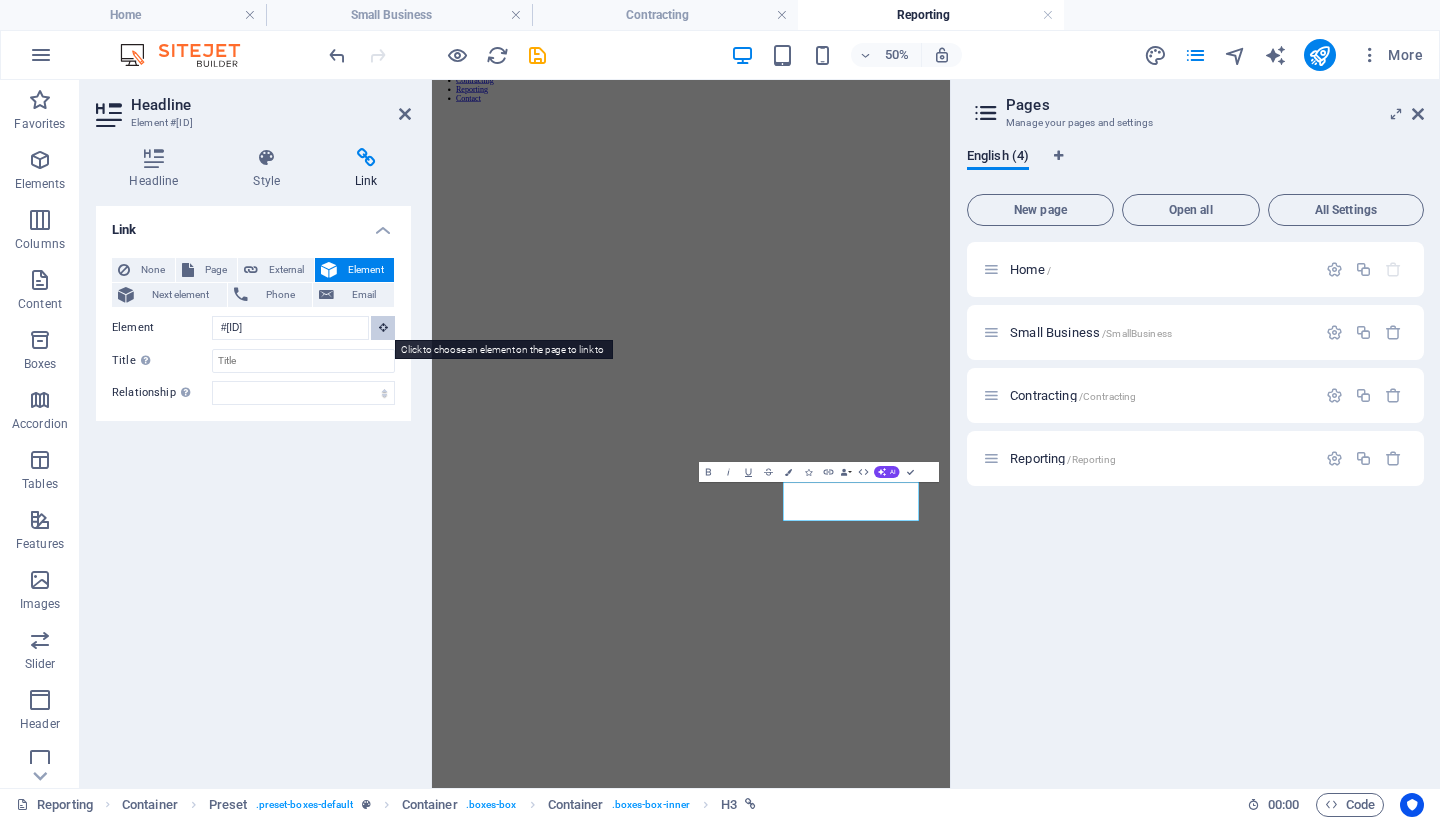 click at bounding box center (383, 328) 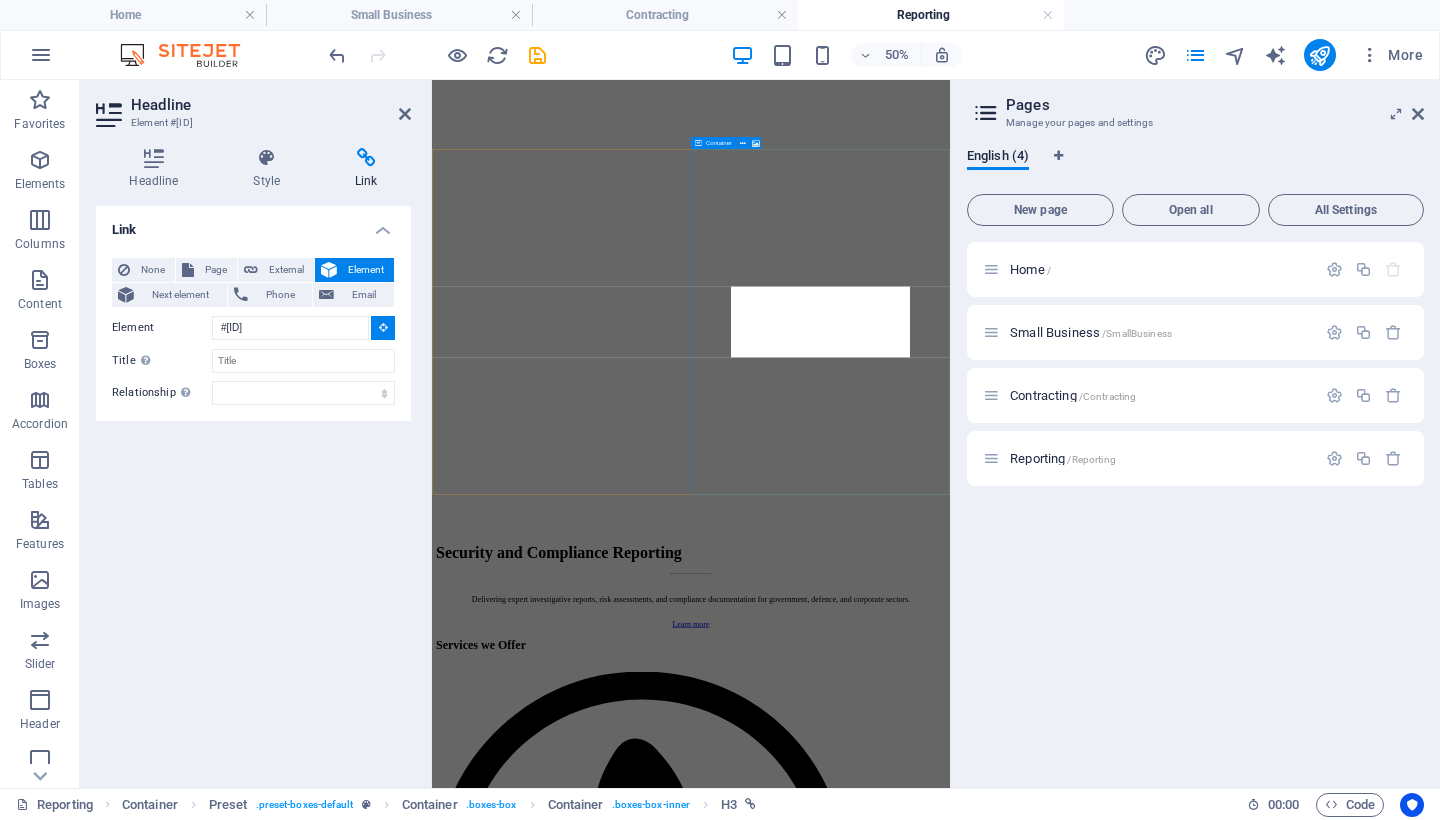 scroll, scrollTop: 1124, scrollLeft: 0, axis: vertical 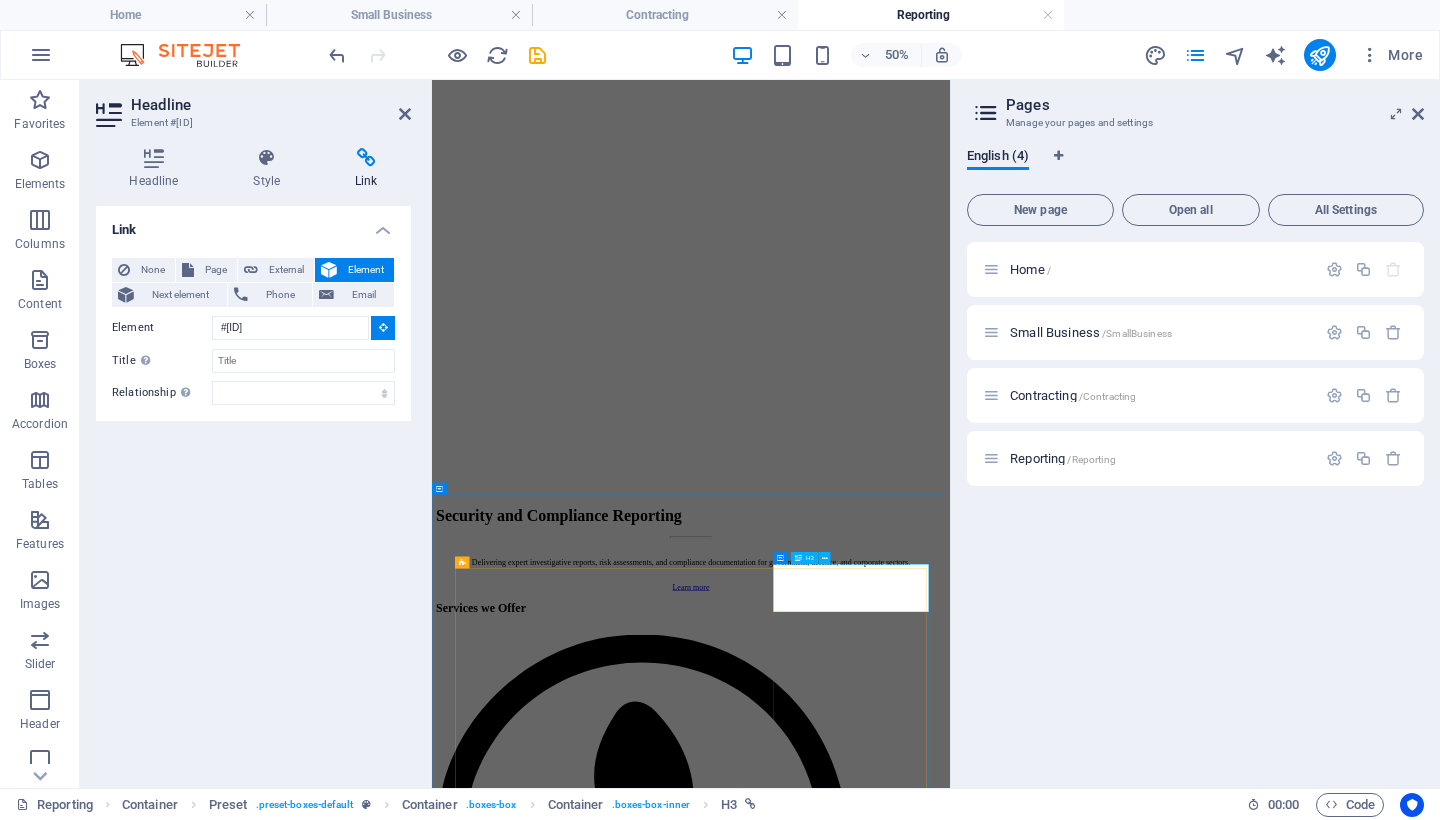 click on "‌Comprehensive Compliance Reviews" at bounding box center [950, 6970] 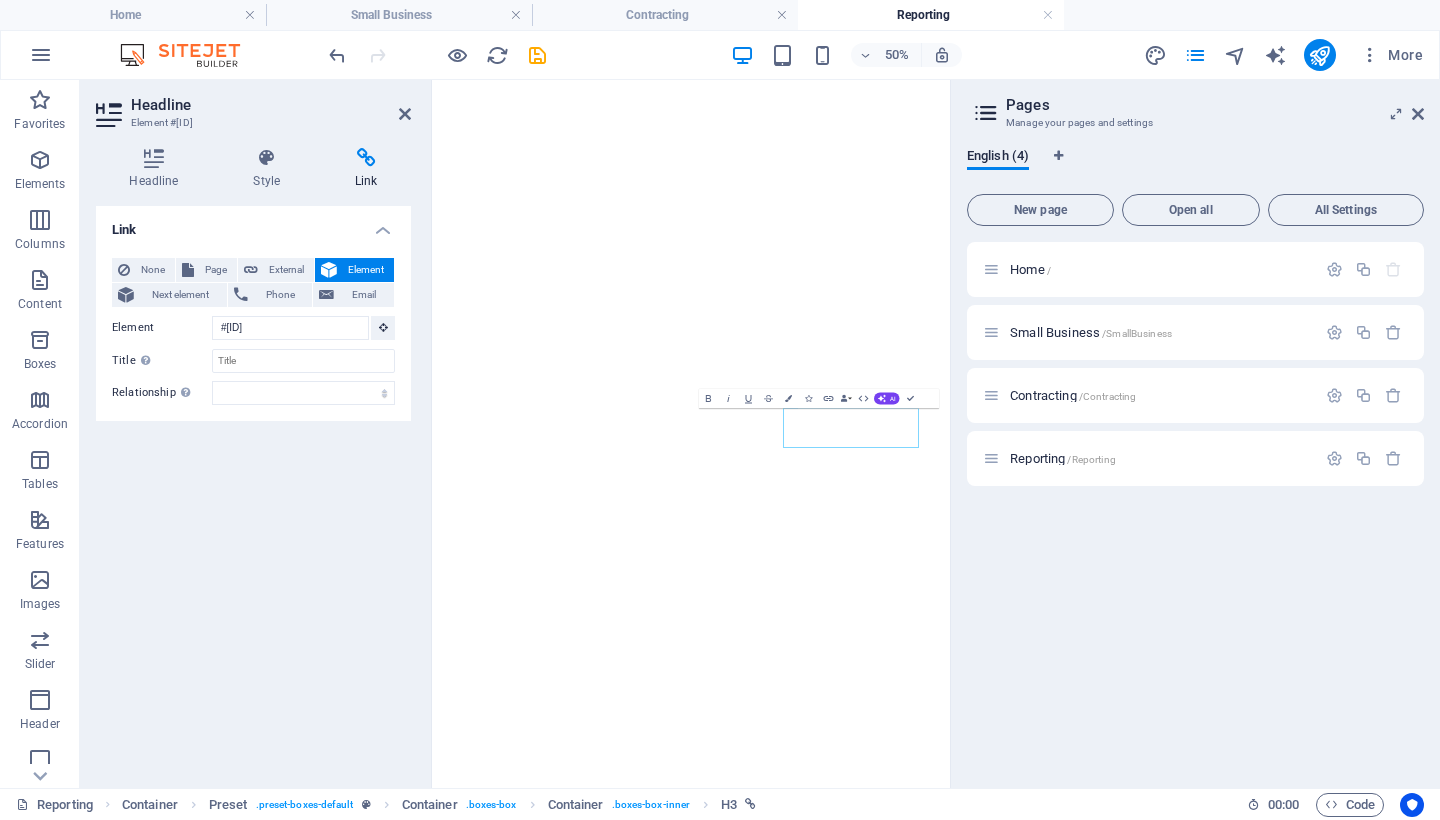 scroll, scrollTop: 329, scrollLeft: 0, axis: vertical 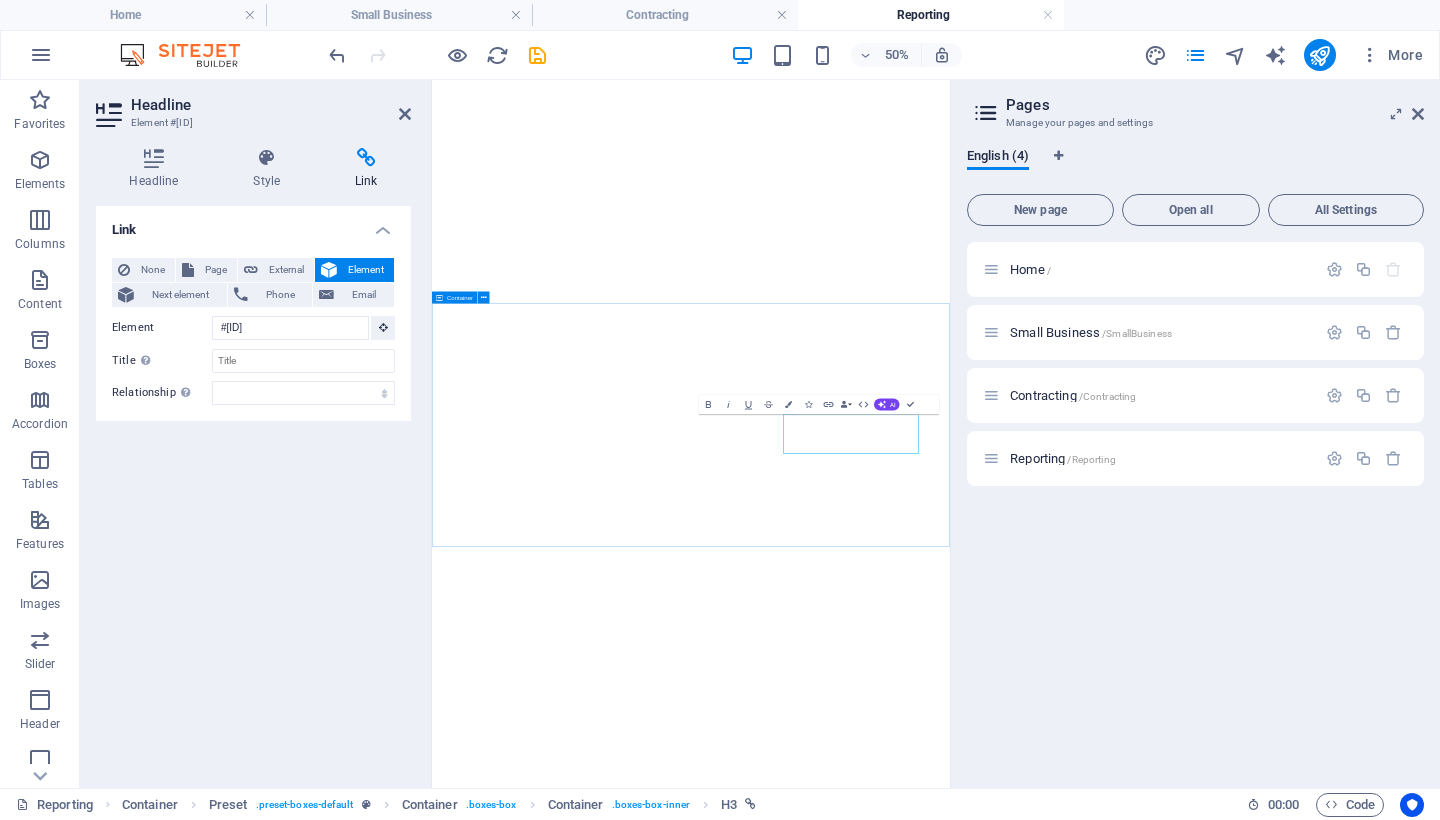 click on "Services we Offer Investigative Reports and Incident Reviews Delivering clear, formal documentation for internal incidents, misconduct, or post-event analysis aligned with organisational standards. Risk Assessments and Security Audits Conducting structured assessments of physical, personnel, and procedural risks for critical environments and high-trust operations. Comprehensive Compliance Reviews Reviewing documentation and controls for alignment with DISP, PSPF, ISO, or internal compliance standards and audit readiness." at bounding box center [950, 3798] 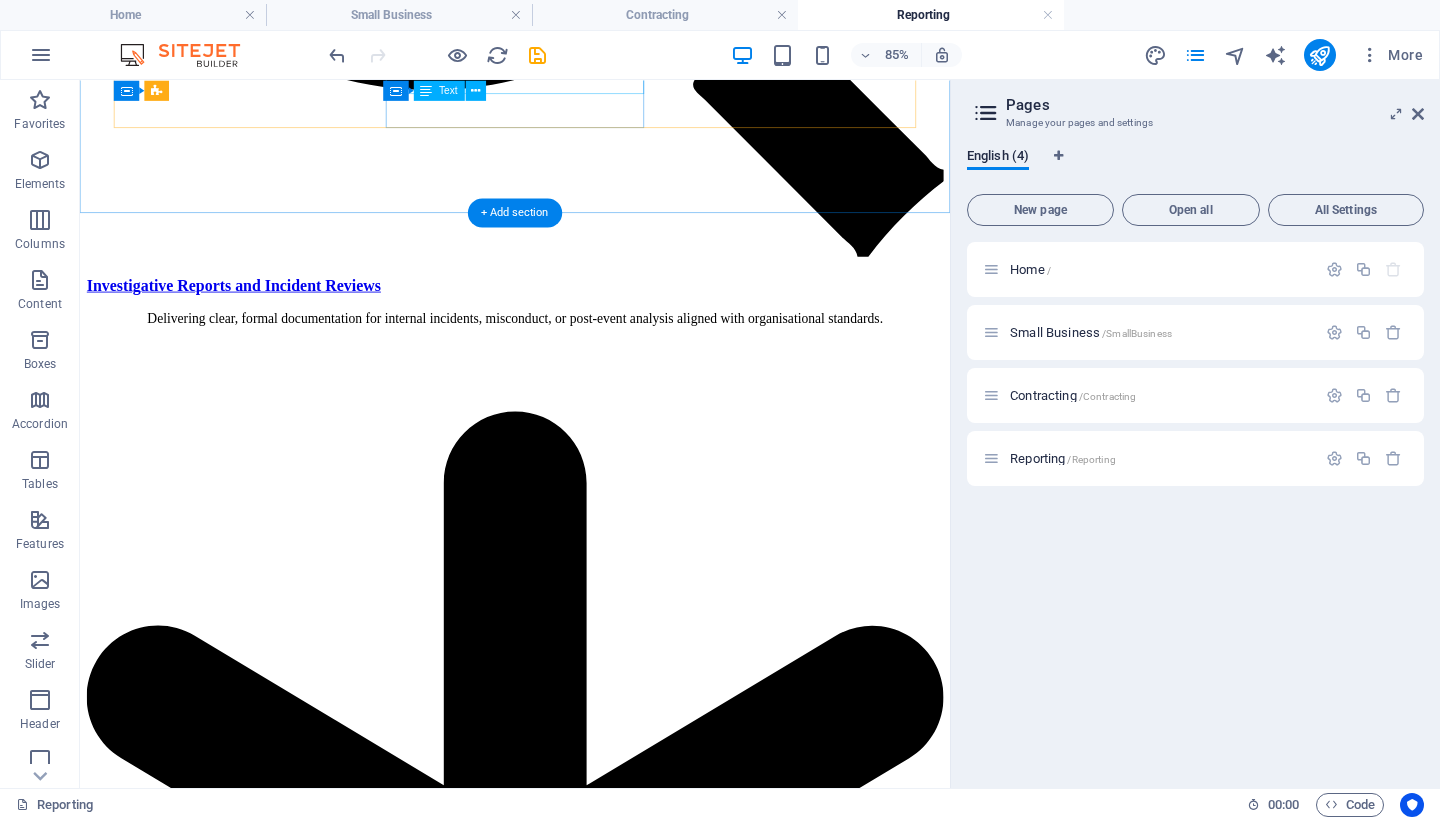 scroll, scrollTop: 2509, scrollLeft: 0, axis: vertical 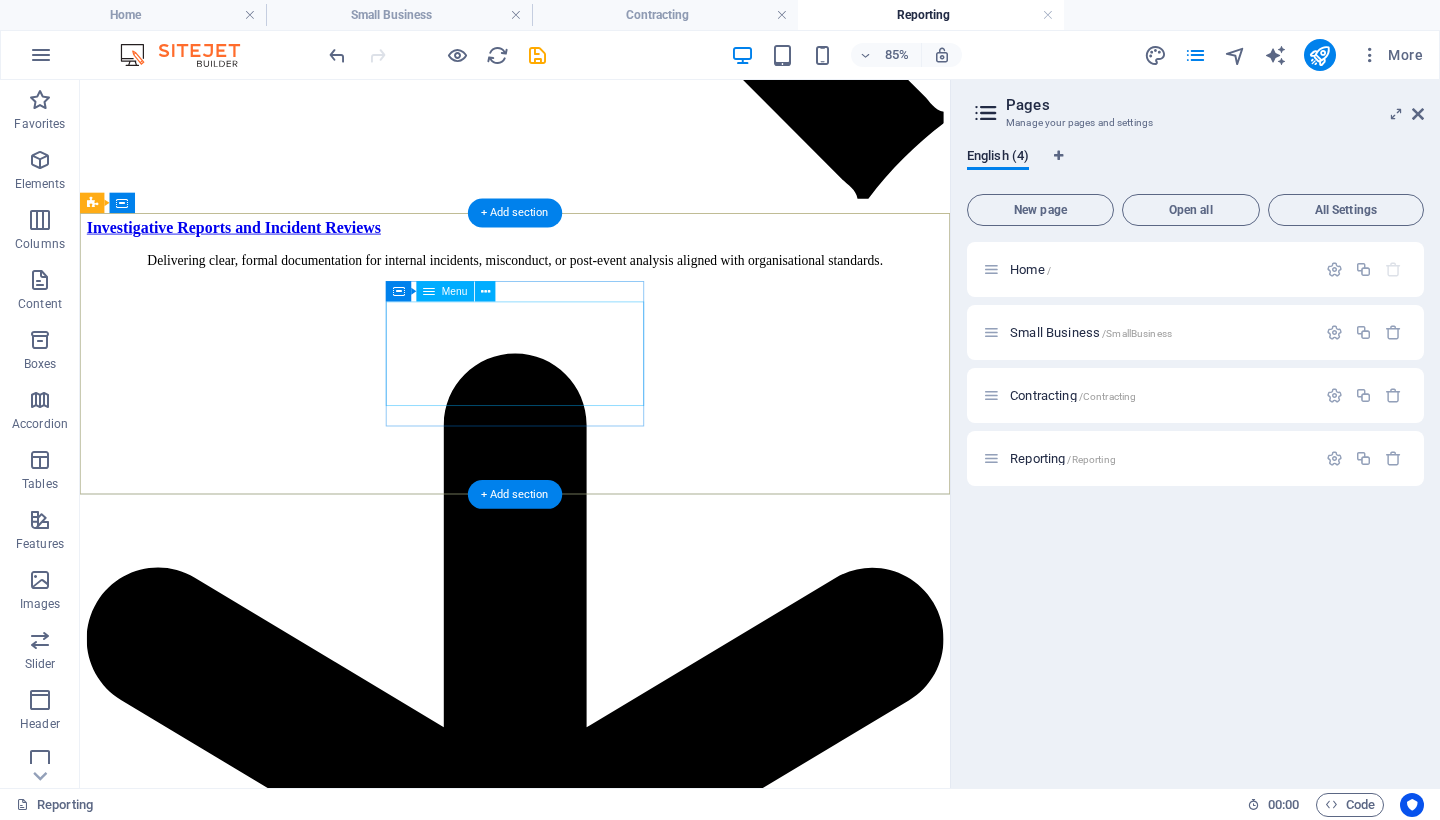 click on "Investigative Reports and Incident Reviews Risk assessments and Security Audits Comprehensive Compliance Reviews" at bounding box center (592, 5473) 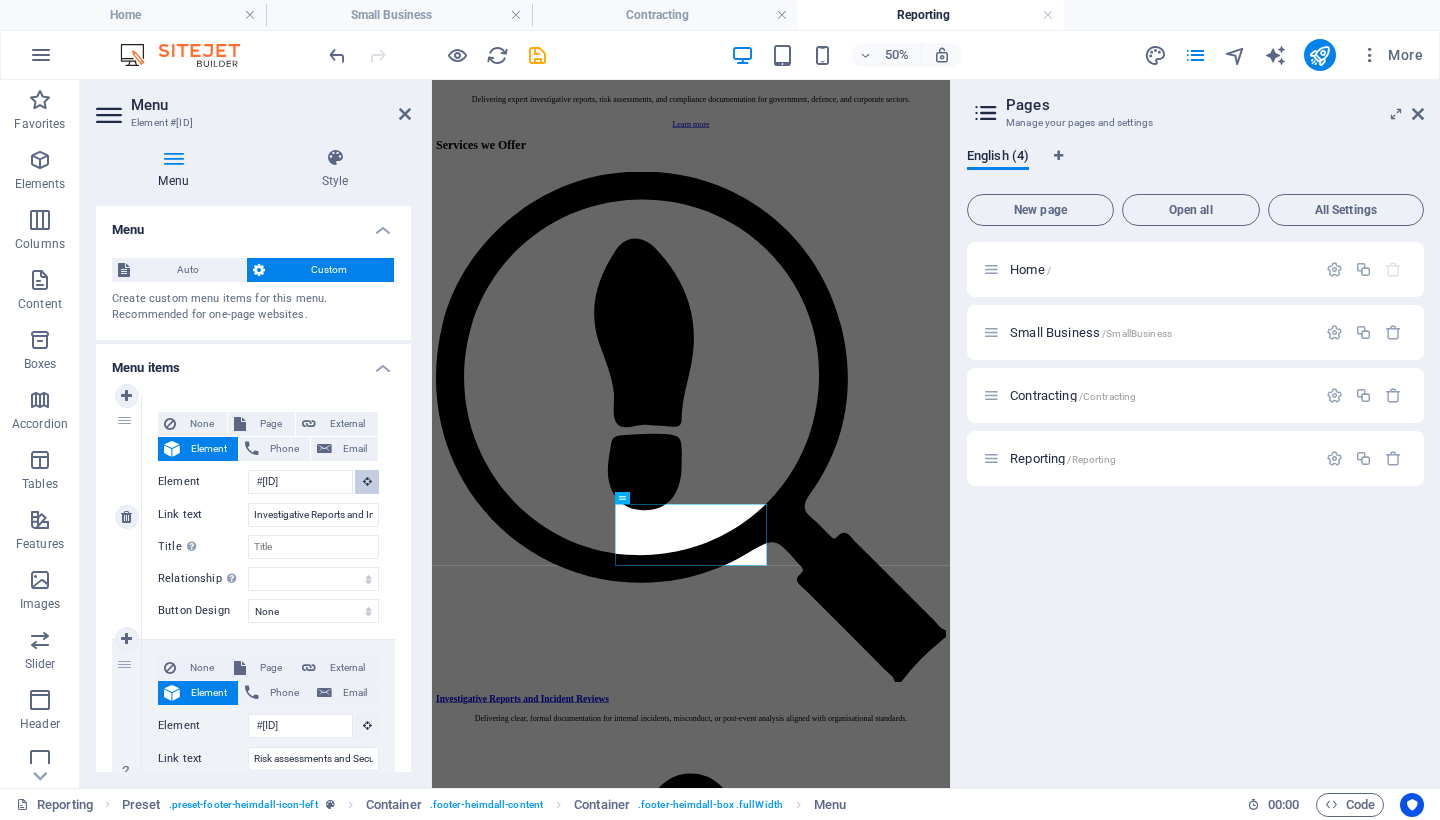 scroll, scrollTop: 2163, scrollLeft: 0, axis: vertical 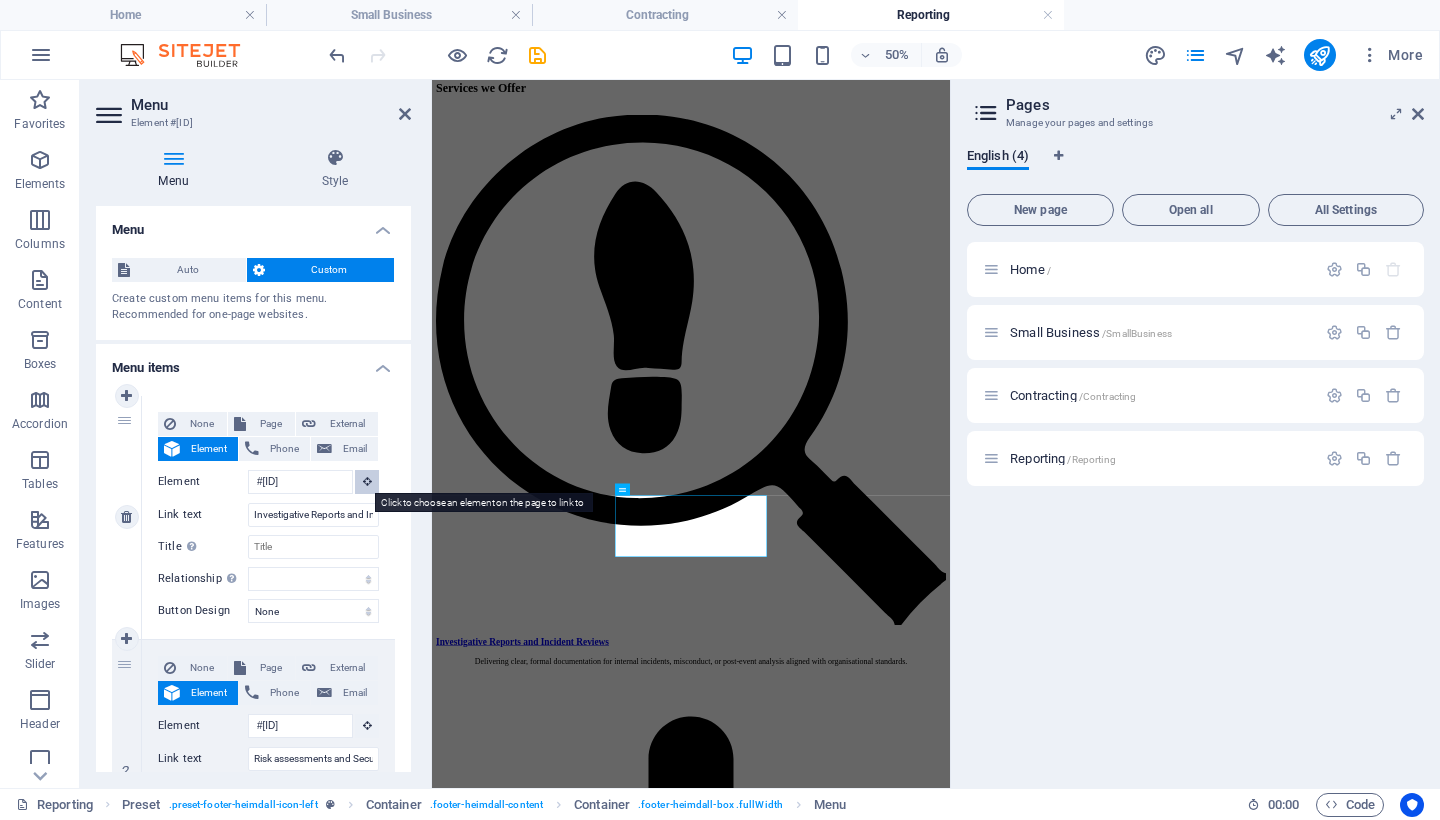 click at bounding box center [367, 481] 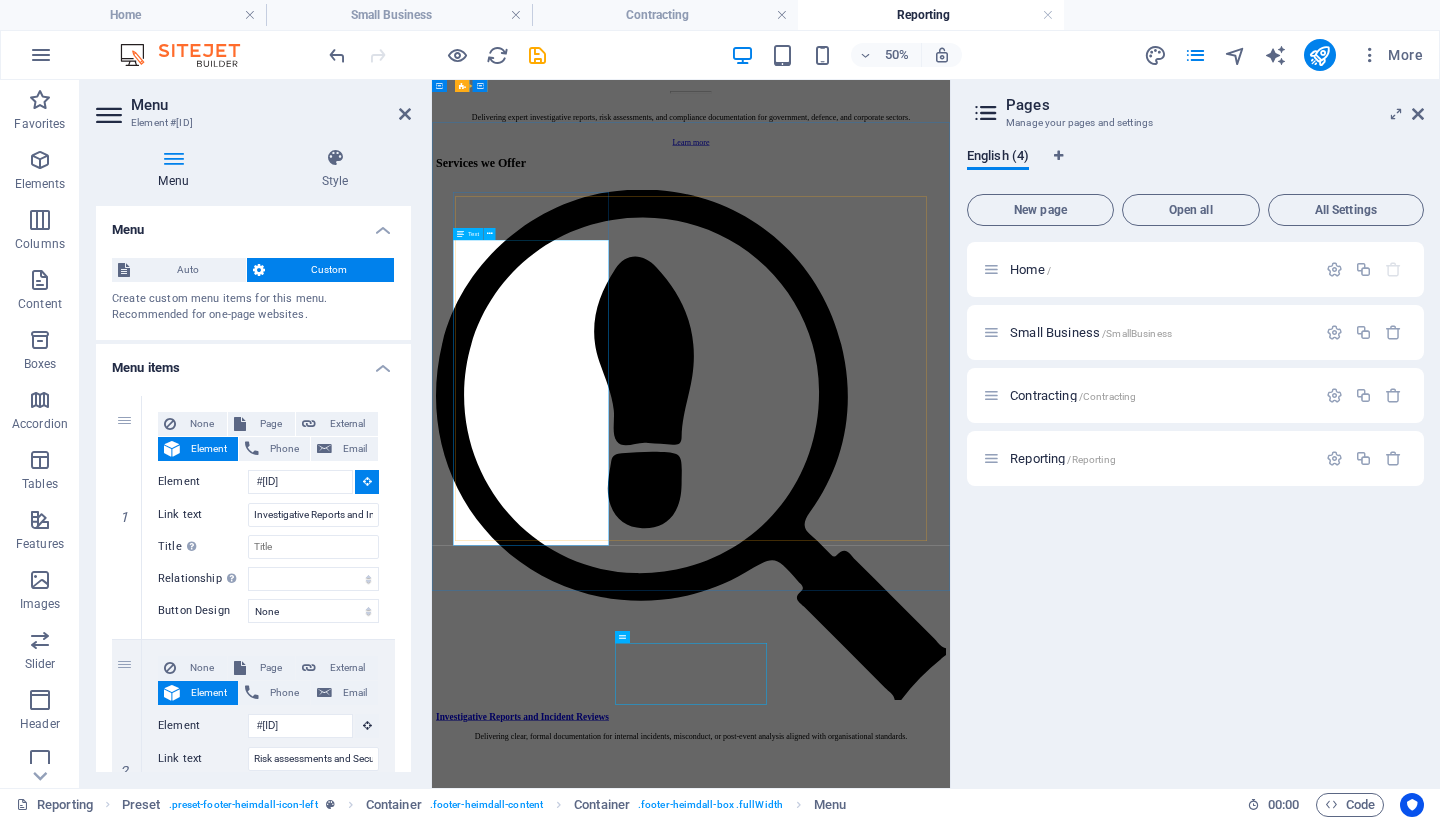 scroll, scrollTop: 1822, scrollLeft: 0, axis: vertical 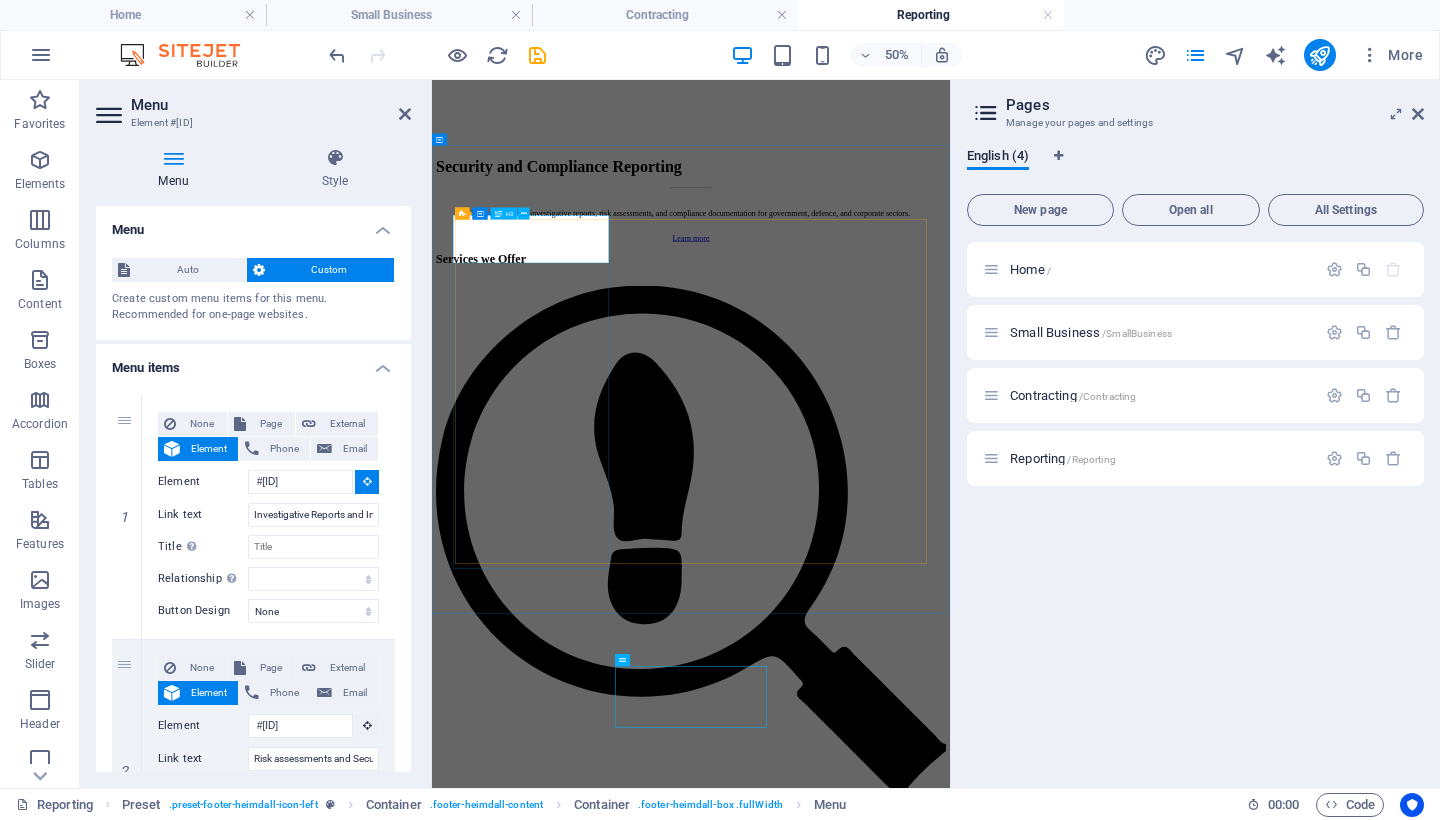 click on "‌Investigative Reports and Incident Reviews" at bounding box center [950, 5693] 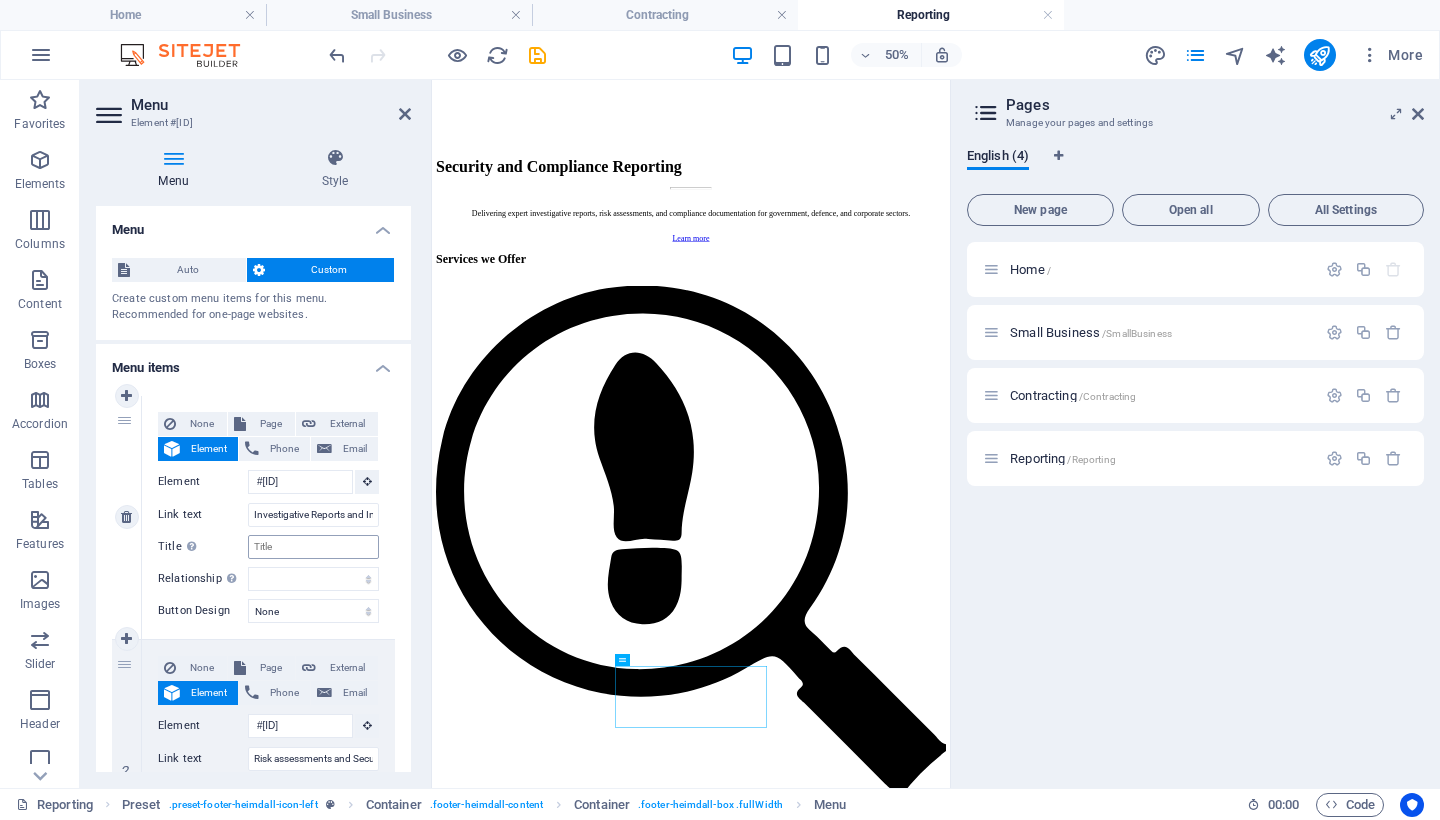 scroll, scrollTop: 165, scrollLeft: 0, axis: vertical 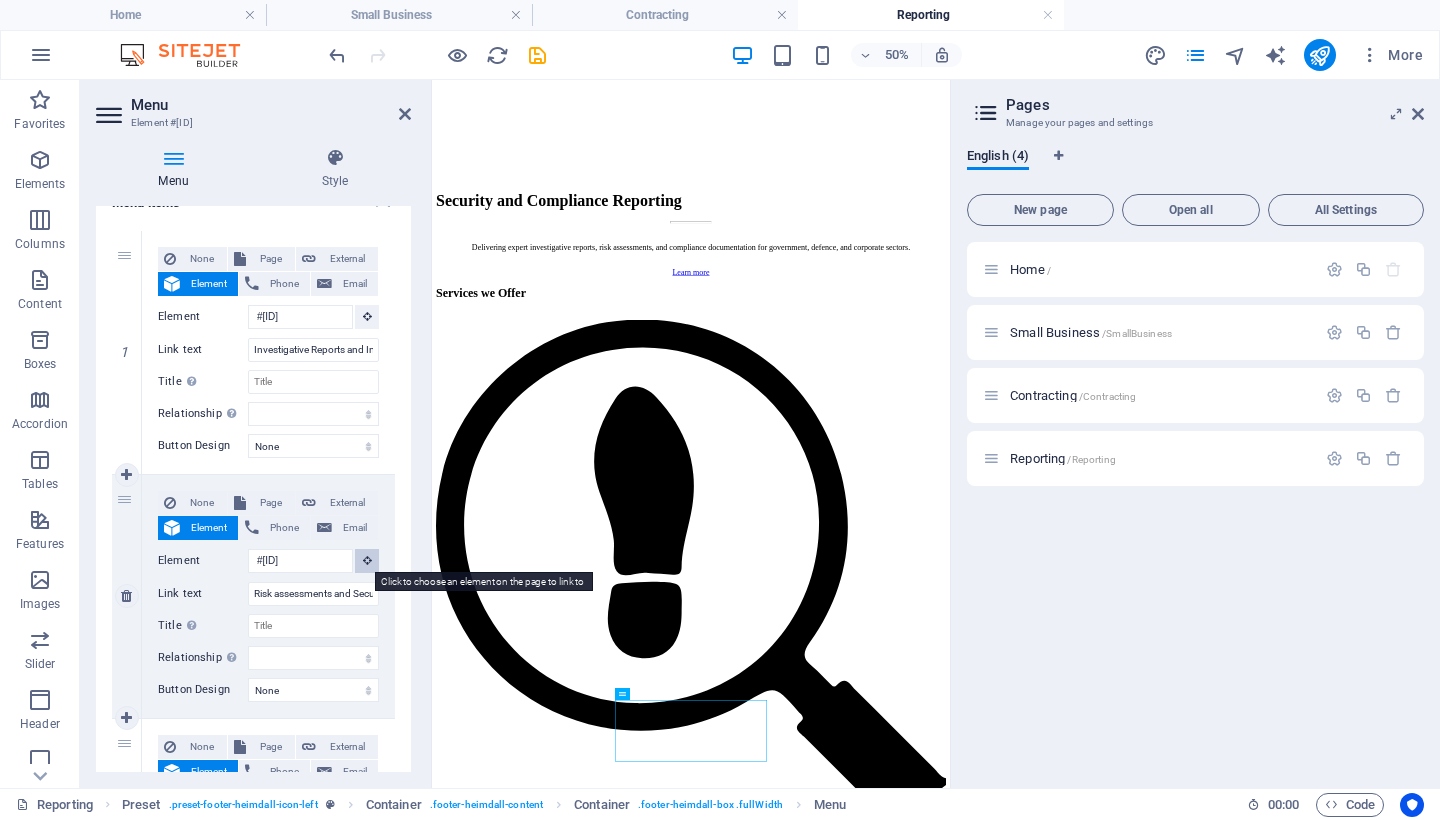click at bounding box center (367, 560) 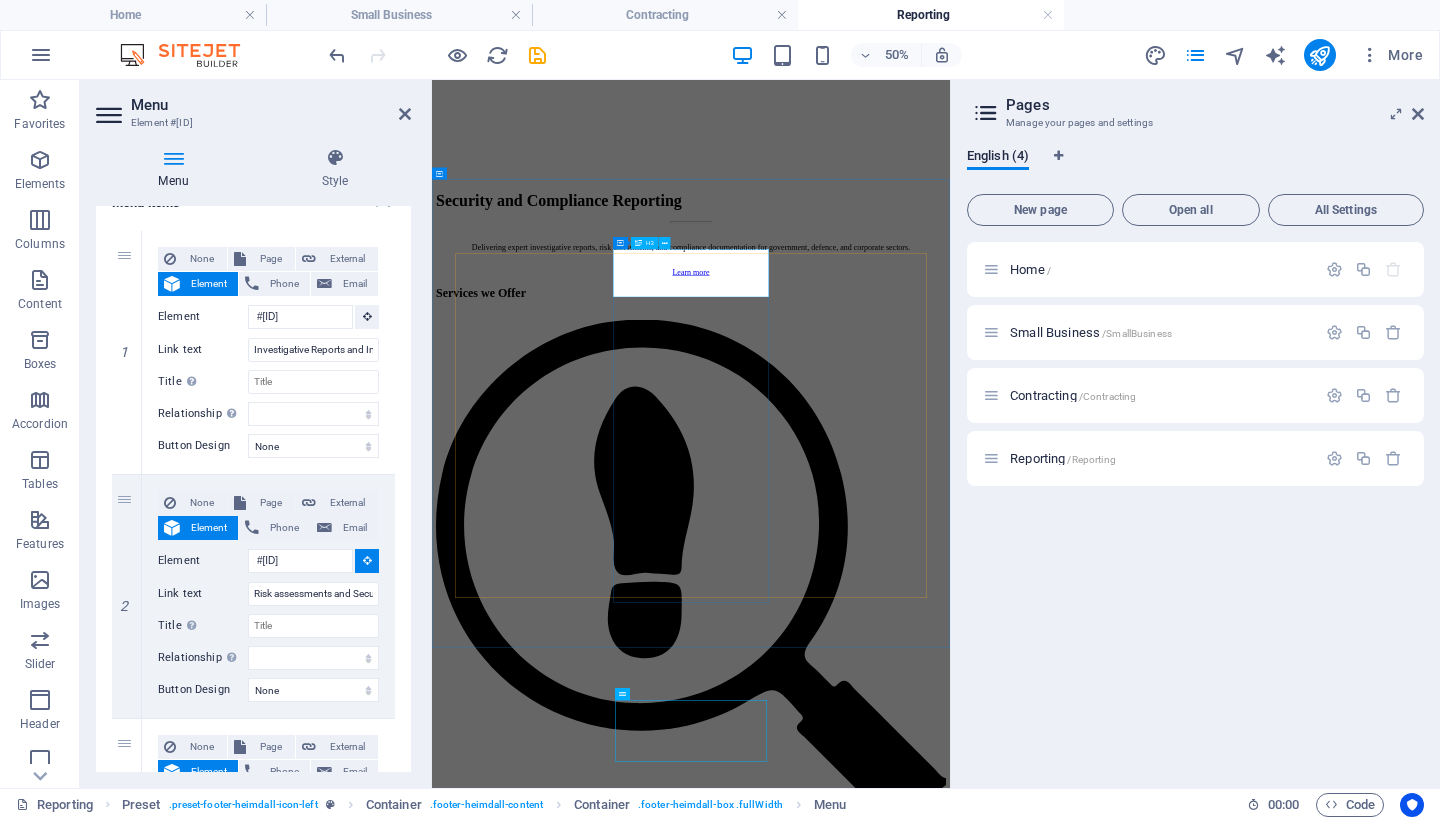 click on "‌Risk Assessments and Security Audits" at bounding box center (950, 6050) 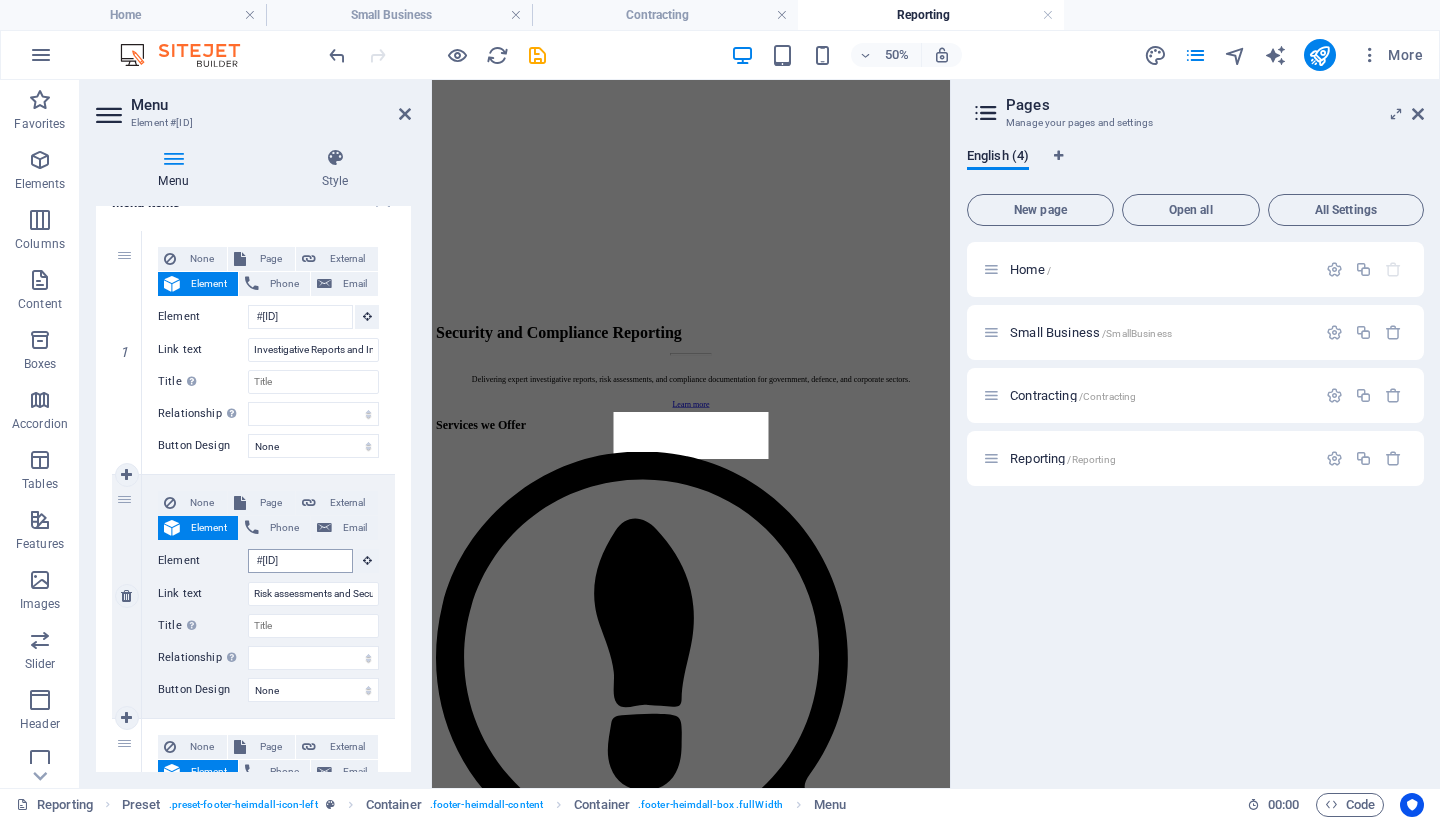 scroll, scrollTop: 1439, scrollLeft: 0, axis: vertical 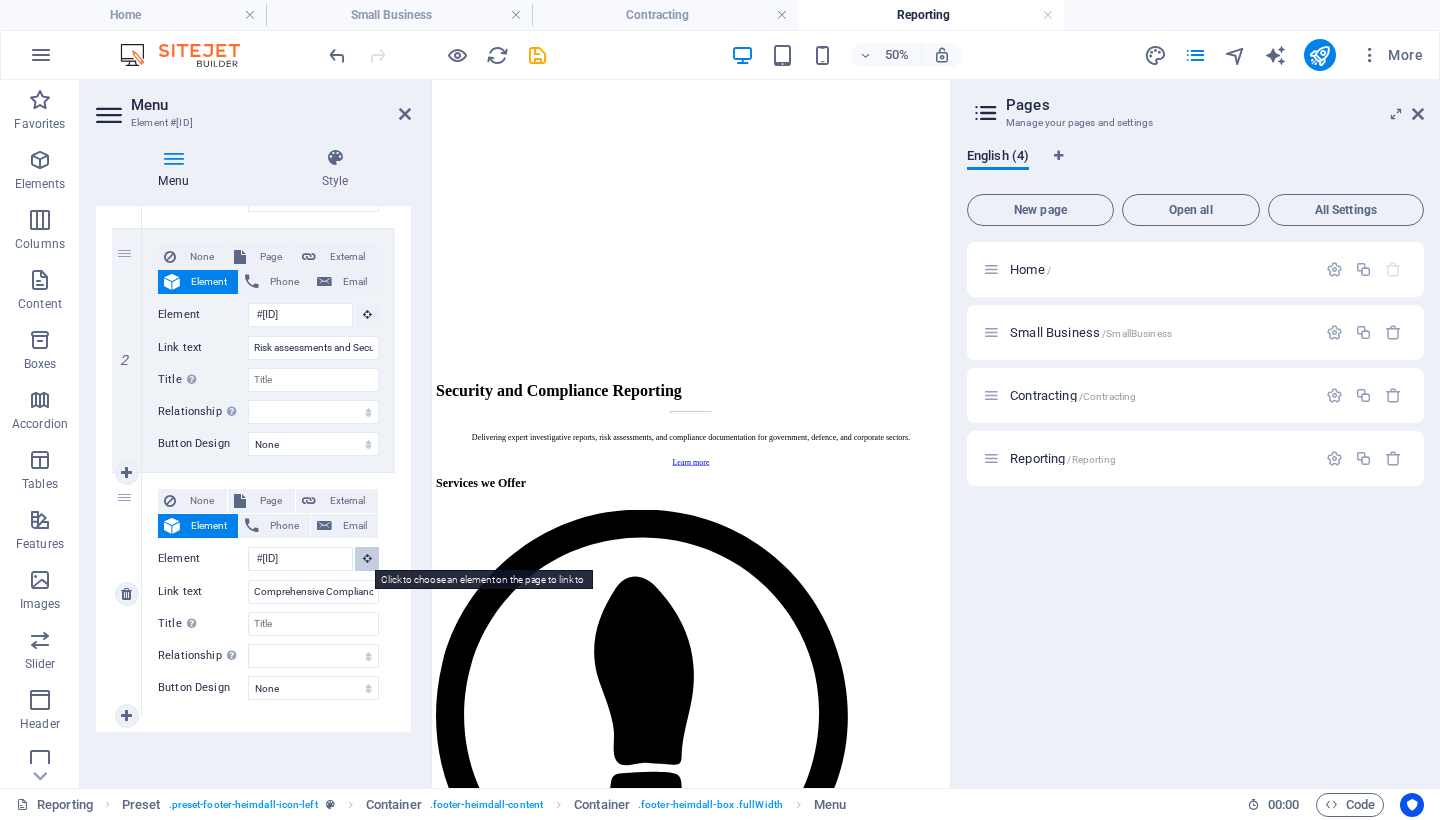 click at bounding box center (367, 559) 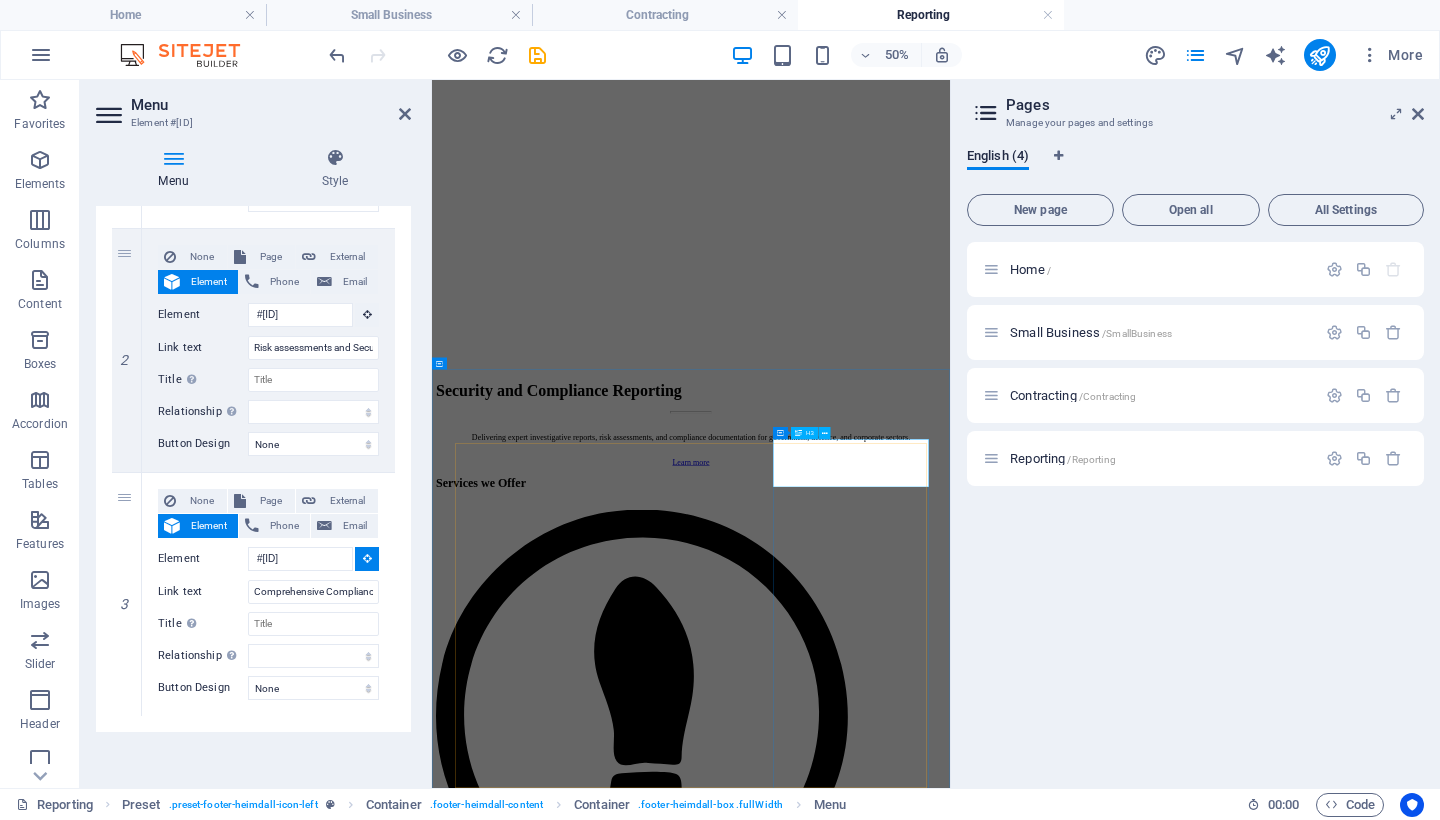 click on "‌Comprehensive Compliance Reviews" at bounding box center (950, 6720) 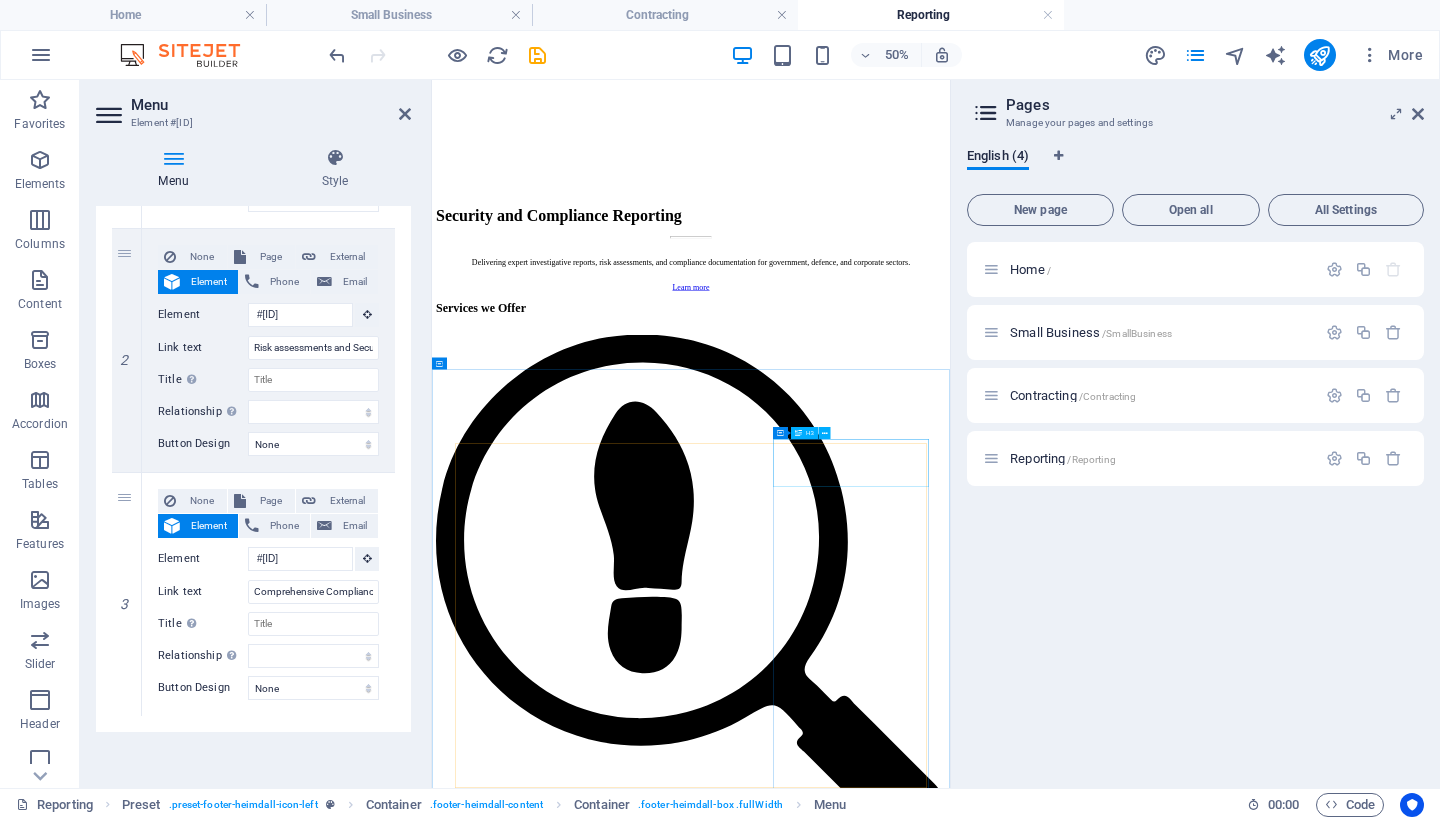 scroll, scrollTop: 2231, scrollLeft: 0, axis: vertical 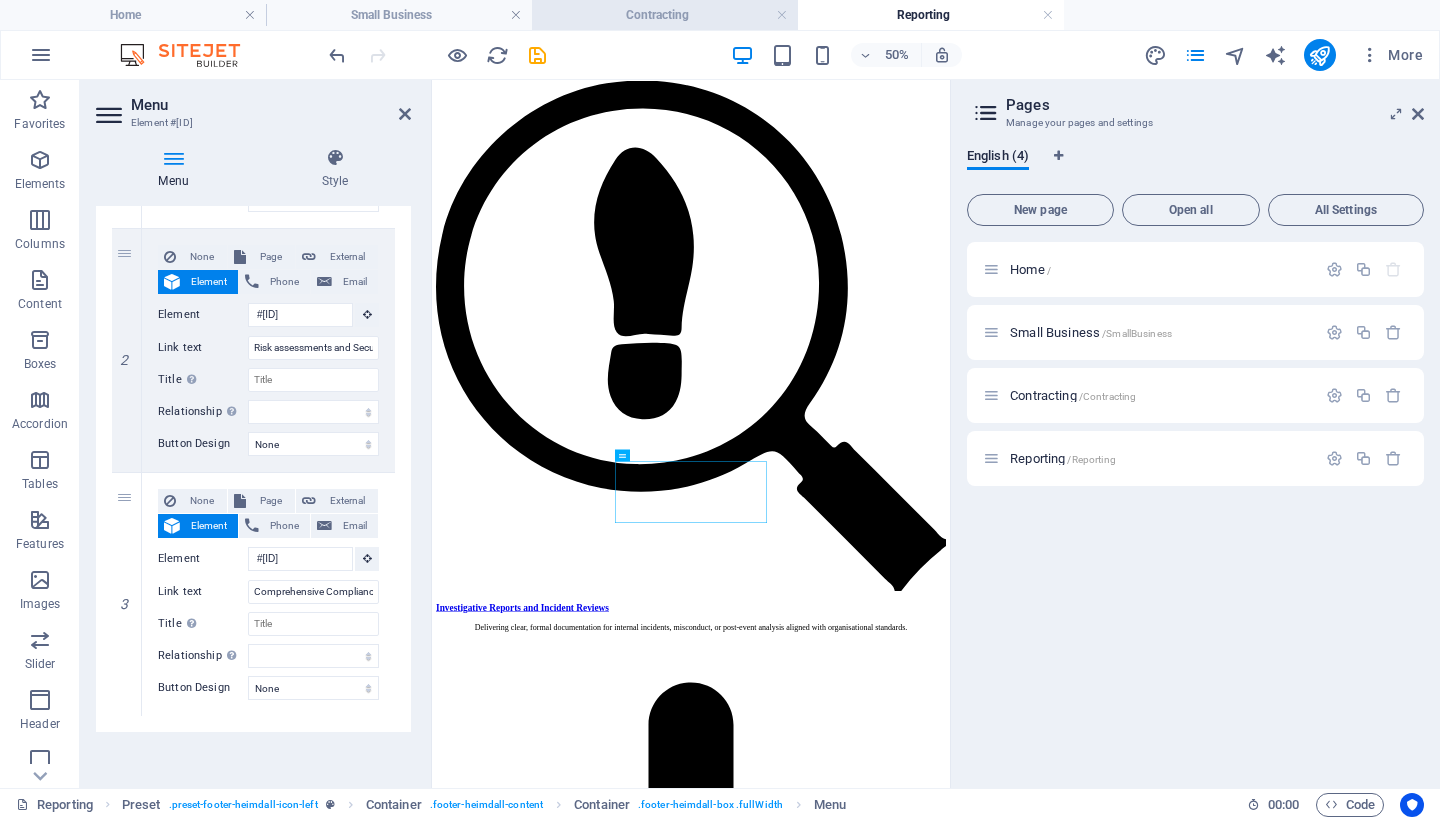 click on "Contracting" at bounding box center [665, 15] 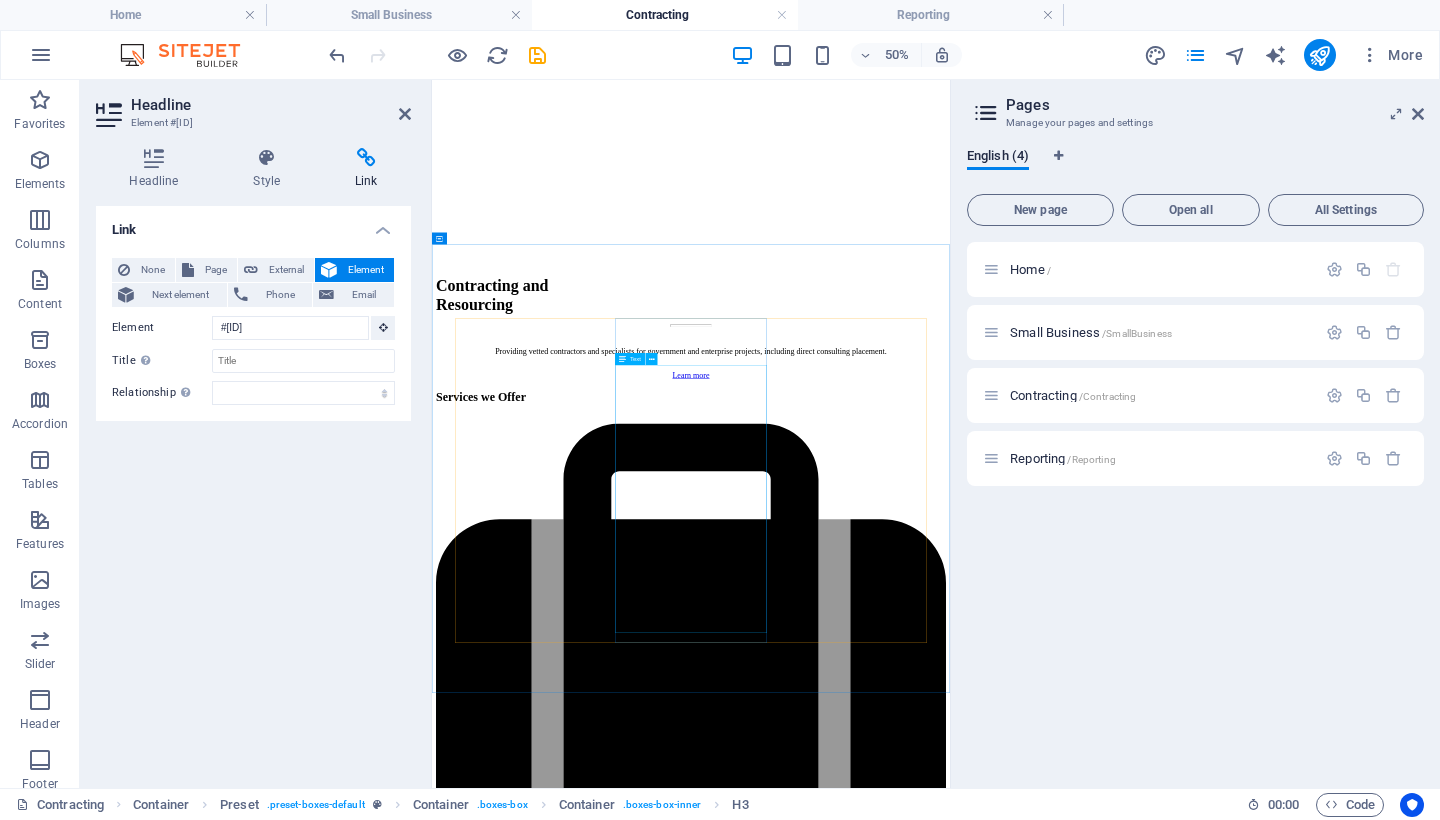 scroll, scrollTop: 2211, scrollLeft: 0, axis: vertical 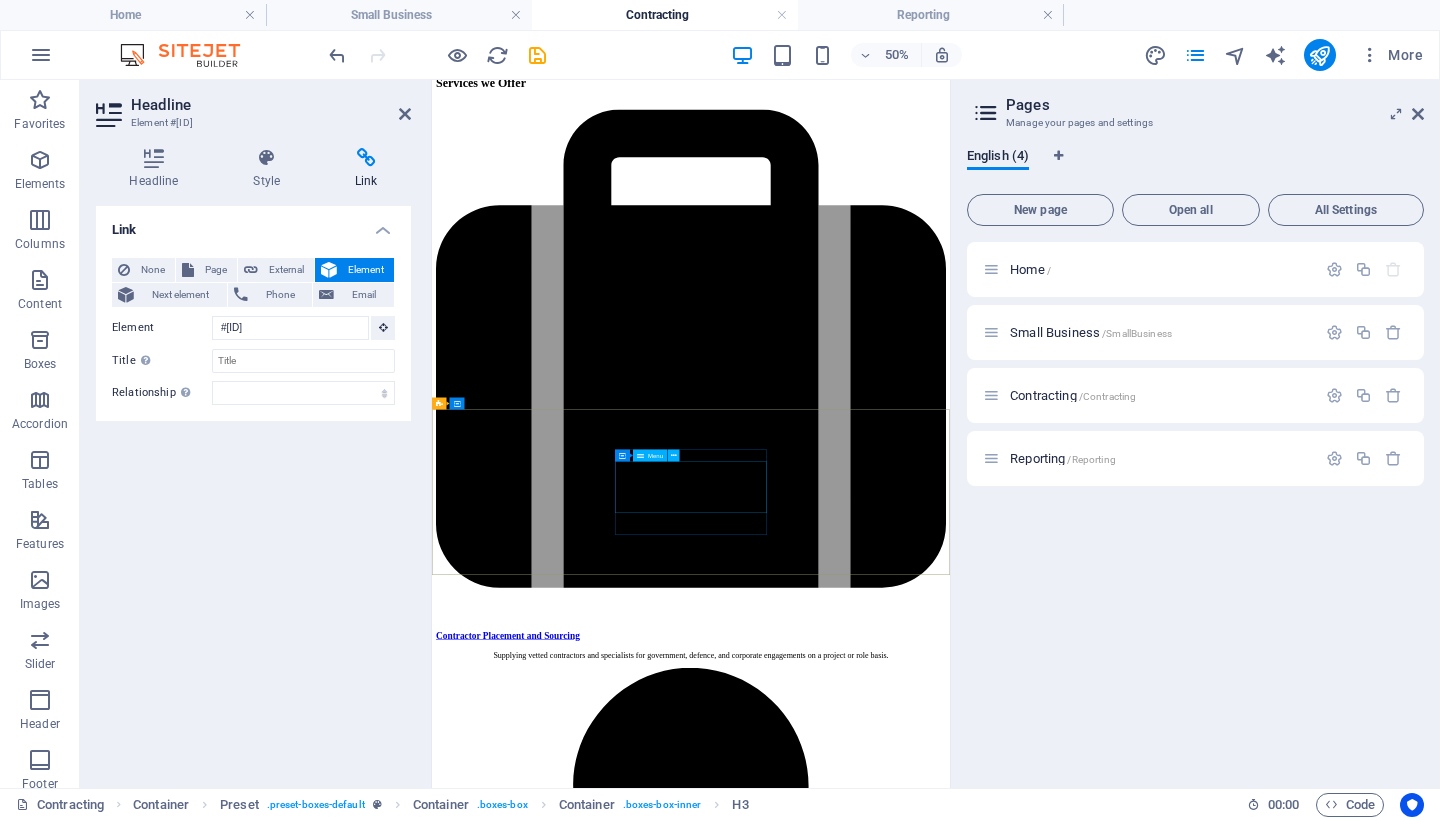 click on "Contractor Placement and Resourcing Direct Consulting Services Team Assembly and Project Resourcing" at bounding box center [950, 6051] 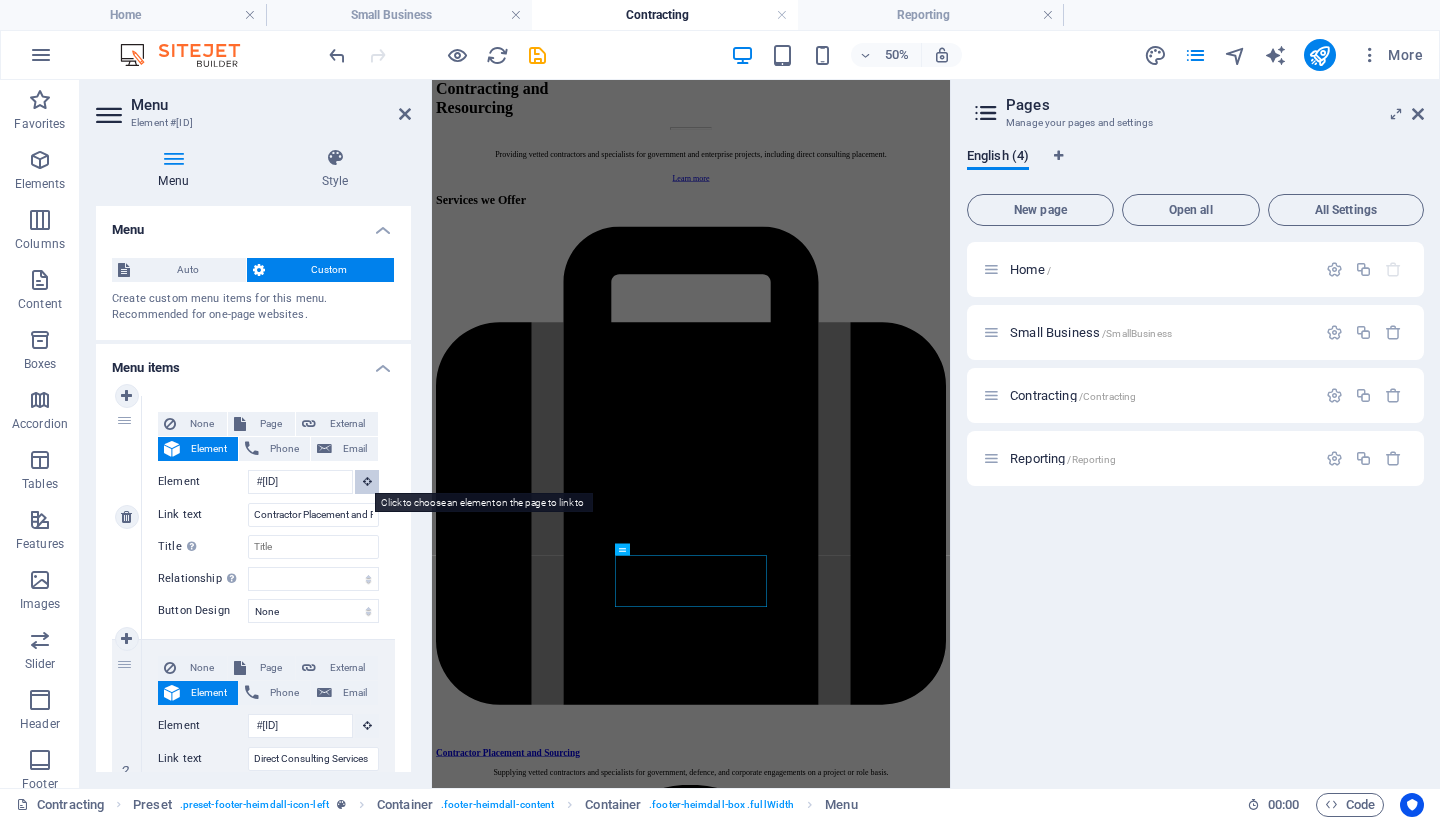 scroll, scrollTop: 2023, scrollLeft: 0, axis: vertical 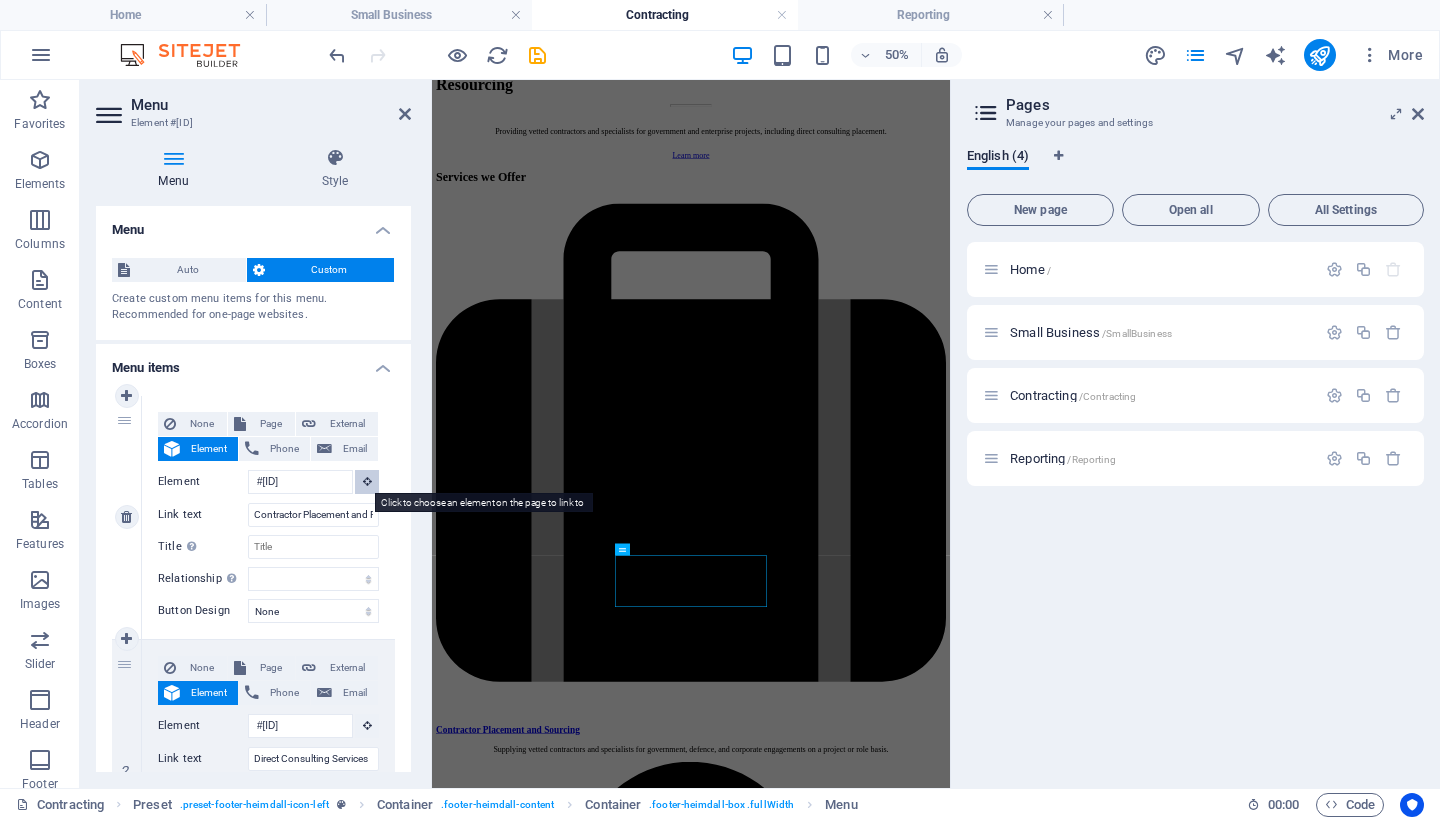 click at bounding box center [367, 481] 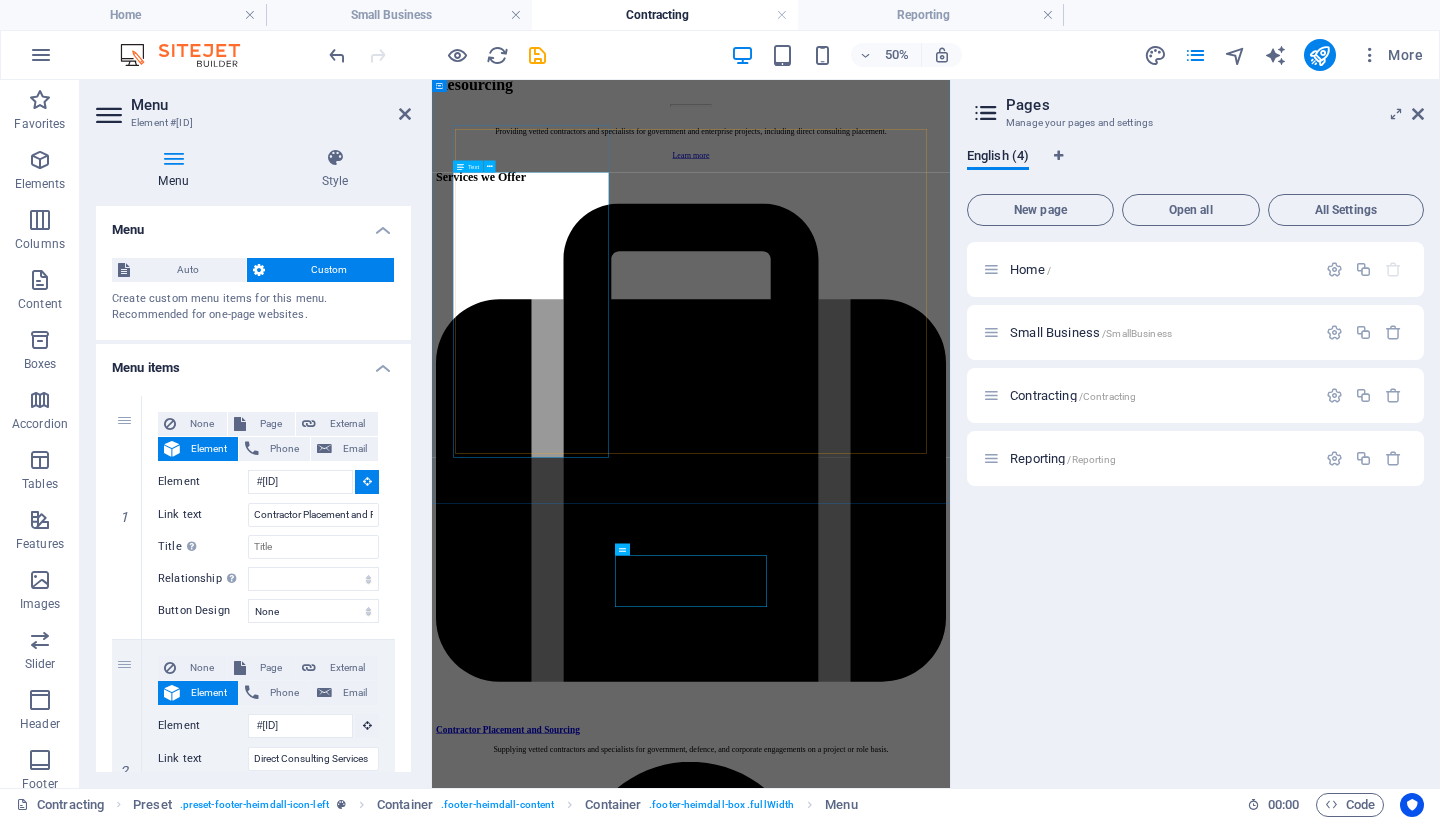 click on "We provide reliable and scalable contractor resourcing solutions for government, defence, and enterprise clients. We maintain a vetted network of qualified professionals across a range of disciplines, including policy, digital, cybersecurity, technical delivery, and project management. Our services include the identification, screening, and placement of freelance and contract personnel for both short-term assignments and long-term engagements. We ensure alignment with client requirements, project scope, and security considerations, offering support throughout the onboarding process and ongoing engagement. This enables organisations to meet resourcing demands with agility, precision, and confidence." at bounding box center [950, 5243] 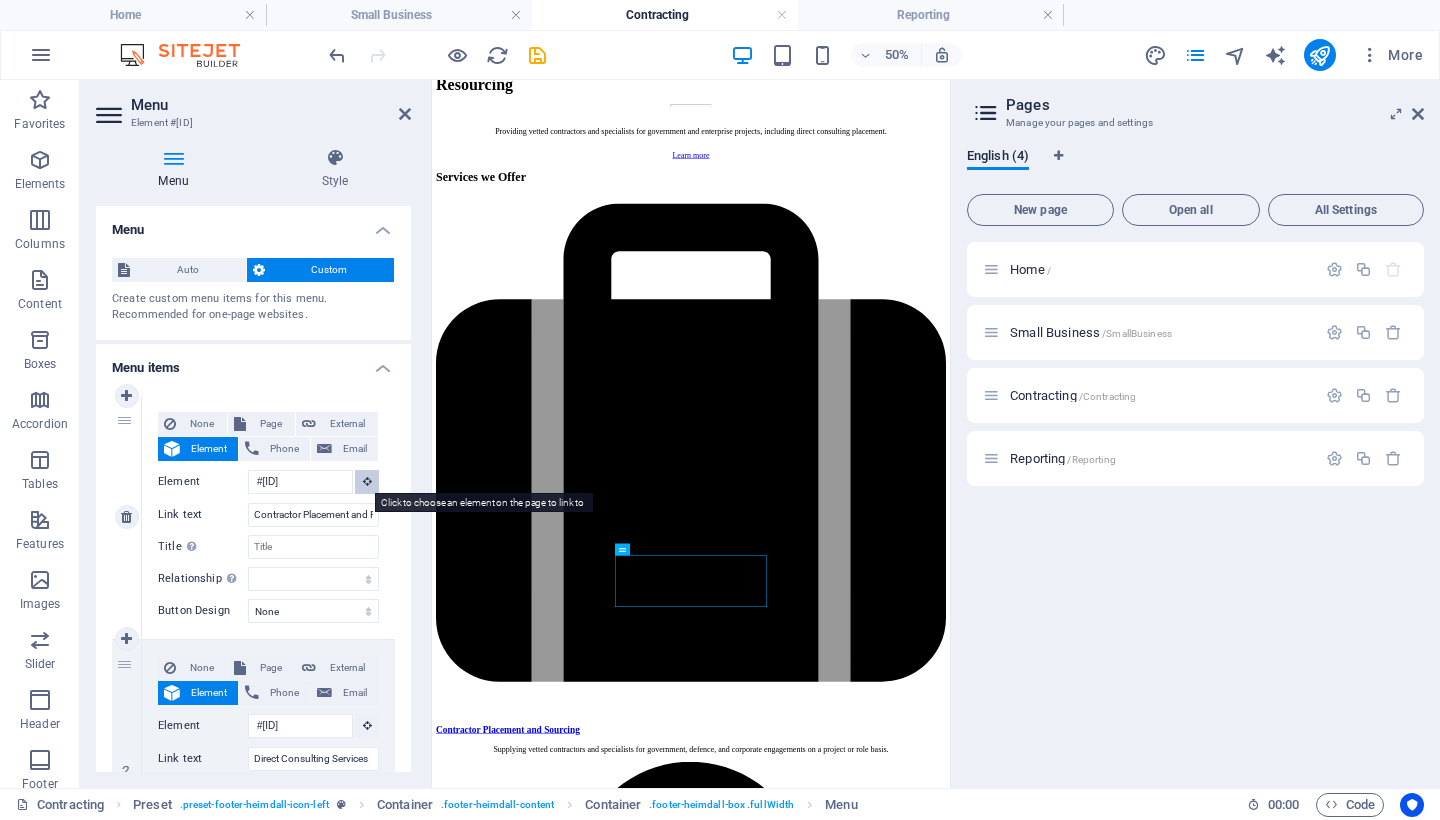 click at bounding box center (367, 481) 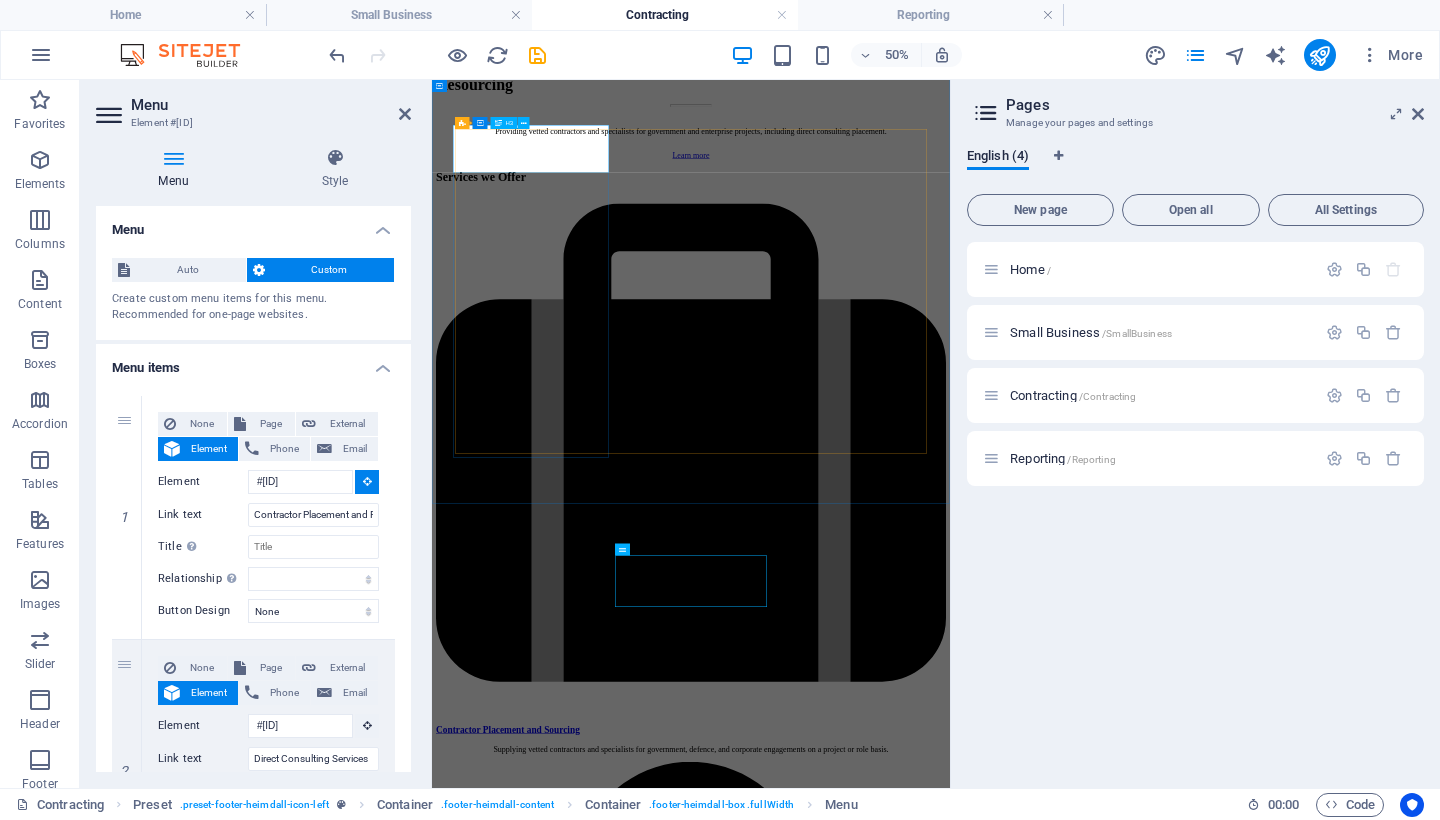 click on "‌Contractor Placement and Sourcing" at bounding box center (950, 5116) 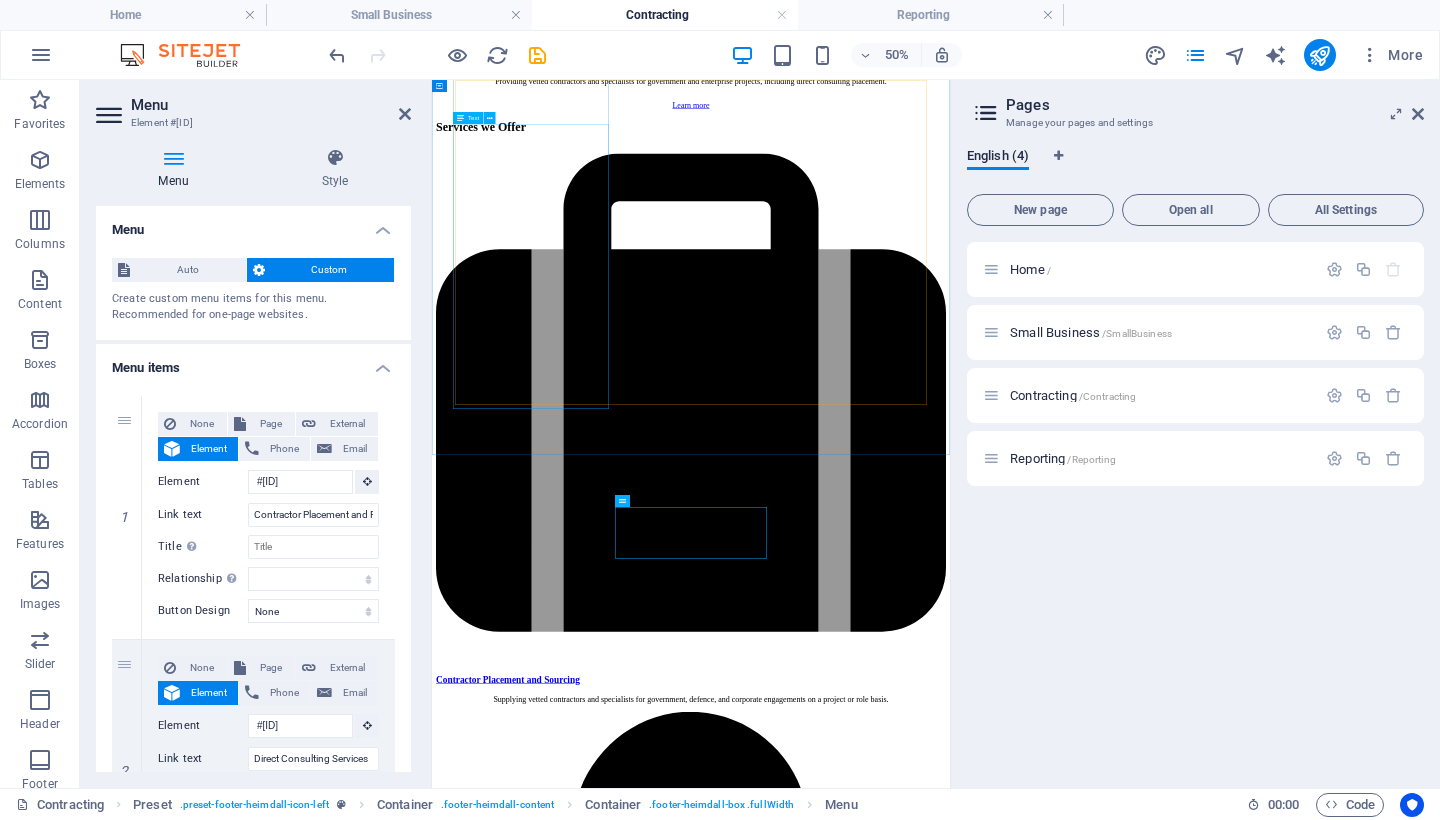 scroll, scrollTop: 2124, scrollLeft: 0, axis: vertical 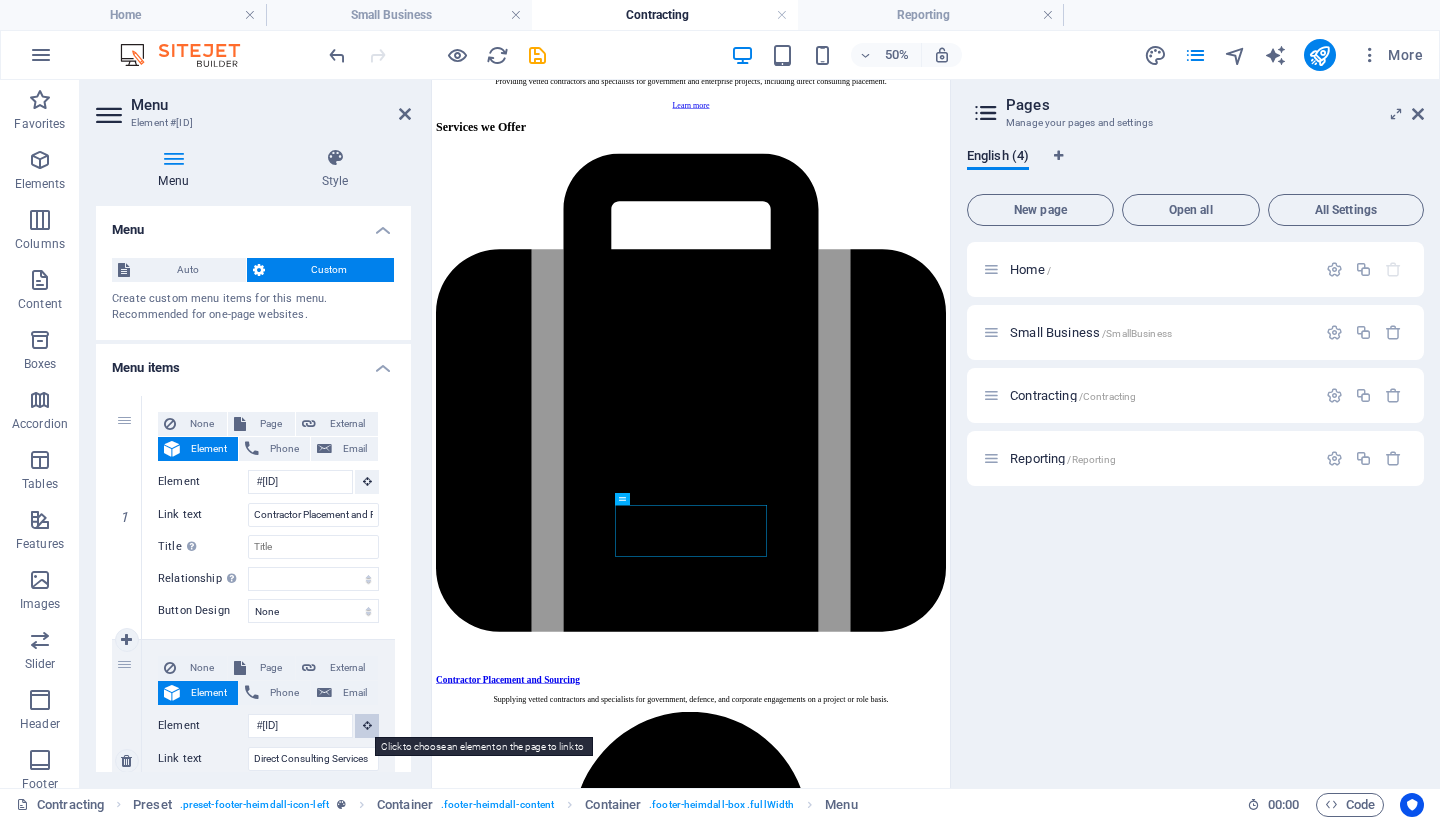 click at bounding box center [367, 726] 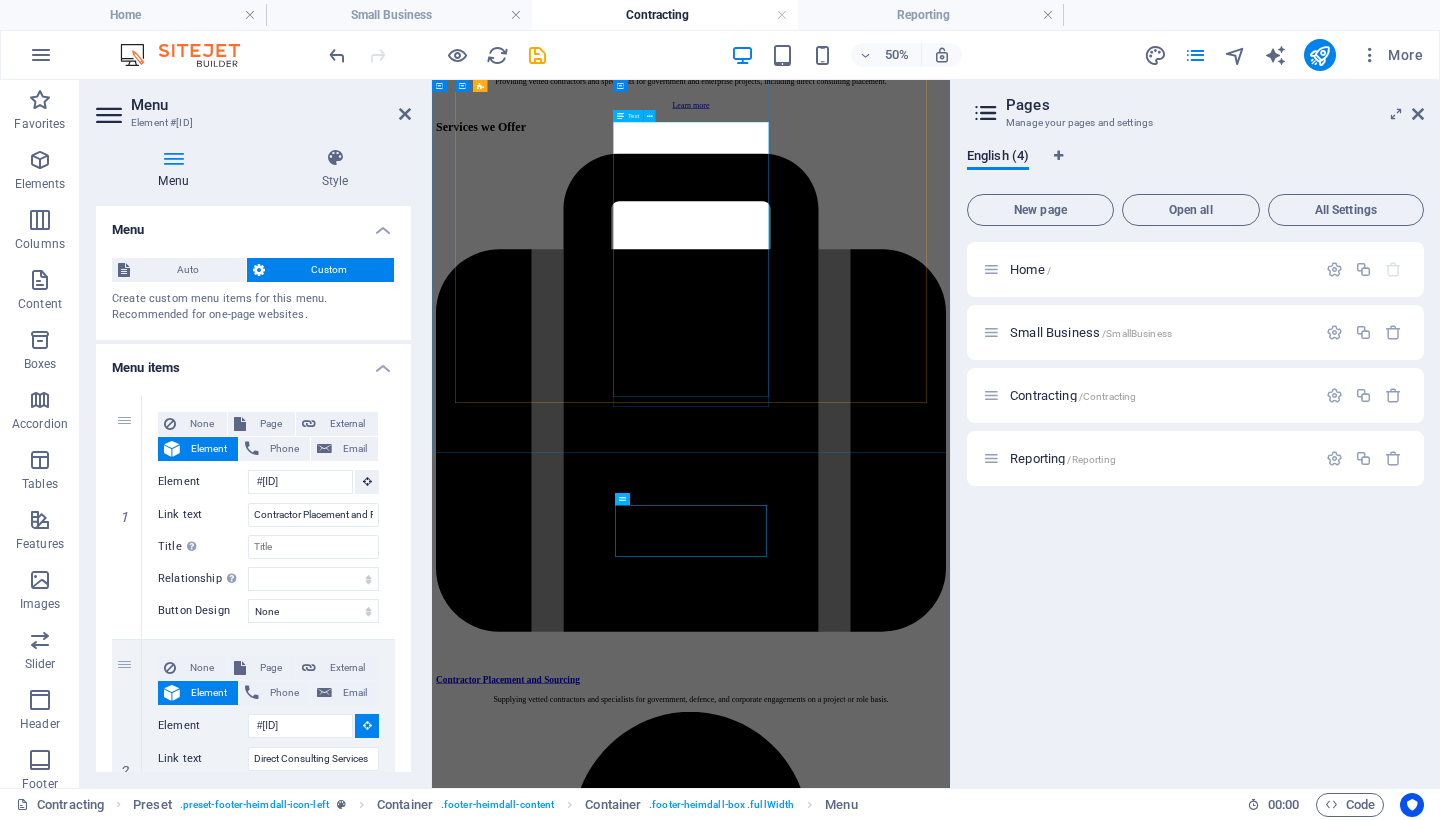 click on "We offer direct consulting support through the placement of independent specialists to deliver targeted advisory, technical, and delivery-based outcomes. This includes engaging our own consultants—as well as select professionals from our extended network—for roles that require subject-matter expertise, strategic insight, or high-level execution. These services are suited to government, defence, and corporate clients seeking flexible, outcome-focused consultants without the overhead of permanent staffing. We ensure each engagement is tailored to the scope, duration, and complexity of the assignment, delivering clear value through specialised capability and trusted experience." at bounding box center (950, 5445) 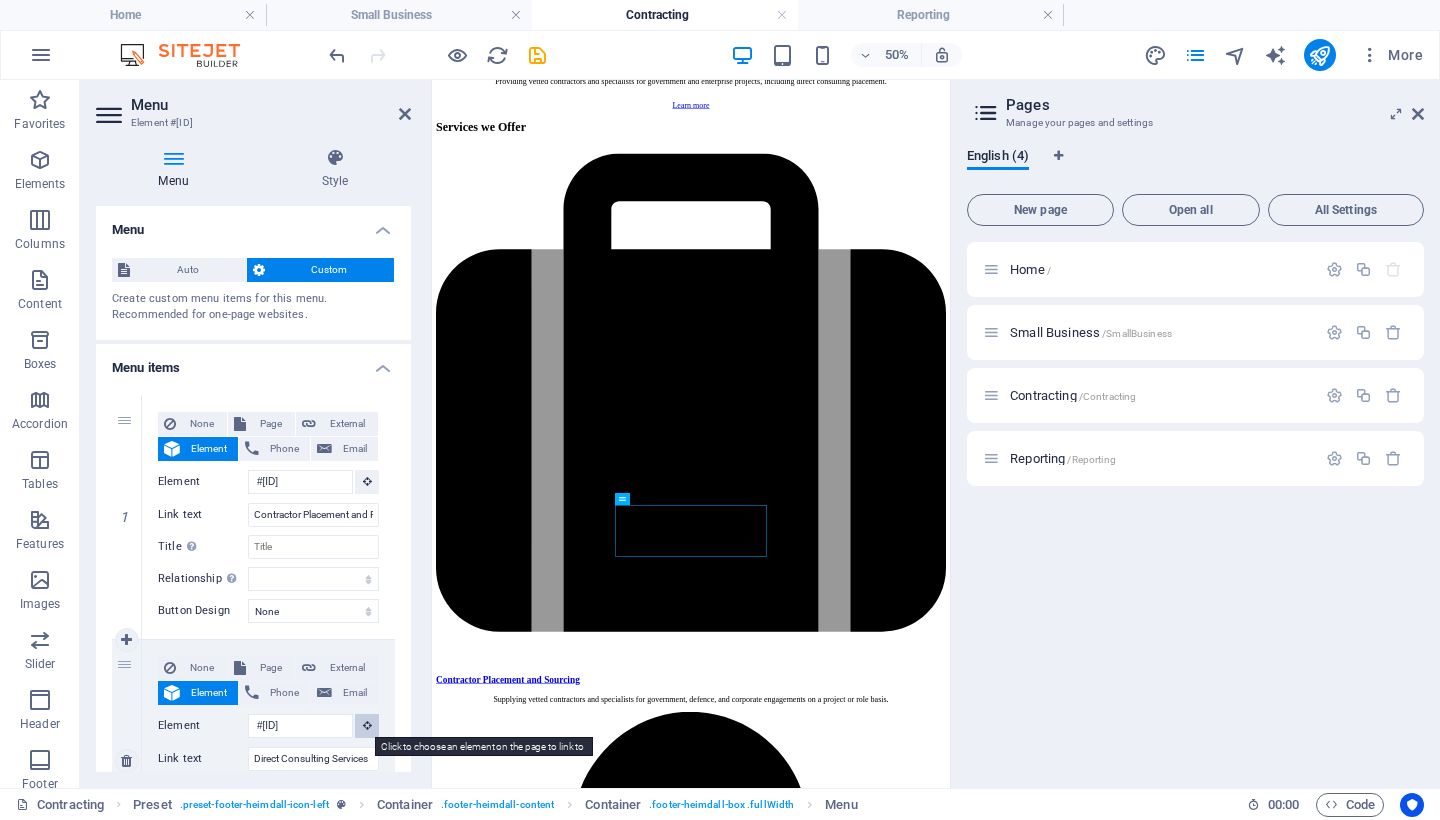 click at bounding box center [367, 725] 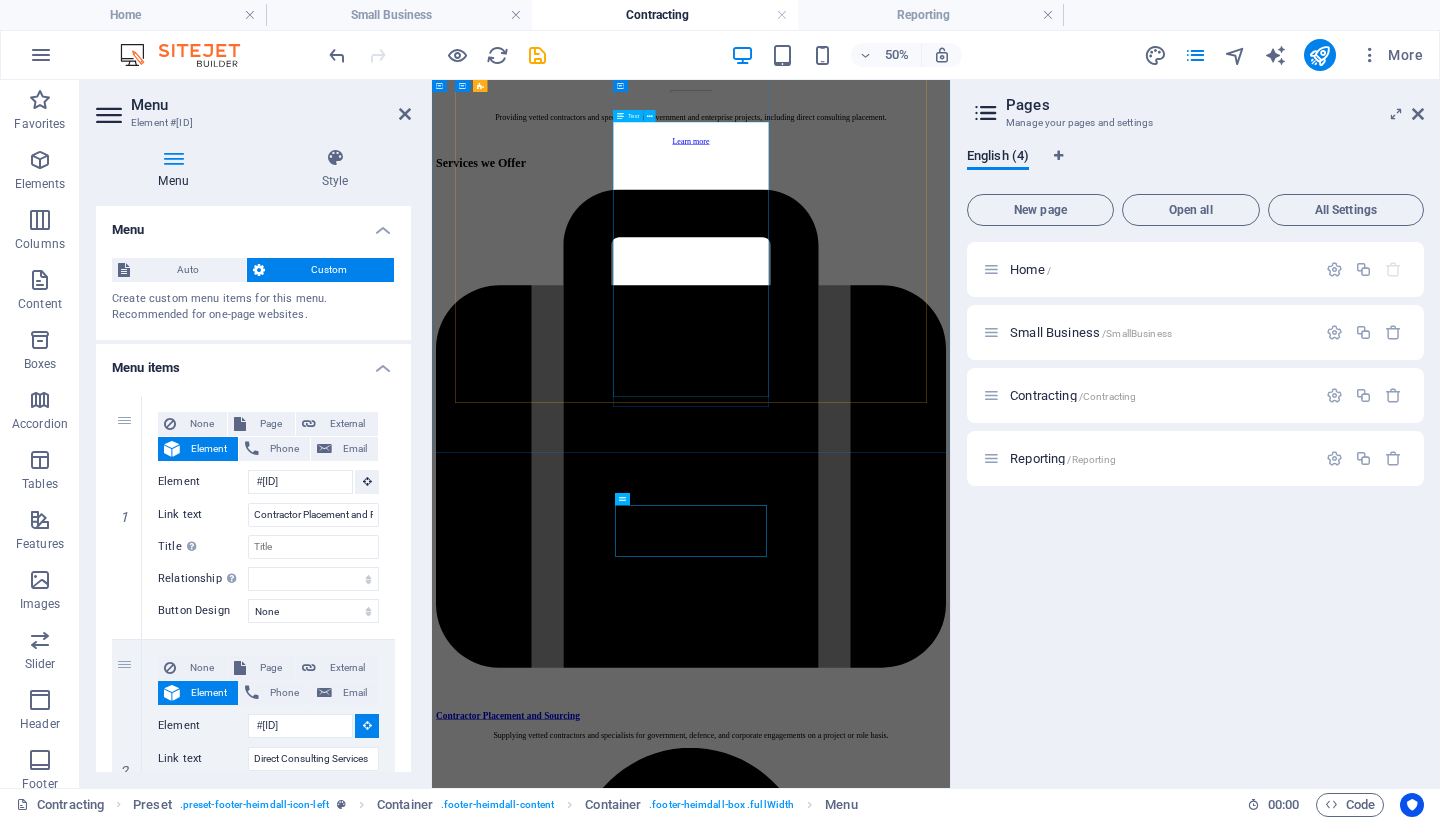scroll, scrollTop: 2032, scrollLeft: 0, axis: vertical 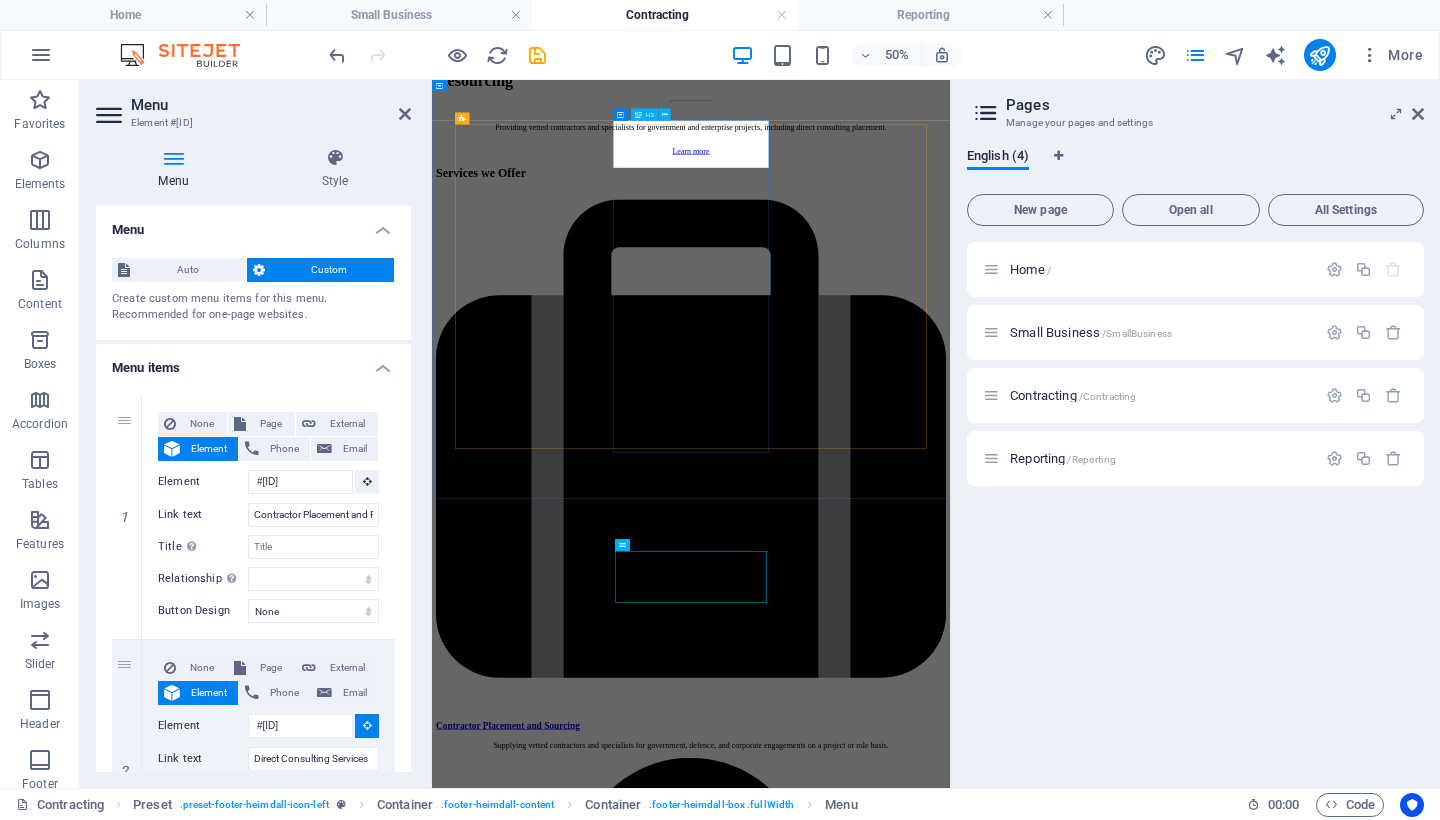 click on "‌Direct Consulting Services" at bounding box center [950, 5389] 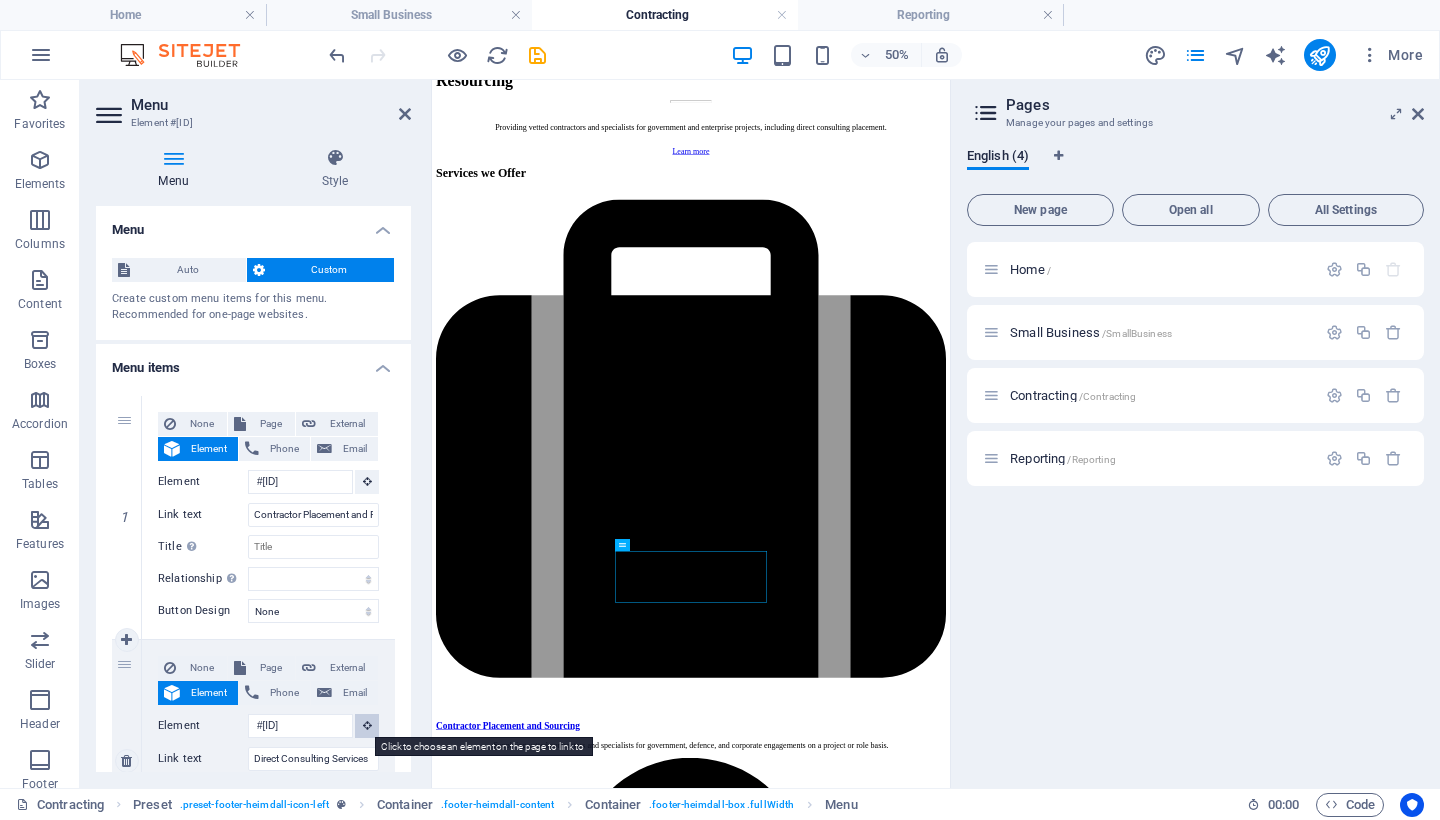 click at bounding box center [367, 725] 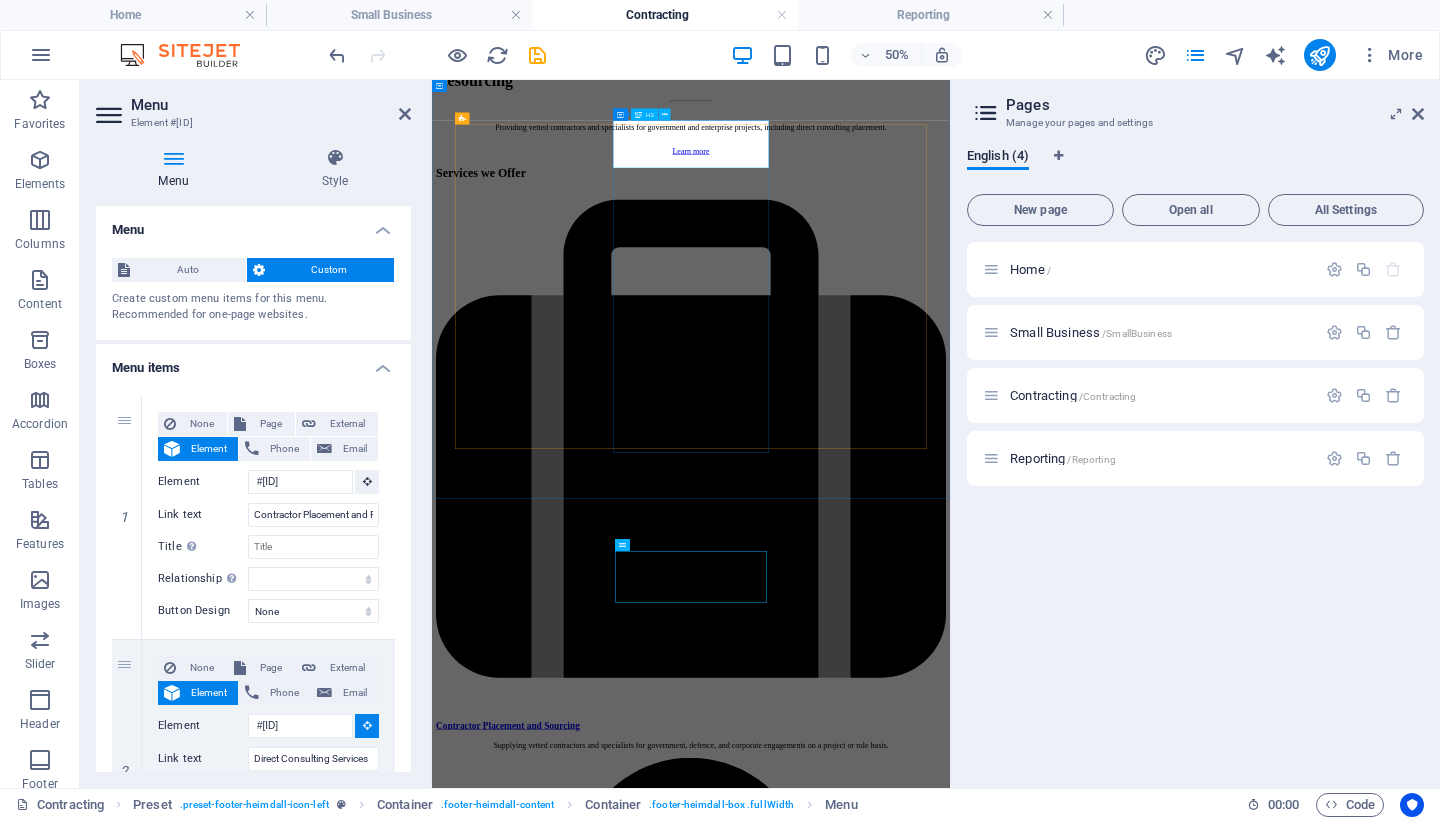 click on "‌Direct Consulting Services" at bounding box center (950, 5389) 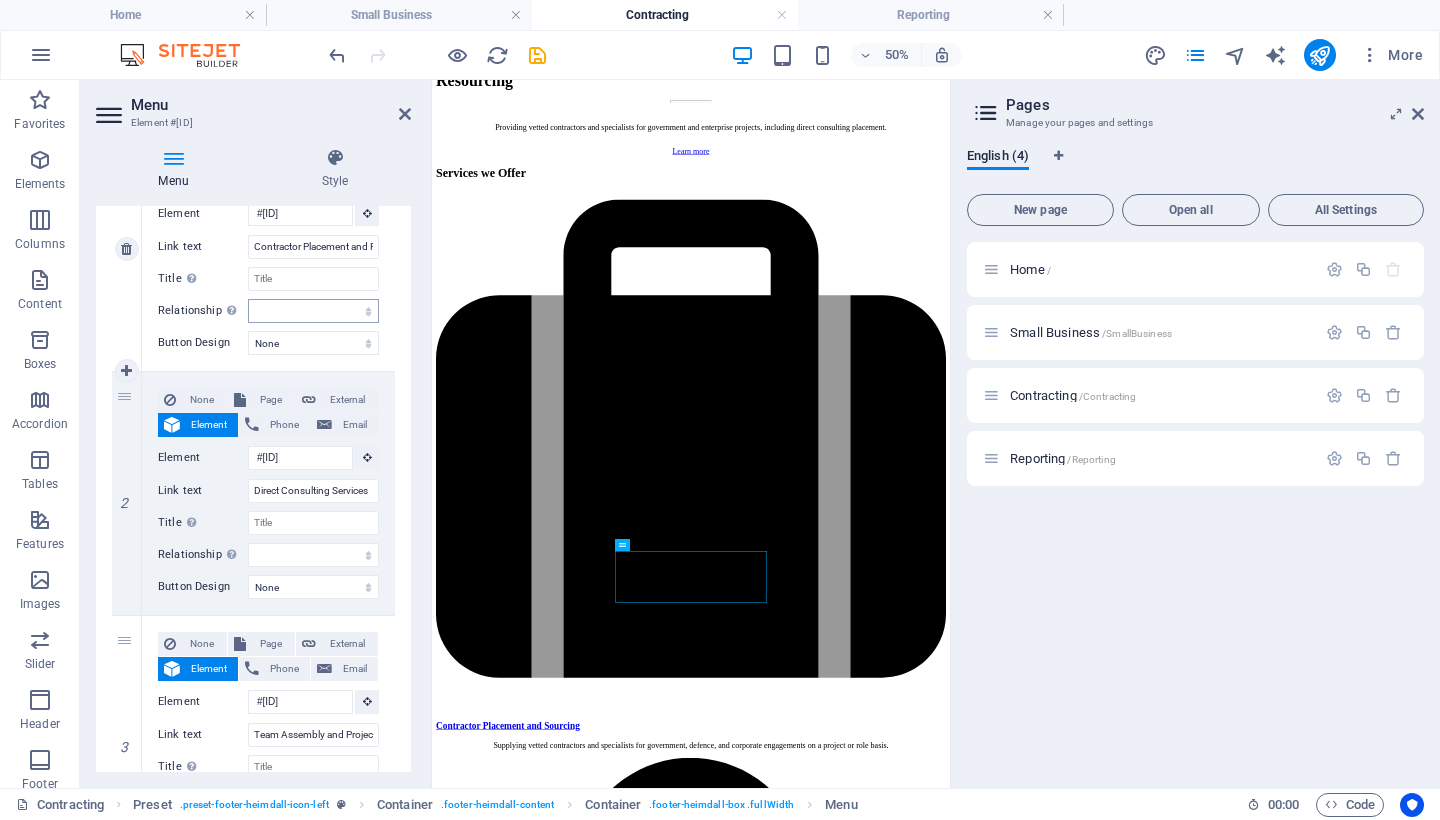scroll, scrollTop: 271, scrollLeft: 0, axis: vertical 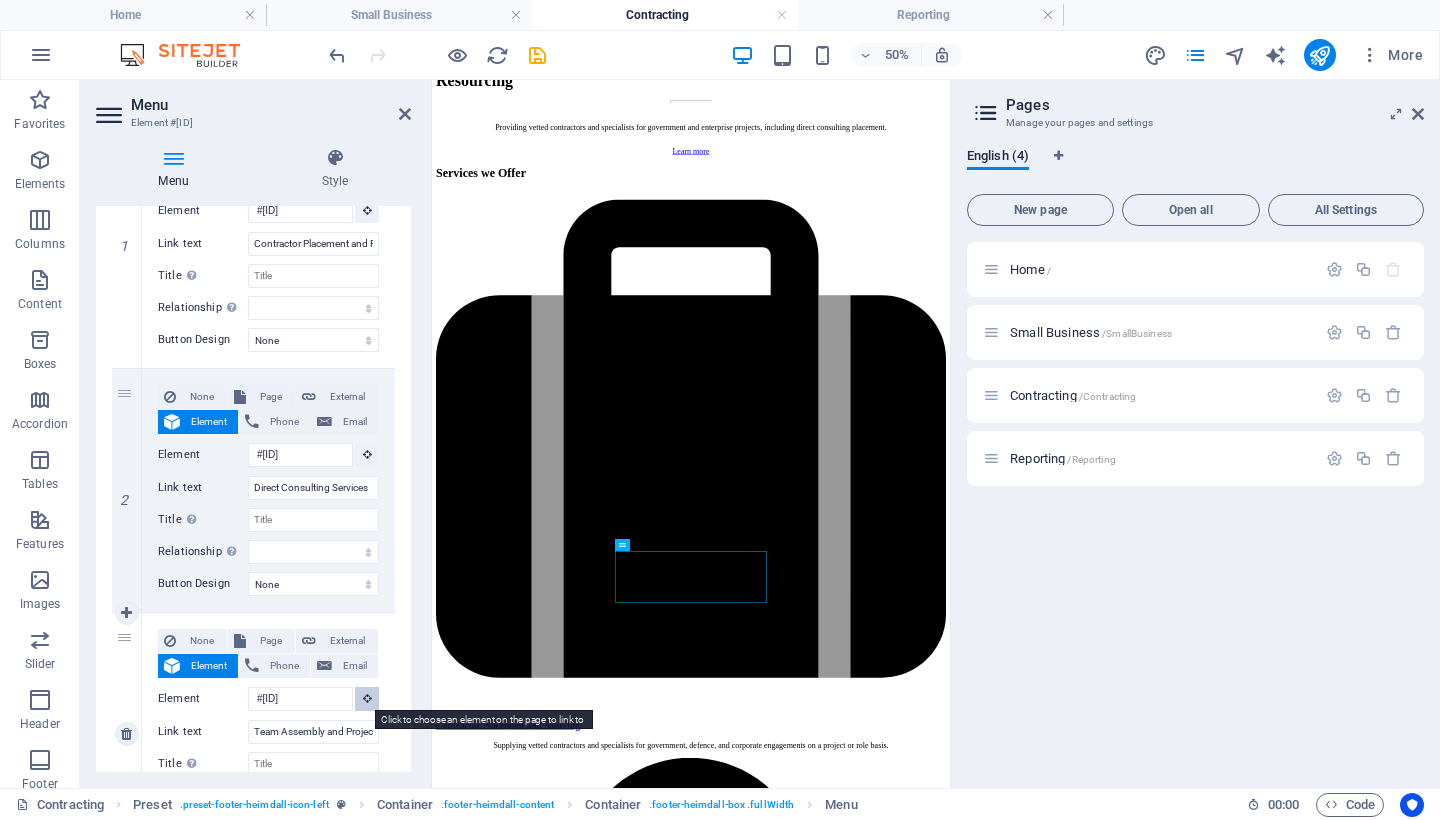 click at bounding box center (367, 698) 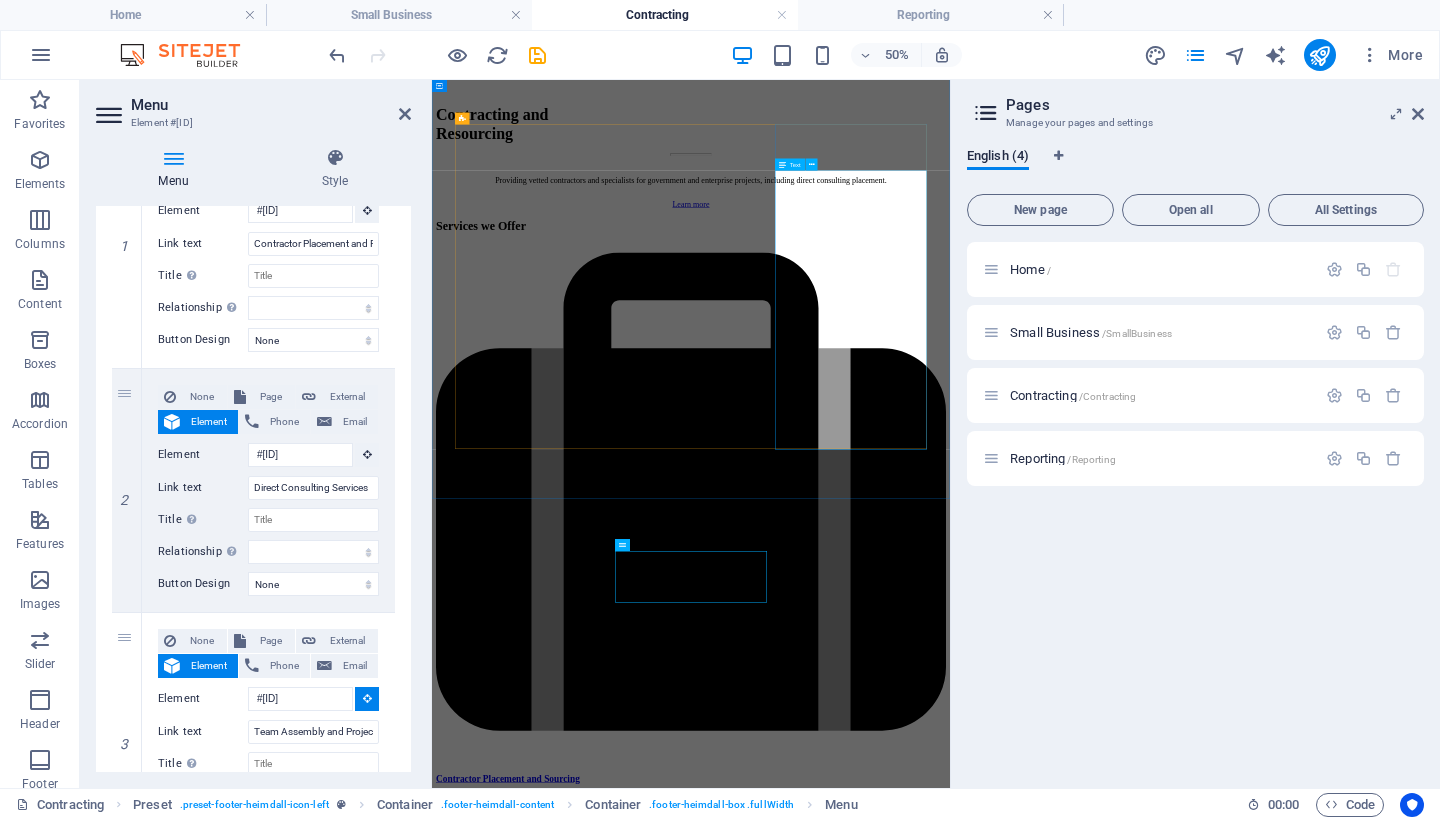 scroll, scrollTop: 1899, scrollLeft: 0, axis: vertical 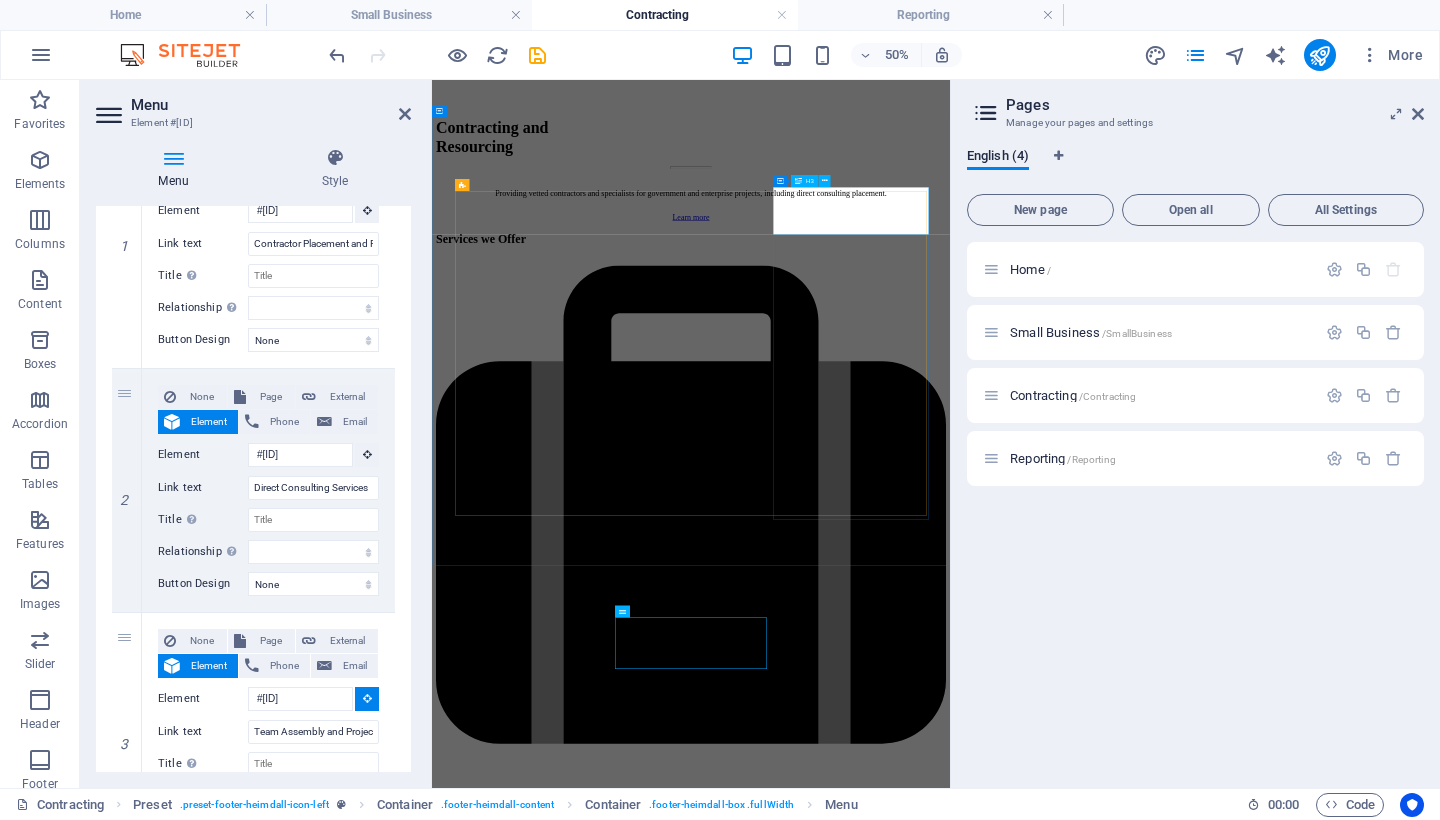click on "‌Team Assembly and Project Resourcing" at bounding box center (950, 5823) 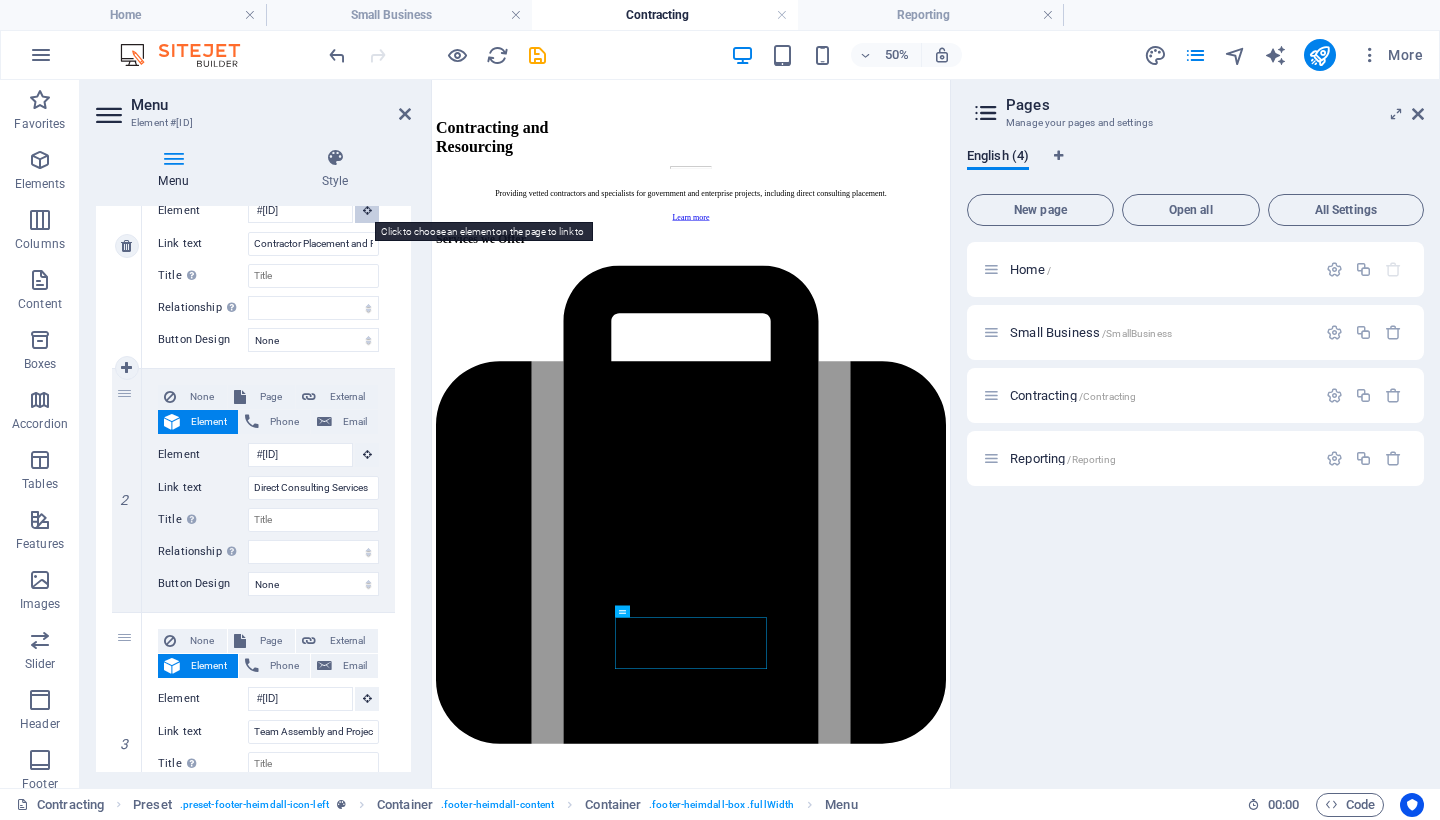 click at bounding box center (367, 210) 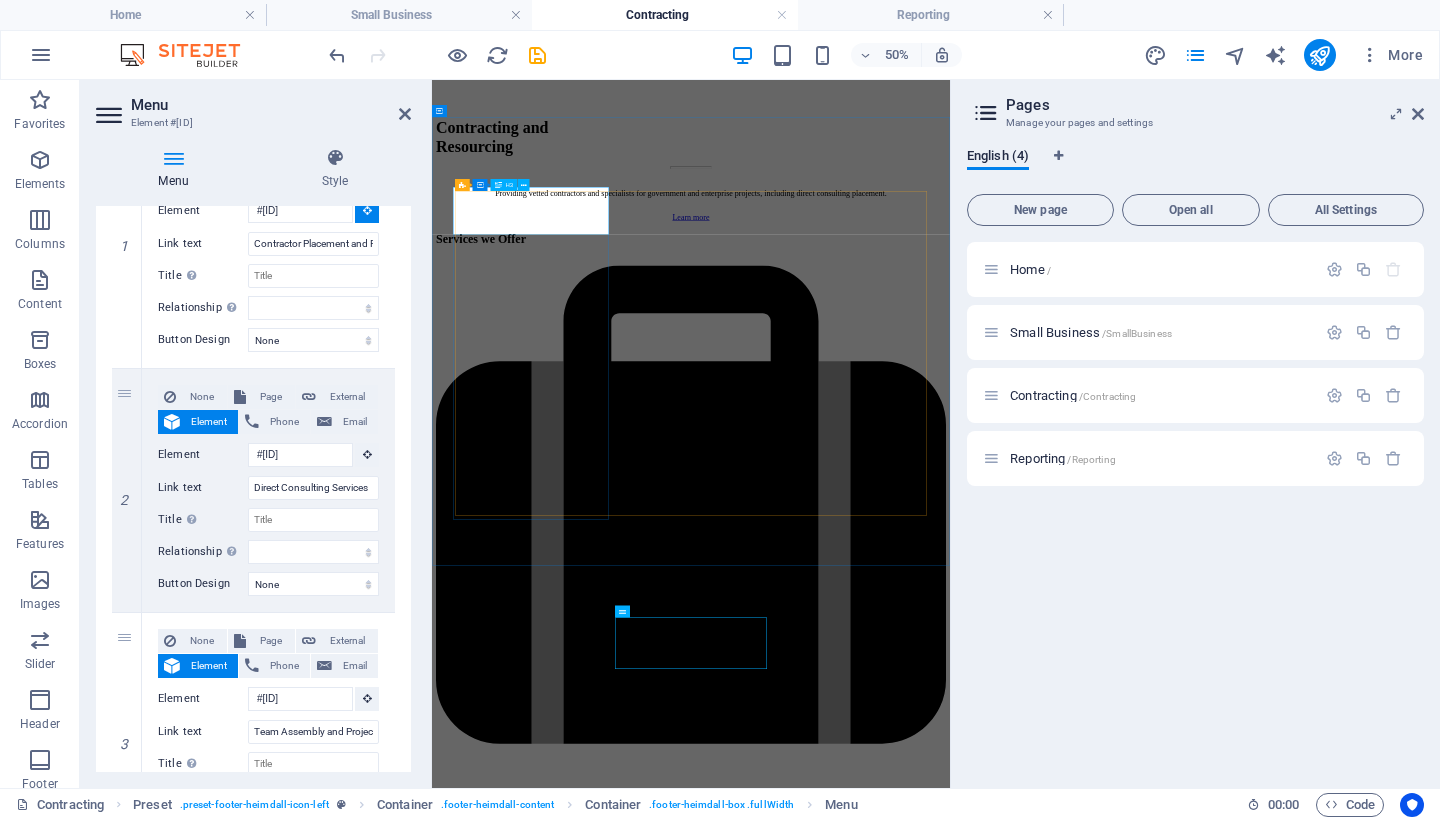 click on "‌Contractor Placement and Sourcing" at bounding box center (950, 5240) 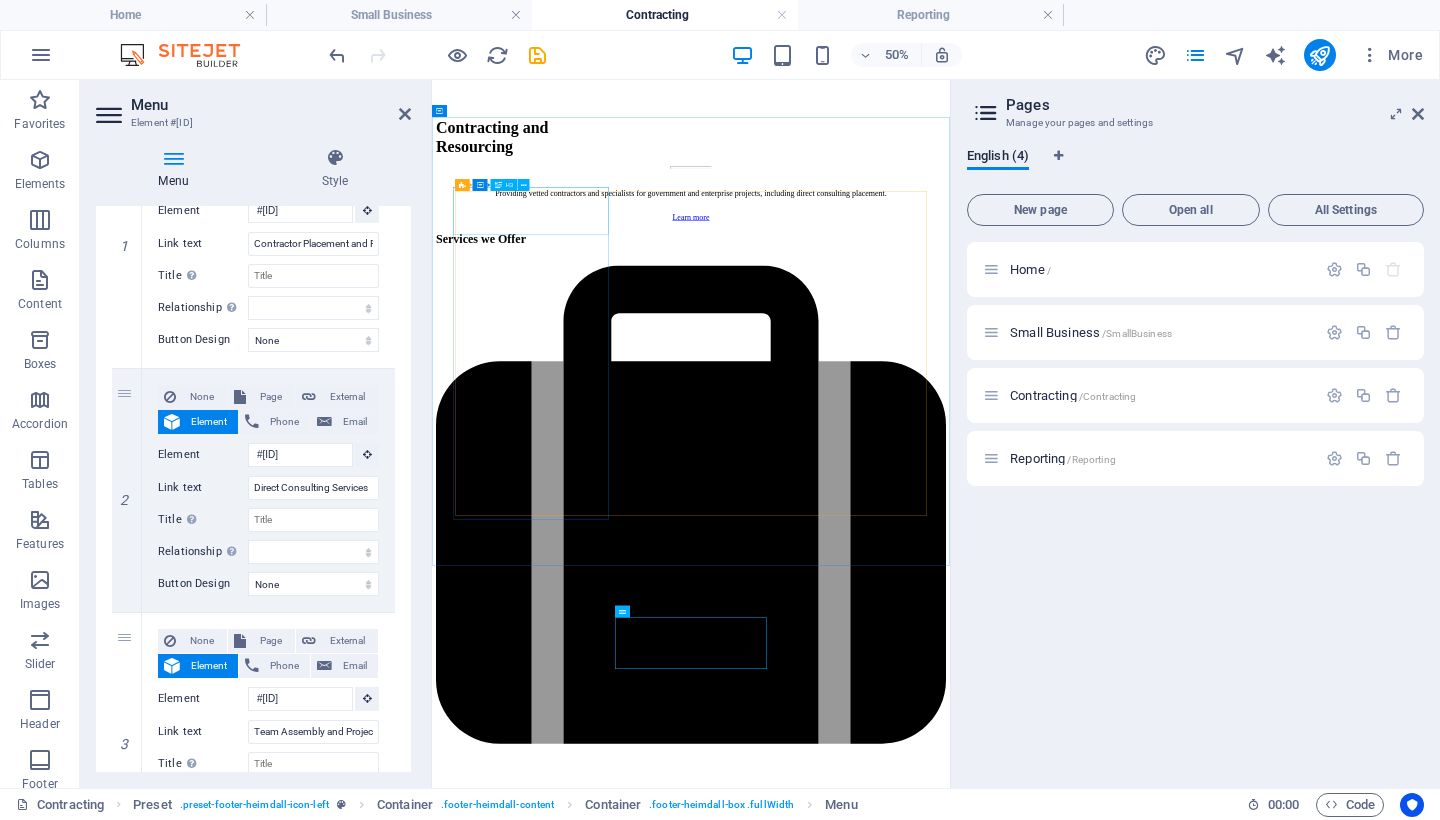 select 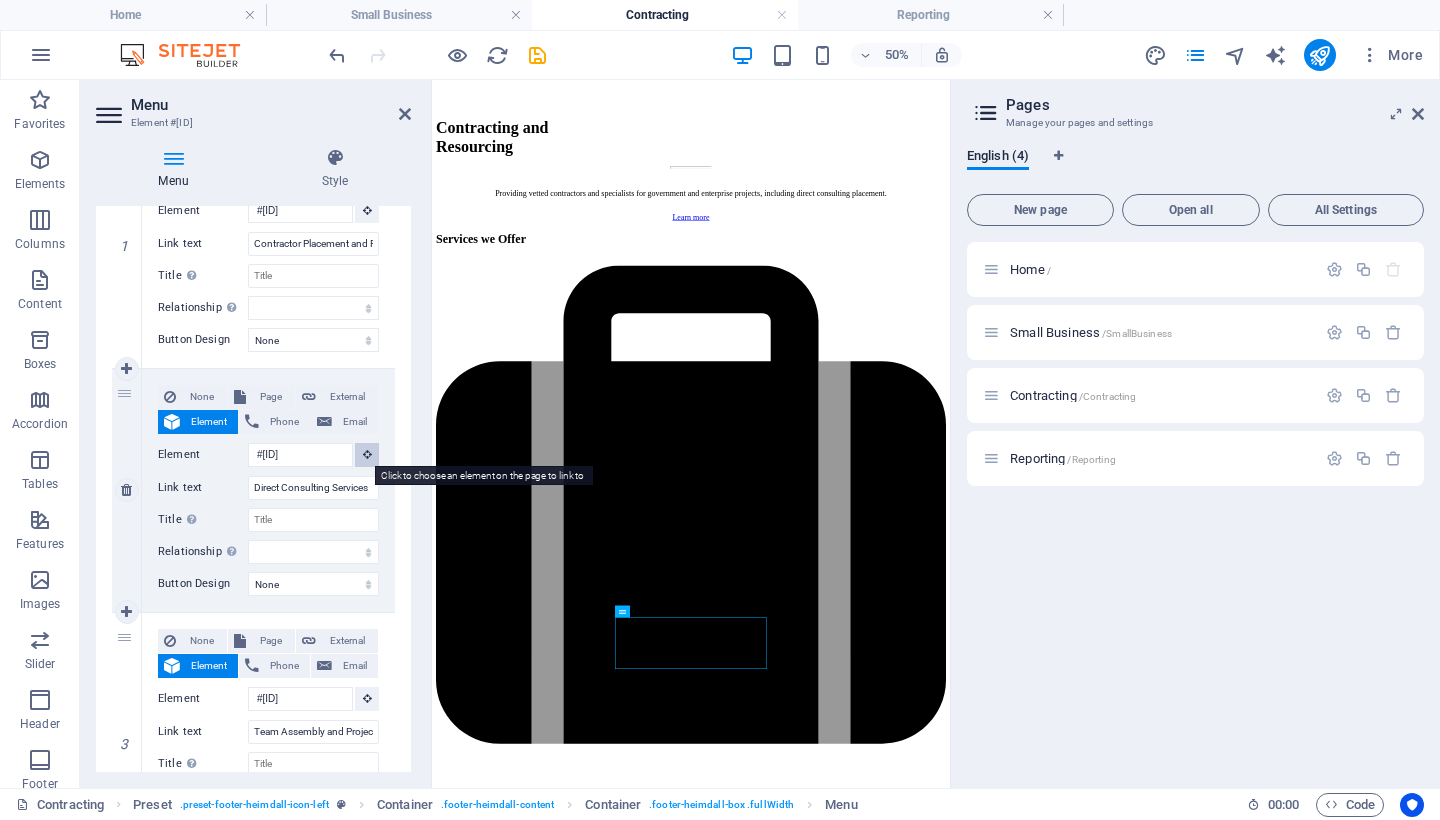 click at bounding box center [367, 454] 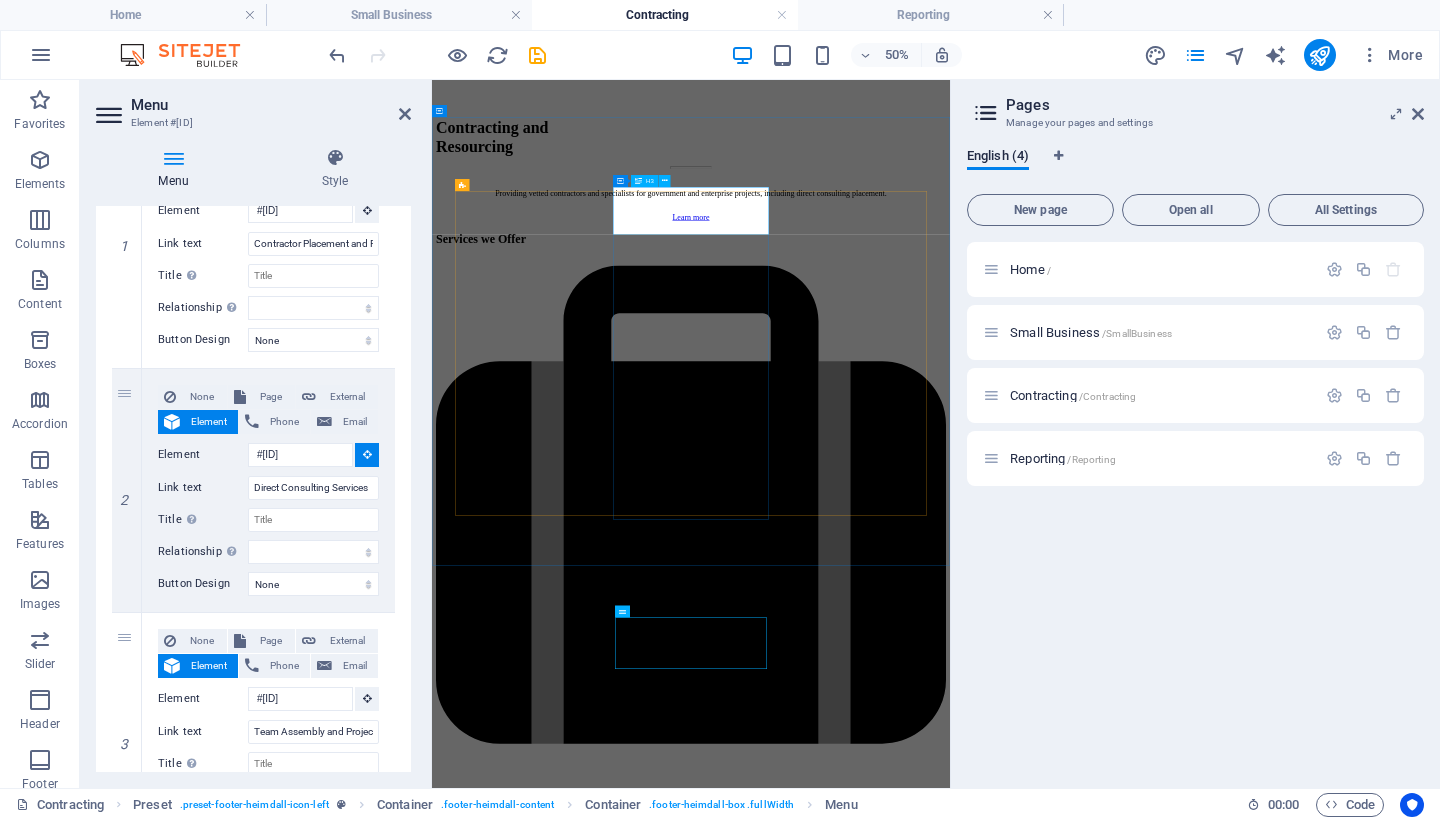 click on "‌Direct Consulting Services" at bounding box center (950, 5522) 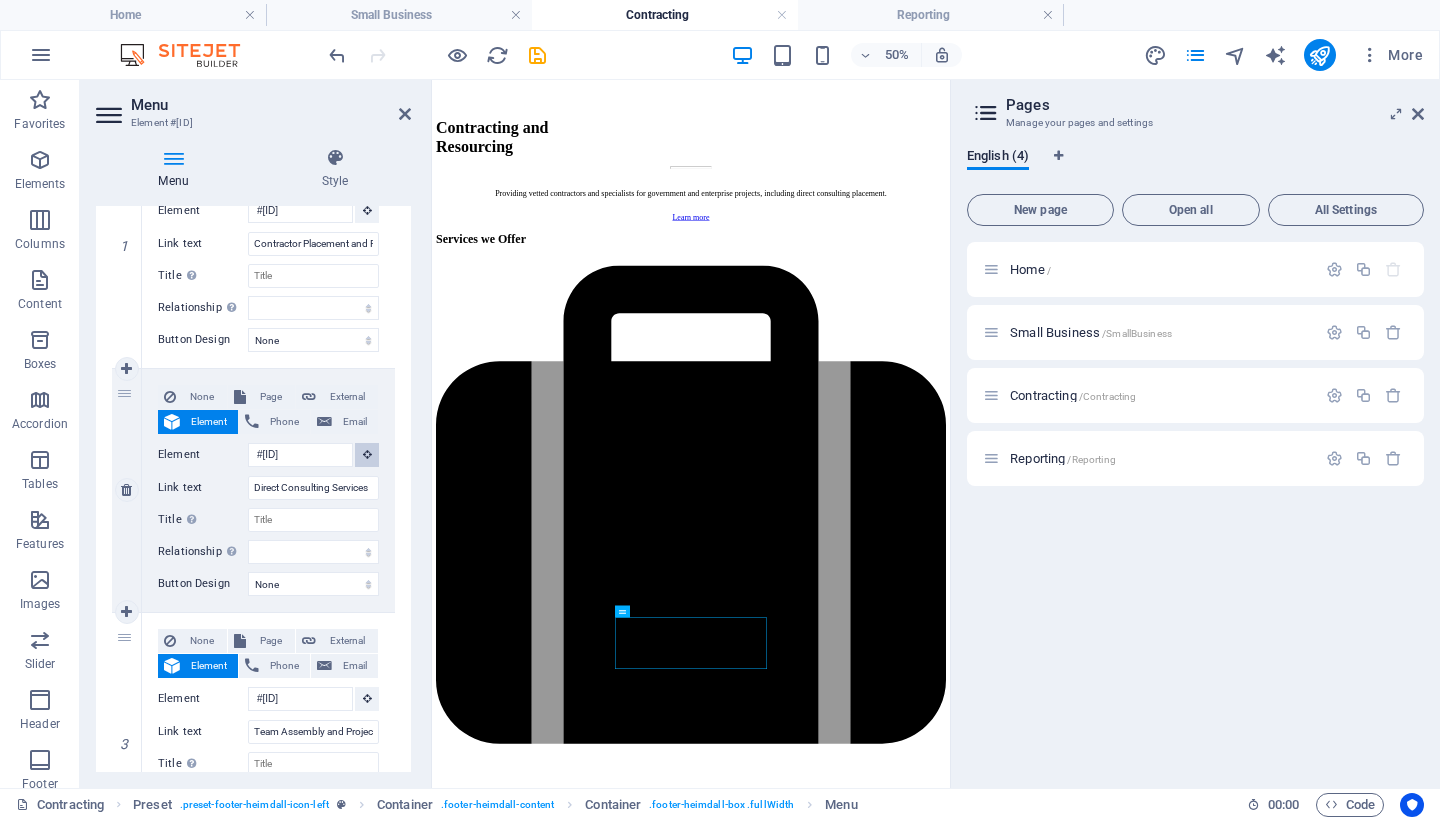 click at bounding box center (367, 454) 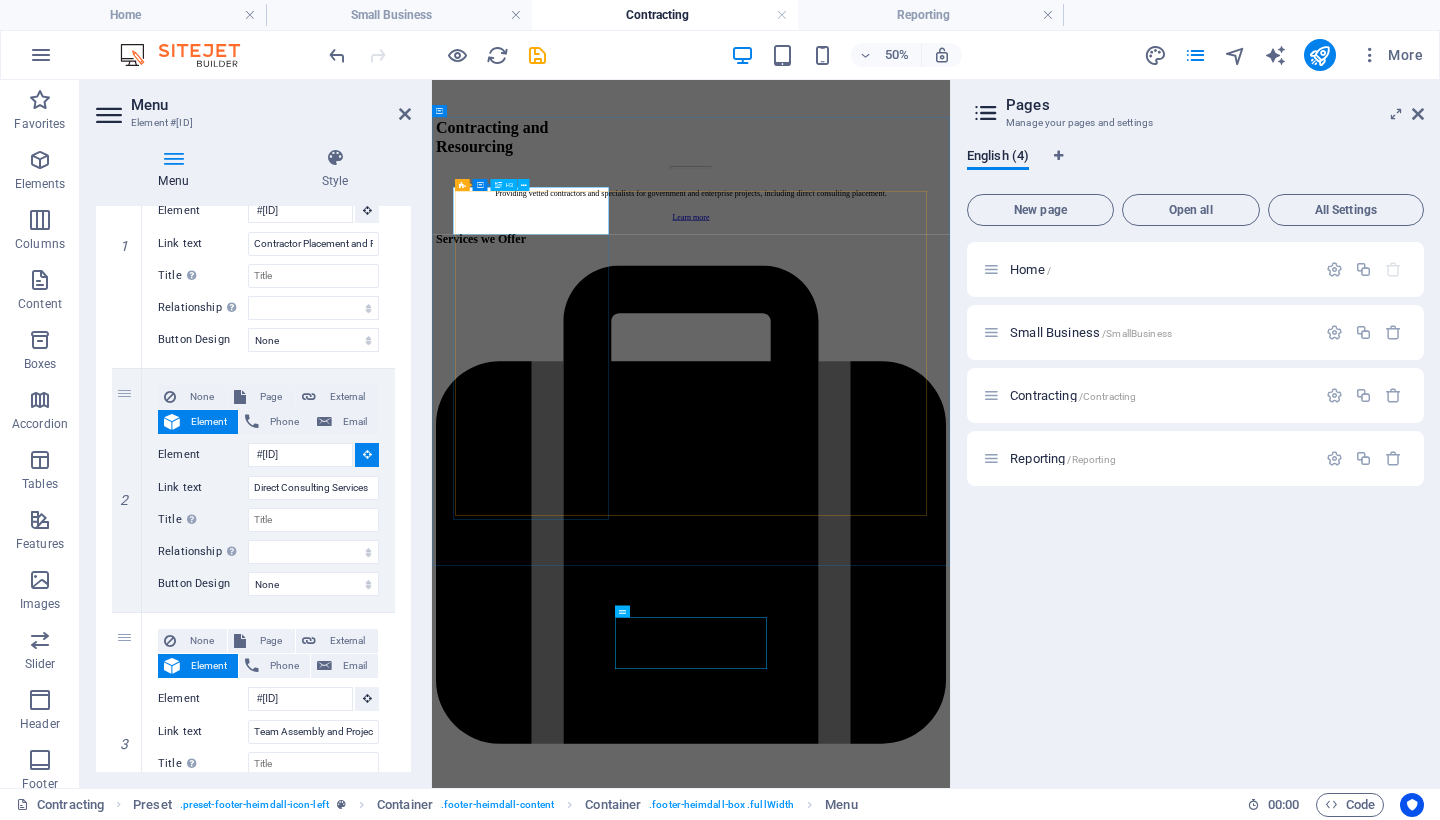 click on "‌Contractor Placement and Sourcing" at bounding box center [950, 5240] 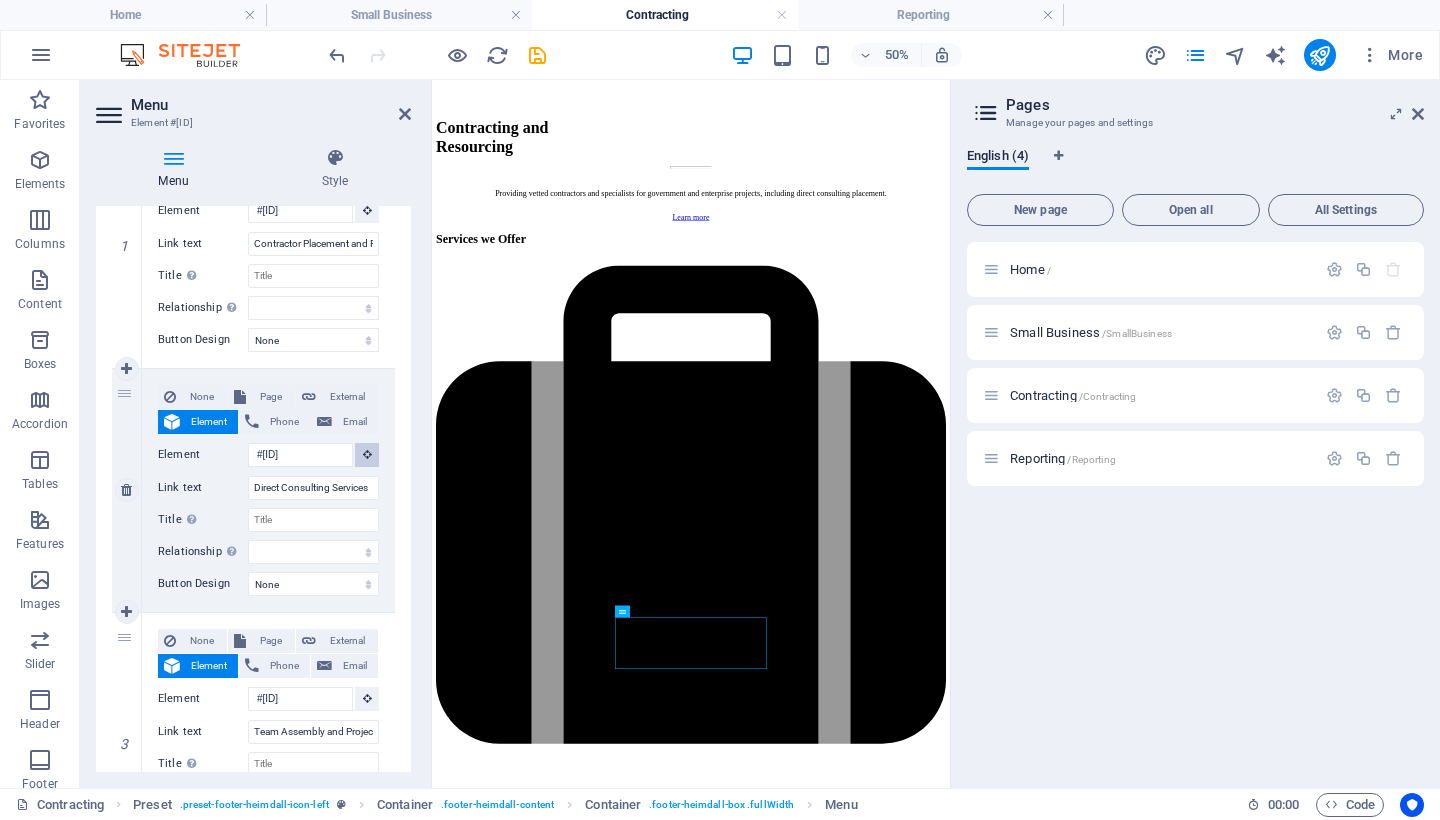 click at bounding box center [367, 455] 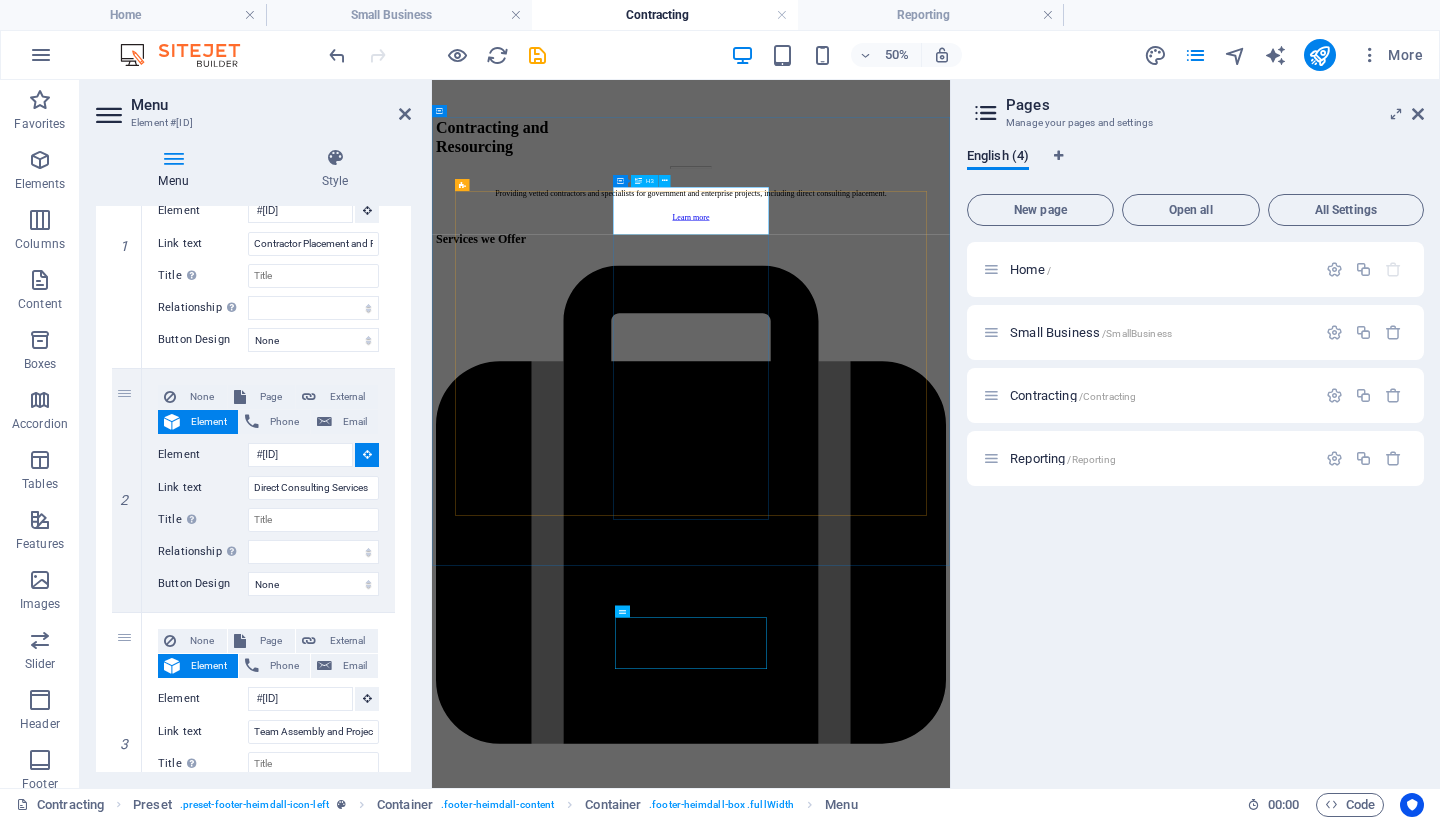 click on "‌Direct Consulting Services" at bounding box center [950, 5522] 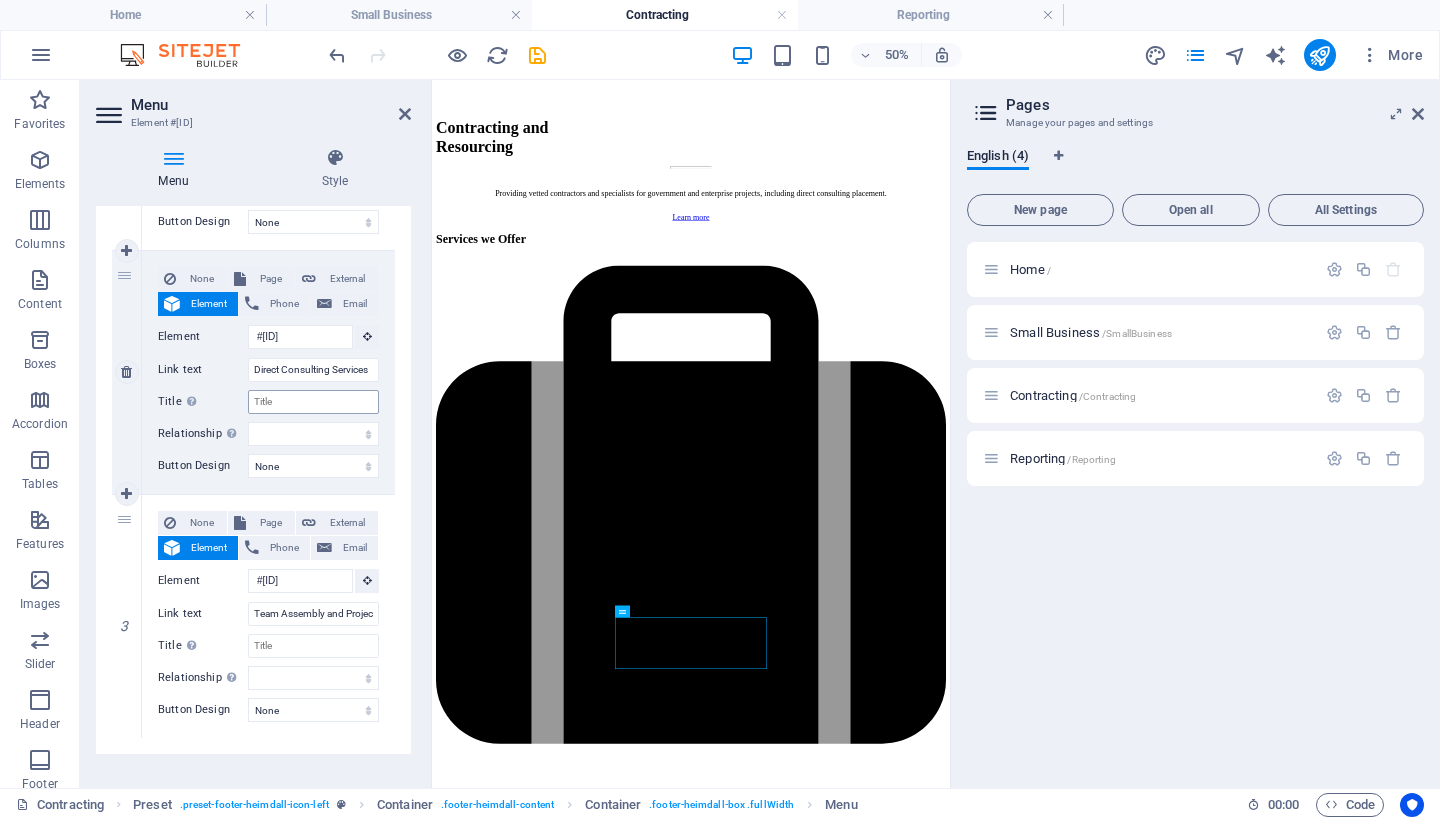 scroll, scrollTop: 392, scrollLeft: 0, axis: vertical 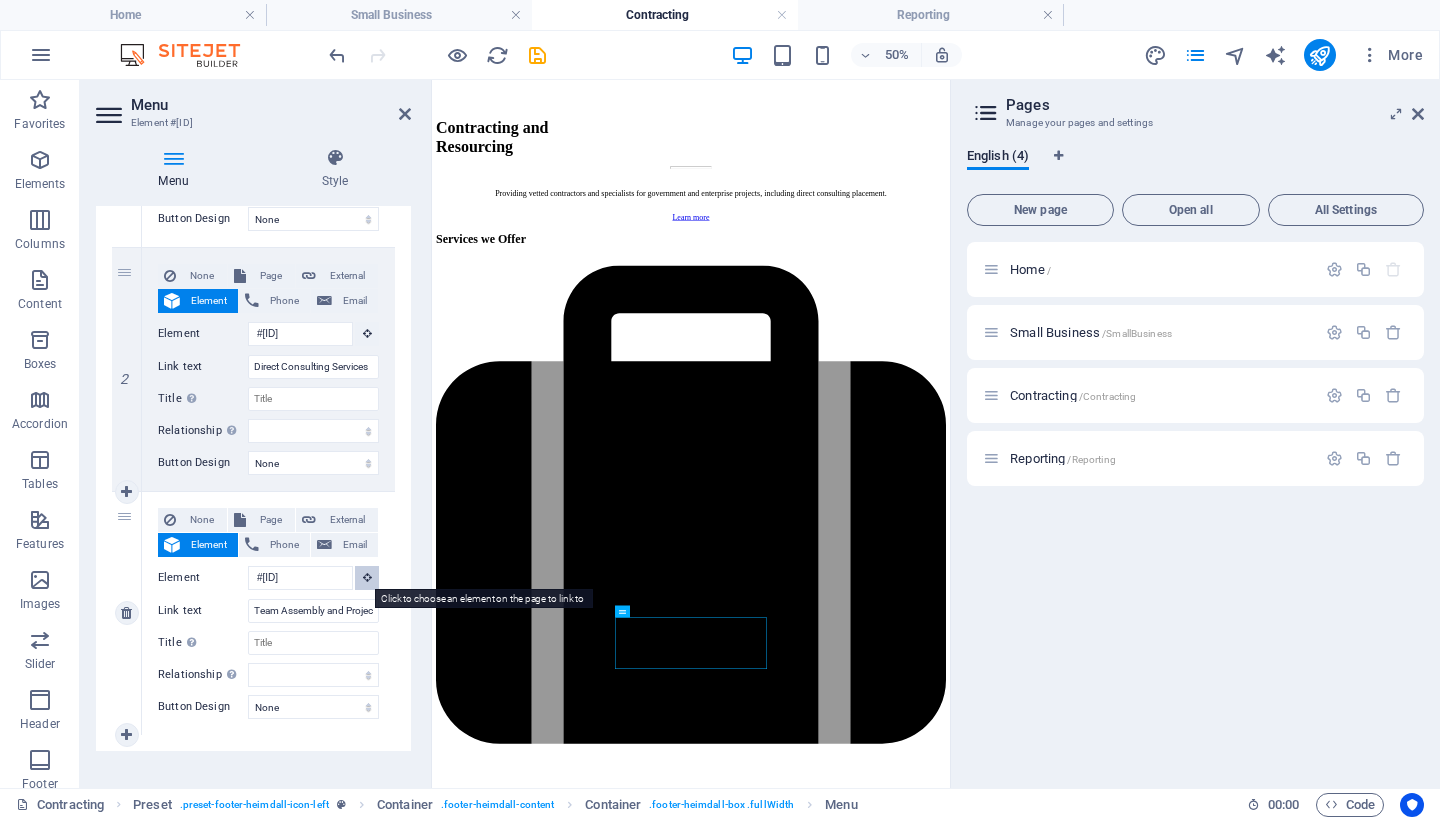 click at bounding box center (367, 577) 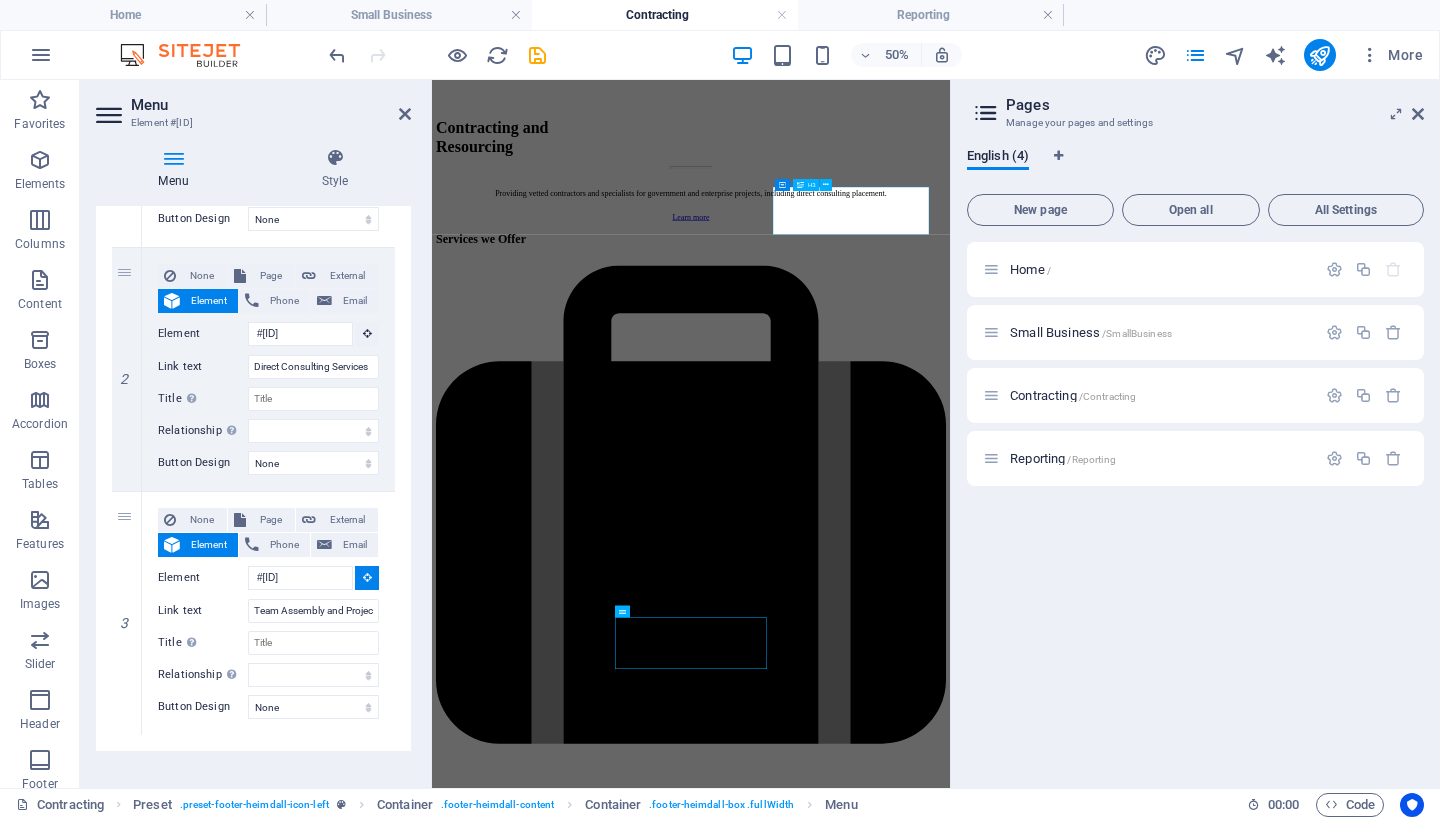 click on "‌Team Assembly and Project Resourcing" at bounding box center (950, 5823) 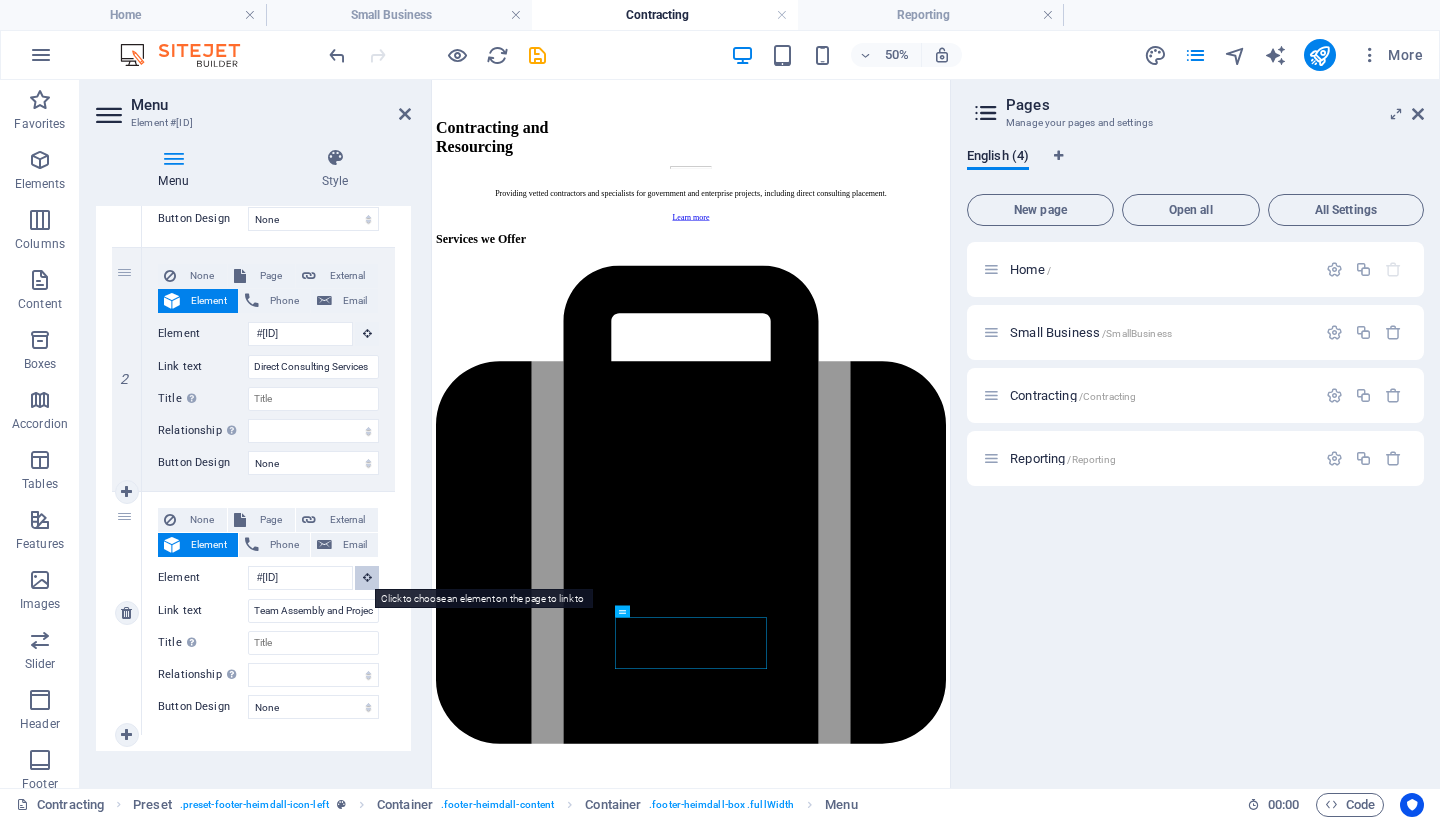 click at bounding box center [367, 577] 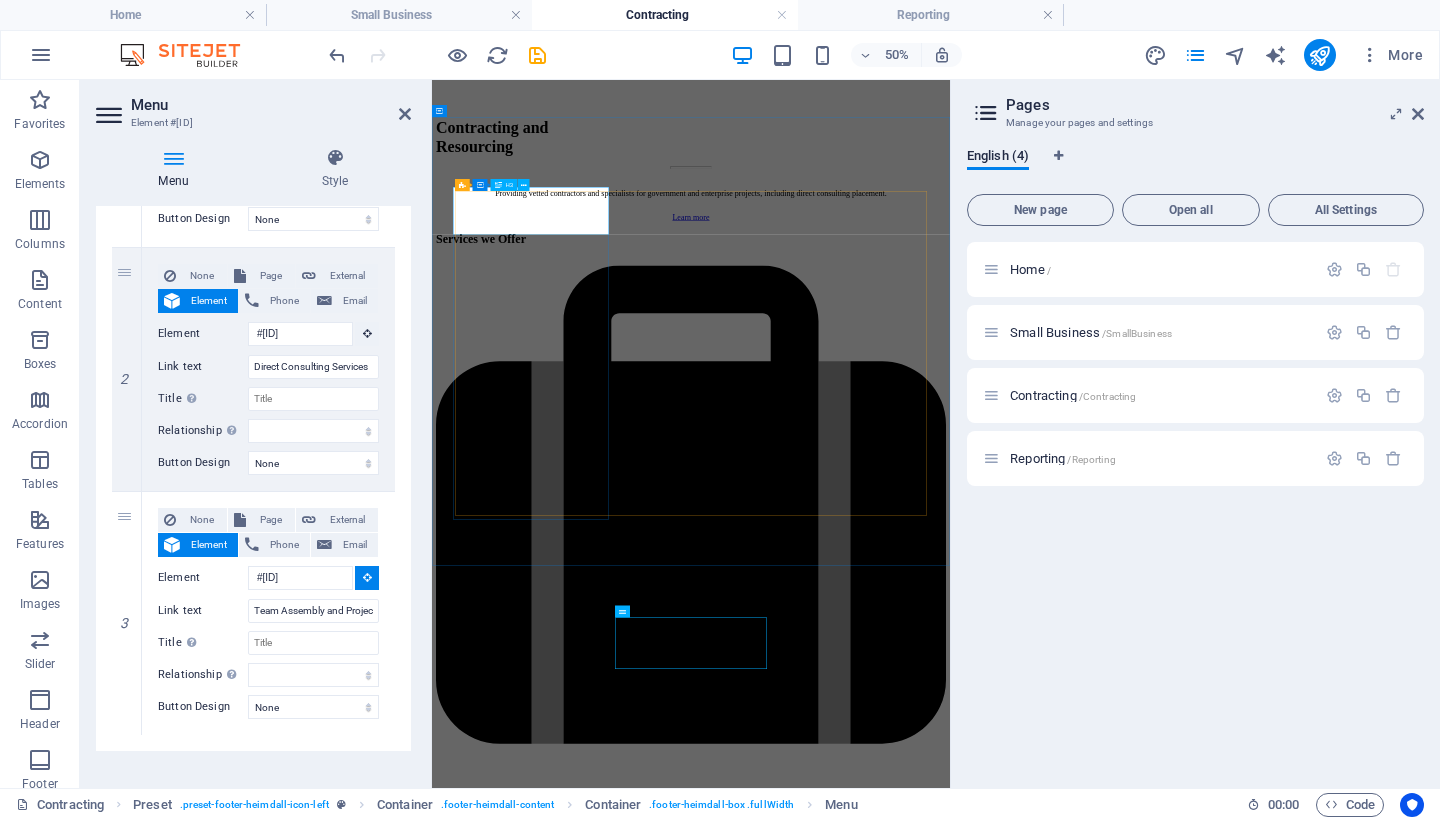 click on "‌Contractor Placement and Sourcing" at bounding box center (950, 5240) 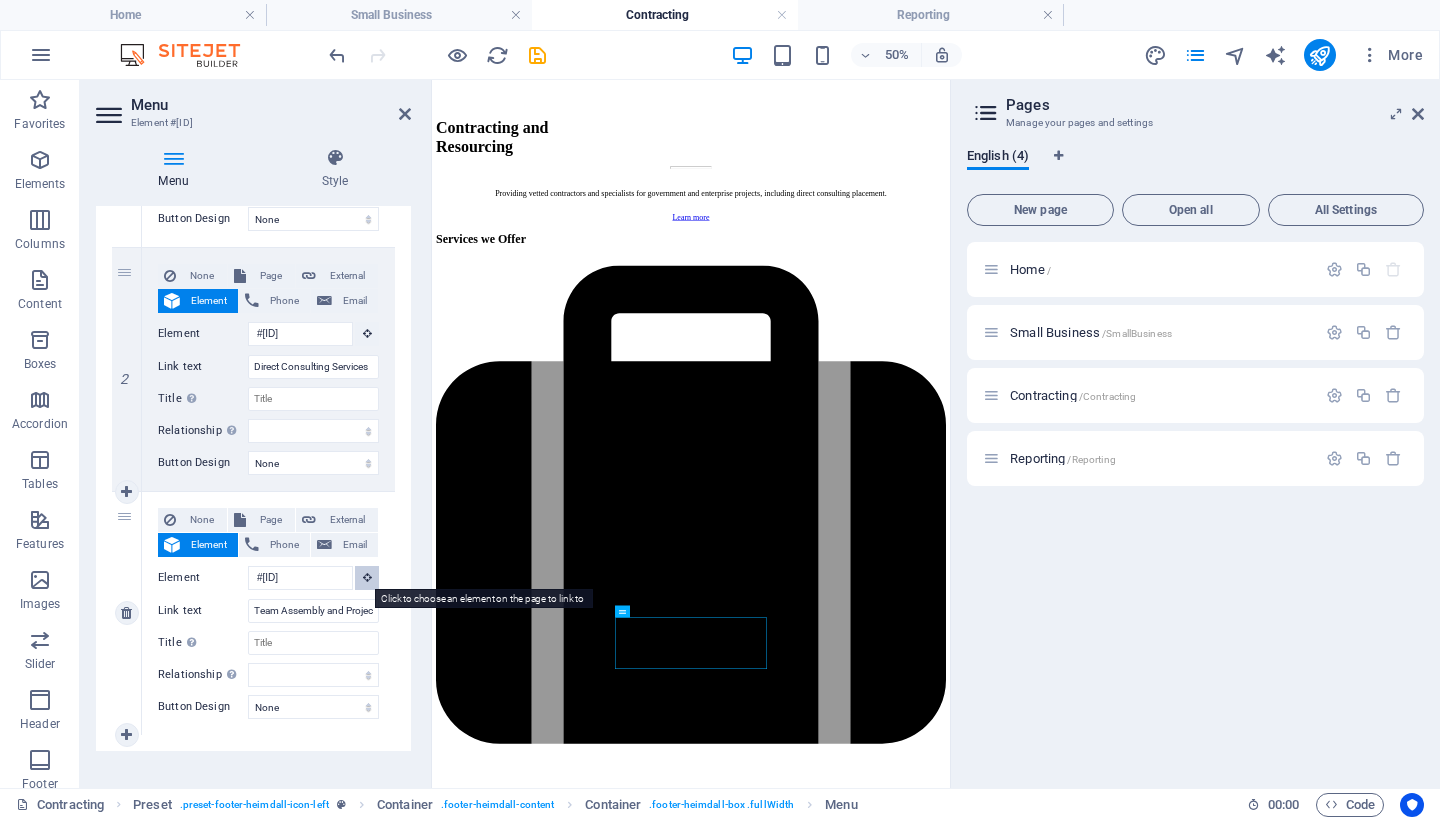 click at bounding box center [367, 577] 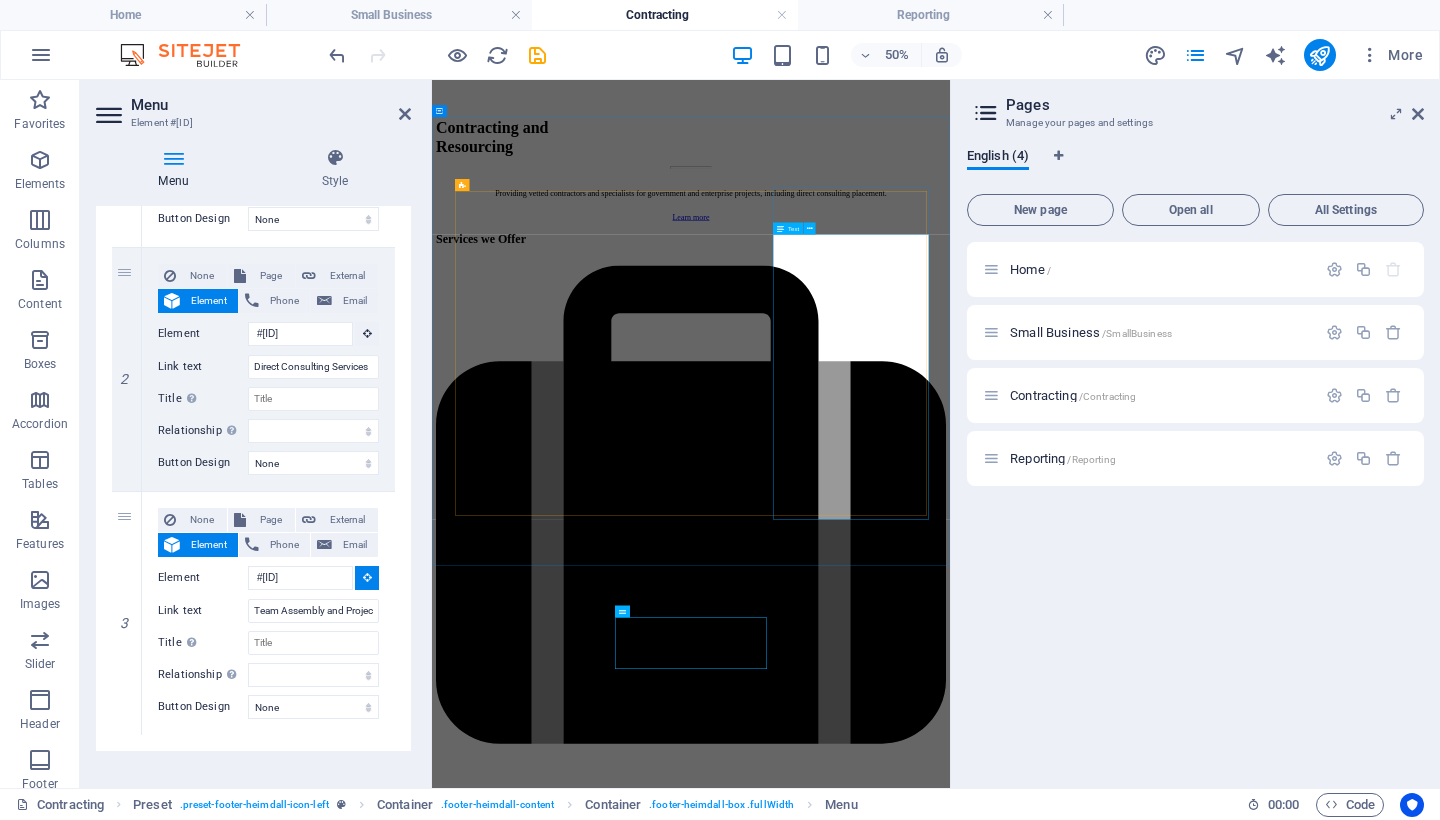 click on "We provide comprehensive support to organisations requiring complete project teams or cross-functional delivery units. This service encompasses the assembly and resourcing of vetted professionals across technical, policy, digital, and operational disciplines, structured to satisfy defined project scopes, timelines, and deliverables. Regardless of delivery methodology—agile, hybrid, or traditional—all roles, from project leadership to specialised contributors, are aligned with the organisation’s governance frameworks and operational requirements. Services include role definition, phased onboarding, advisory on team structure, and ongoing performance management to ensure integrated and effective project delivery." at bounding box center (950, 5959) 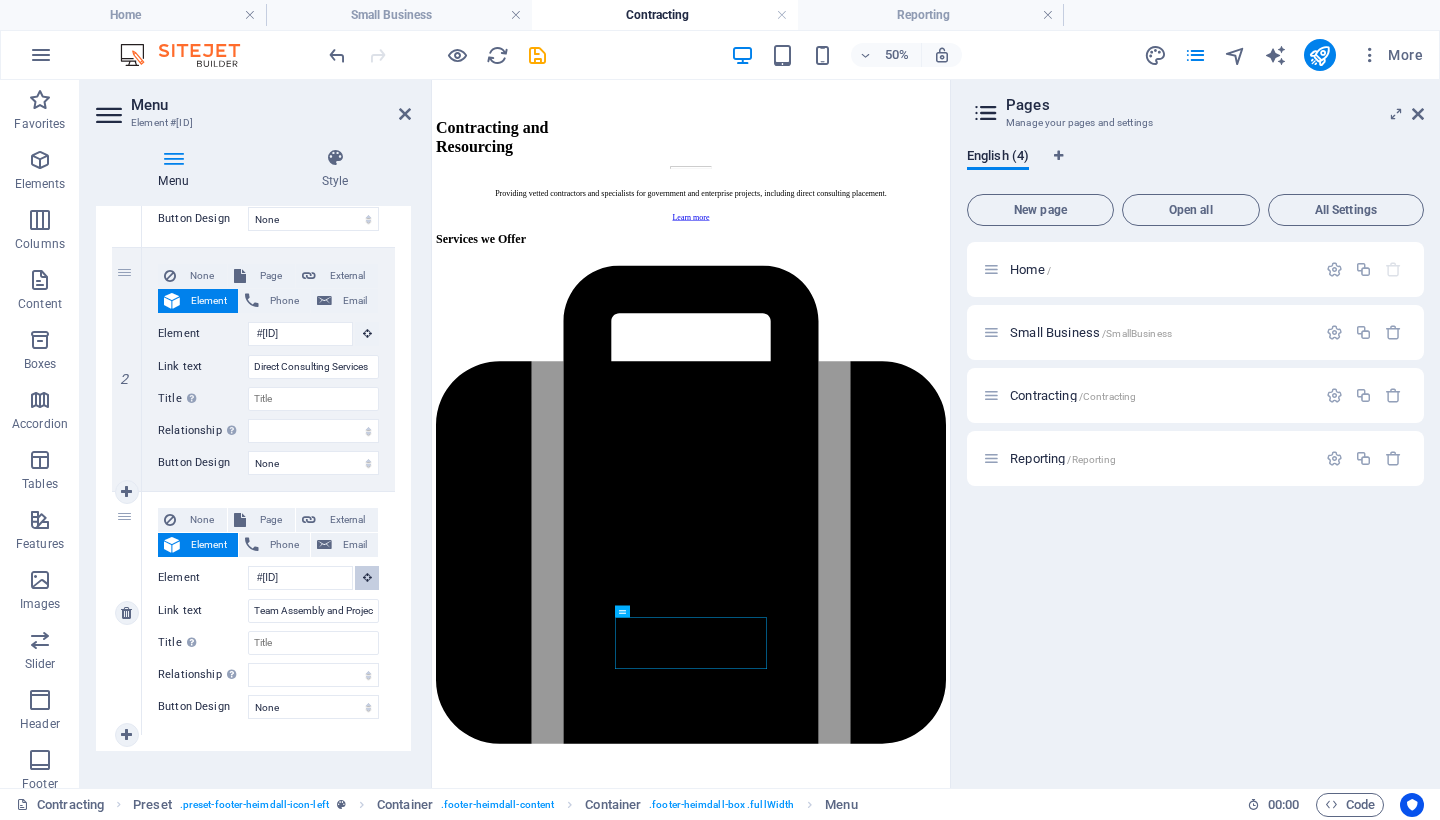 click at bounding box center [367, 577] 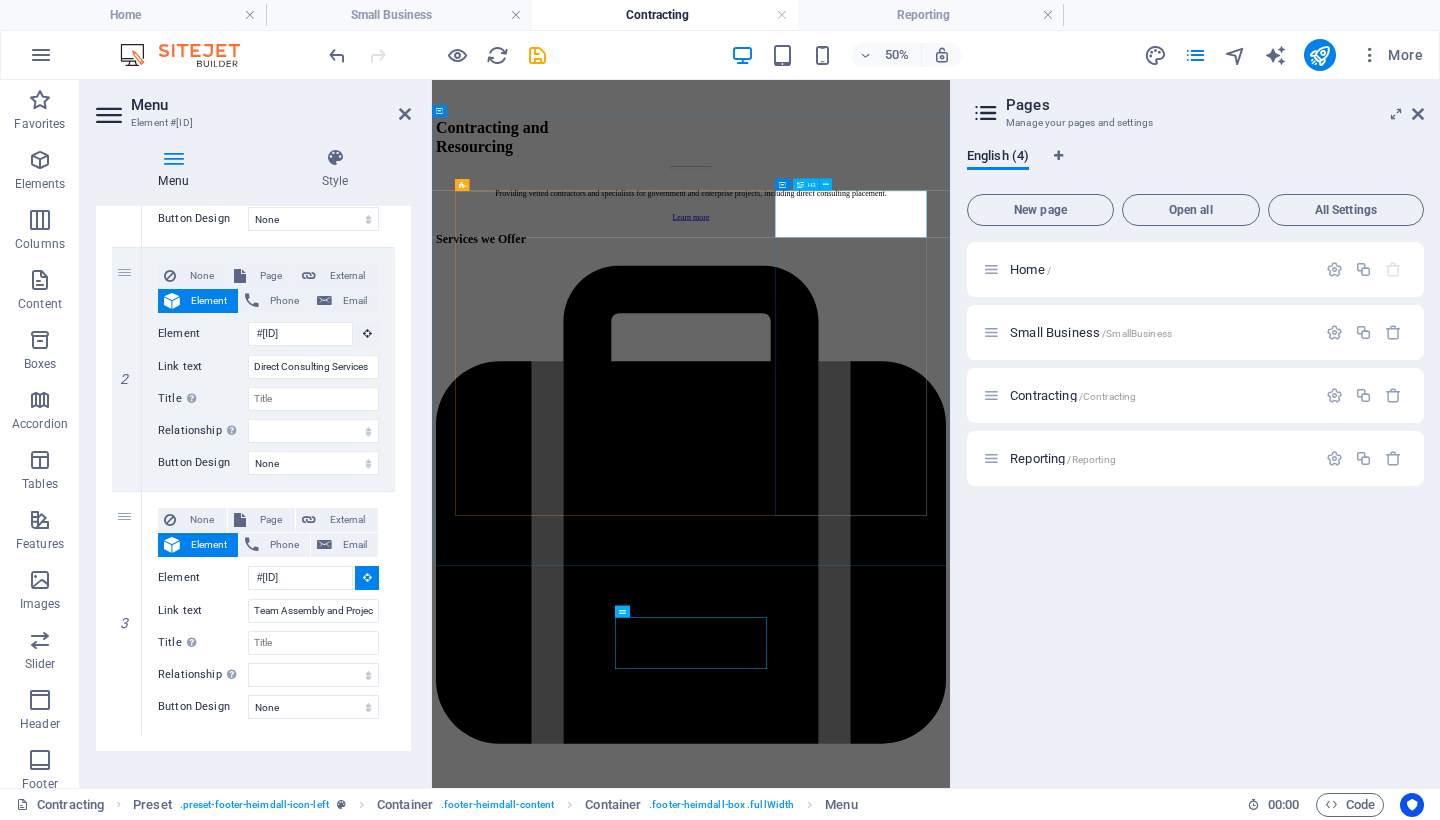 click on "‌Team Assembly and Project Resourcing" at bounding box center (950, 5823) 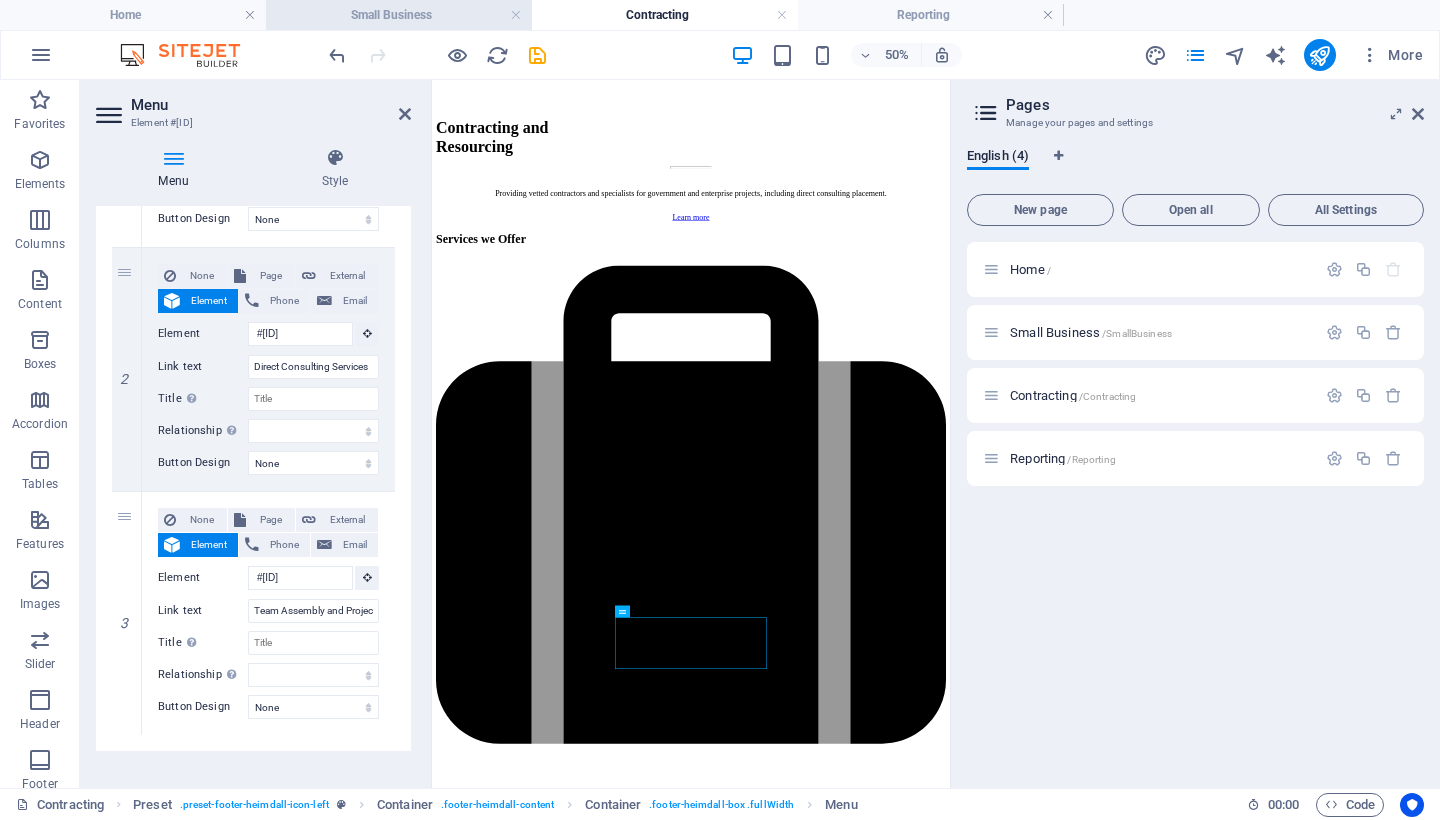 click on "Small Business" at bounding box center (399, 15) 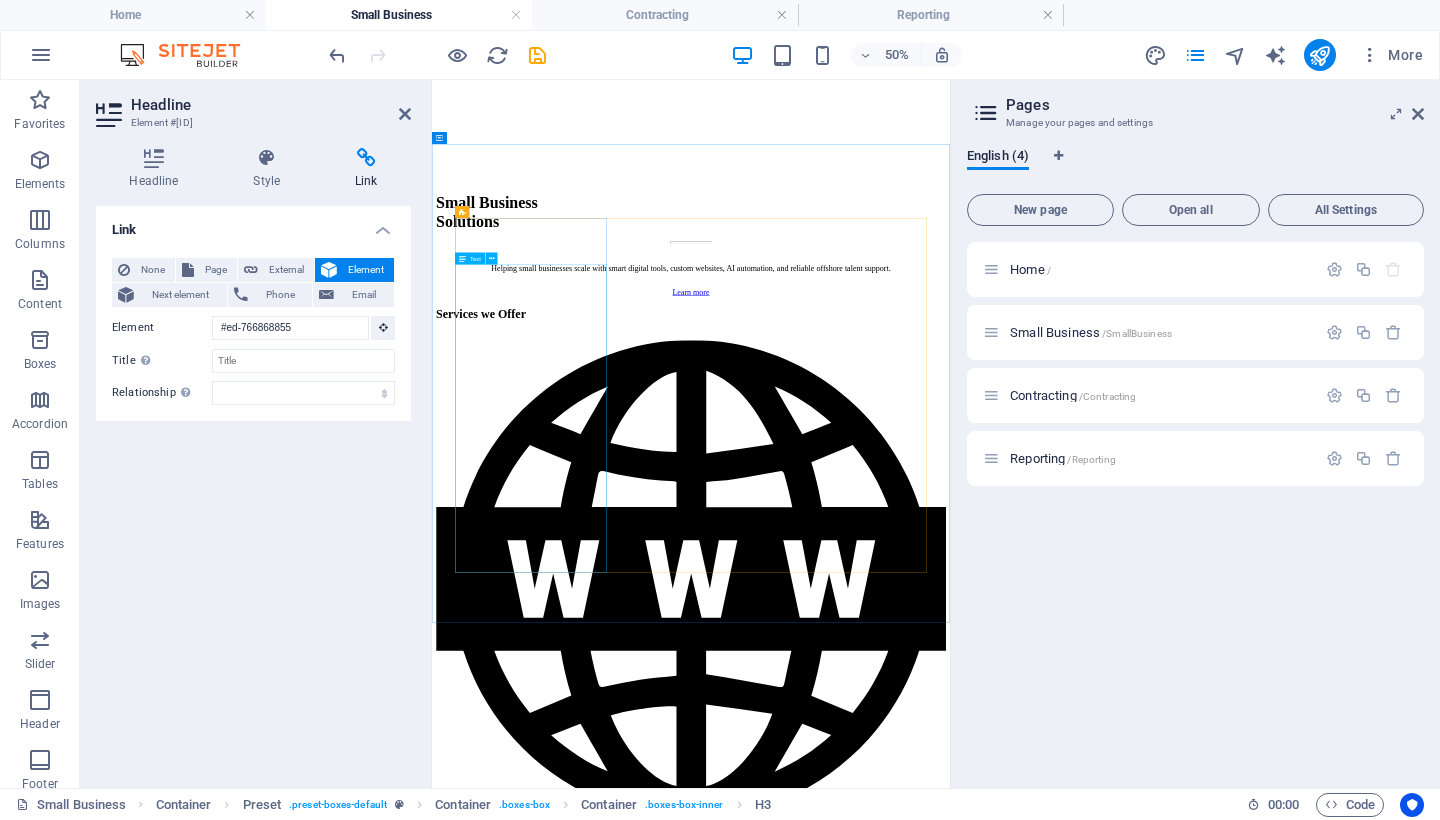 scroll, scrollTop: 2181, scrollLeft: 0, axis: vertical 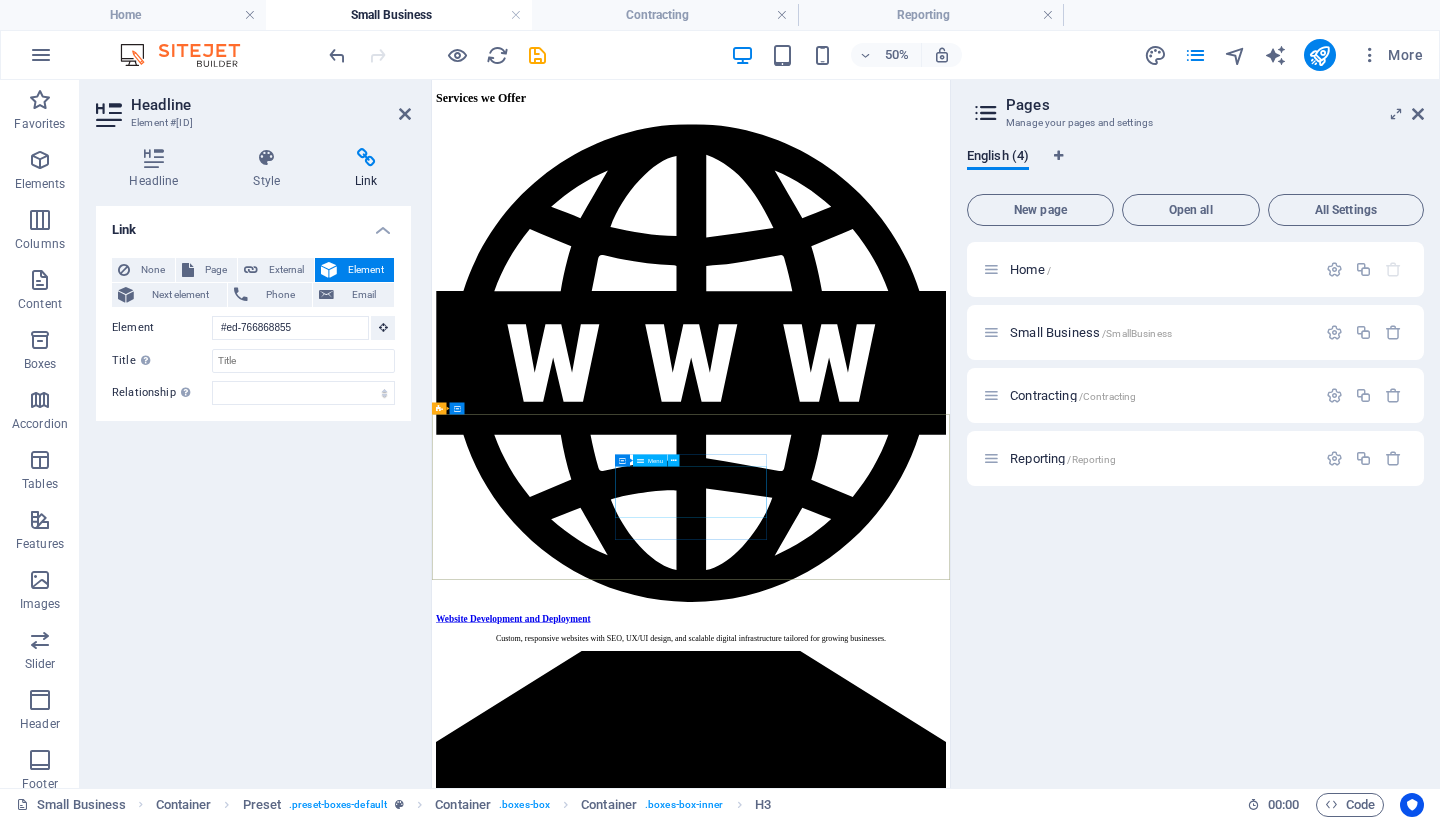 click on "Website Development and  Deployment Data Analytics & Business Intelligence AI Integration and Automation" at bounding box center (950, 6153) 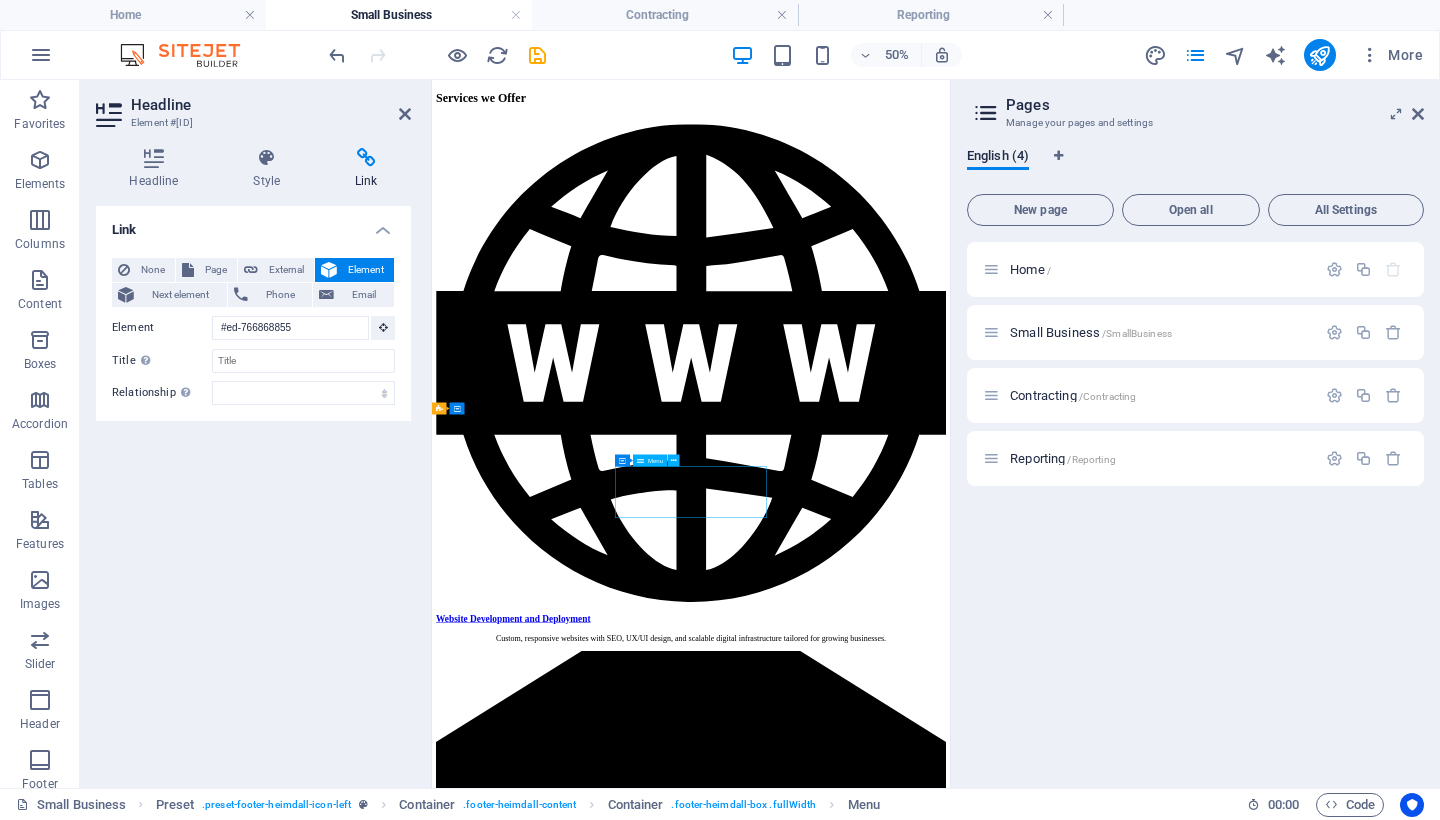 click on "Website Development and  Deployment Data Analytics & Business Intelligence AI Integration and Automation" at bounding box center [950, 6153] 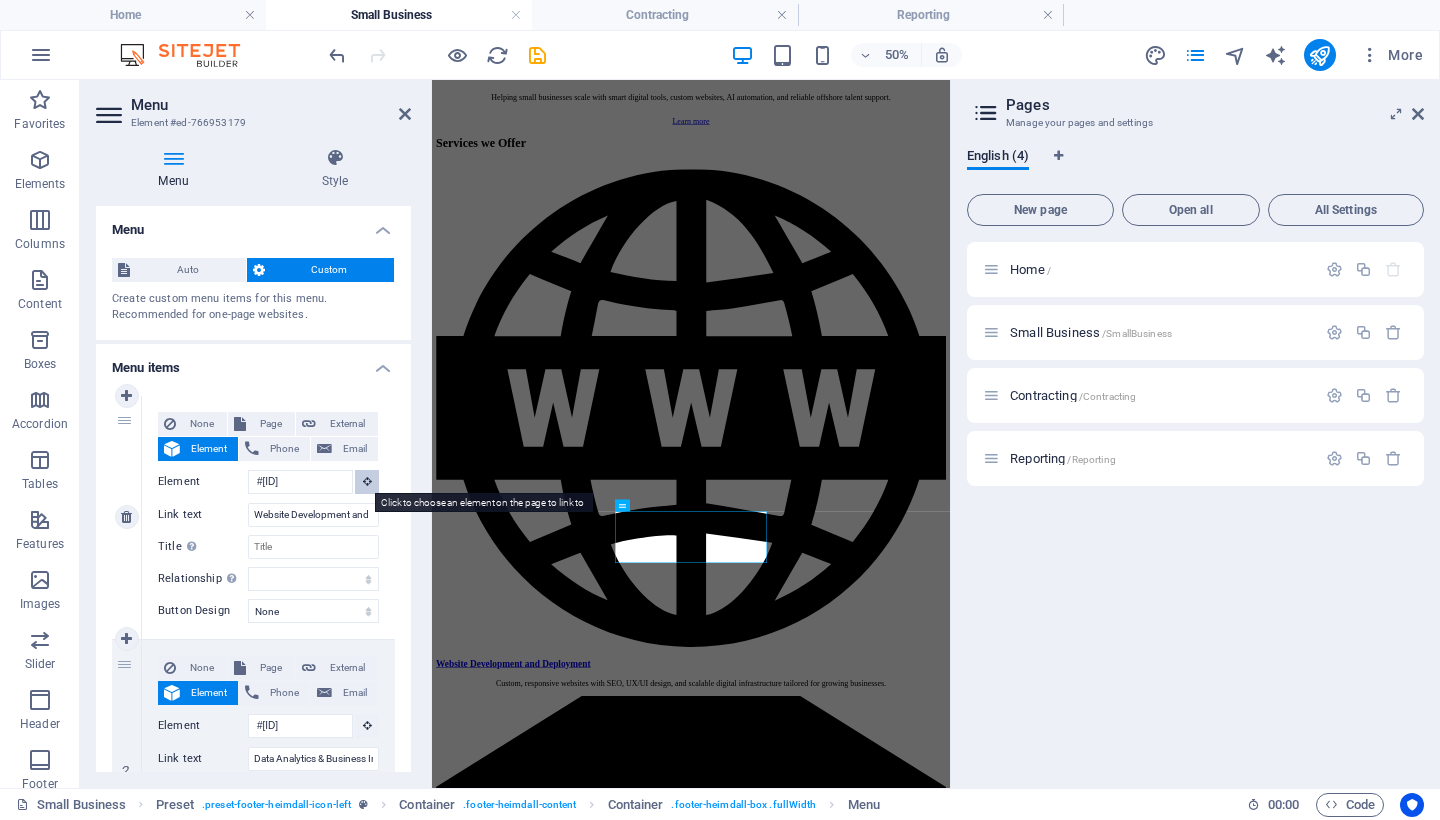 click at bounding box center (367, 481) 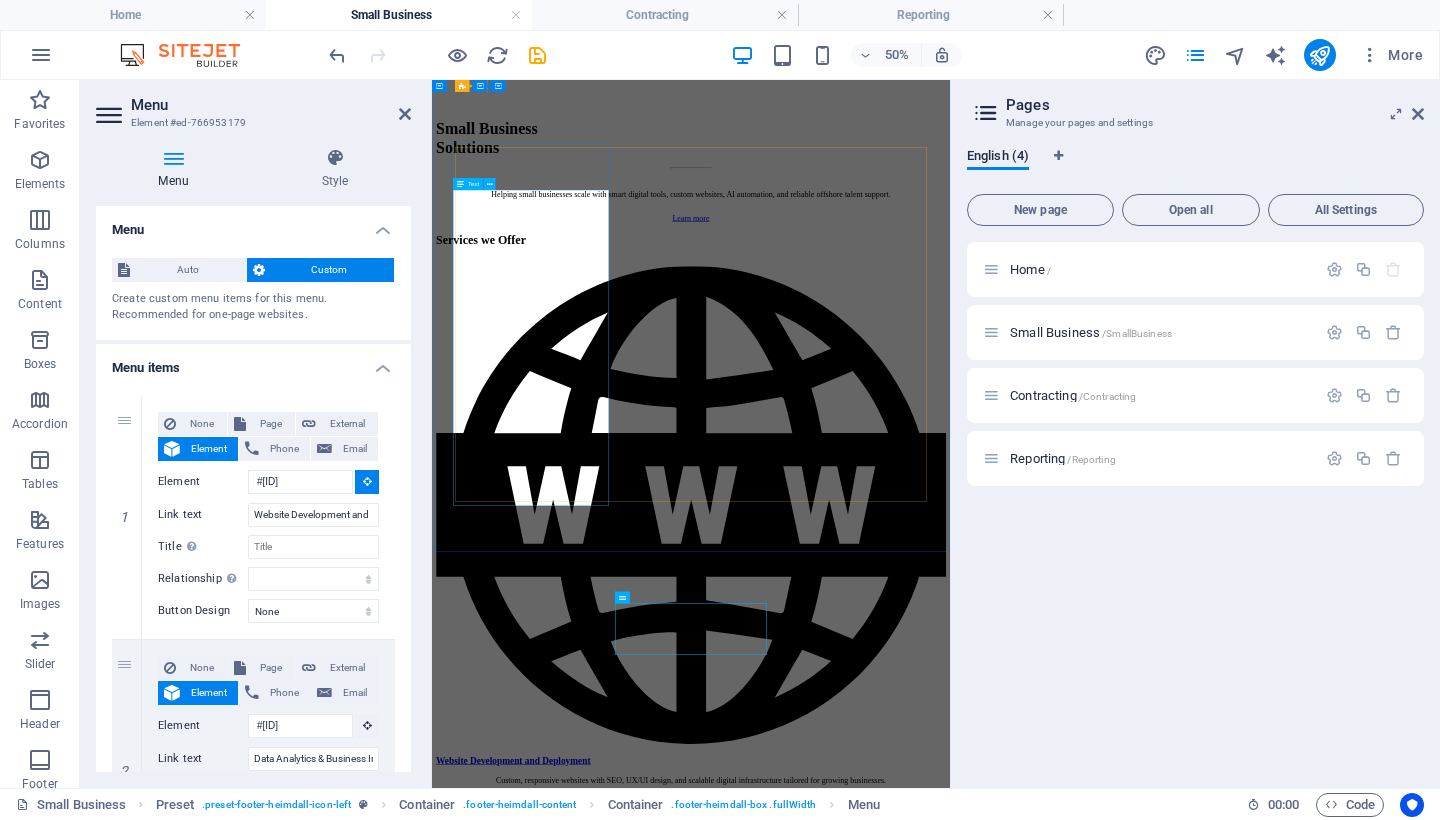 scroll, scrollTop: 1896, scrollLeft: 0, axis: vertical 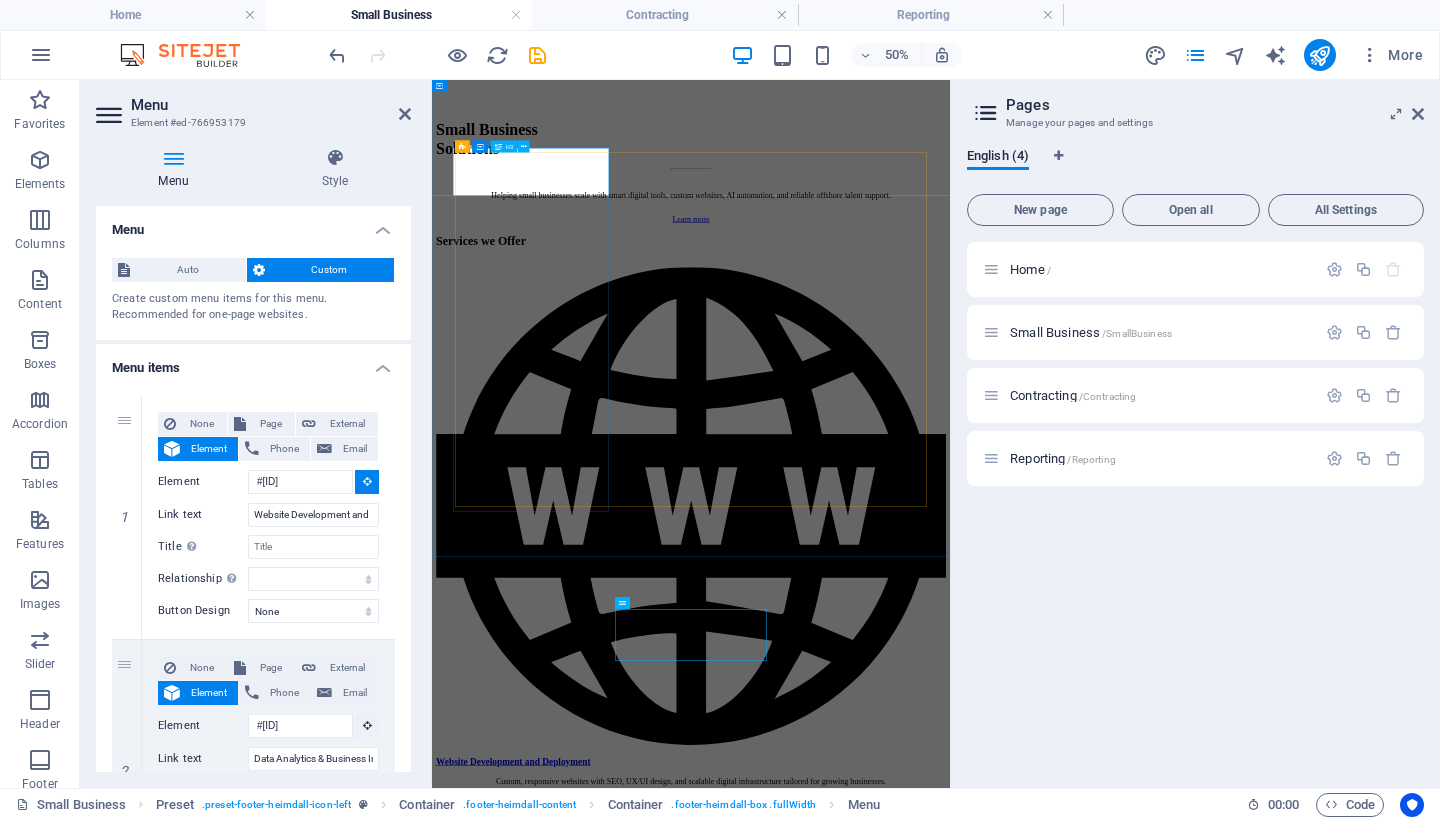 click on "‌Website Development and Deployment" at bounding box center (950, 5285) 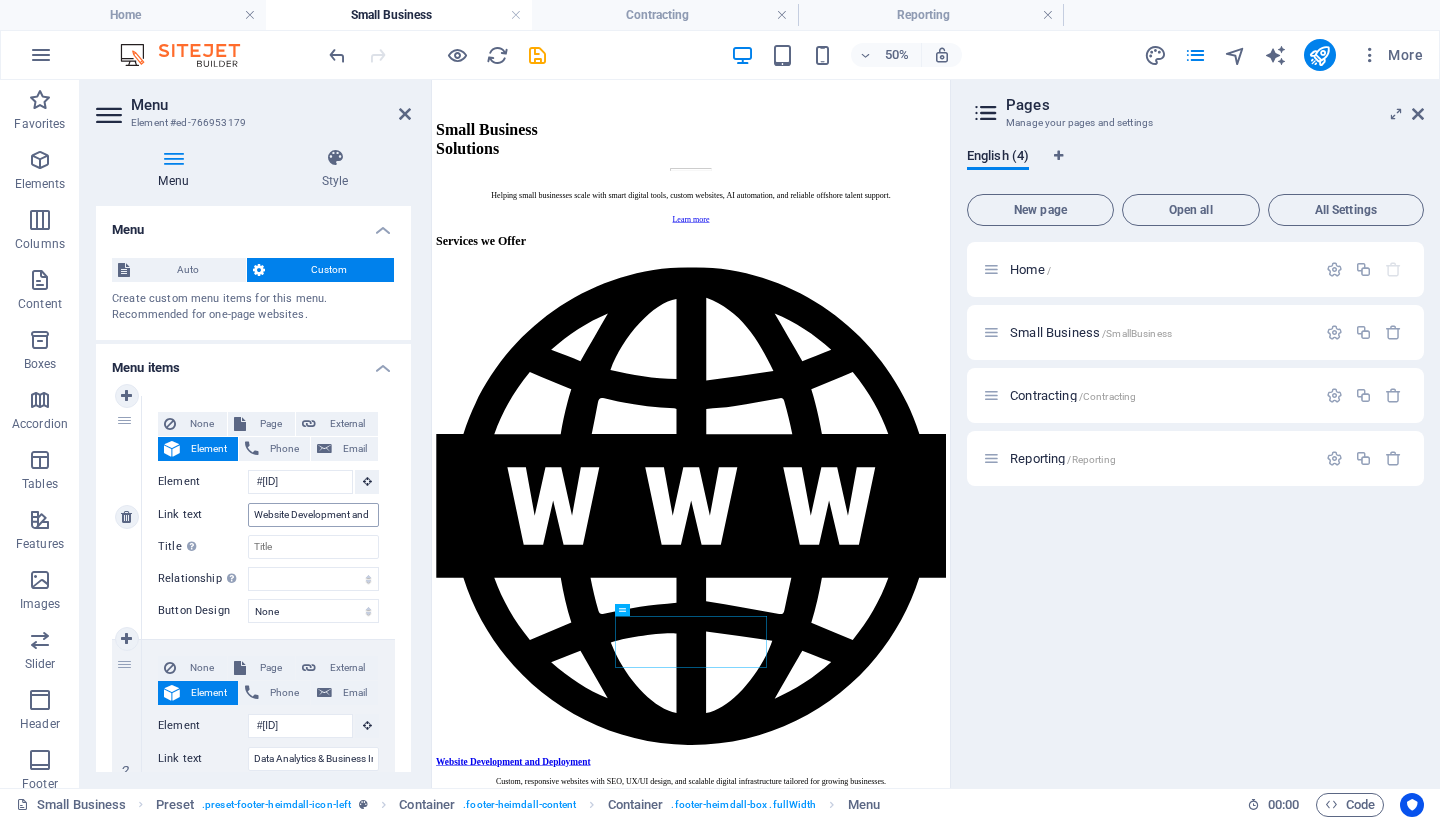 scroll, scrollTop: 1828, scrollLeft: 0, axis: vertical 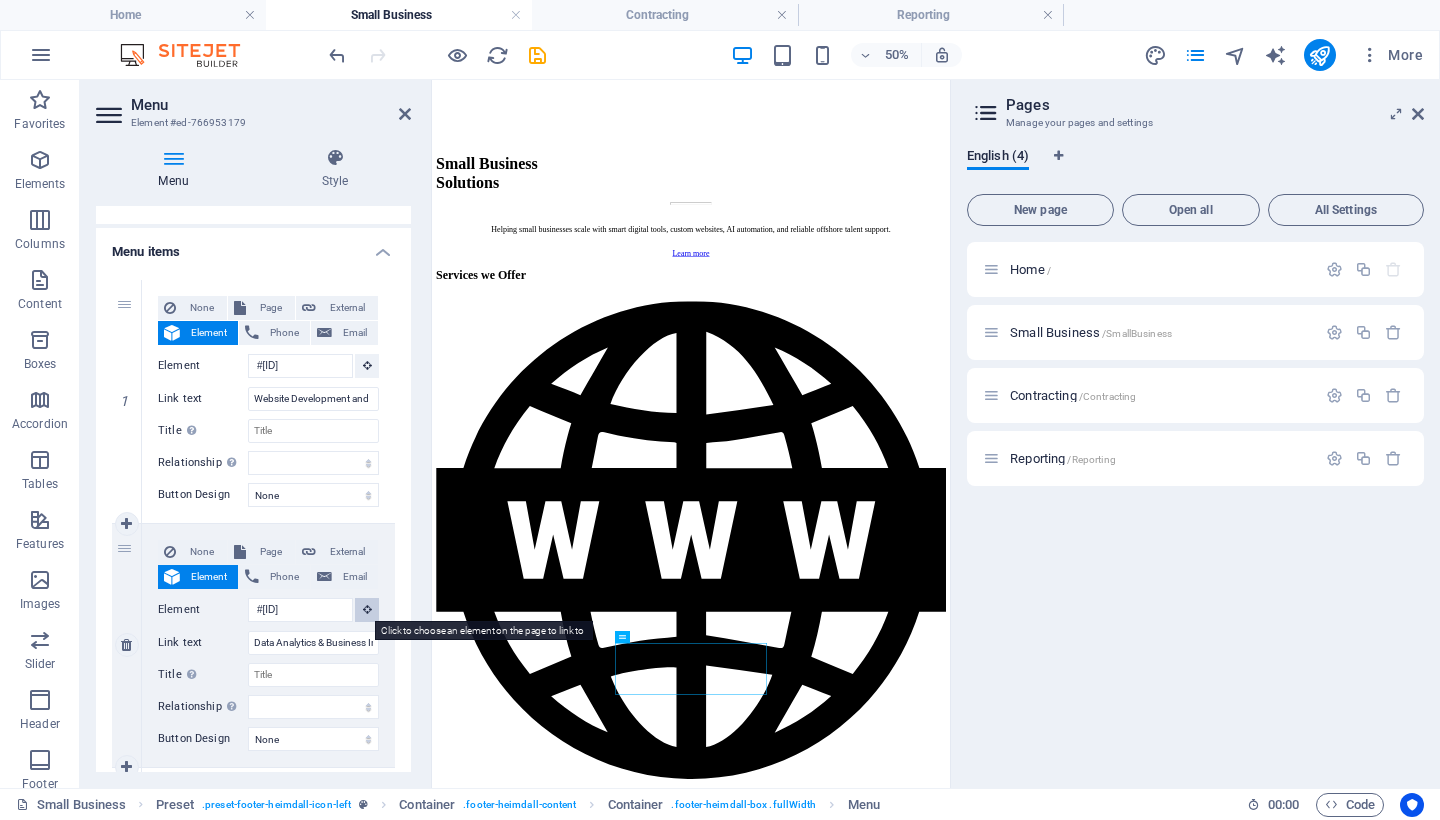 click at bounding box center [367, 609] 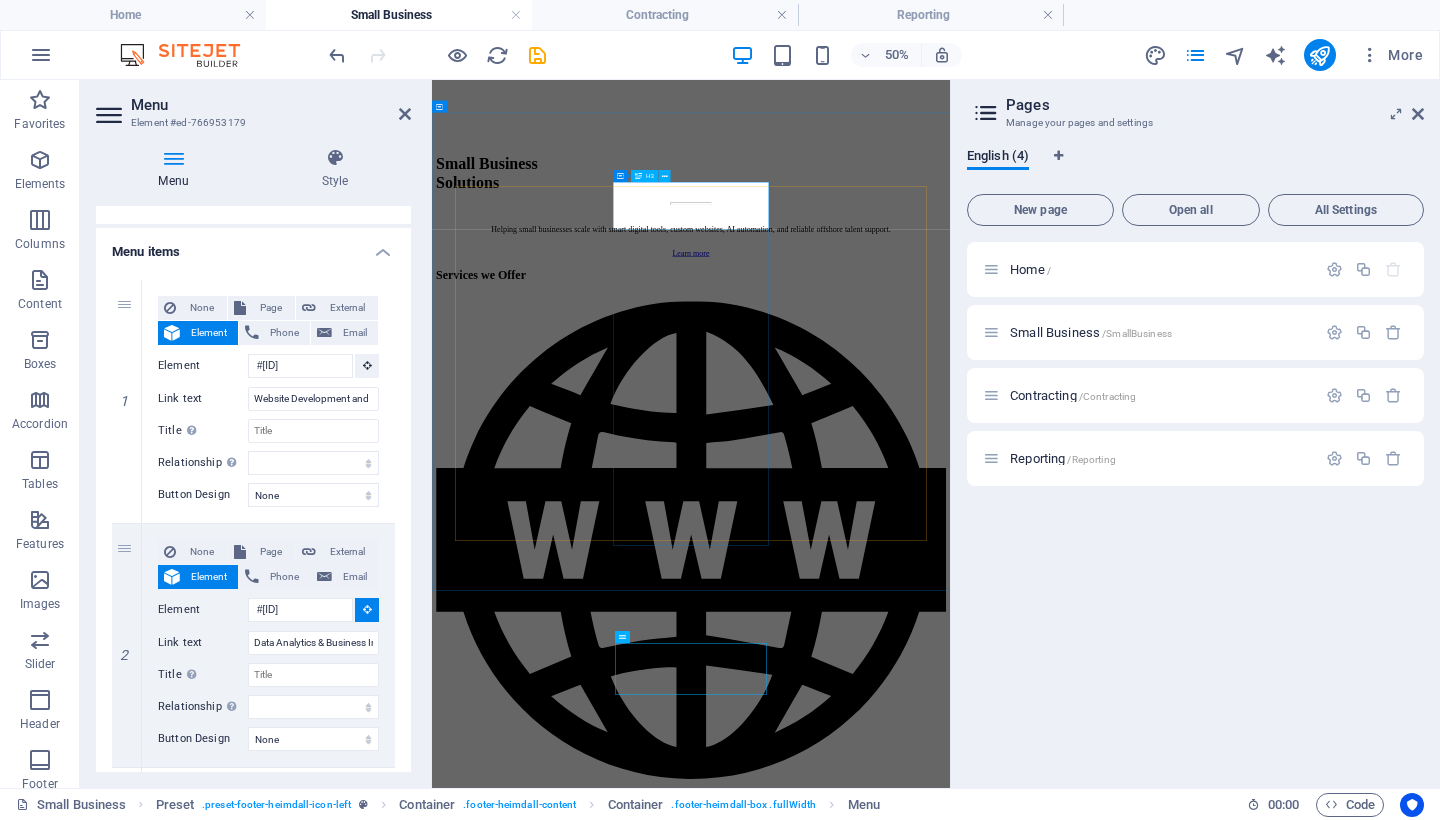 click on "‌Data Analytics and Business Intelligence" at bounding box center [950, 5658] 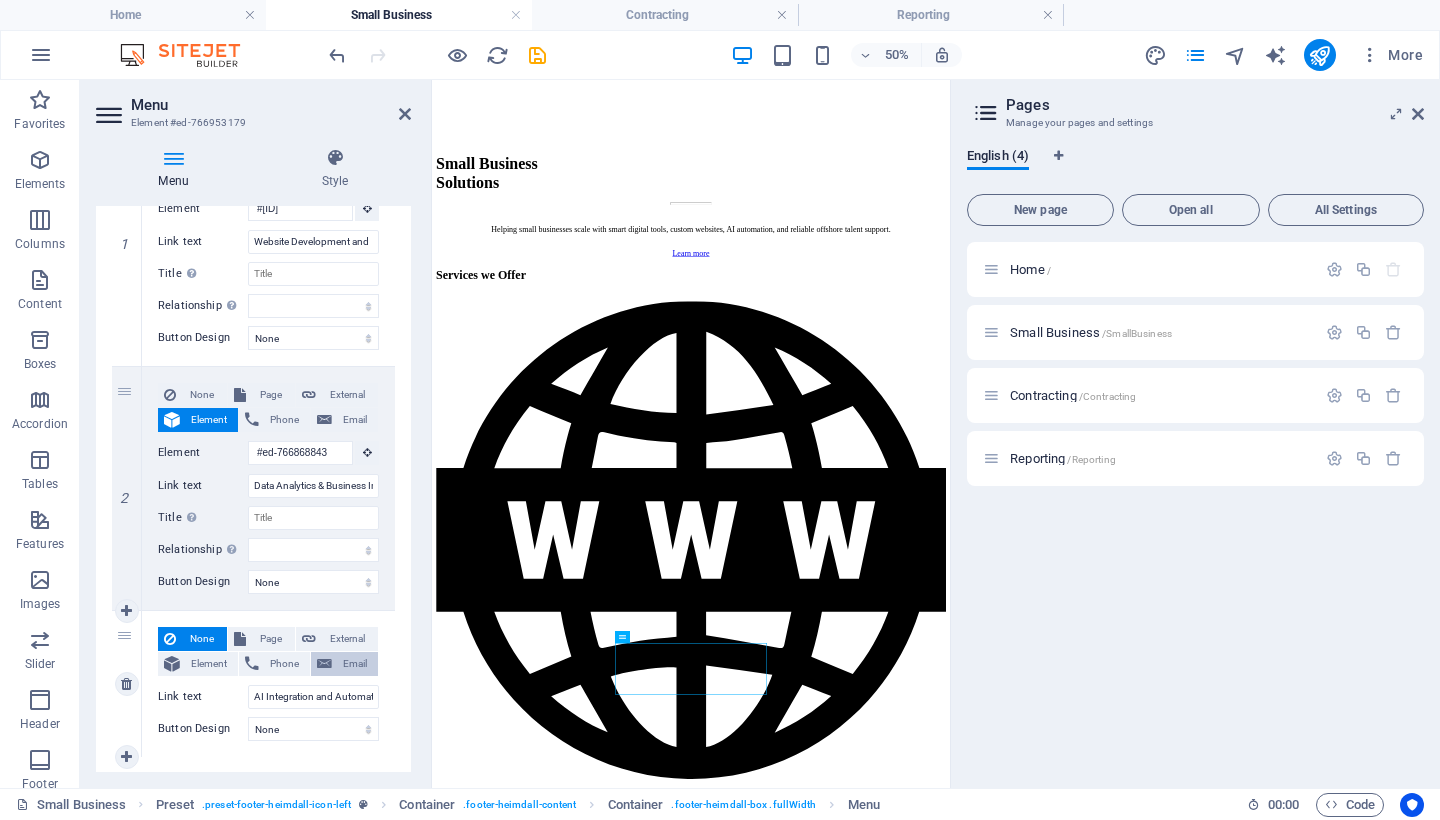 scroll, scrollTop: 272, scrollLeft: 0, axis: vertical 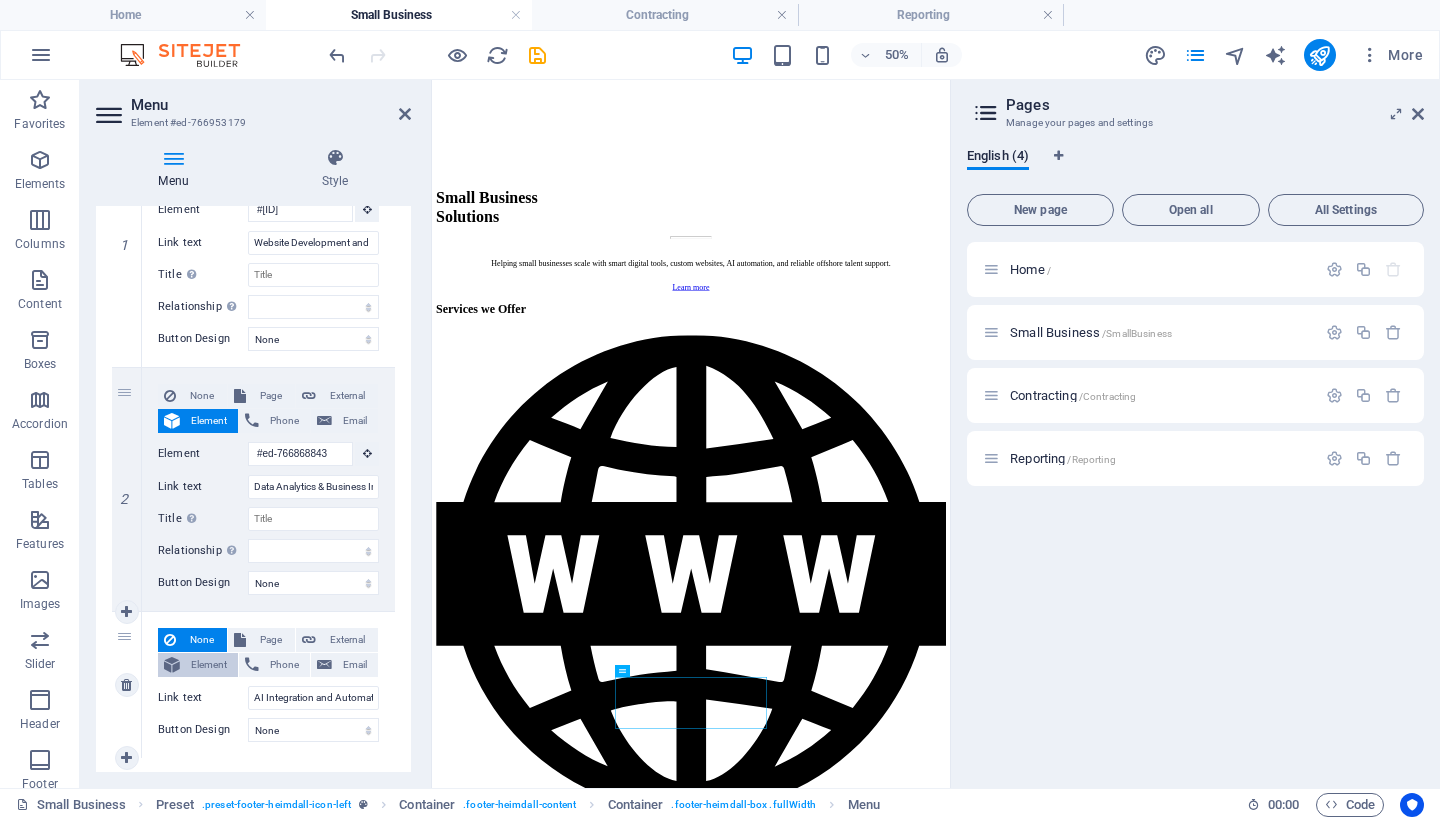 click on "Element" at bounding box center [209, 665] 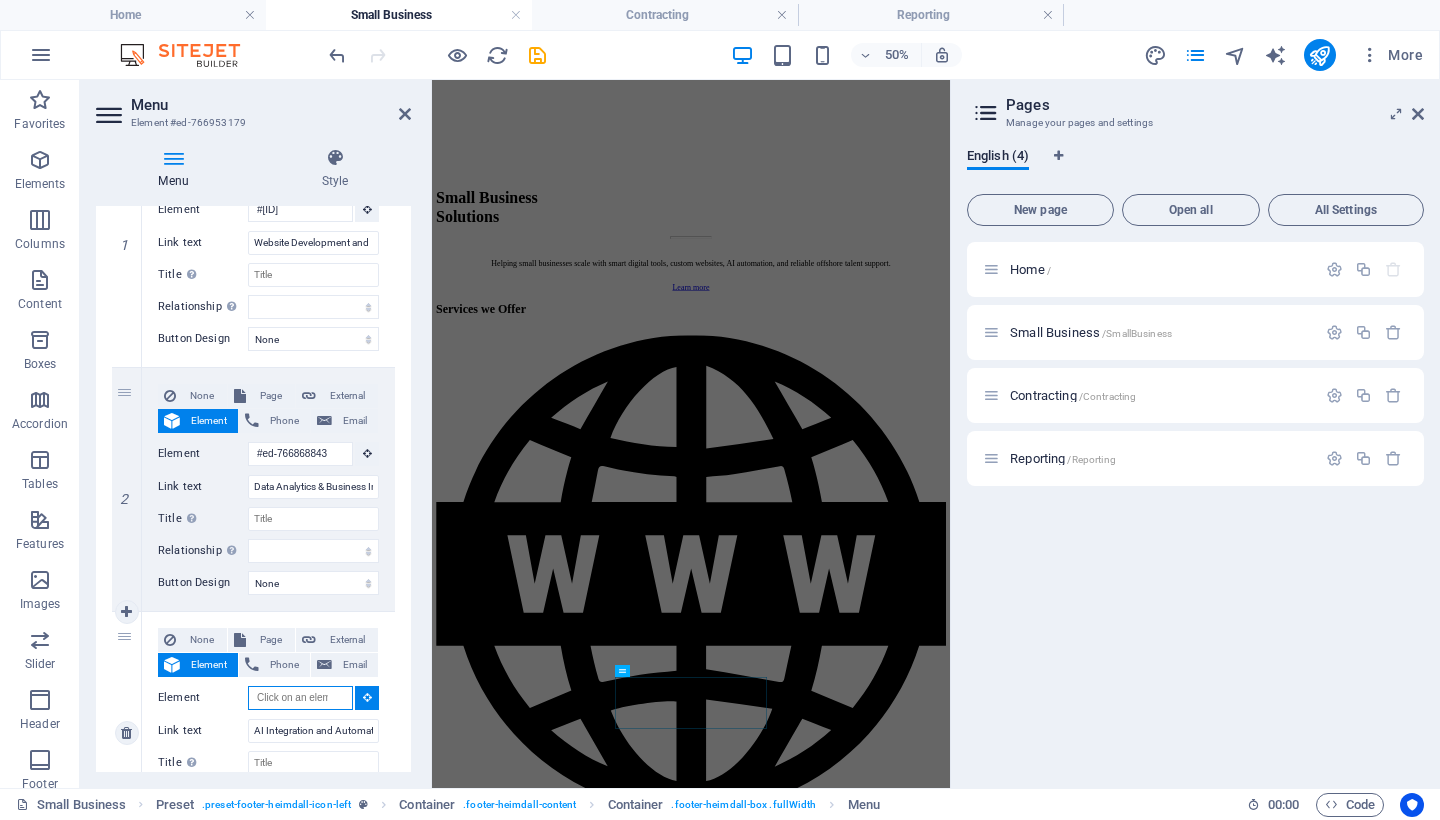 select 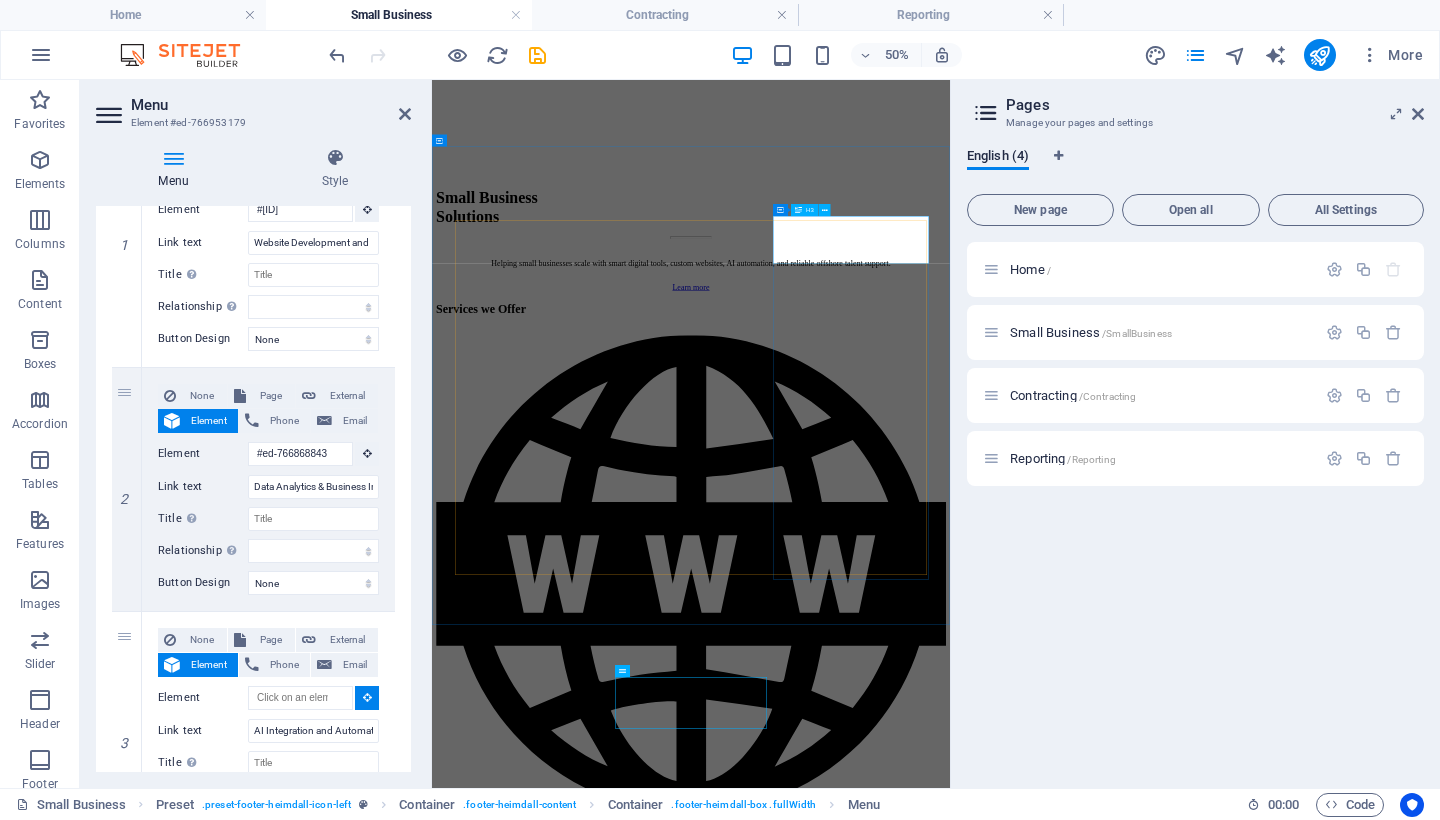 click on "‌AI Integration and Automation" at bounding box center (950, 6034) 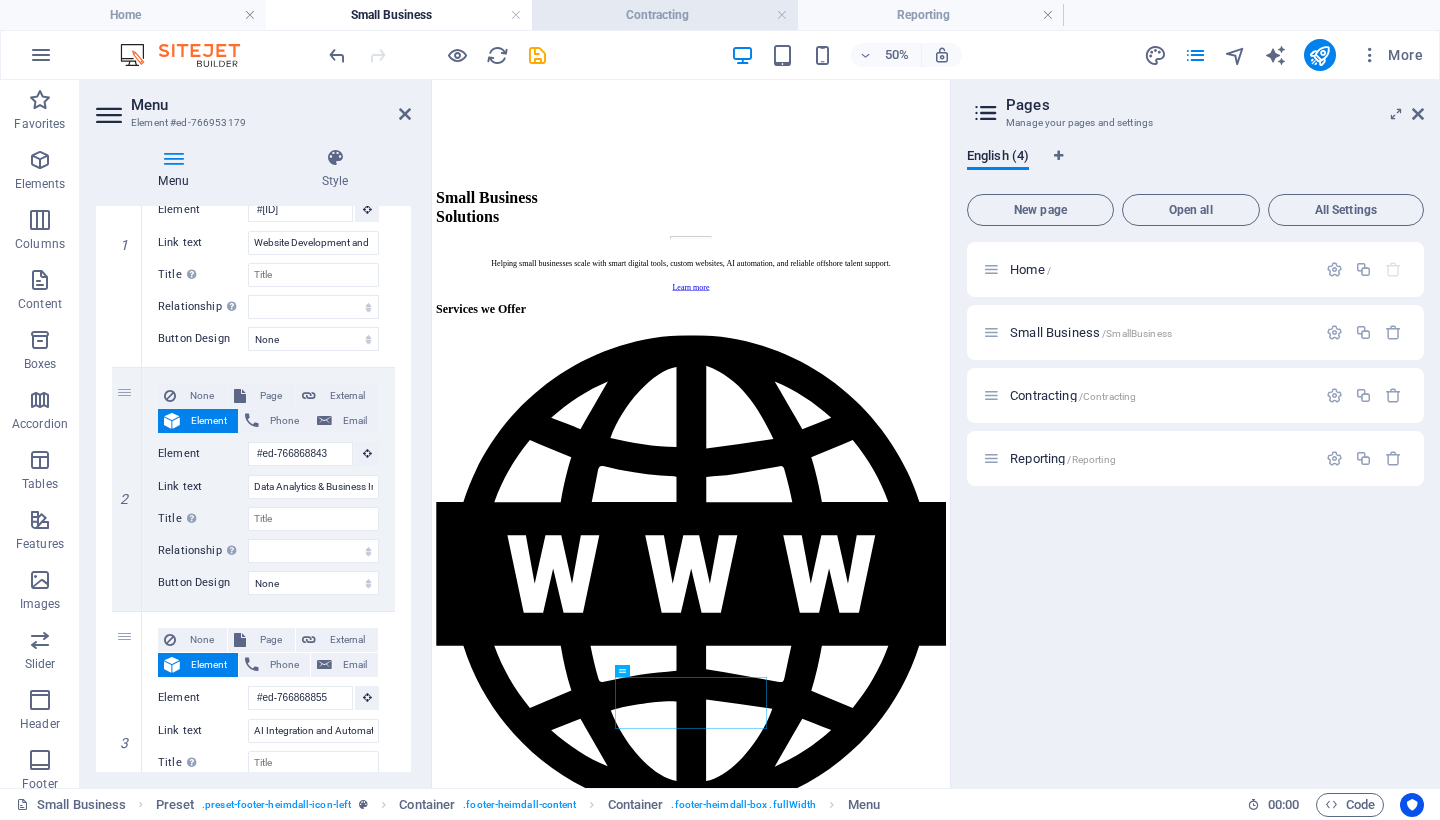 click on "Contracting" at bounding box center [665, 15] 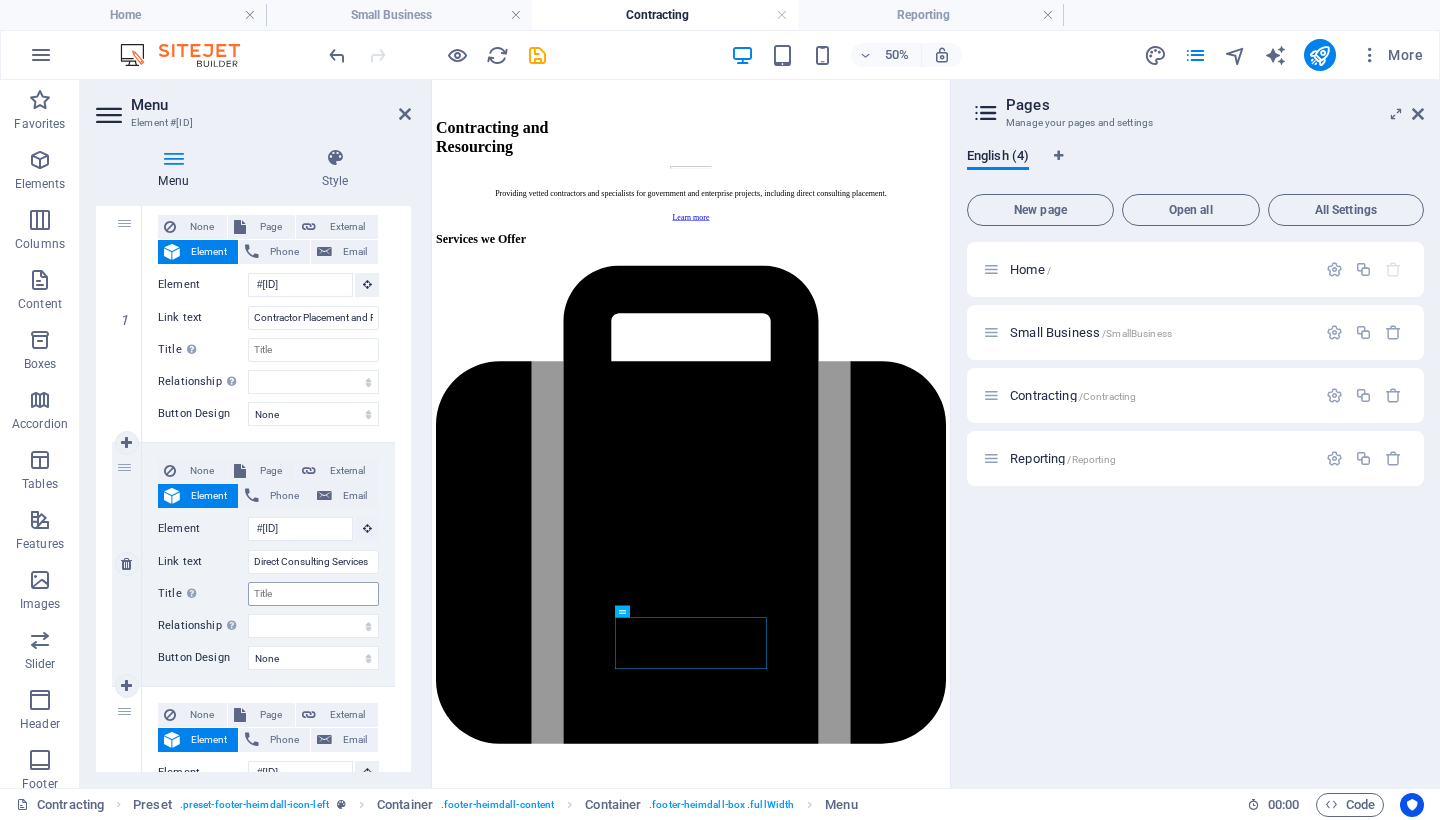 scroll, scrollTop: 194, scrollLeft: 0, axis: vertical 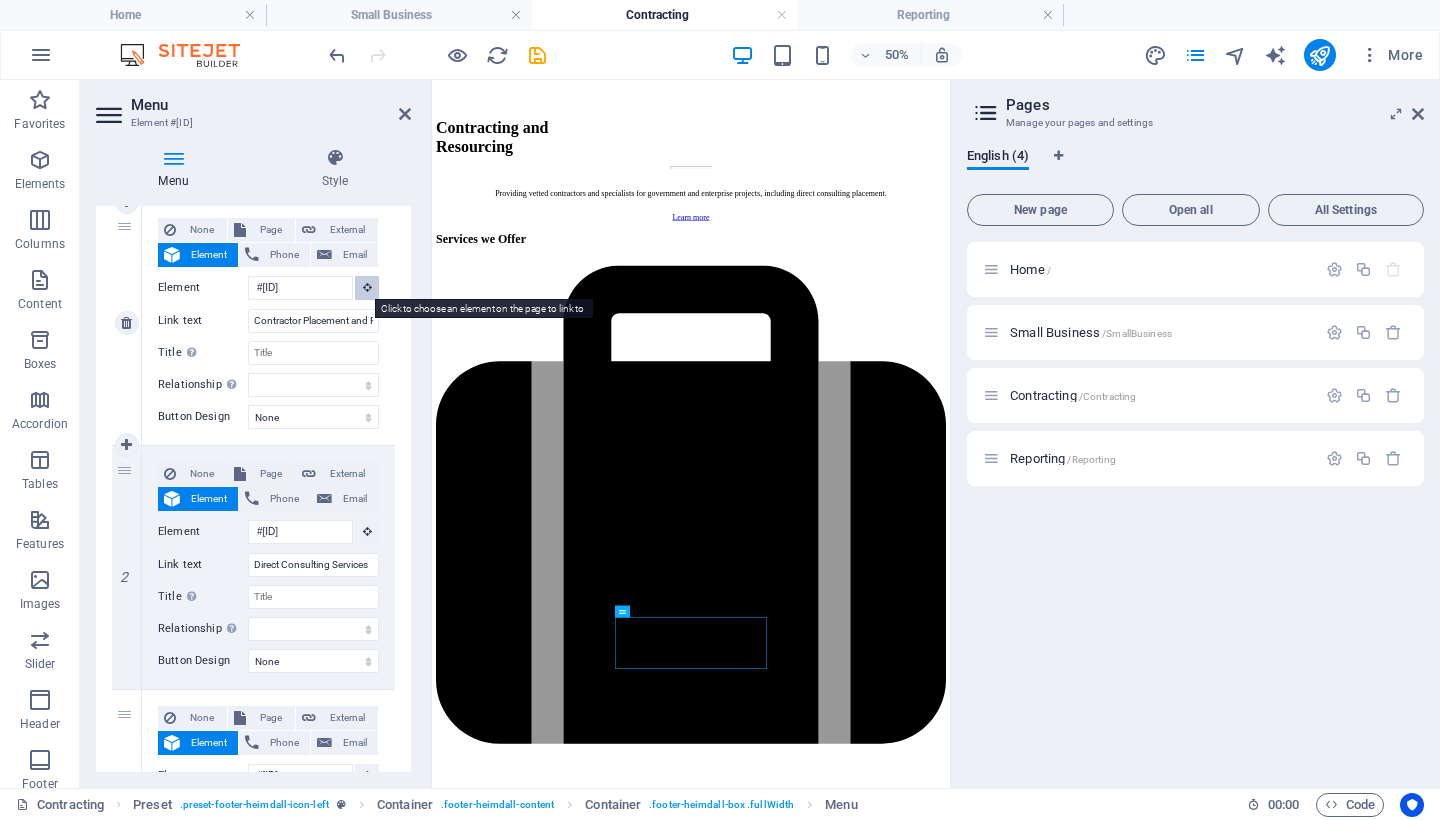 click at bounding box center (367, 287) 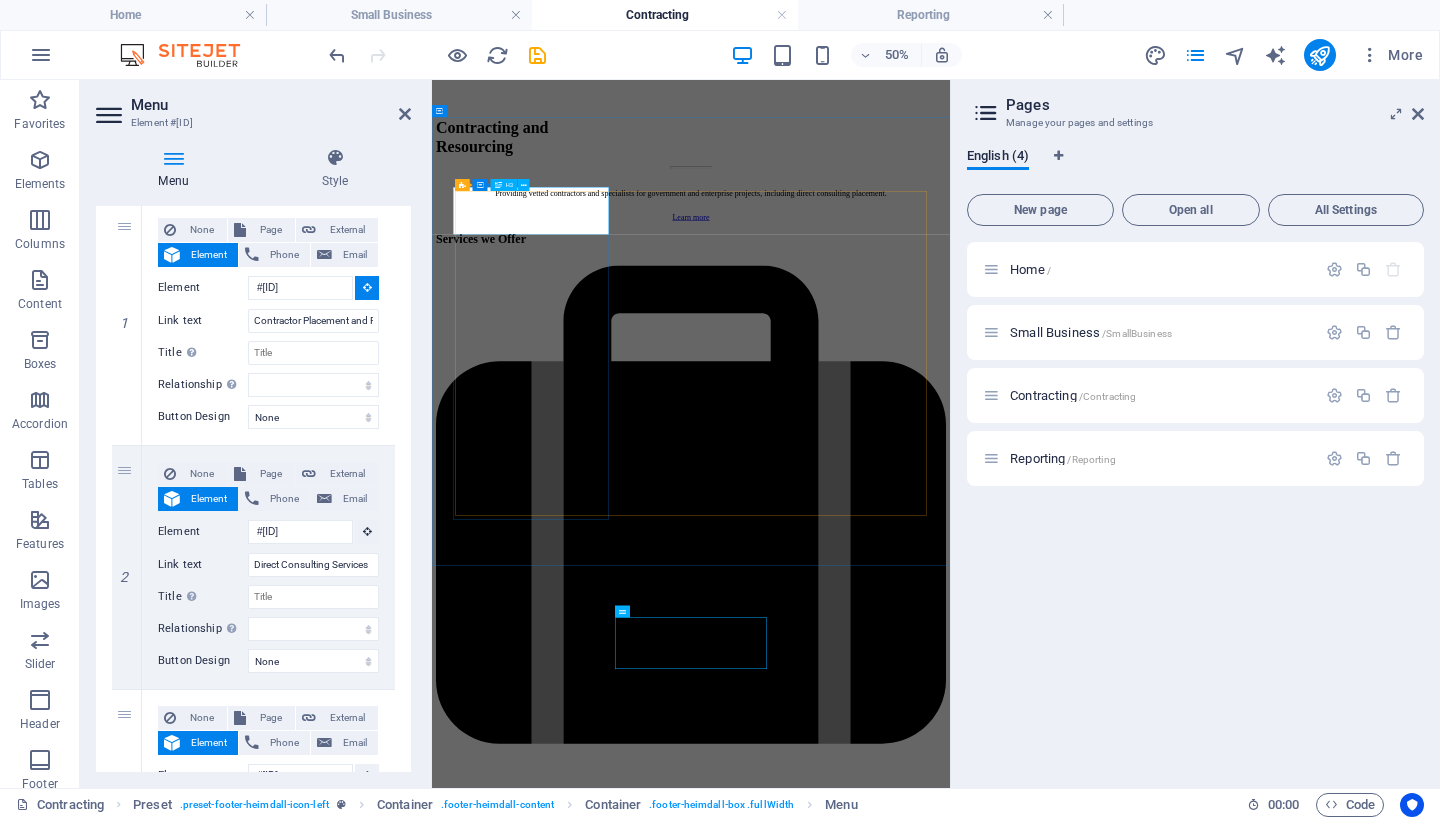 click on "‌Contractor Placement and Sourcing" at bounding box center (950, 5240) 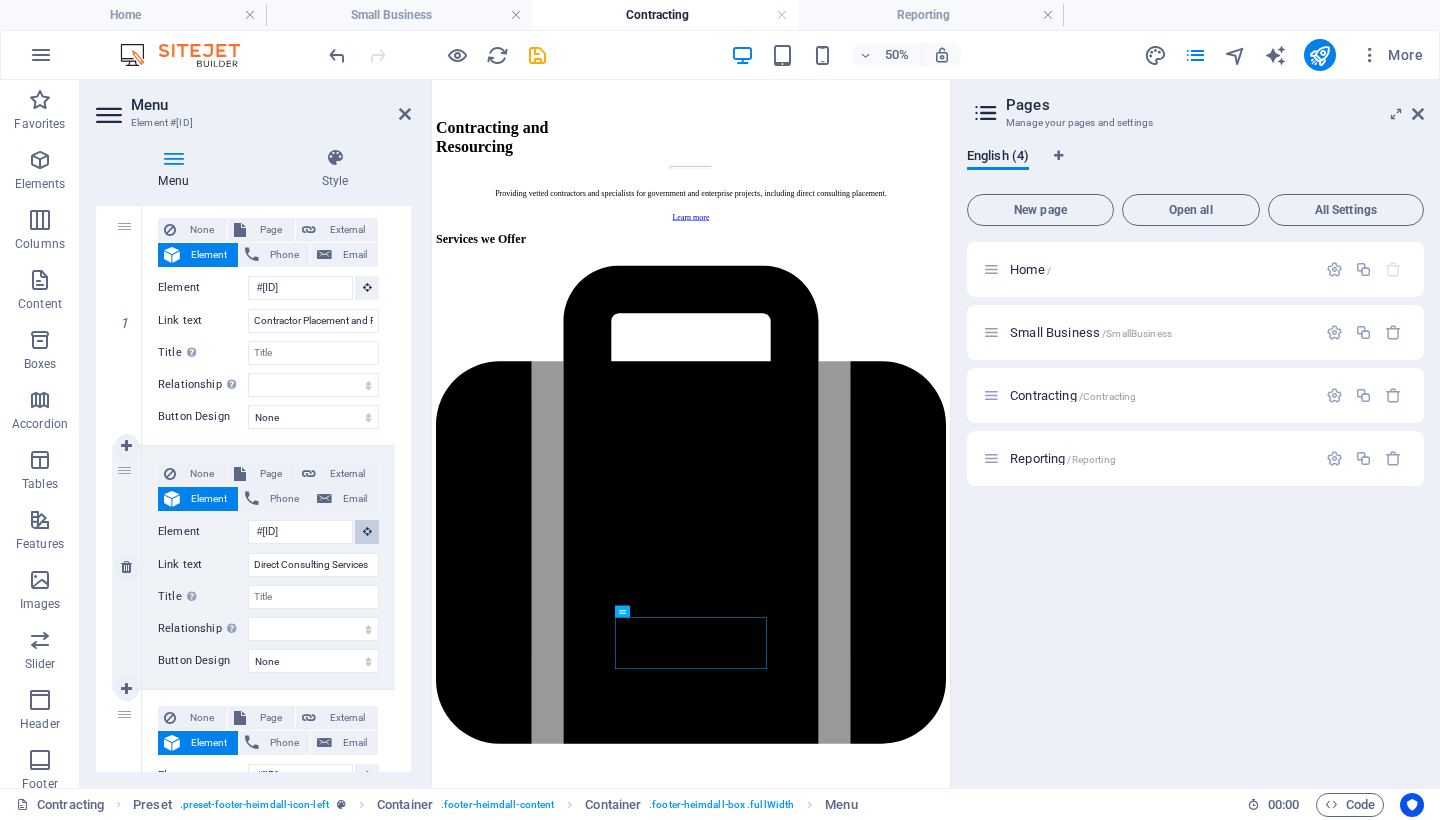 click at bounding box center (367, 531) 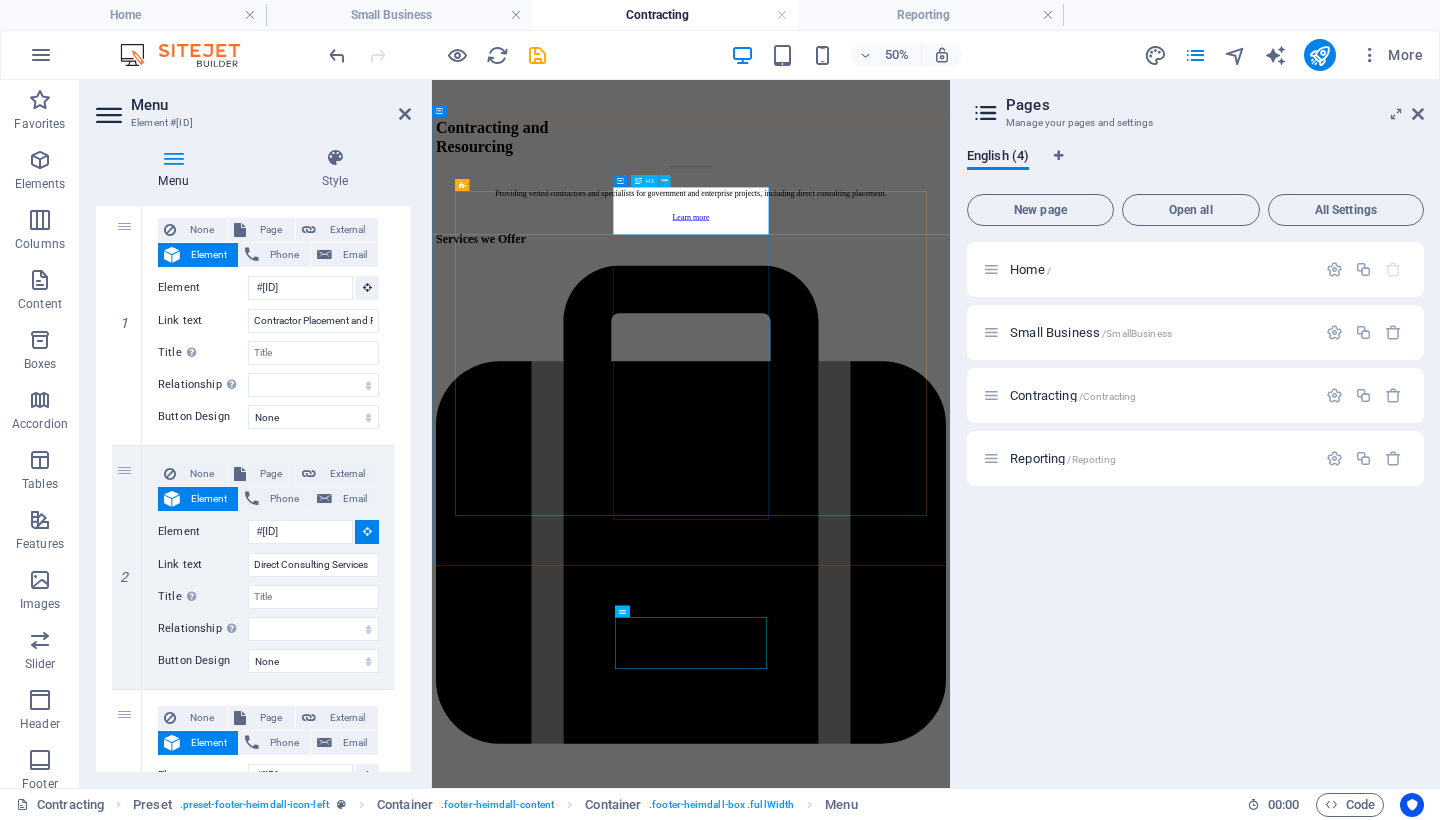 click on "‌Direct Consulting Services" at bounding box center [950, 5522] 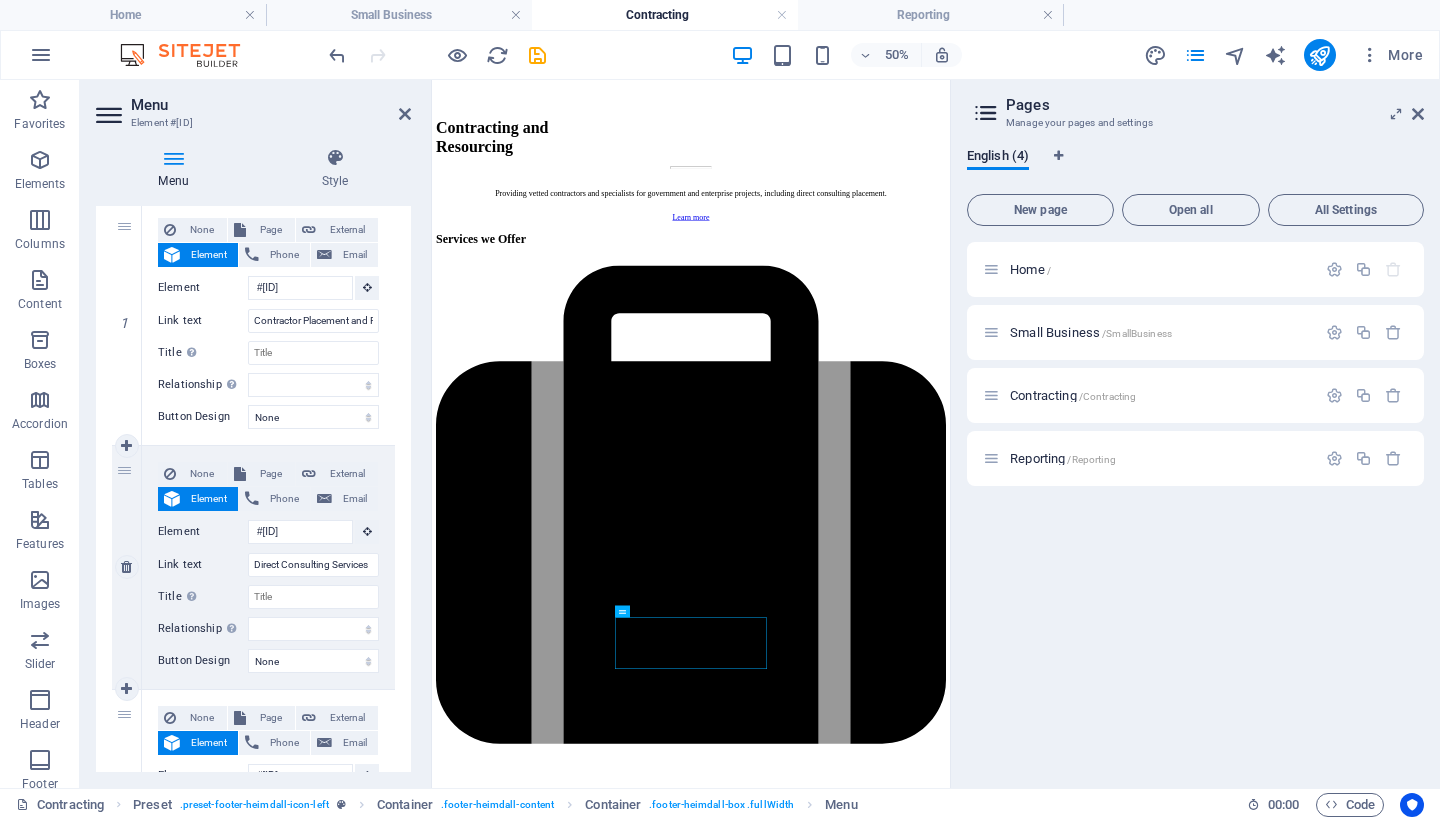 scroll, scrollTop: 296, scrollLeft: 0, axis: vertical 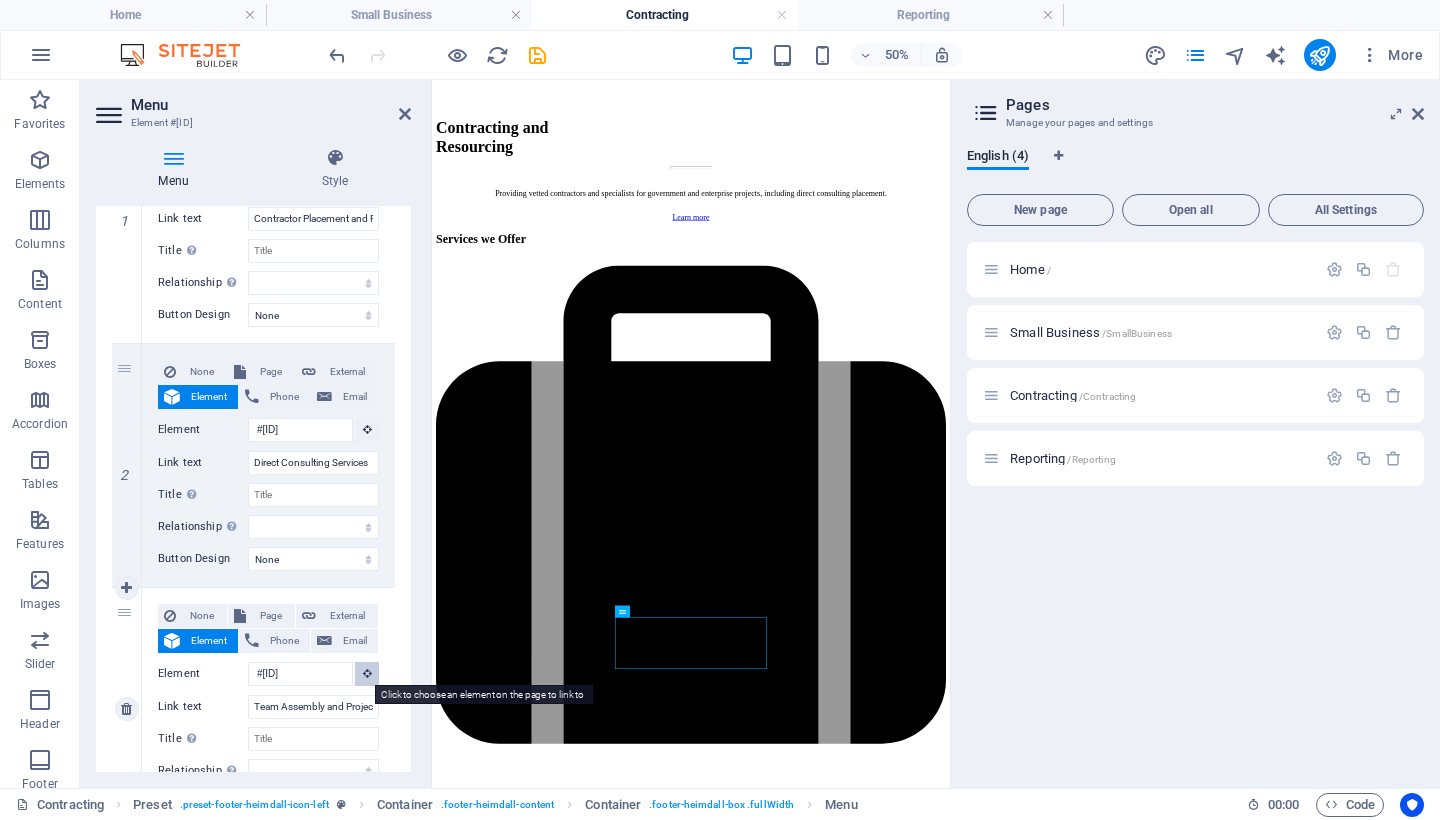 click at bounding box center [367, 674] 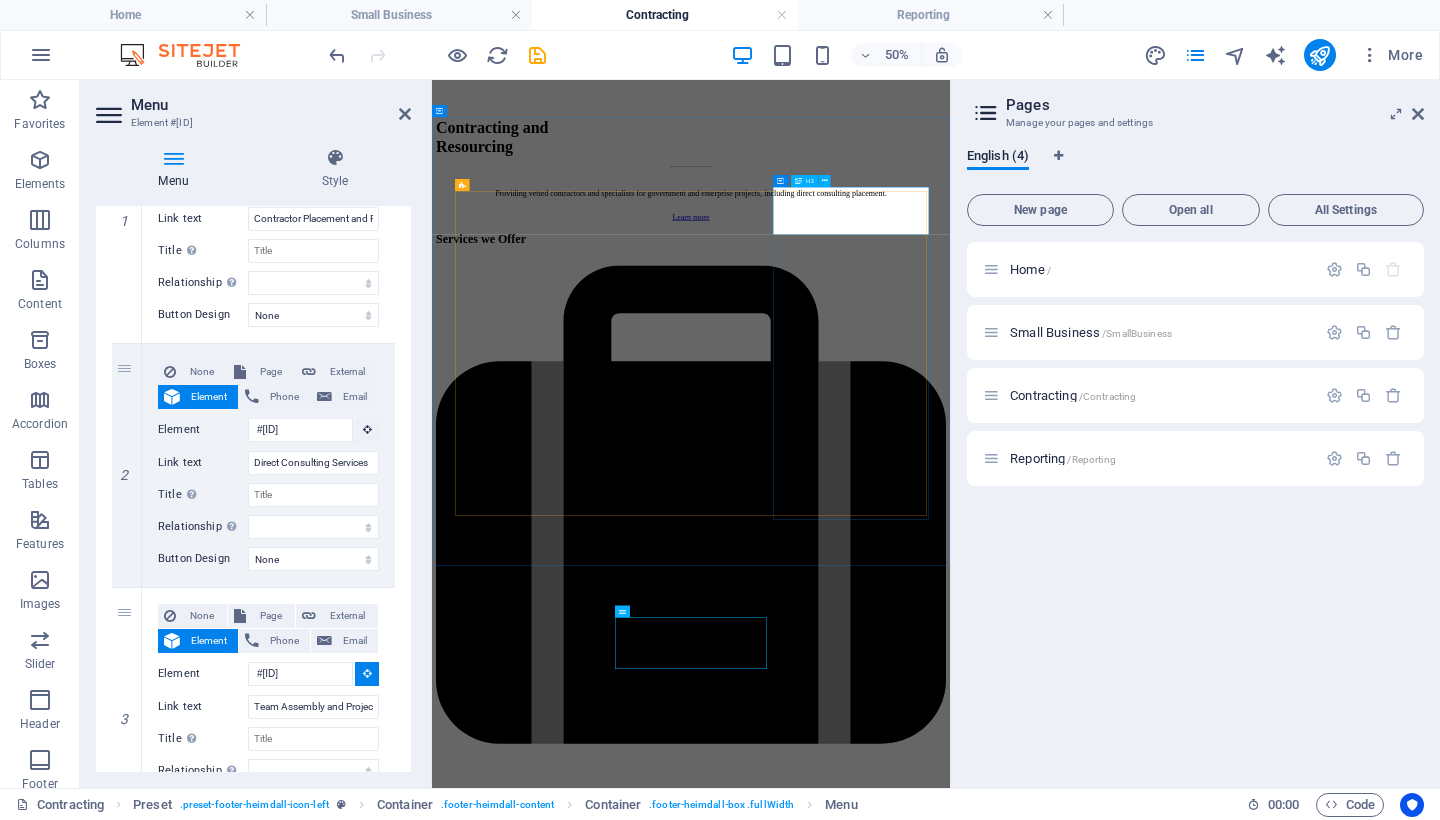 click on "‌Team Assembly and Project Resourcing" at bounding box center [950, 5823] 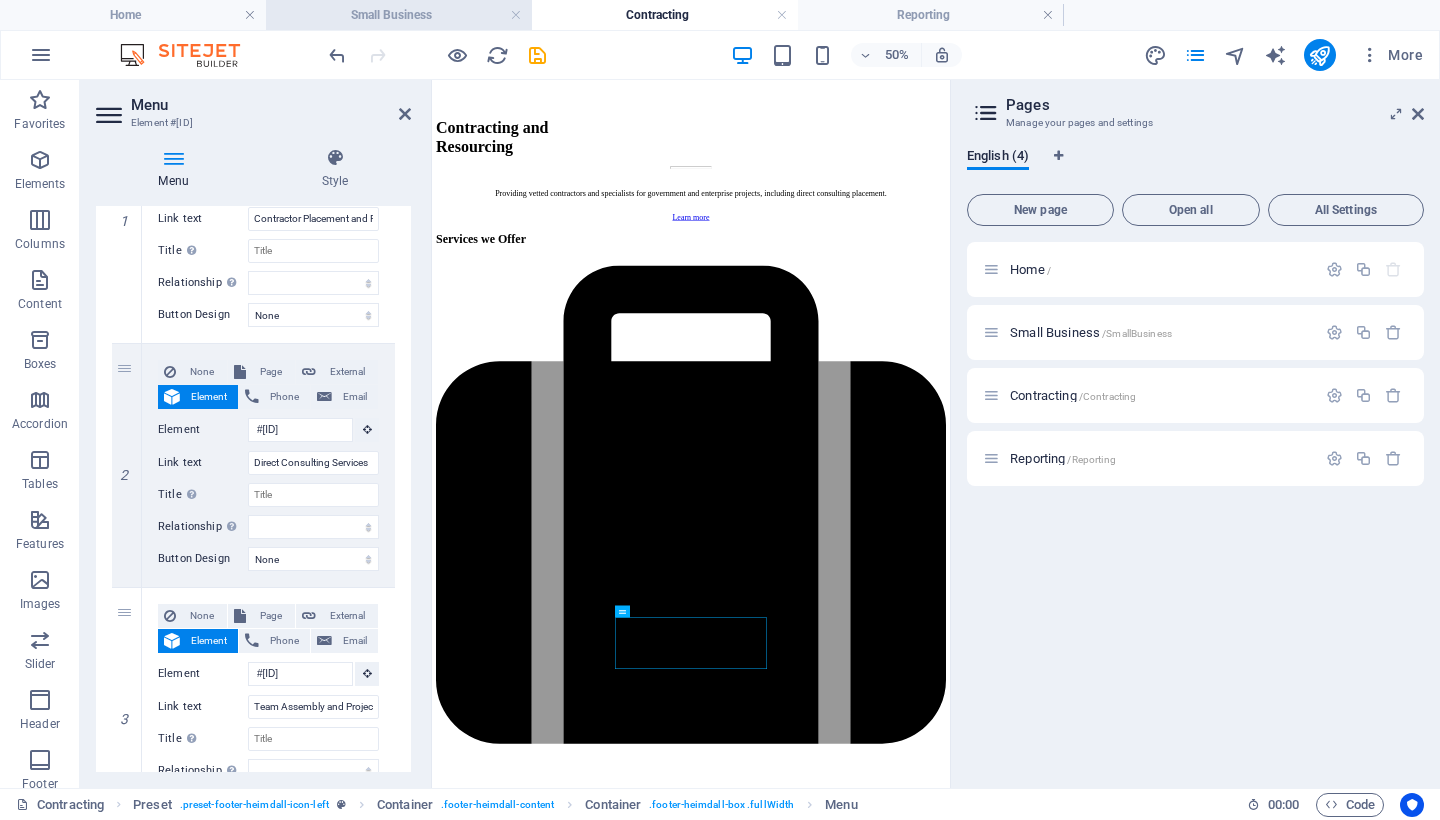 click on "Small Business" at bounding box center [399, 15] 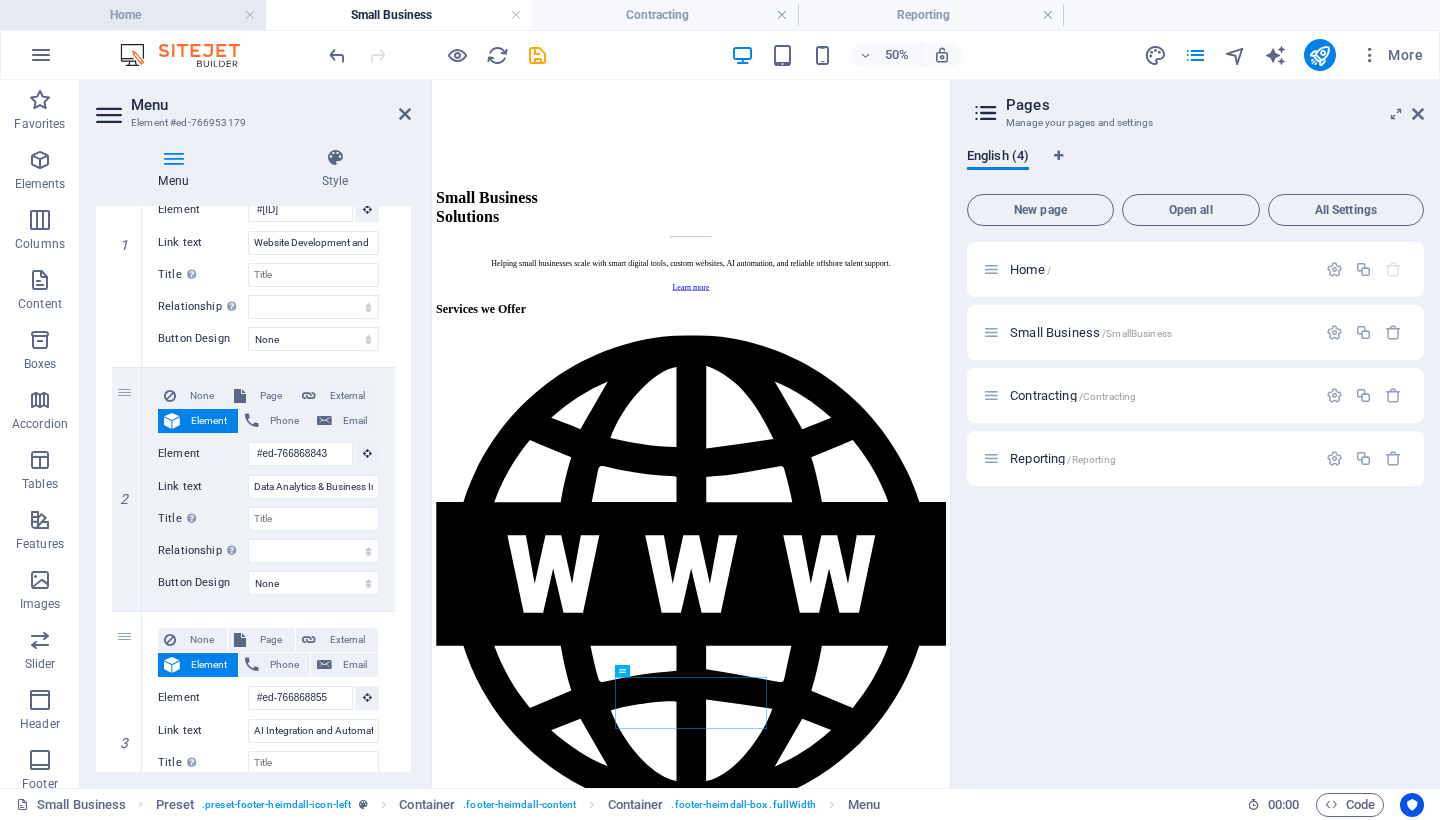 click on "Home" at bounding box center (133, 15) 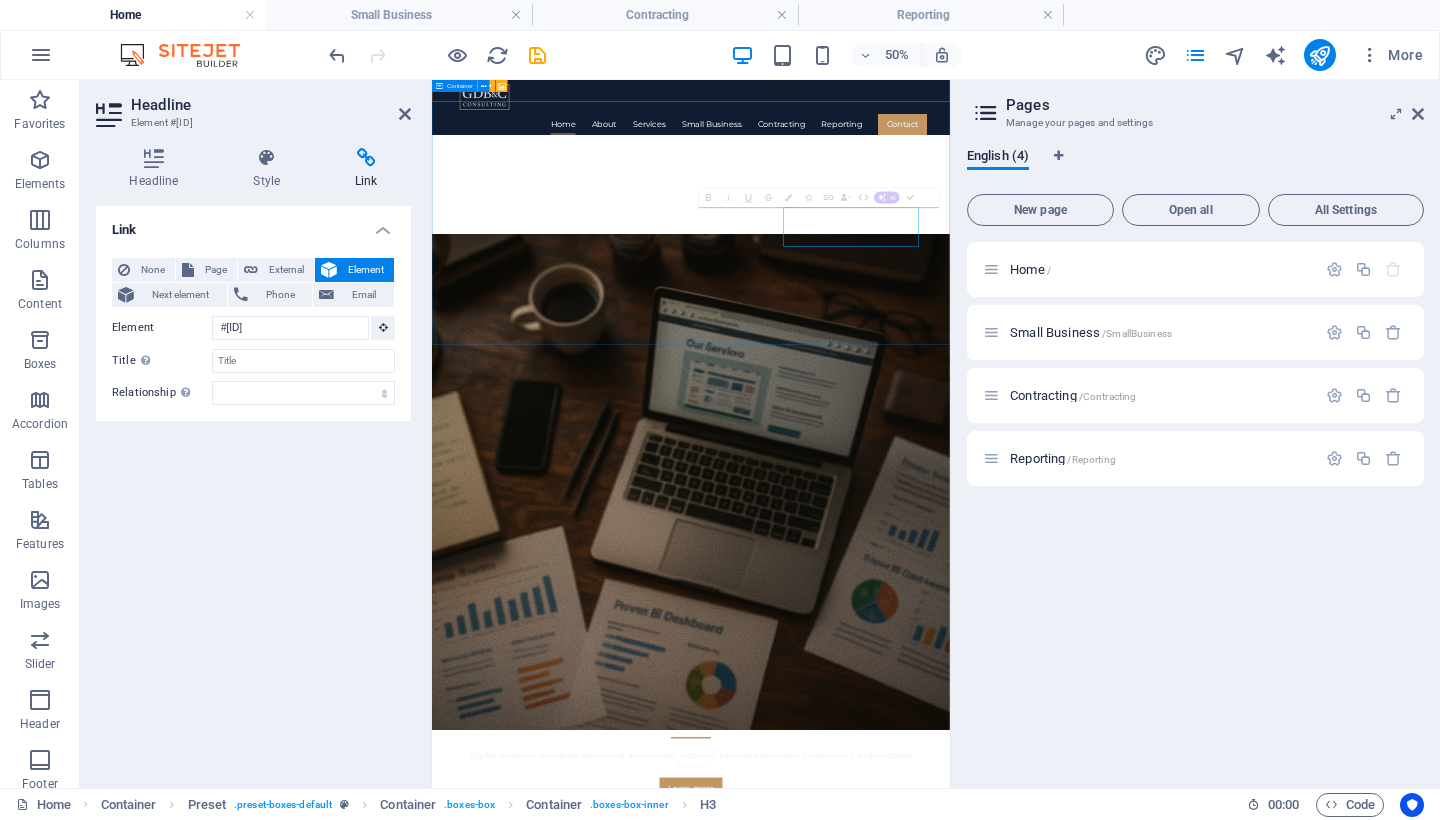 scroll, scrollTop: 694, scrollLeft: 0, axis: vertical 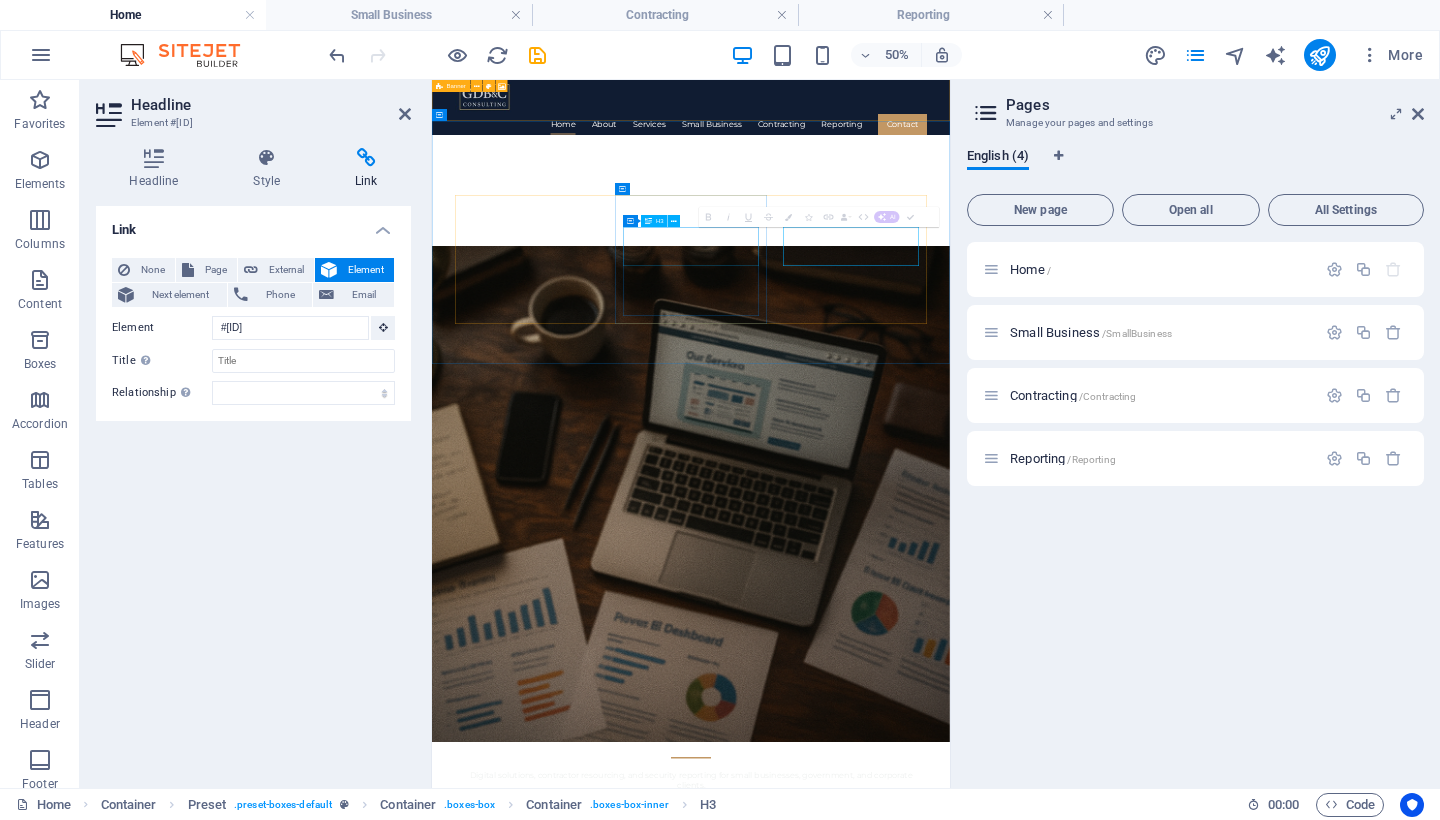 click on "Contracting and Resourcing" at bounding box center [950, 2094] 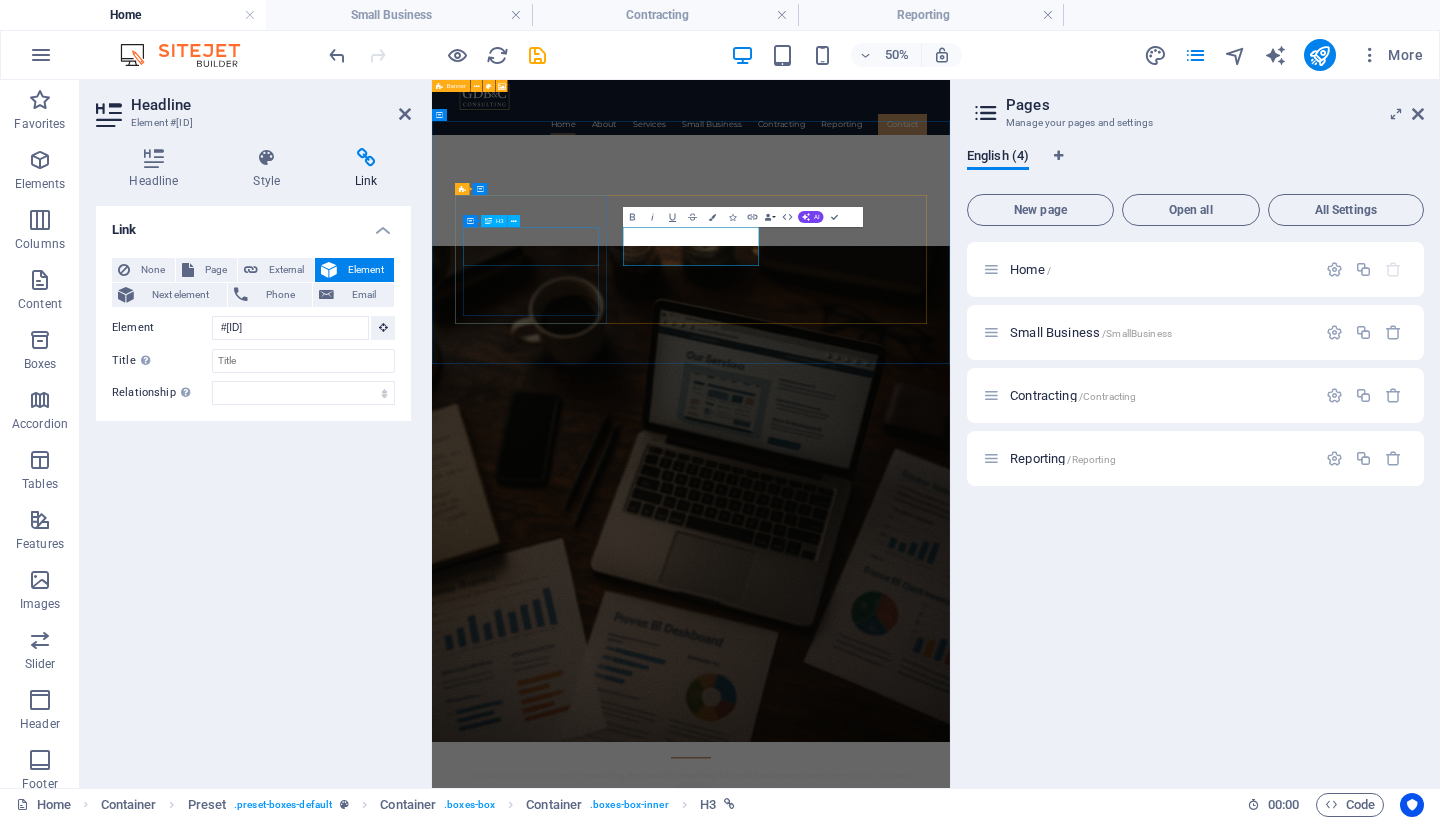 click on "Small Business Solutions" at bounding box center [950, 1888] 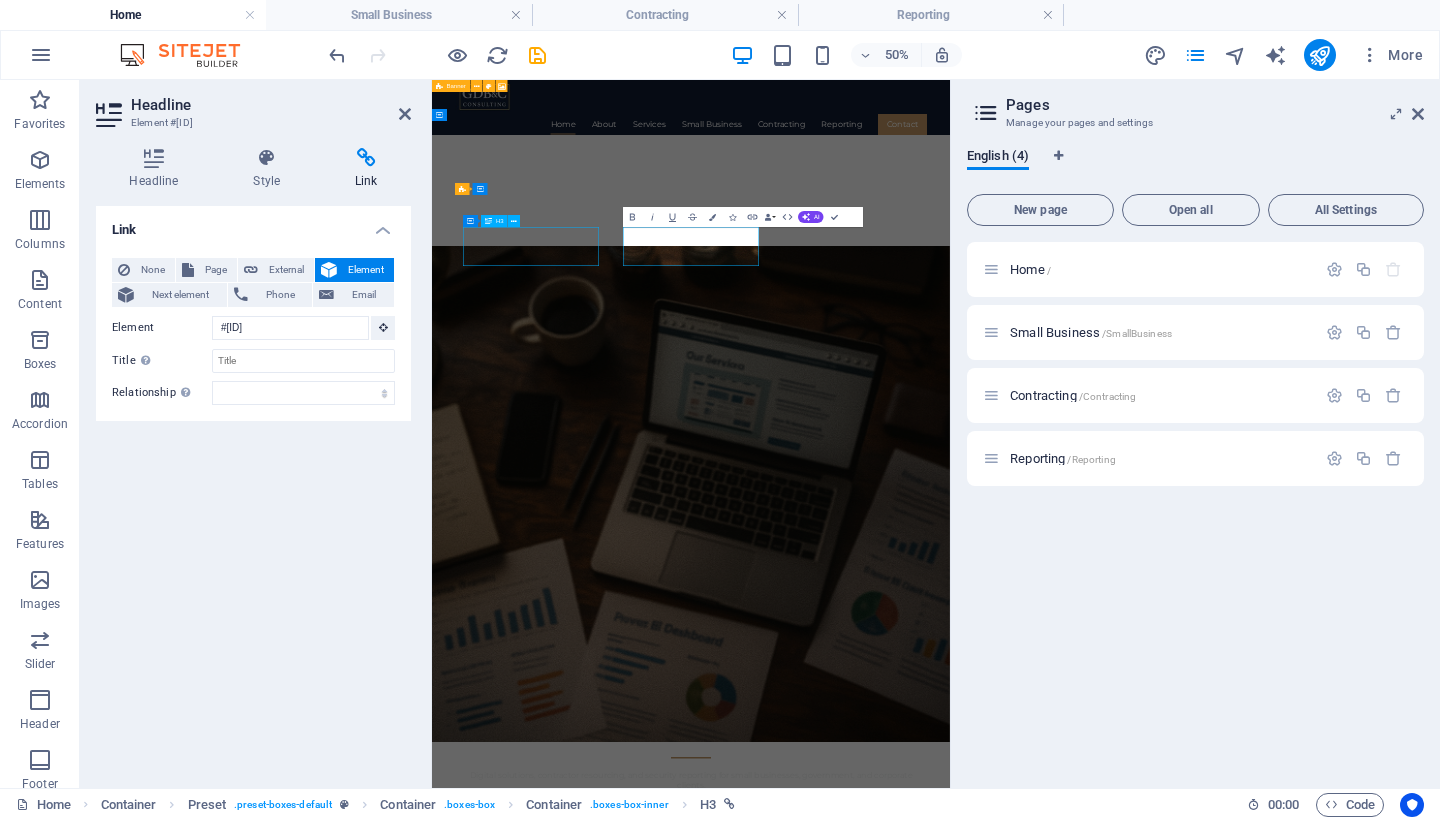 click on "Small Business Solutions" at bounding box center (950, 1888) 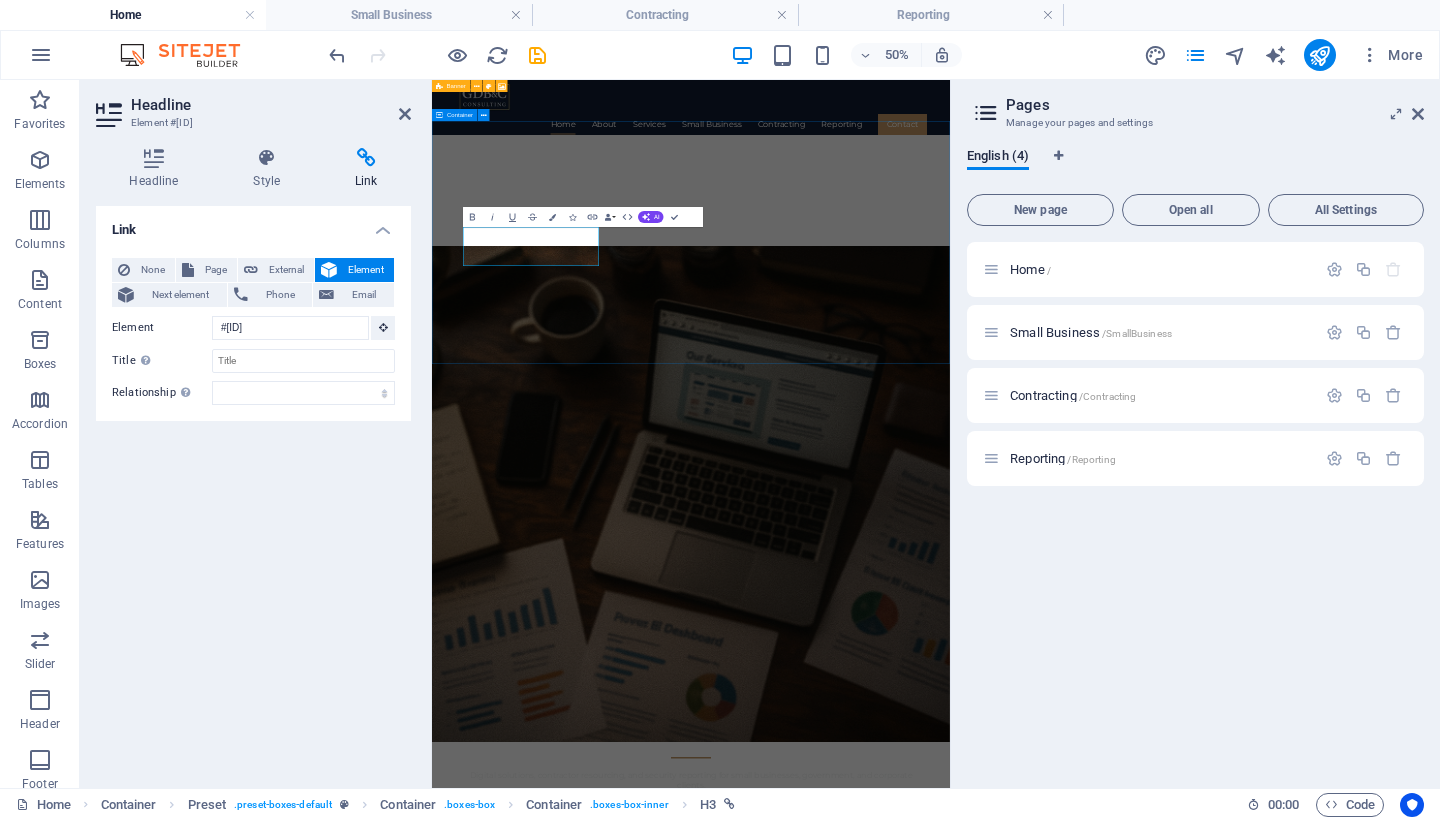 click on "Small Business Solutions Helping small businesses scale with smart digital tools, custom websites, business intelligence, AI automation, and reliable offshore talent support. Contracting and Resourcing Providing vetted contractors and trusted specialists for government and enterprise projects, including direct consulting placement. Security and Compliance Reporting Delivering expert investigative reports, risk assessments, and compliance documentation for government, defence, and corporate sectors." at bounding box center [950, 2041] 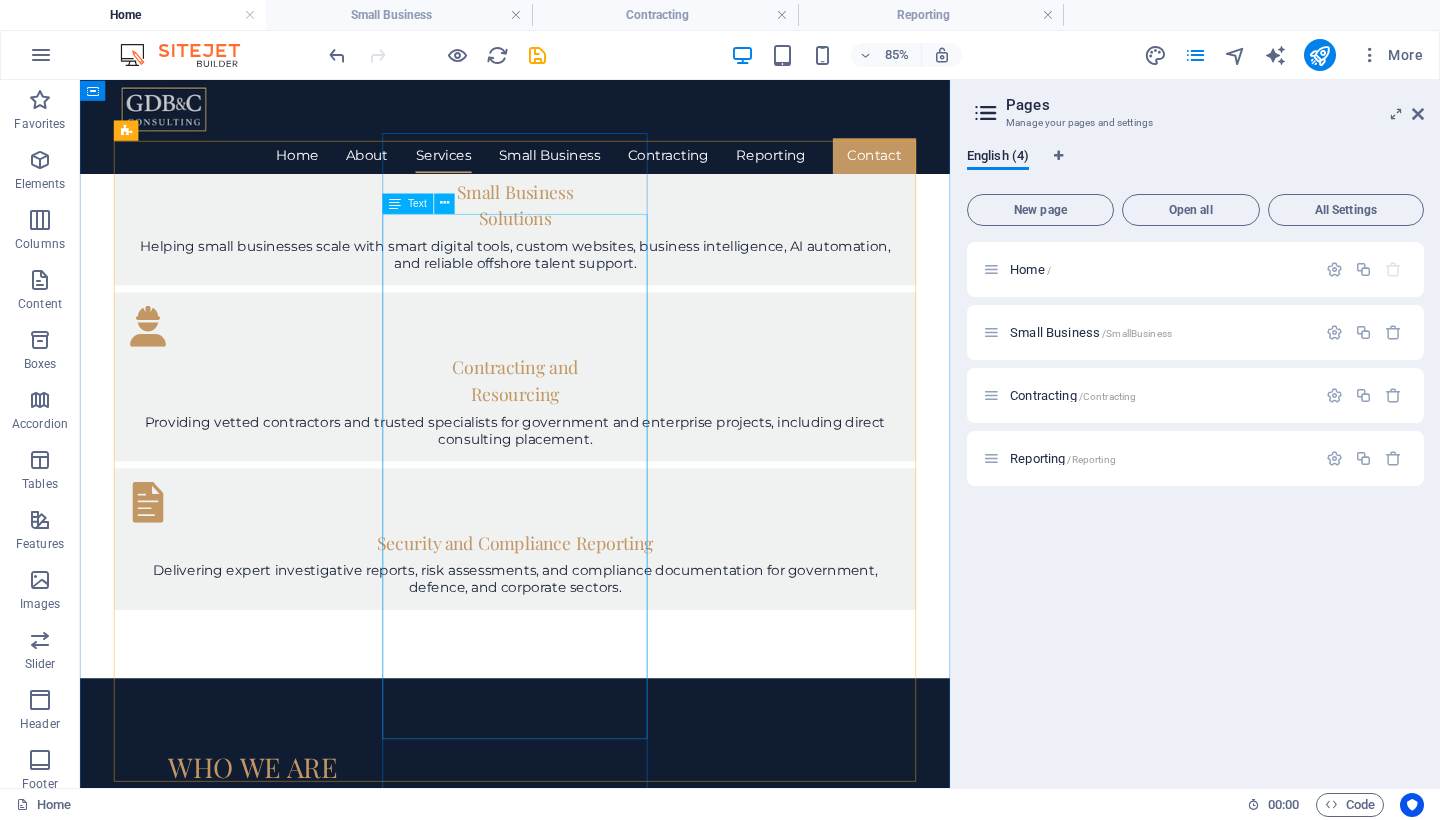 scroll, scrollTop: 1764, scrollLeft: 0, axis: vertical 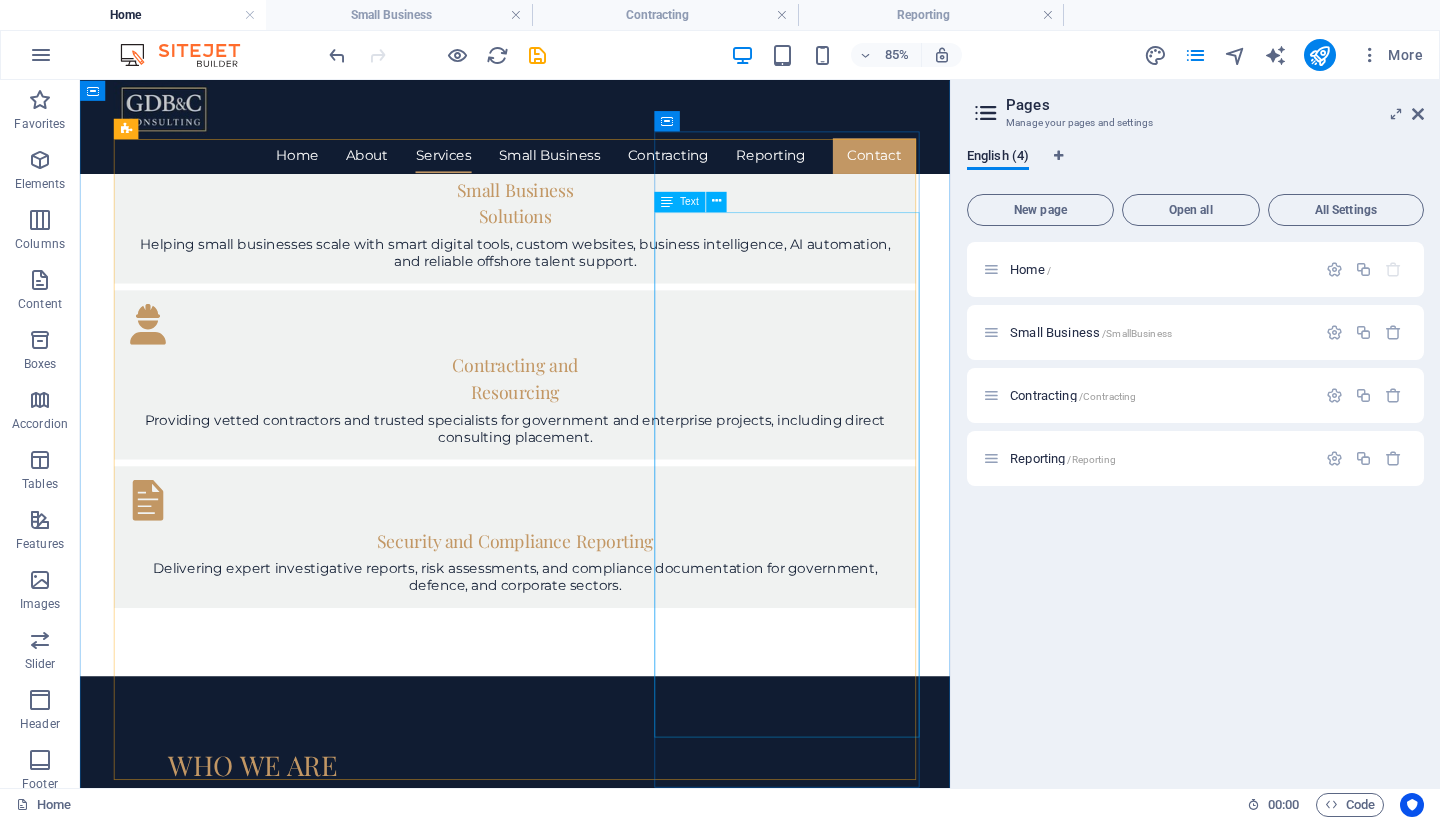 click on "Seamless Security. We help organisations operating in sensitive or high-trust environments stay compliant, secure, and audit-ready. Our services support government departments, defence contractors, and enterprise businesses with the documentation, assessments, and investigative clarity they need to meet rigorous standards and frameworks. Including security incident reviews and internal investigations to full-spectrum compliance reporting. Includes: Investigative Reports and Incident Reviews Risk Assessments and Security Audits Comprehensive Compliance Reviews" at bounding box center (592, 3528) 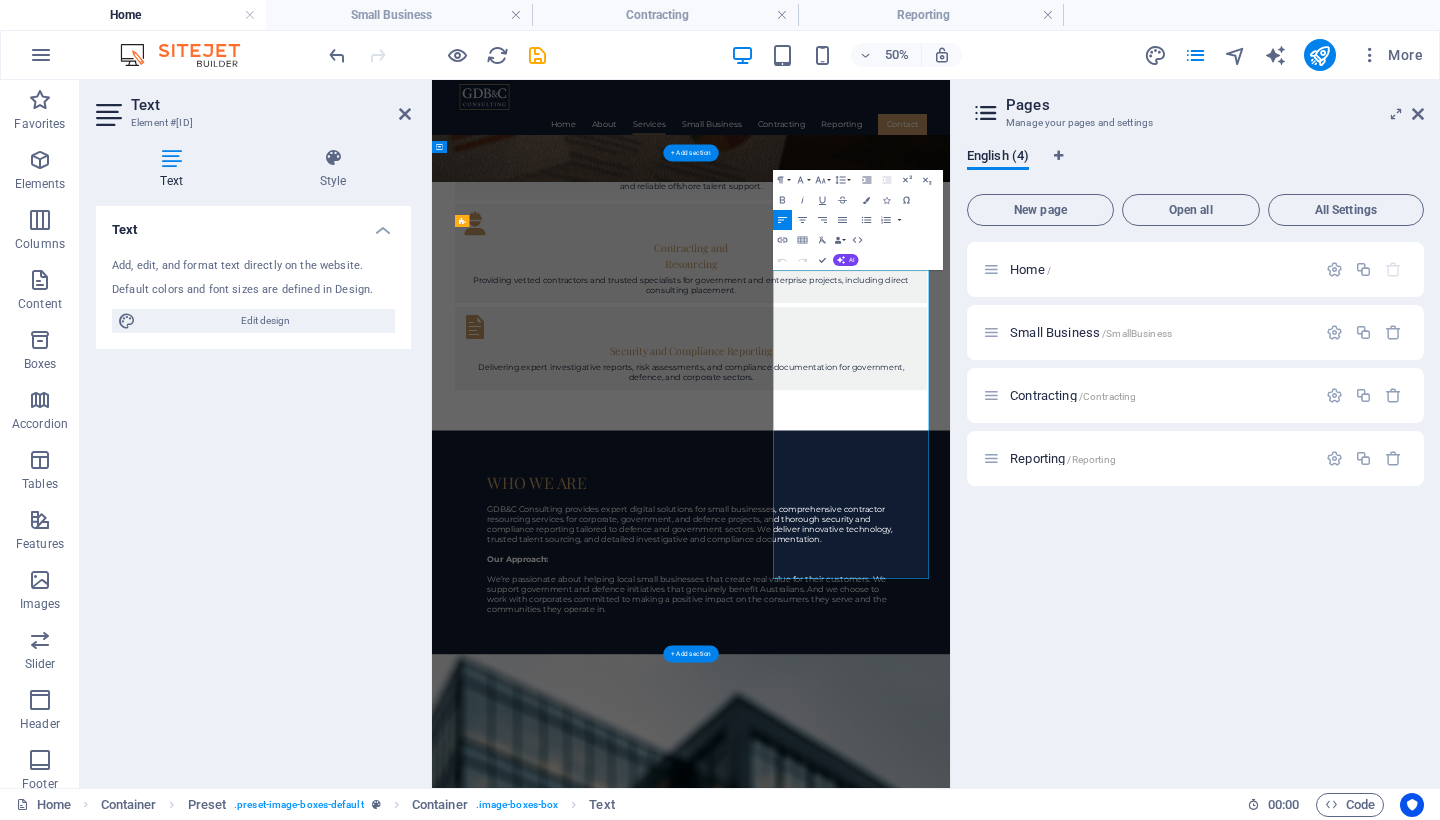 click on "We help organisations operating in sensitive or high-trust environments stay compliant, secure, and audit-ready. Our services support government departments, defence contractors, and enterprise businesses with the documentation, assessments, and investigative clarity they need to meet rigorous standards and frameworks. Including security incident reviews and internal investigations to full-spectrum compliance reporting." at bounding box center [950, 3467] 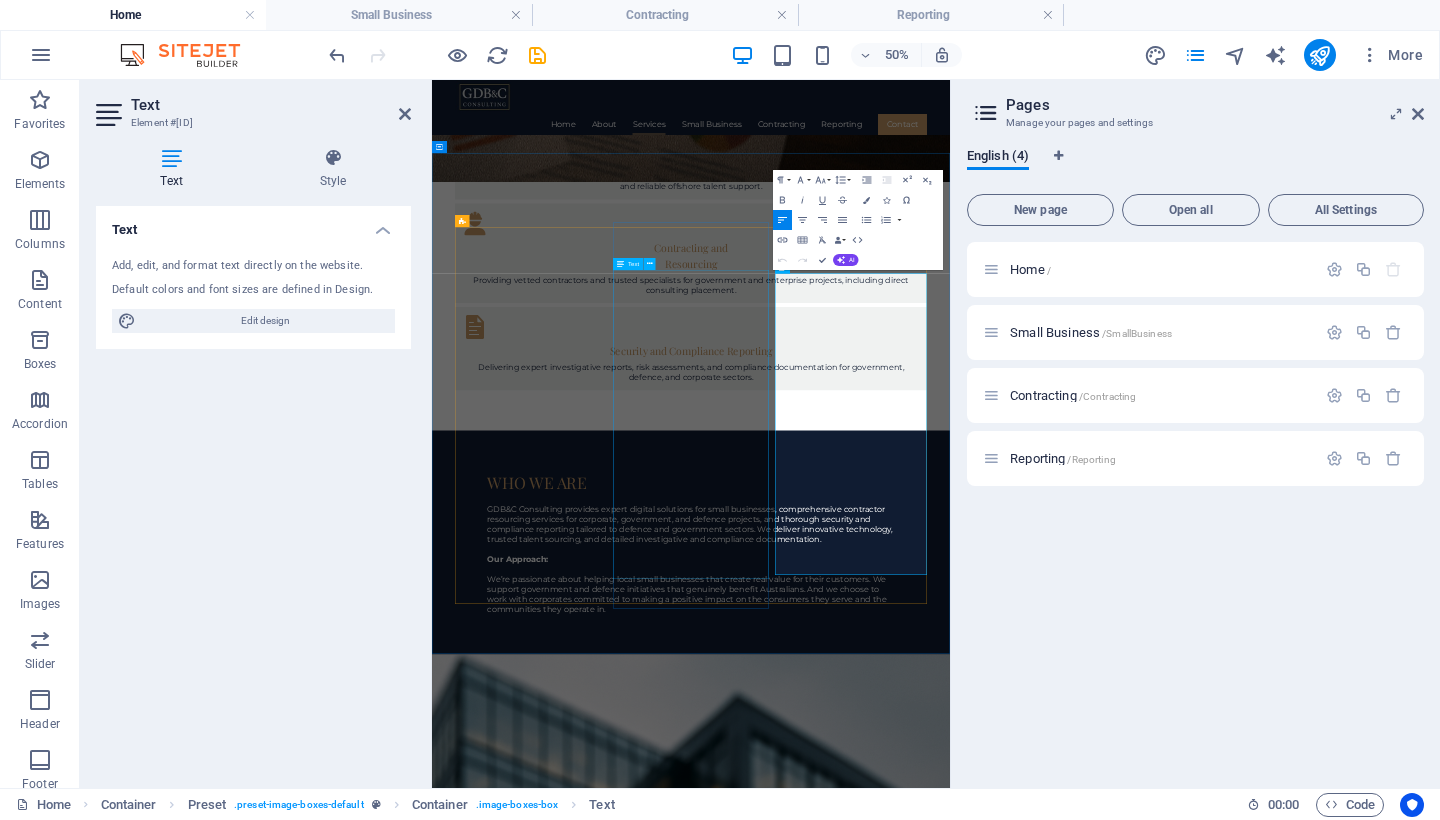 click on "Contractor Placement and Sourcing Direct Consulting Services Team Assembly and Project Resourcing" at bounding box center [950, 3070] 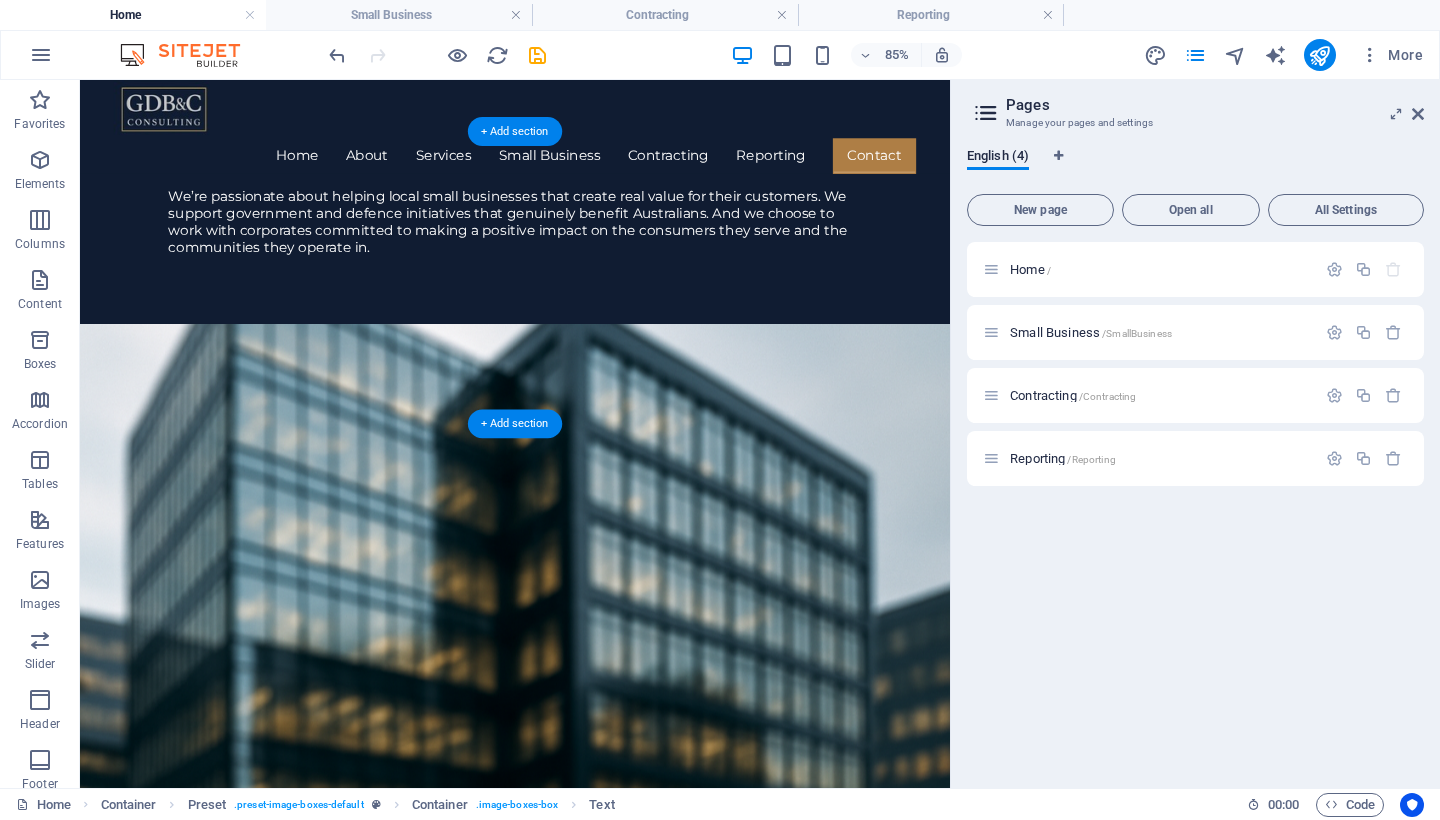 scroll, scrollTop: 2624, scrollLeft: 0, axis: vertical 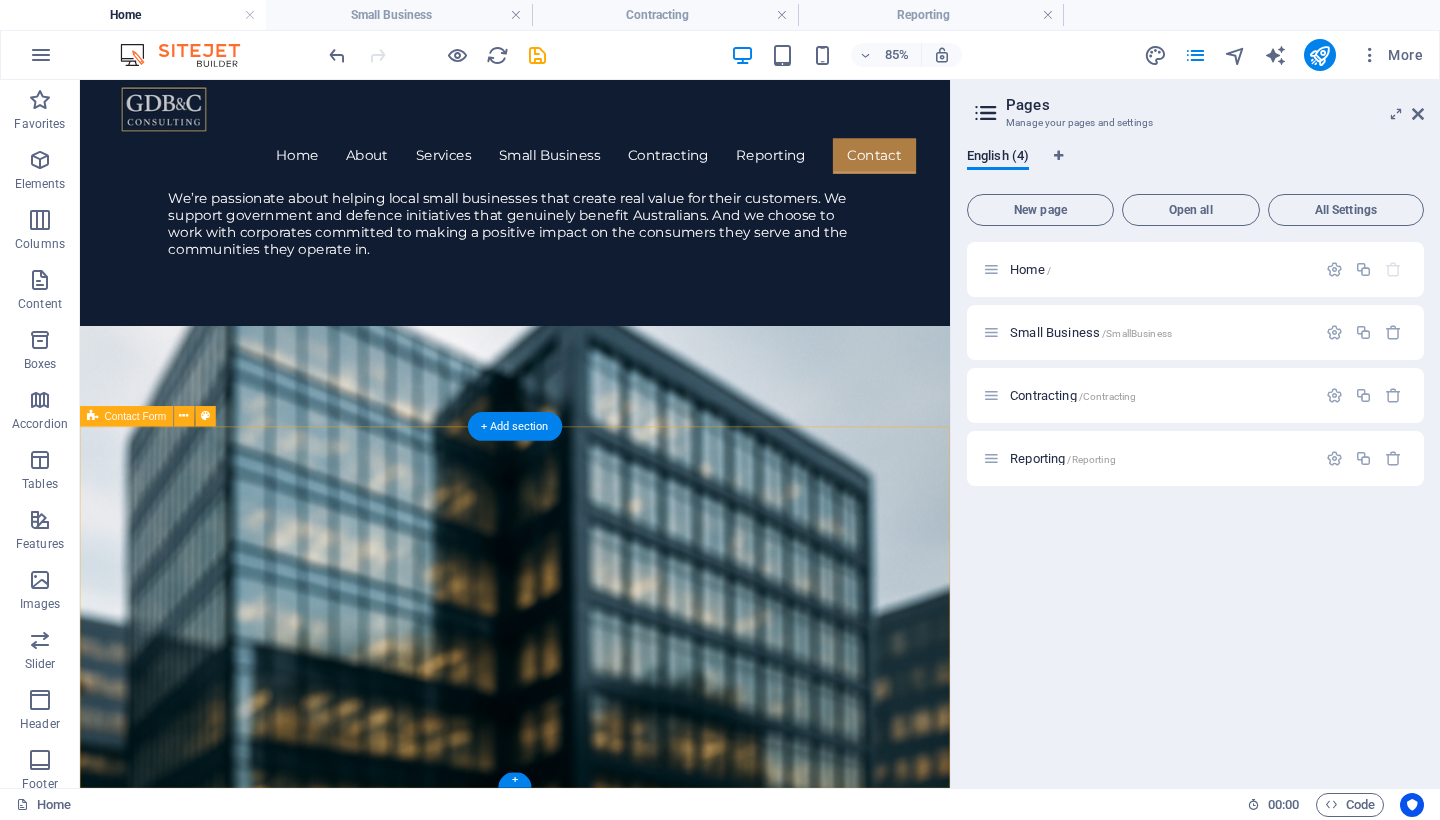 click on "Unreadable? Load new Submit" at bounding box center [592, 3787] 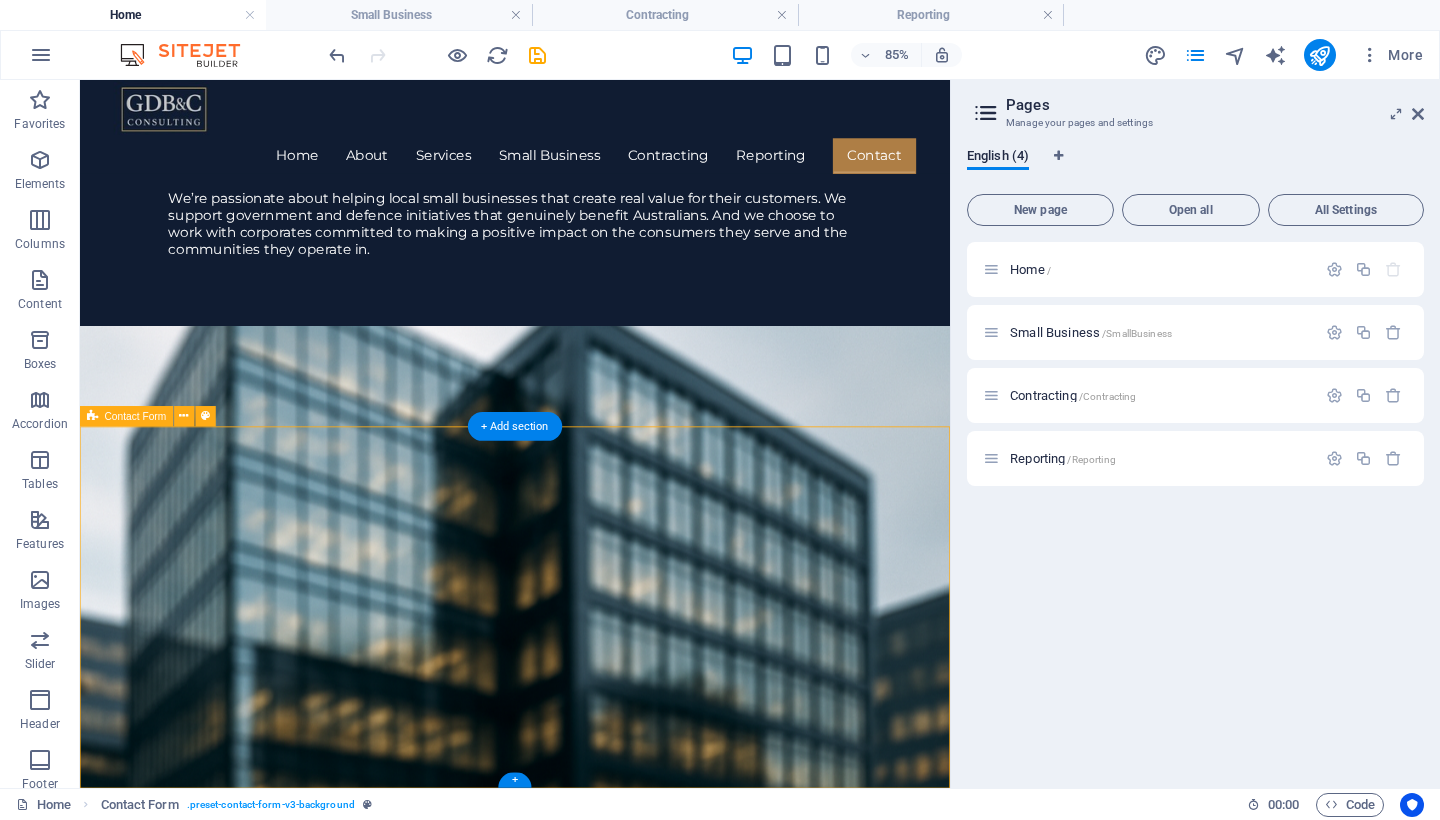 click on "Unreadable? Load new Submit" at bounding box center [592, 3787] 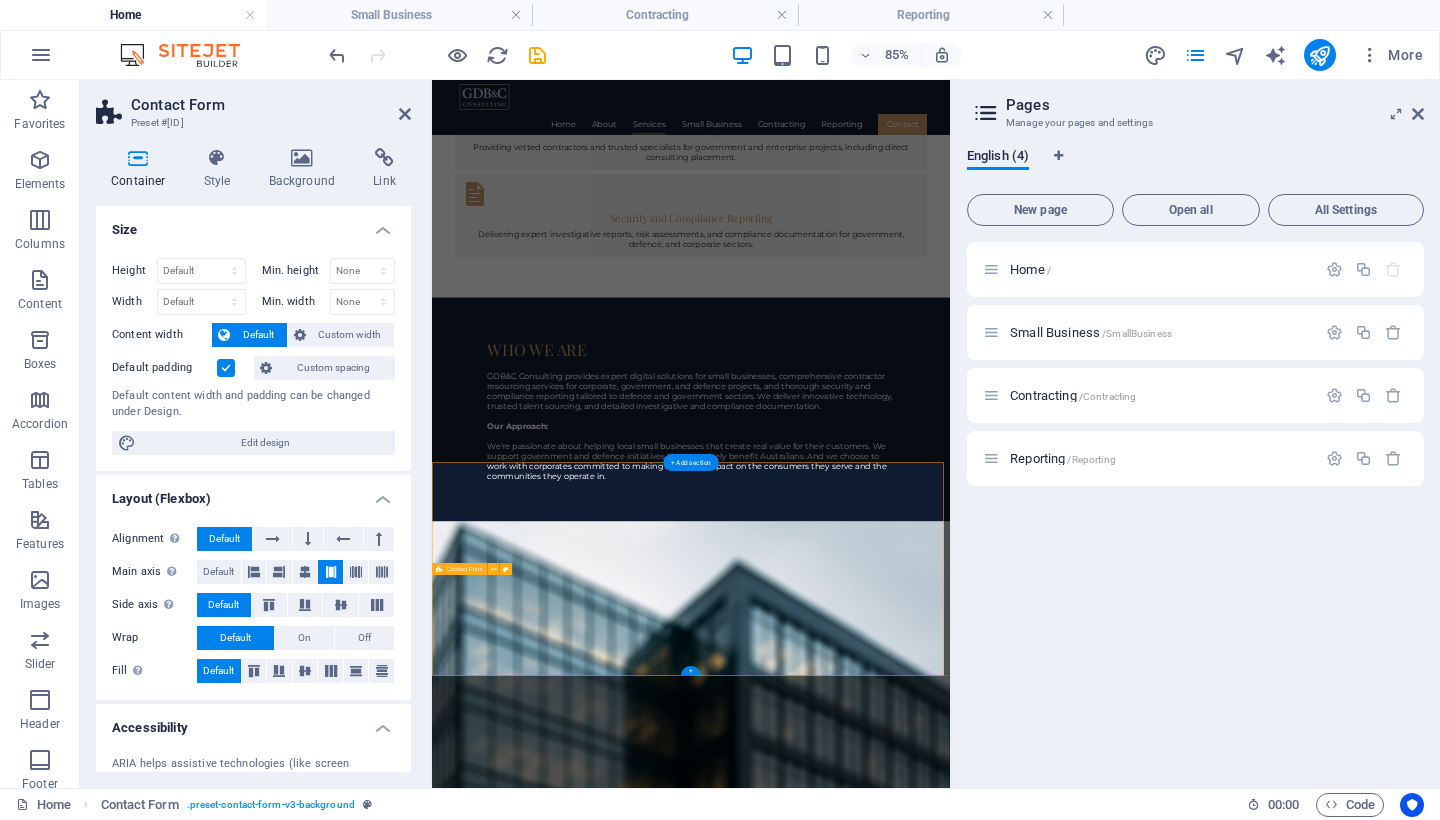 scroll, scrollTop: 2266, scrollLeft: 0, axis: vertical 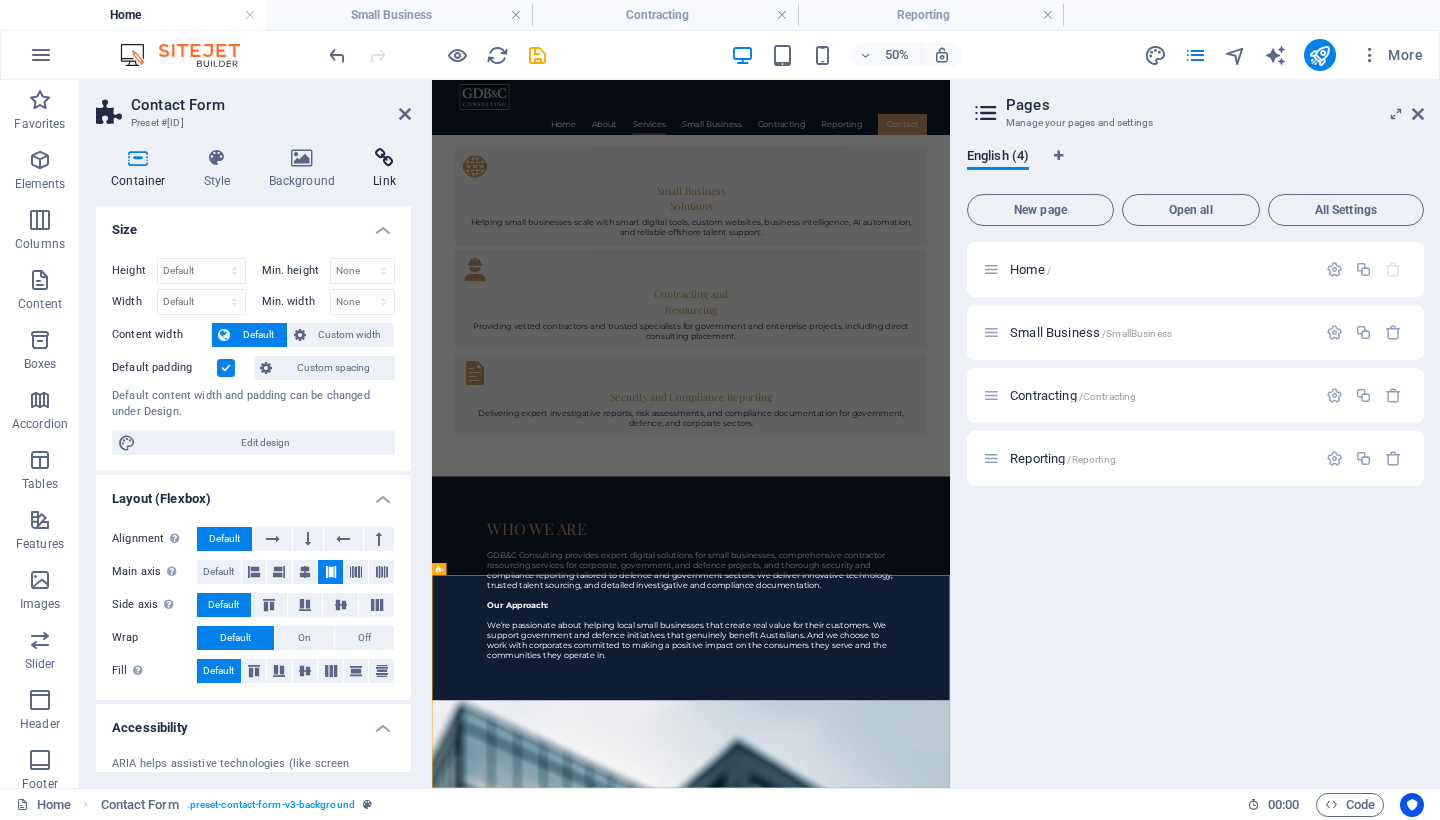 click at bounding box center [384, 158] 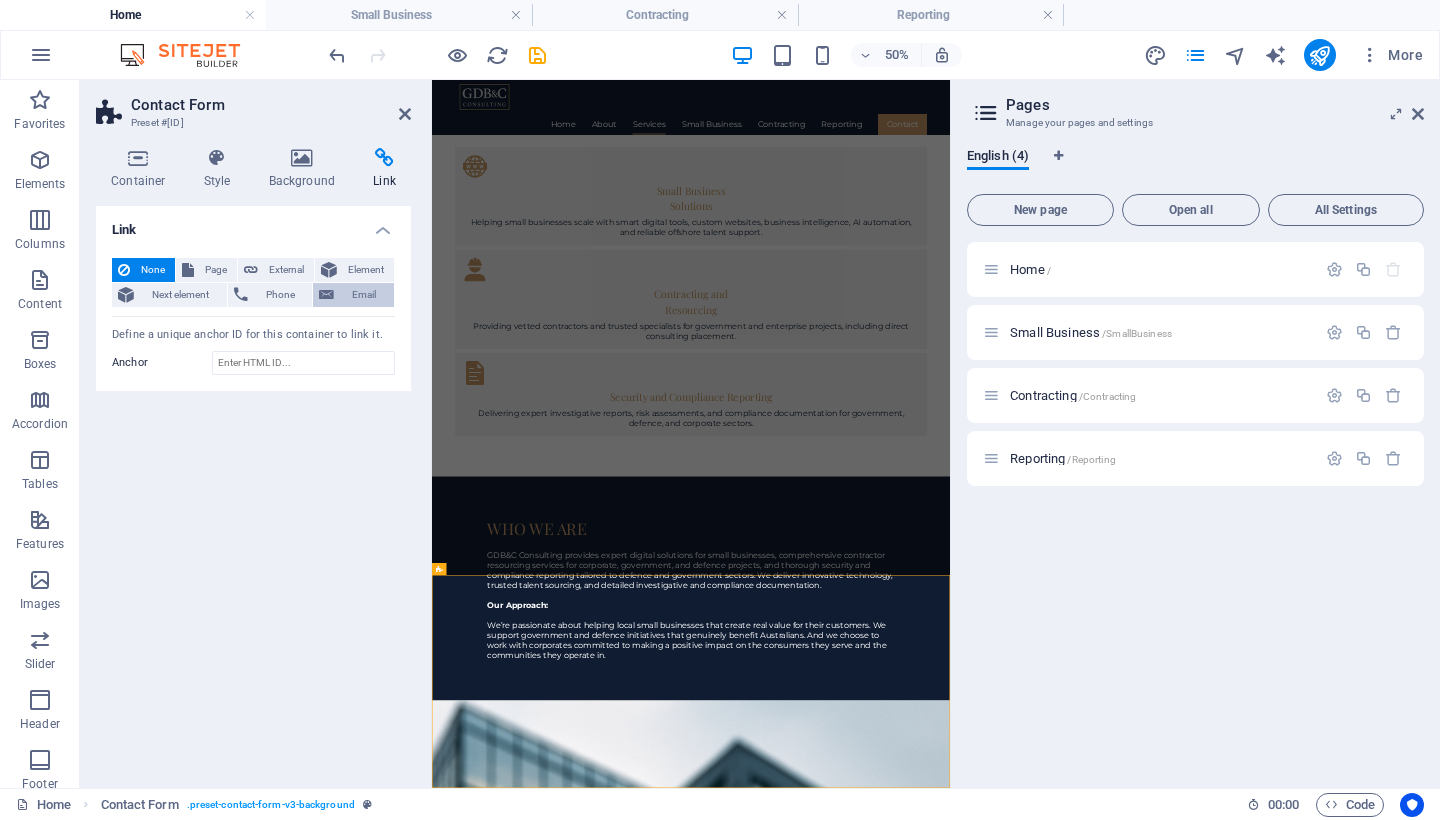 click on "Email" at bounding box center [364, 295] 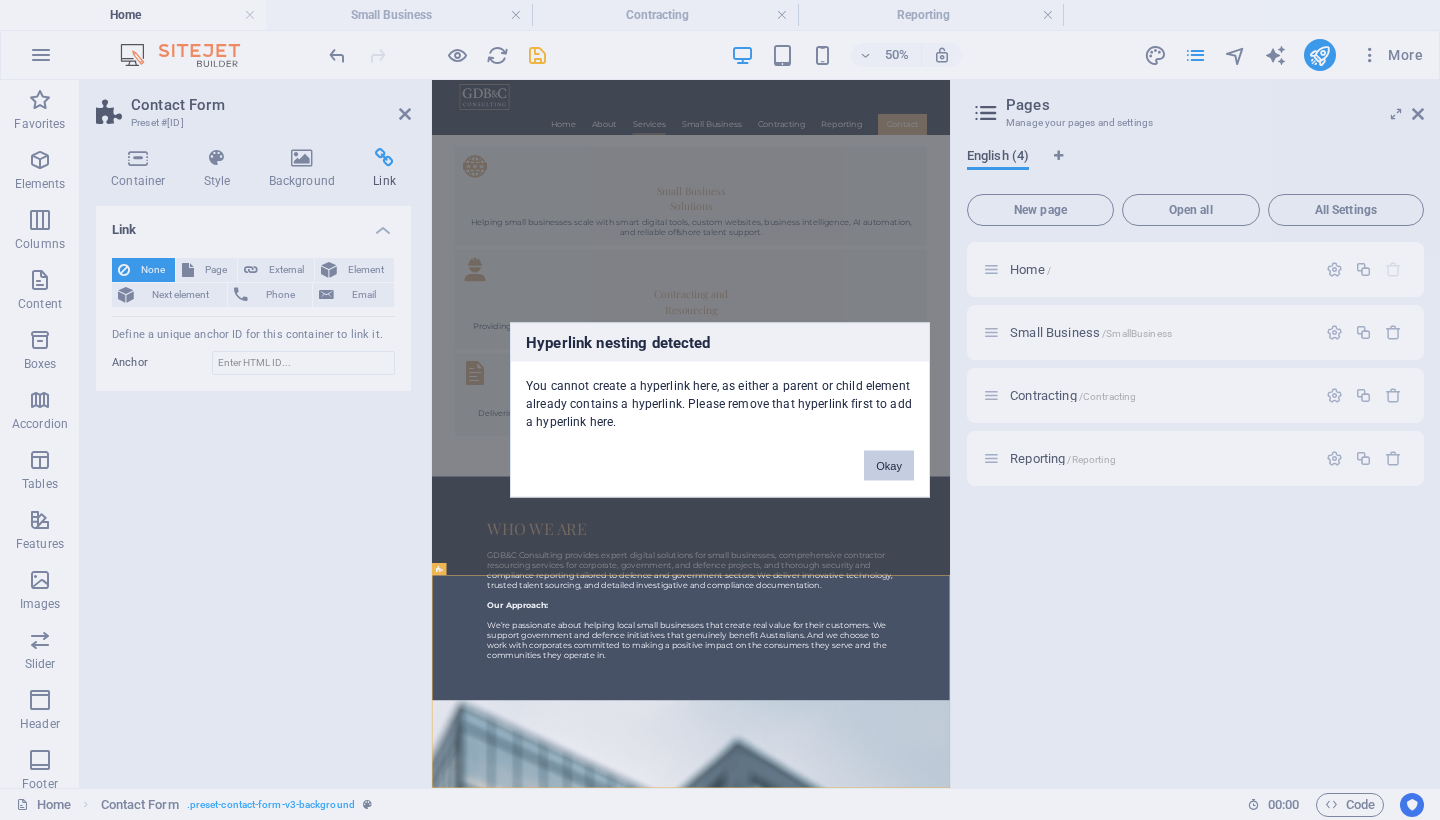 click on "Okay" at bounding box center (889, 466) 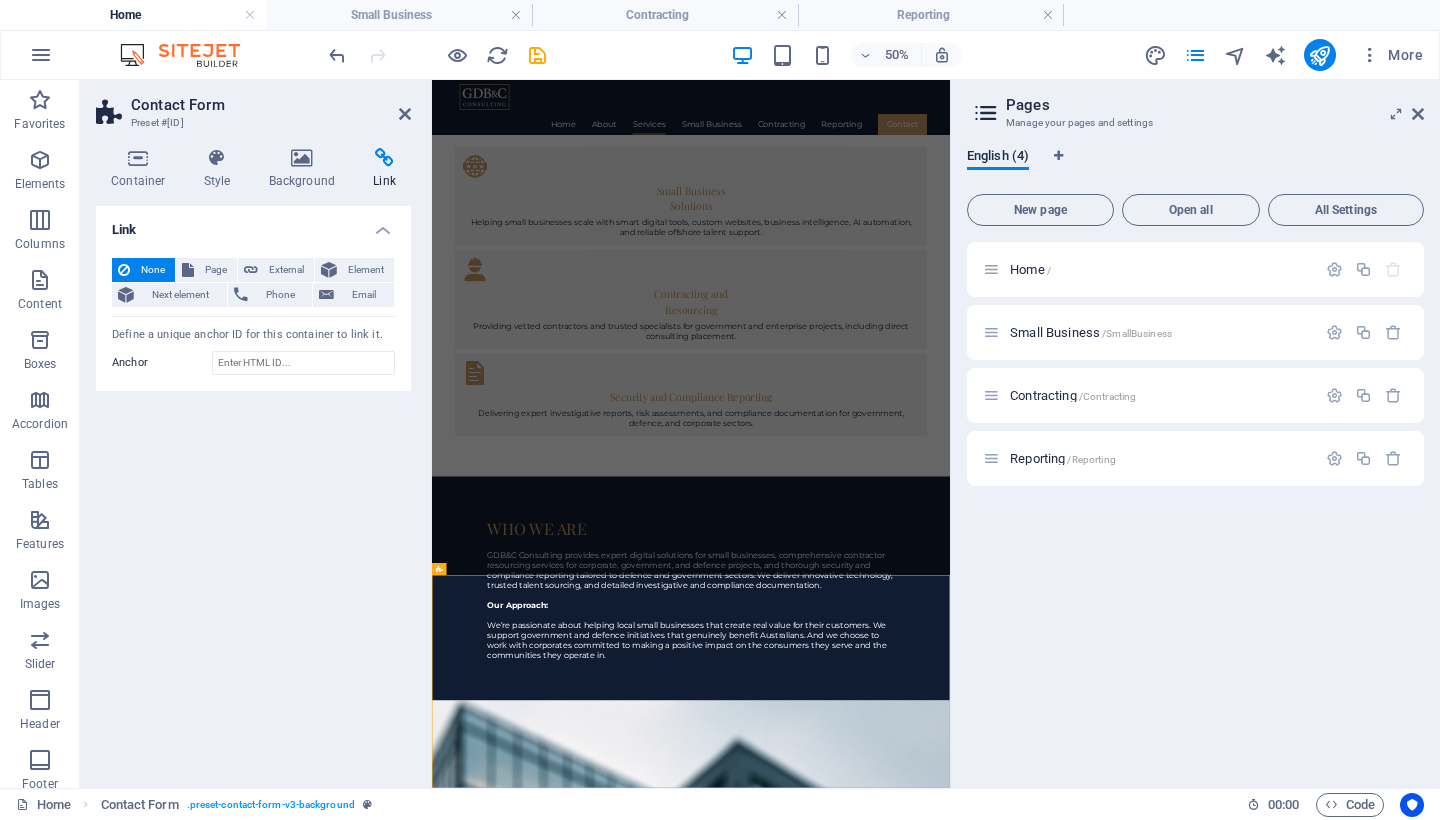 click on "Unreadable? Load new Submit" at bounding box center (950, 4739) 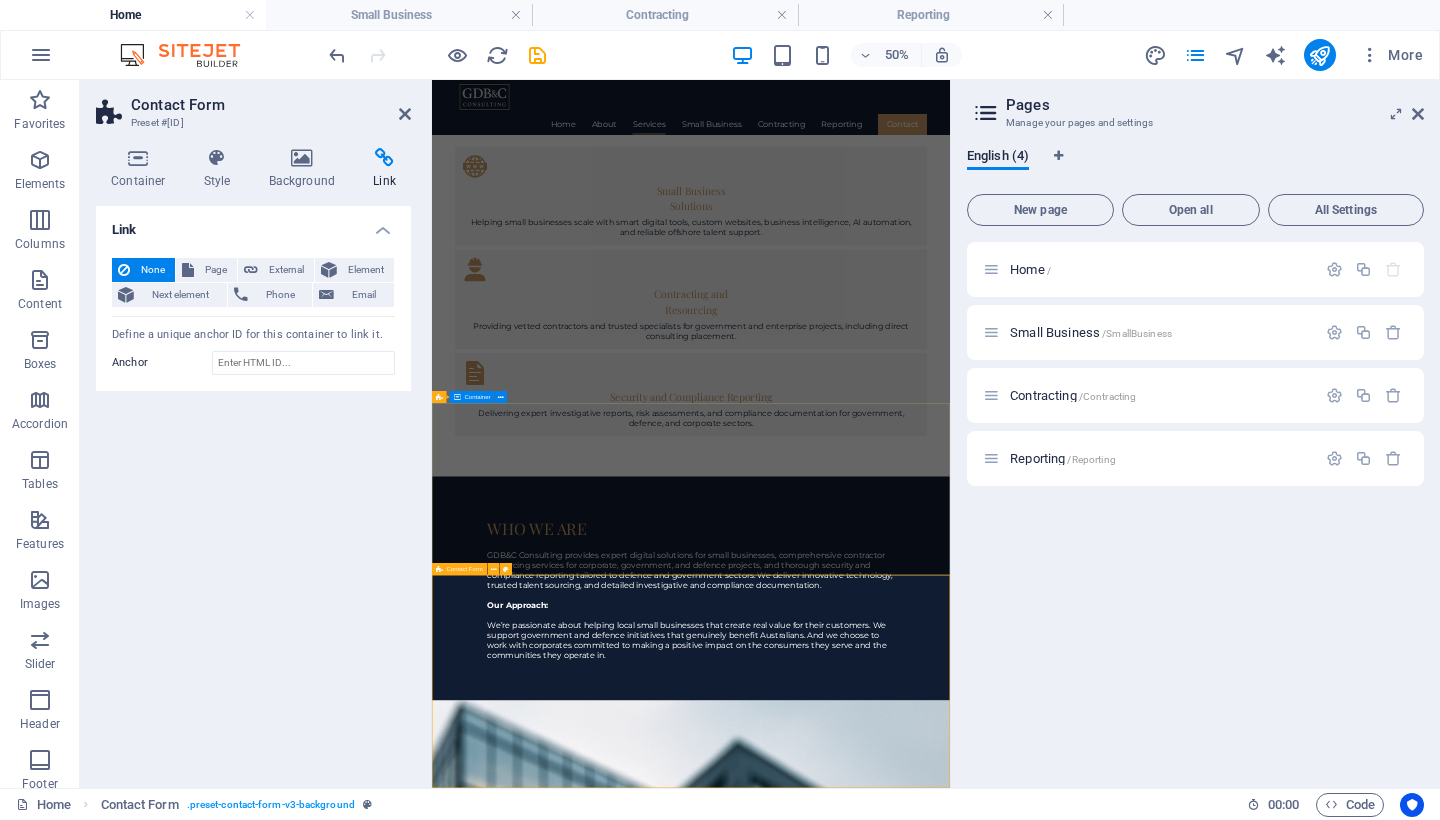 click on "Contact Form" at bounding box center [459, 569] 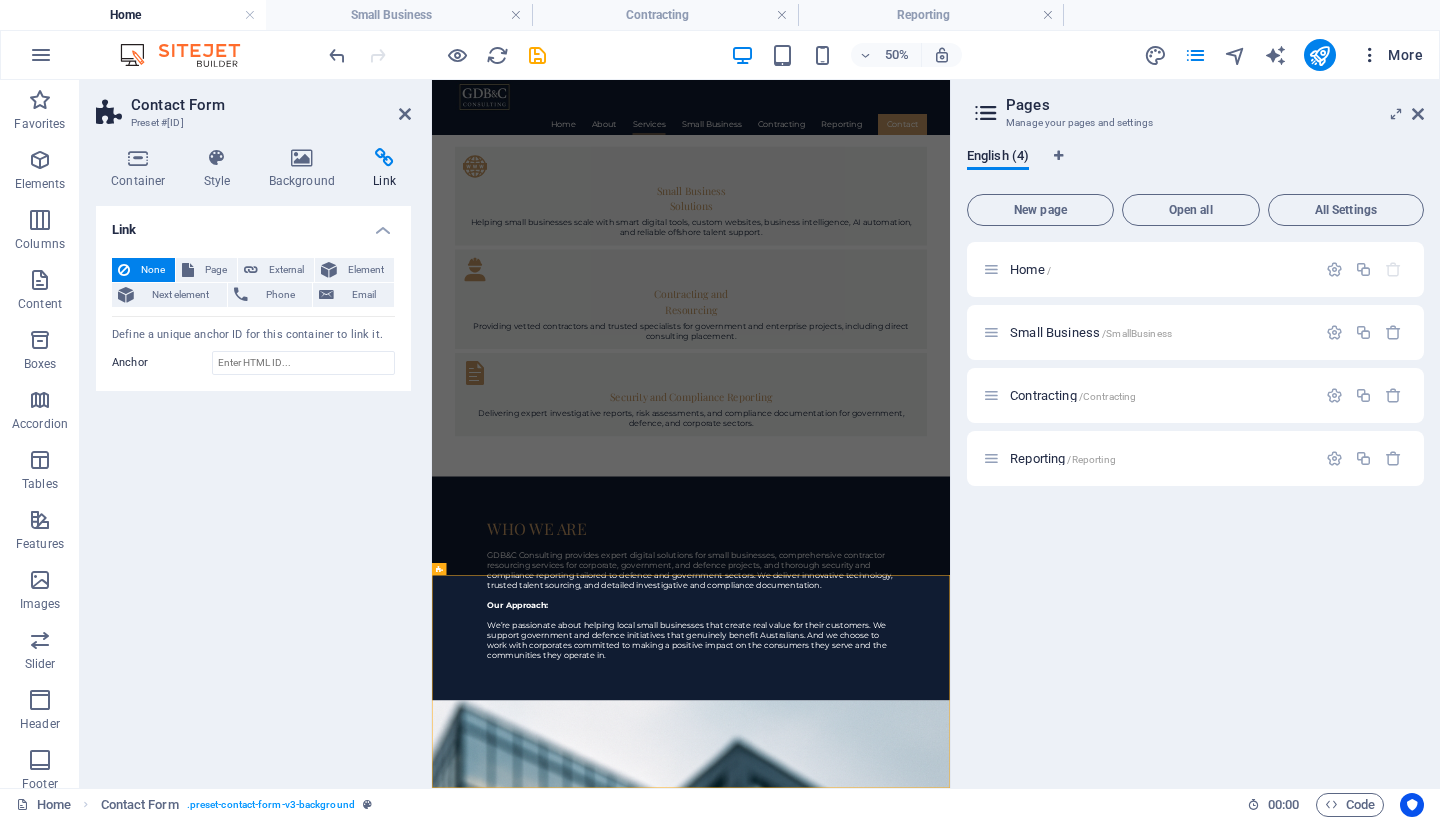 click on "More" at bounding box center [1391, 55] 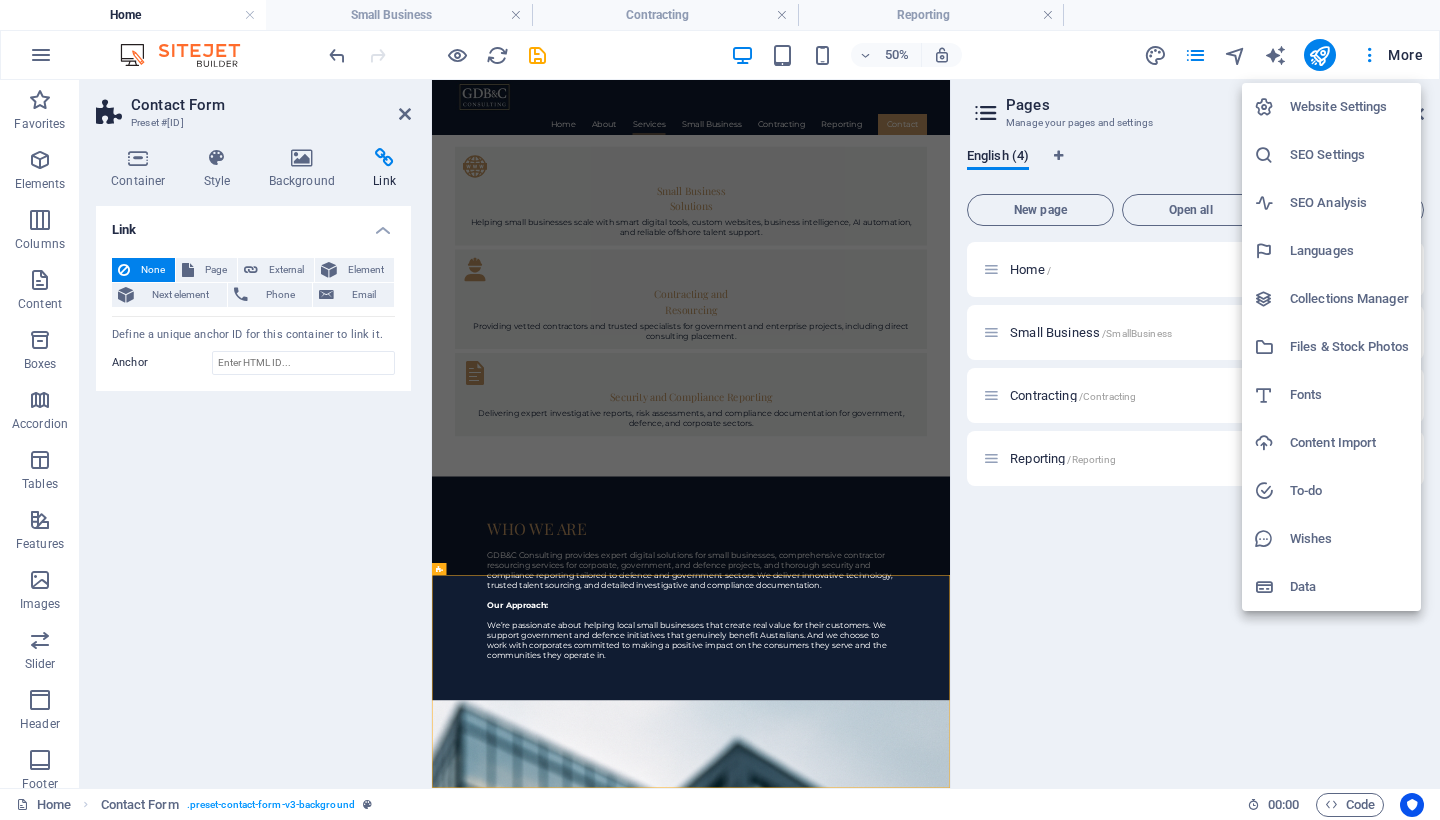 click on "Website Settings" at bounding box center [1349, 107] 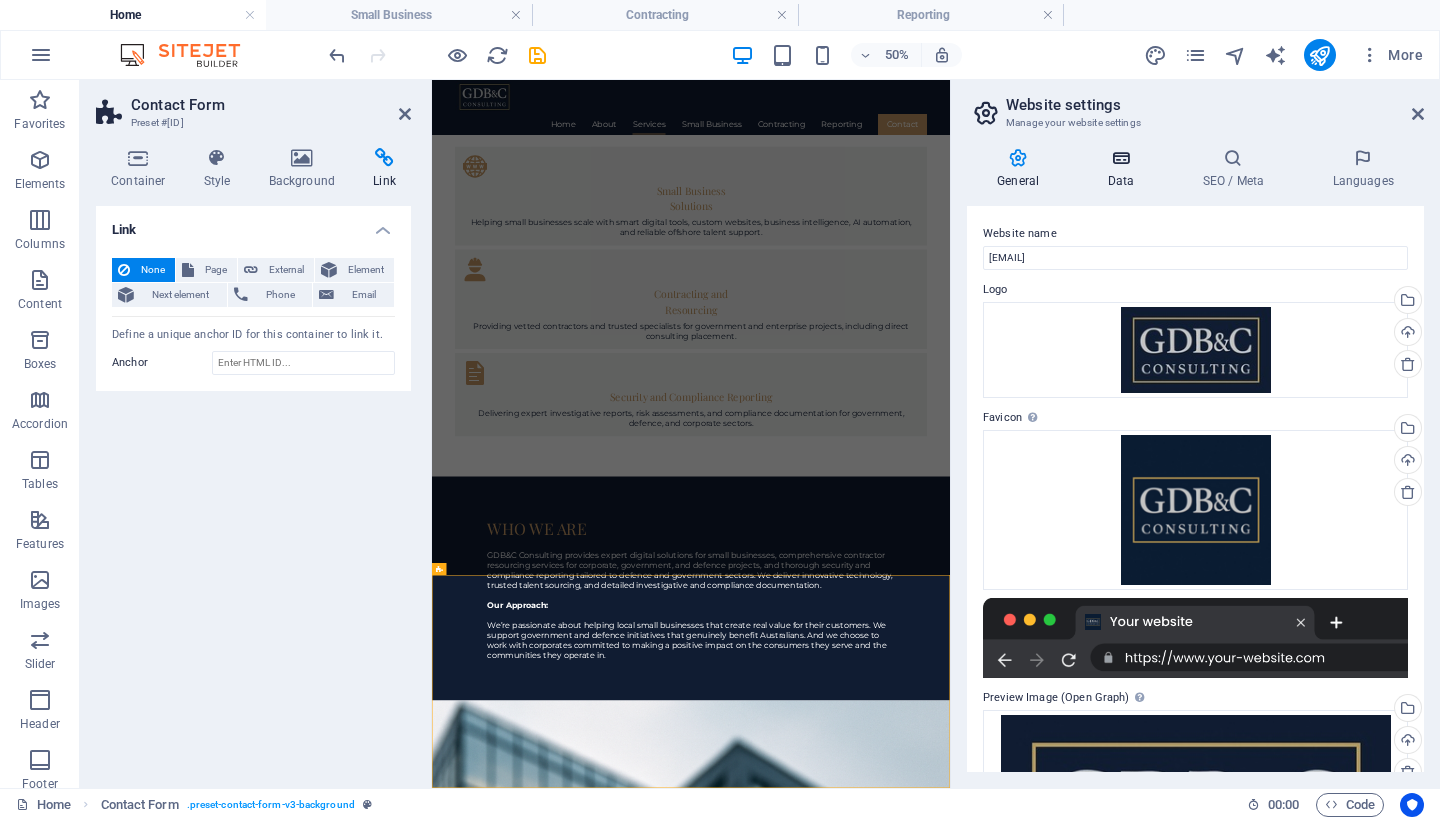scroll, scrollTop: 0, scrollLeft: 0, axis: both 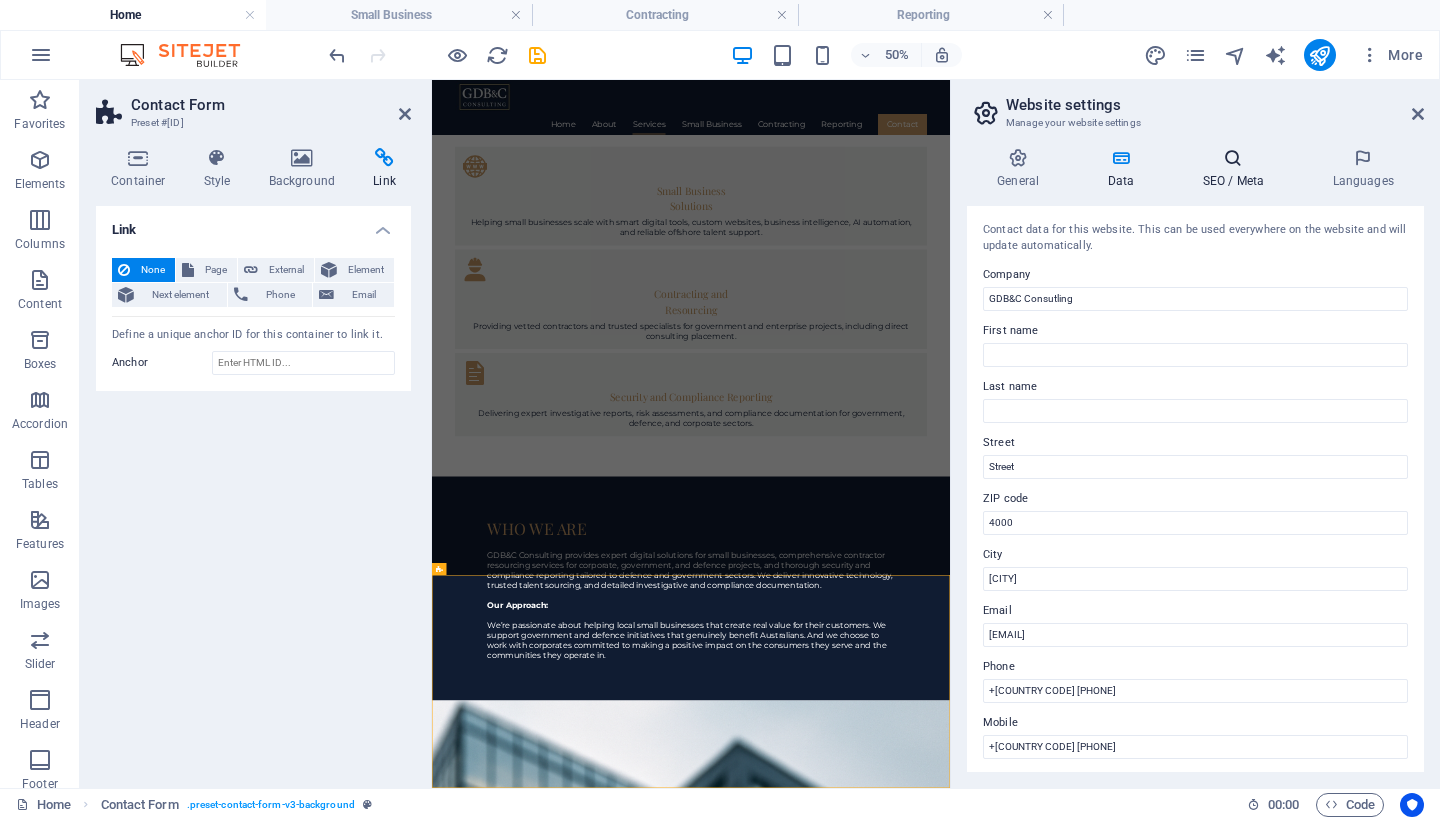 click at bounding box center [1233, 158] 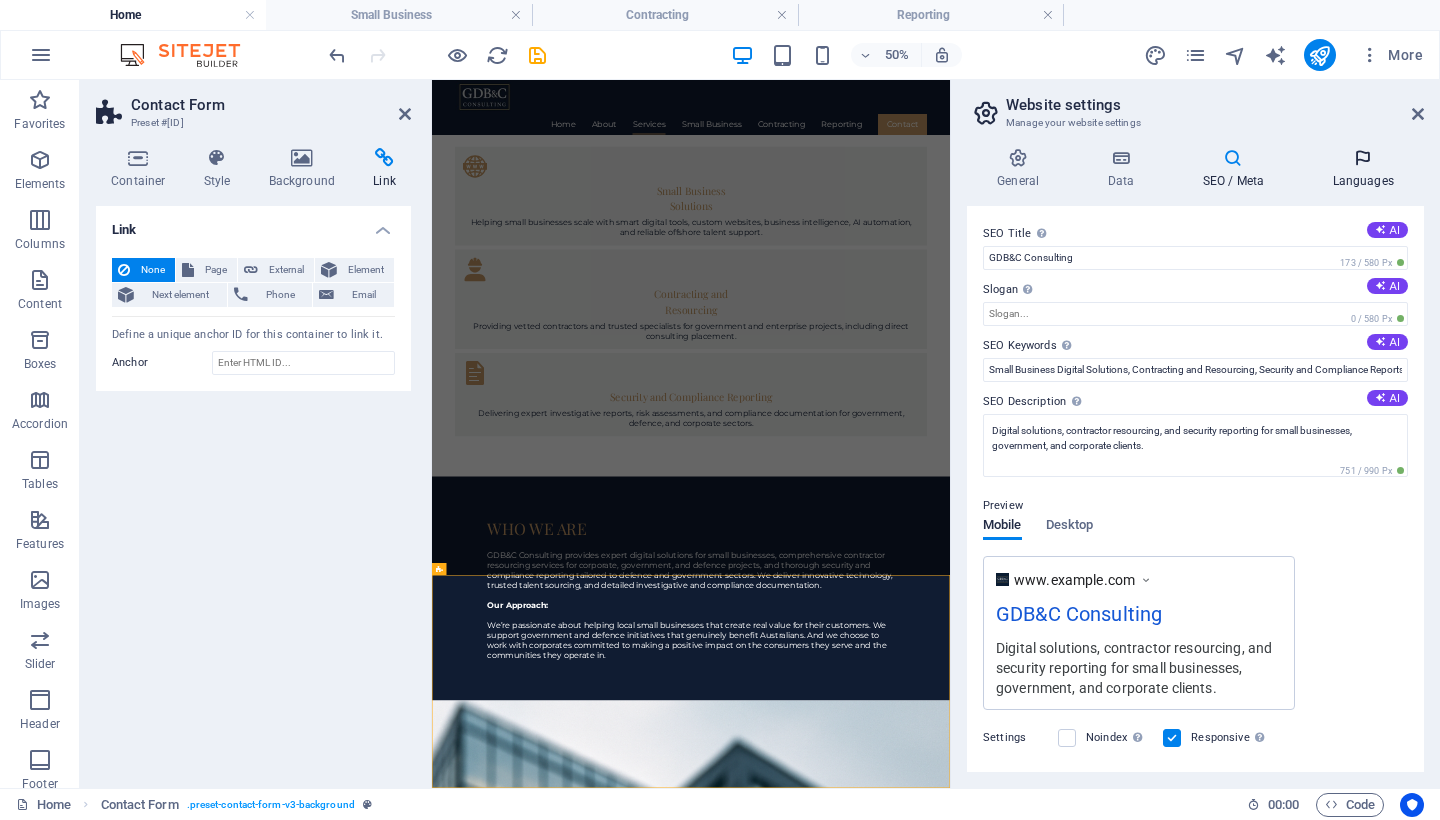 scroll, scrollTop: 0, scrollLeft: 0, axis: both 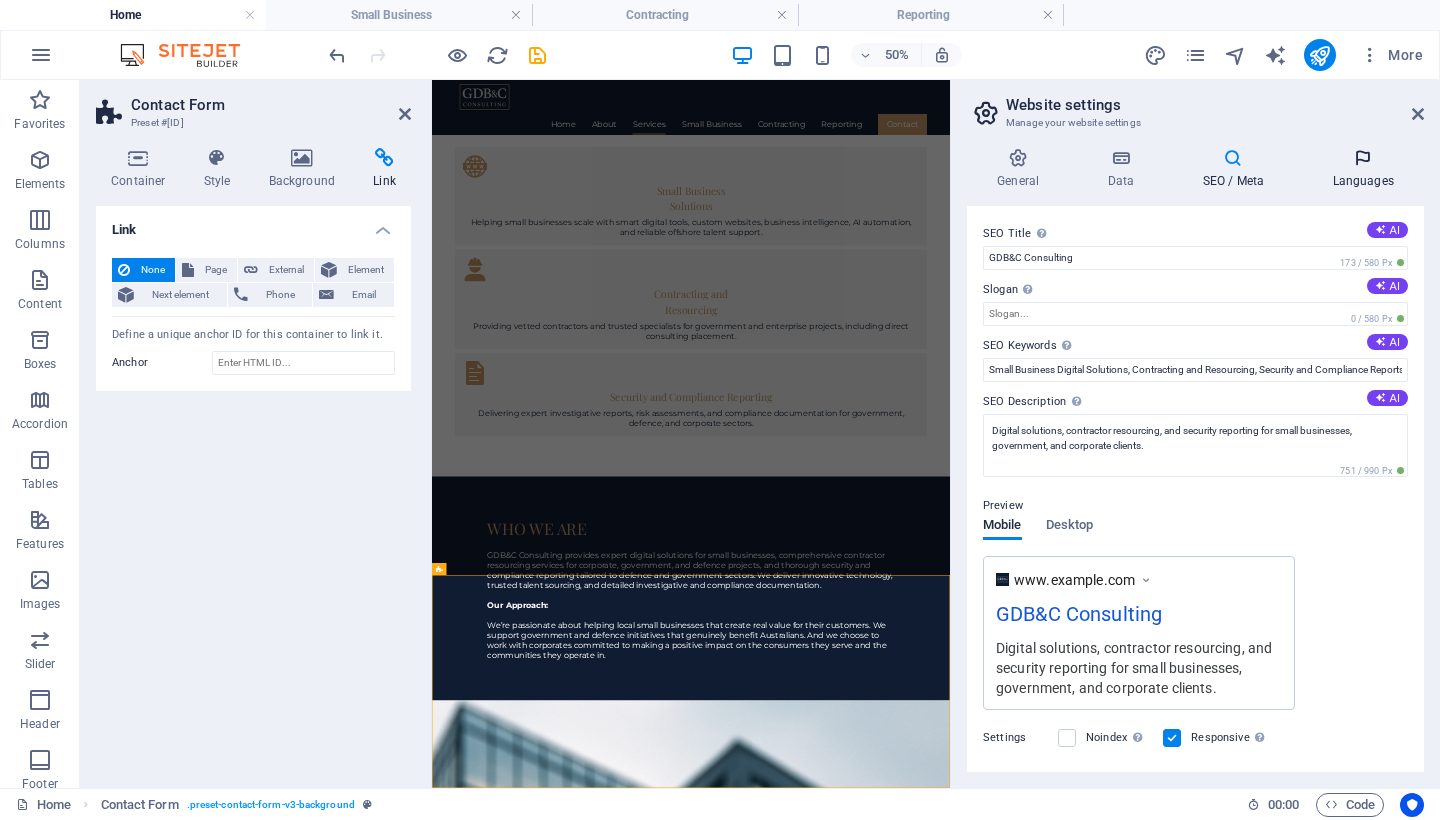 click on "Languages" at bounding box center [1363, 169] 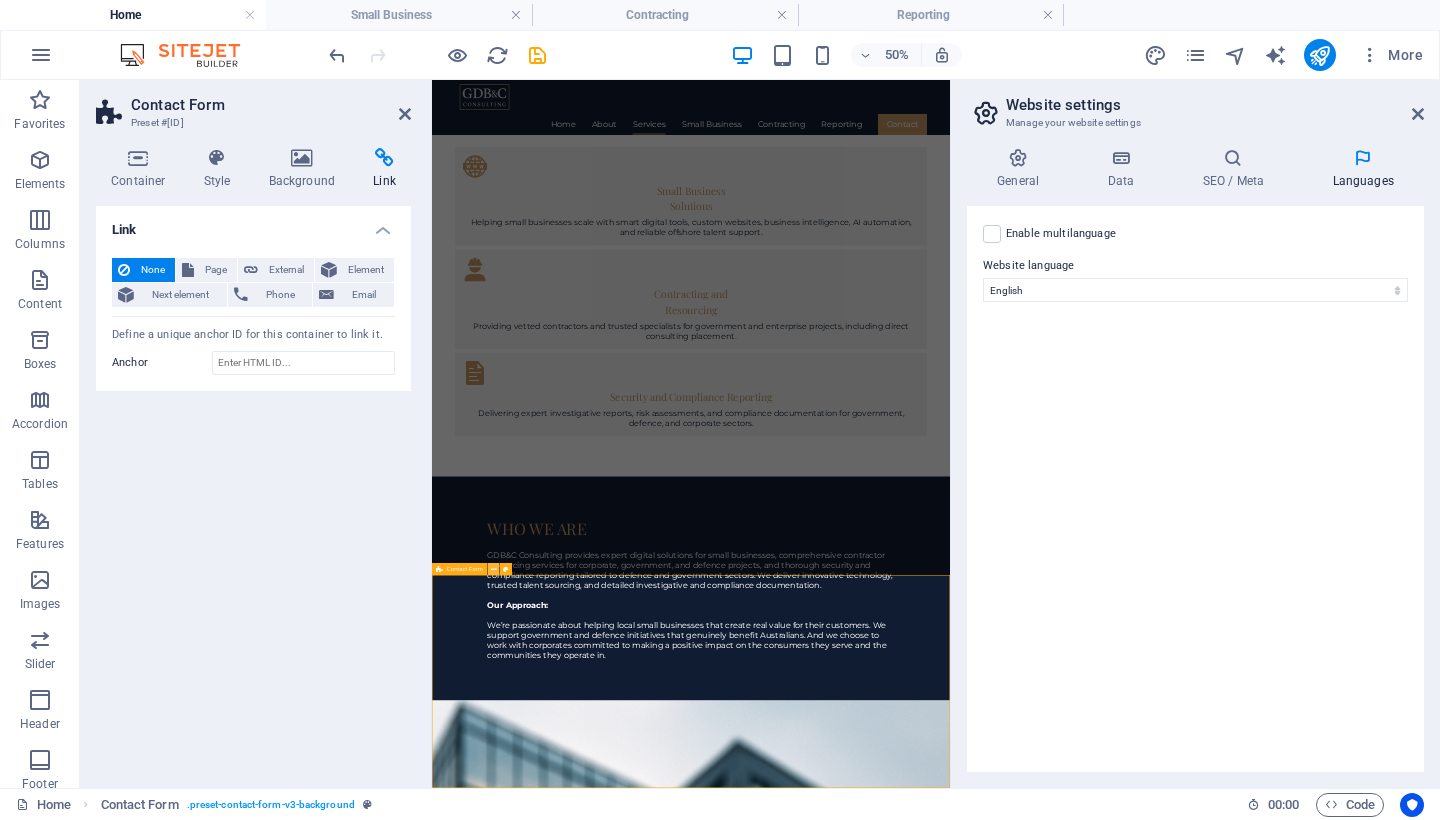click at bounding box center (493, 569) 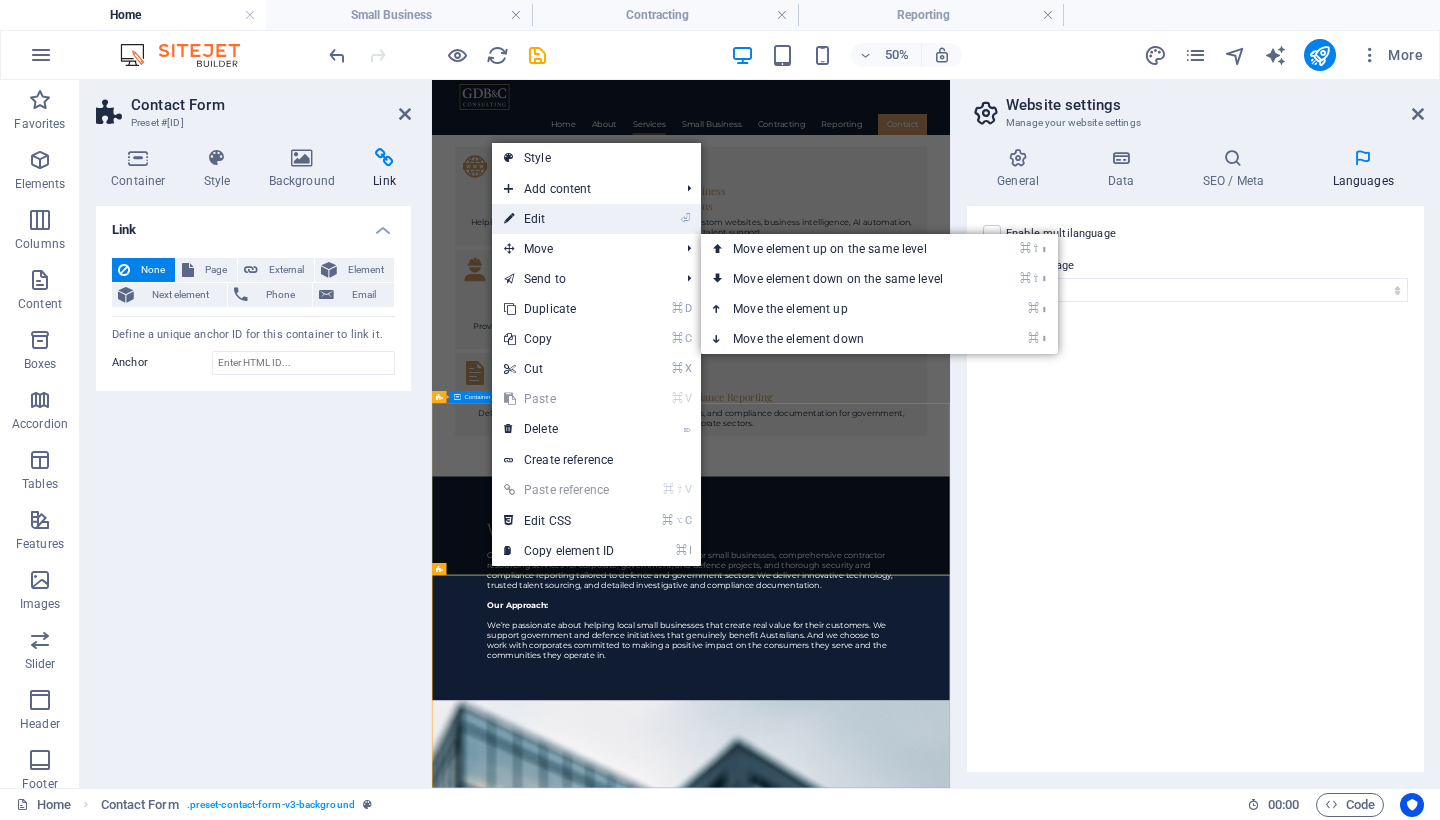 click on "⏎  Edit" at bounding box center [559, 219] 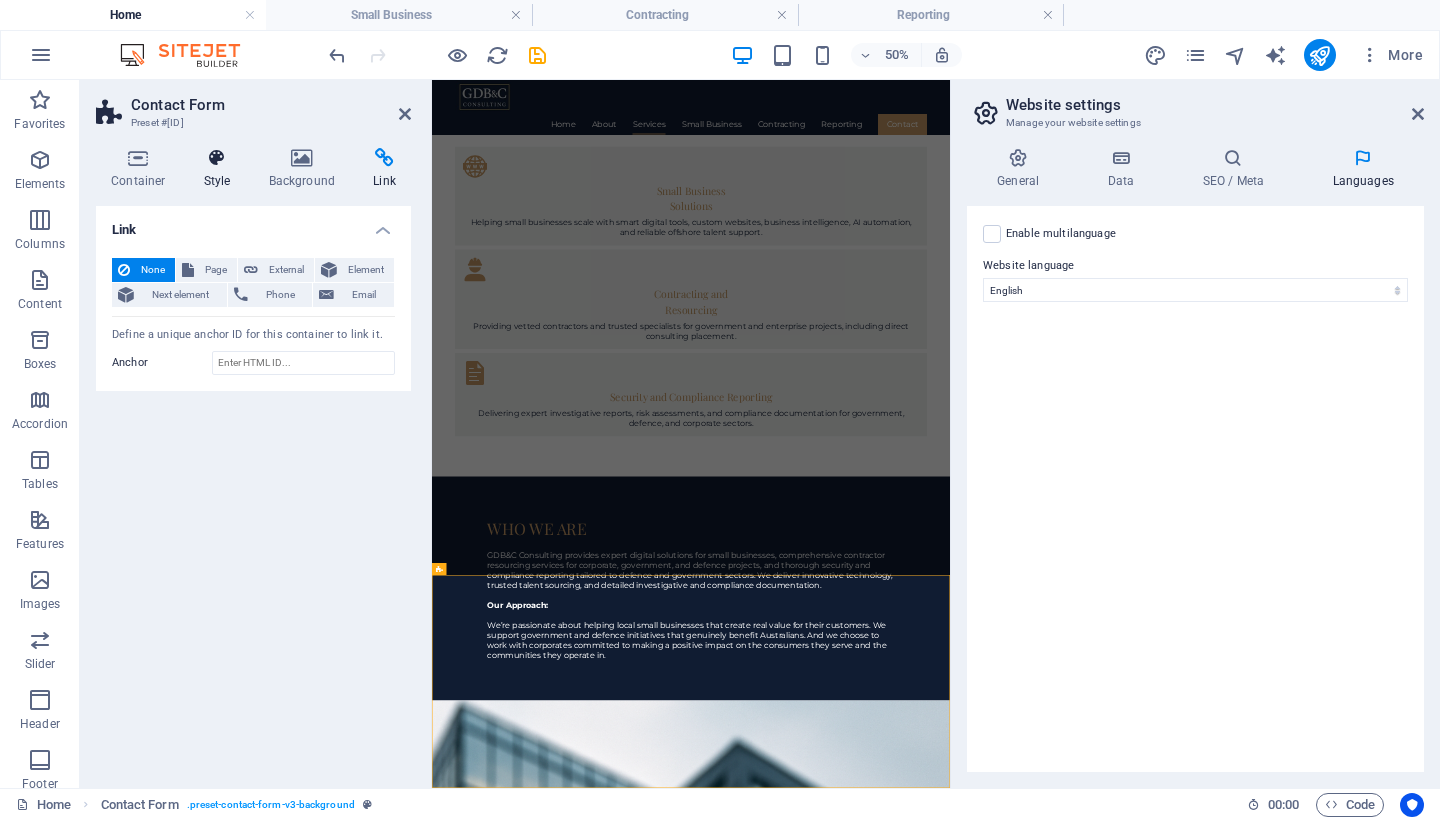click at bounding box center (217, 158) 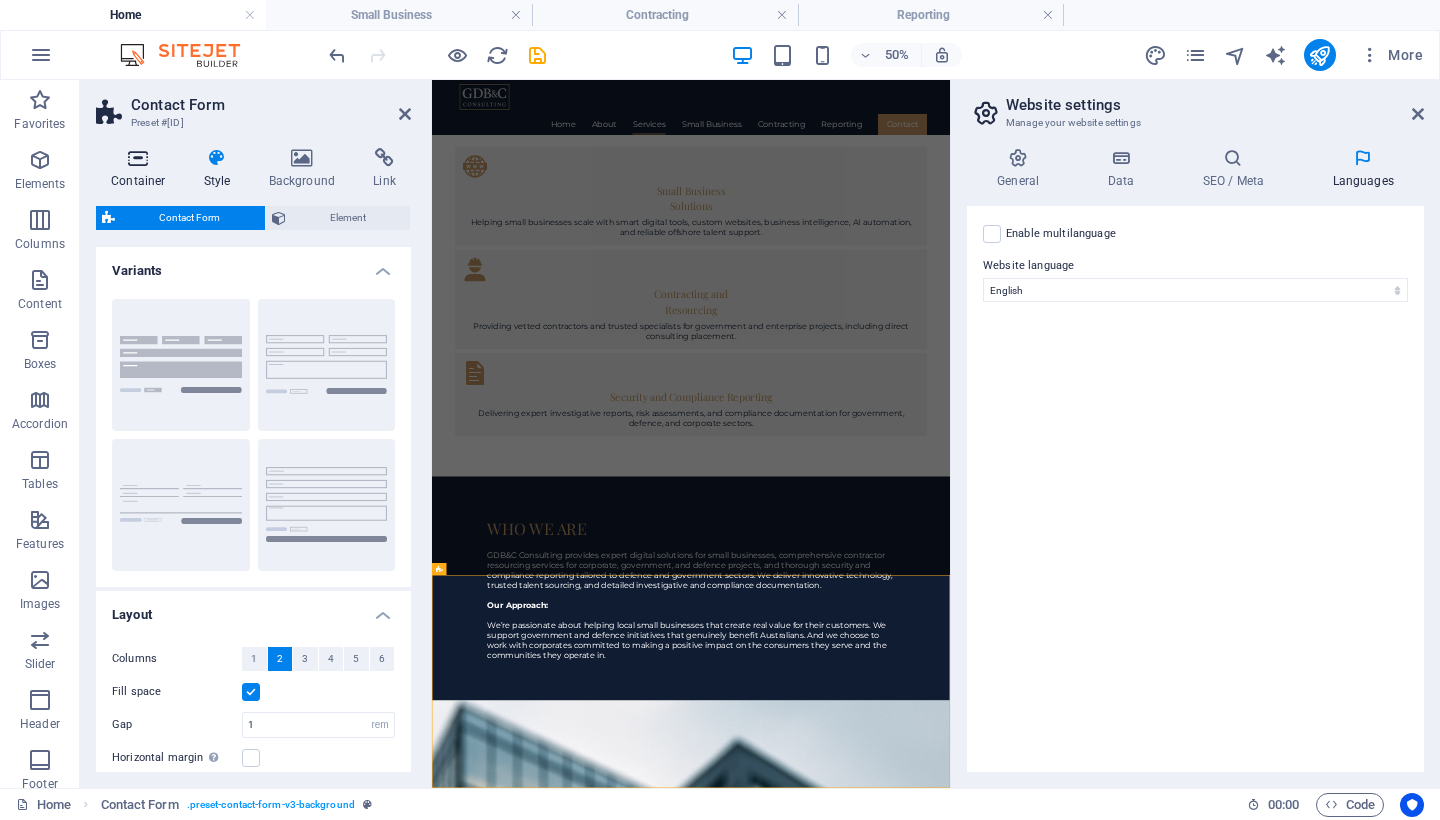 click at bounding box center (138, 158) 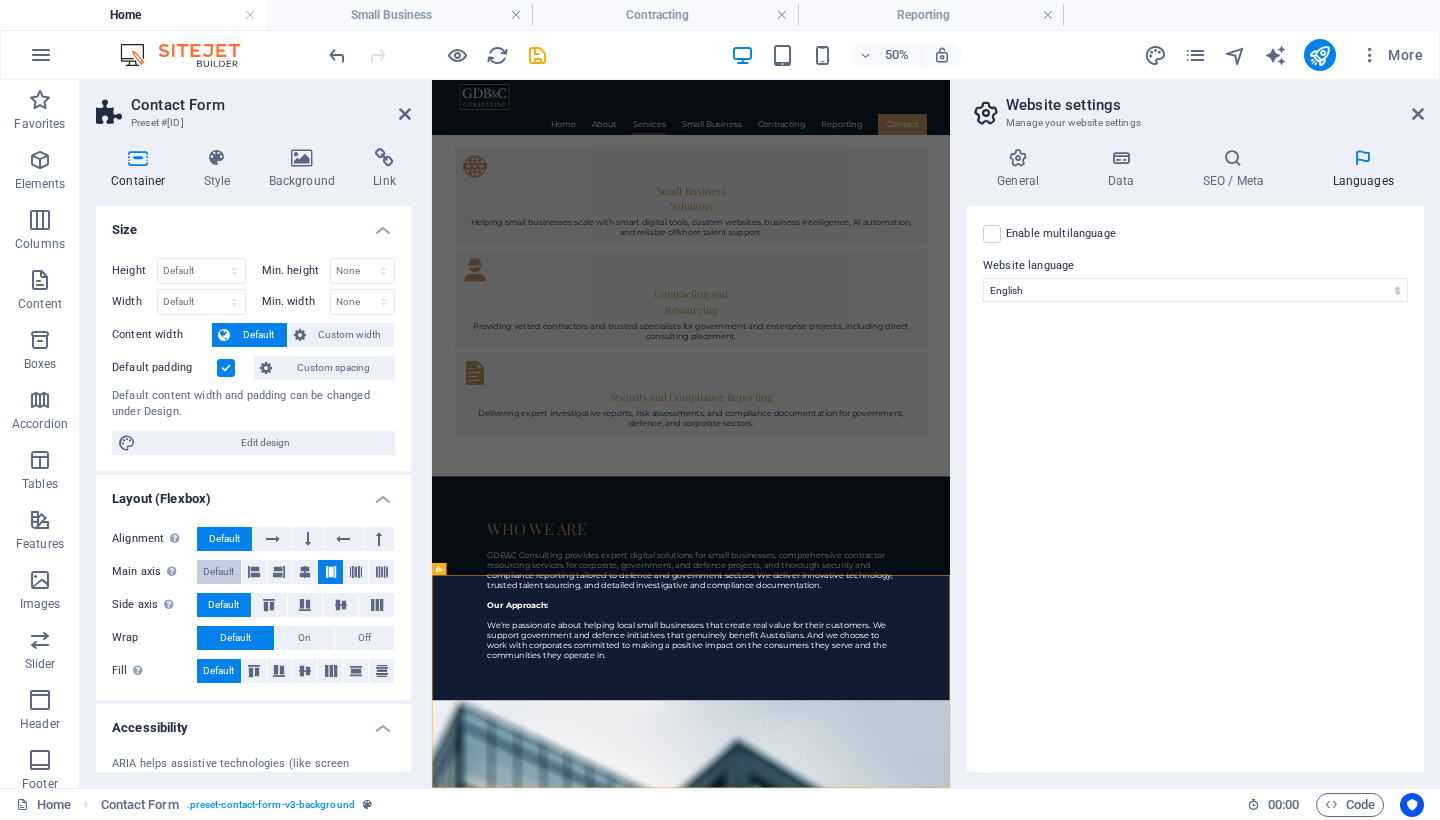 scroll, scrollTop: 0, scrollLeft: 0, axis: both 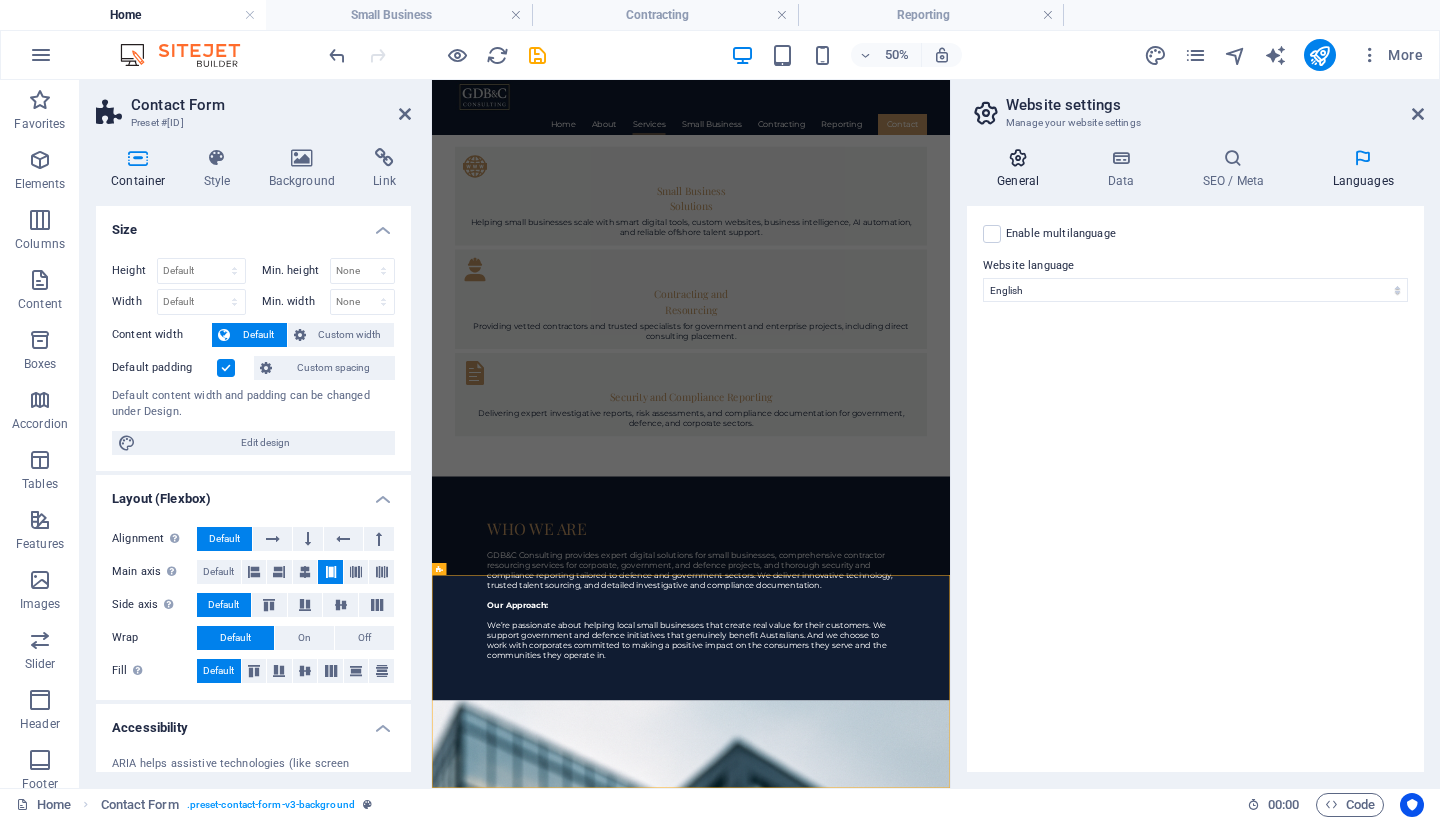 click at bounding box center (1018, 158) 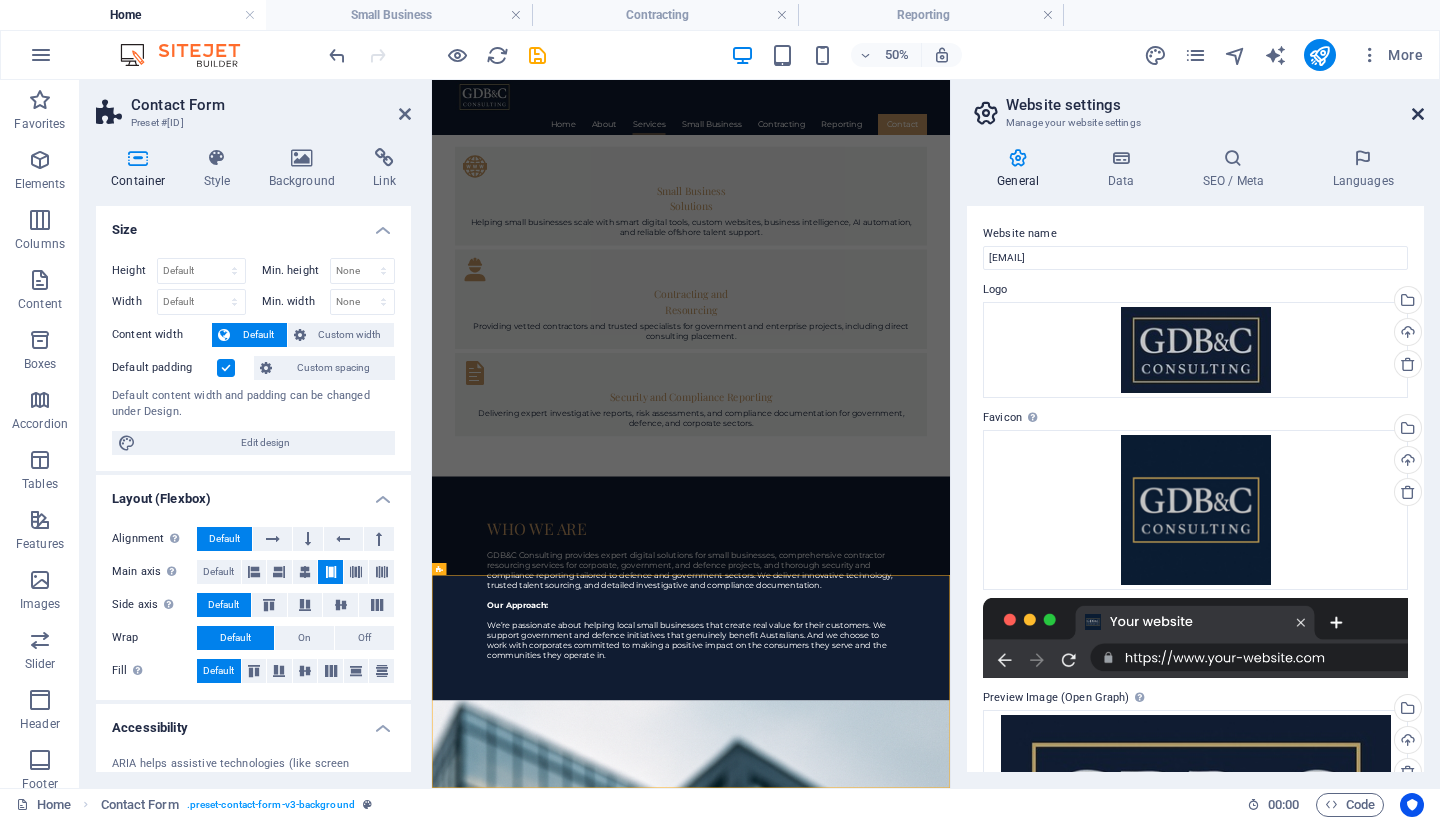 click at bounding box center [1418, 114] 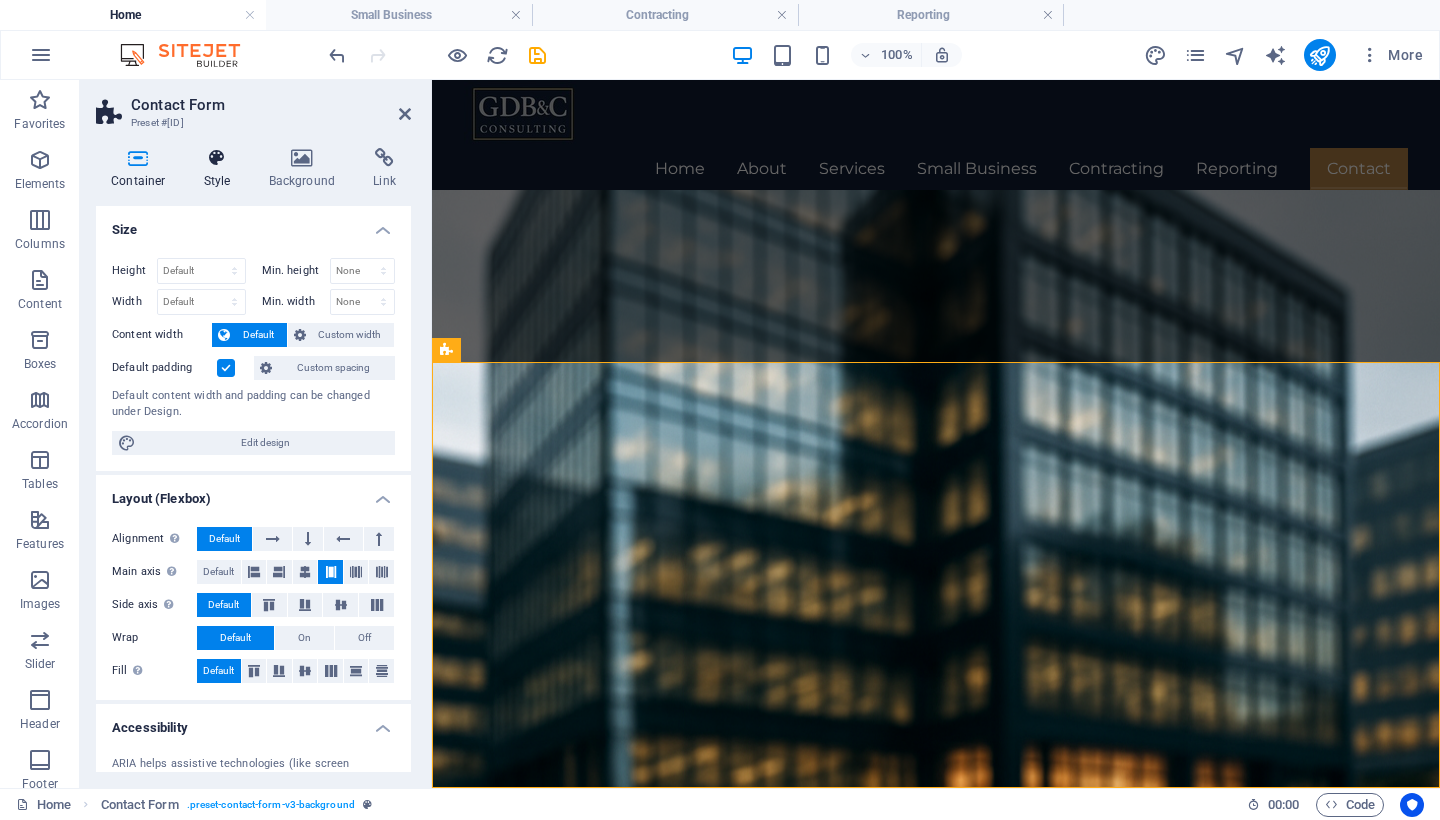 click at bounding box center [217, 158] 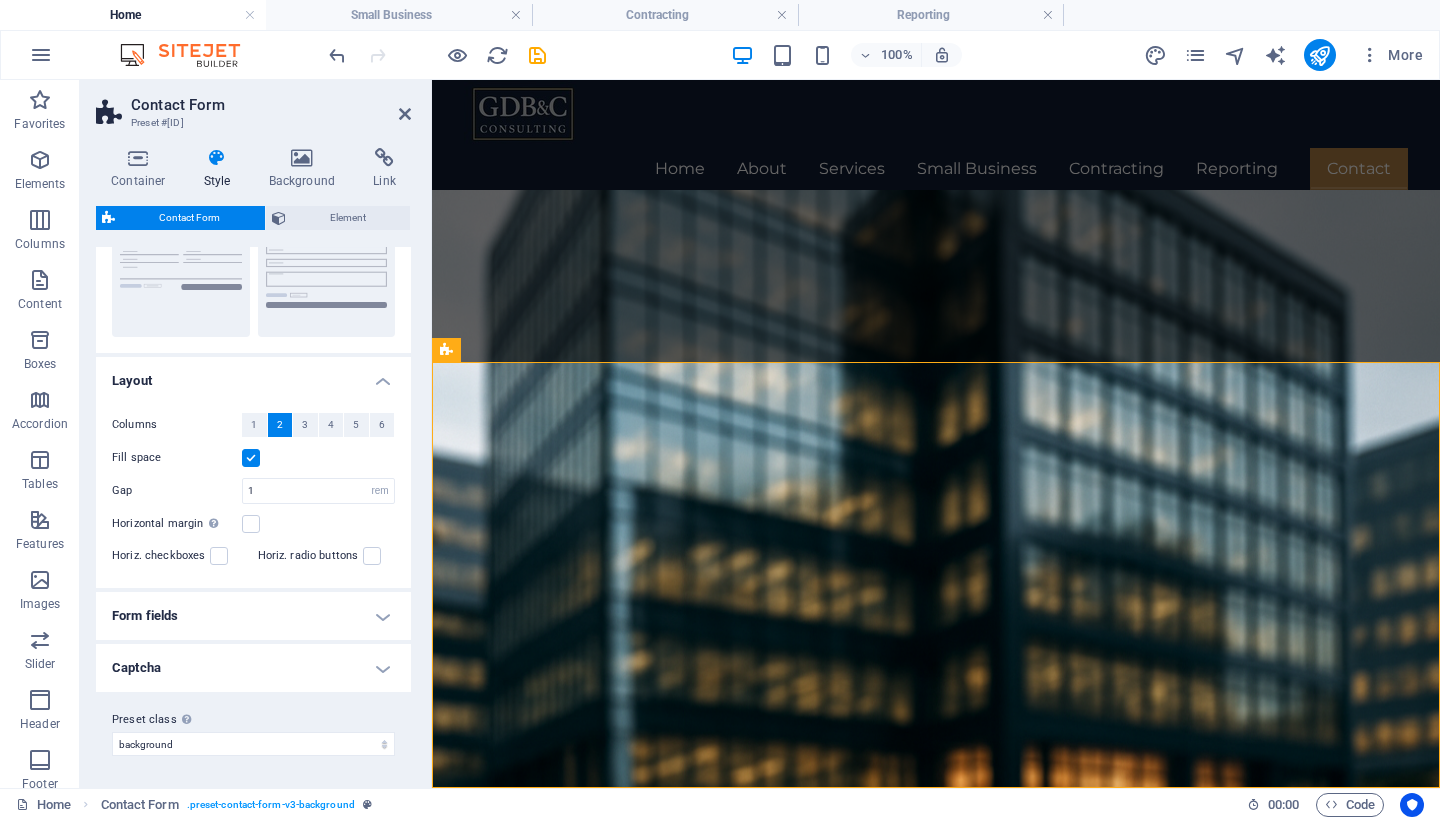 scroll, scrollTop: 233, scrollLeft: 0, axis: vertical 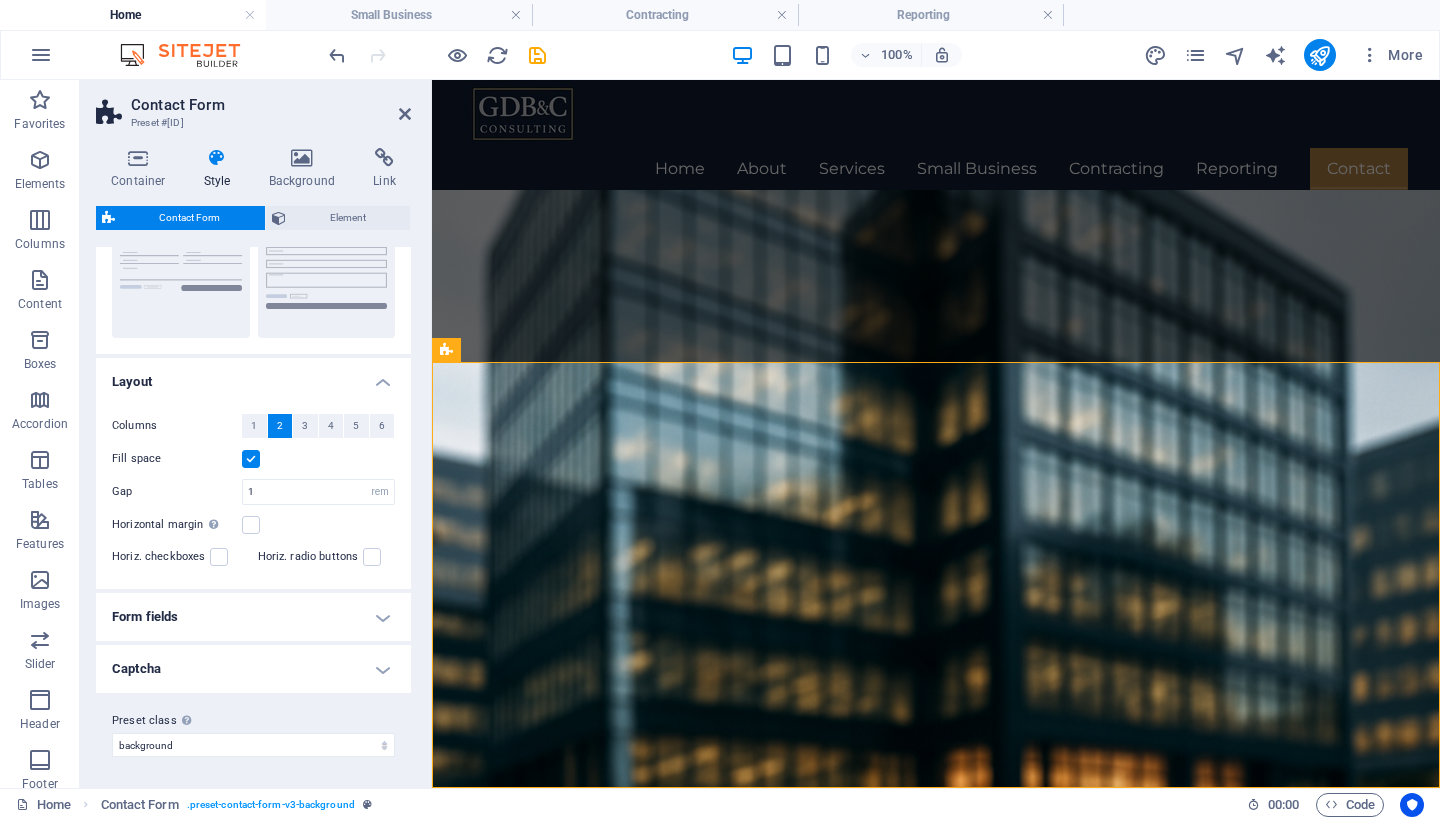 click on "Captcha" at bounding box center [253, 669] 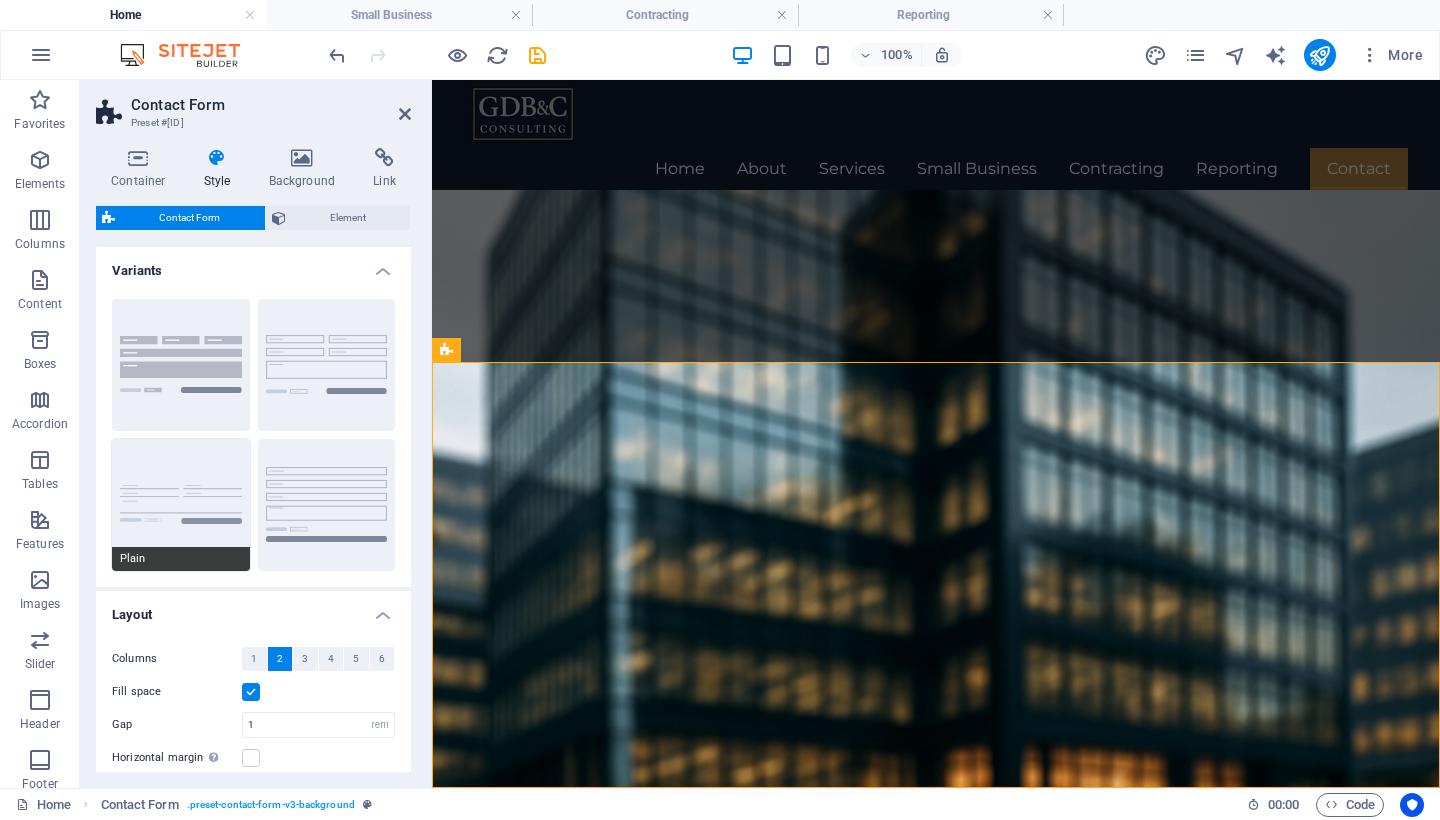 scroll, scrollTop: 0, scrollLeft: 0, axis: both 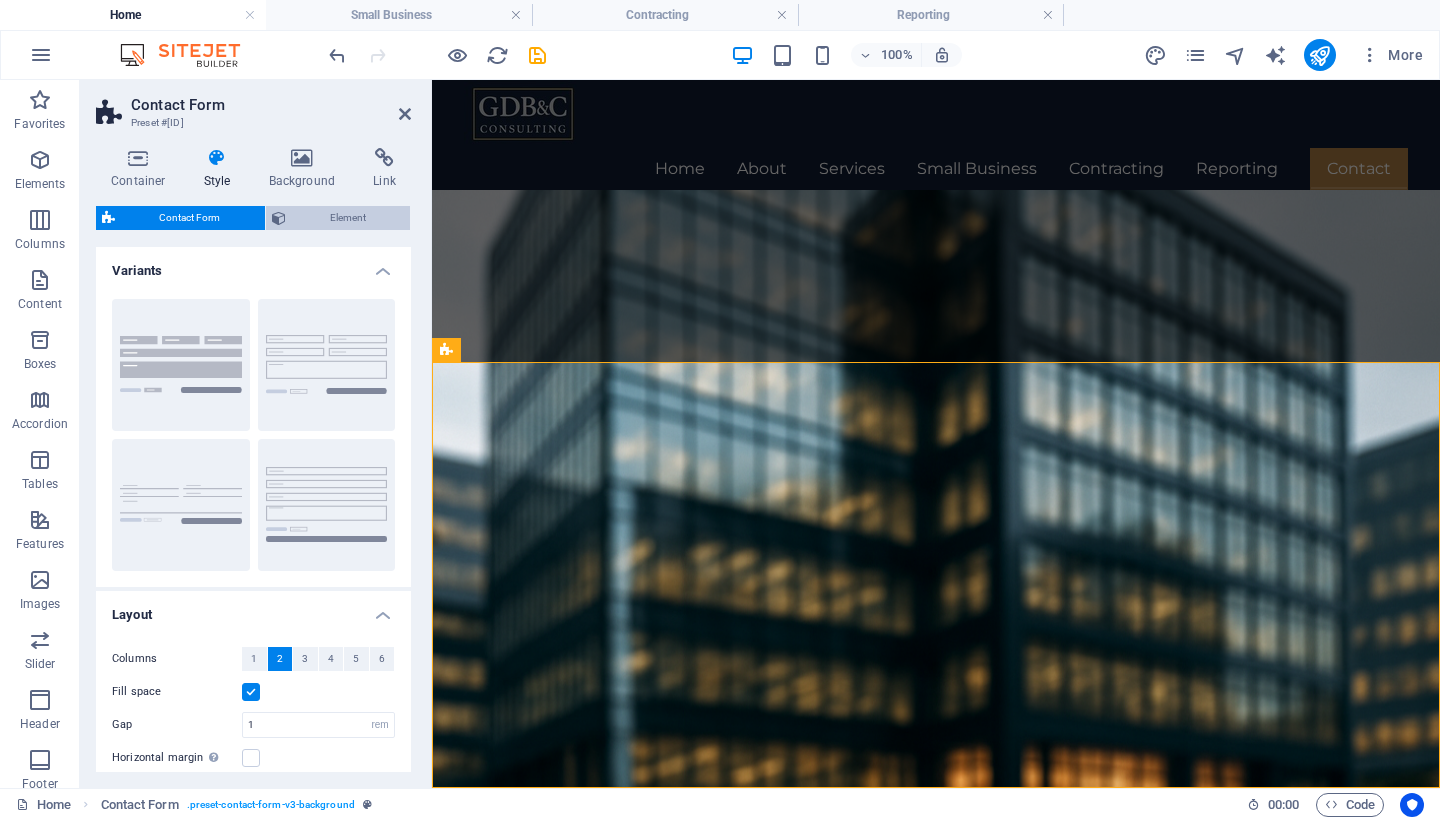 click on "Element" at bounding box center [348, 218] 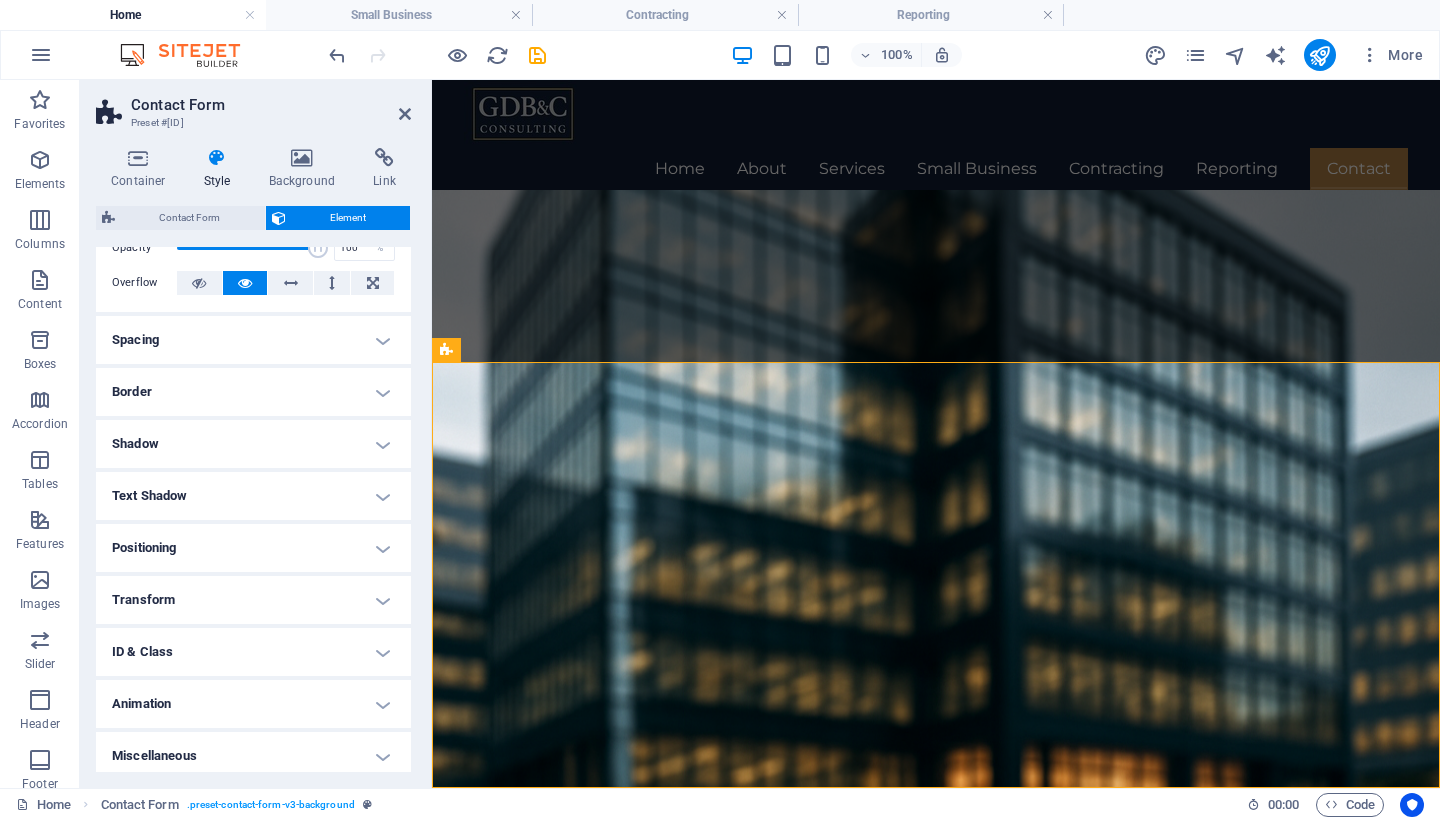 scroll, scrollTop: 0, scrollLeft: 0, axis: both 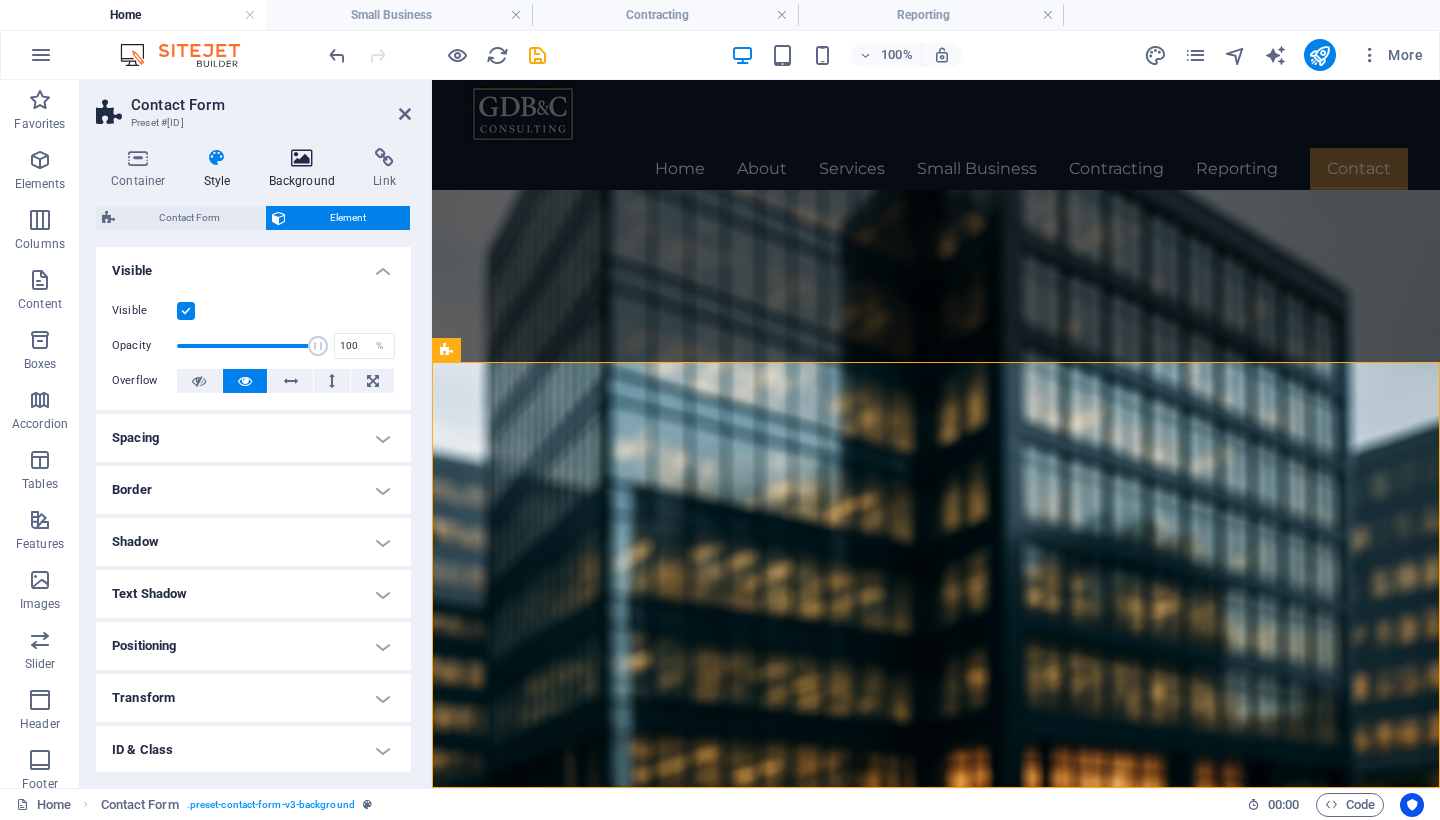 click at bounding box center [302, 158] 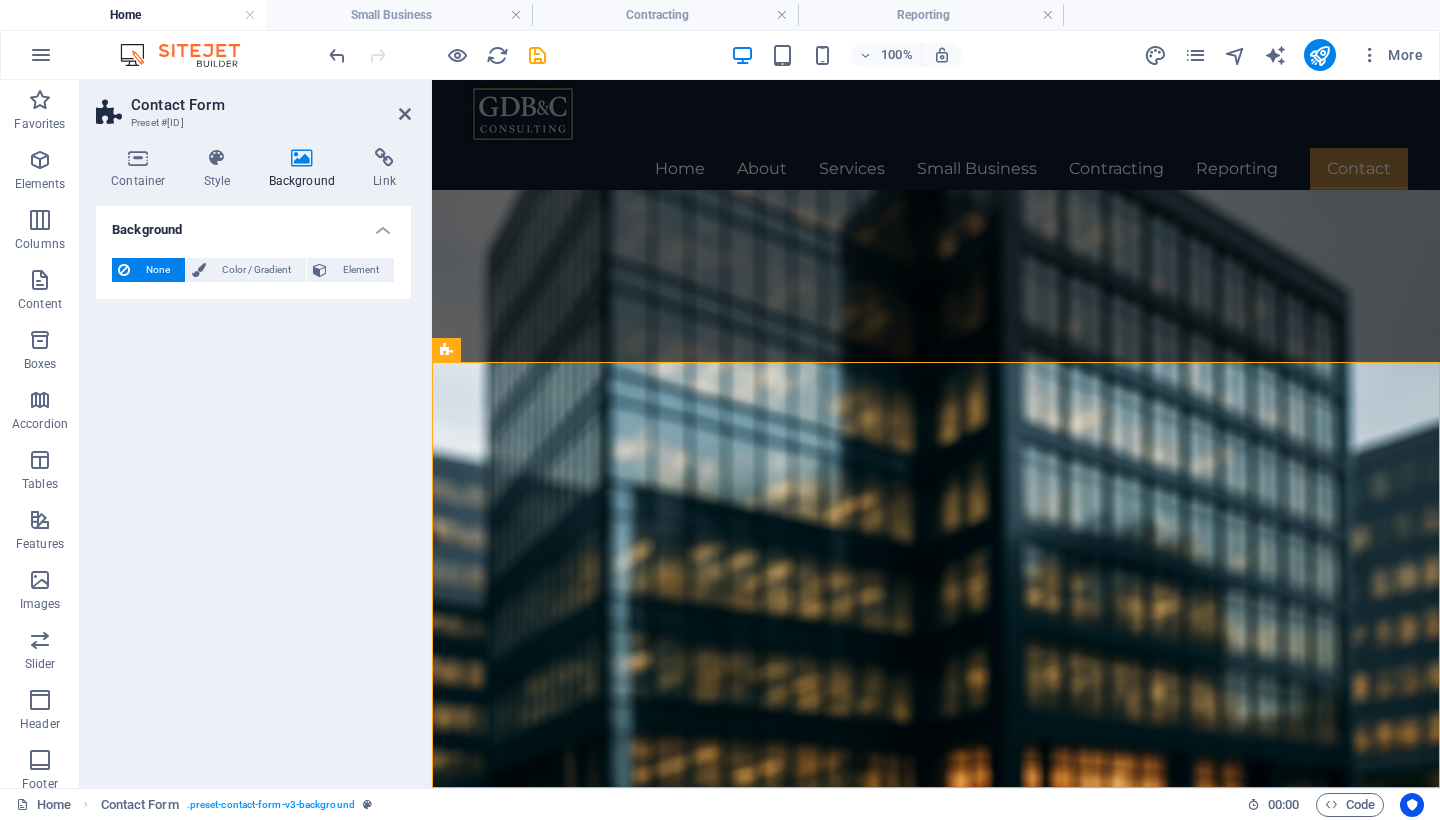 click at bounding box center (302, 158) 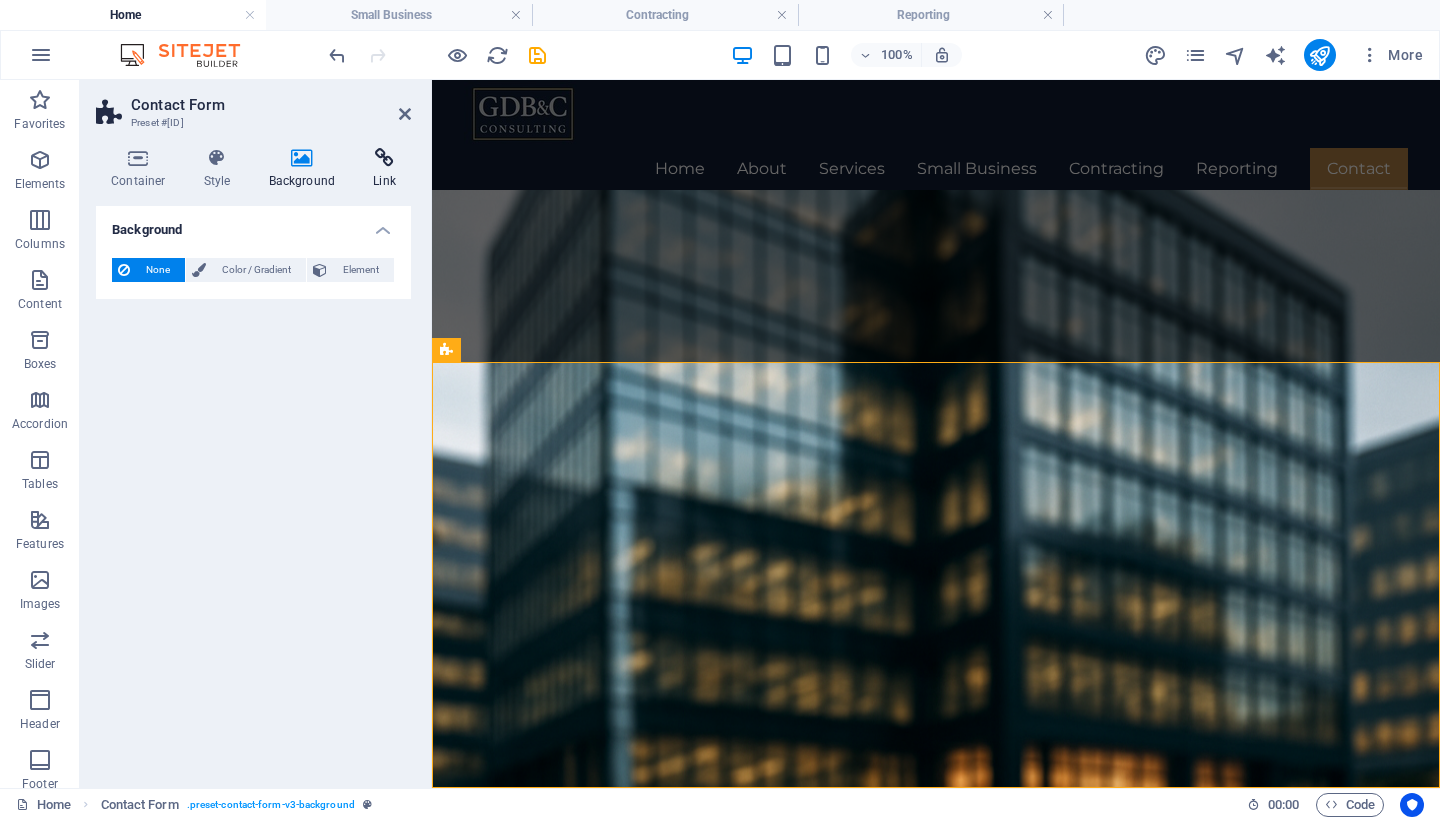 click at bounding box center [384, 158] 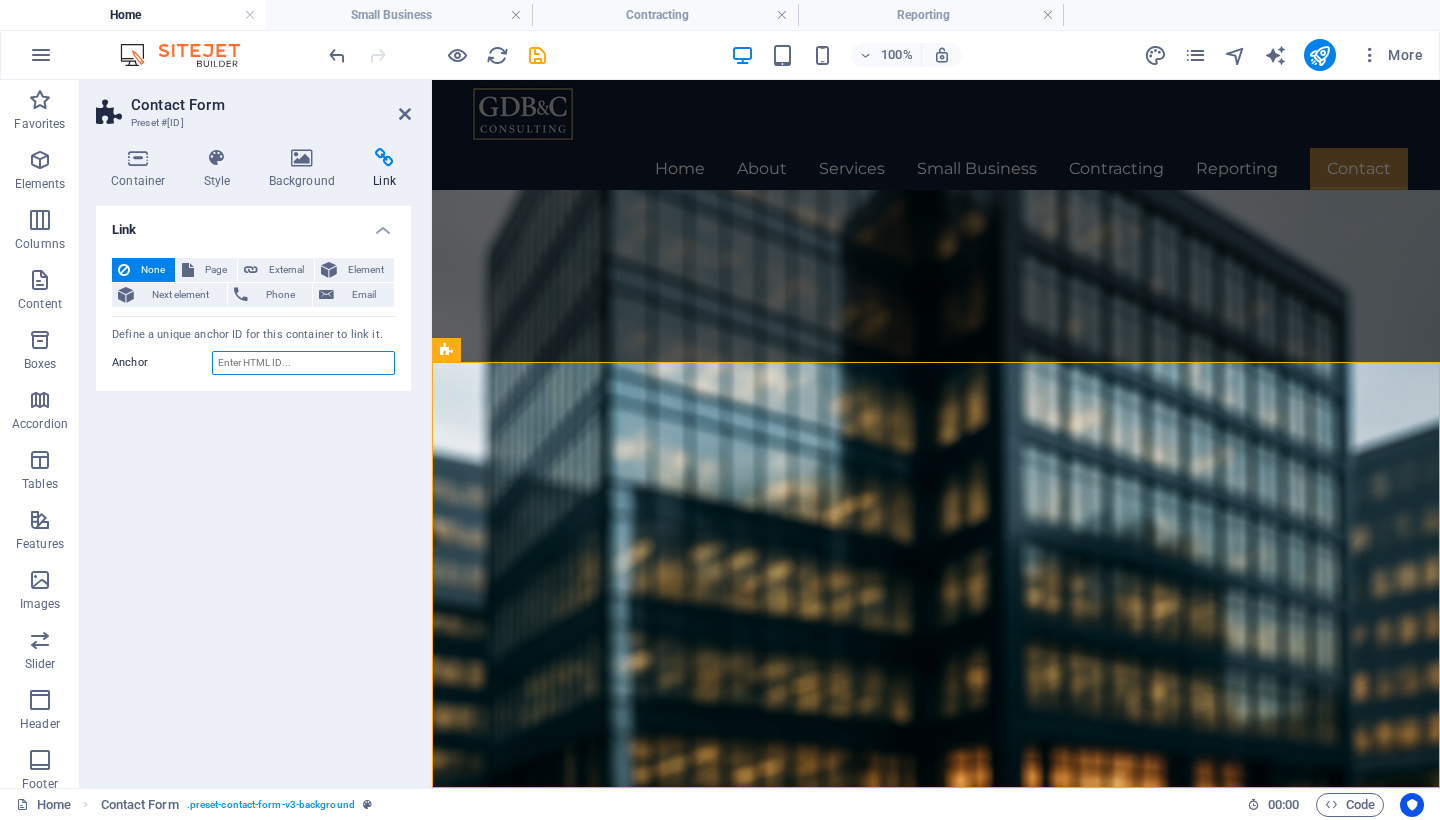 click on "Anchor" at bounding box center (303, 363) 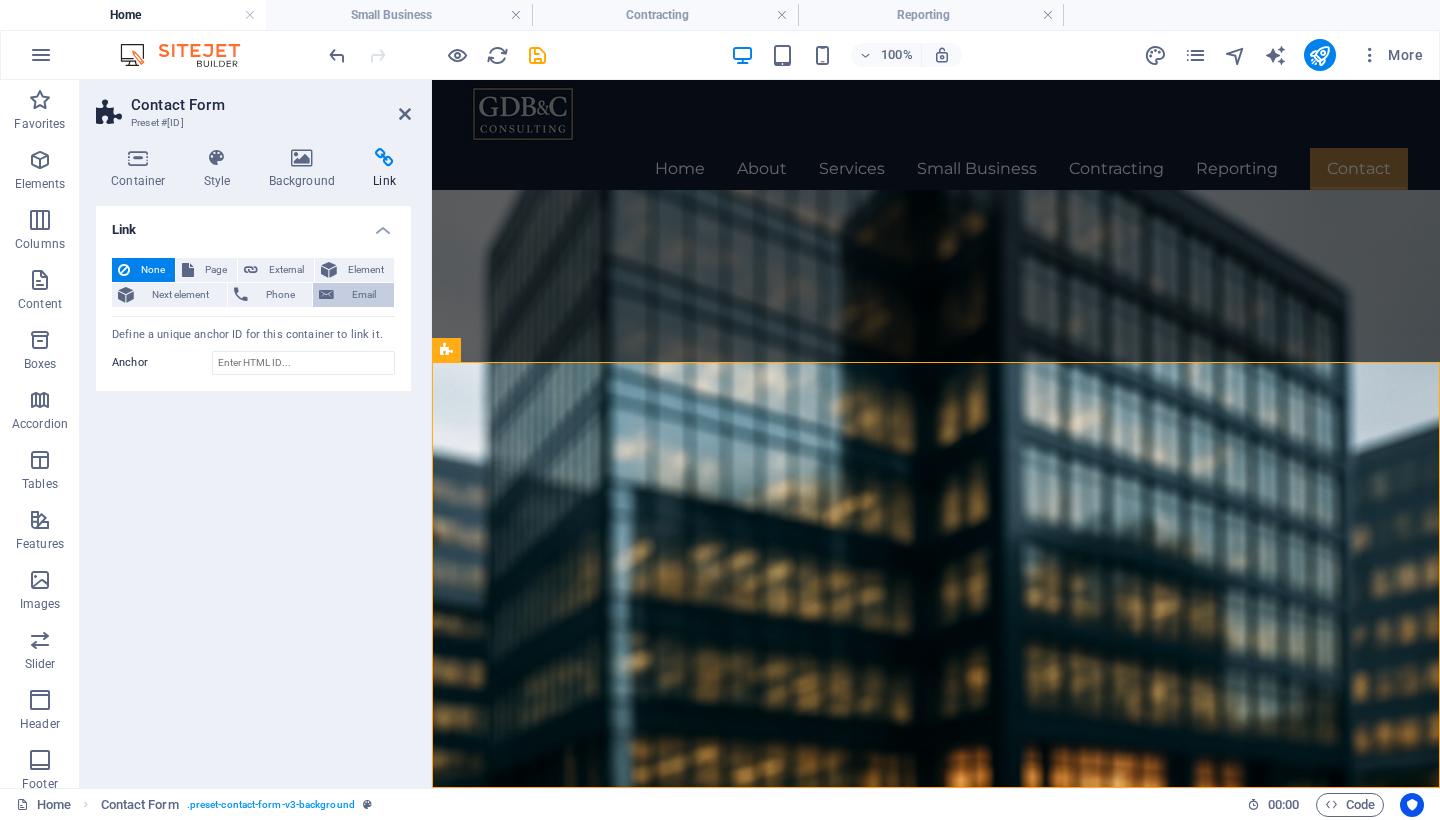 click on "Email" at bounding box center [364, 295] 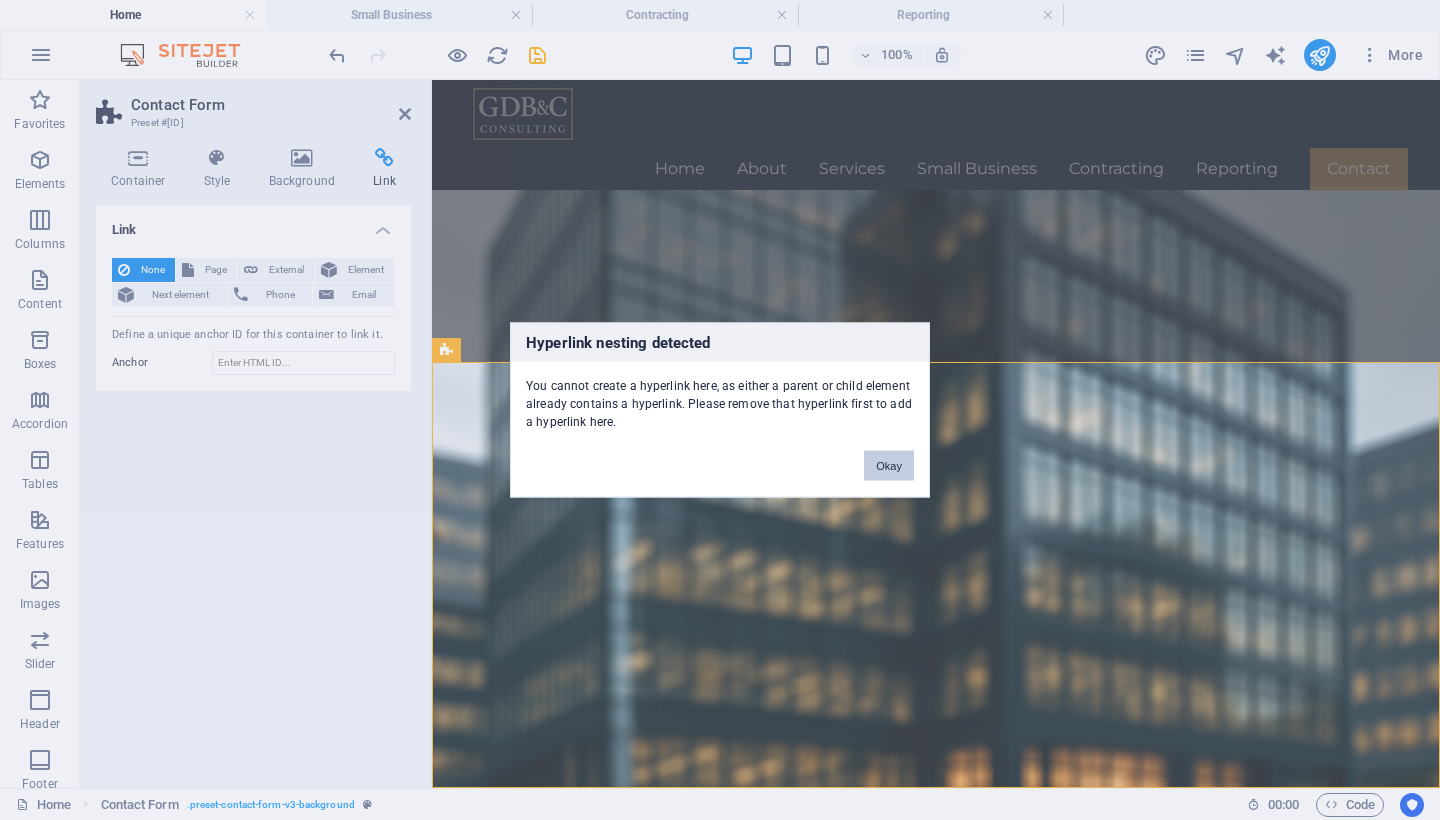 click on "Okay" at bounding box center [889, 466] 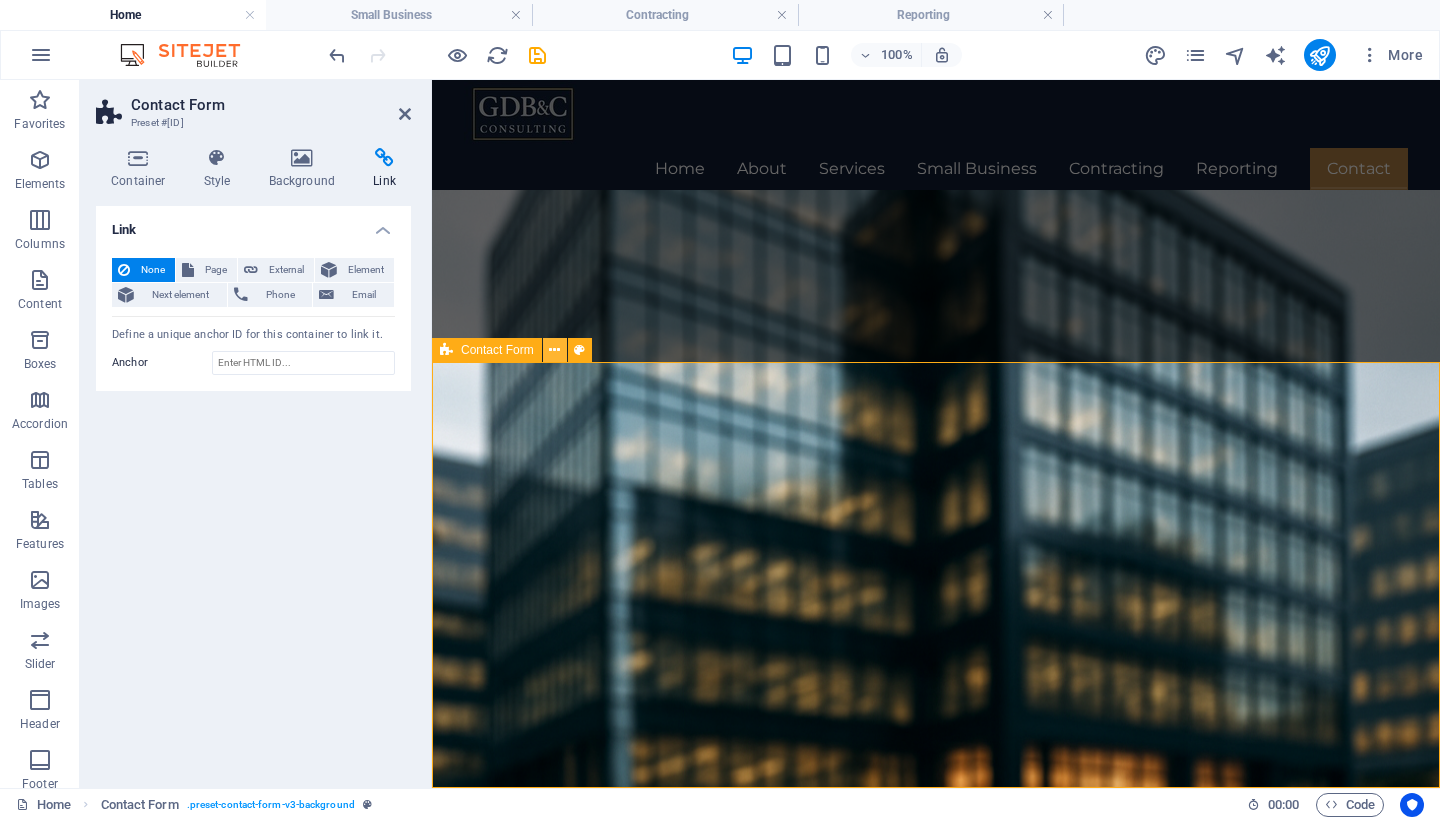 click at bounding box center (554, 350) 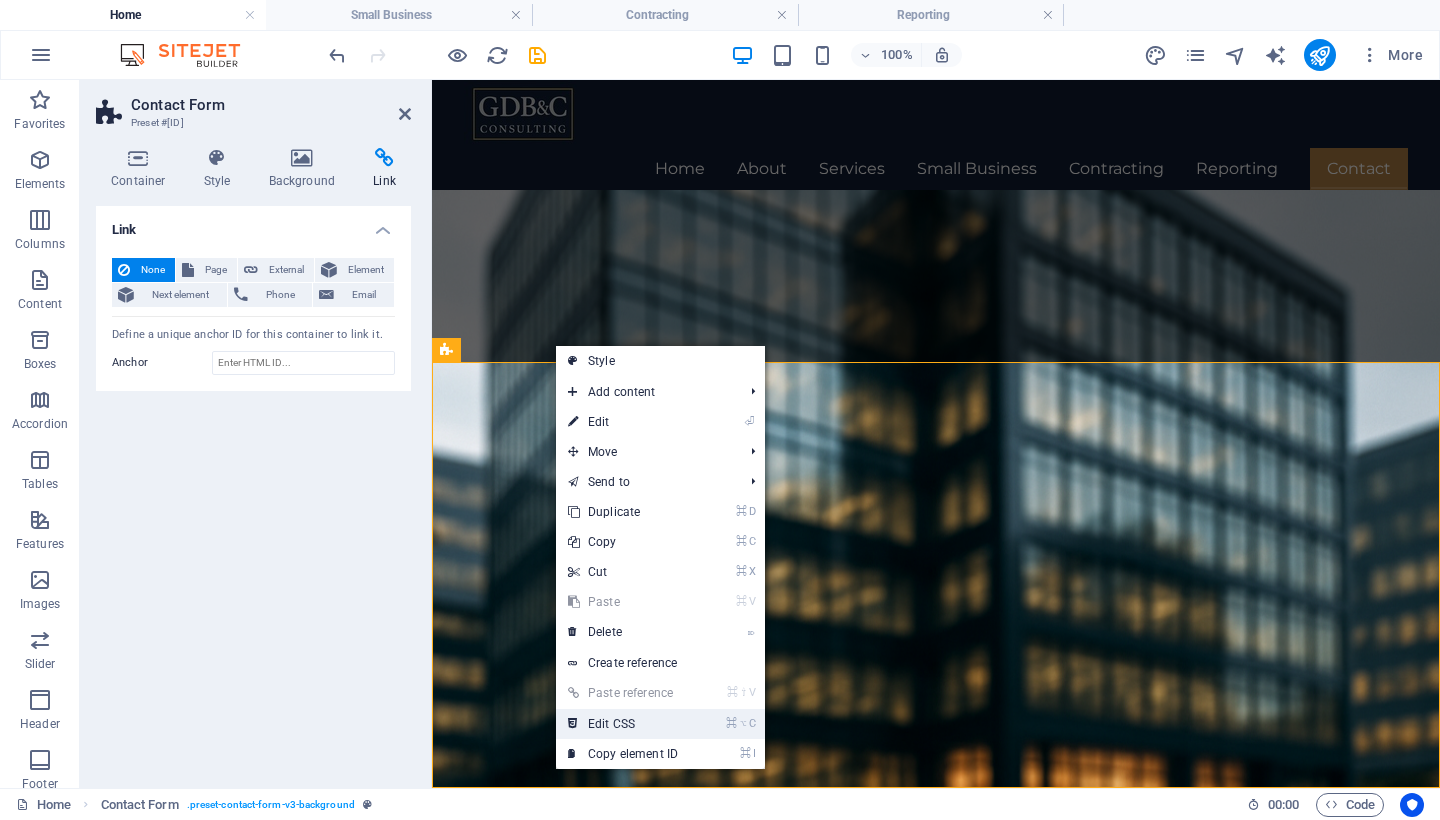 click on "⌘ ⌥ C  Edit CSS" at bounding box center (623, 724) 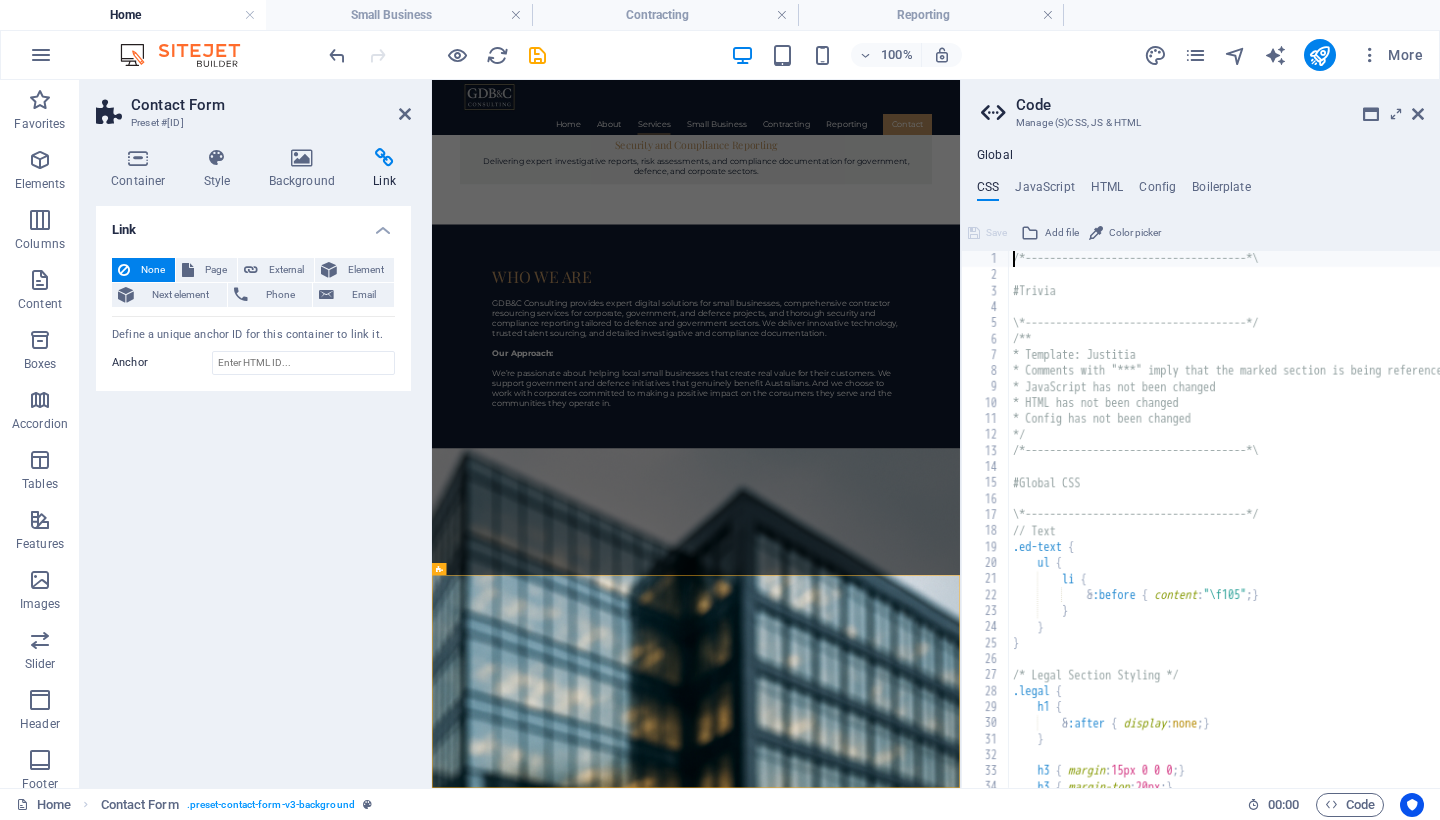 type on "@include contact-form-v3(" 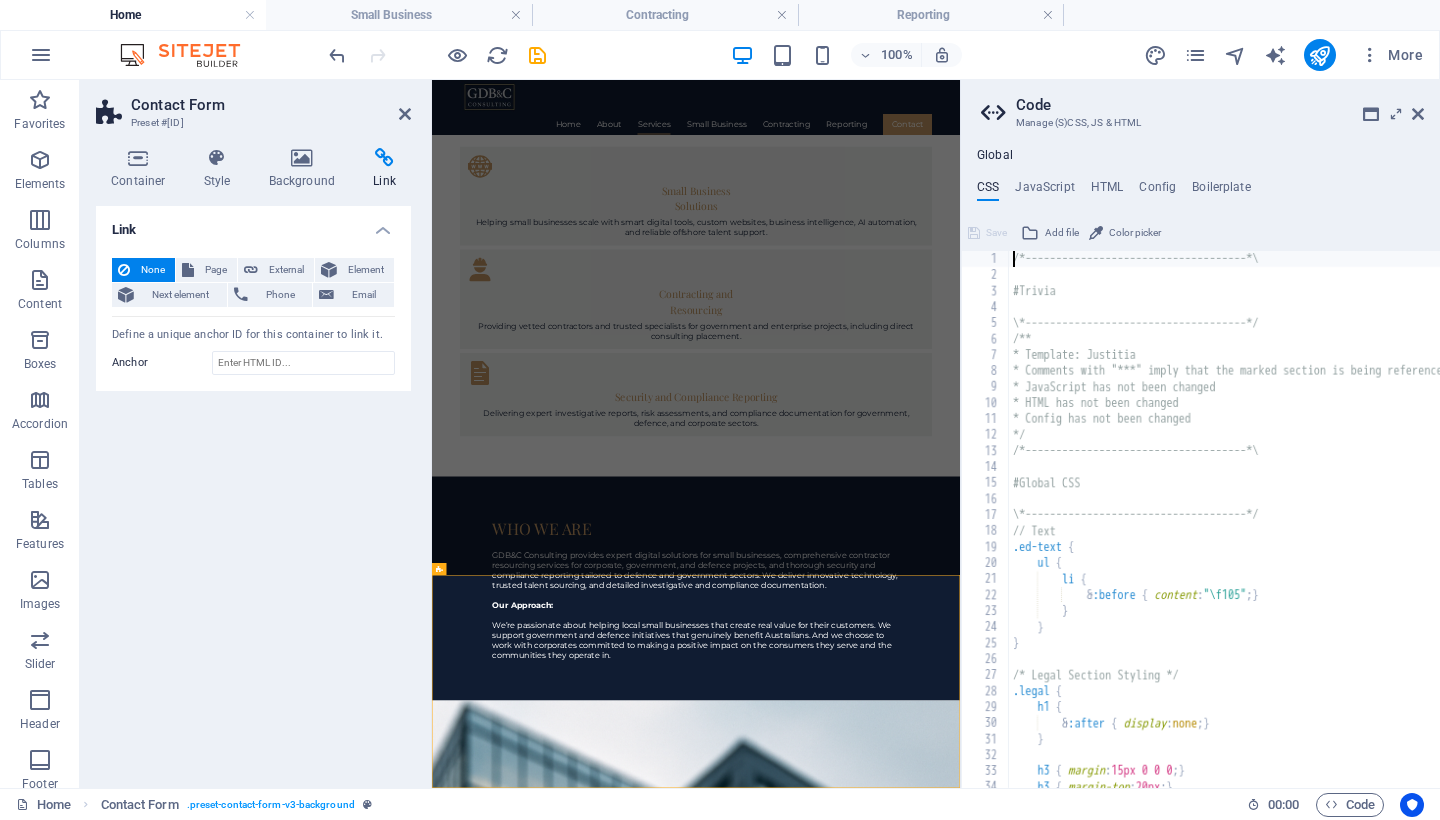 scroll, scrollTop: 1078, scrollLeft: 0, axis: vertical 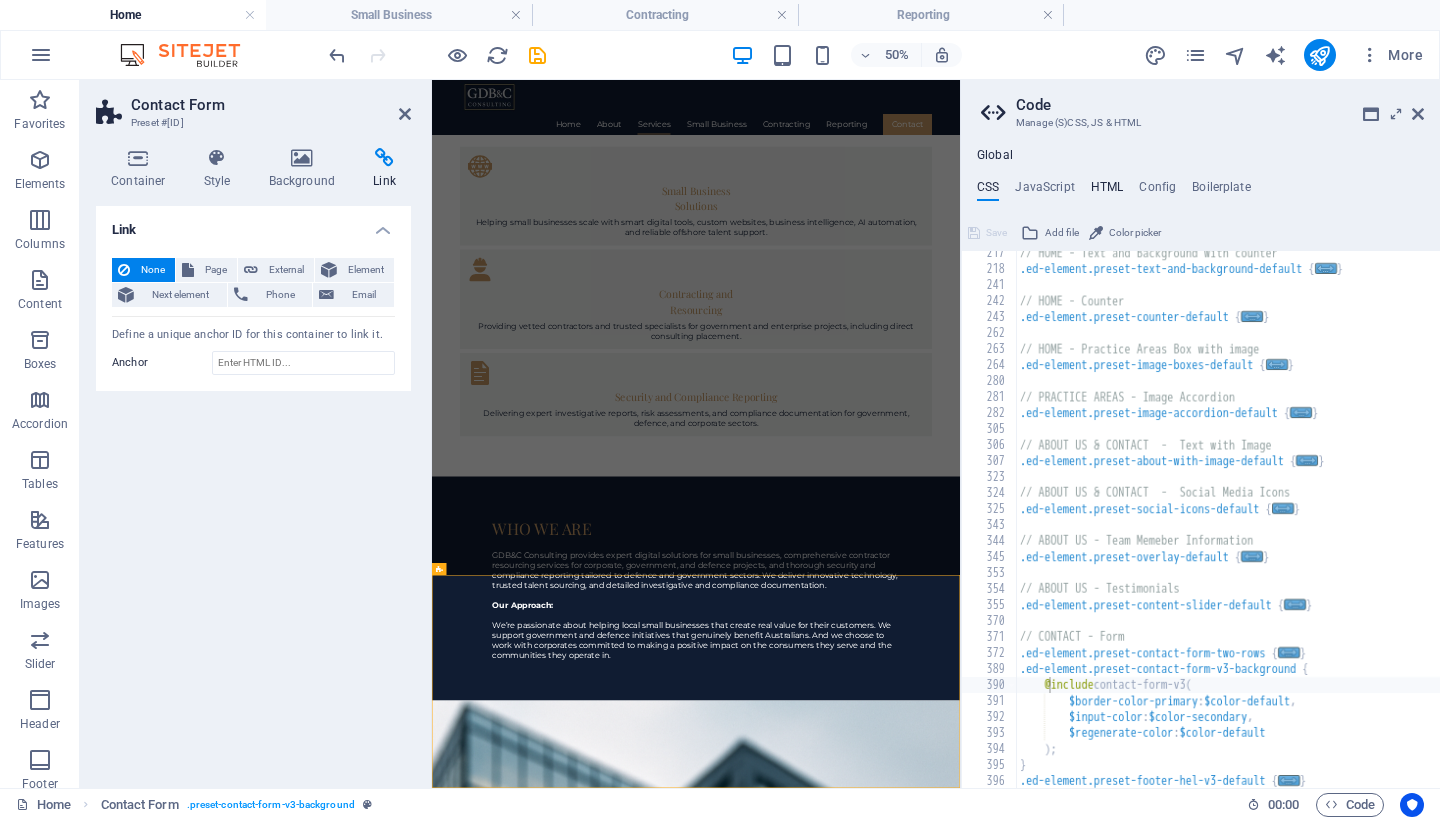 click on "HTML" at bounding box center (1107, 191) 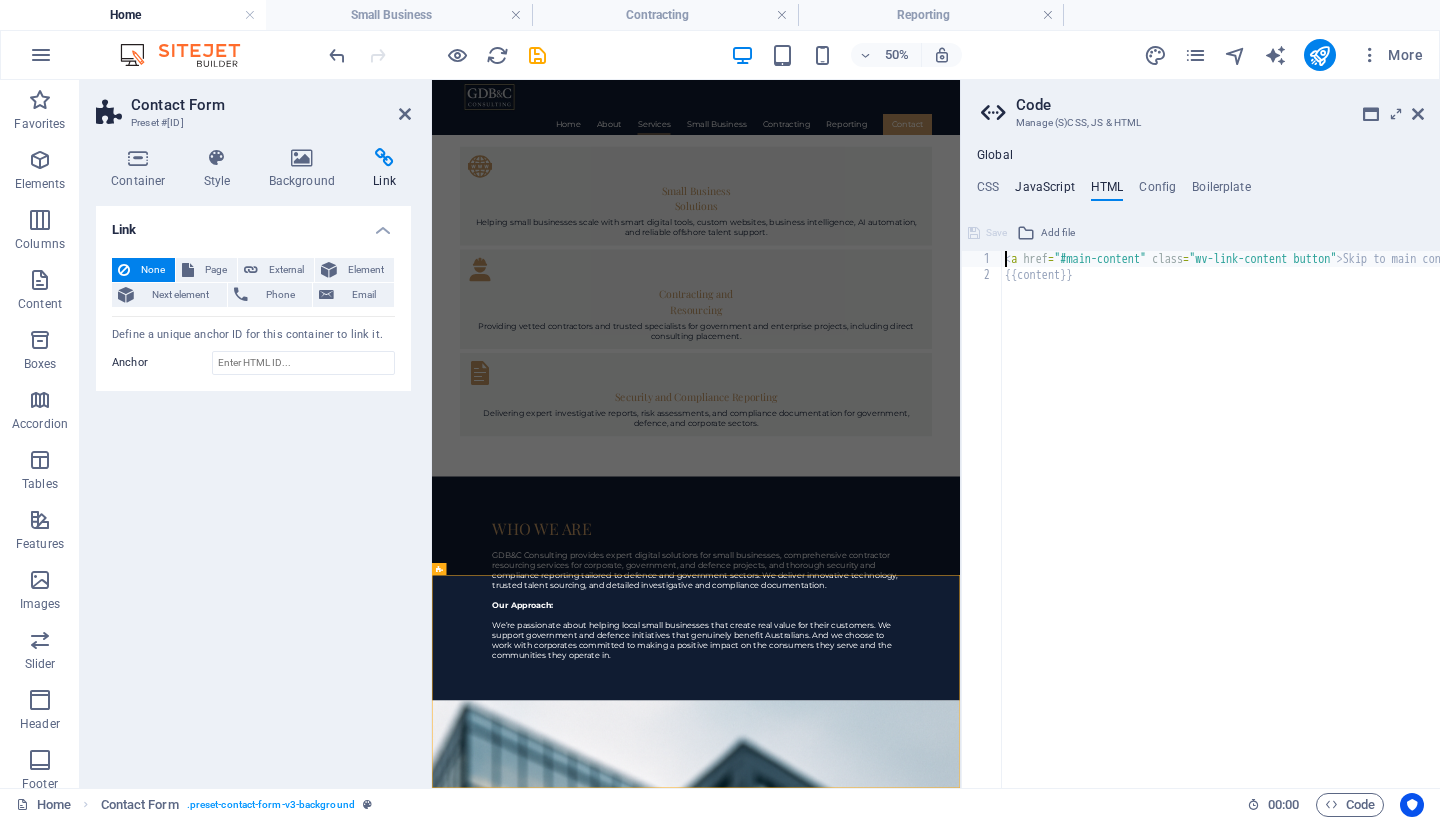 click on "JavaScript" at bounding box center (1044, 191) 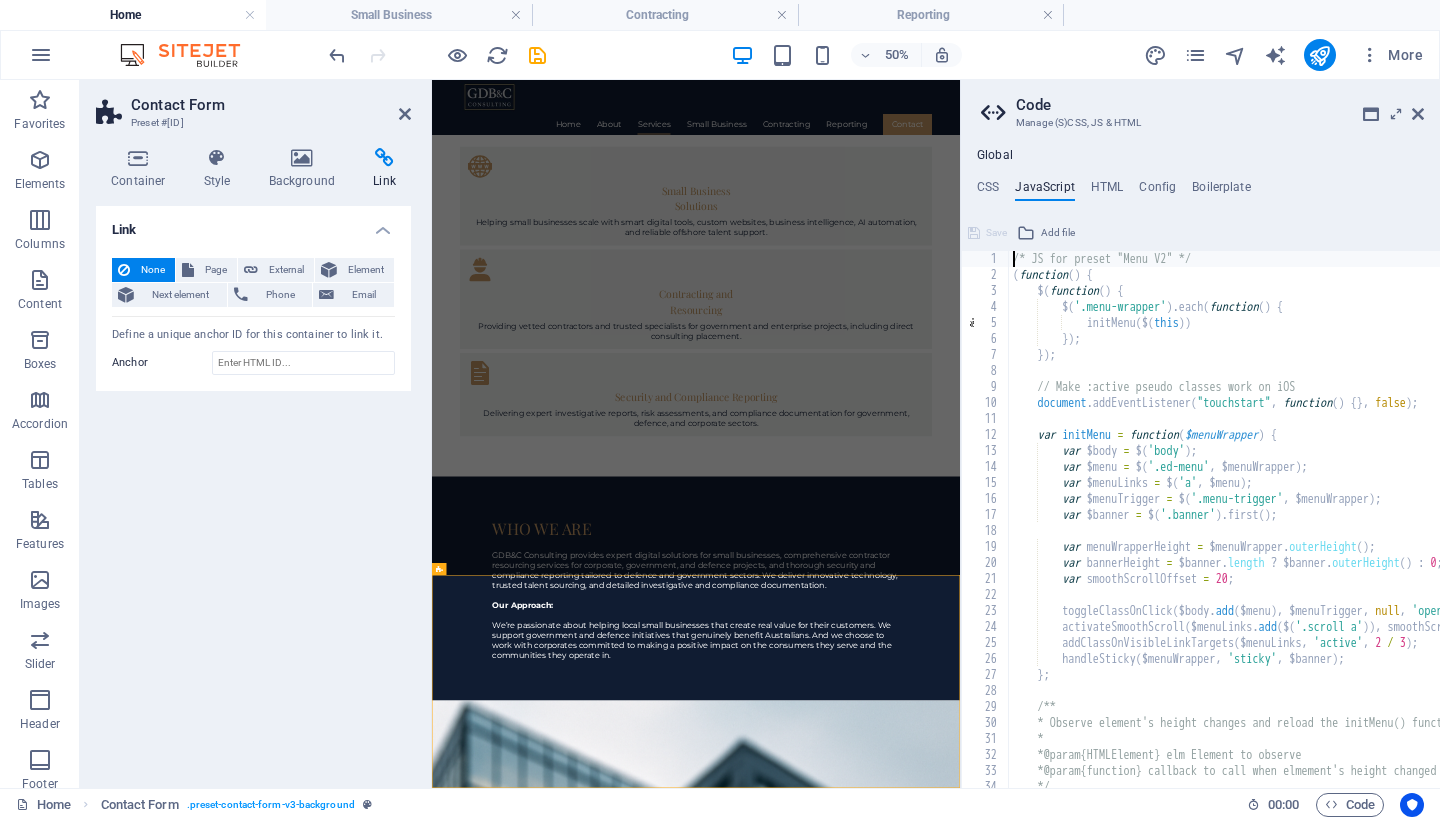 scroll, scrollTop: 42, scrollLeft: 0, axis: vertical 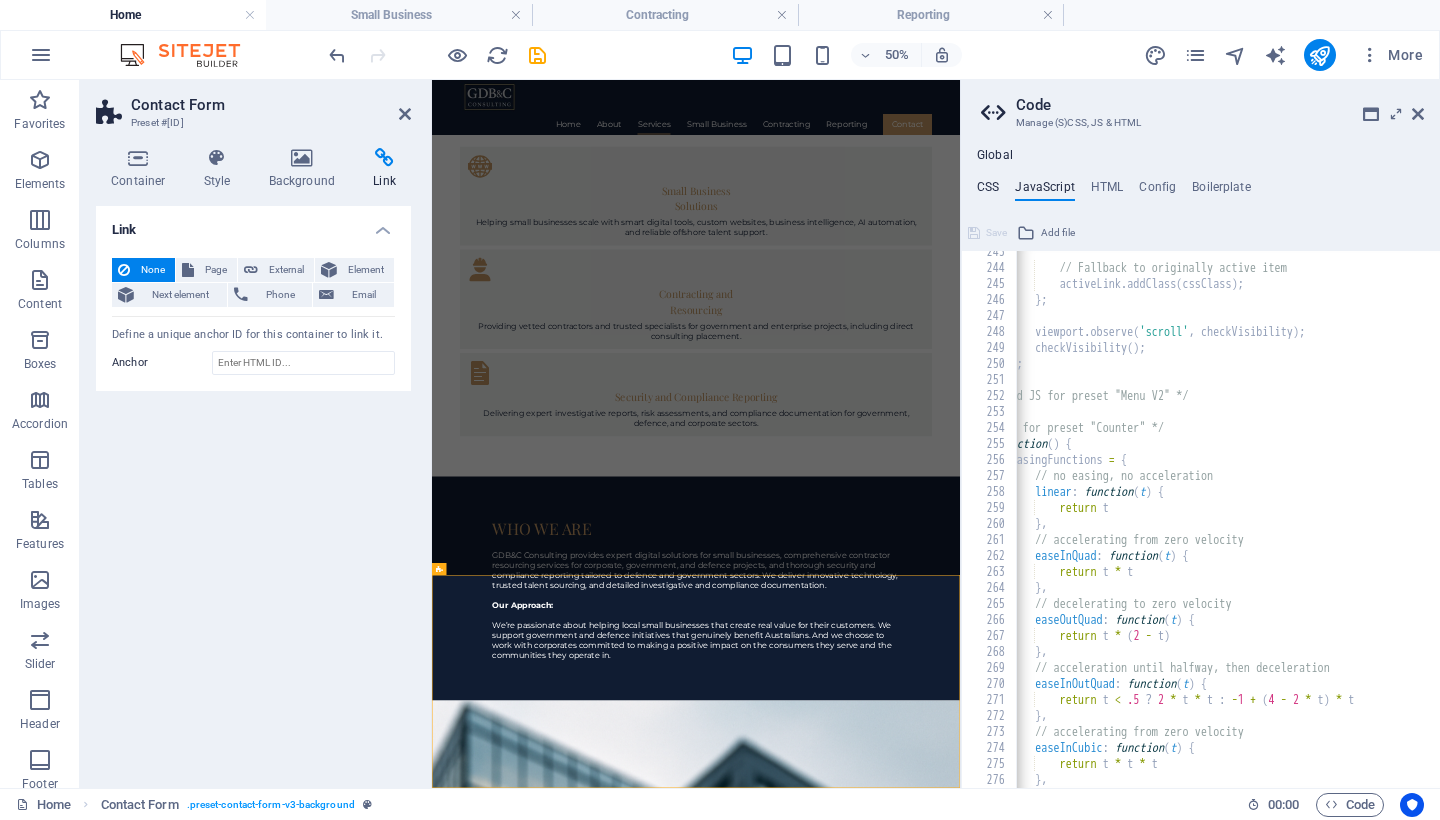 click on "CSS" at bounding box center (988, 191) 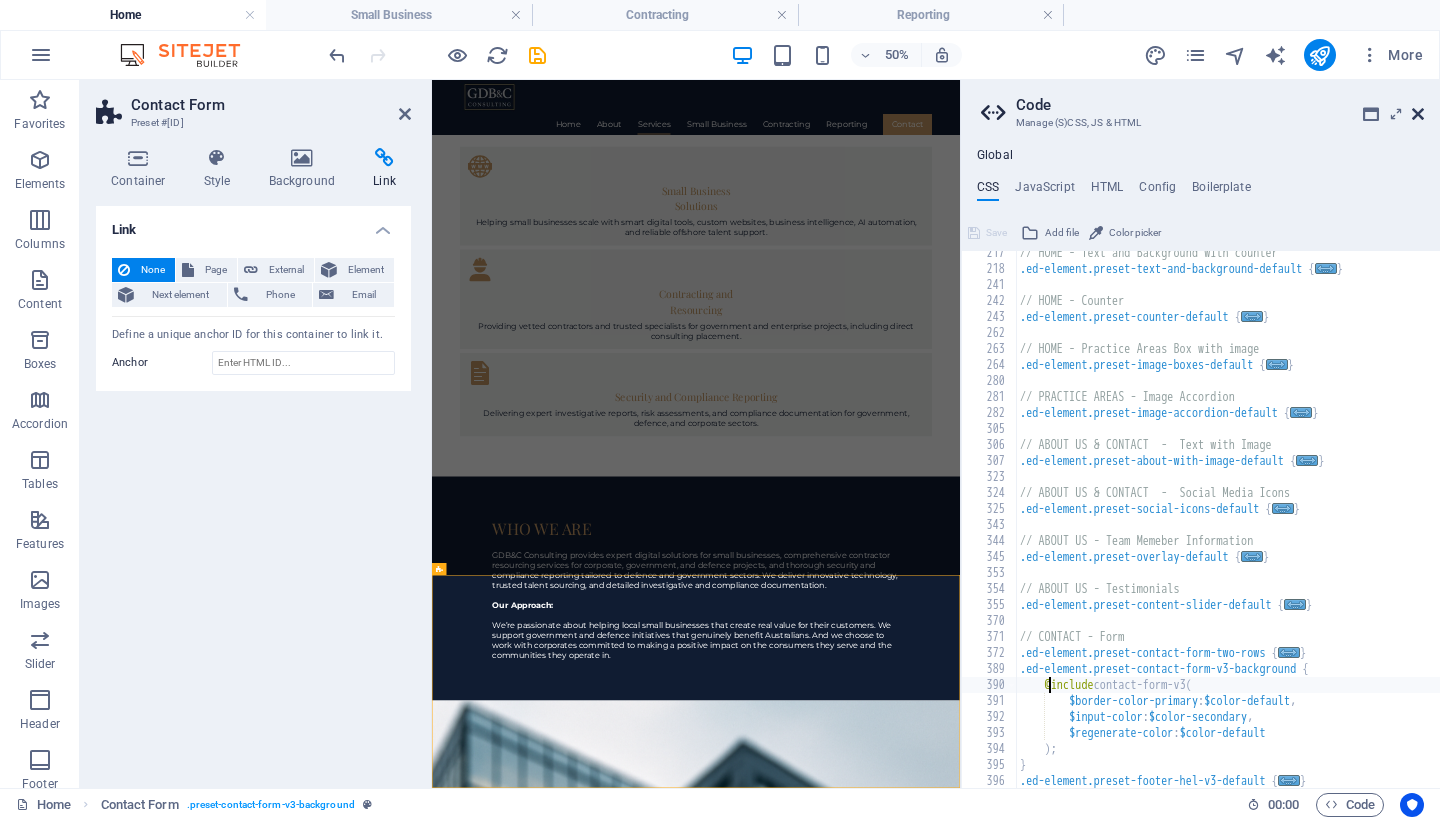 click at bounding box center [1418, 114] 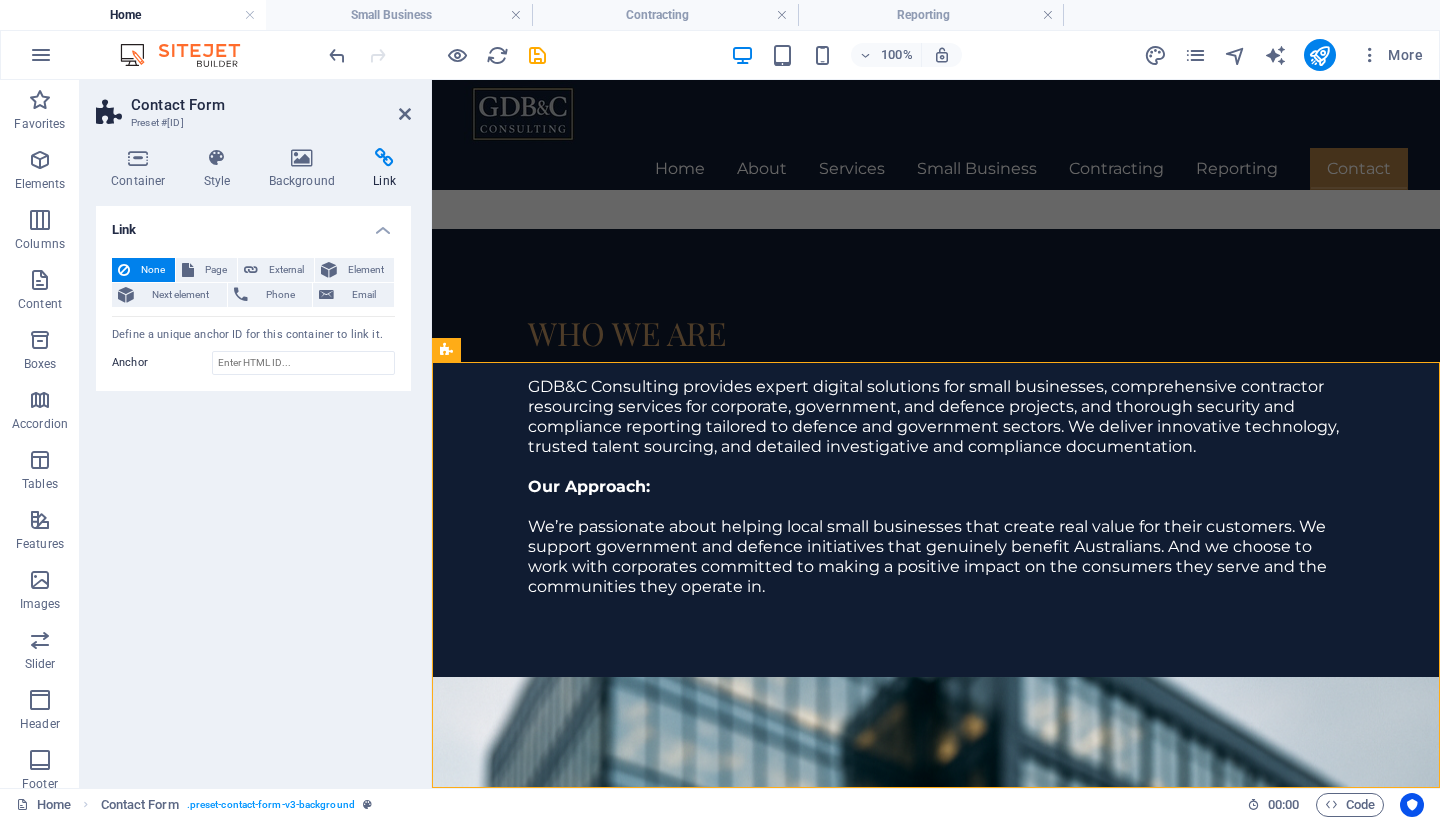 scroll, scrollTop: 2769, scrollLeft: 0, axis: vertical 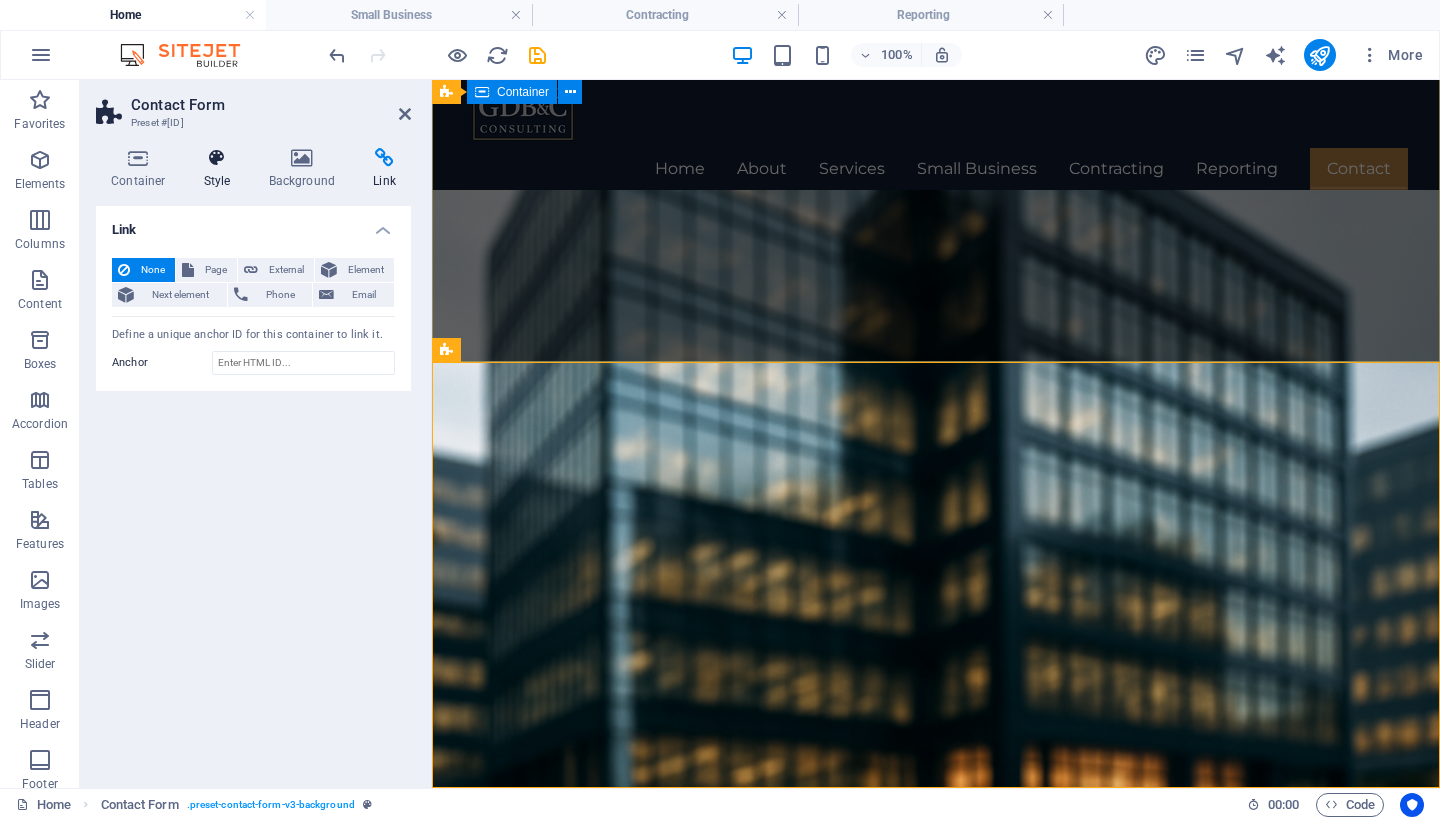 click at bounding box center [217, 158] 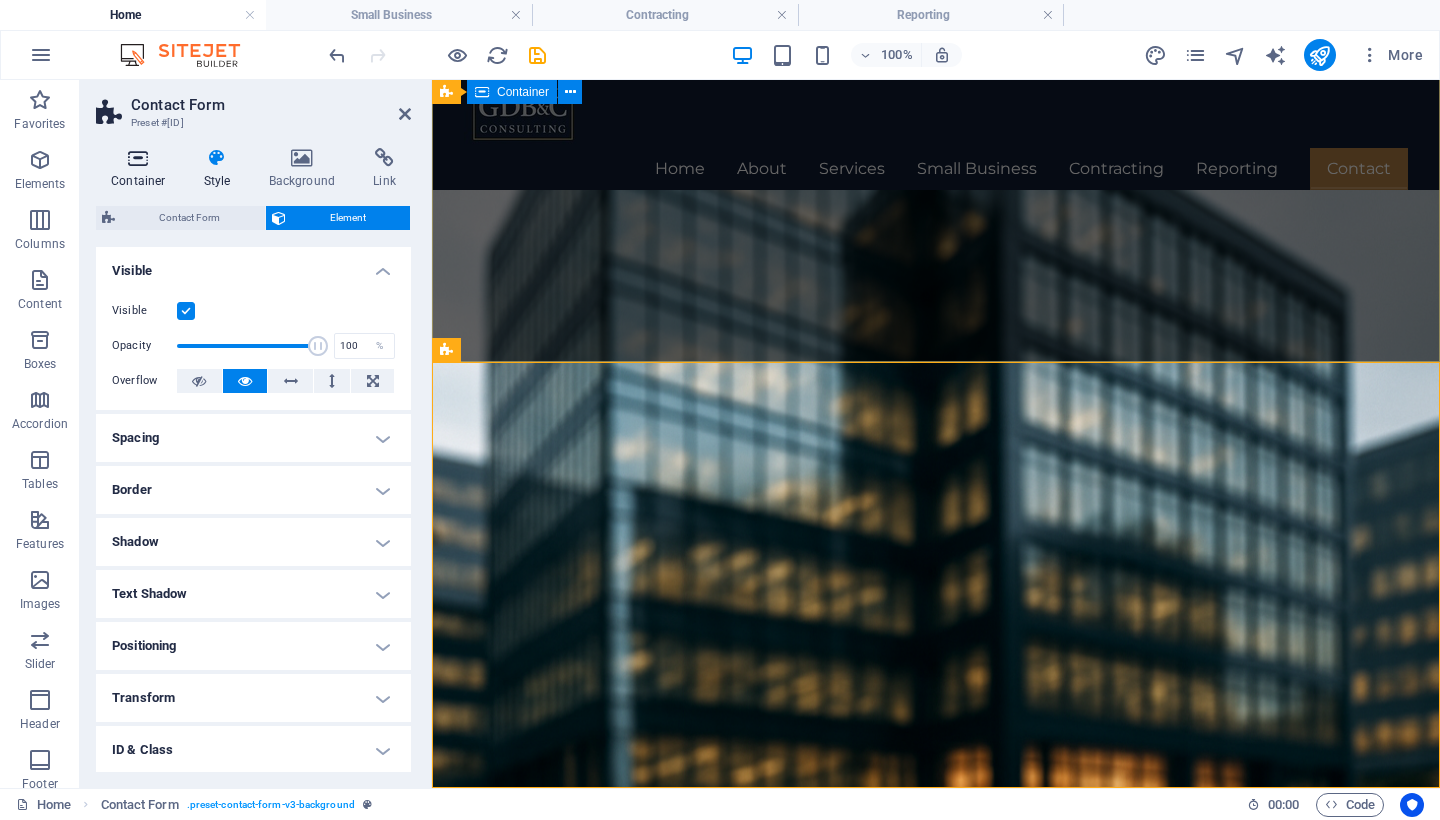 click at bounding box center [138, 158] 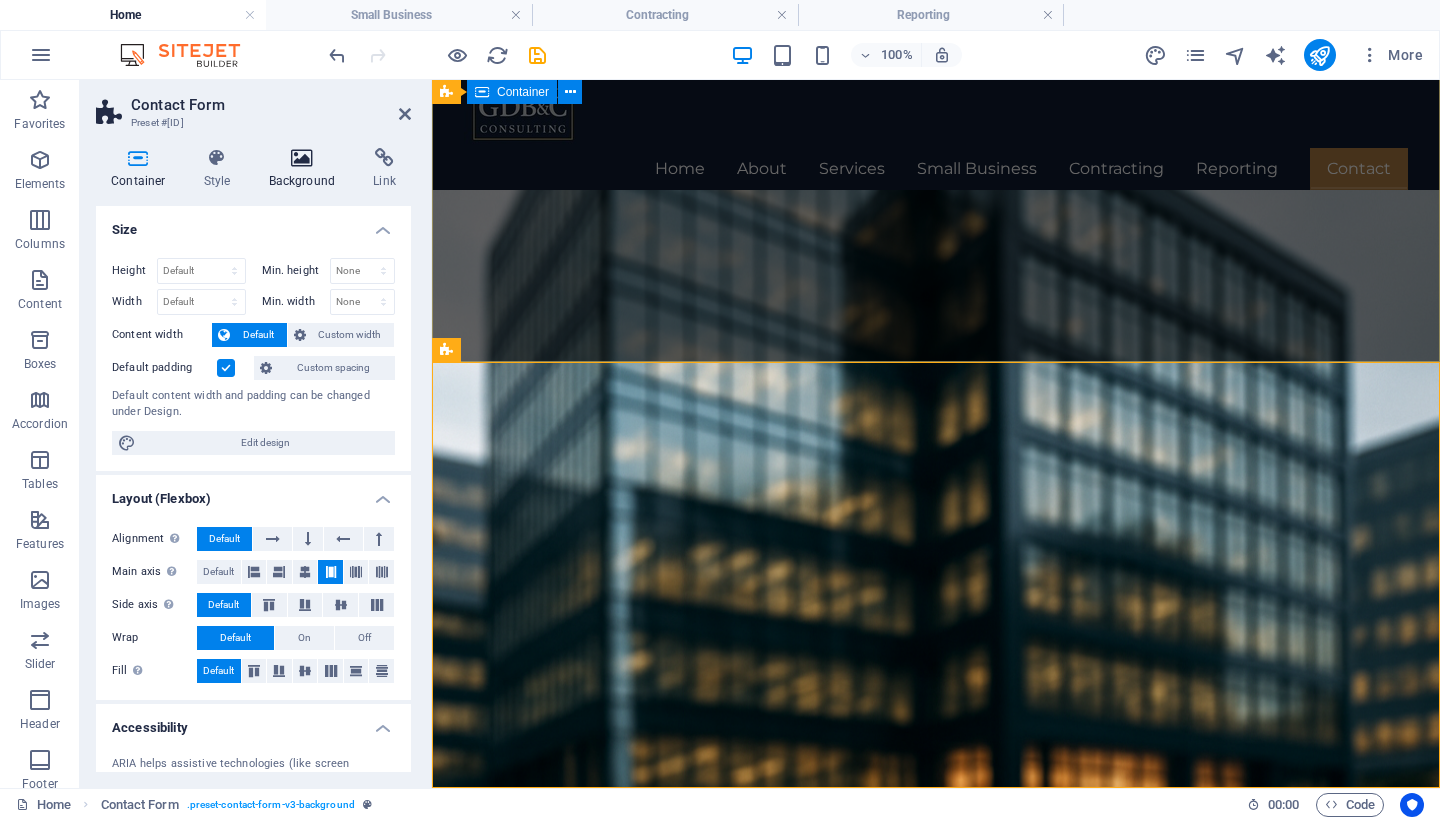 scroll, scrollTop: 0, scrollLeft: 0, axis: both 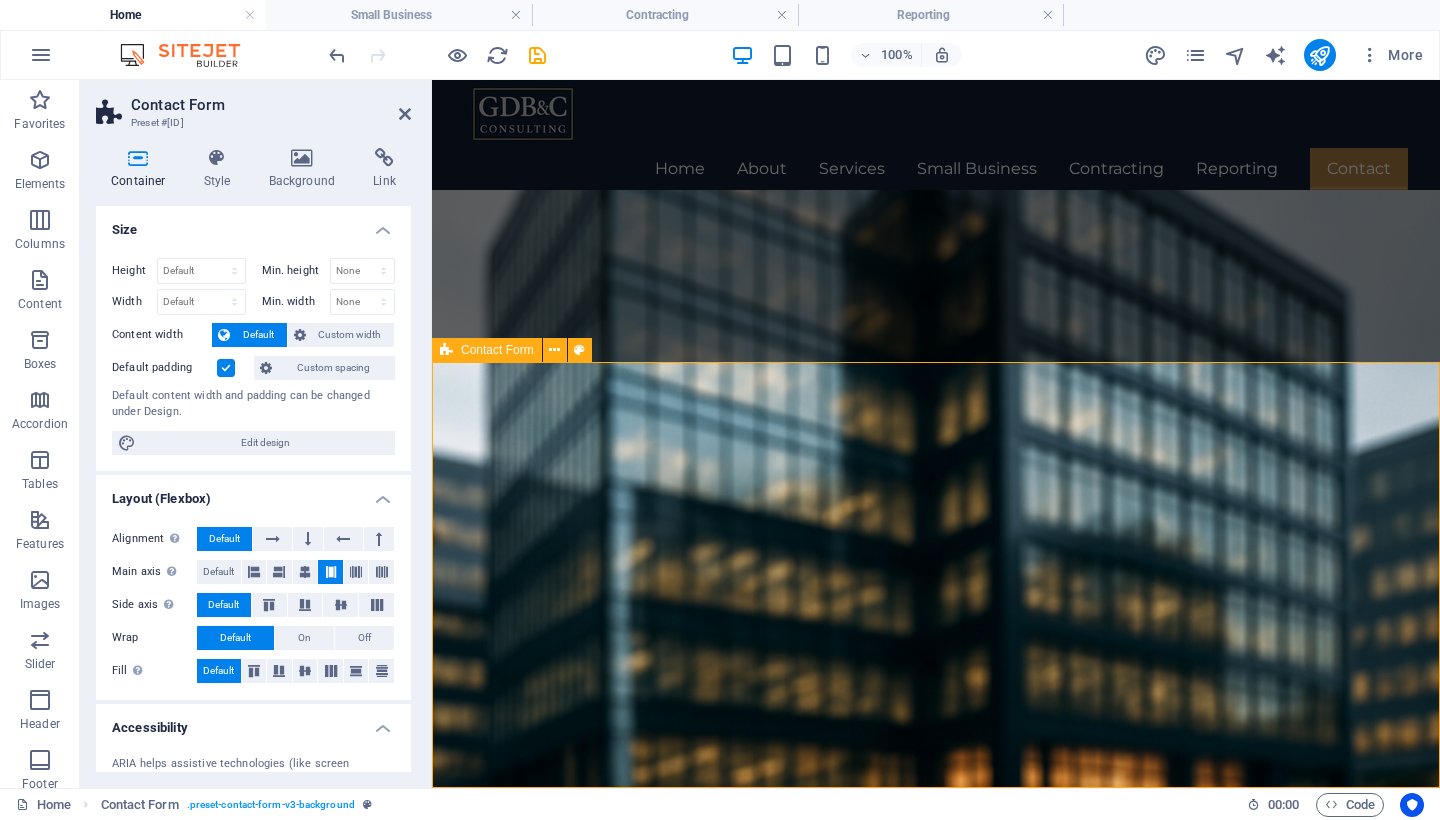 click on "Unreadable? Load new Submit" at bounding box center [936, 3612] 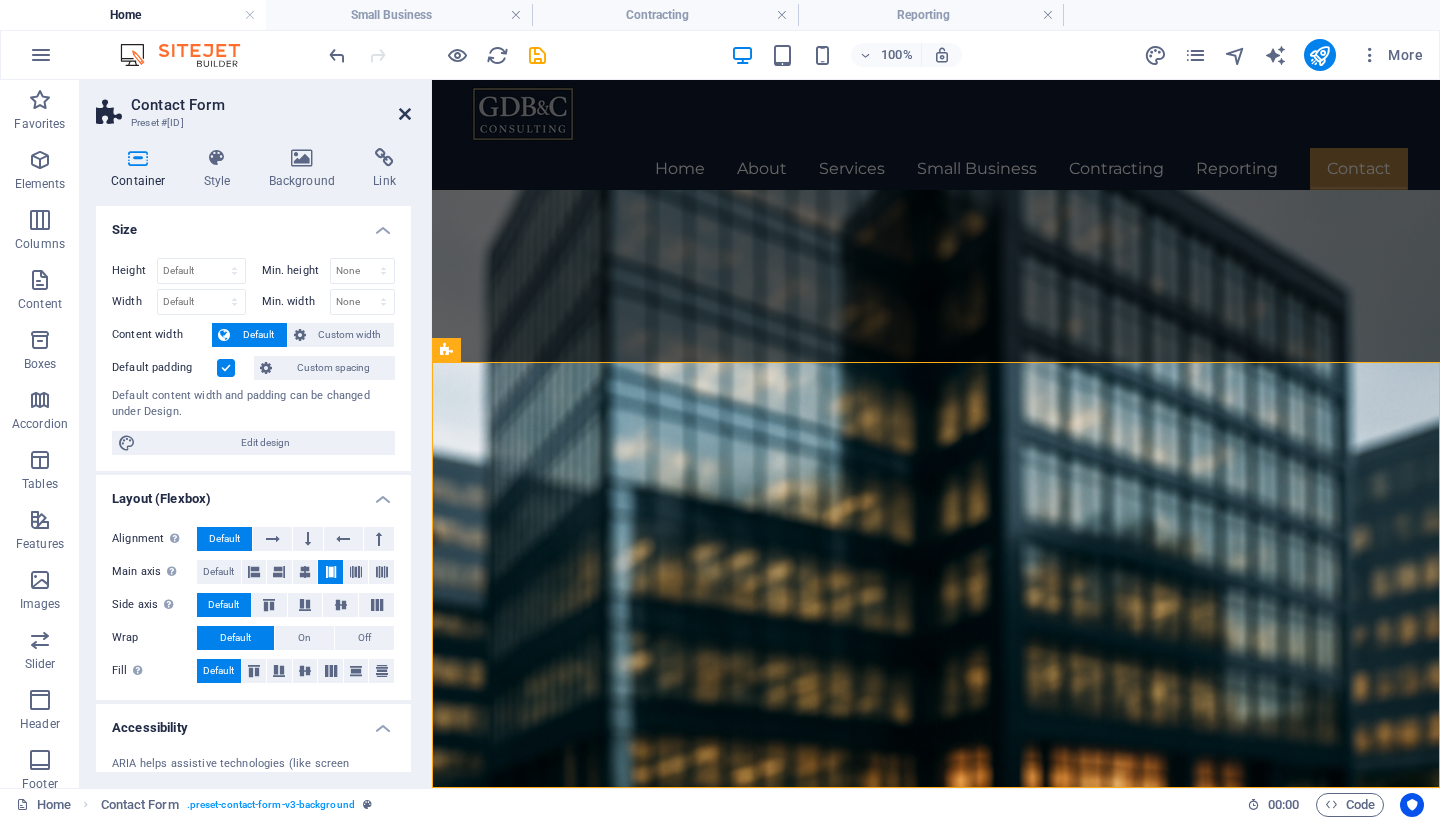 click at bounding box center [405, 114] 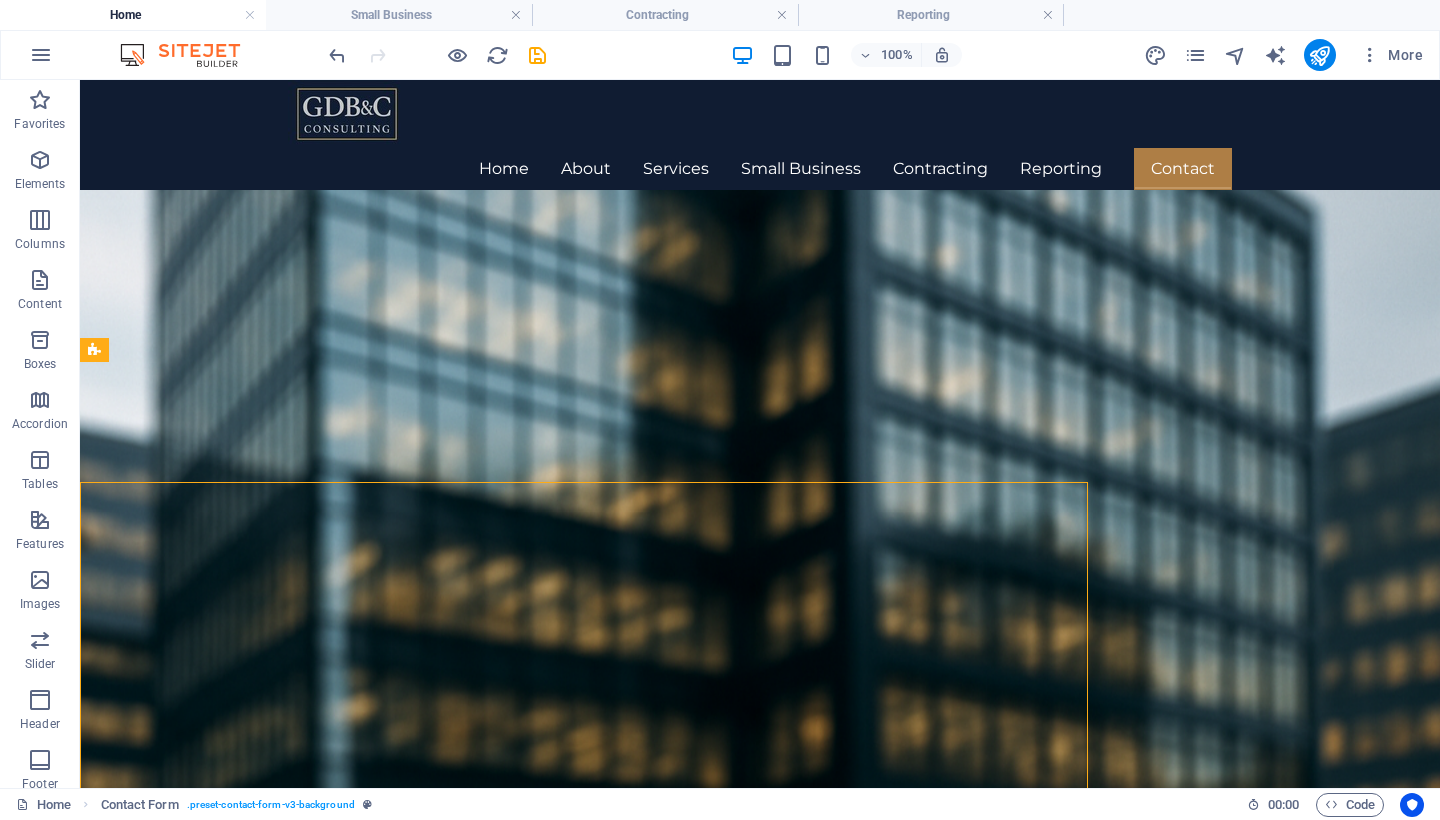 scroll, scrollTop: 2649, scrollLeft: 0, axis: vertical 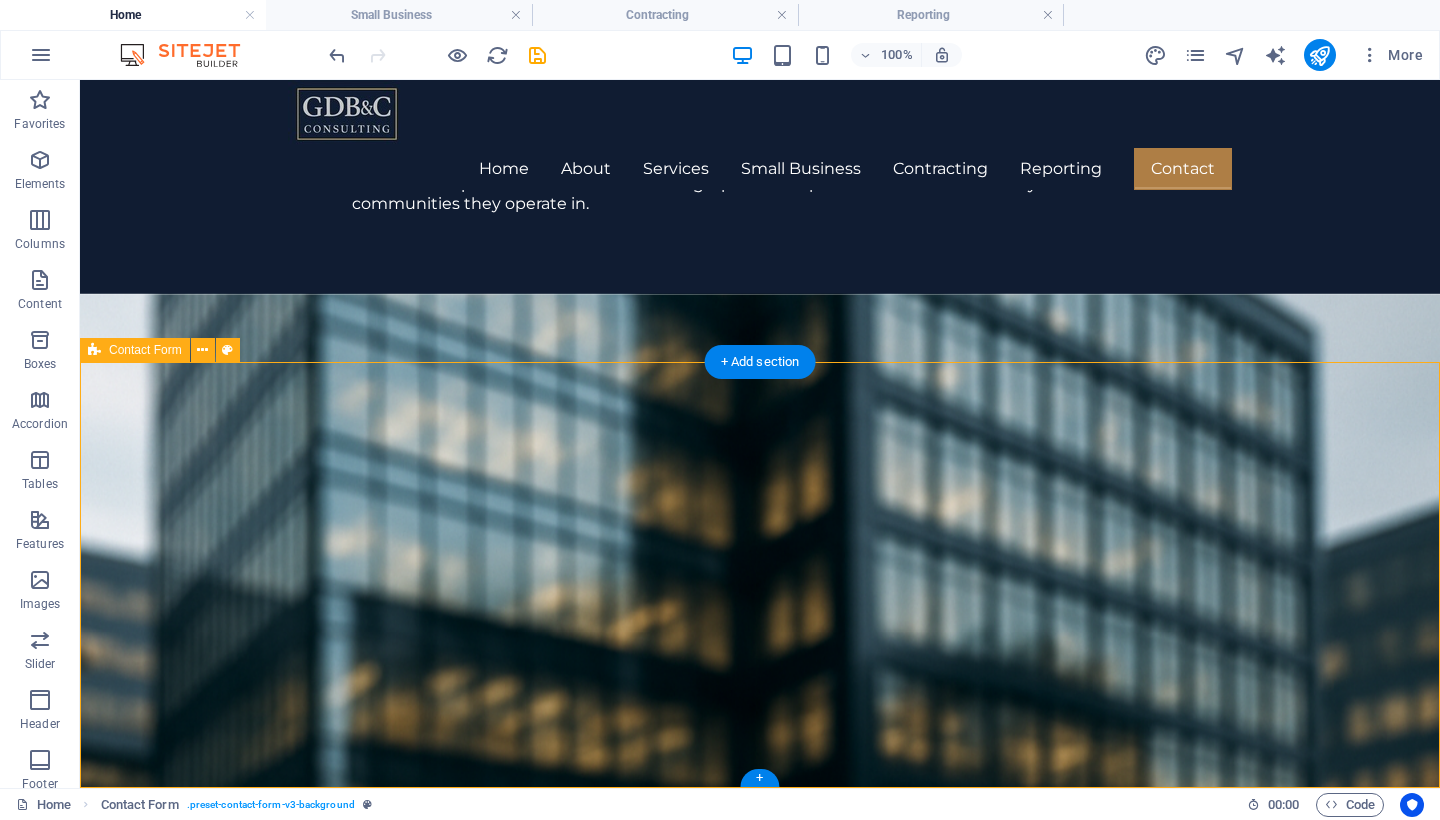 click on "Unreadable? Load new Submit" at bounding box center (760, 3612) 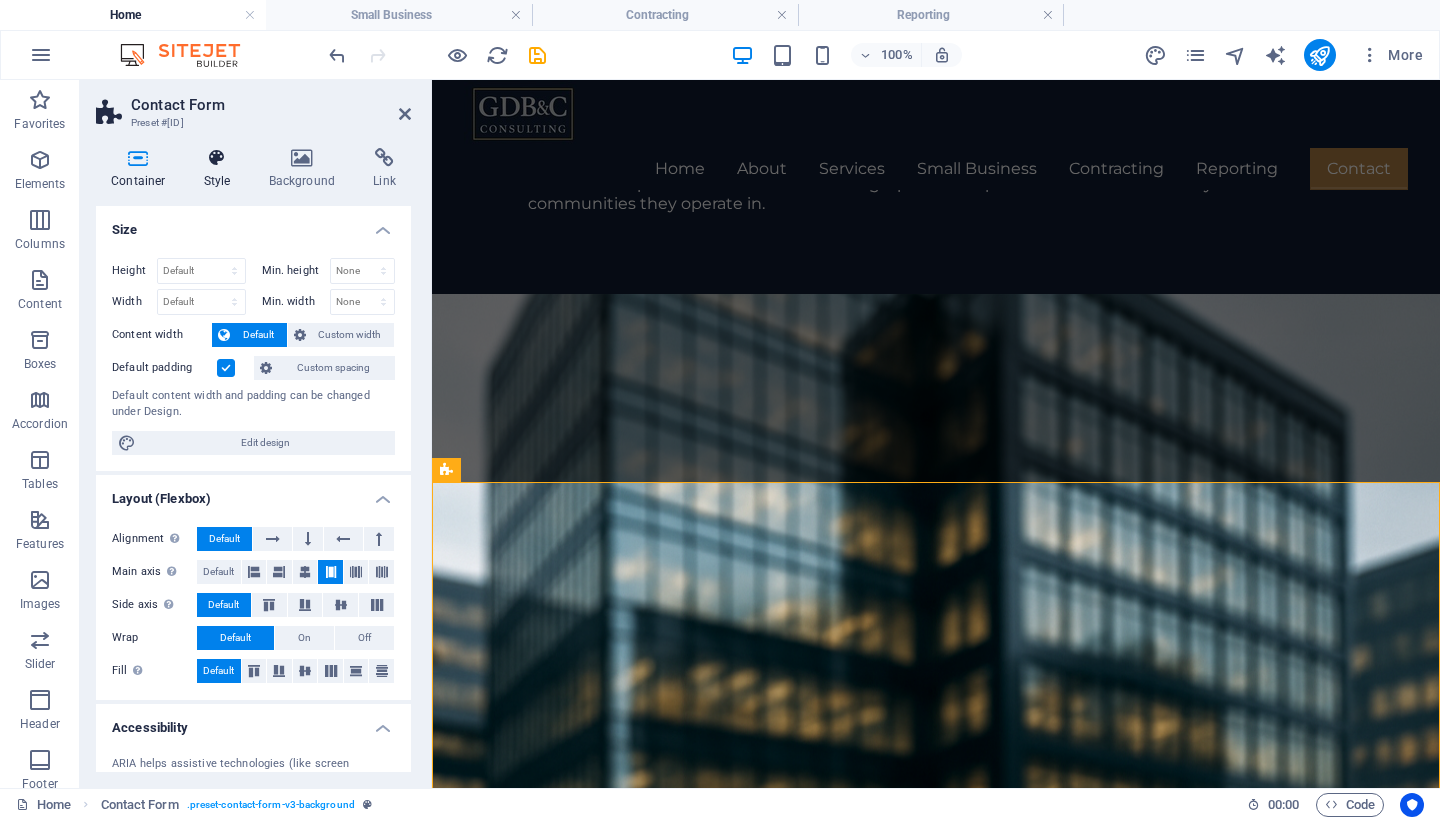 click on "Style" at bounding box center [221, 169] 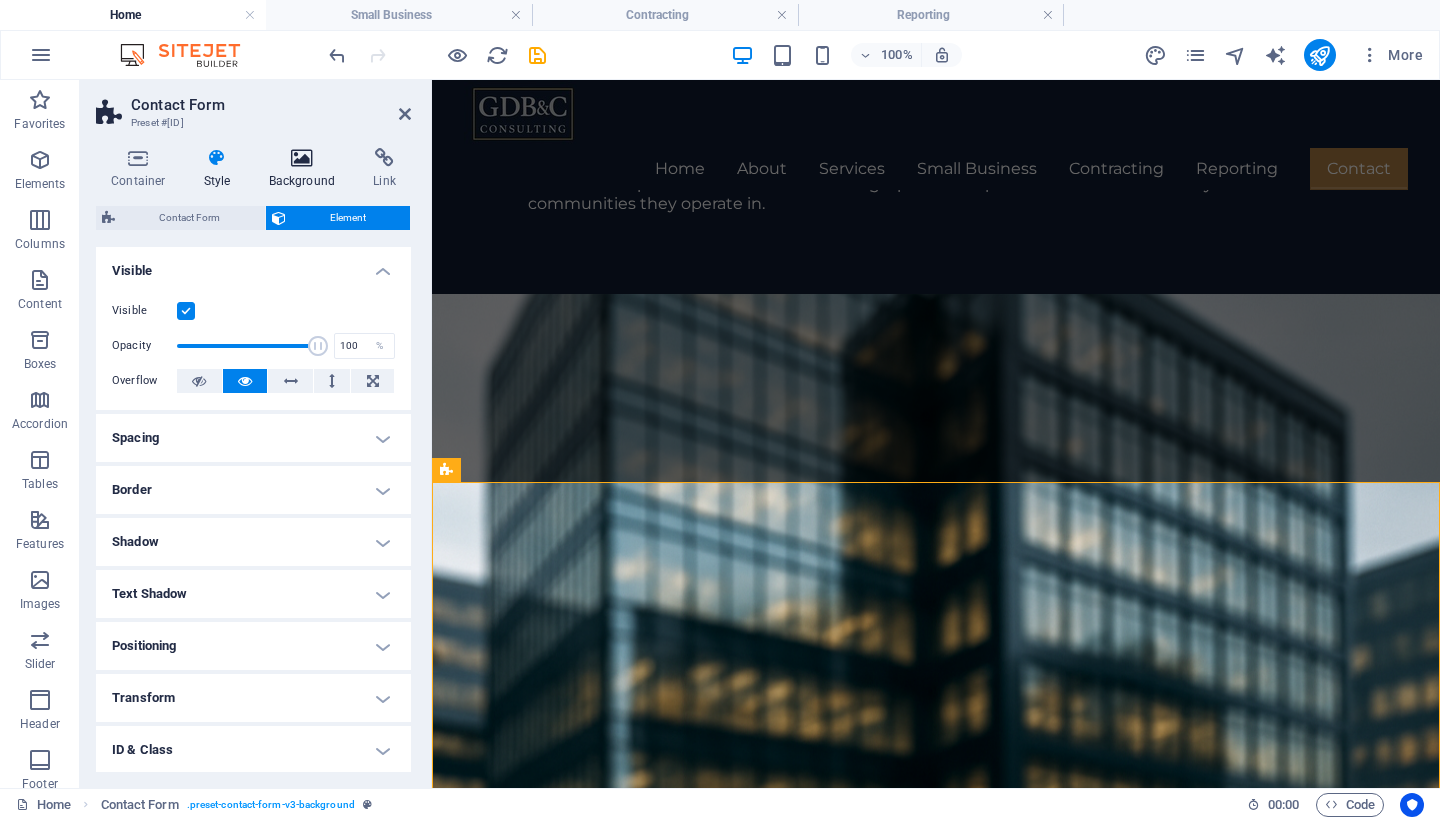 click on "Background" at bounding box center (306, 169) 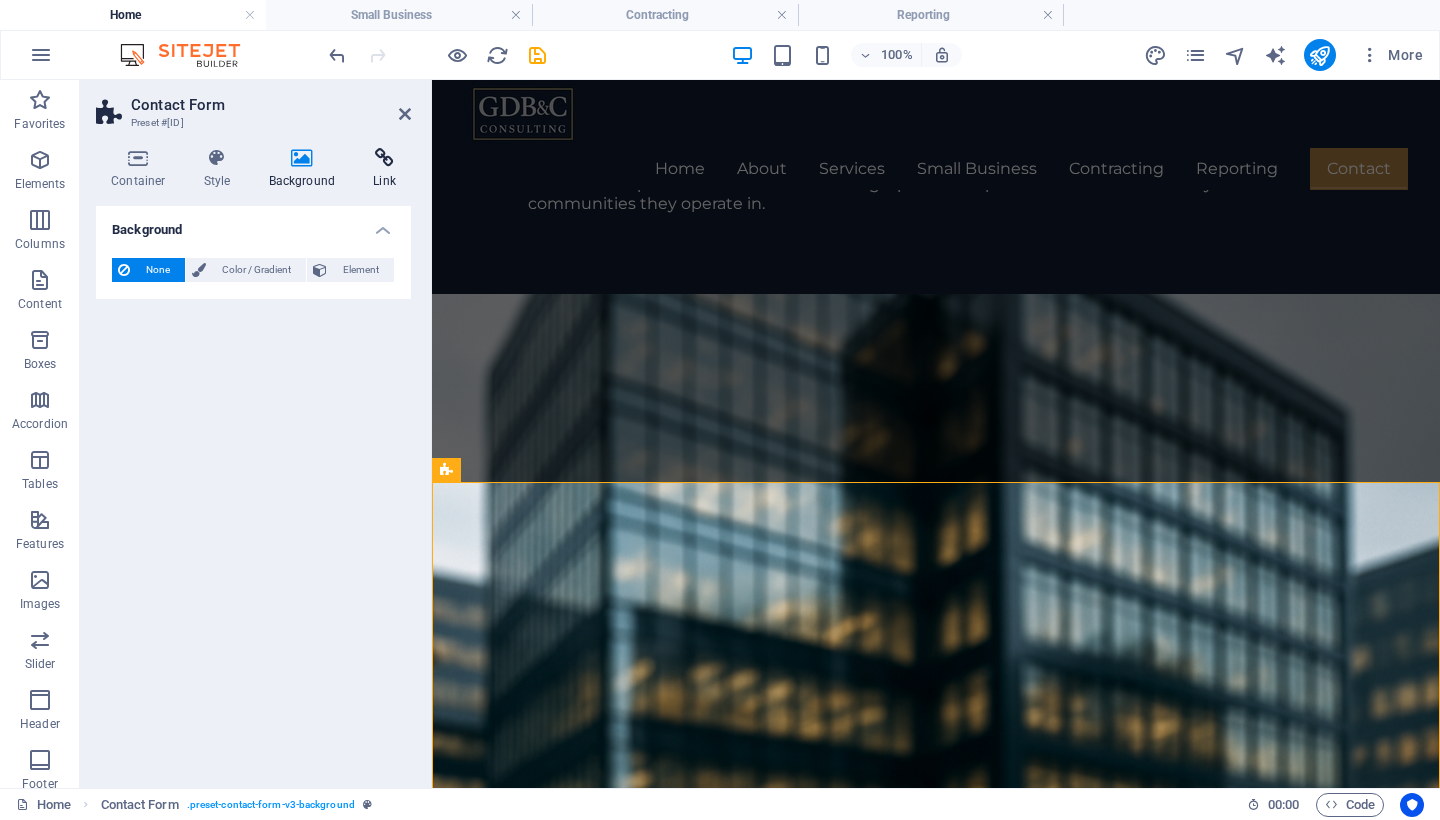click on "Link" at bounding box center (384, 169) 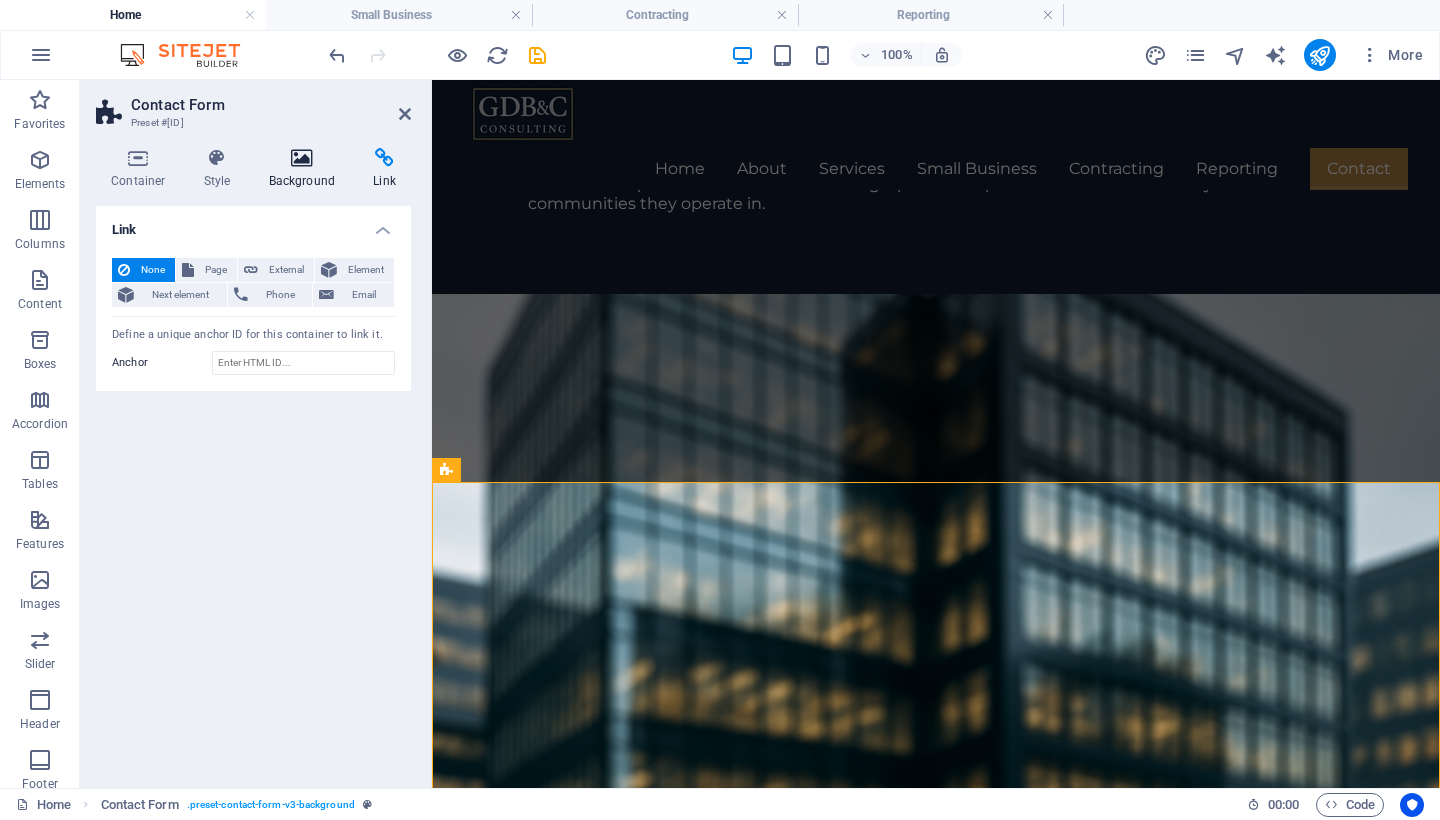 click at bounding box center [302, 158] 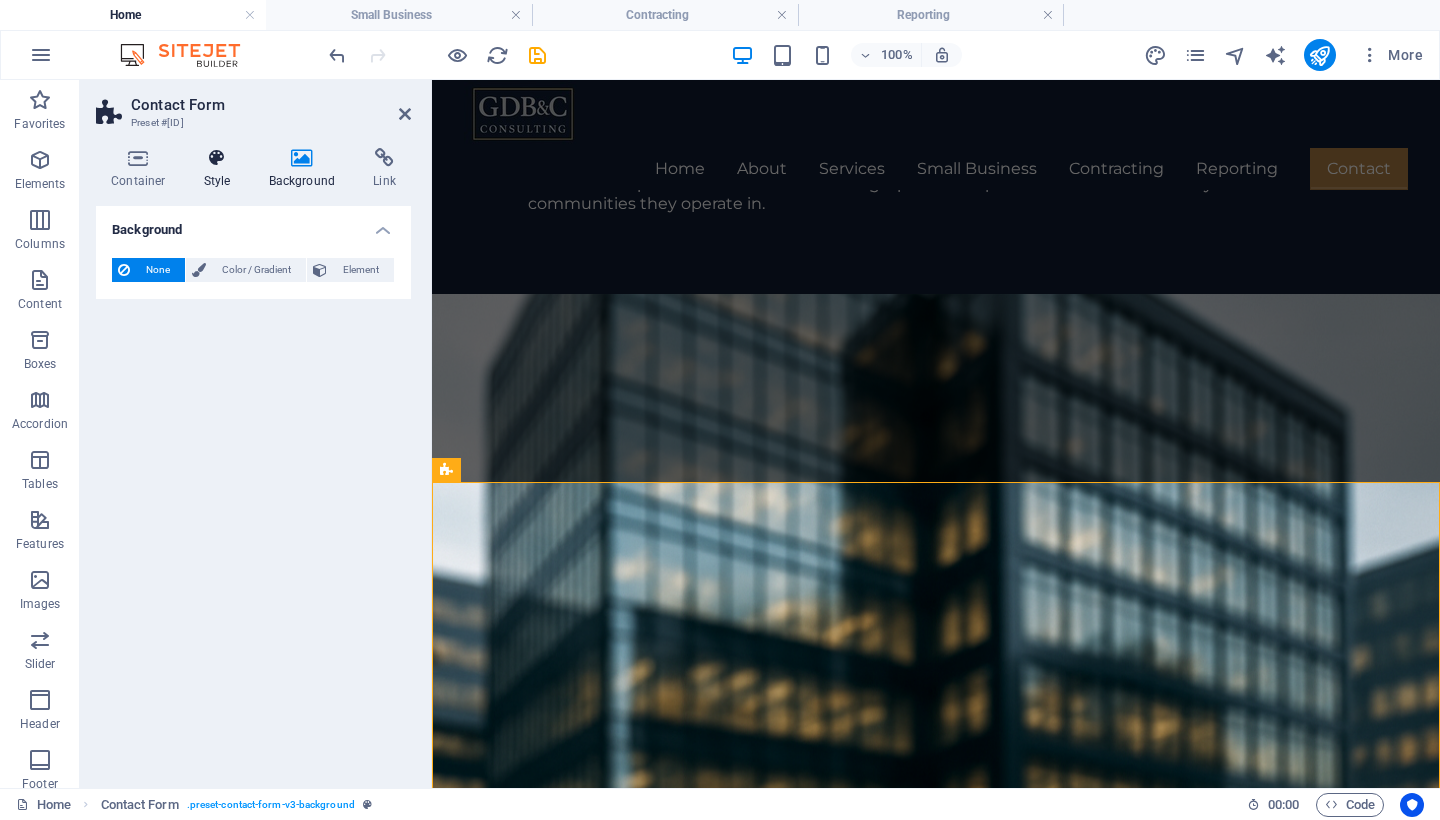 click at bounding box center [217, 158] 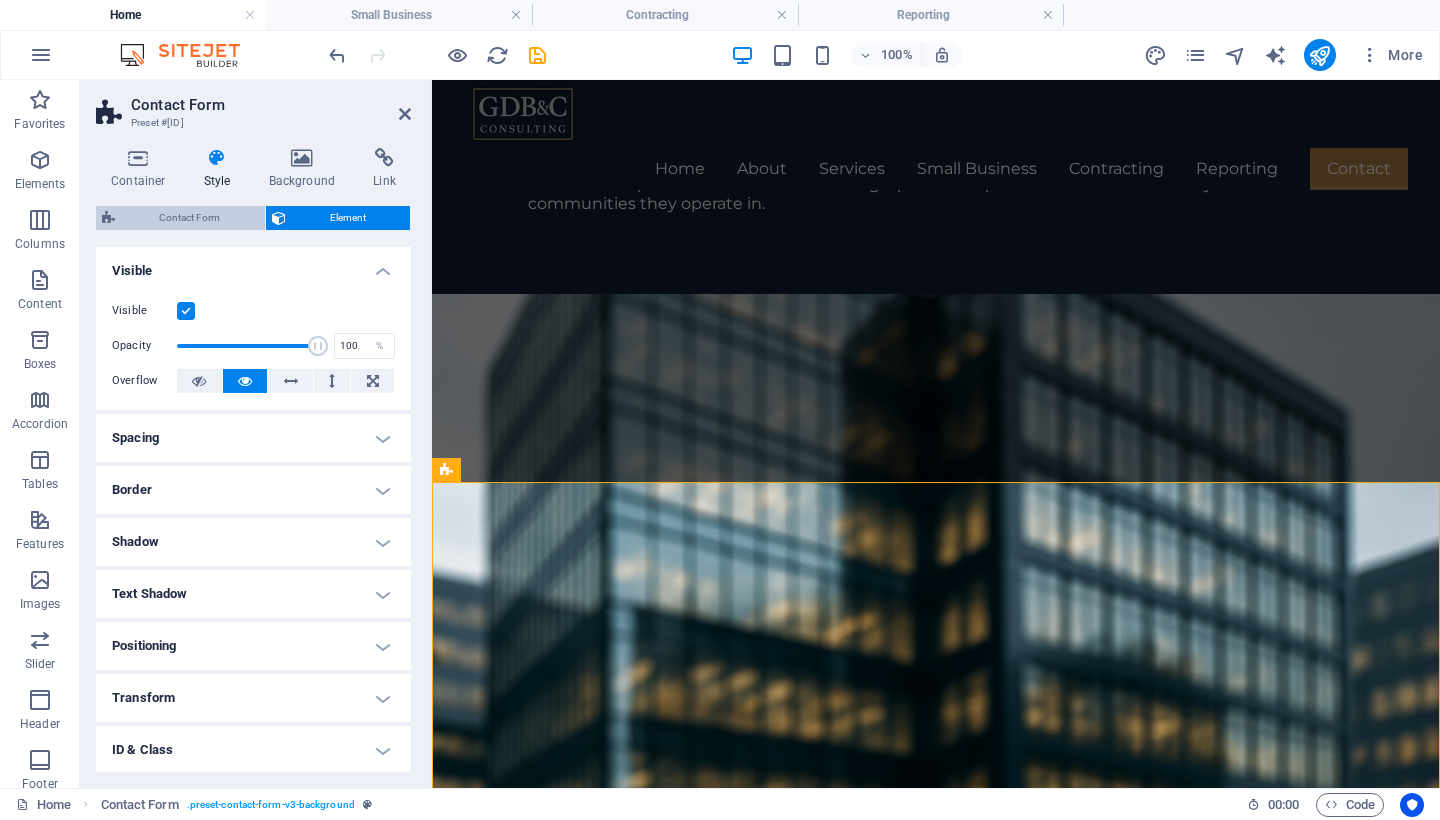 click on "Contact Form" at bounding box center [190, 218] 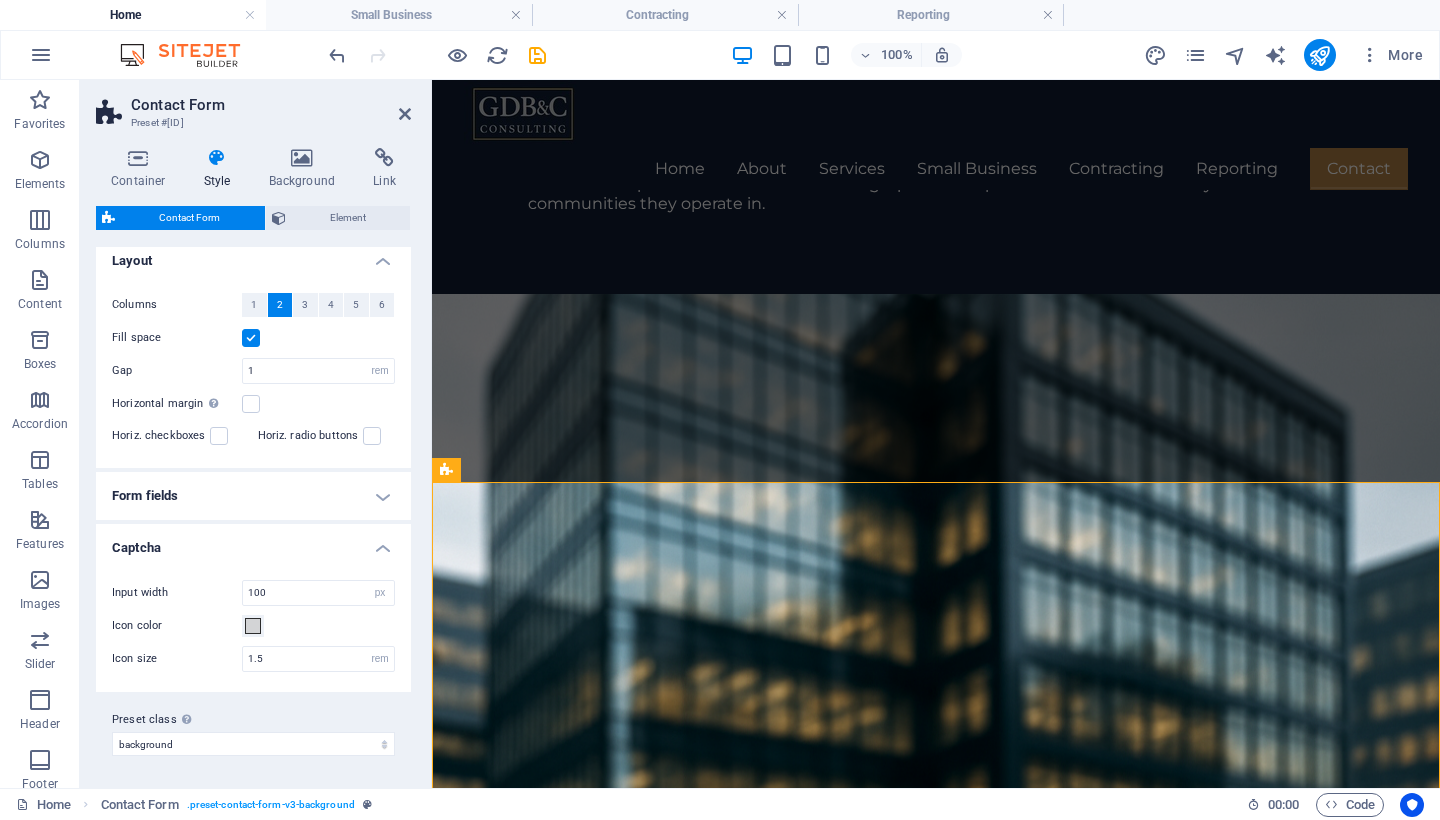 scroll, scrollTop: 353, scrollLeft: 0, axis: vertical 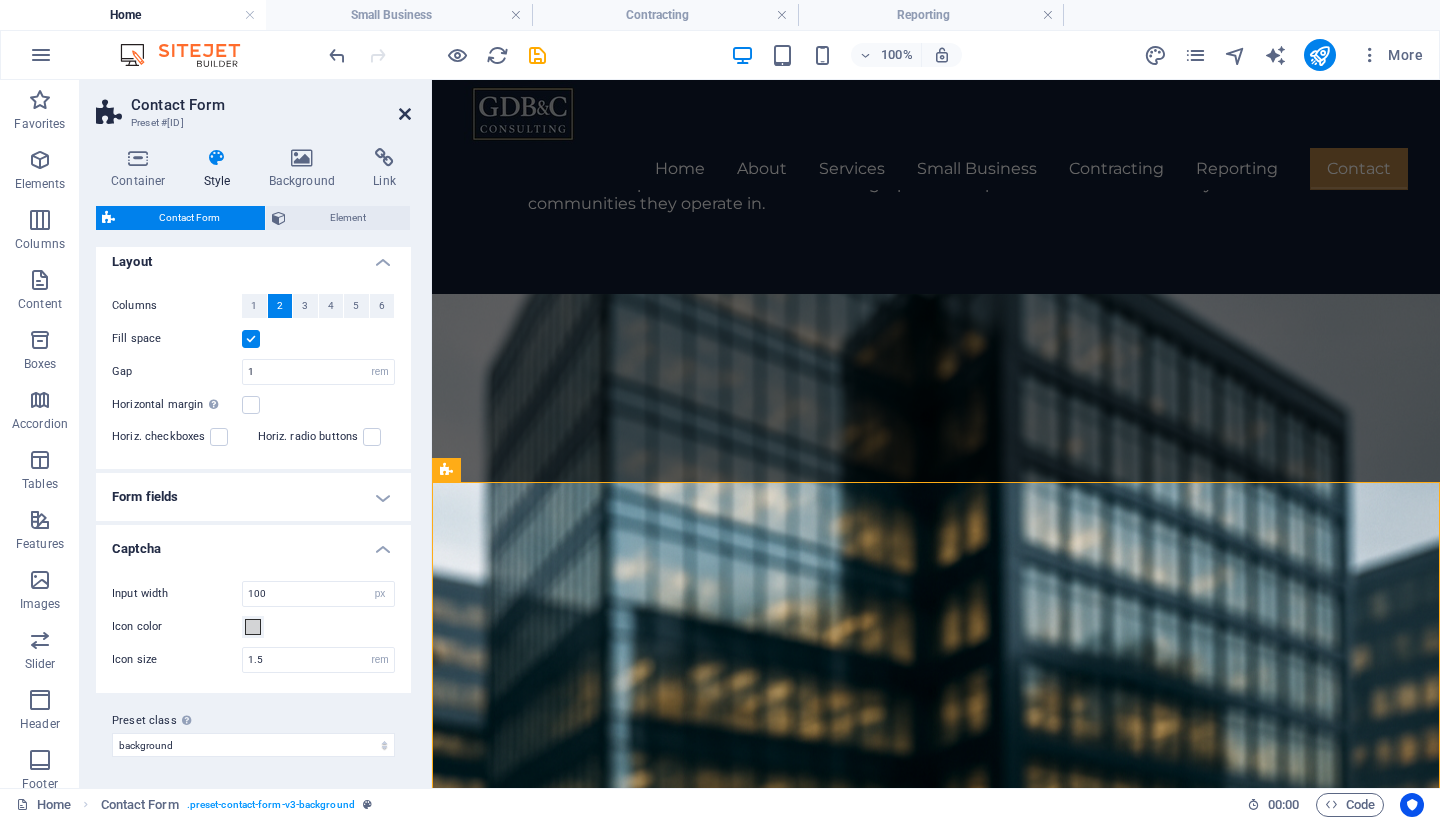 click at bounding box center (405, 114) 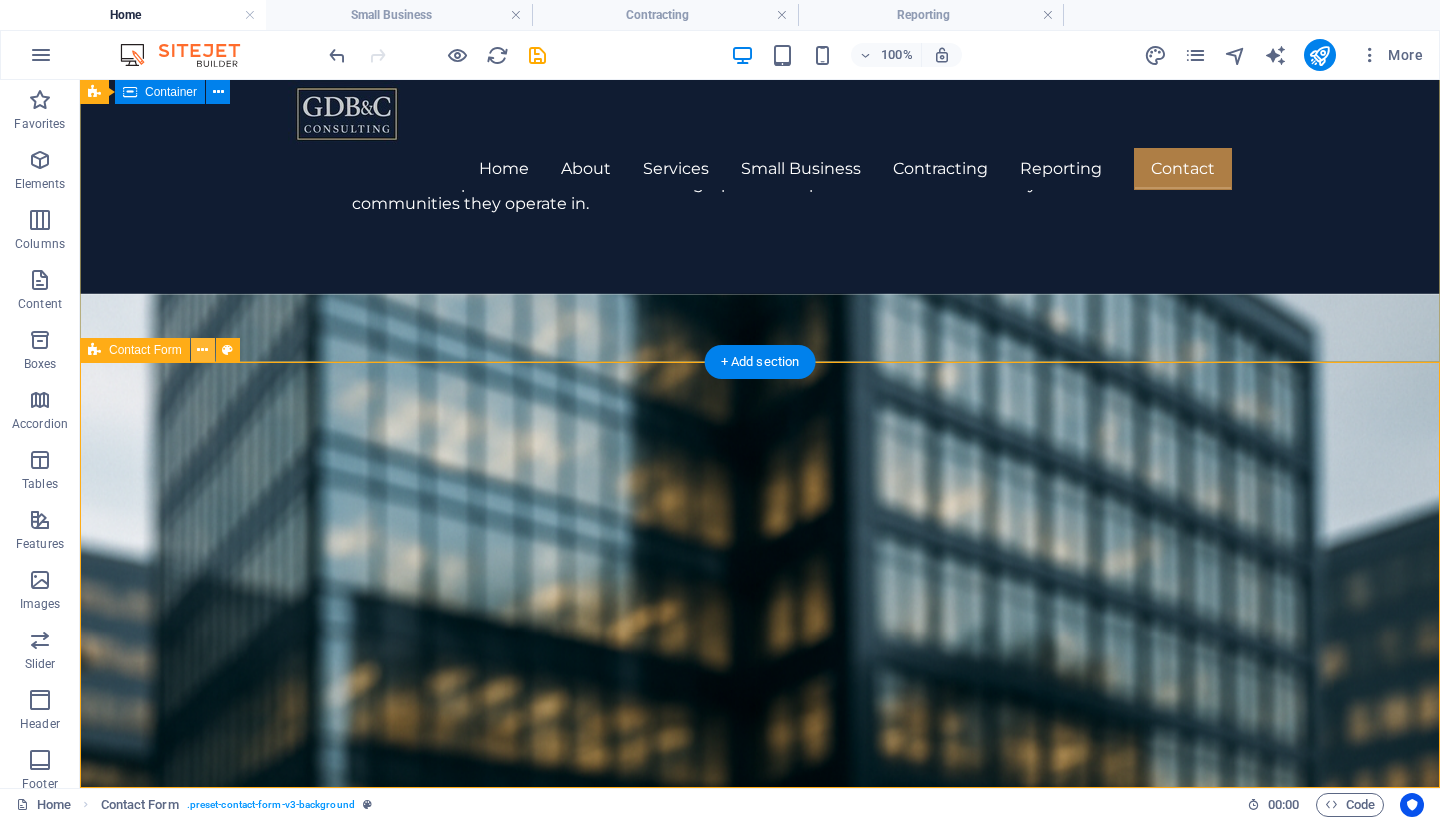 click at bounding box center (202, 350) 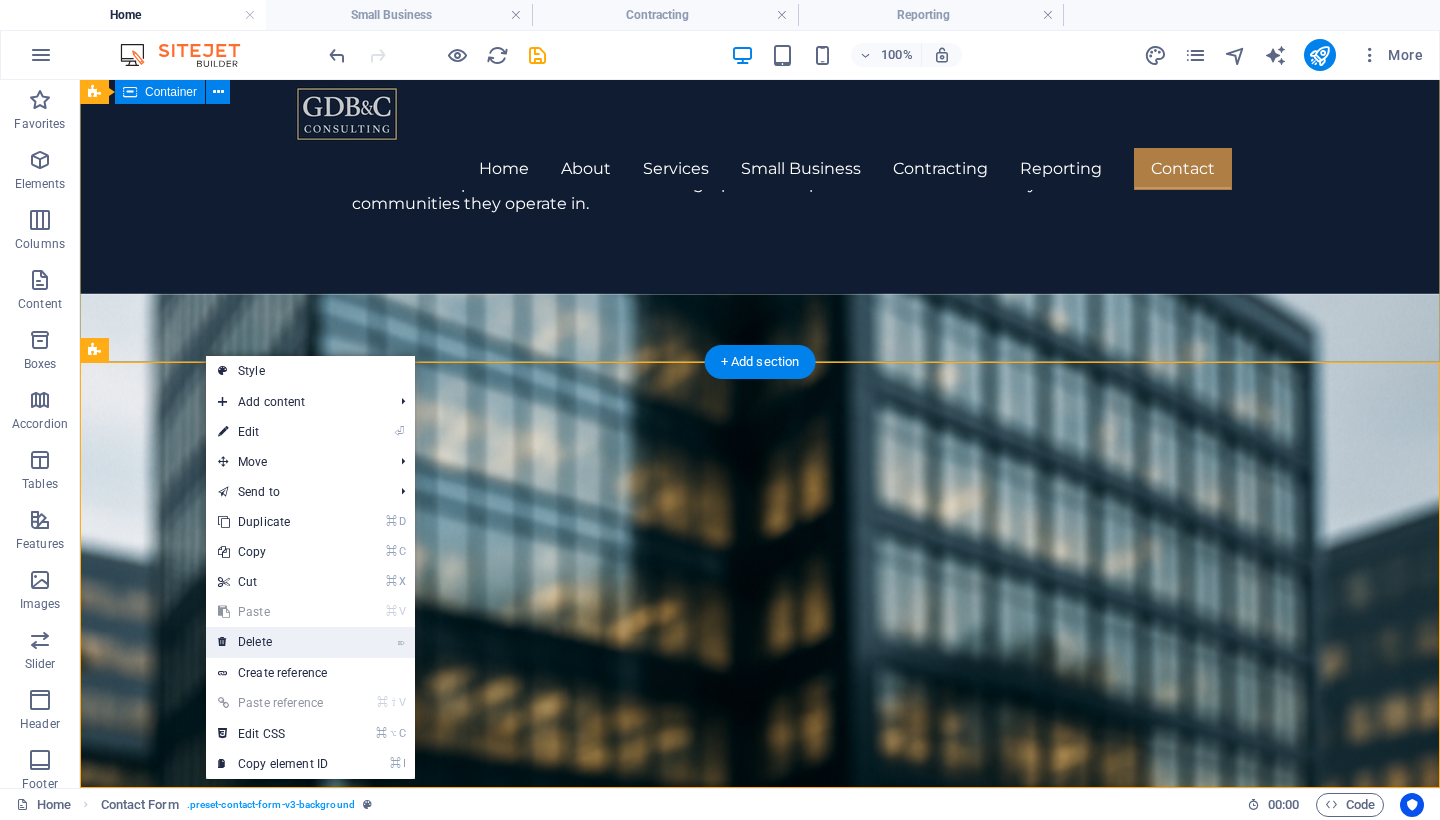 click on "⌦  Delete" at bounding box center [273, 642] 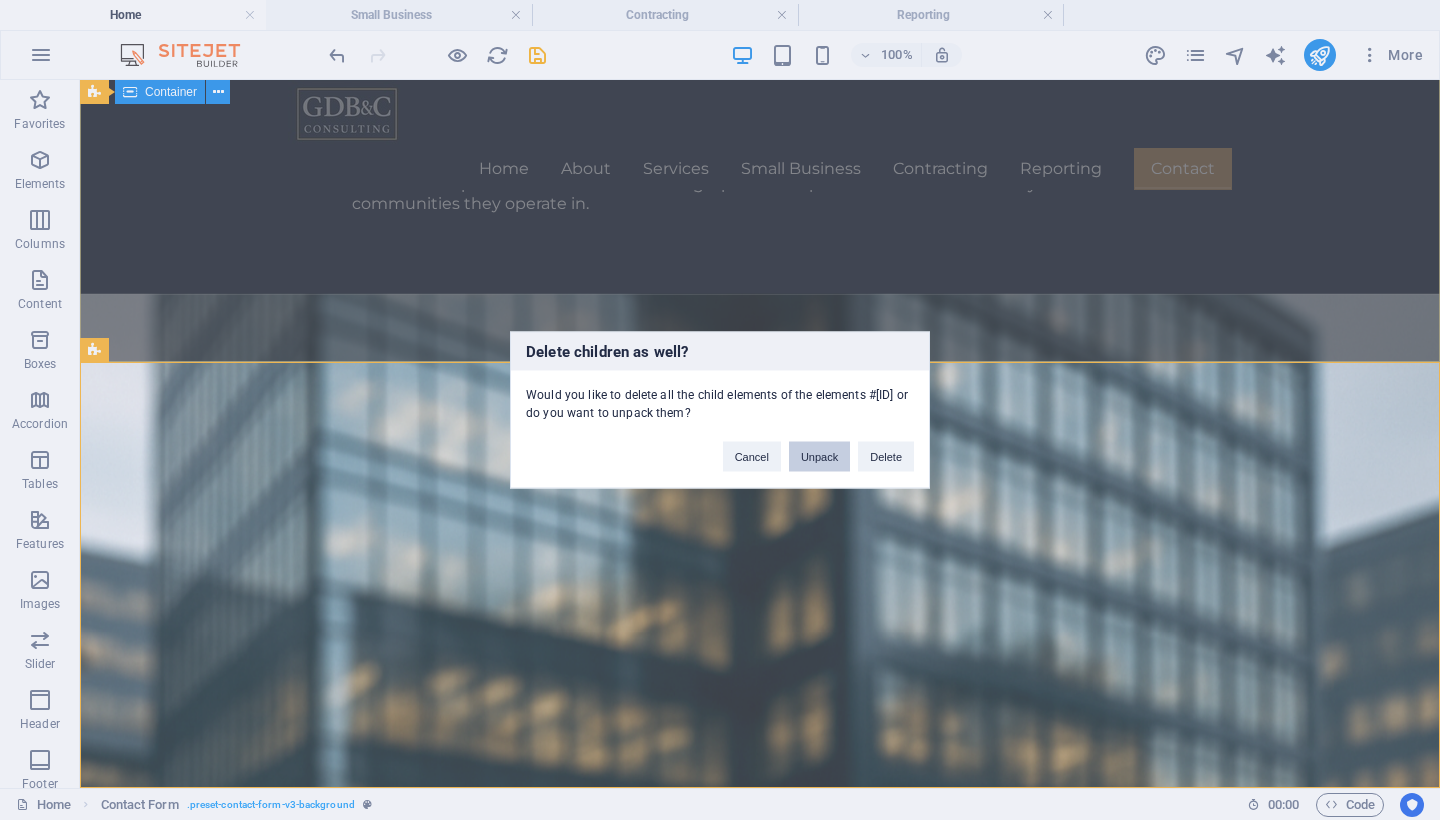 click on "Unpack" at bounding box center [819, 457] 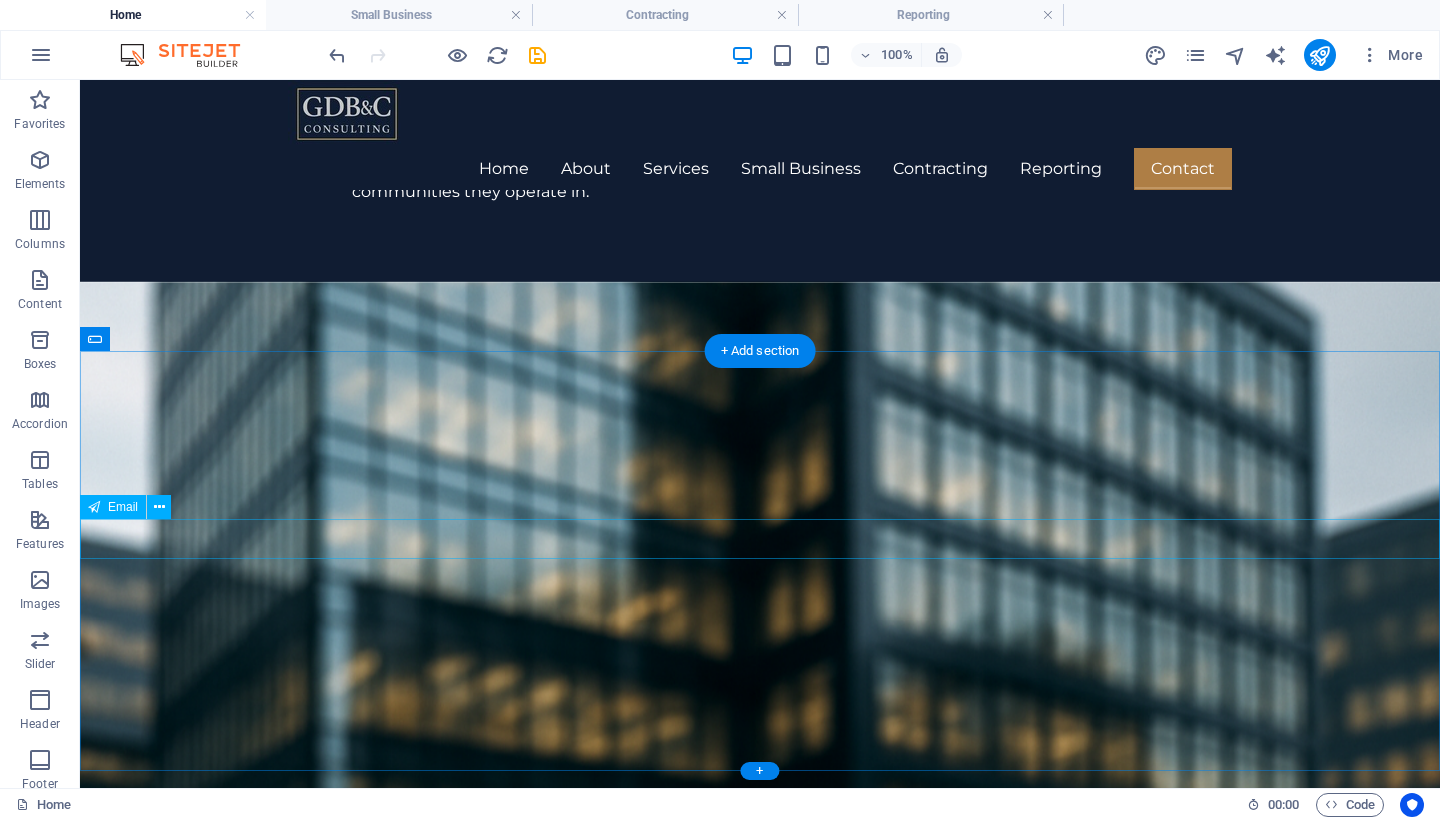 scroll, scrollTop: 2659, scrollLeft: 0, axis: vertical 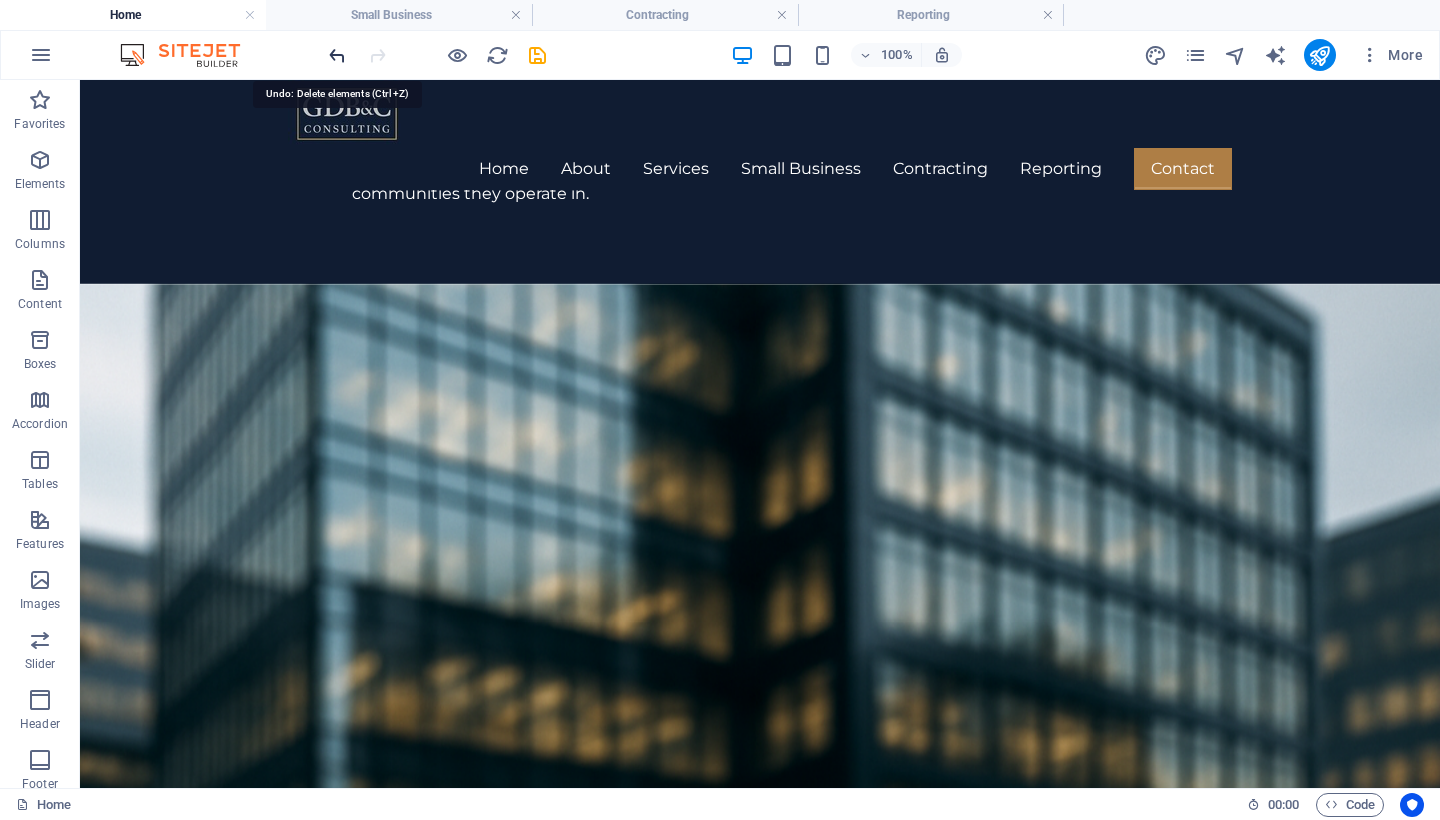 click at bounding box center (337, 55) 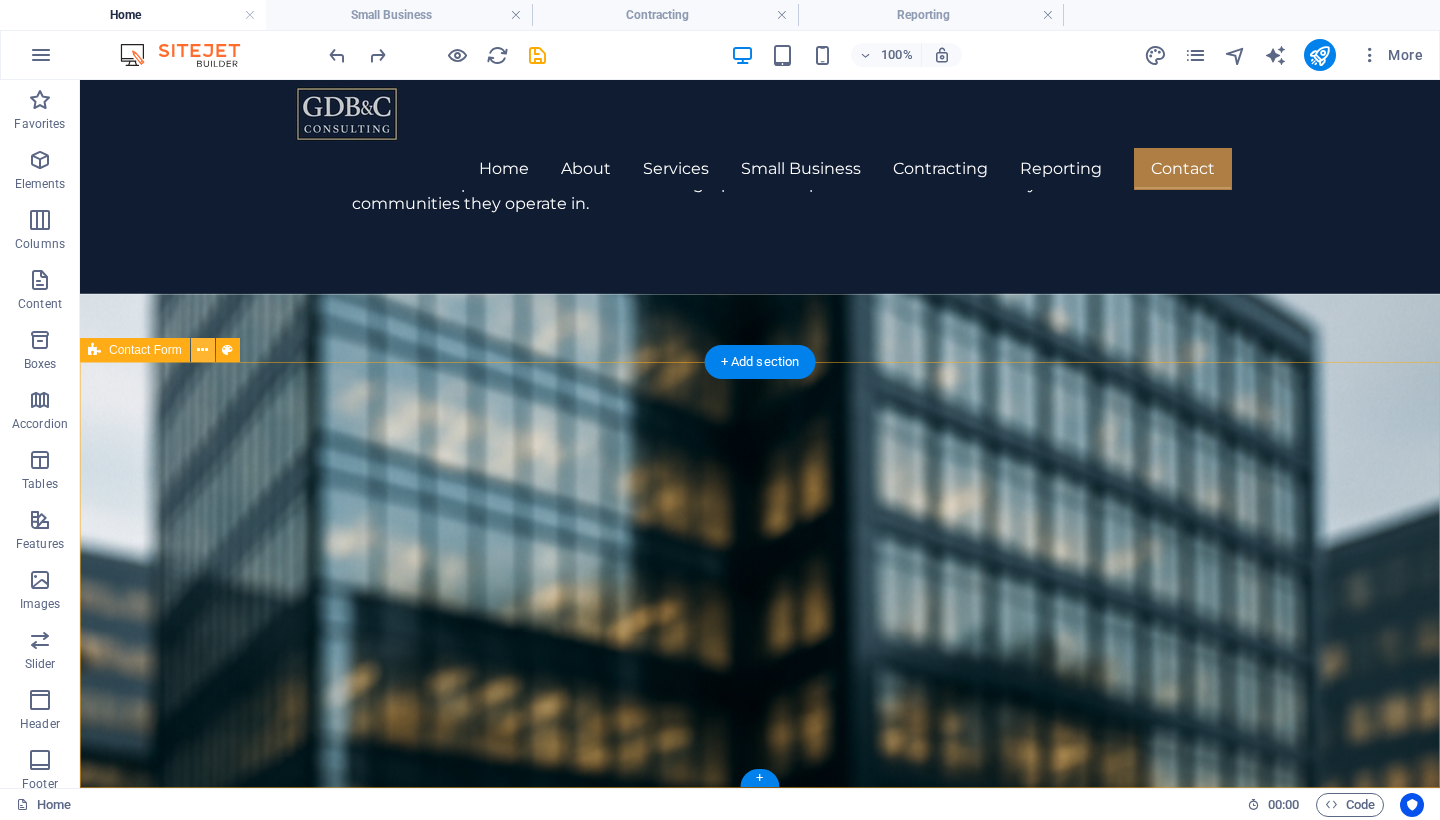 click at bounding box center [202, 350] 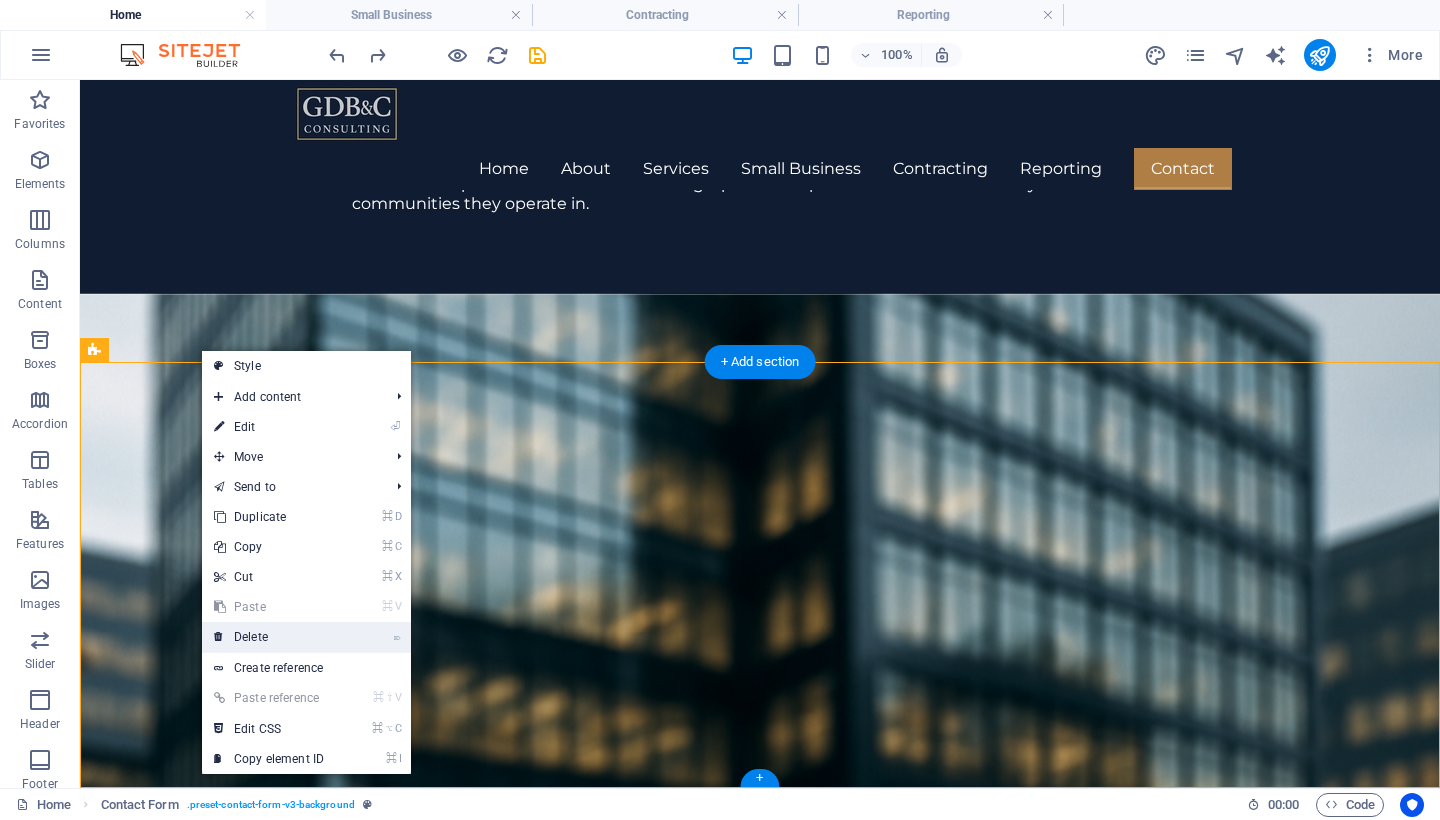 click on "⌦  Delete" at bounding box center (269, 637) 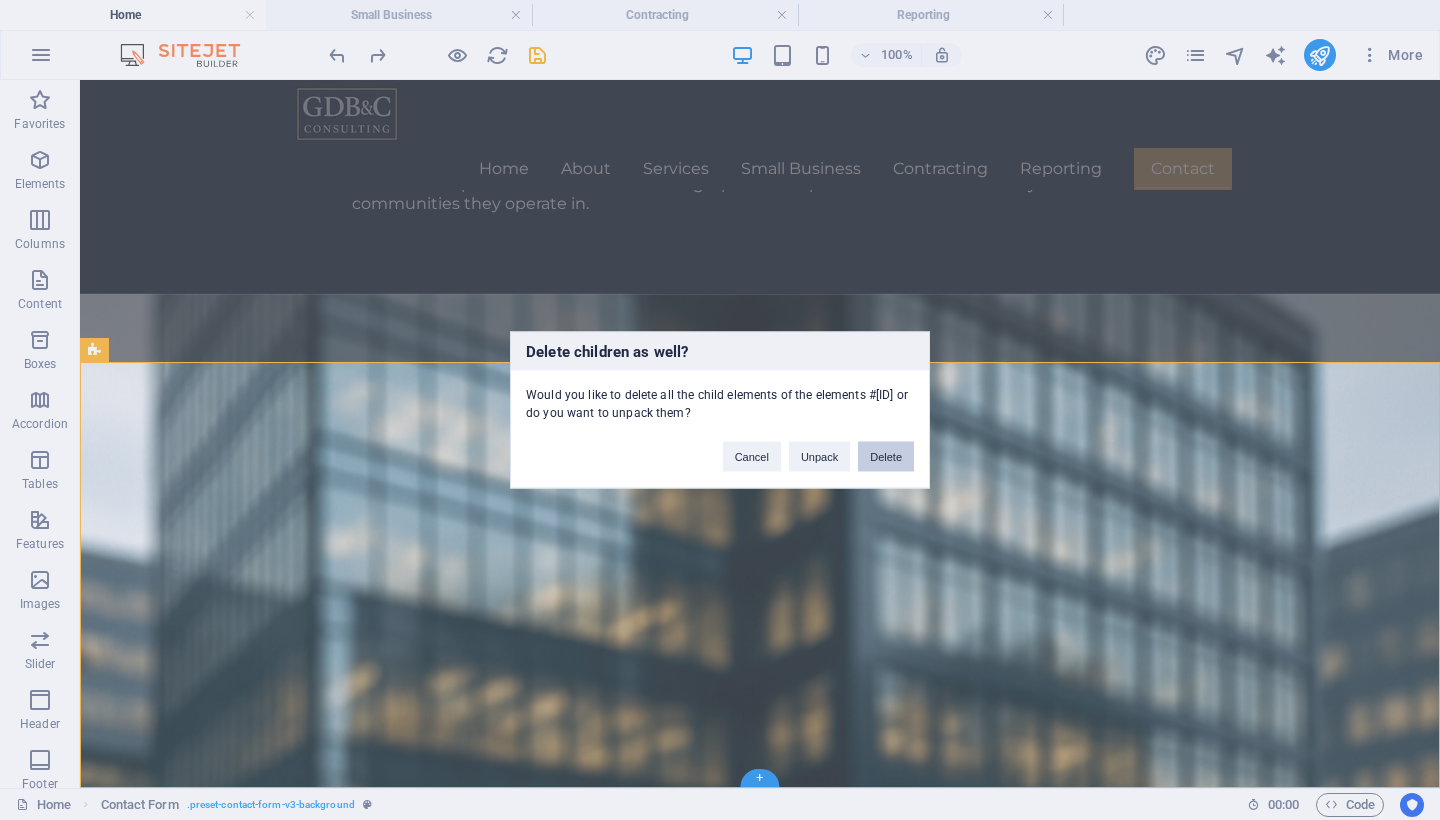 click on "Delete" at bounding box center [886, 457] 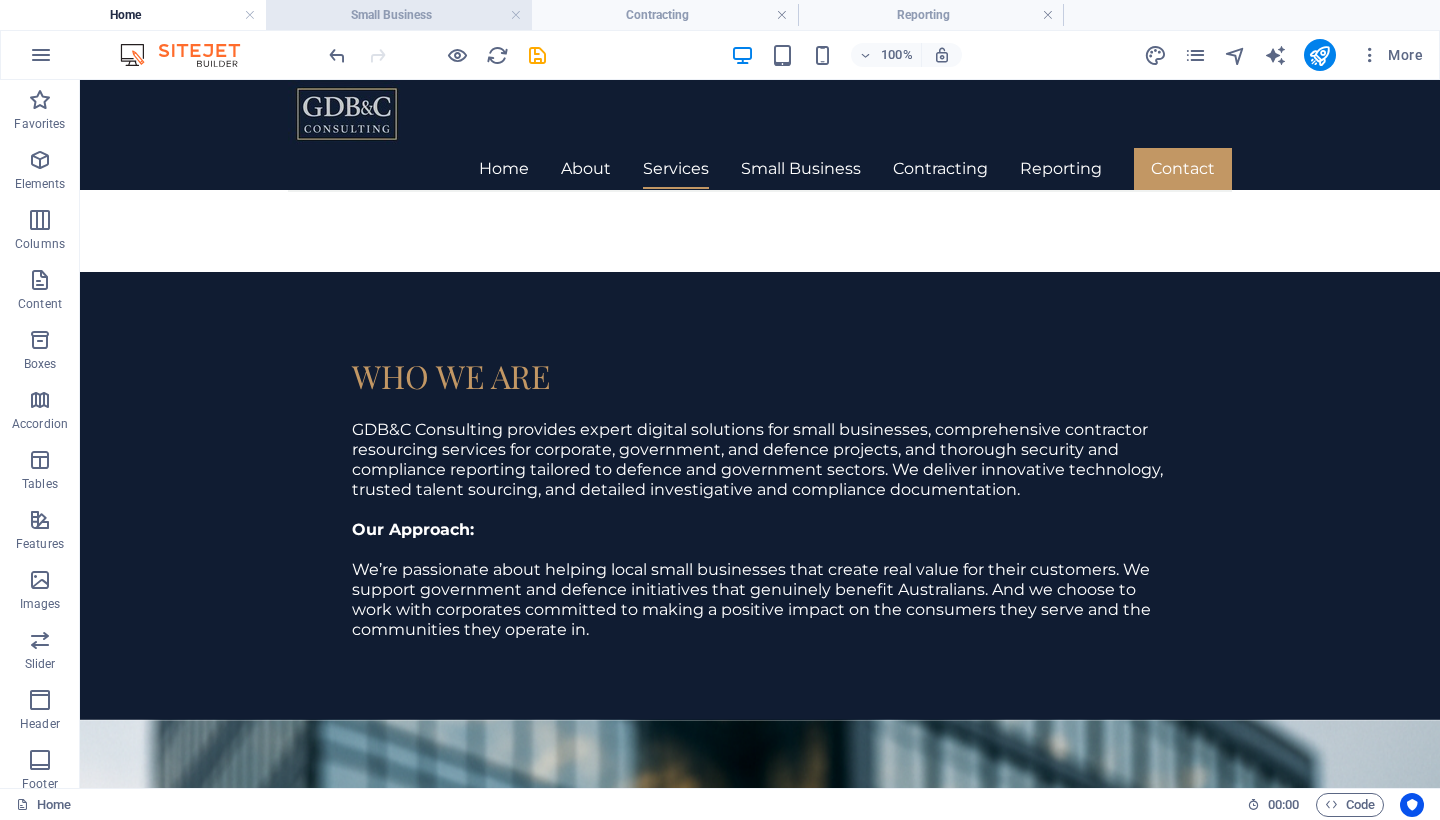 click on "Small Business" at bounding box center [399, 15] 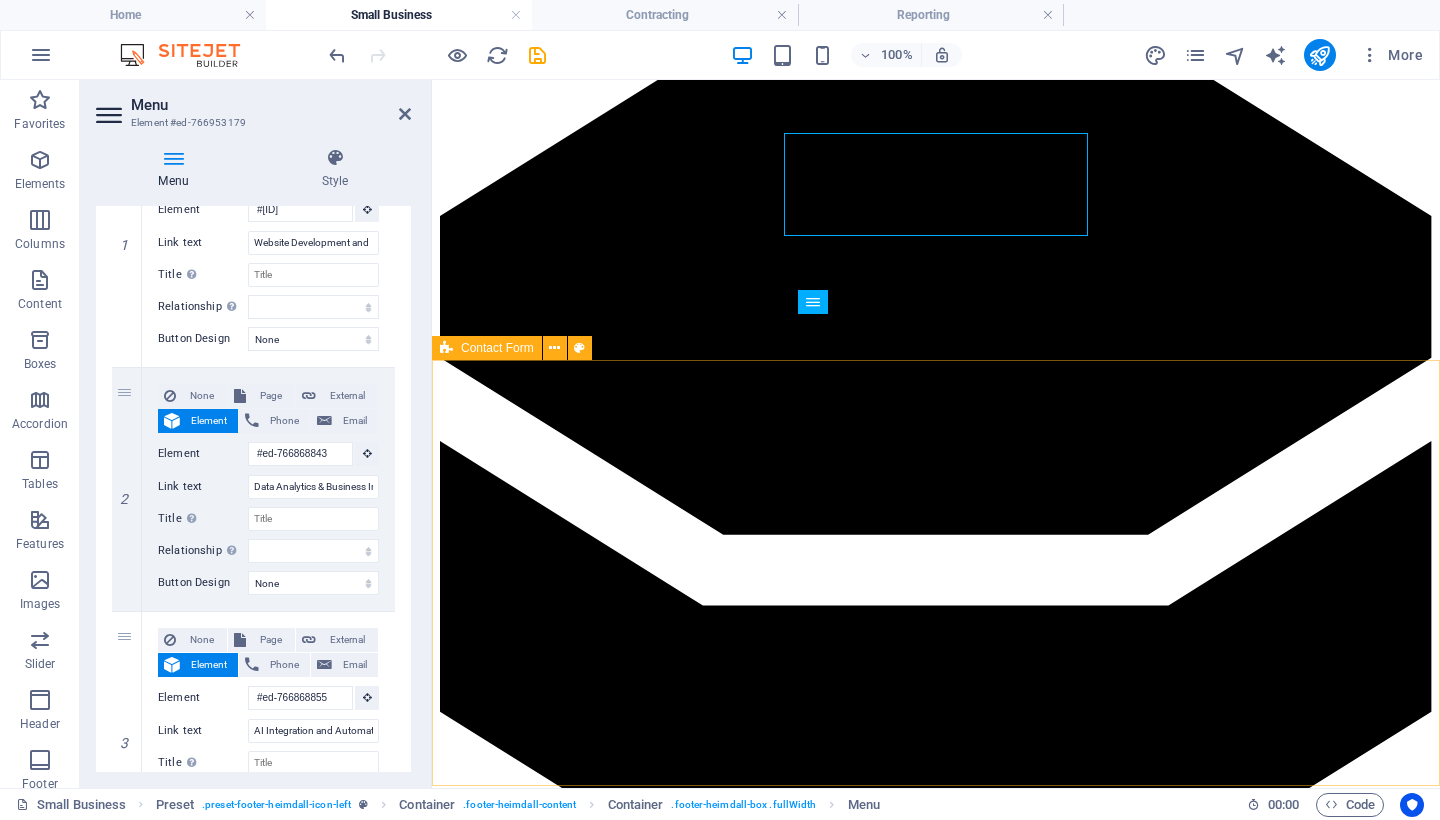 scroll, scrollTop: 2694, scrollLeft: 0, axis: vertical 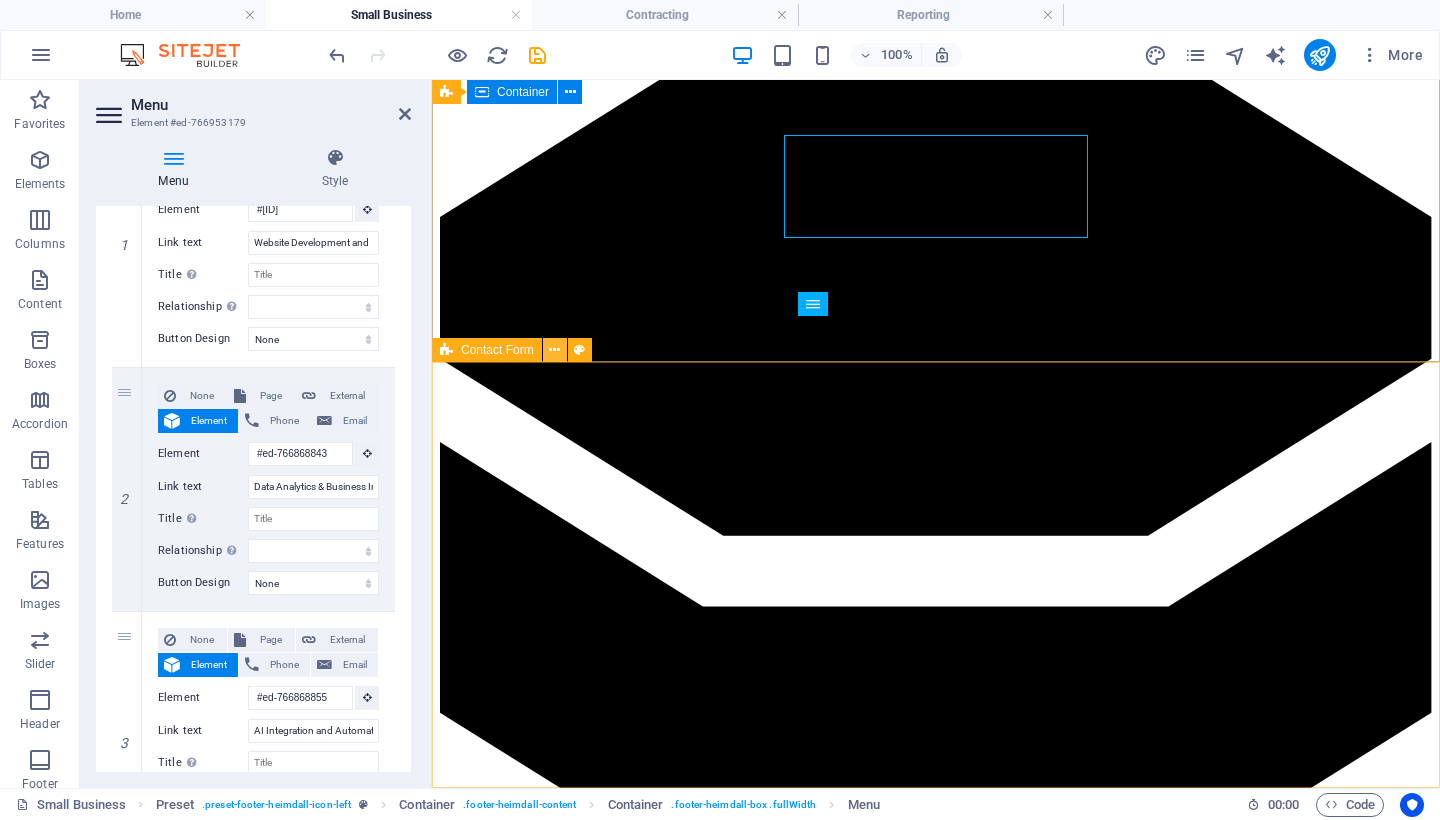 click at bounding box center [554, 350] 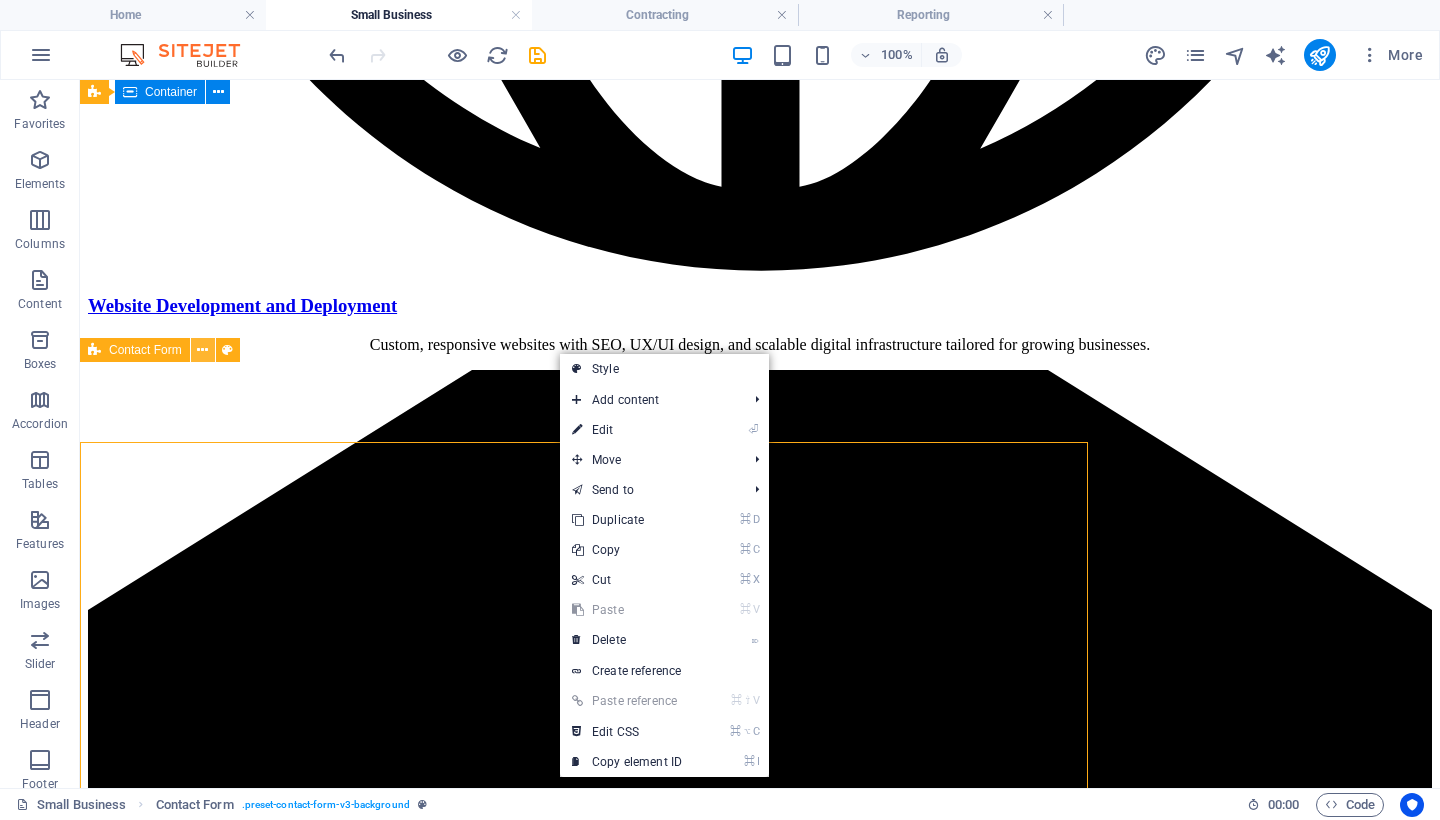 scroll, scrollTop: 2614, scrollLeft: 0, axis: vertical 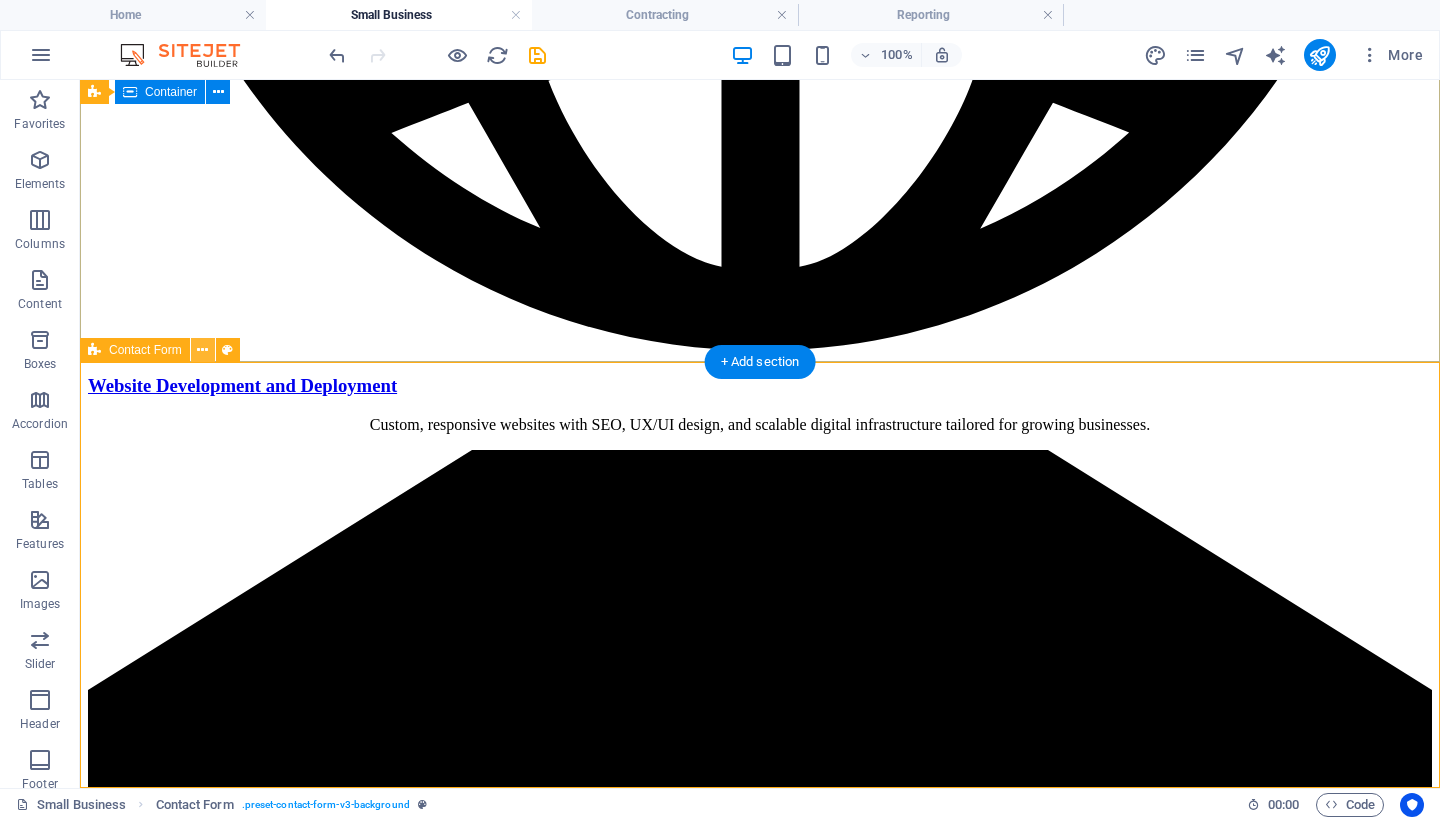 click at bounding box center (202, 350) 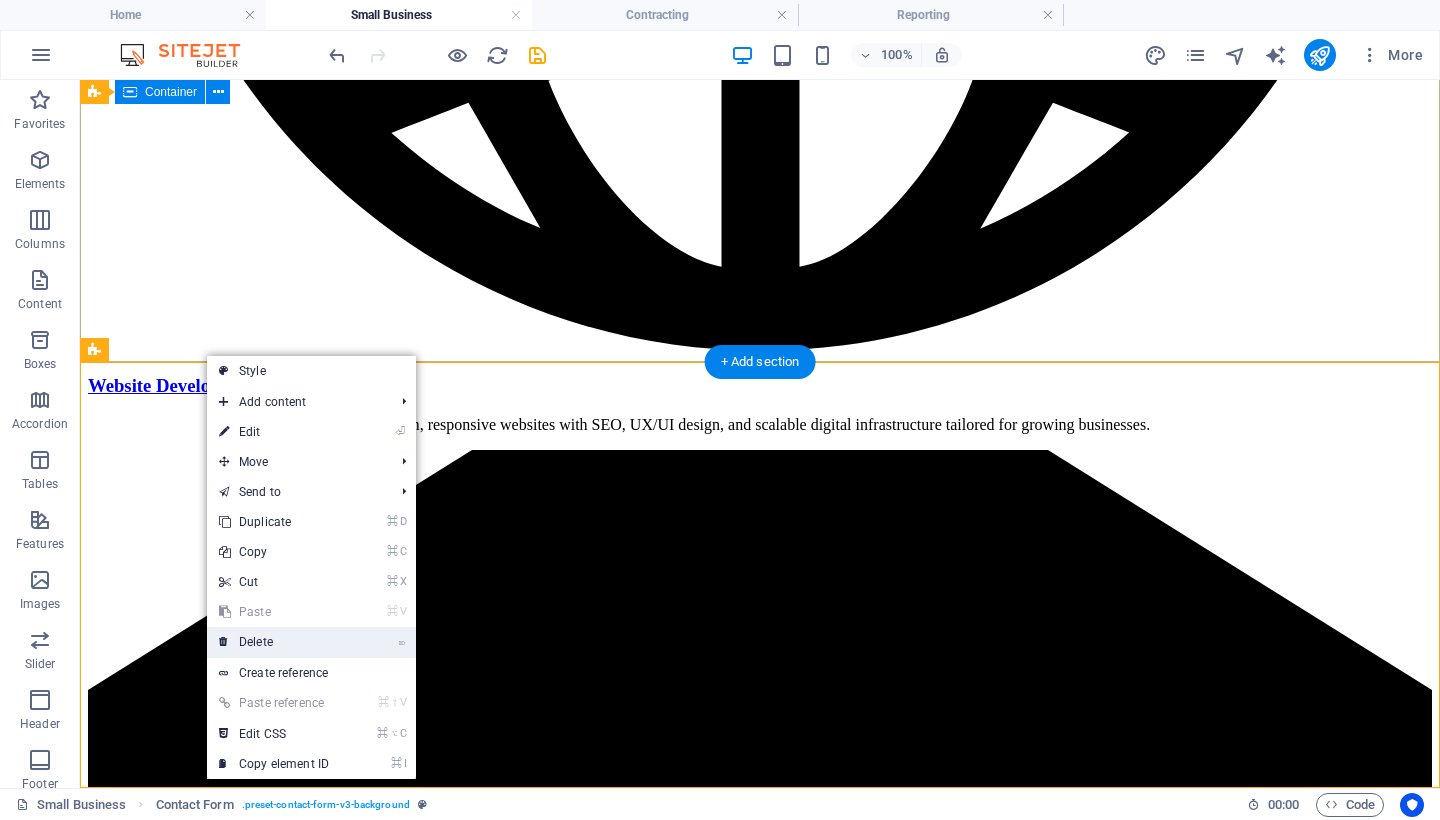 click on "⌦  Delete" at bounding box center (274, 642) 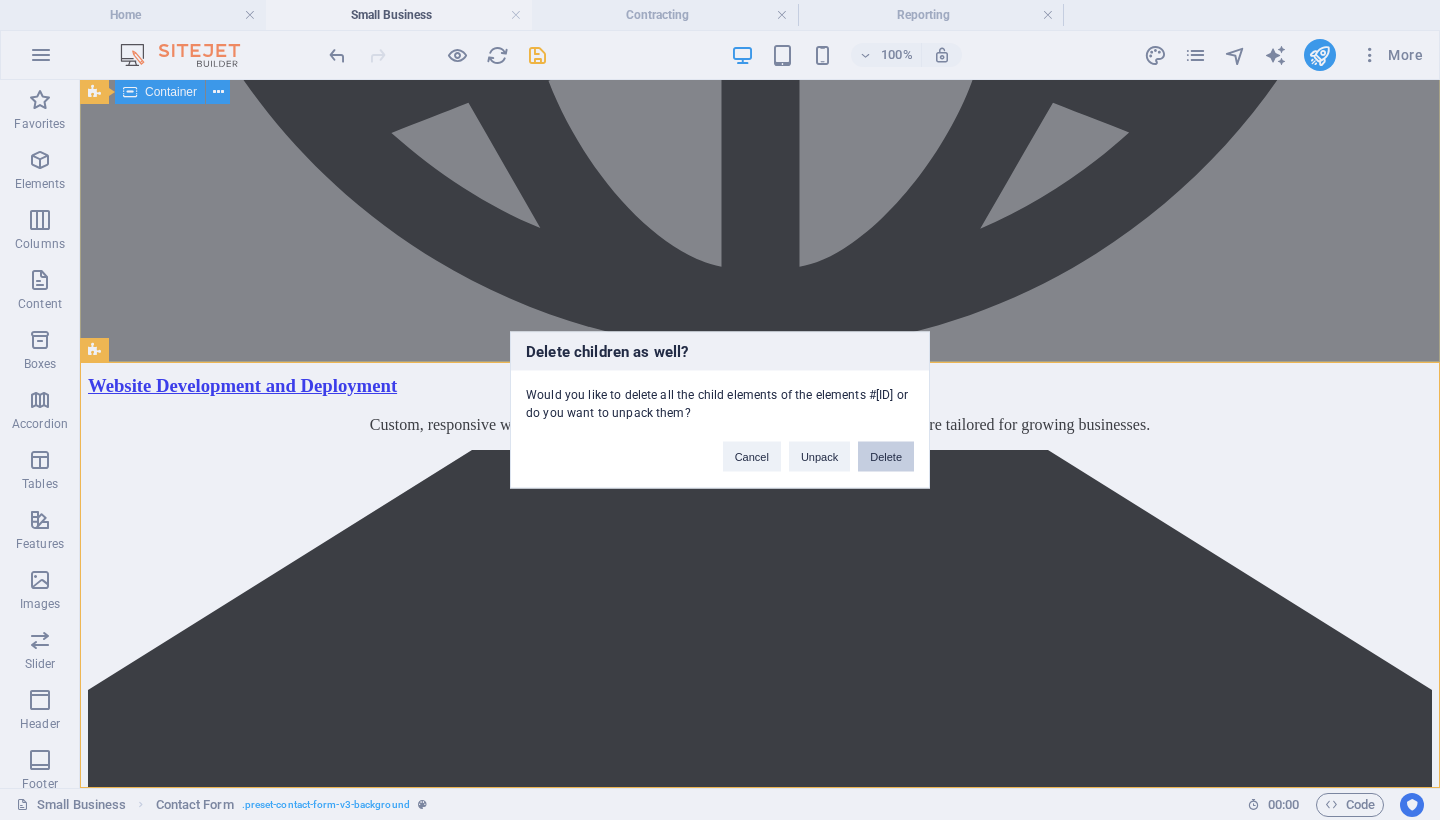 click on "Delete" at bounding box center [886, 457] 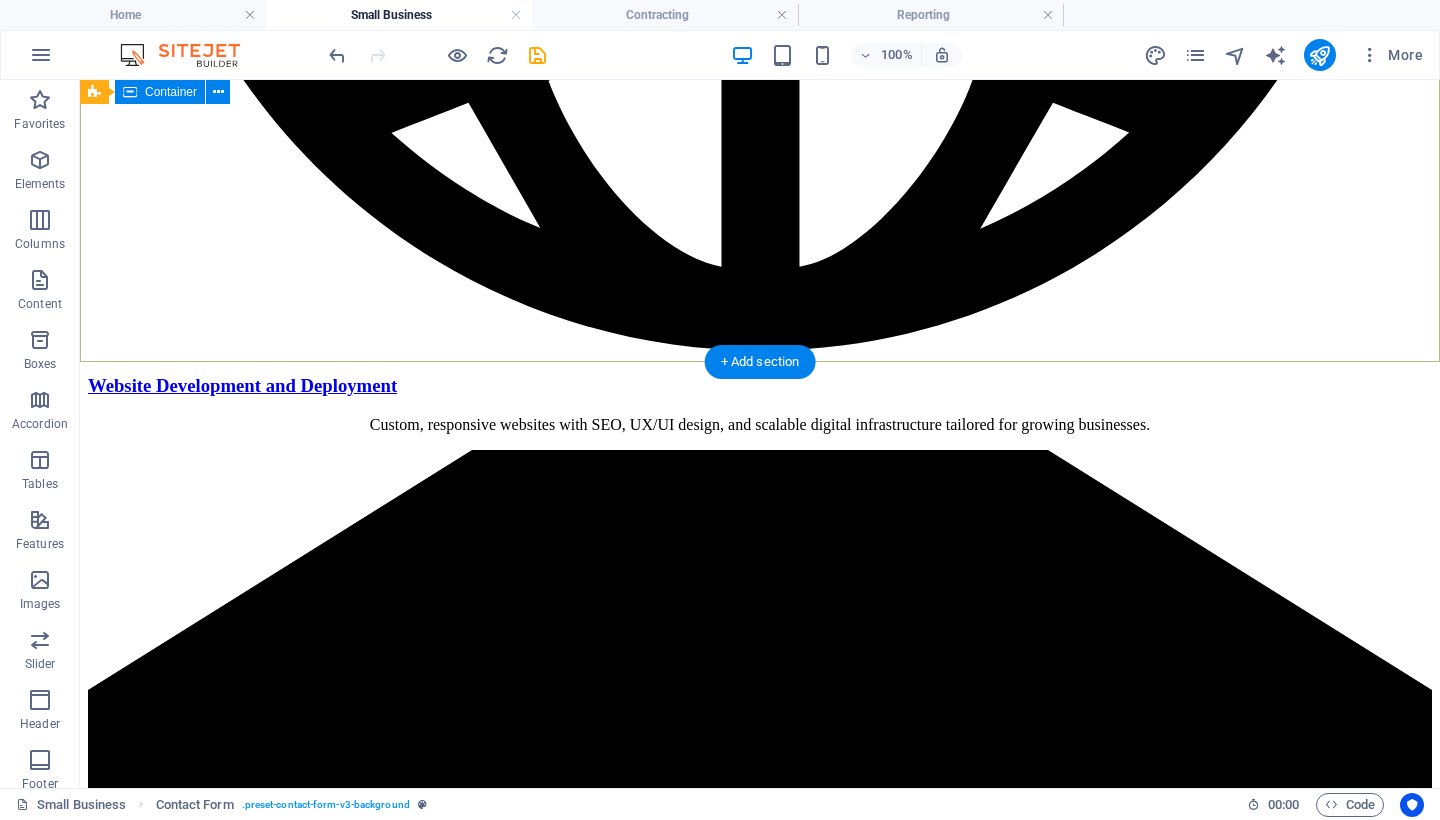 scroll, scrollTop: 2188, scrollLeft: 0, axis: vertical 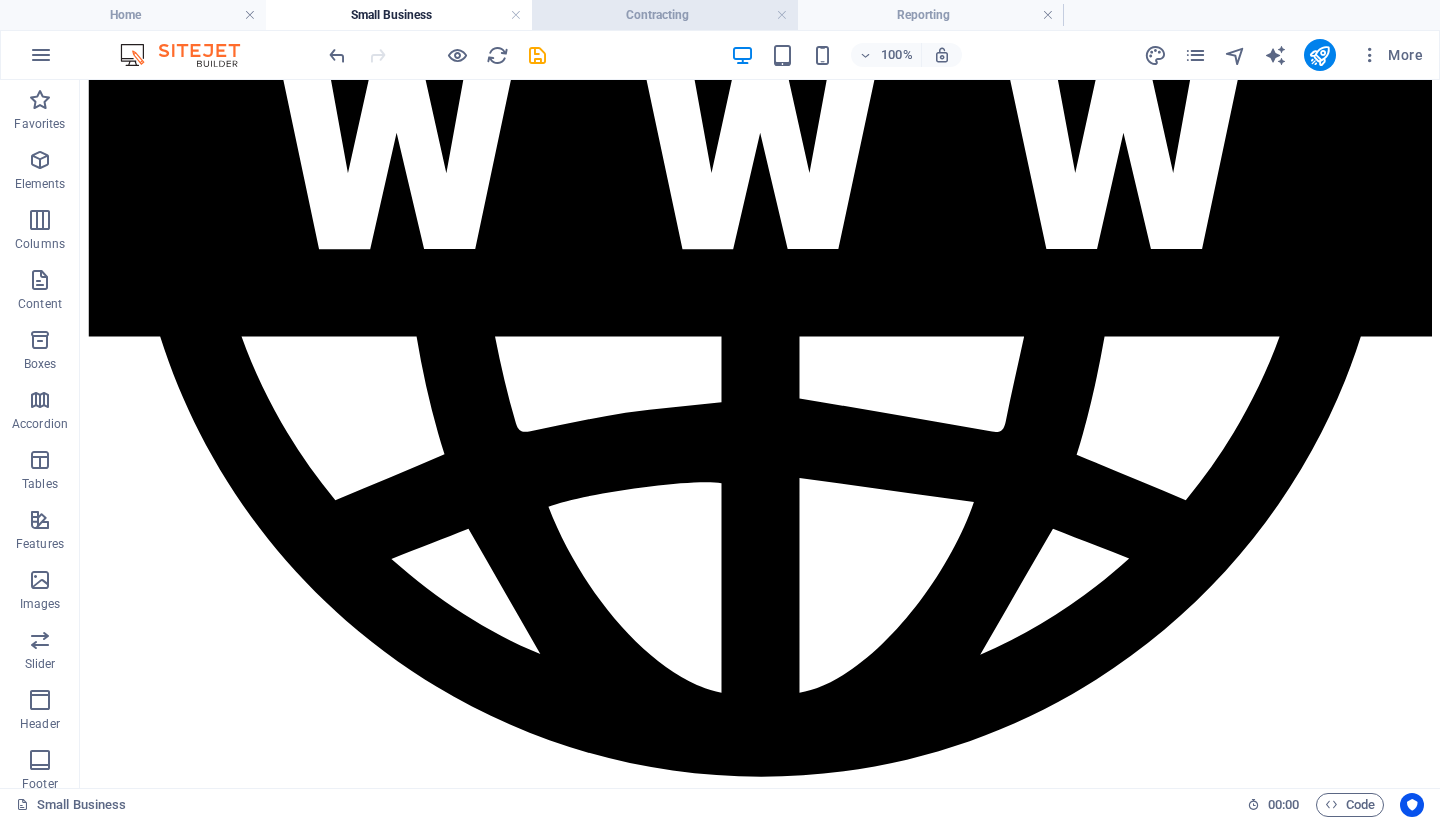 click on "Contracting" at bounding box center (665, 15) 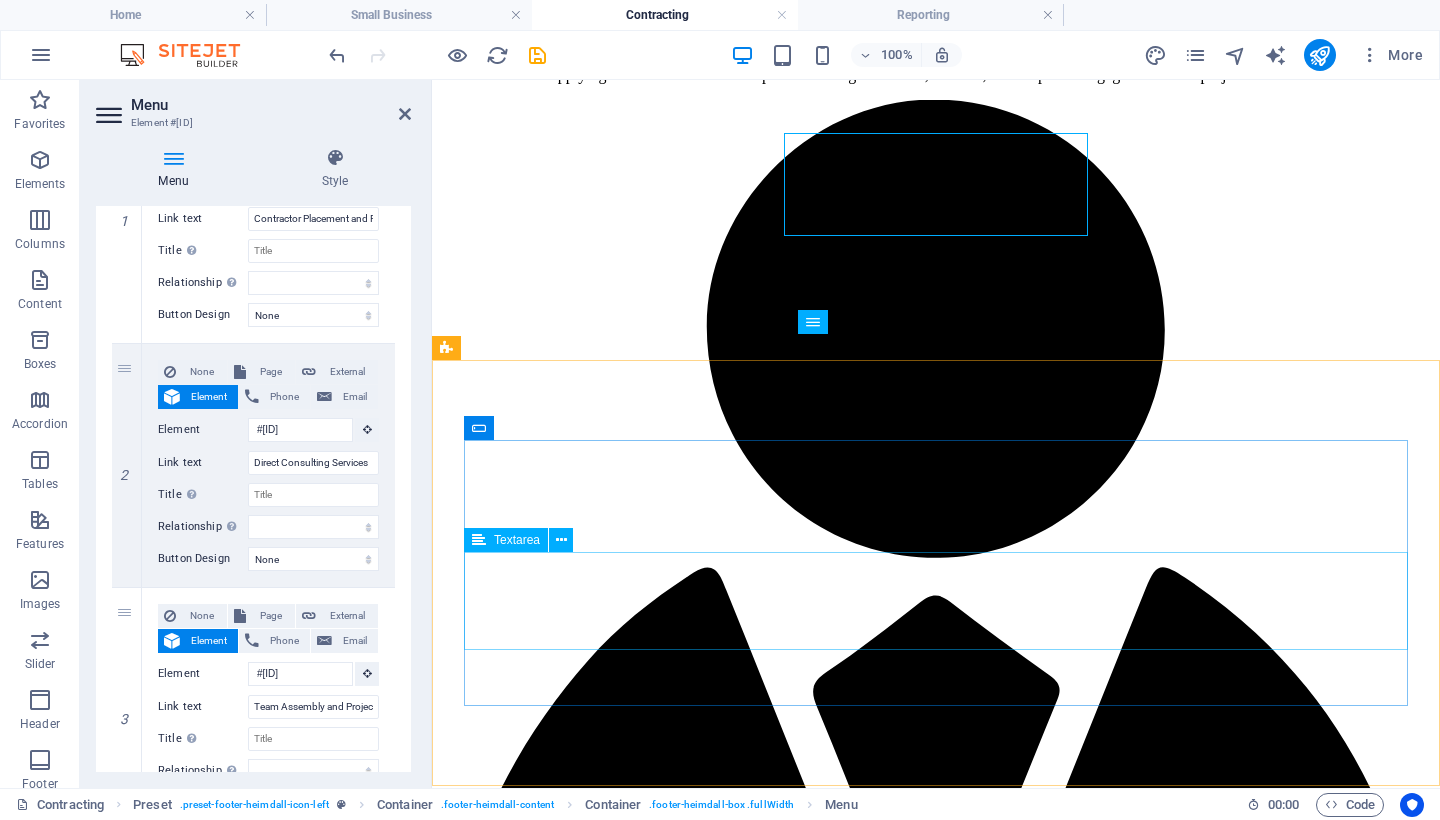 scroll, scrollTop: 2694, scrollLeft: 0, axis: vertical 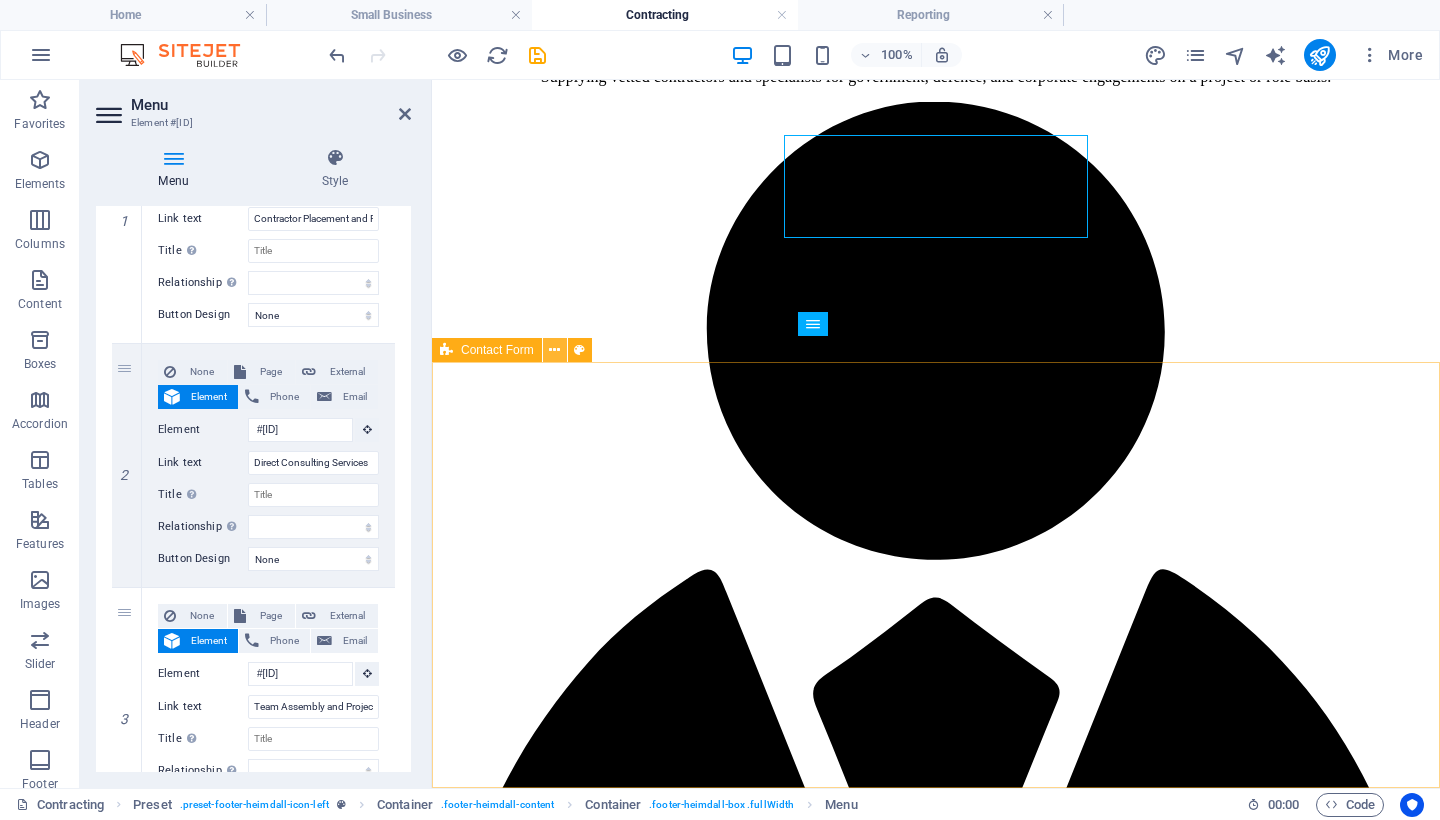 click at bounding box center (554, 350) 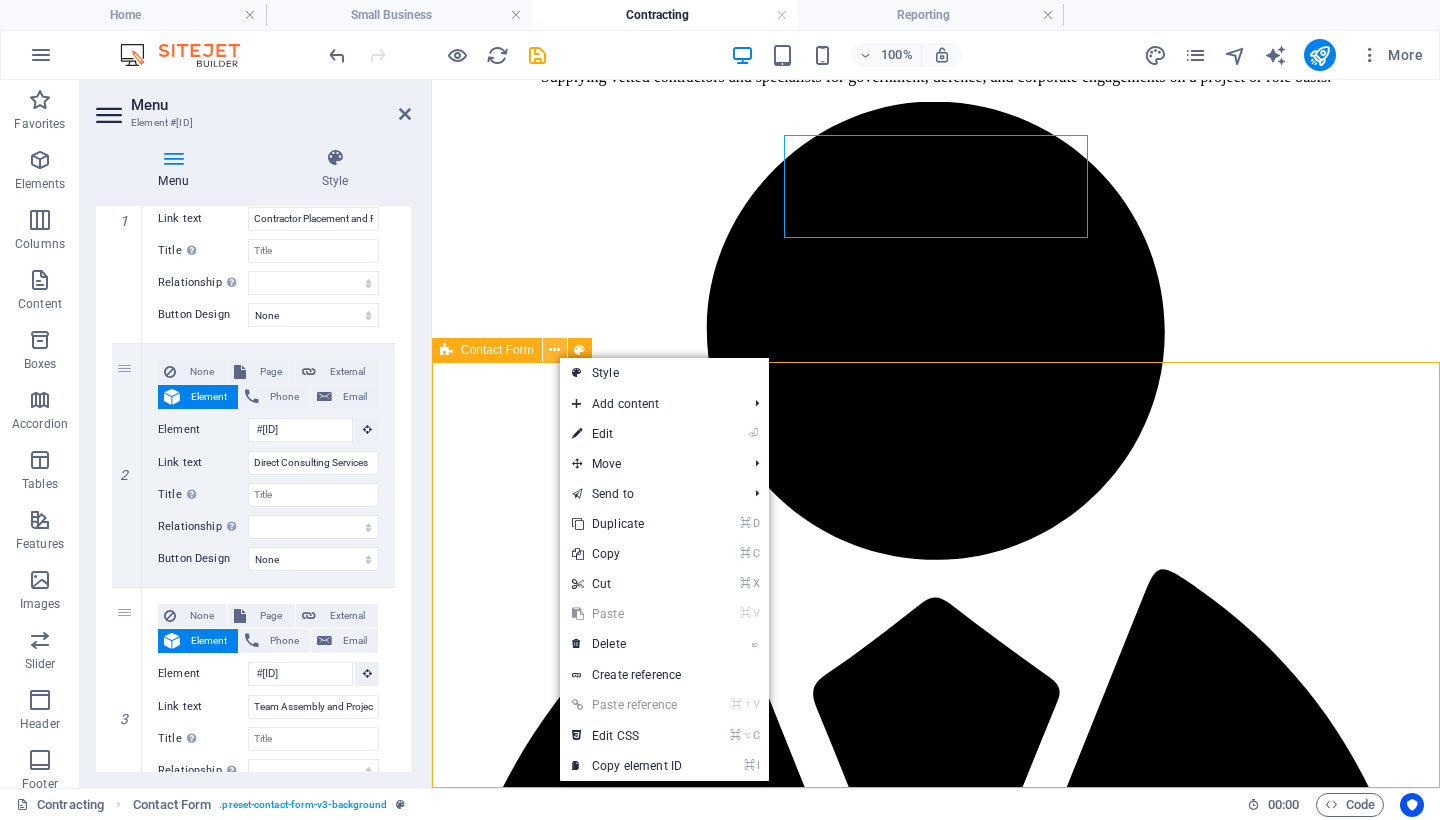 scroll, scrollTop: 2594, scrollLeft: 0, axis: vertical 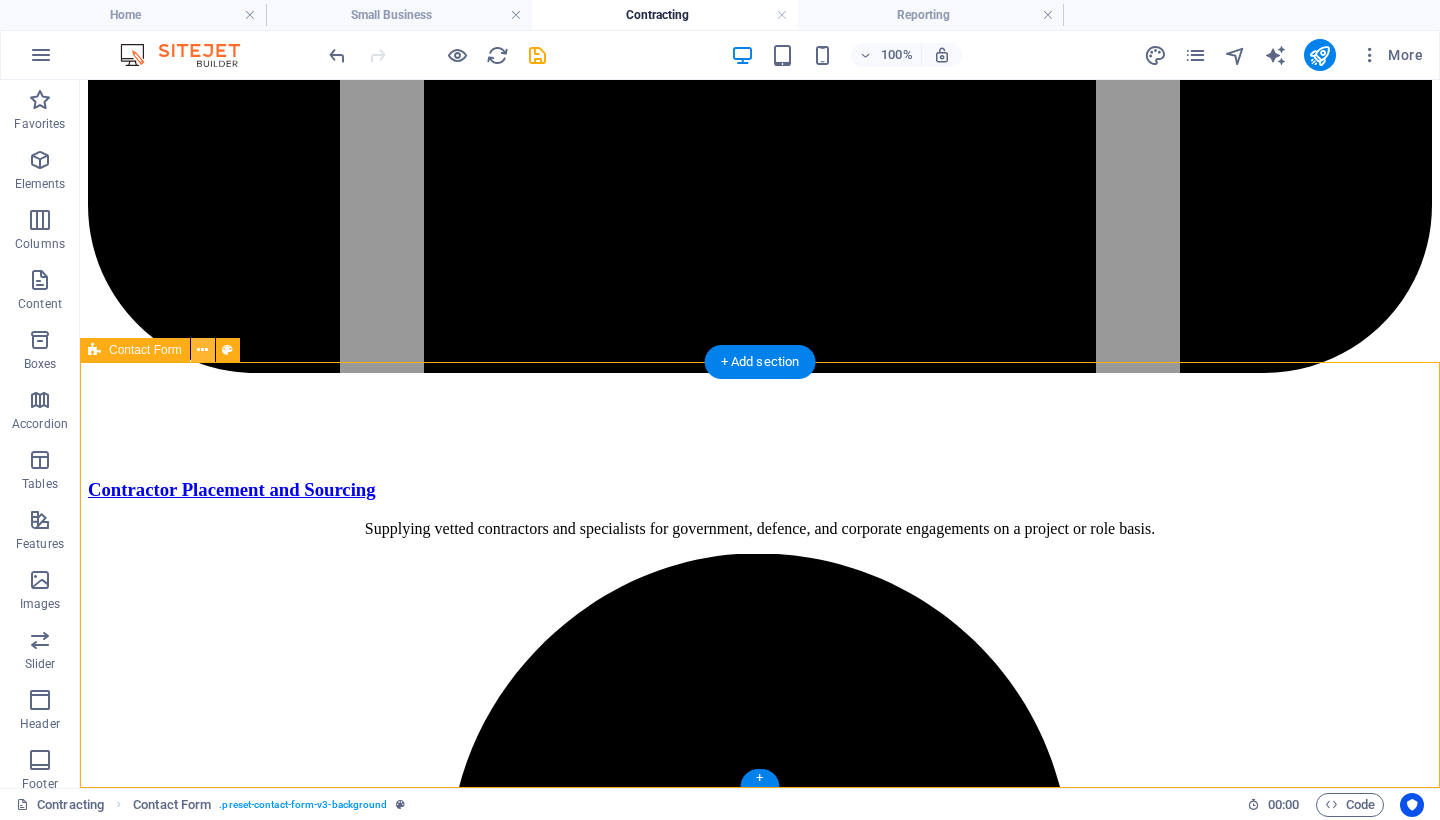 click at bounding box center [202, 350] 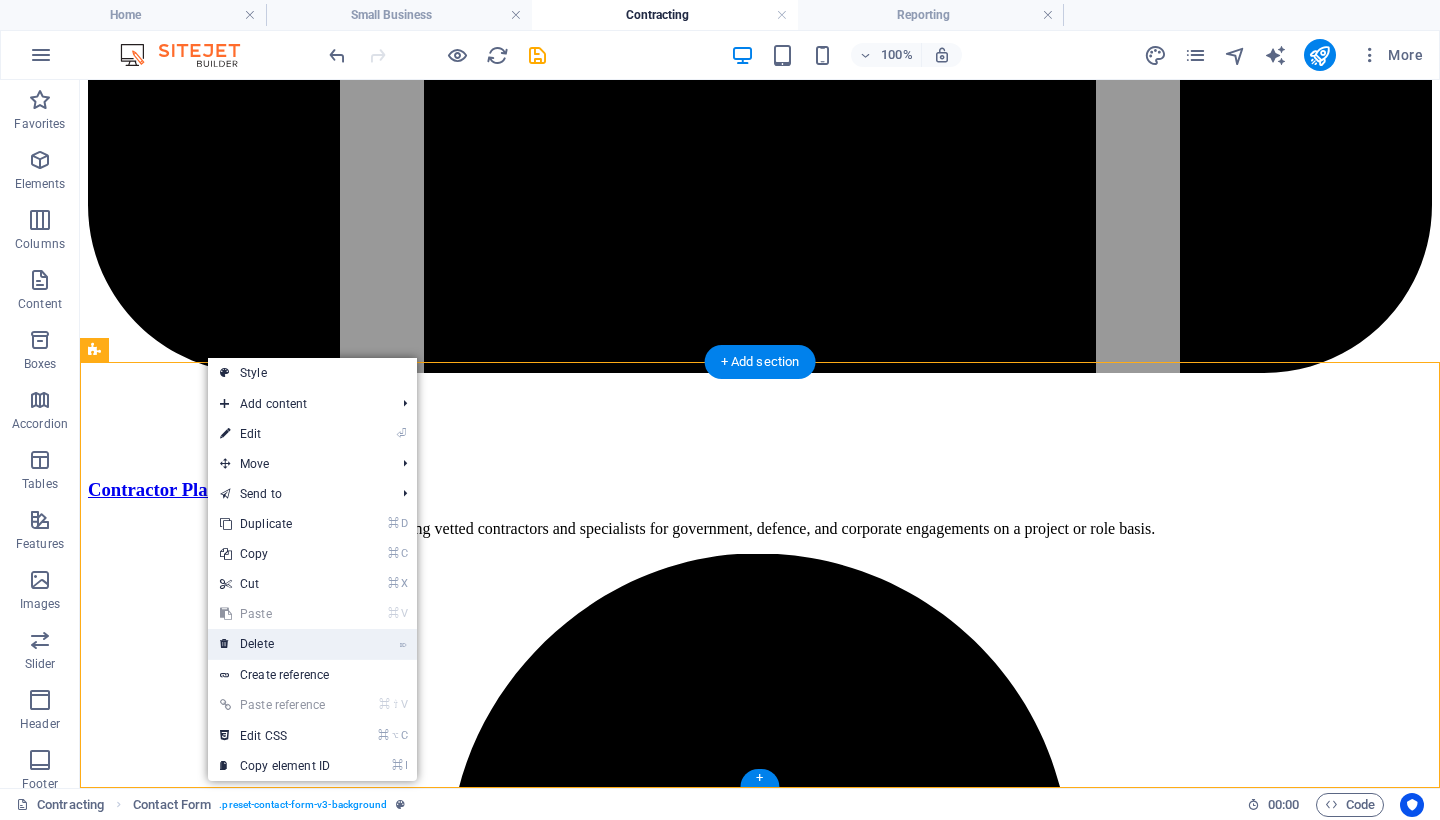 click on "⌦  Delete" at bounding box center [275, 644] 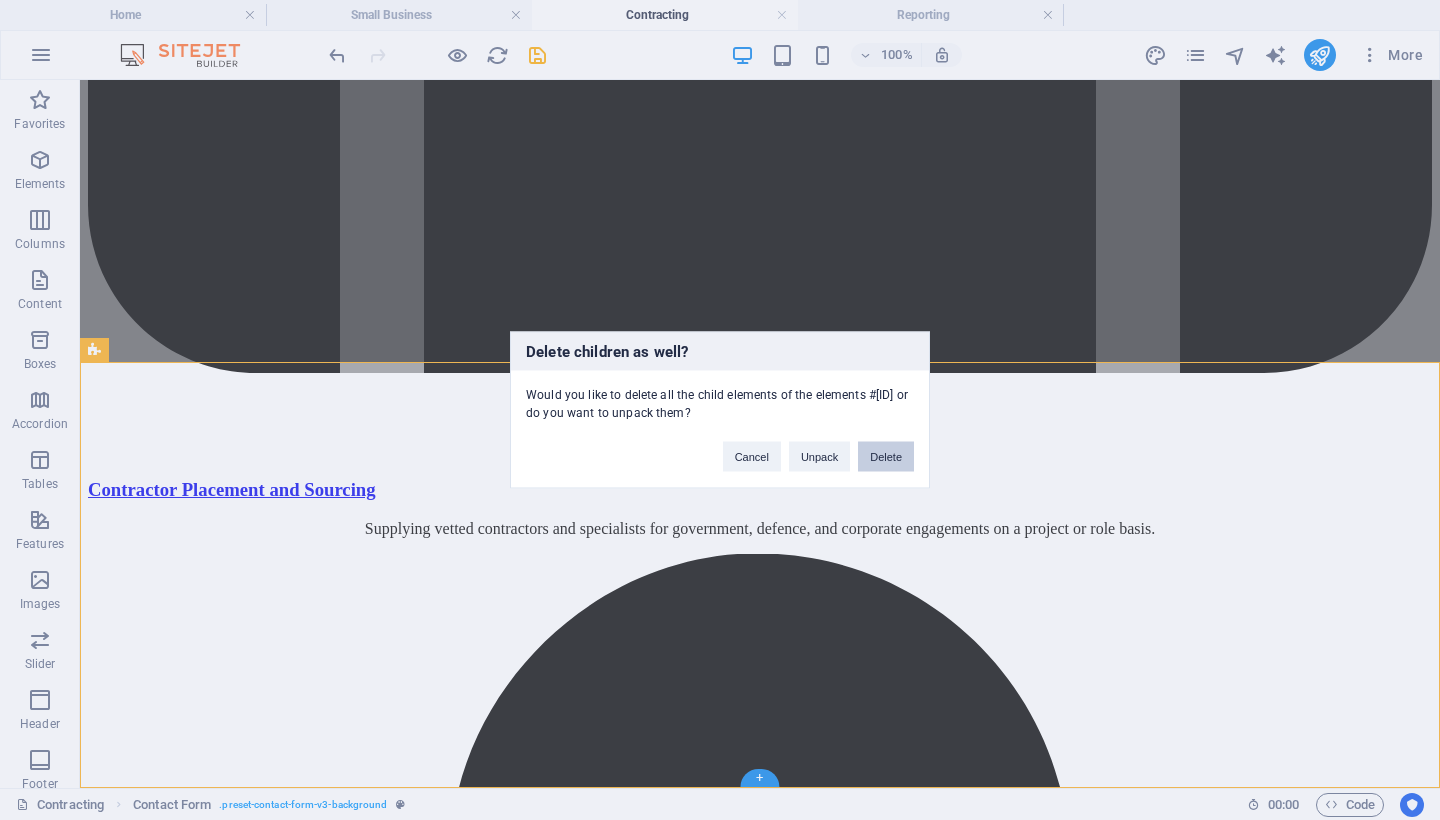click on "Delete" at bounding box center (886, 457) 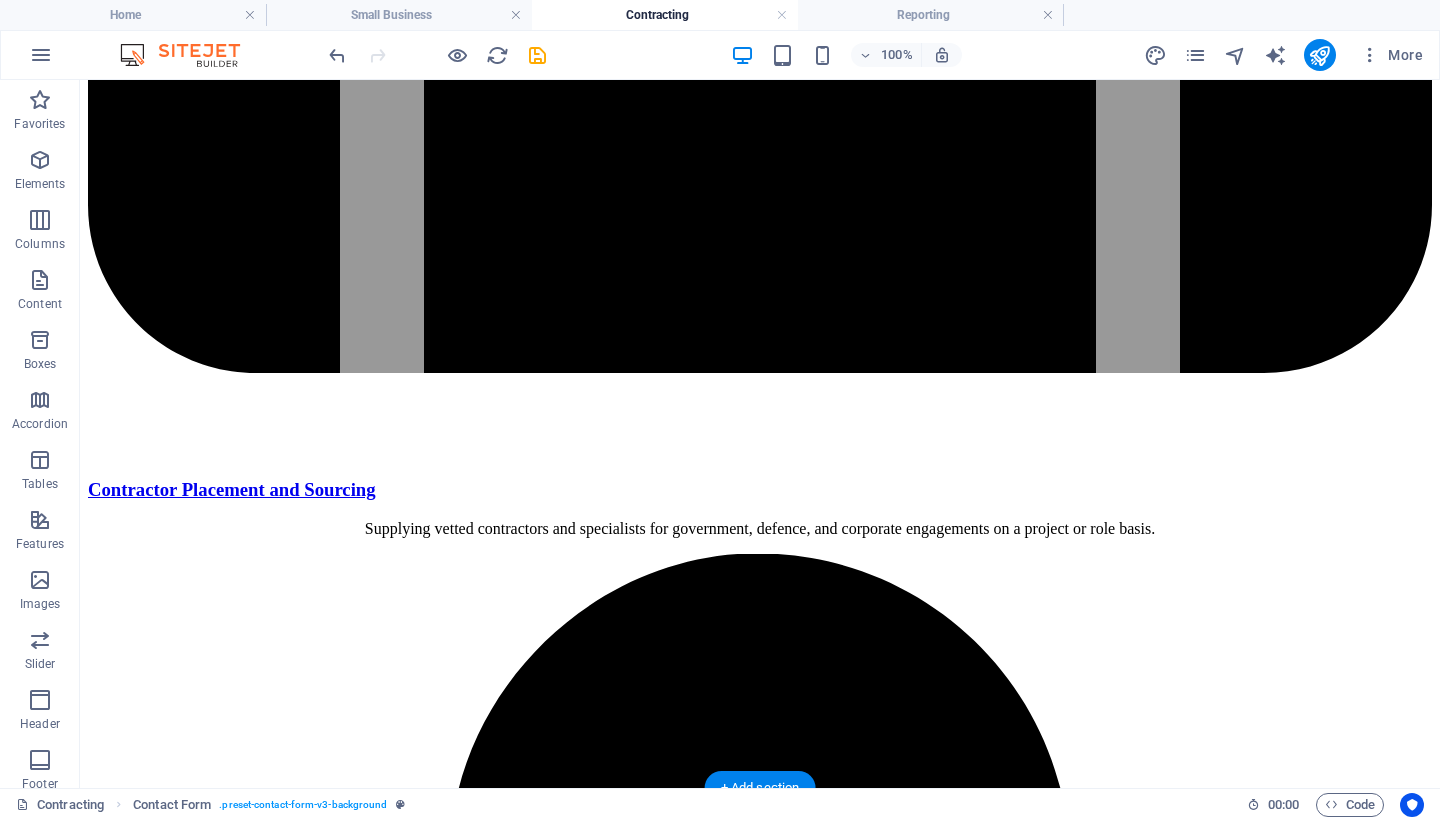 scroll, scrollTop: 2168, scrollLeft: 0, axis: vertical 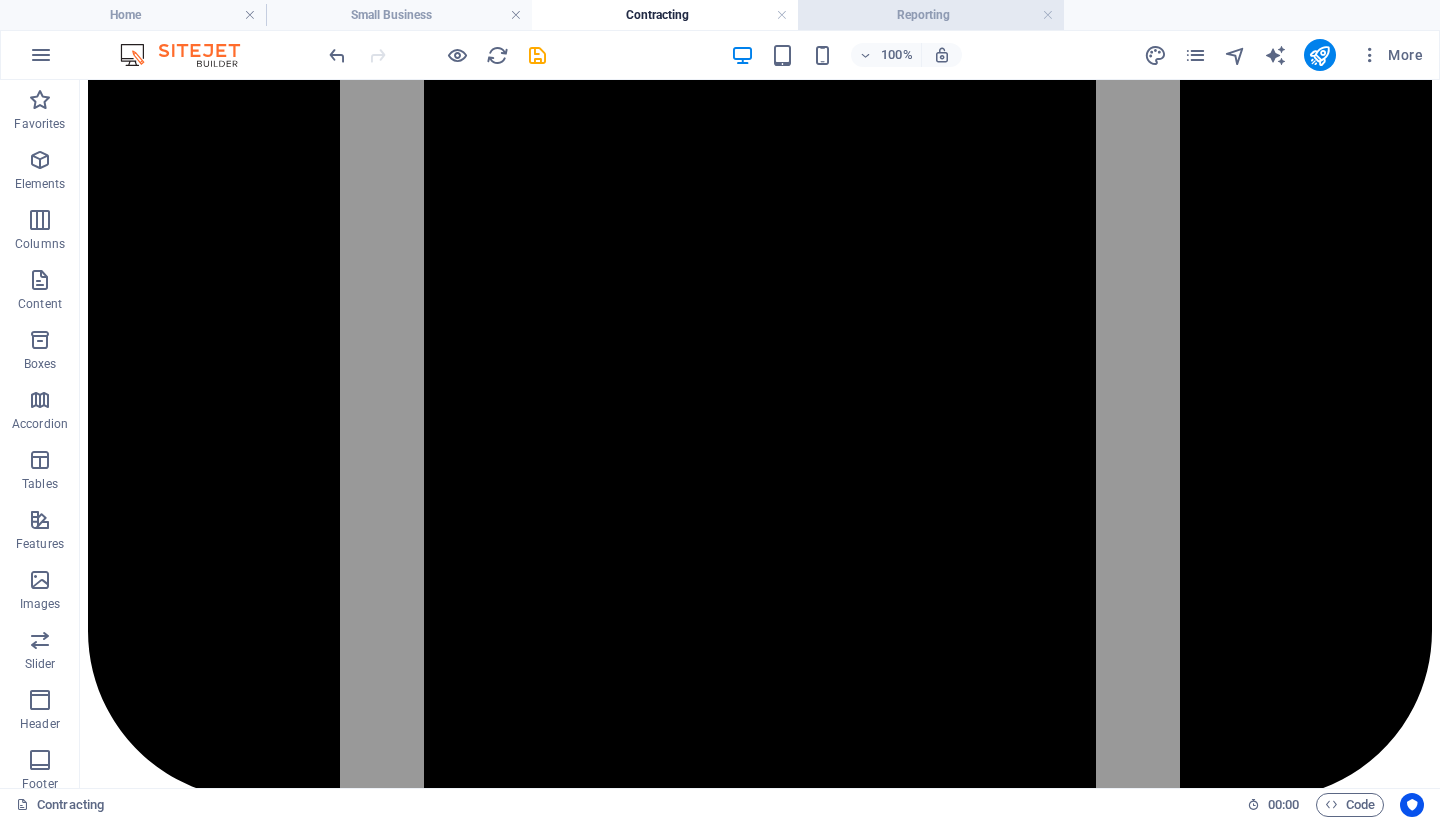 click on "Reporting" at bounding box center [931, 15] 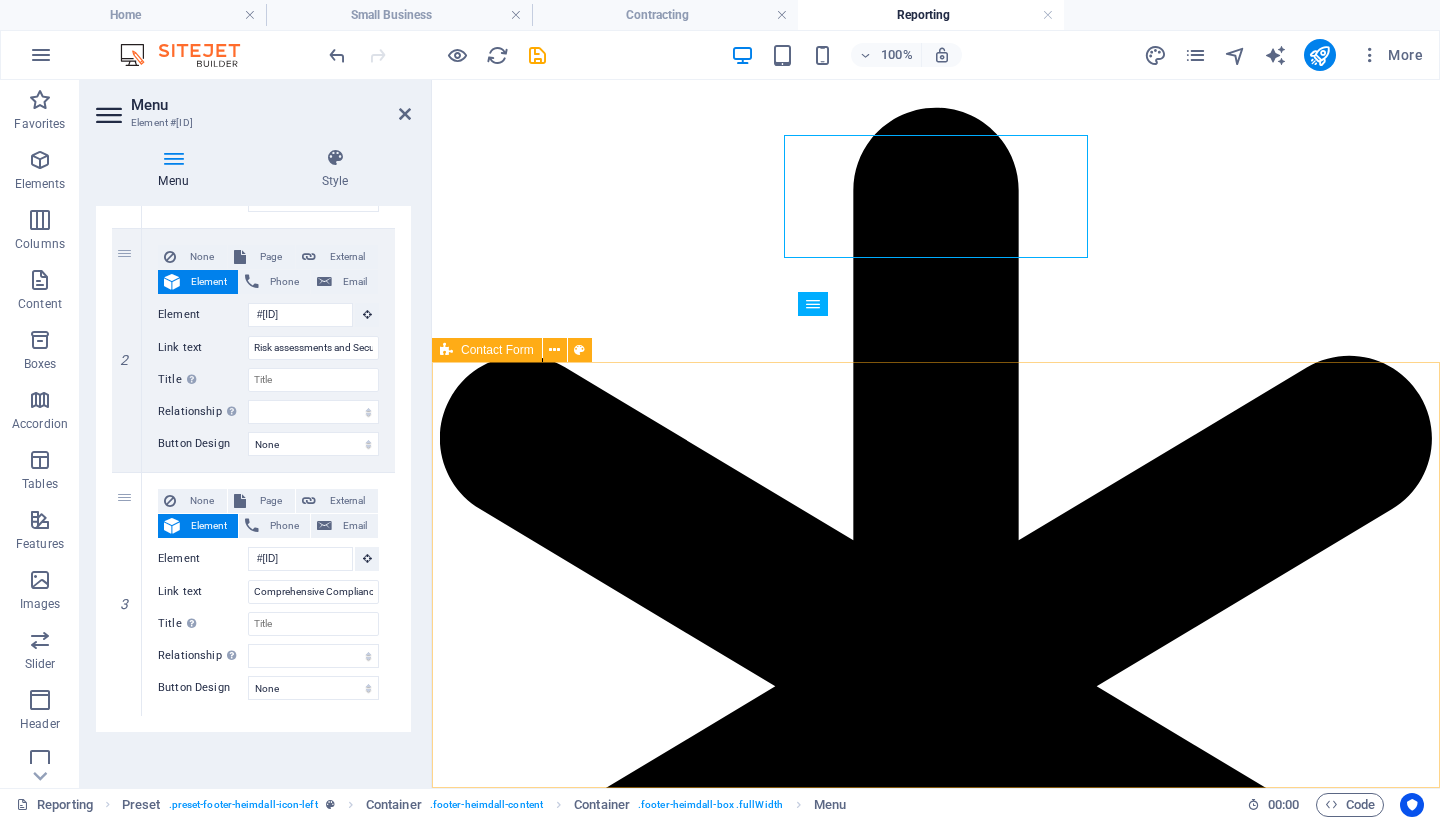 scroll, scrollTop: 2734, scrollLeft: 0, axis: vertical 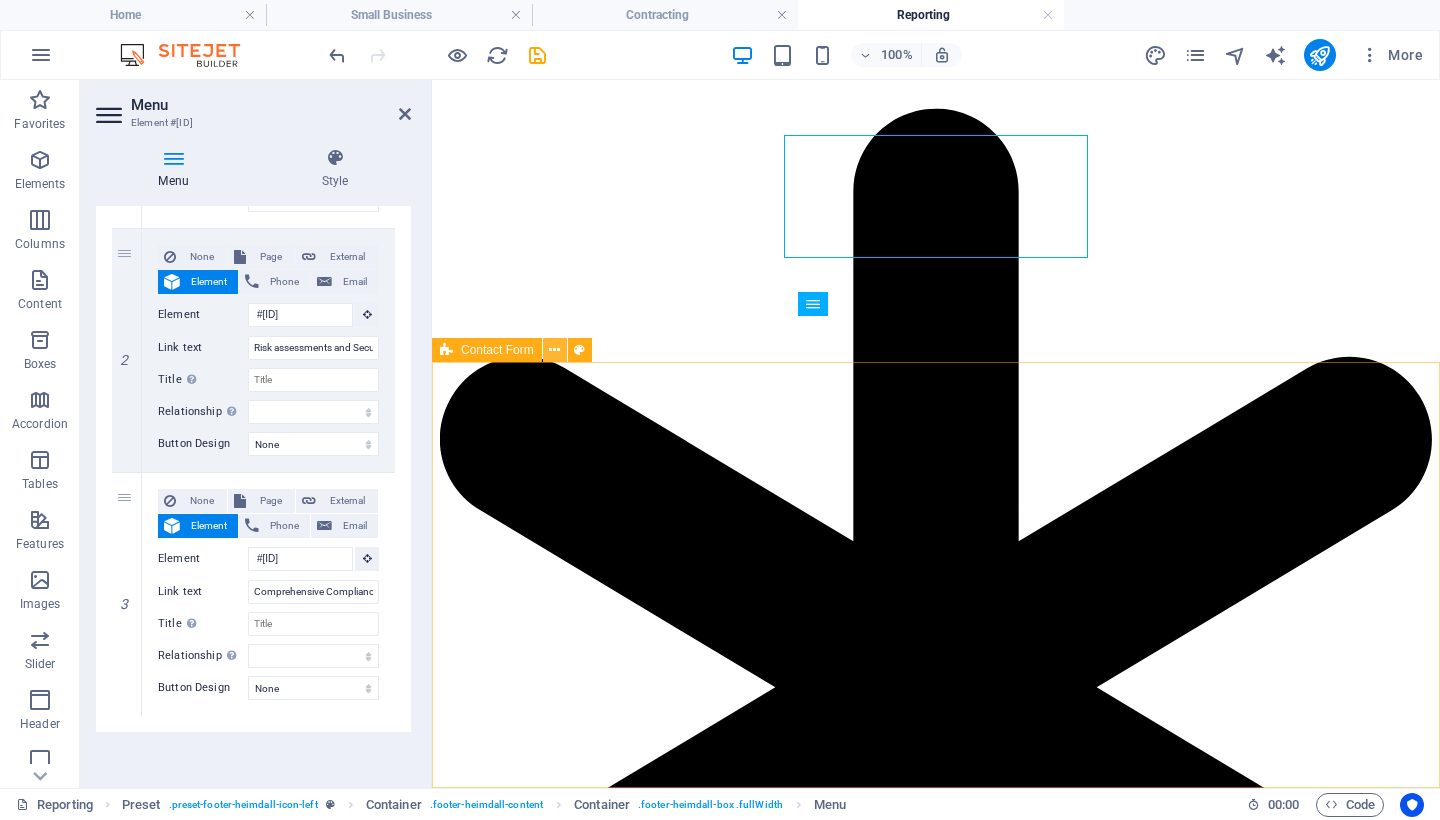 click at bounding box center (554, 350) 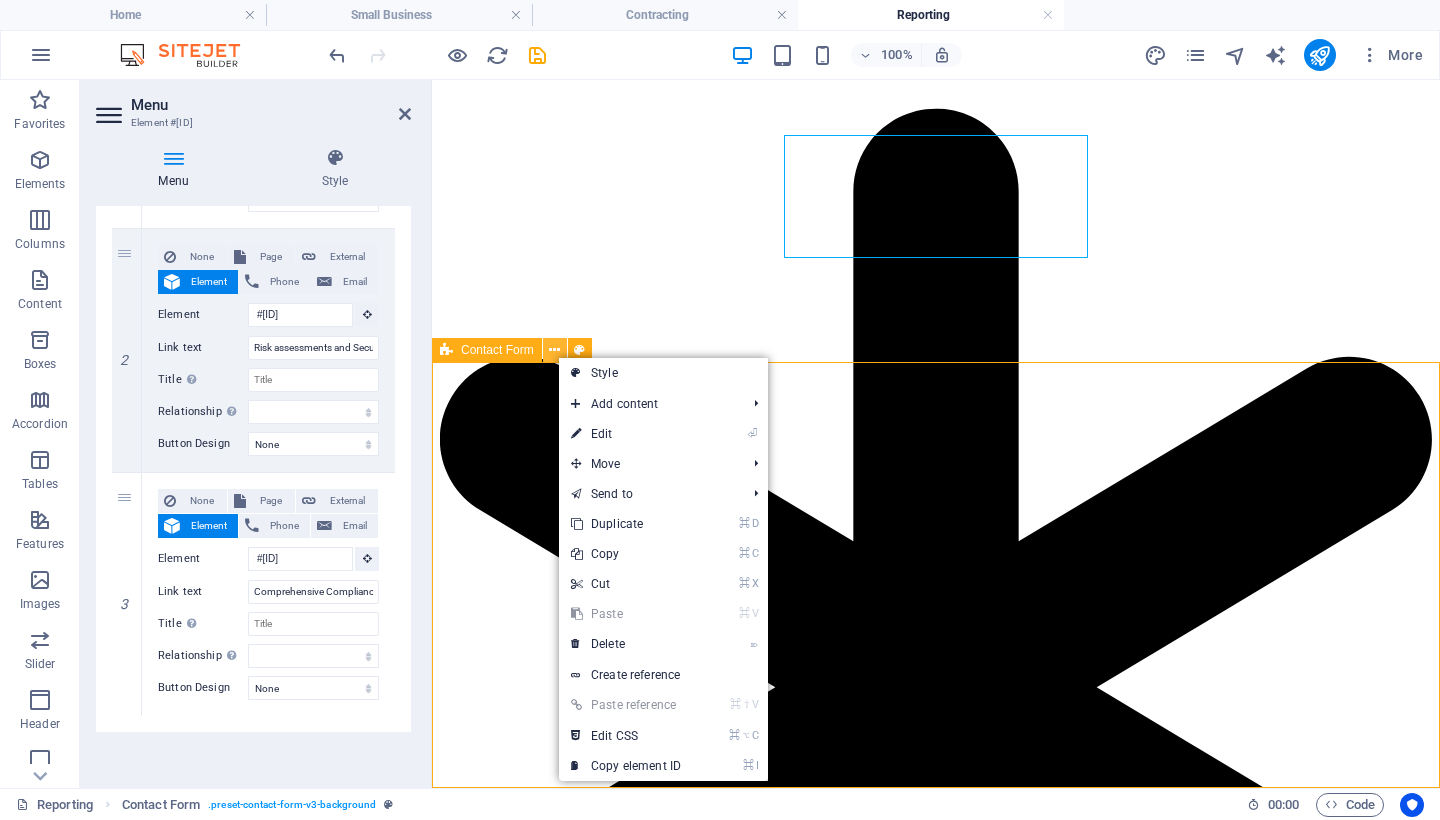 scroll, scrollTop: 2634, scrollLeft: 0, axis: vertical 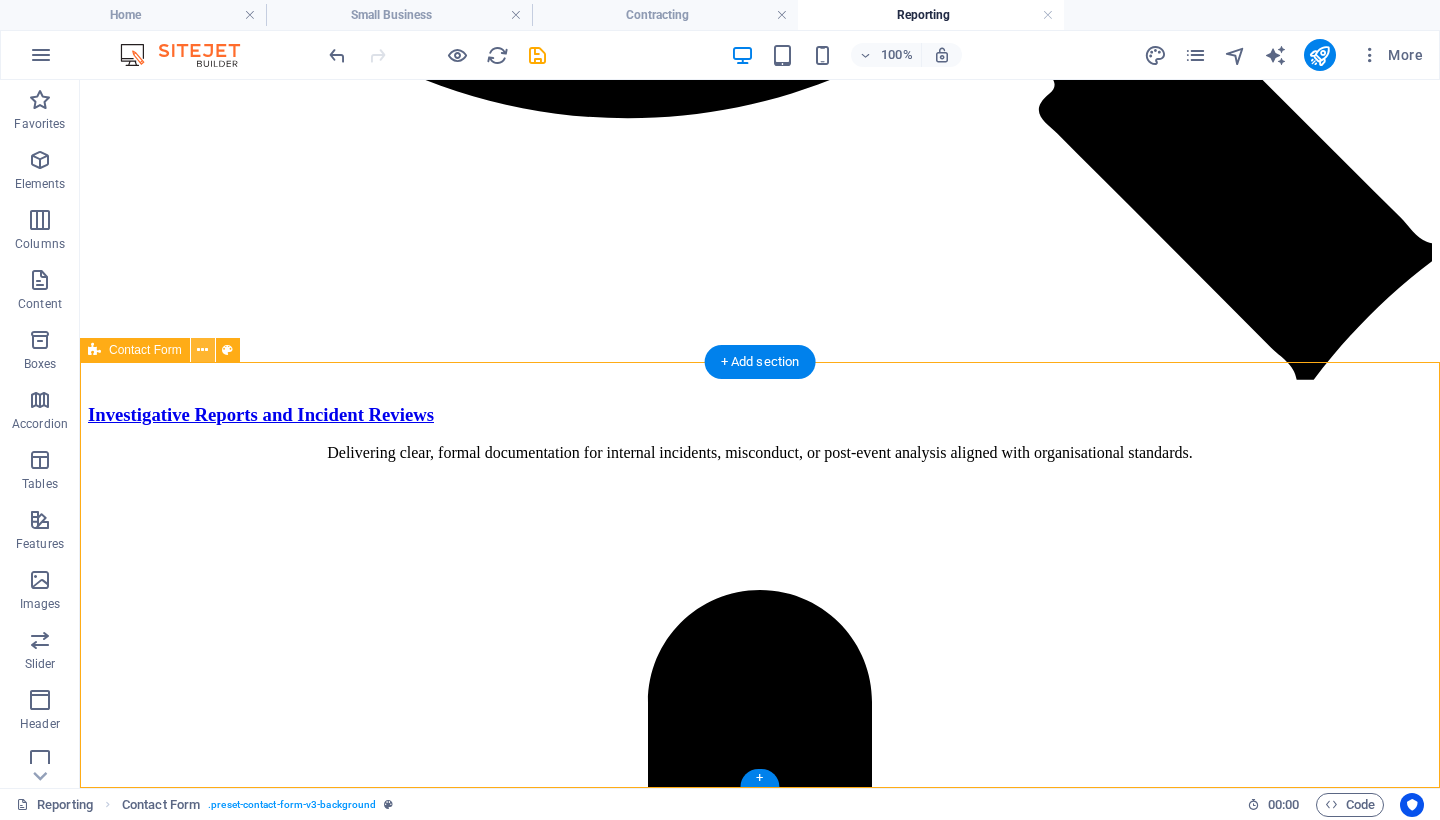 click at bounding box center (203, 350) 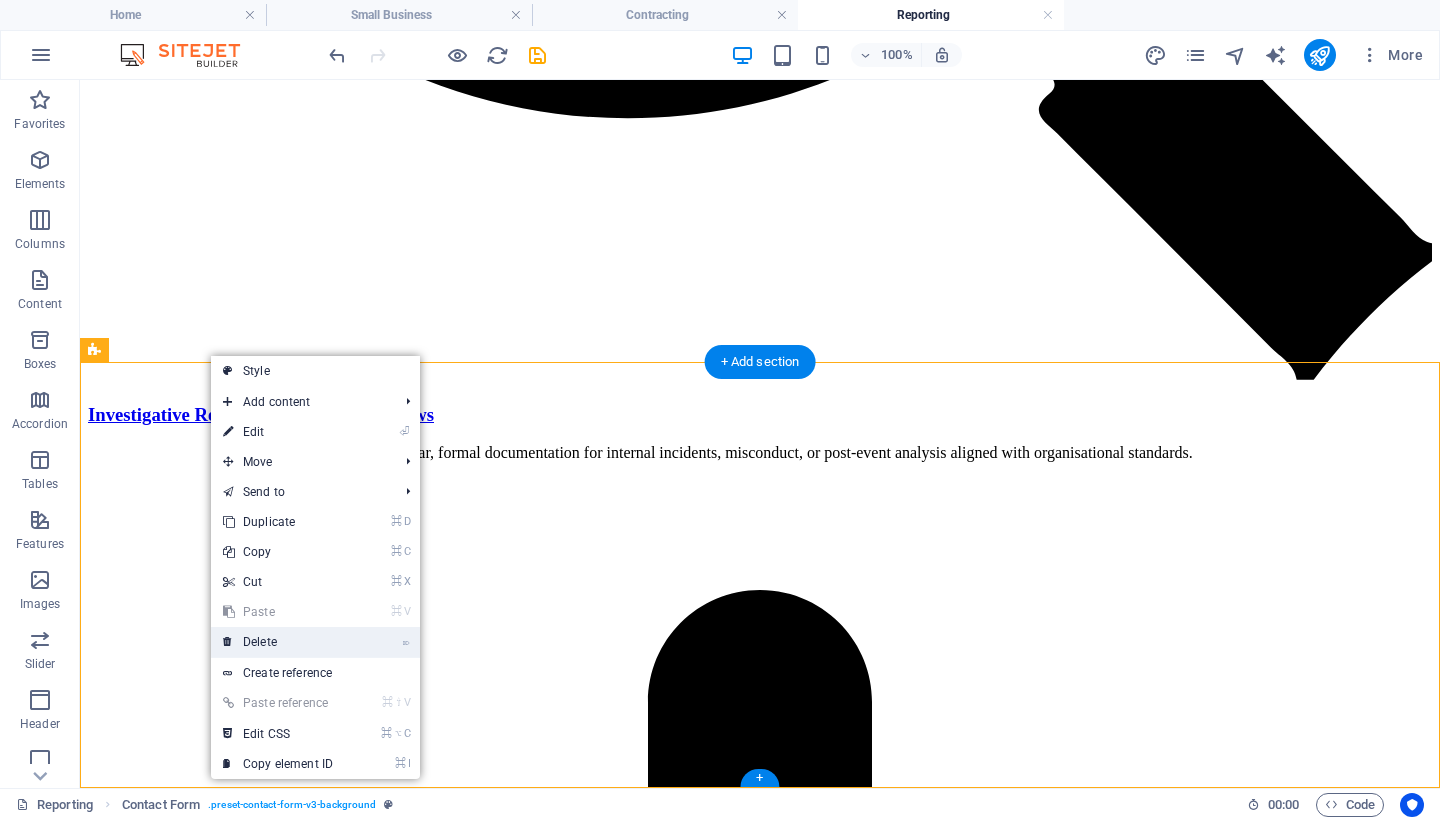 click on "⌦  Delete" at bounding box center [278, 642] 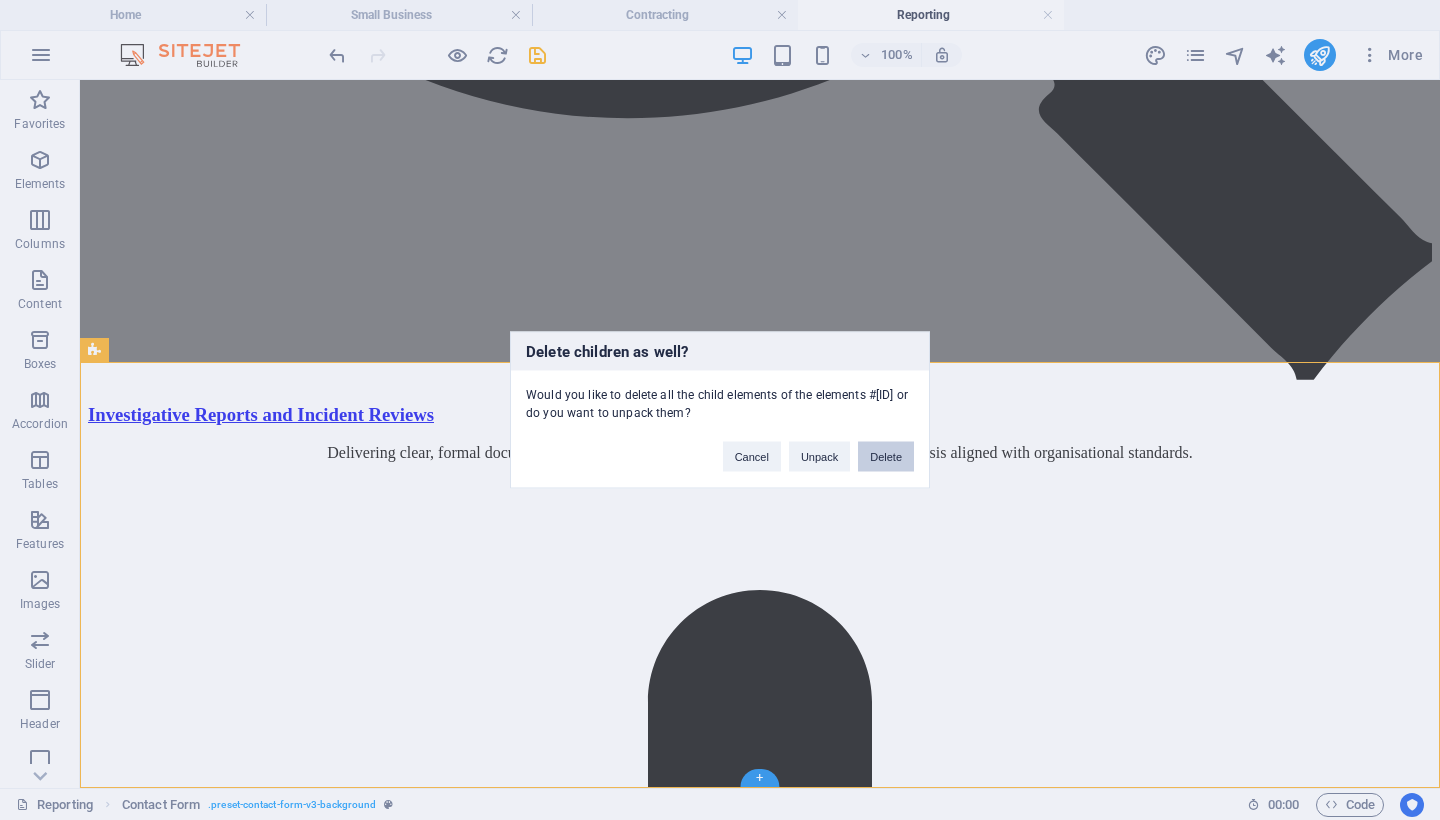 click on "Delete" at bounding box center [886, 457] 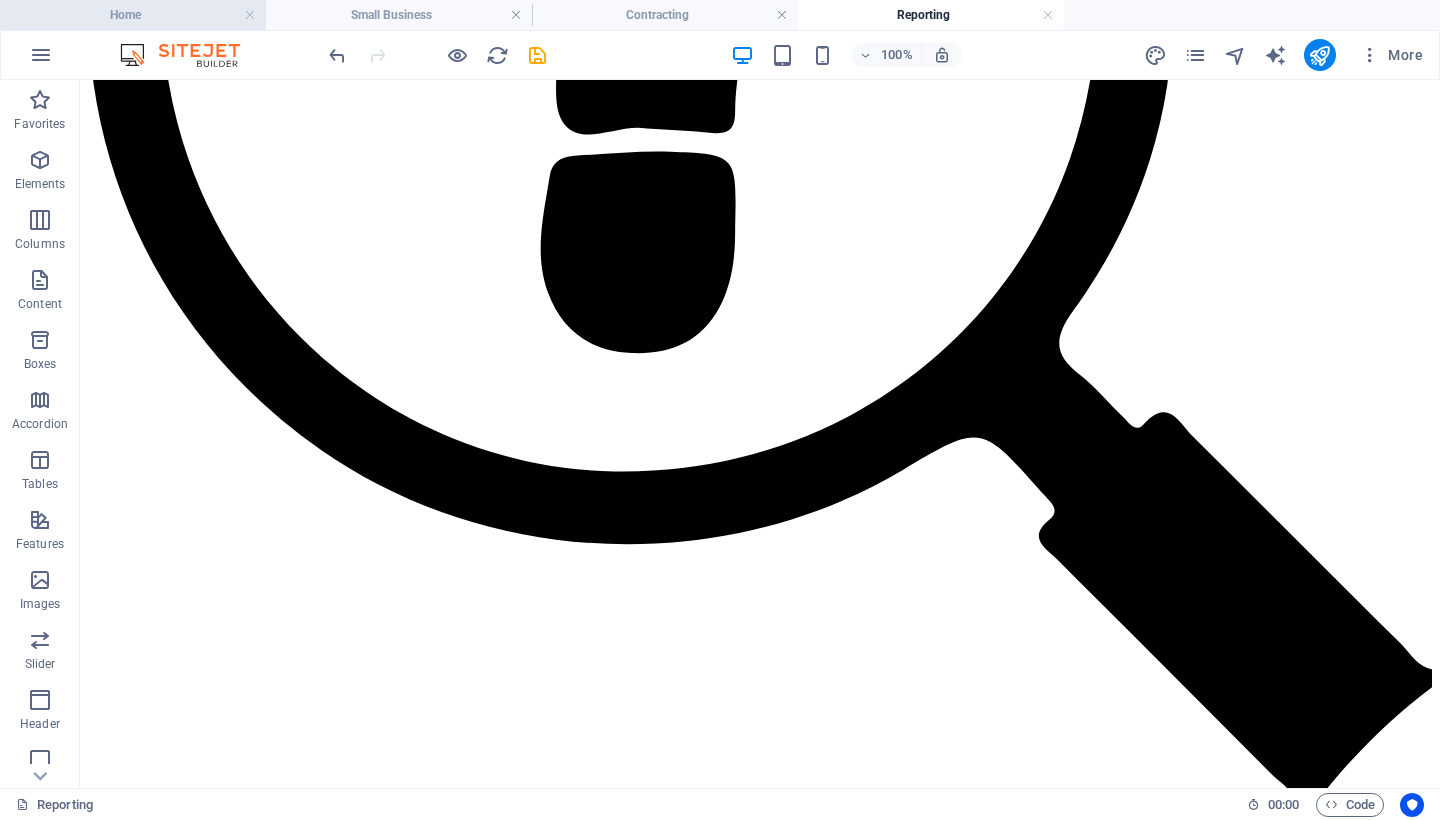click on "Home" at bounding box center (133, 15) 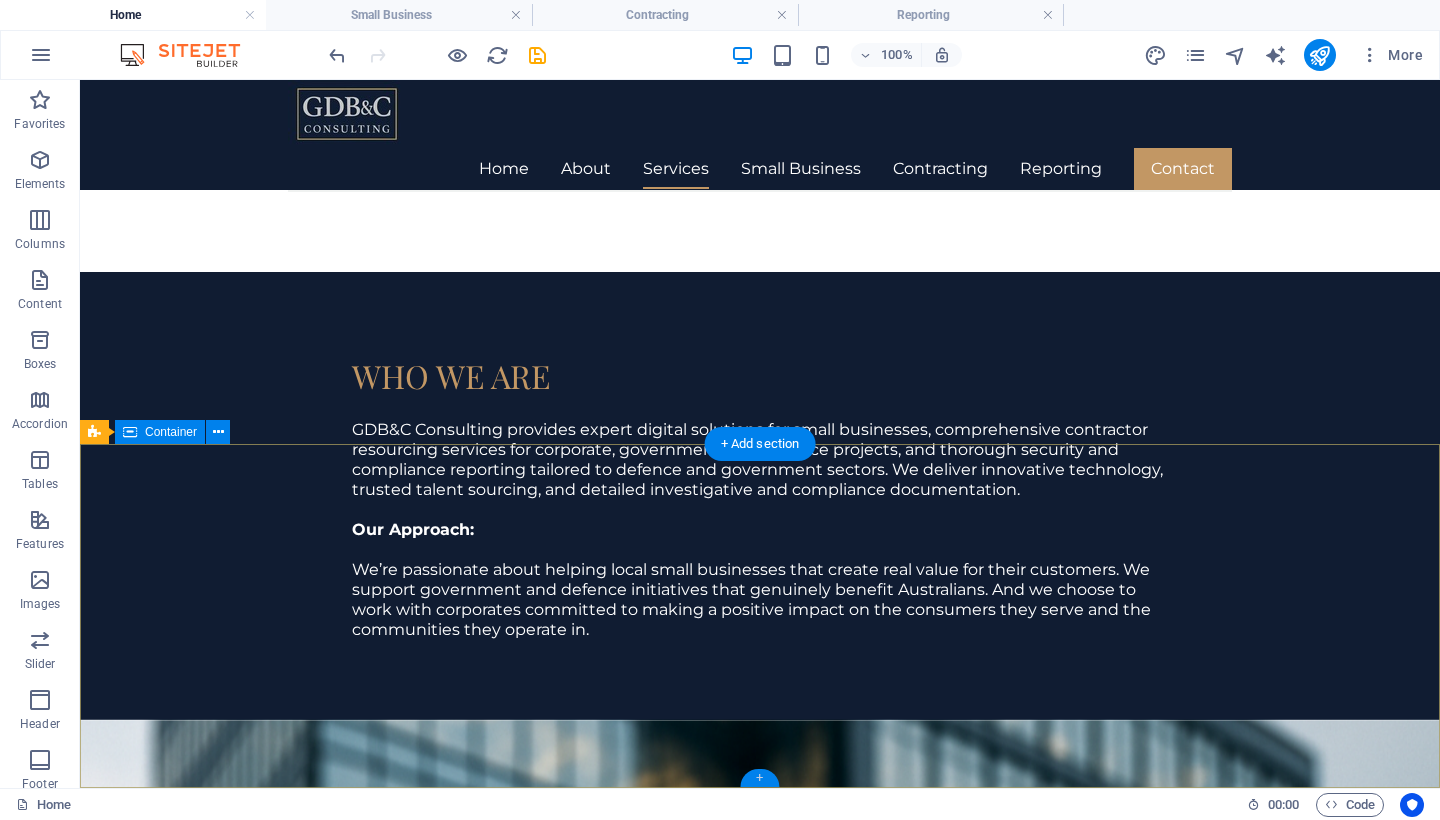 click on "+" at bounding box center (759, 778) 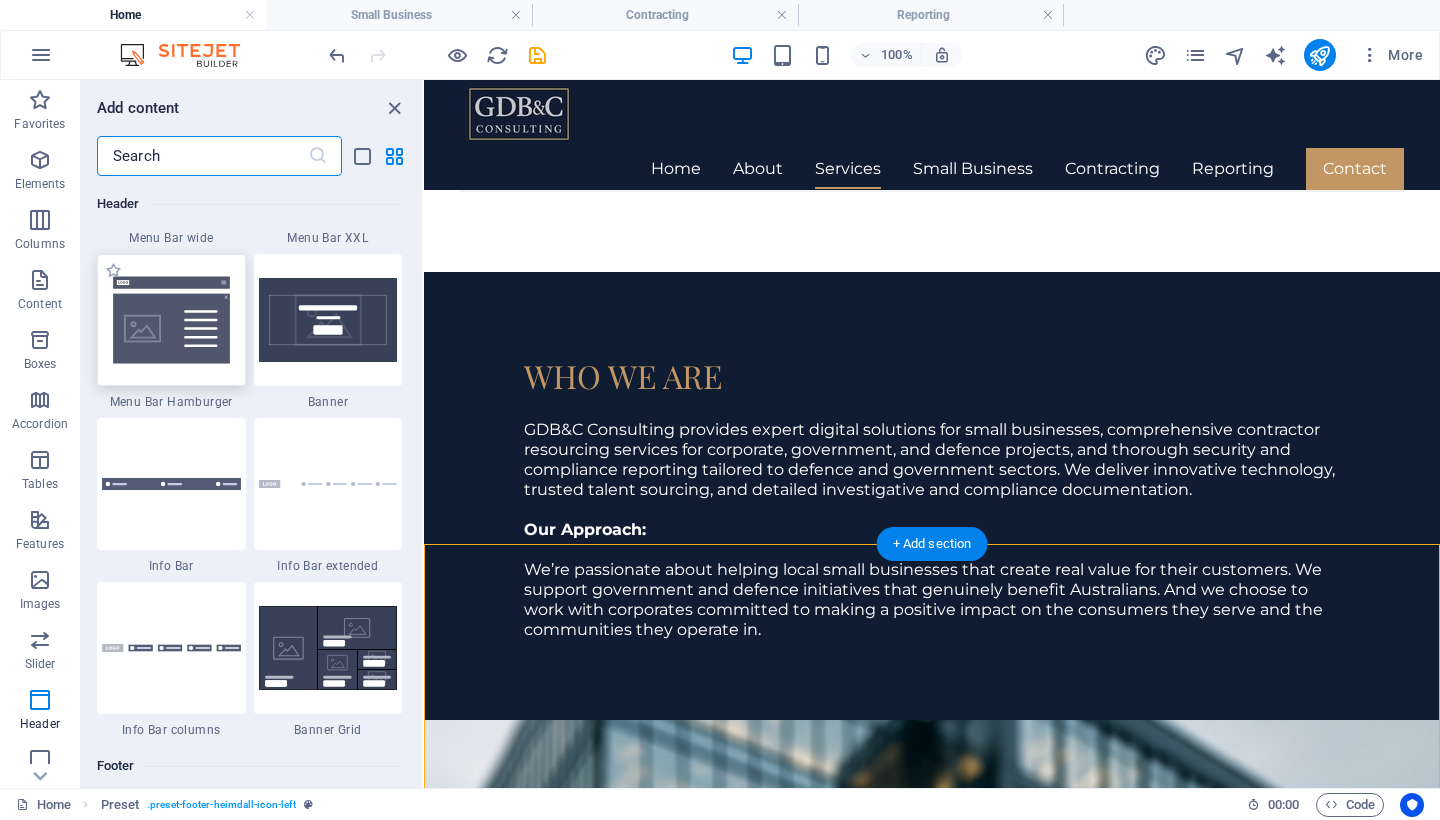 scroll, scrollTop: 12679, scrollLeft: 0, axis: vertical 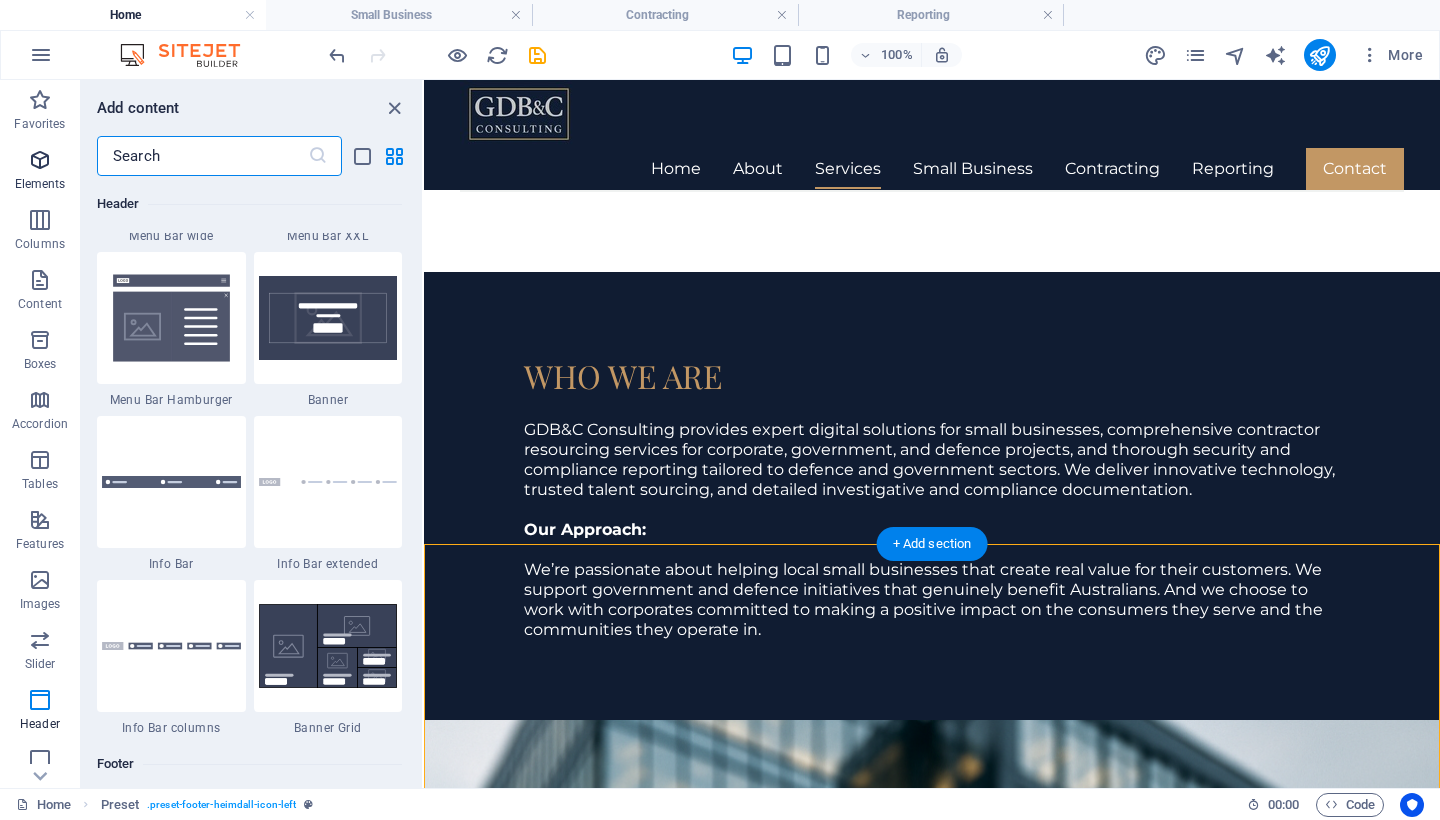 click at bounding box center [40, 160] 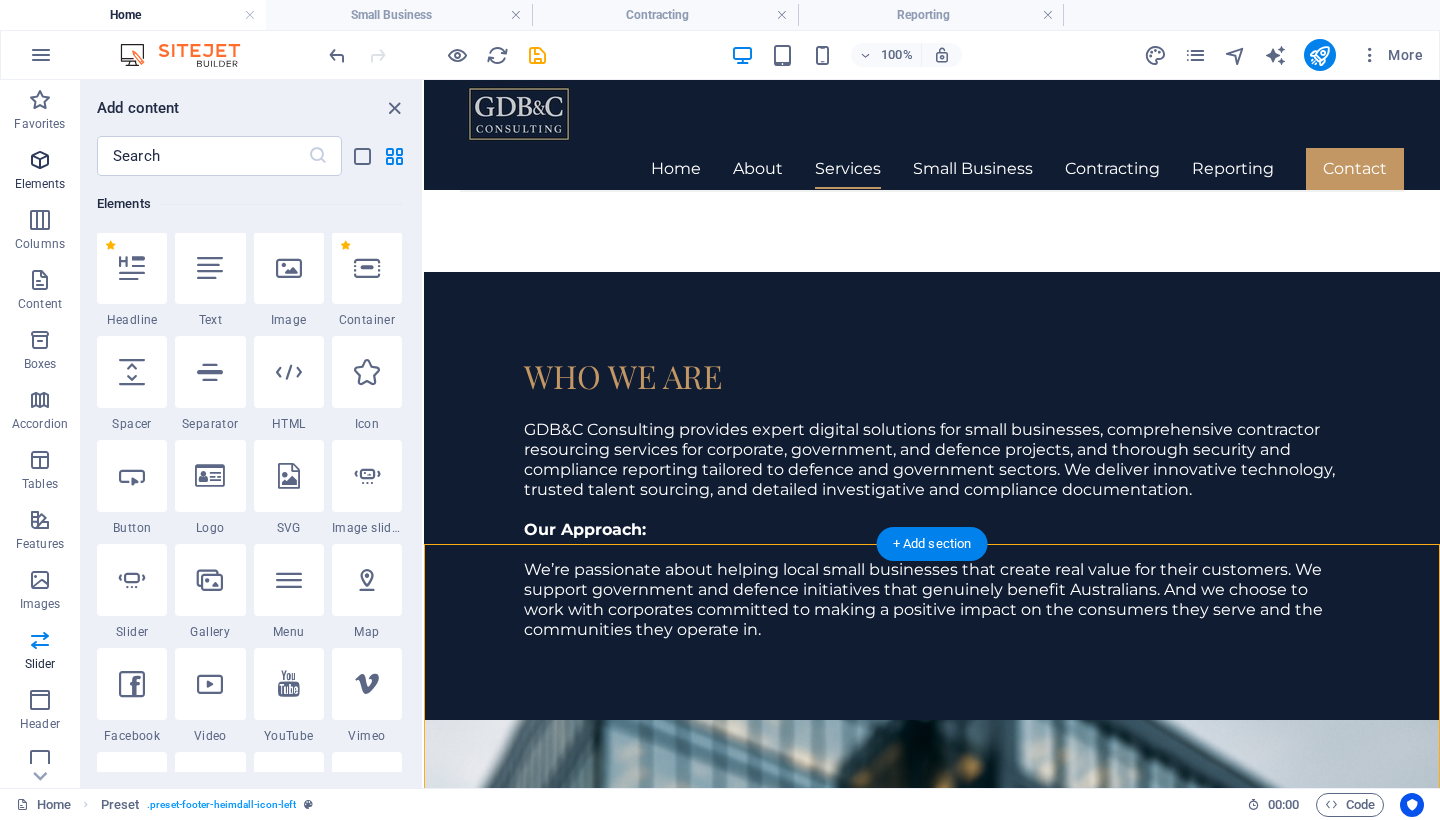 scroll, scrollTop: 213, scrollLeft: 0, axis: vertical 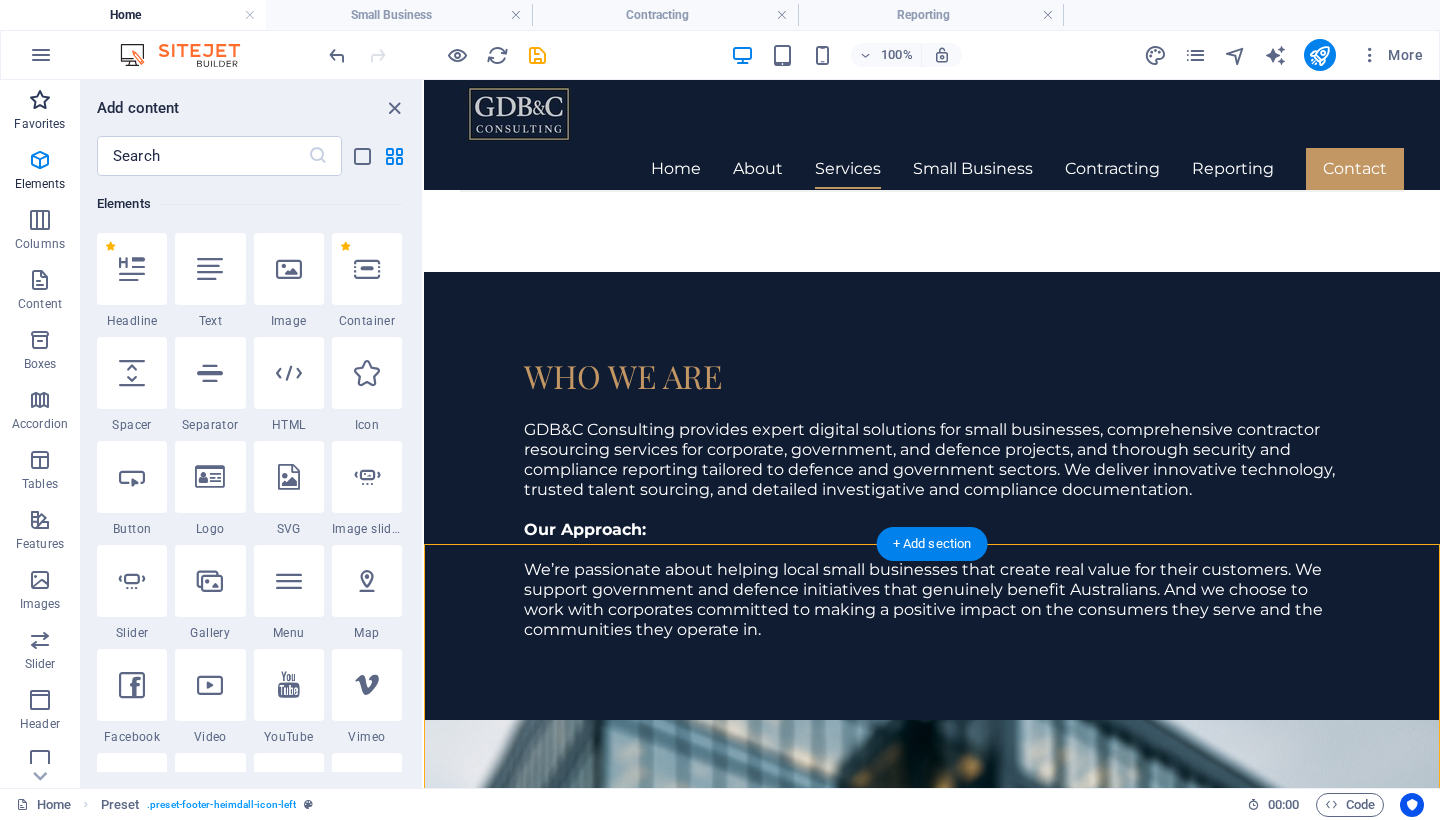 click on "Favorites" at bounding box center [39, 124] 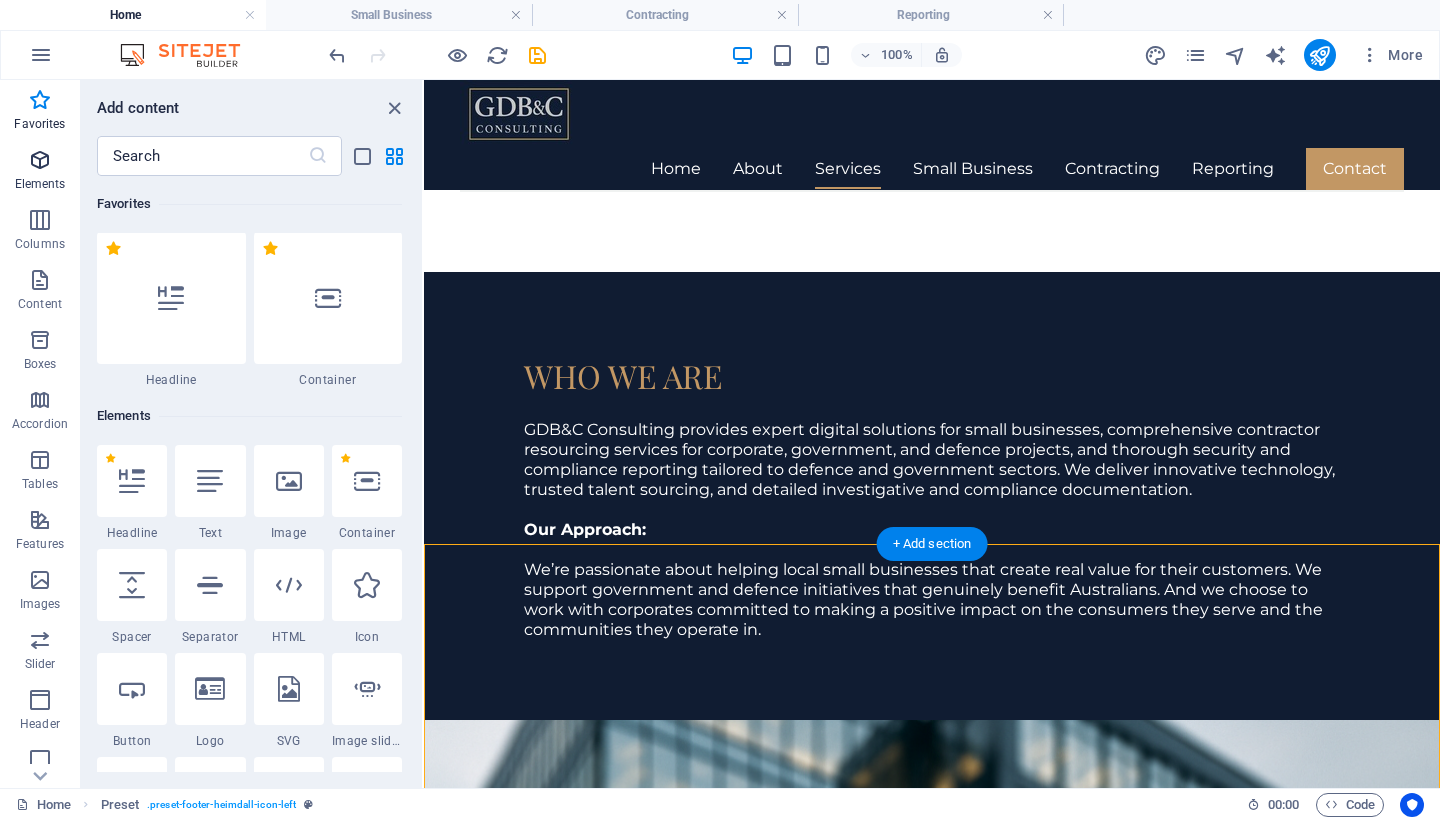 scroll, scrollTop: 0, scrollLeft: 0, axis: both 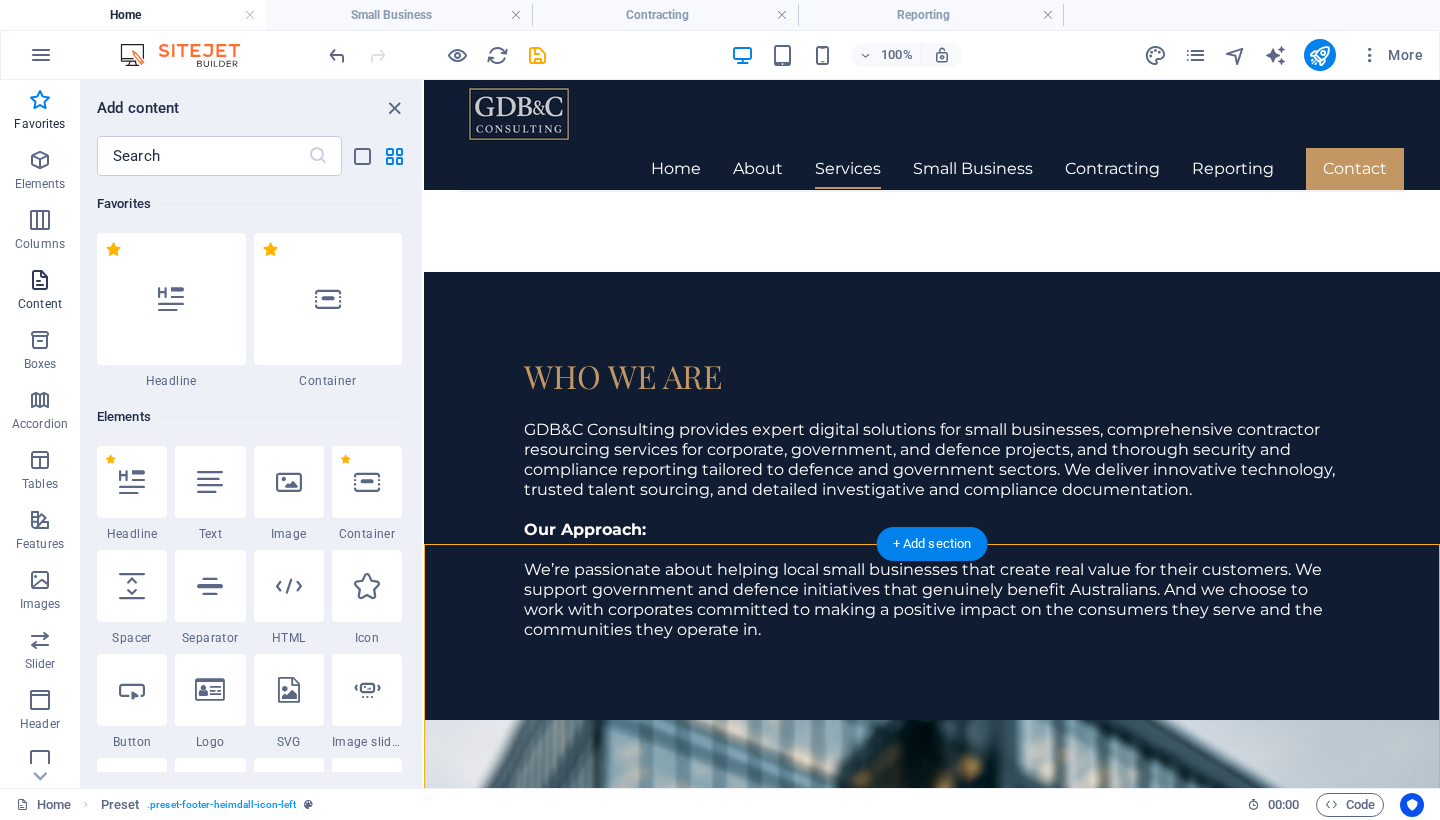 click at bounding box center [40, 280] 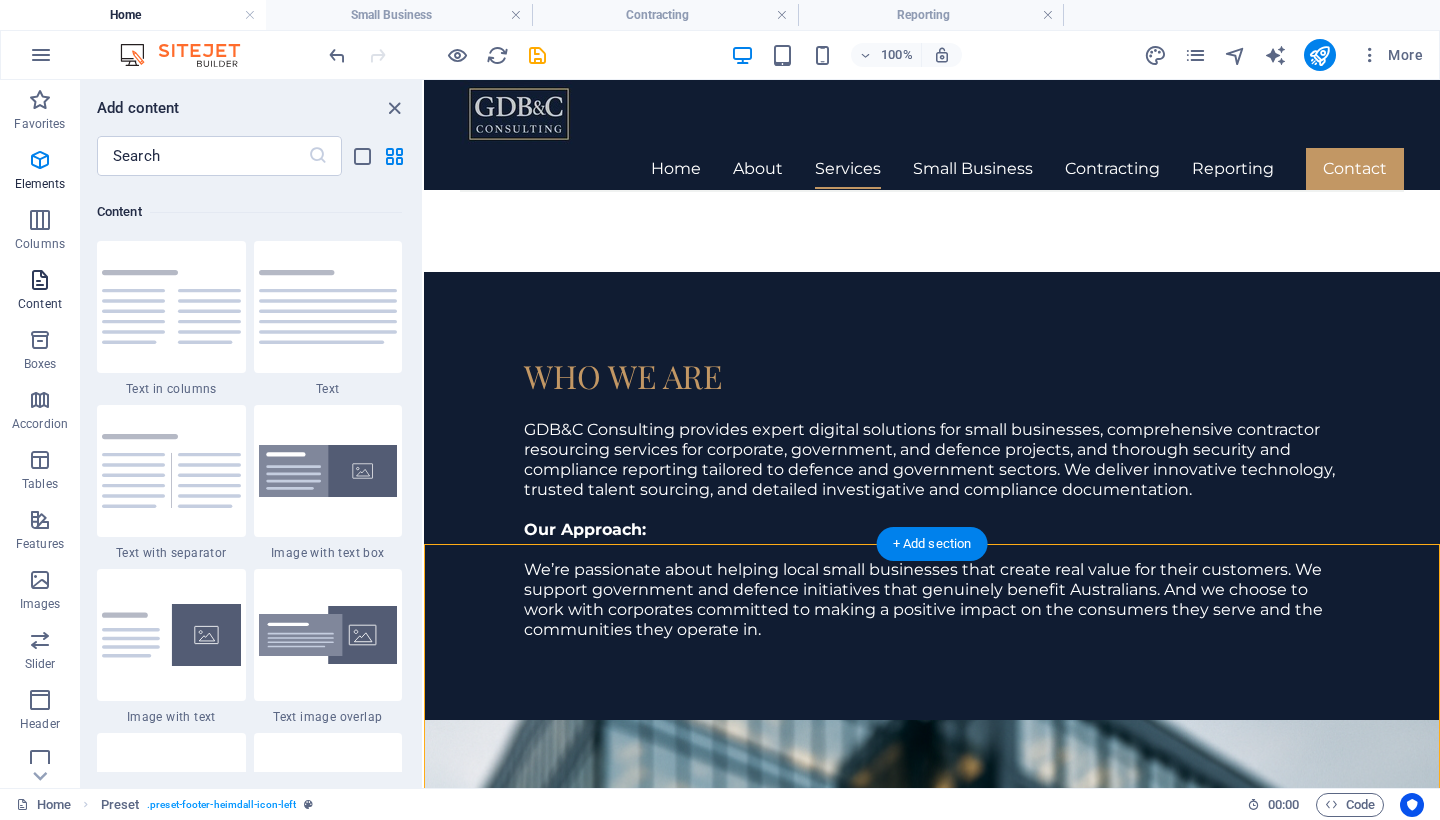 scroll, scrollTop: 3499, scrollLeft: 0, axis: vertical 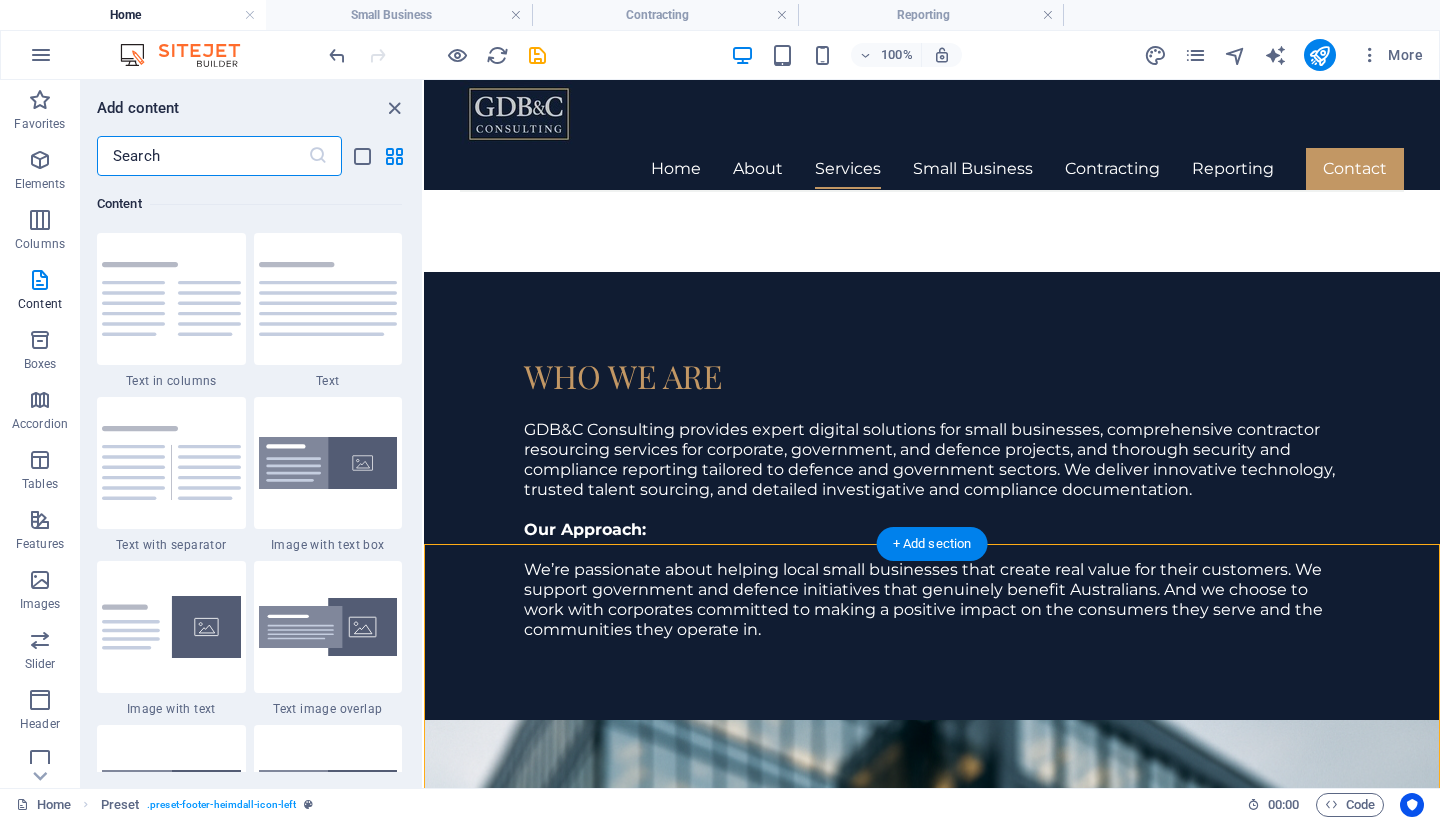 click at bounding box center [202, 156] 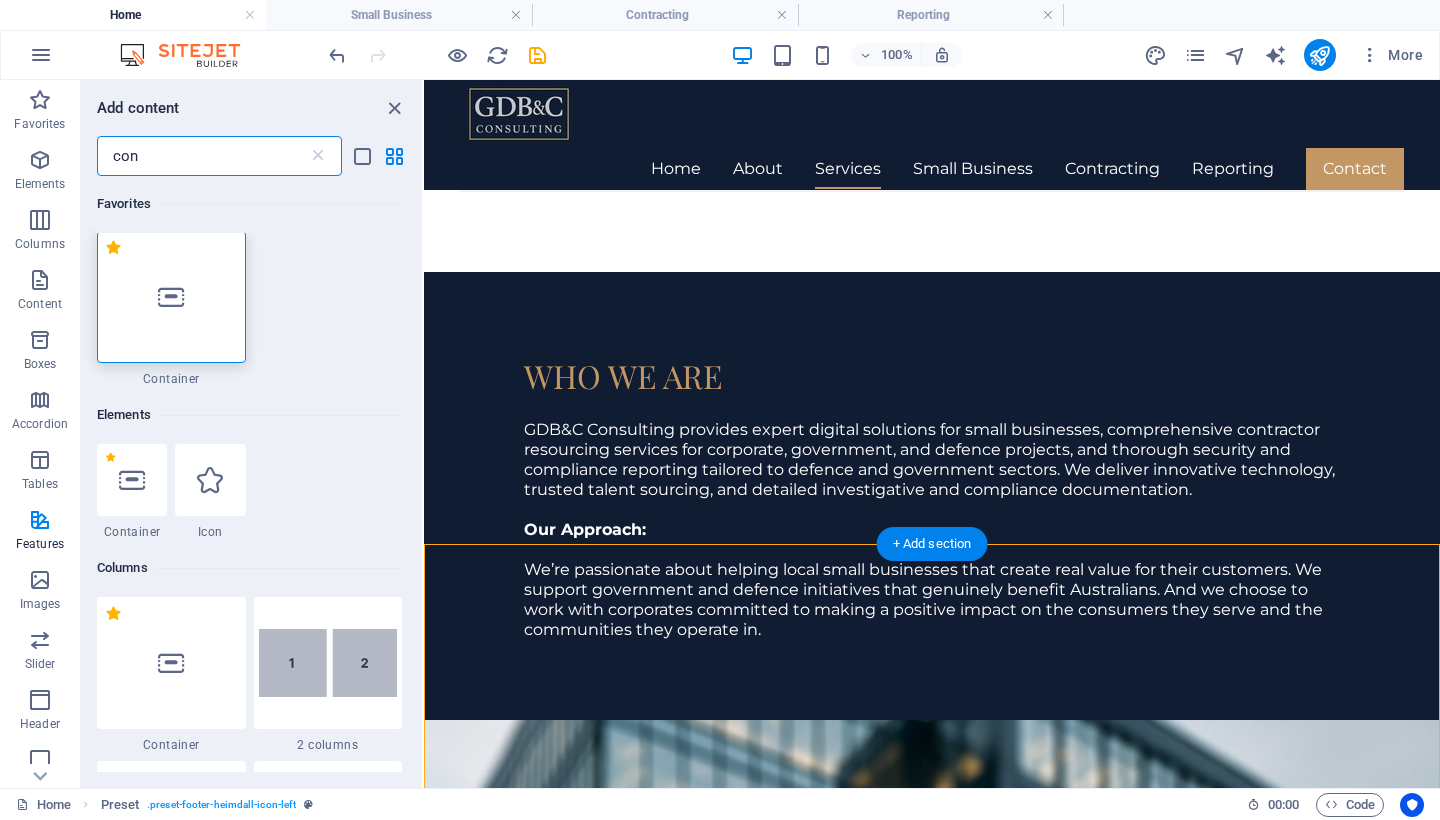 scroll, scrollTop: 0, scrollLeft: 0, axis: both 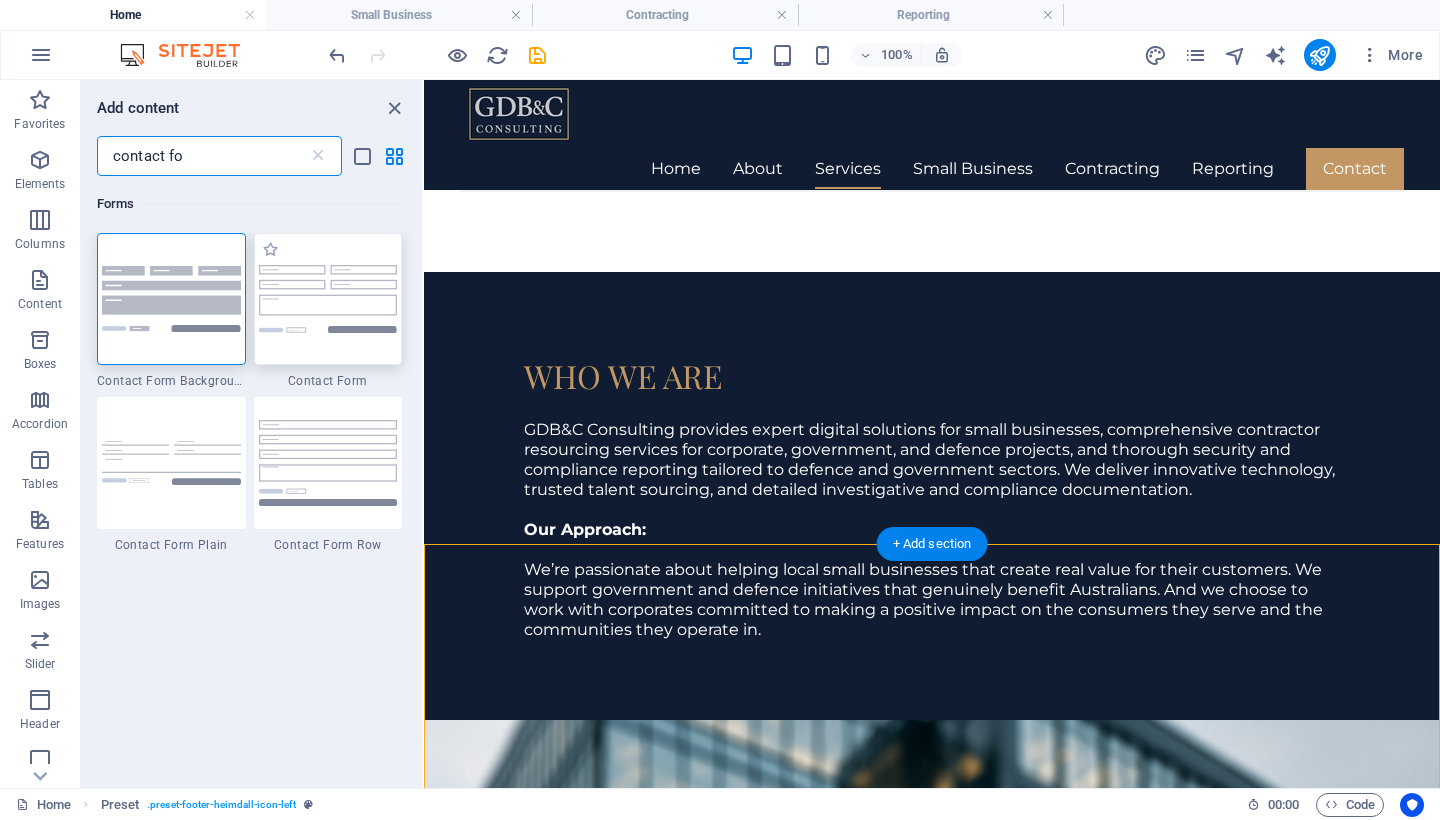 type on "contact fo" 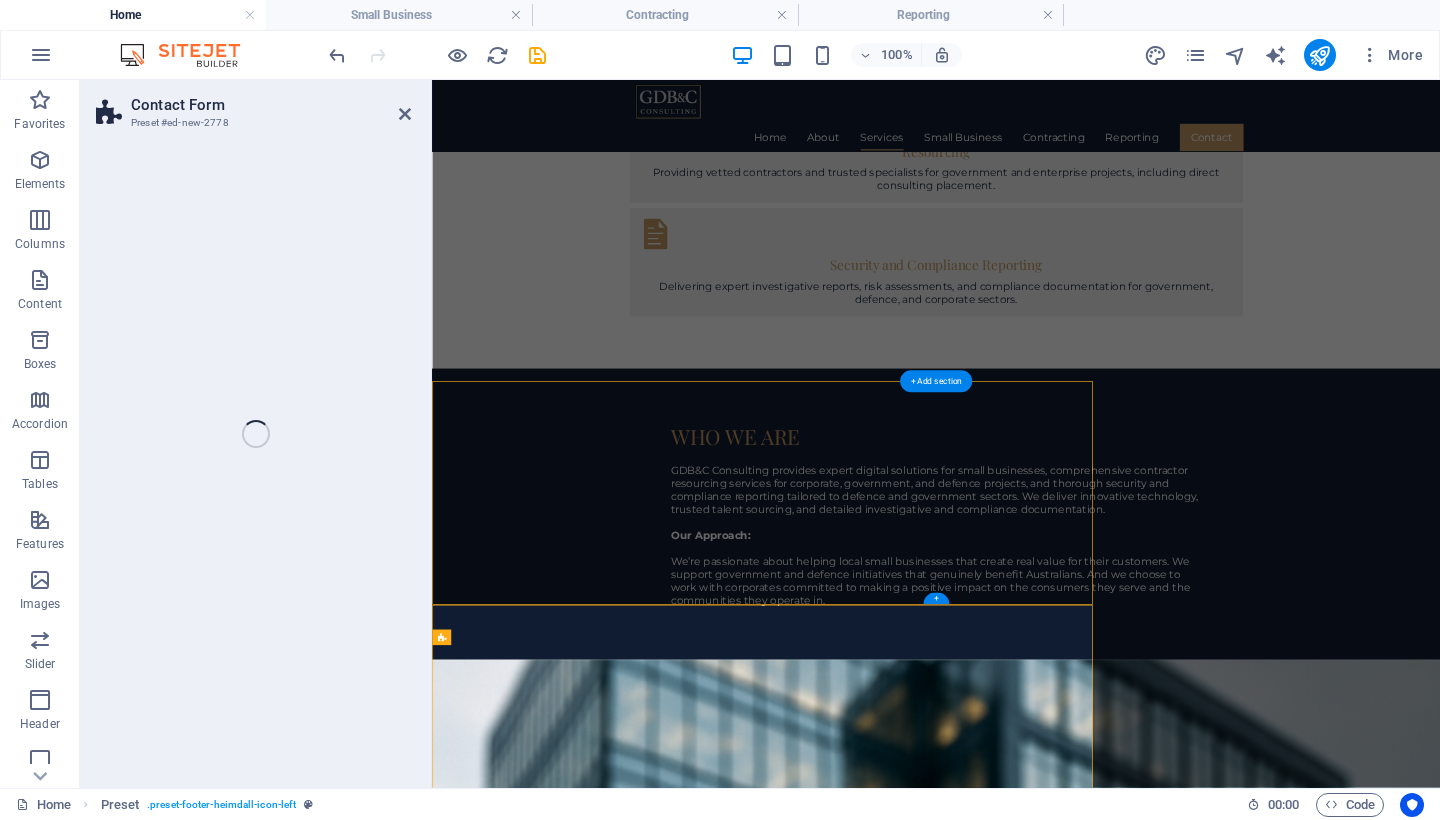 select on "rem" 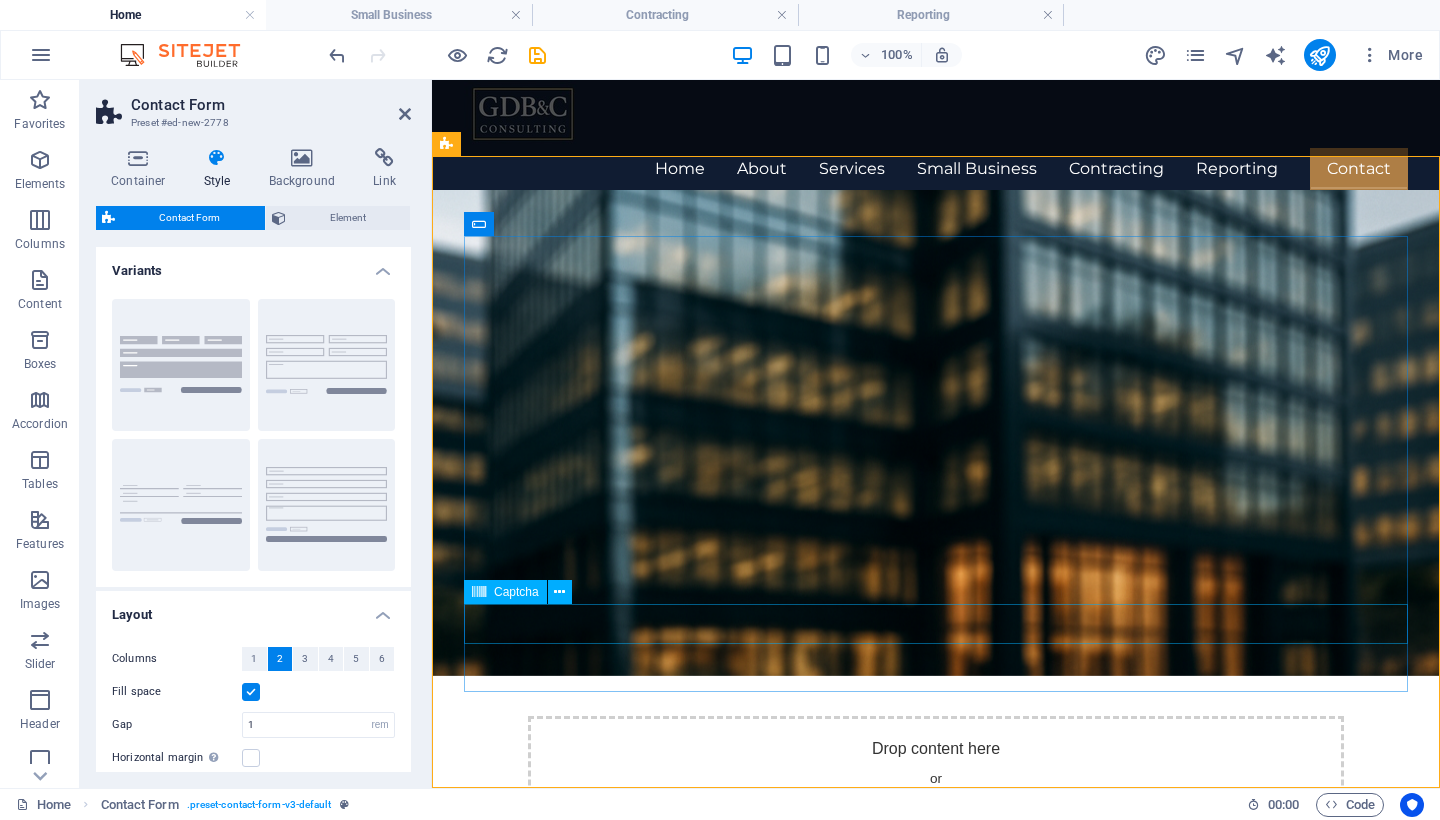 scroll, scrollTop: 2800, scrollLeft: 0, axis: vertical 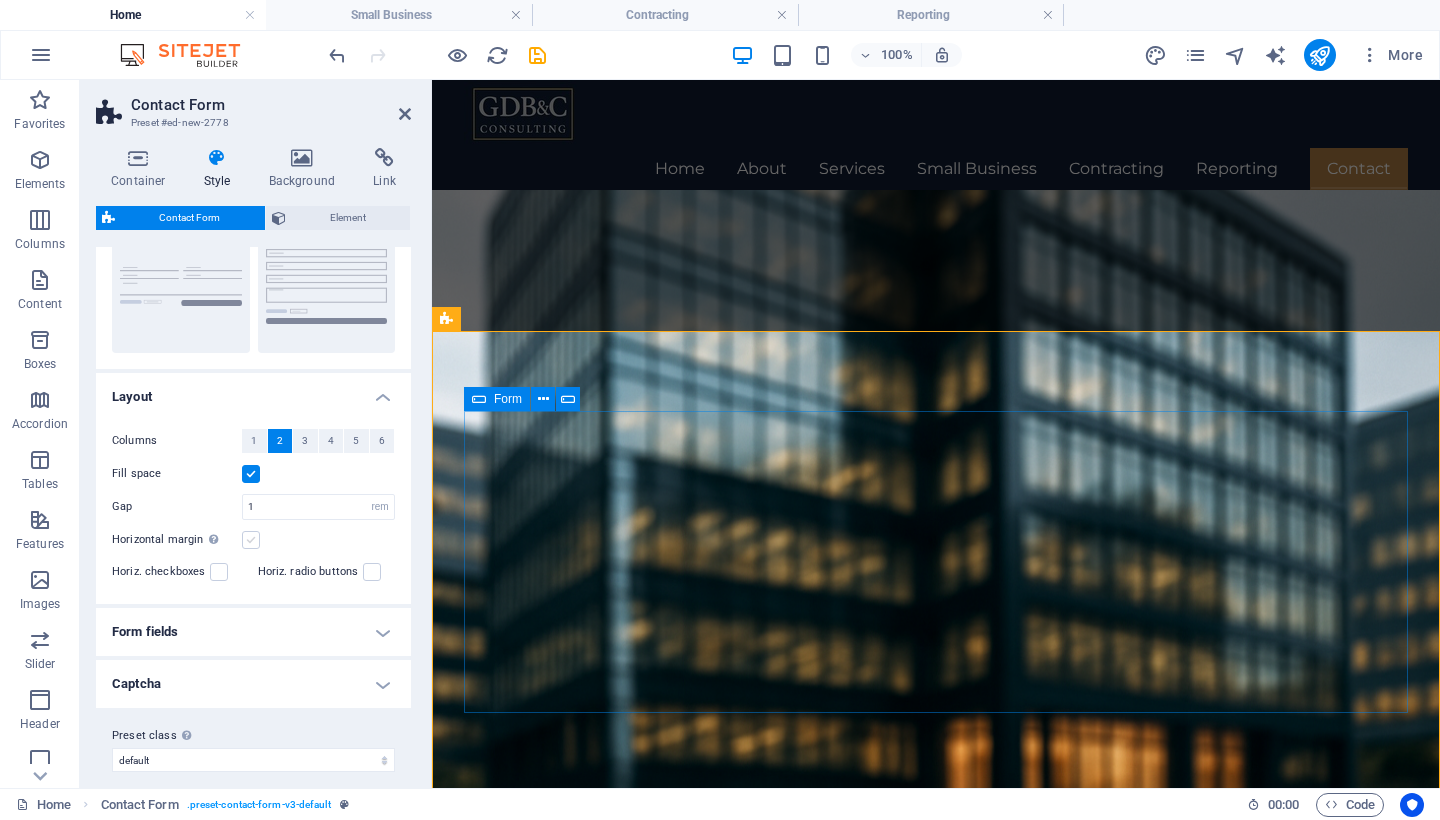 click at bounding box center [251, 540] 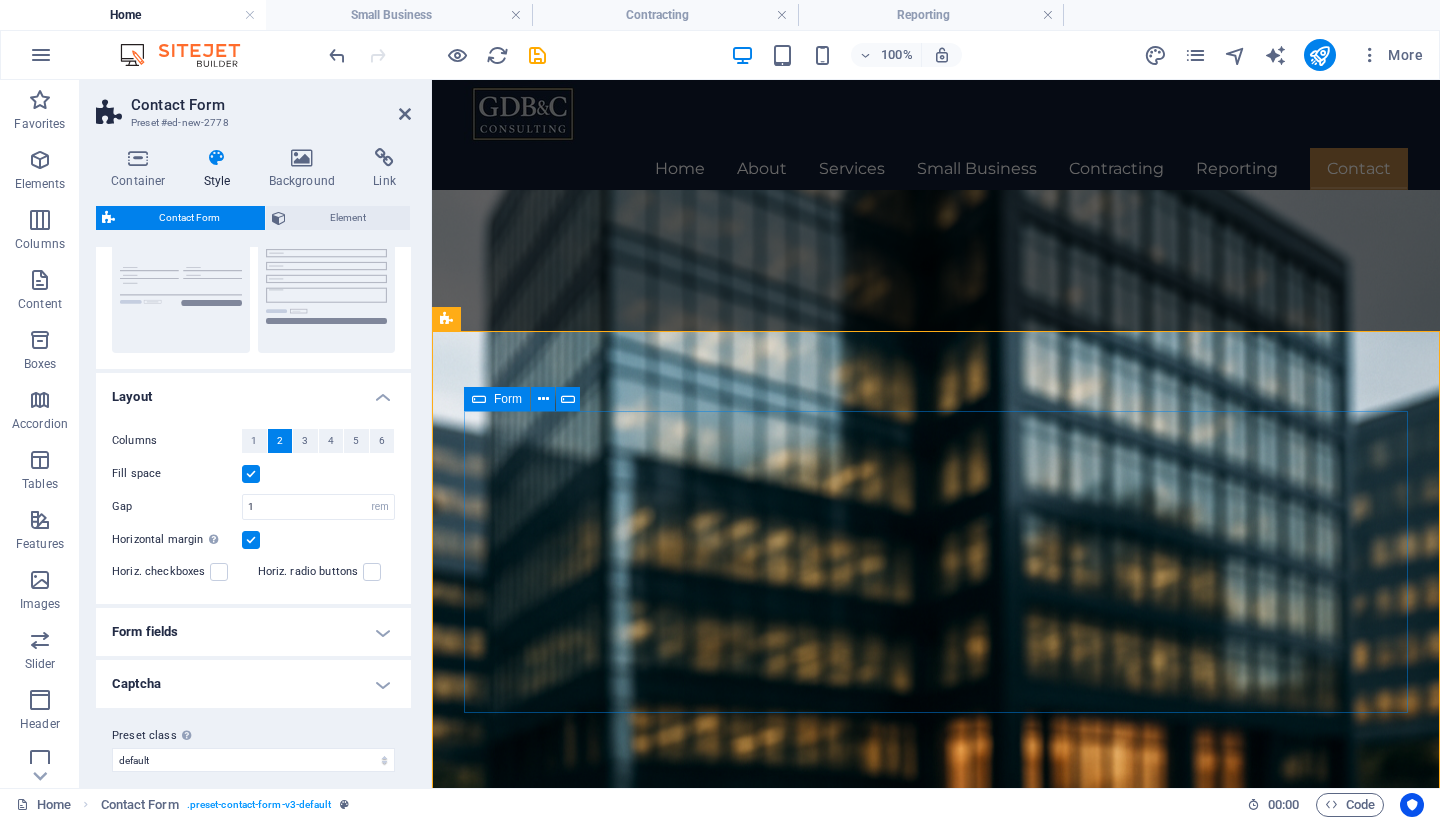 click at bounding box center [251, 540] 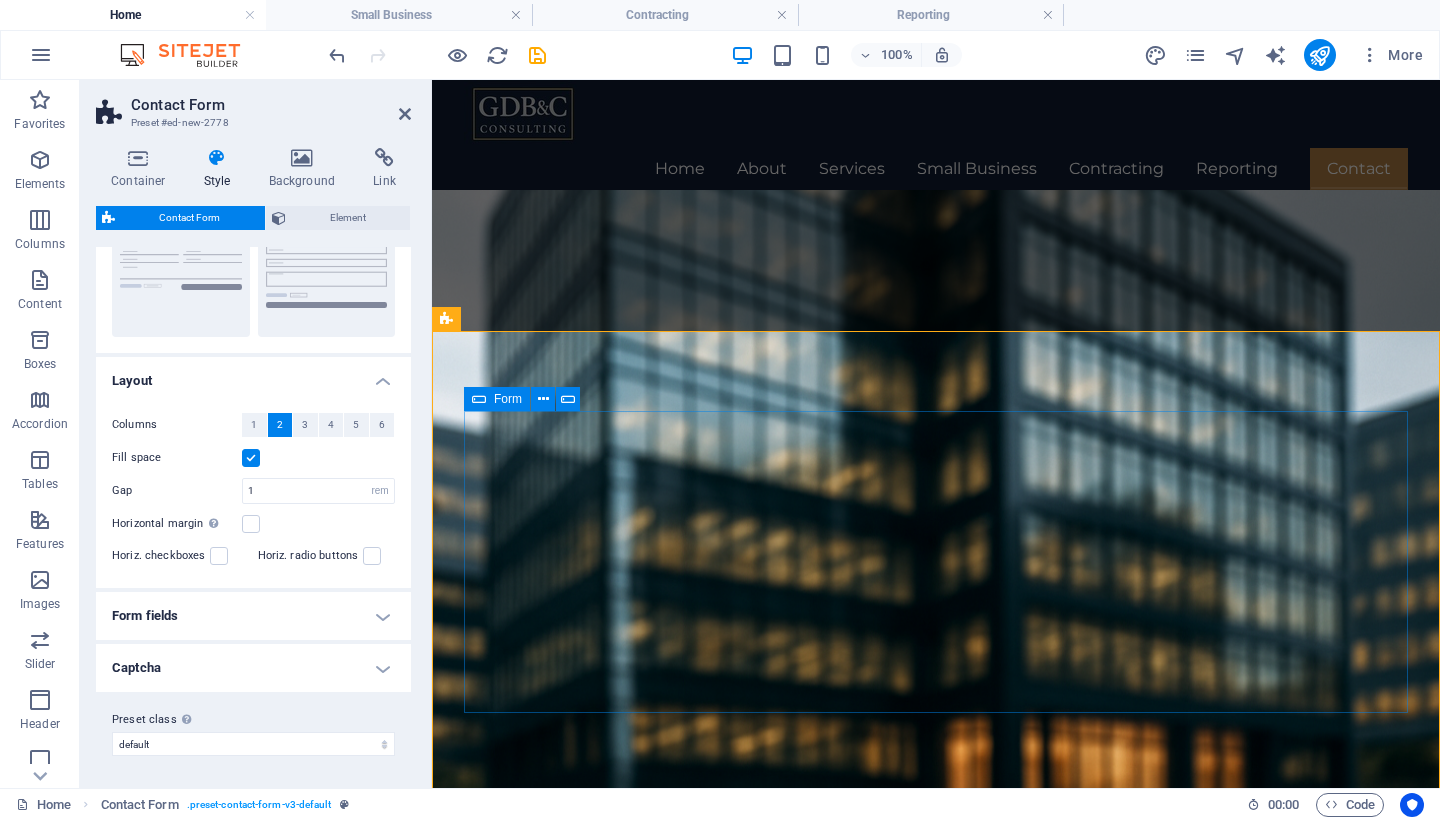 scroll, scrollTop: 233, scrollLeft: 0, axis: vertical 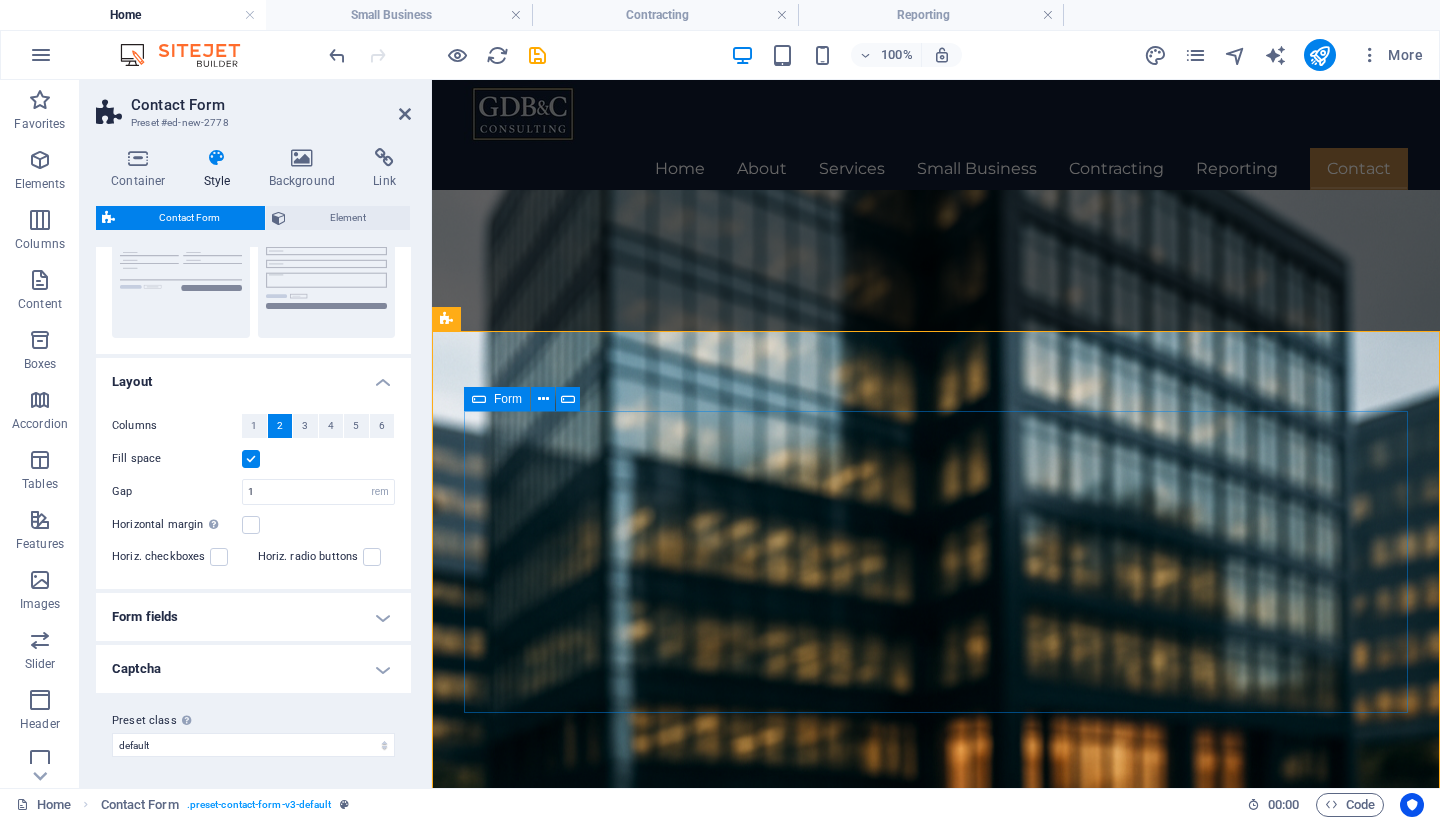 click on "Form fields" at bounding box center [253, 617] 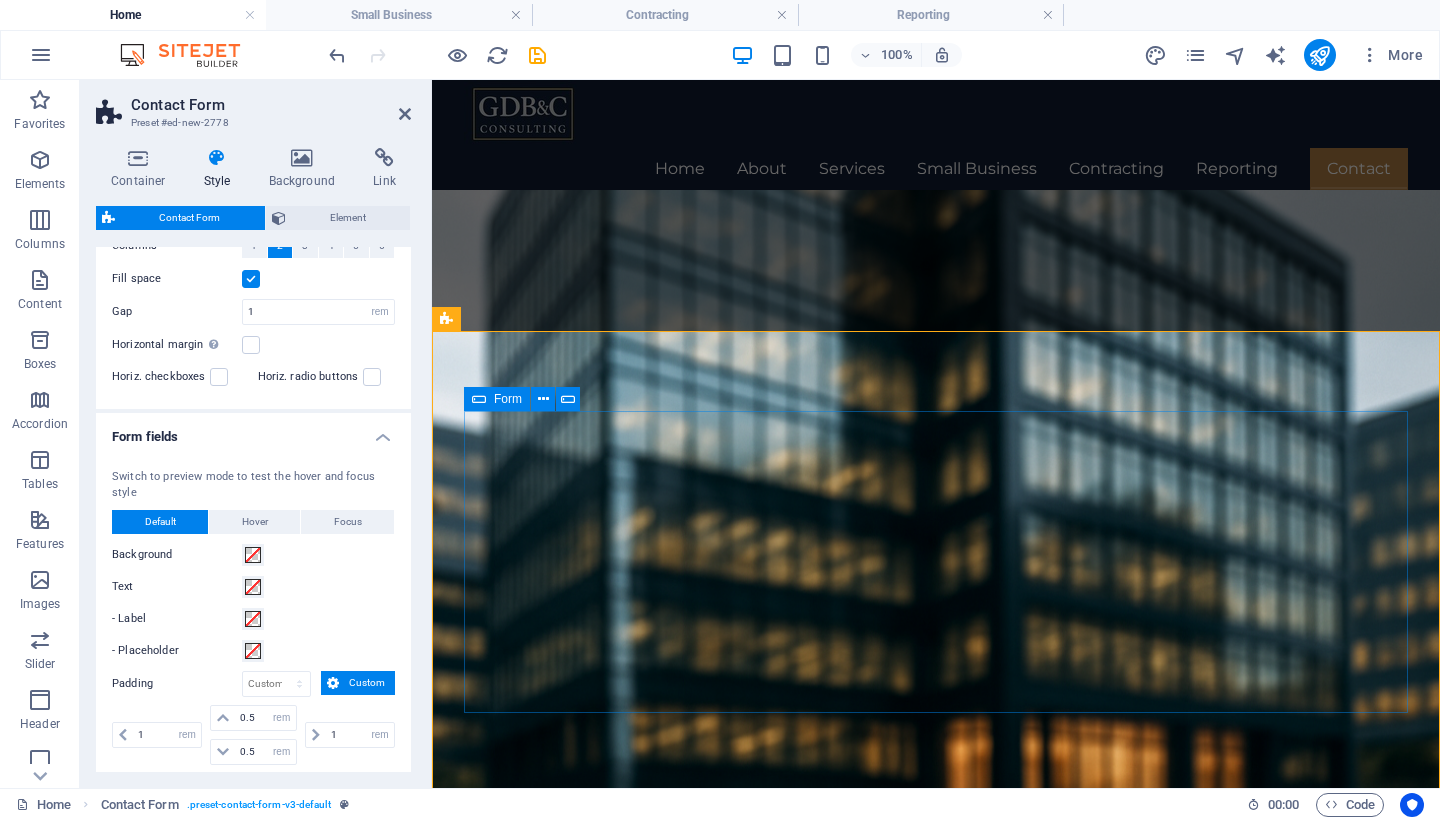 scroll, scrollTop: 422, scrollLeft: 0, axis: vertical 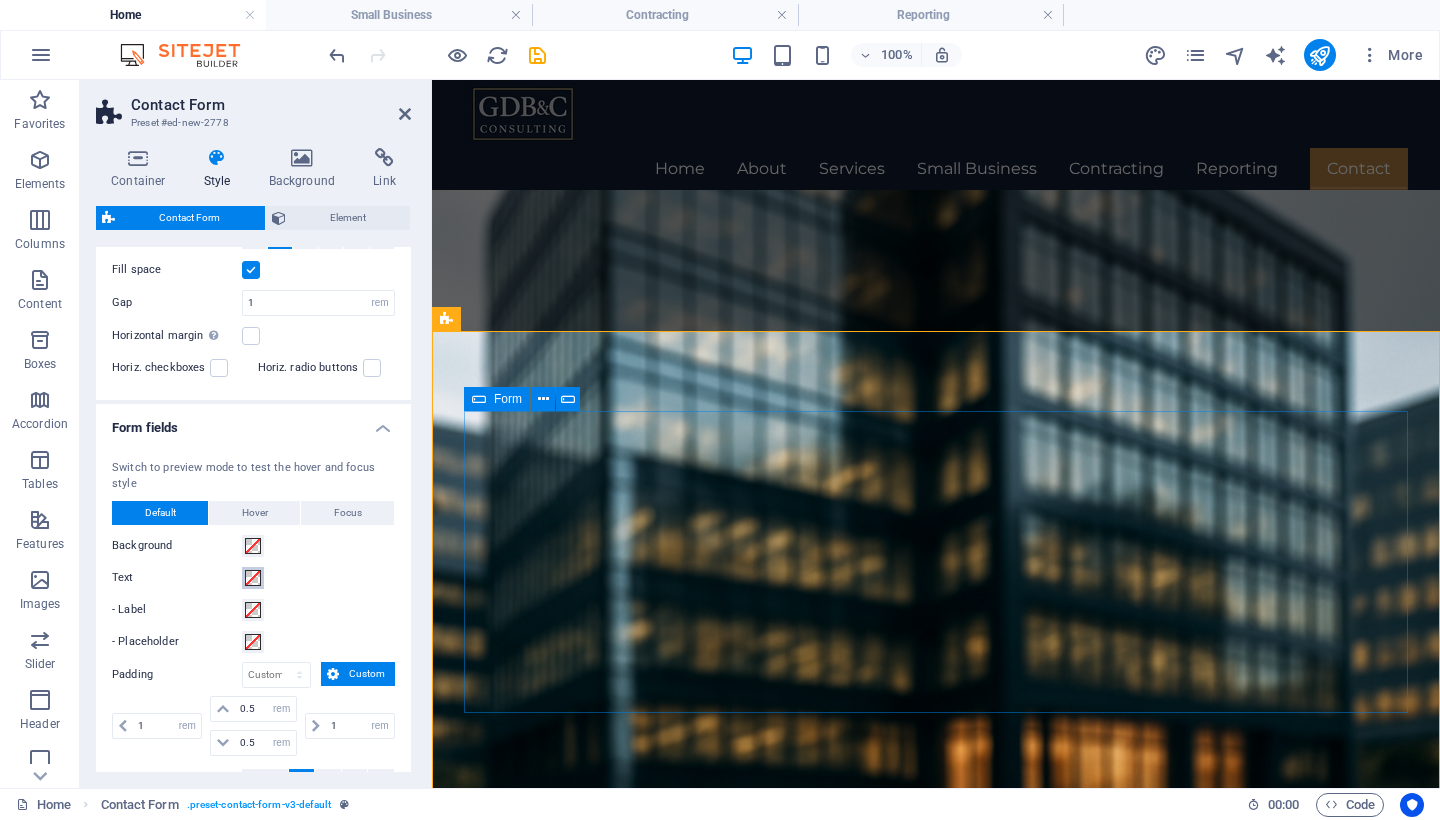 click at bounding box center [253, 578] 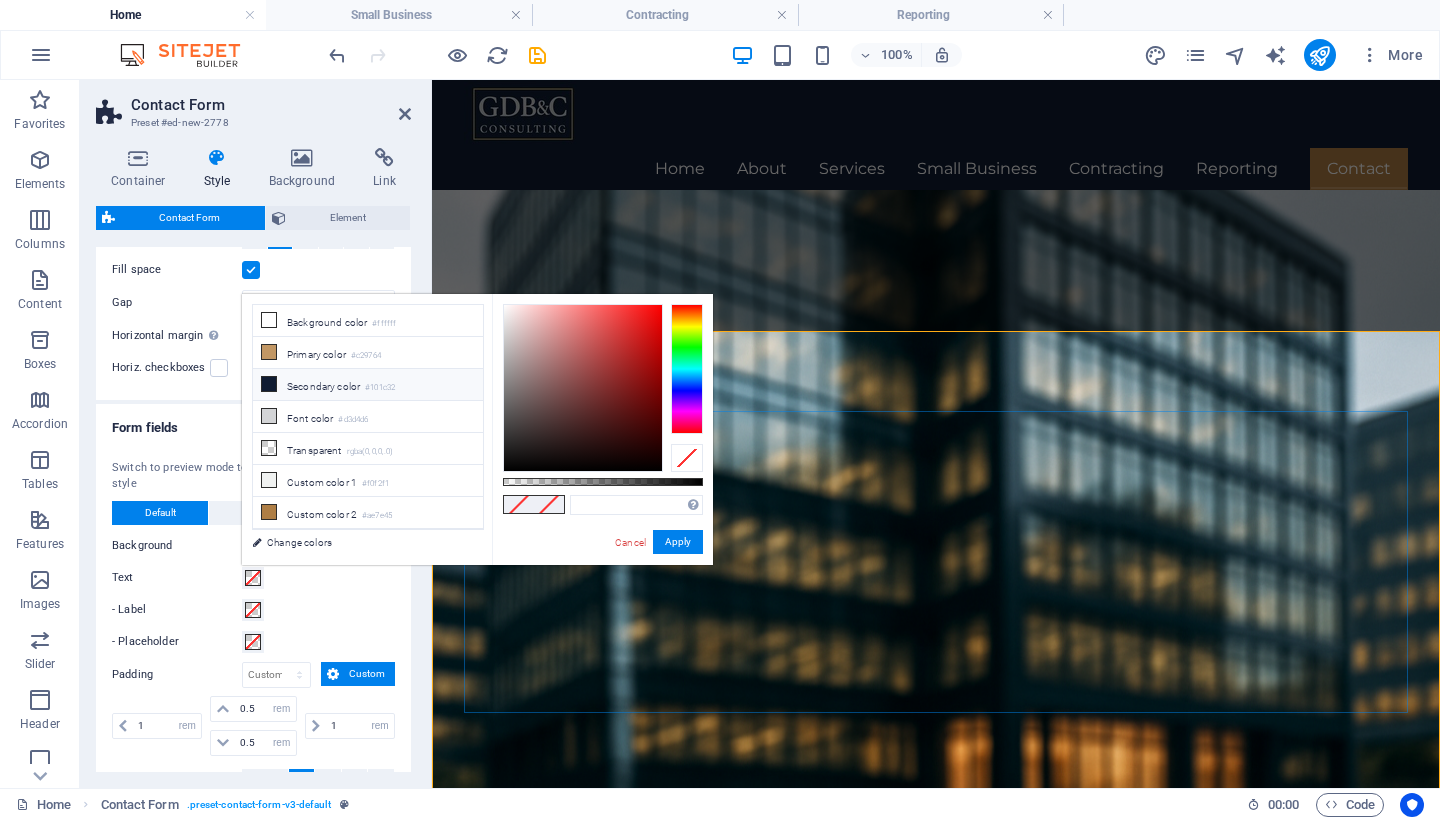 click at bounding box center [269, 384] 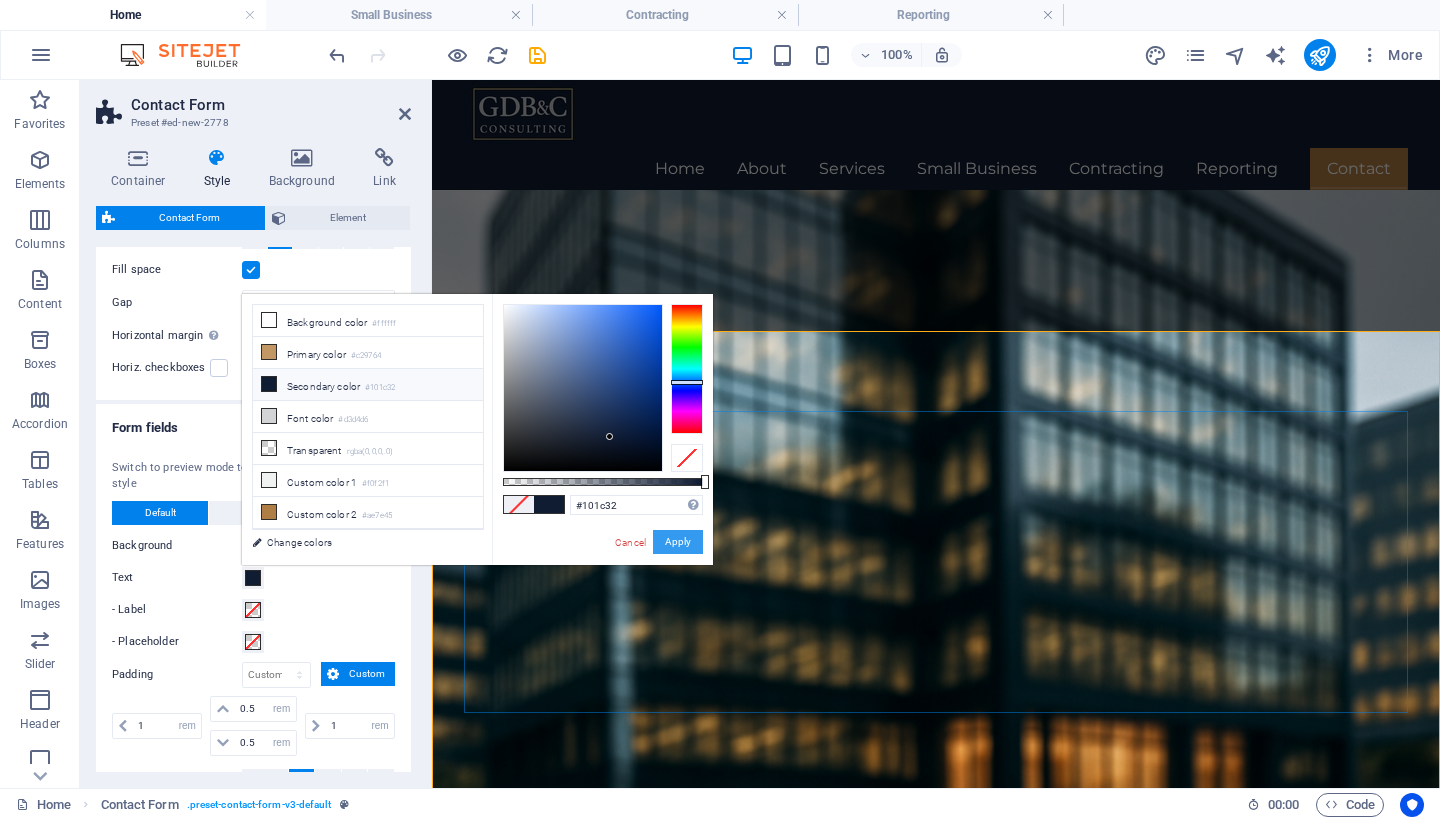 click on "Apply" at bounding box center (678, 542) 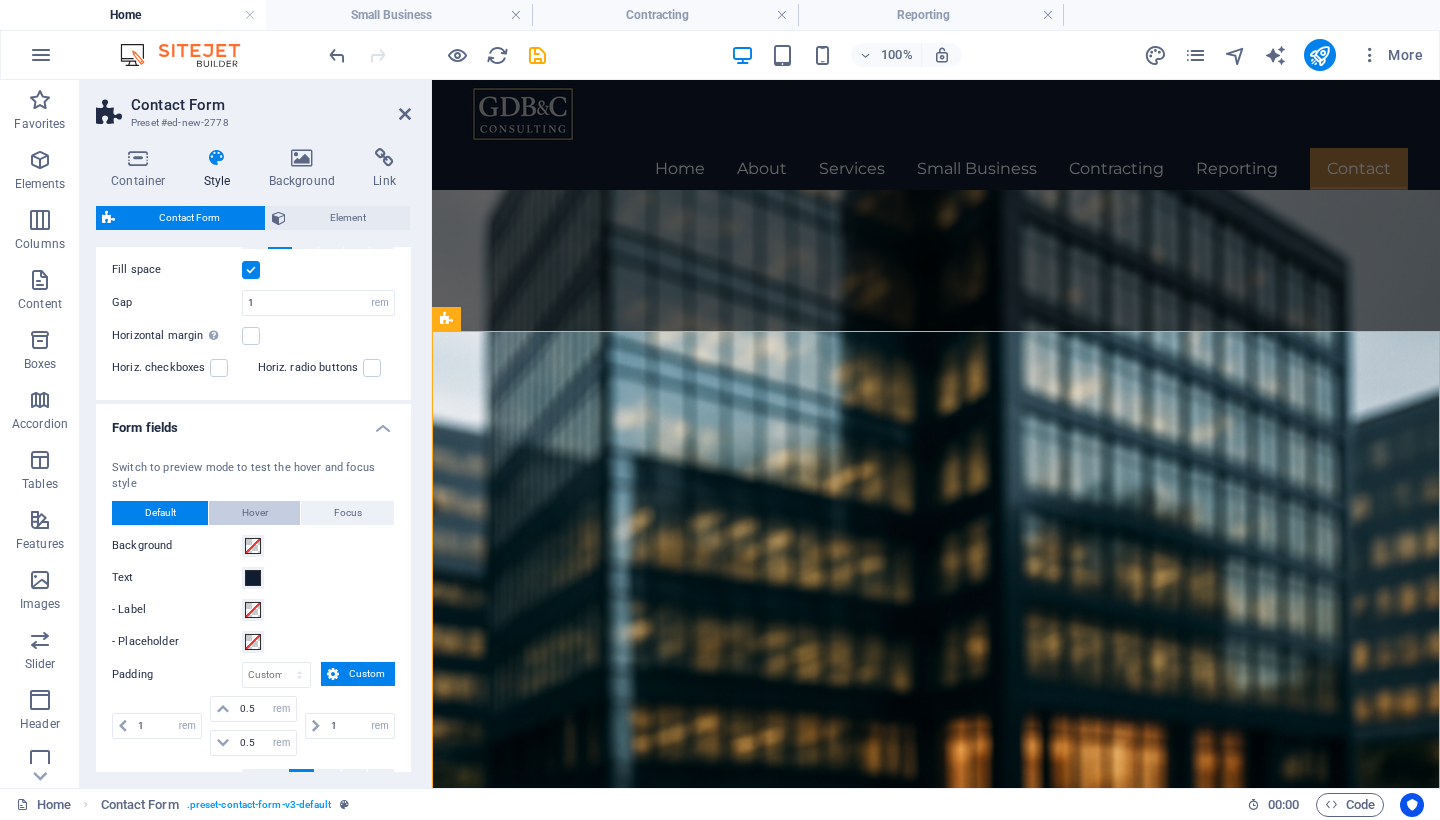 click on "Hover" at bounding box center [254, 513] 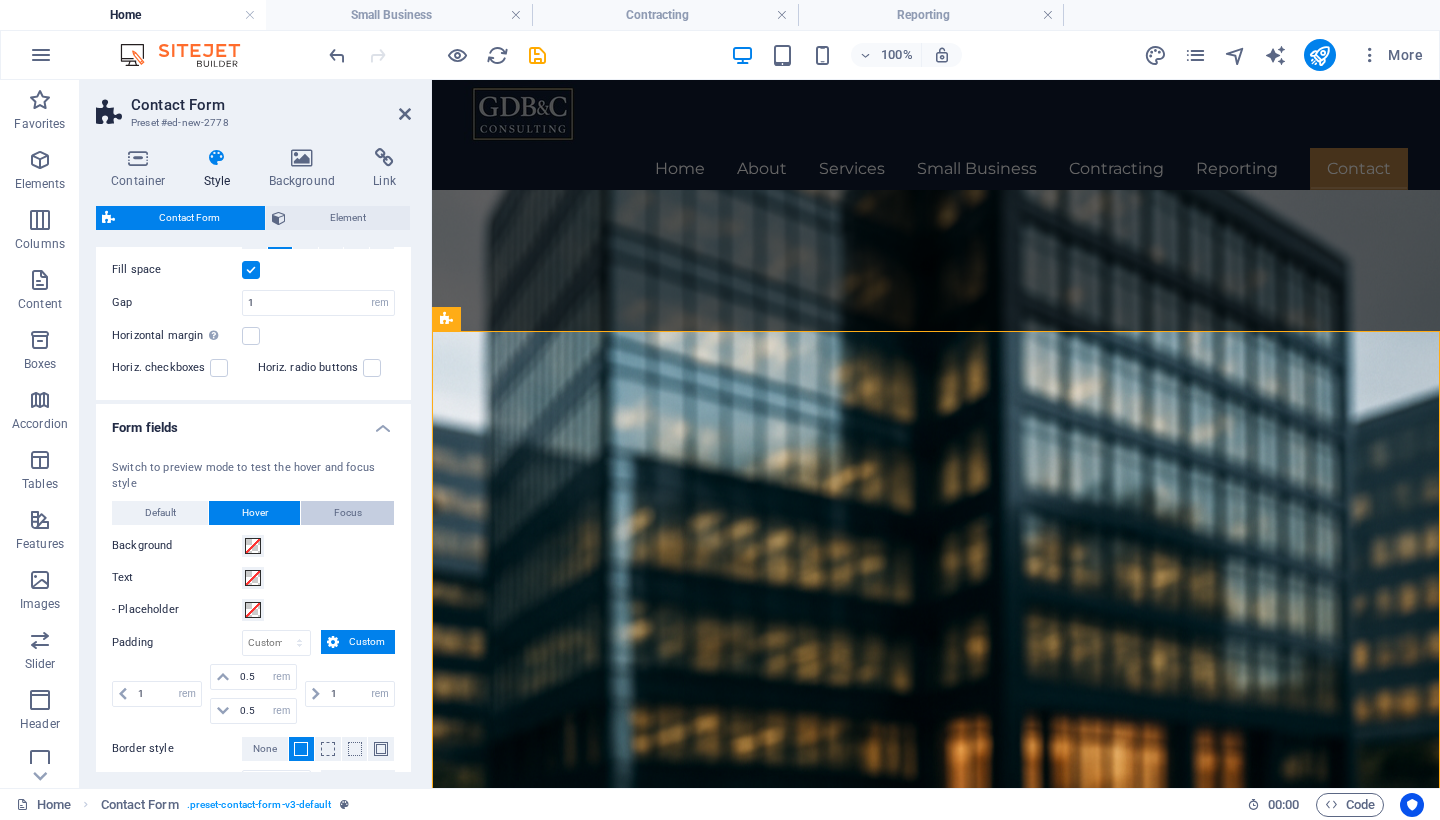 click on "Focus" at bounding box center (348, 513) 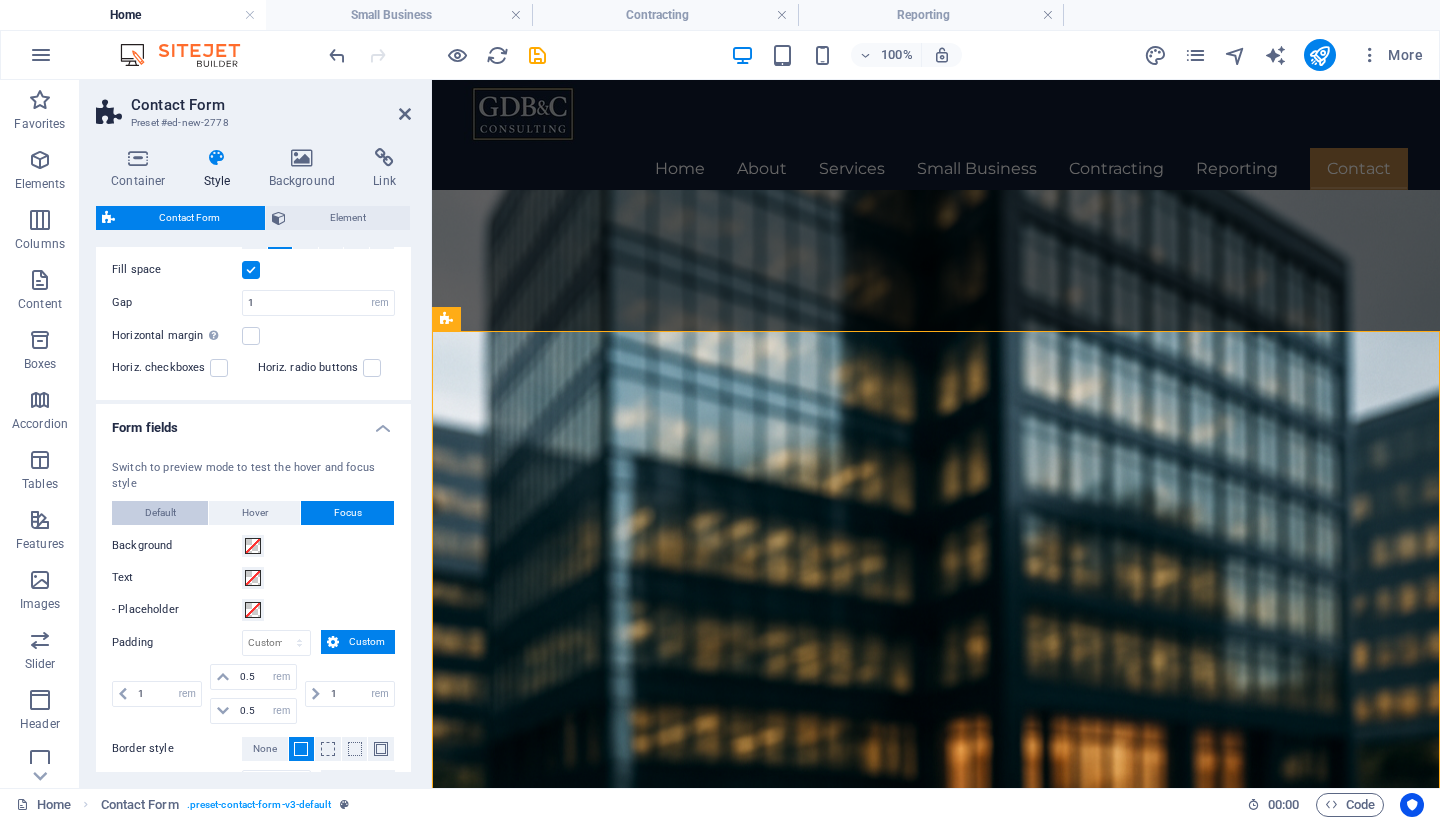 click on "Default" at bounding box center (160, 513) 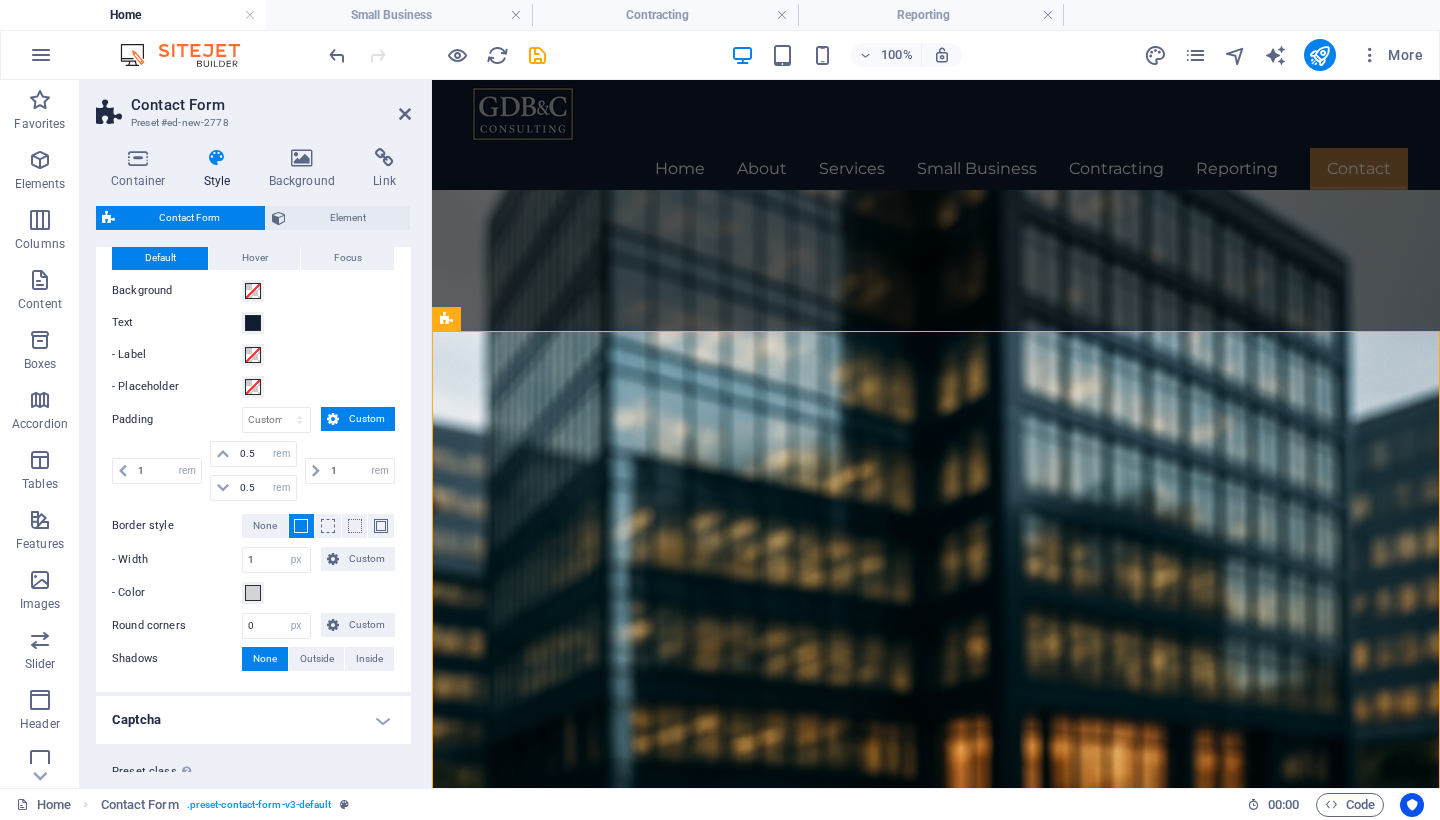 scroll, scrollTop: 680, scrollLeft: 0, axis: vertical 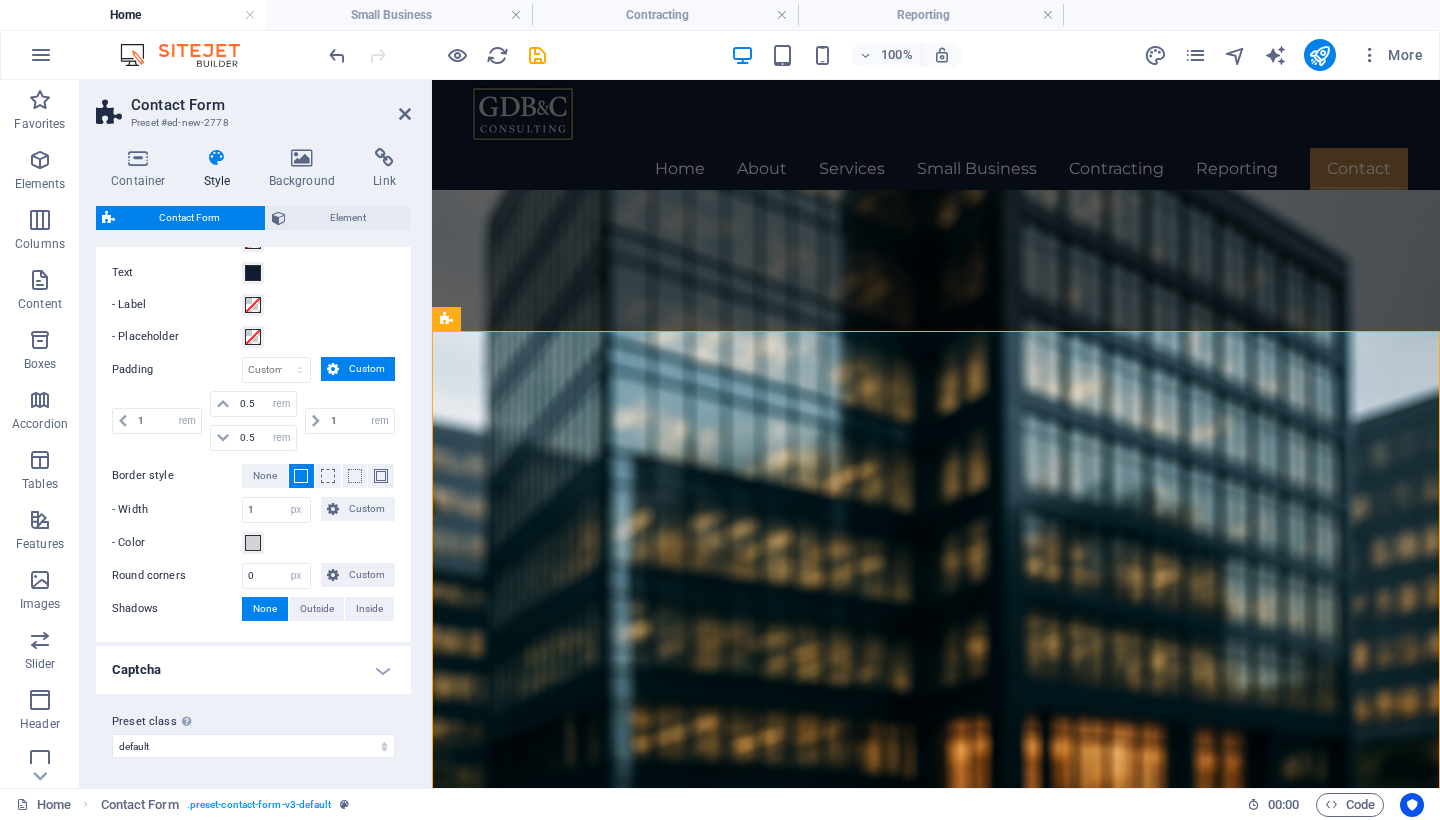 click on "Captcha" at bounding box center (253, 670) 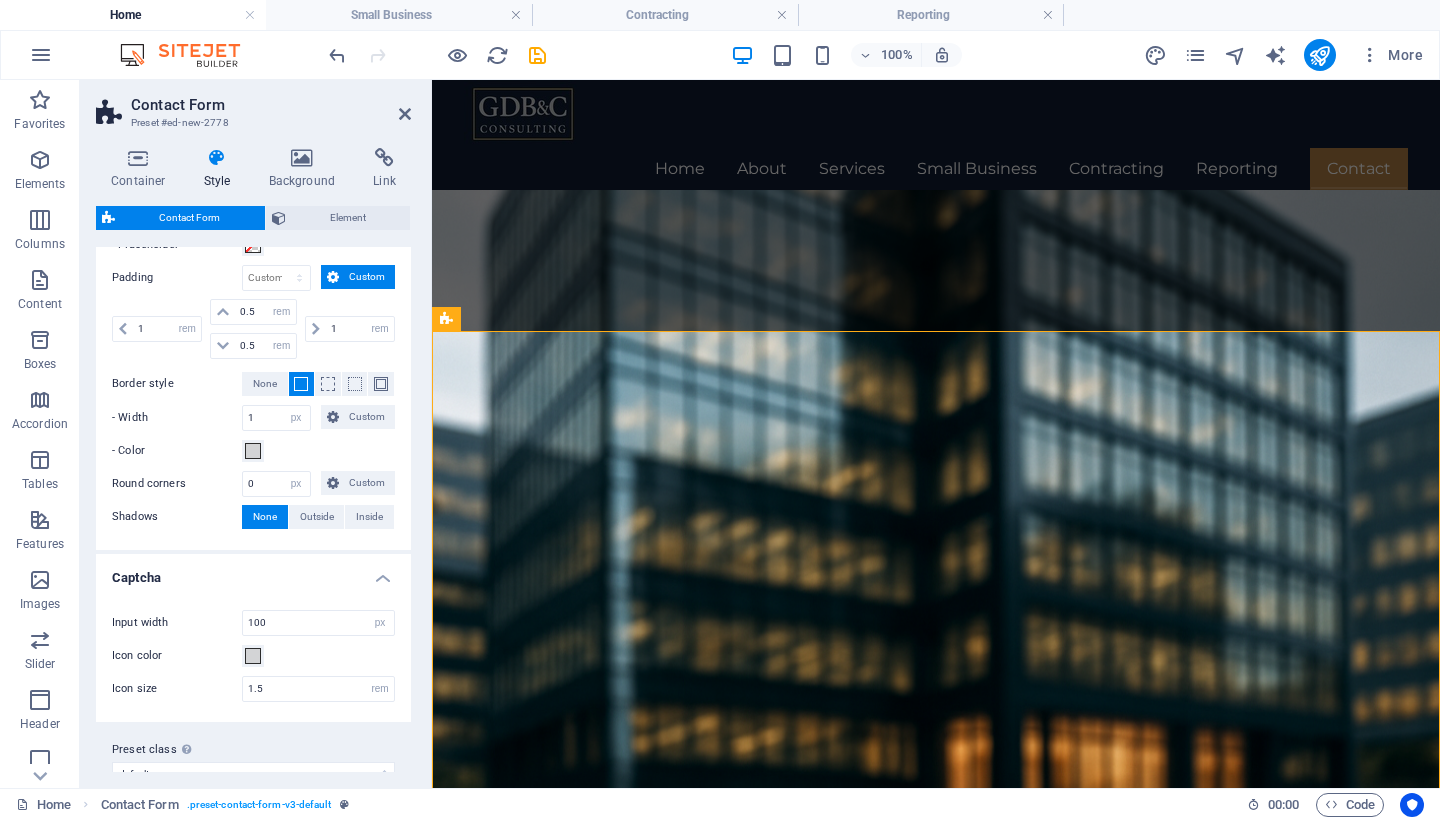 scroll, scrollTop: 835, scrollLeft: 0, axis: vertical 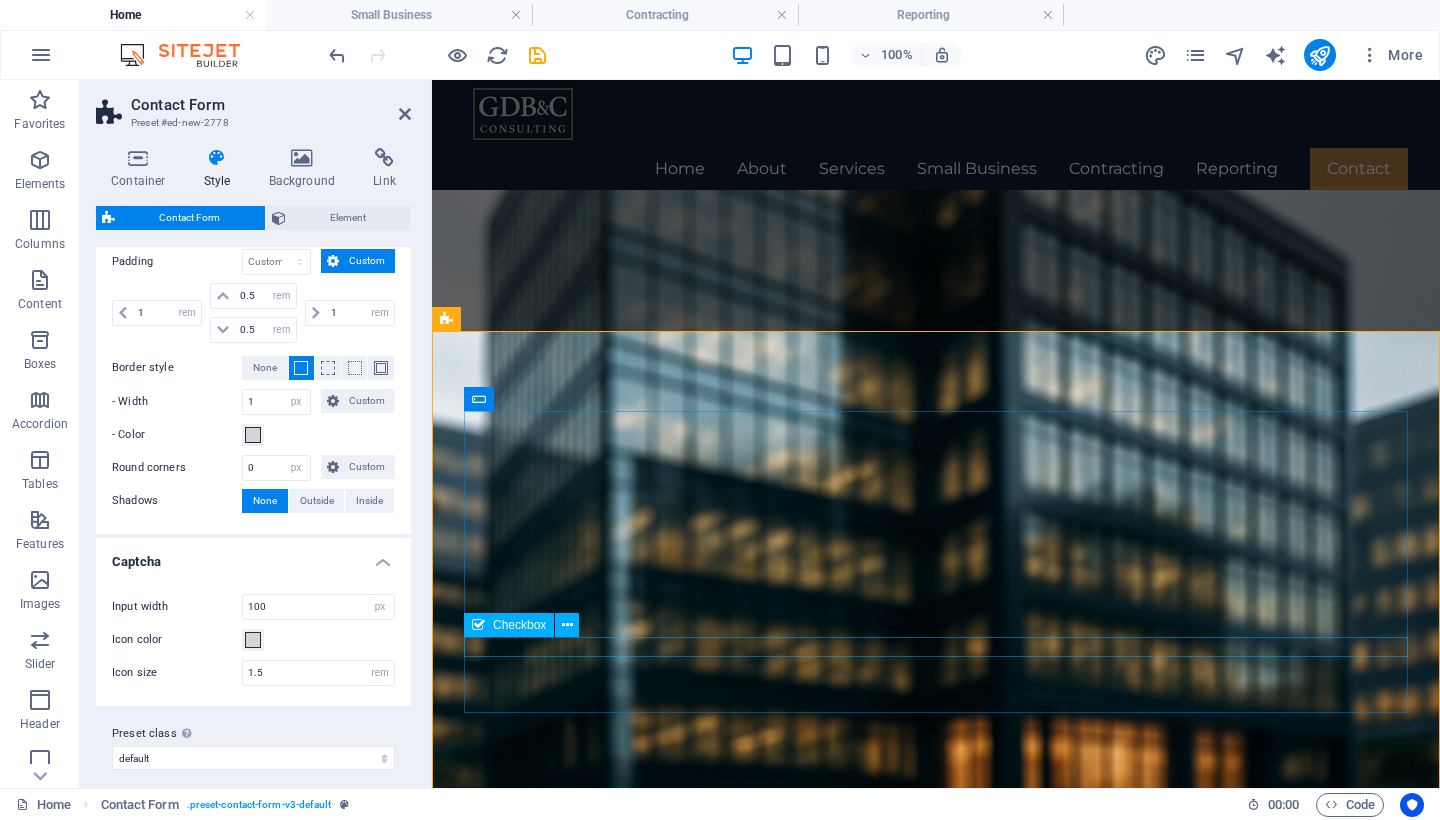 click on "{{ 'content.forms.privacy'|trans }}" at bounding box center (936, 3685) 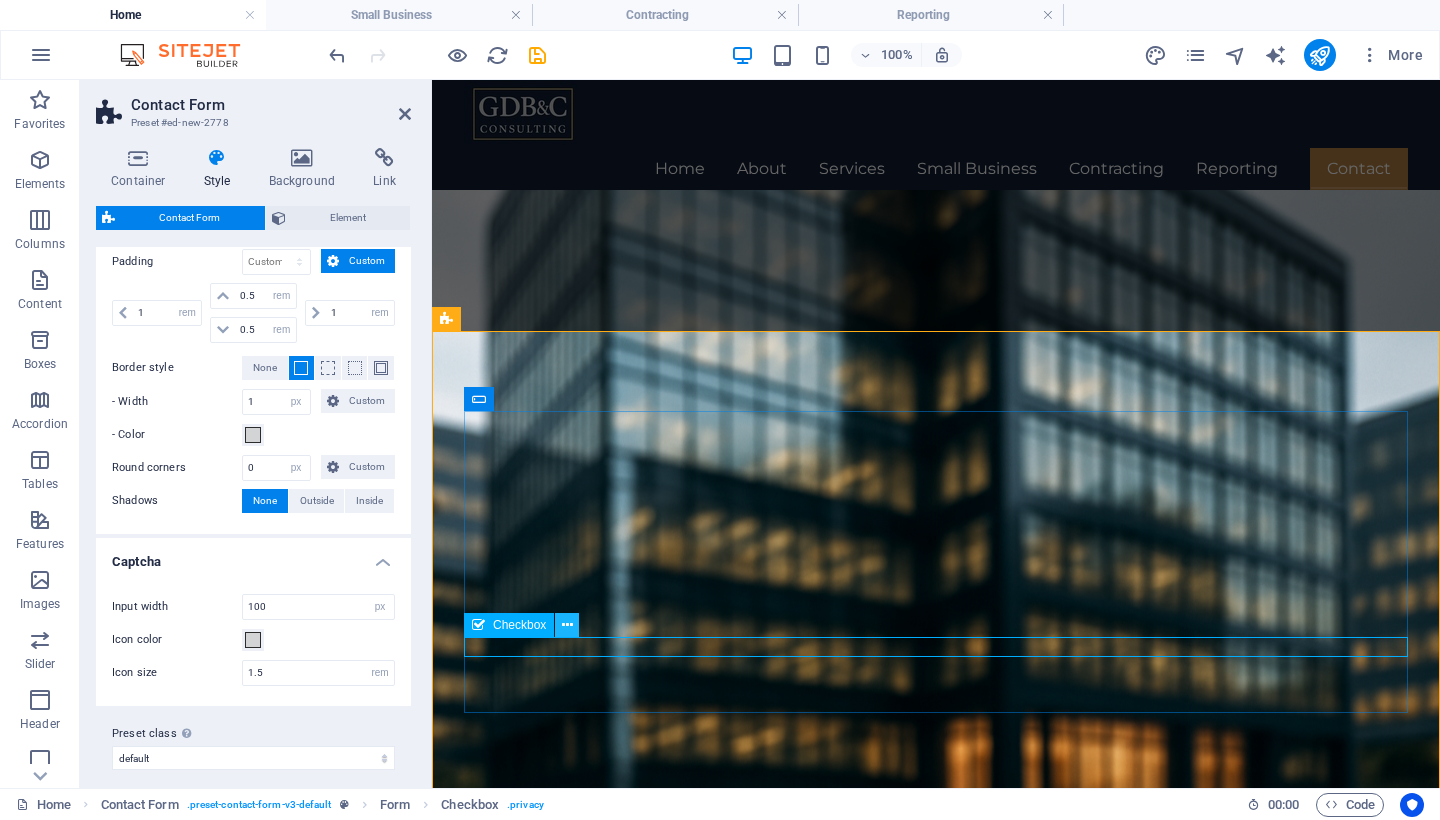 click at bounding box center [567, 625] 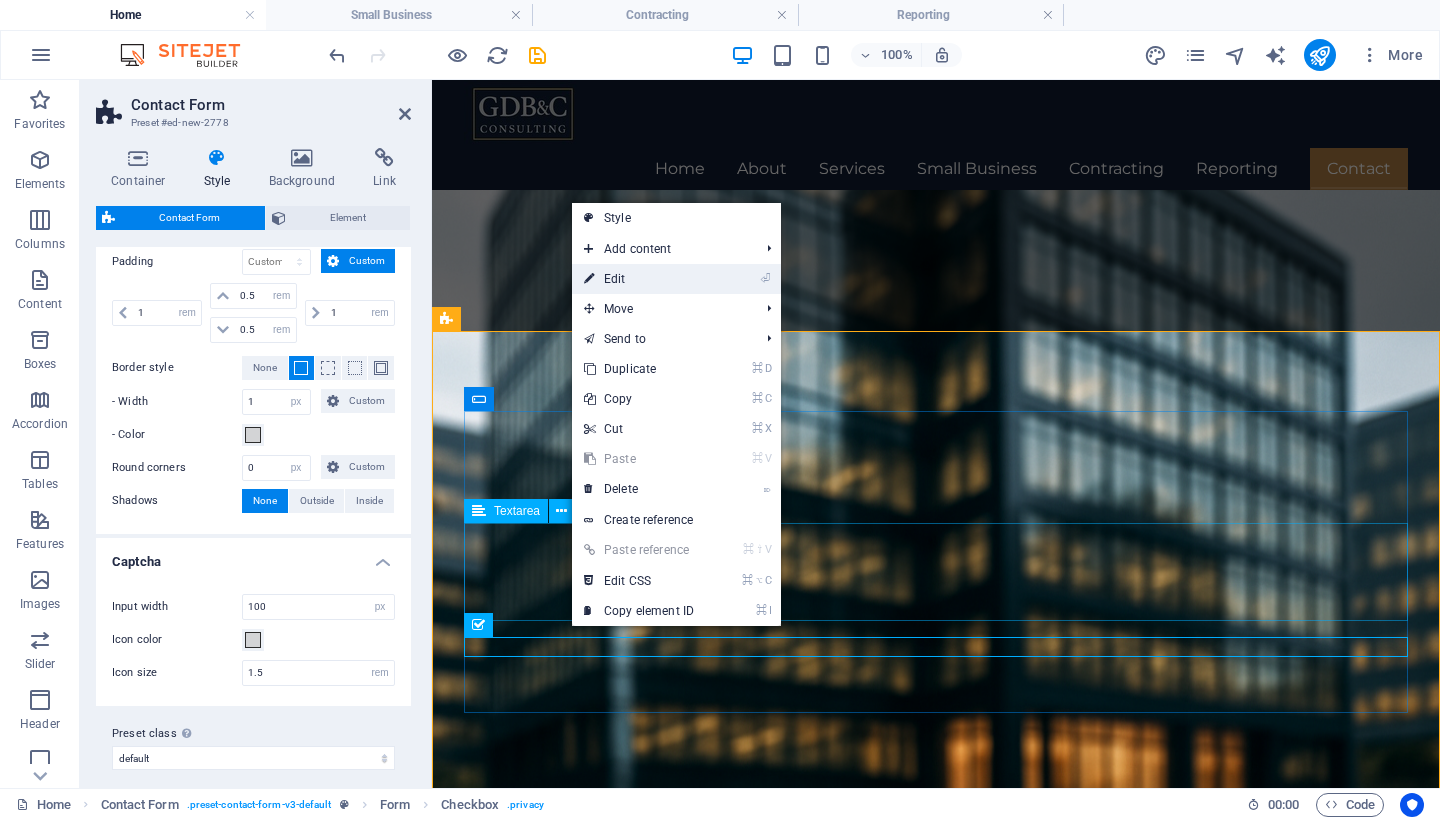 click on "⏎  Edit" at bounding box center (639, 279) 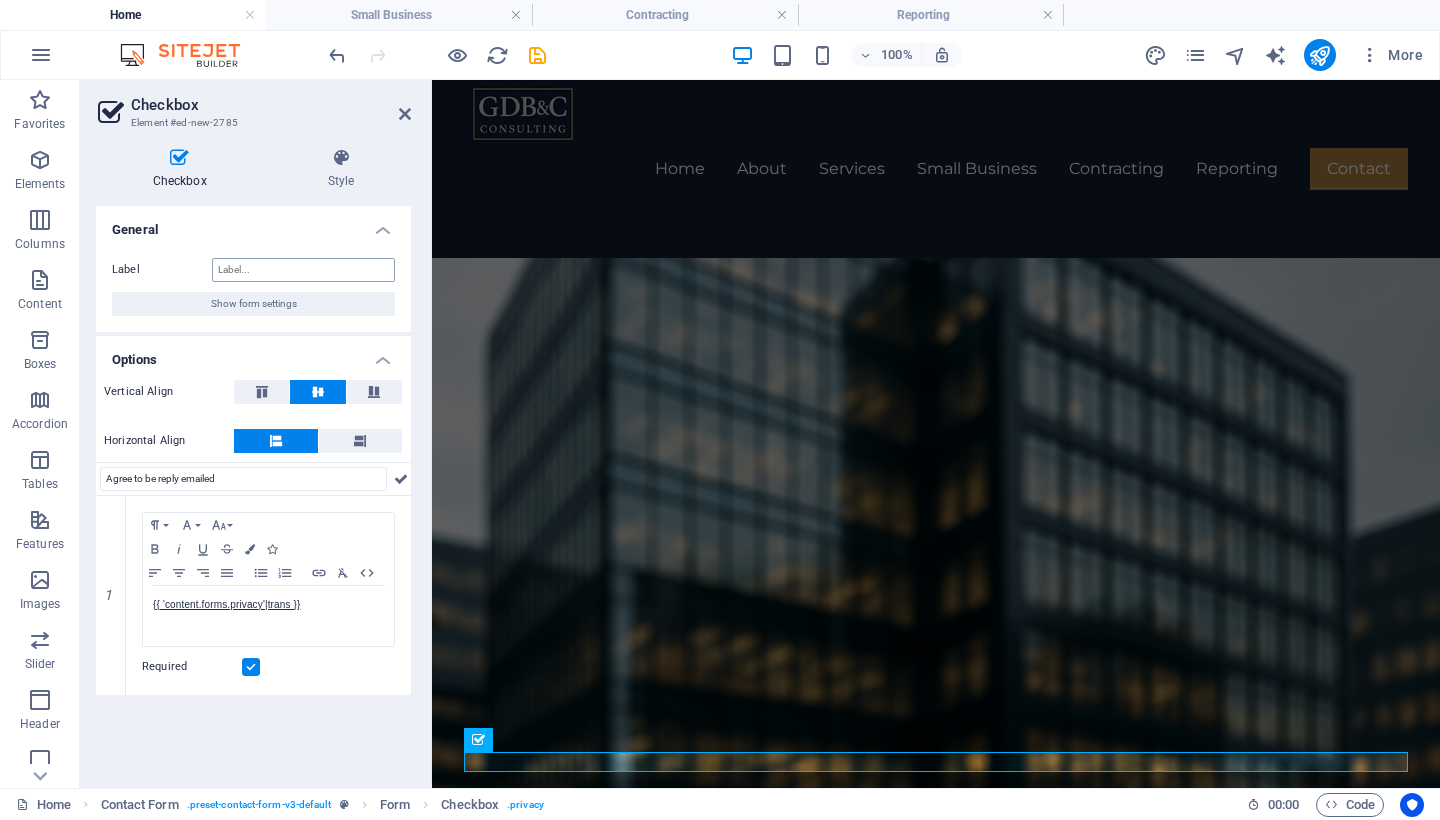 type on "Agree to be reply emailed" 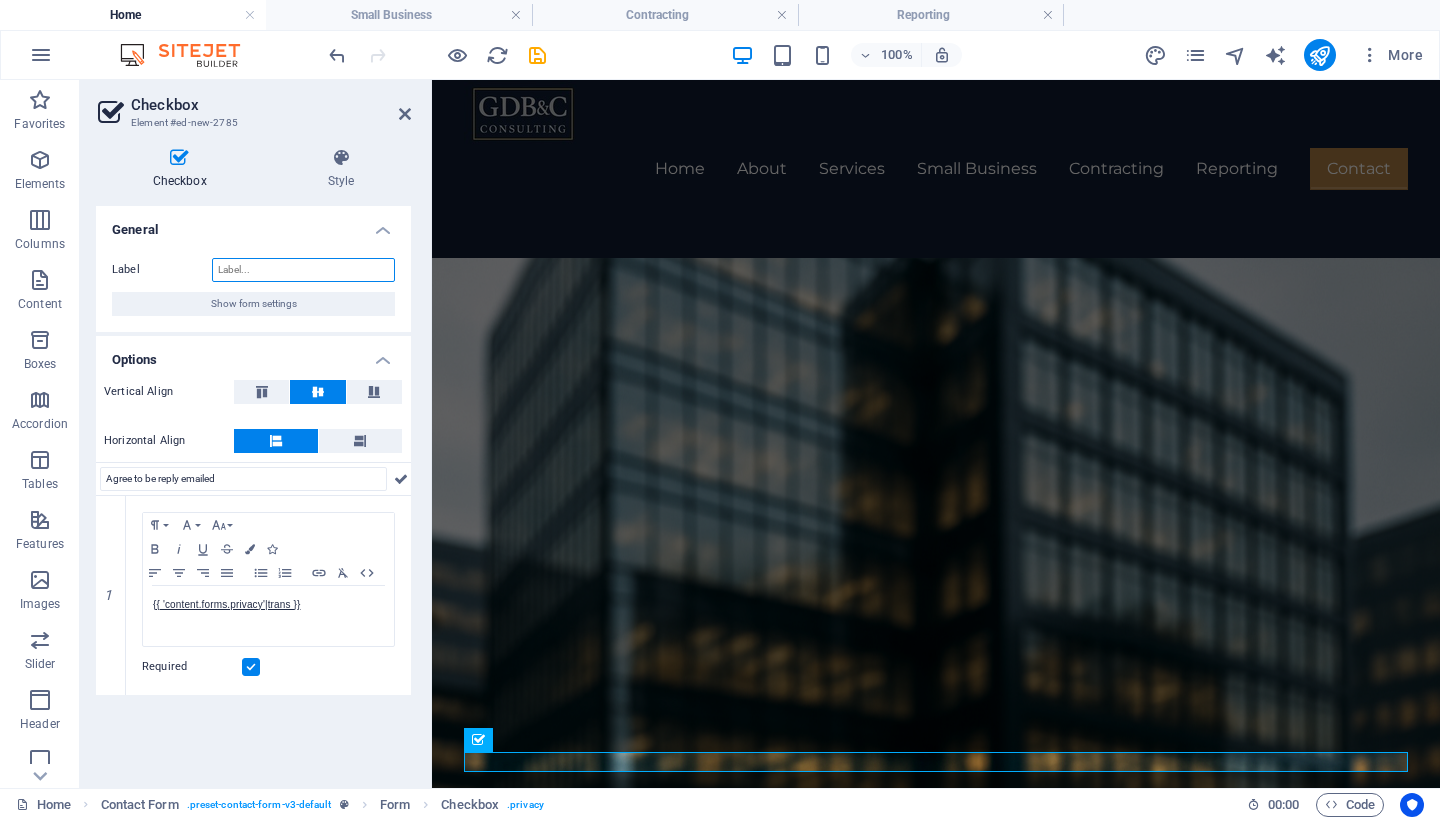 click on "Label" at bounding box center [303, 270] 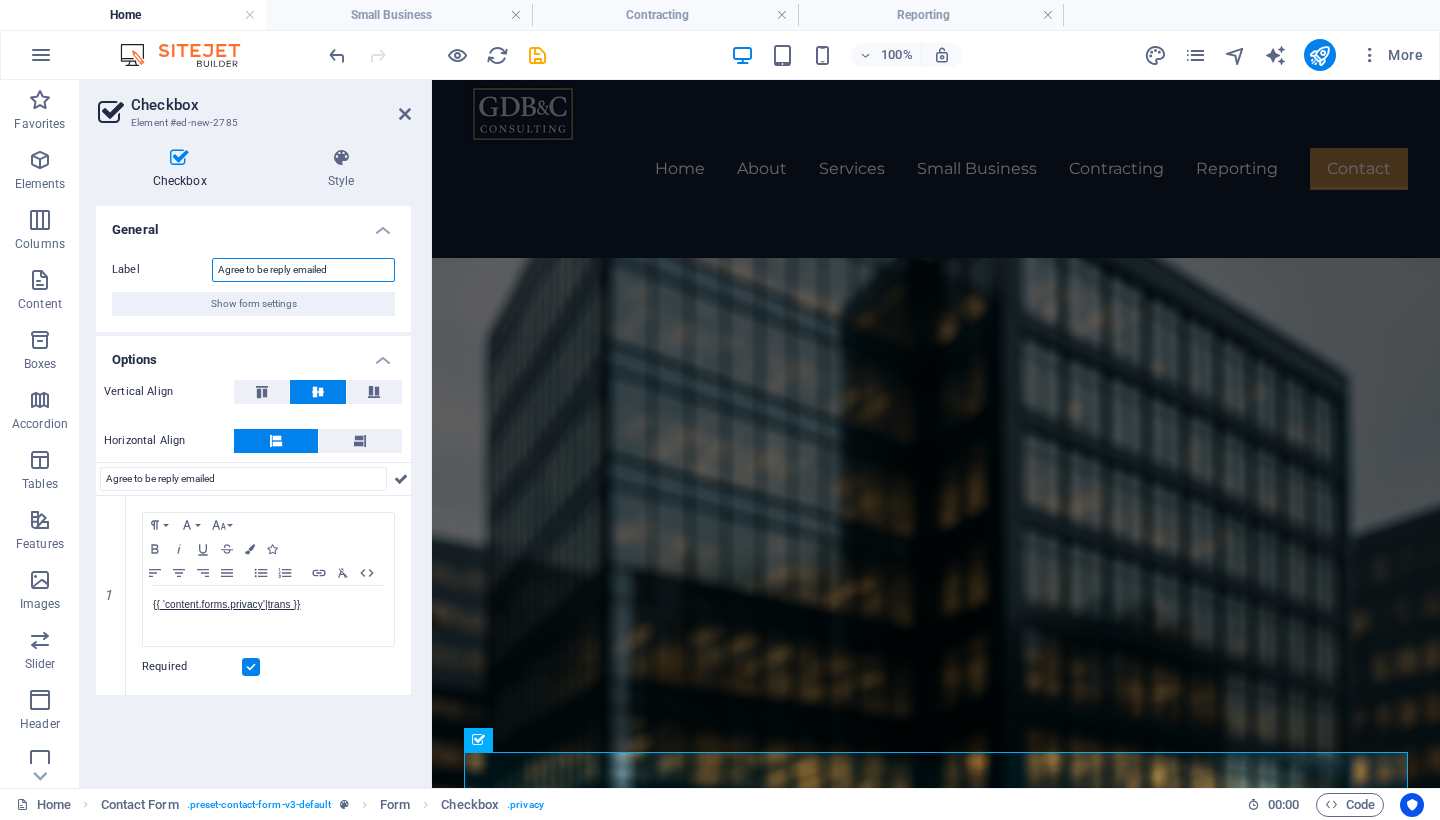 type on "Agree to be reply emailed" 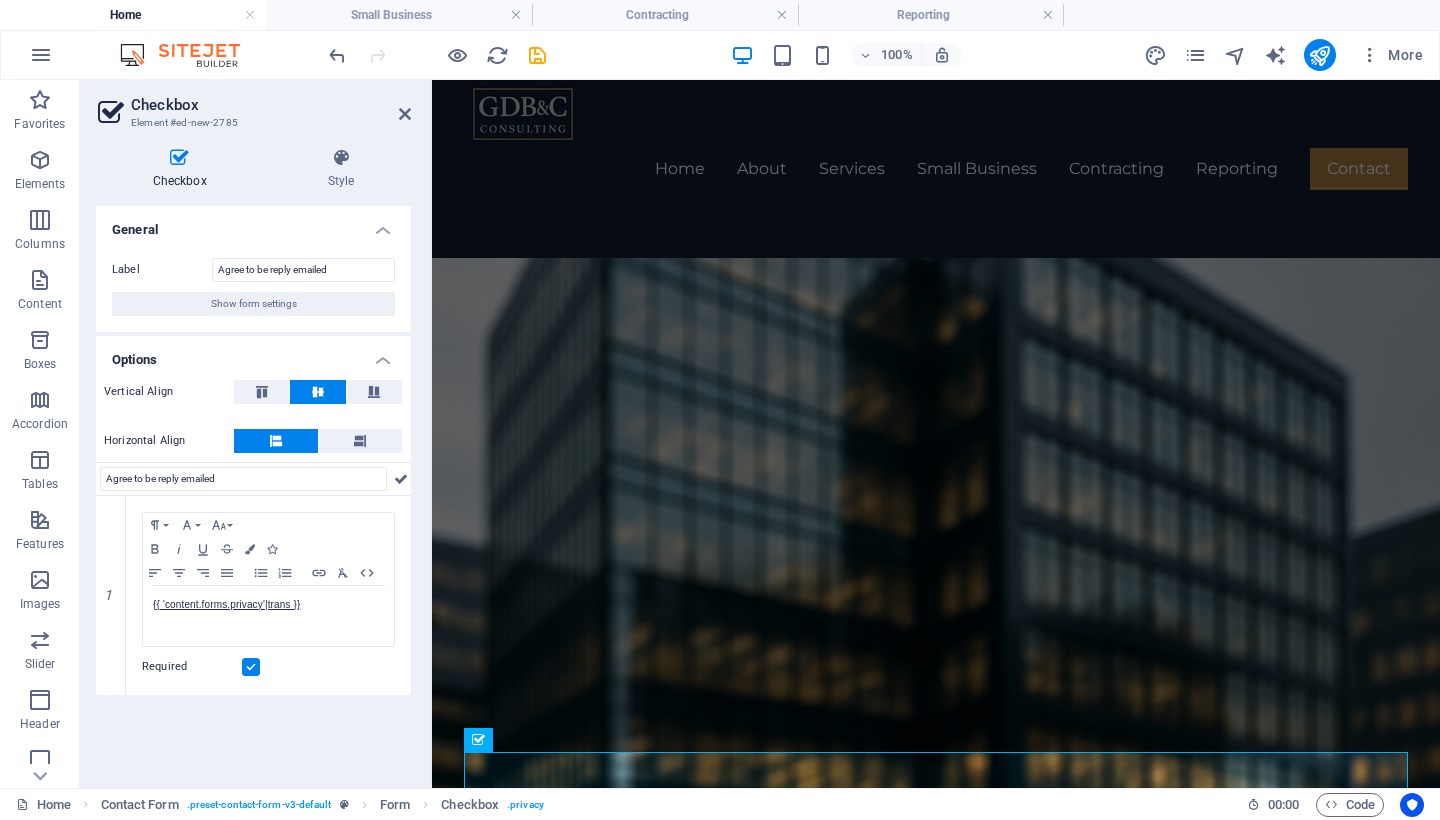 drag, startPoint x: 269, startPoint y: 265, endPoint x: 246, endPoint y: 225, distance: 46.141087 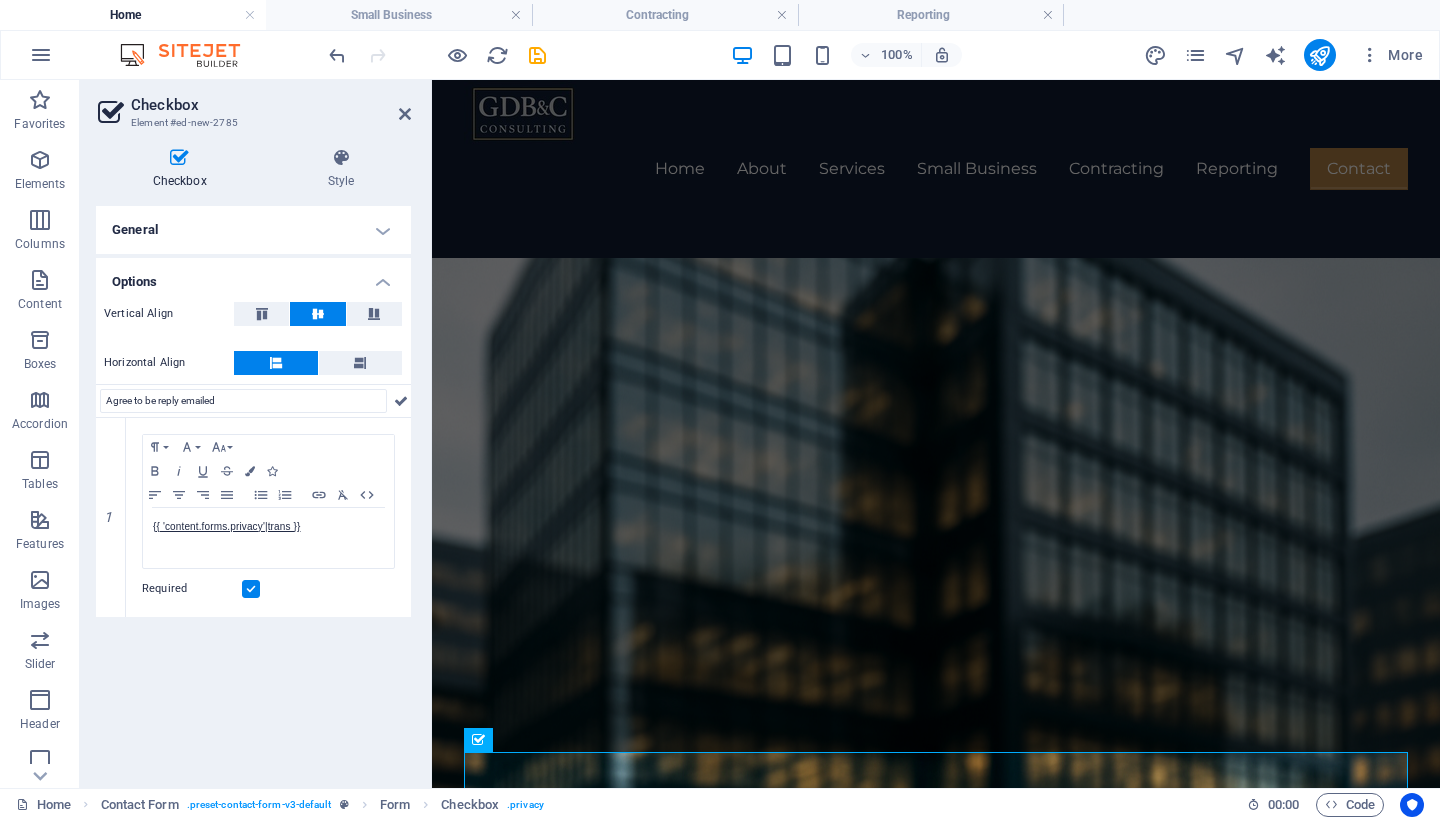 click on "General" at bounding box center (253, 230) 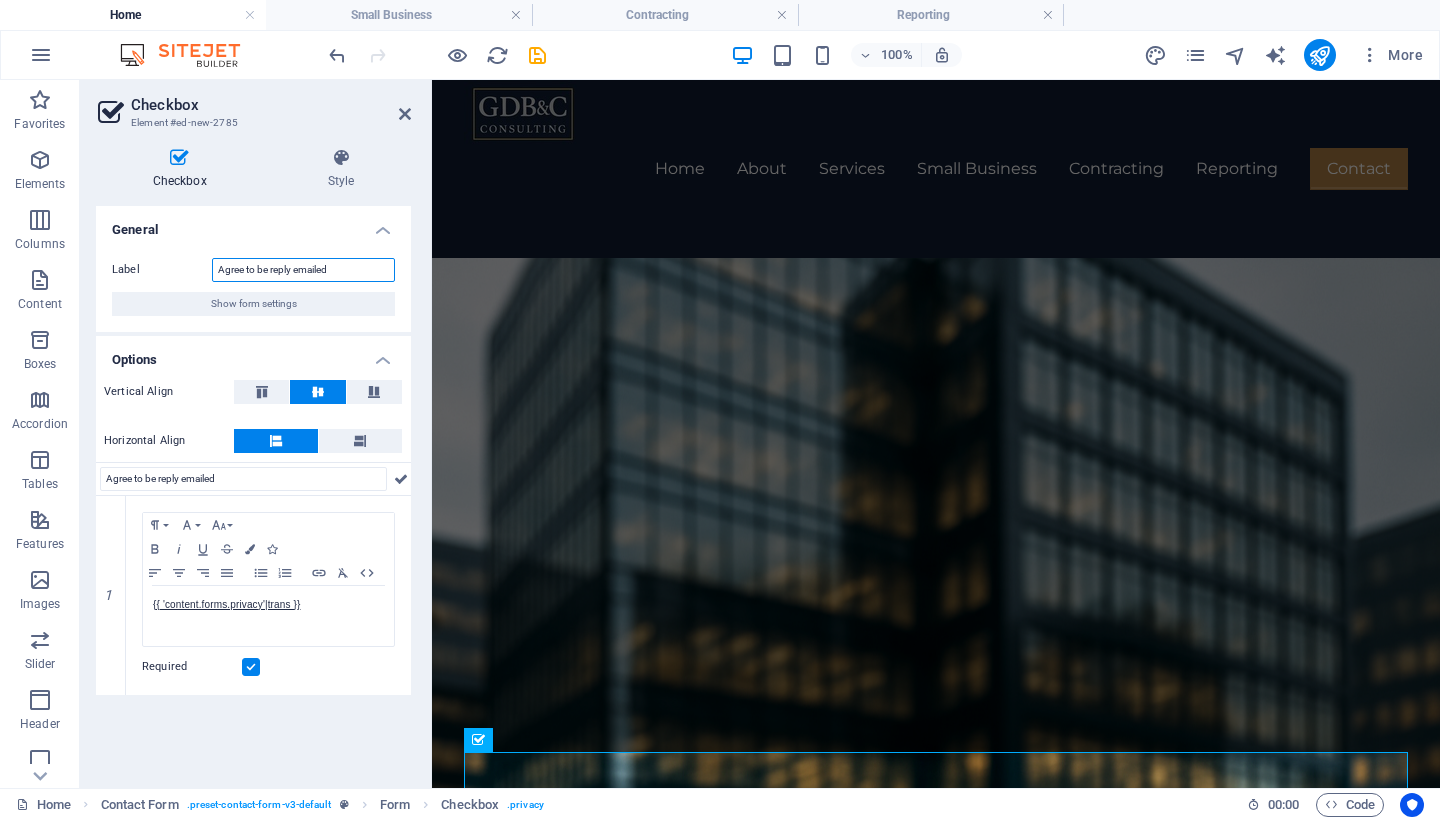 click on "Agree to be reply emailed" at bounding box center [303, 270] 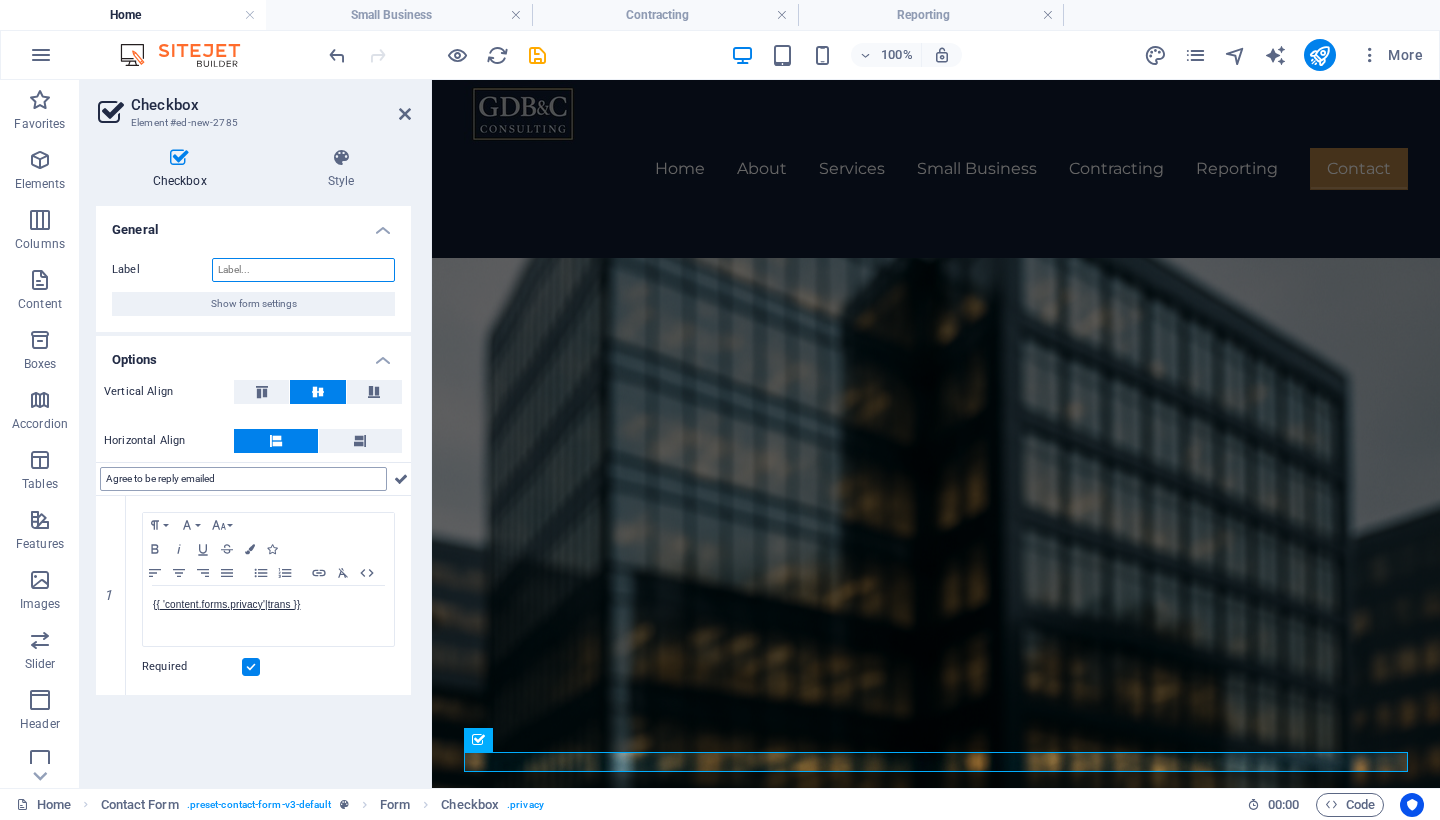 type 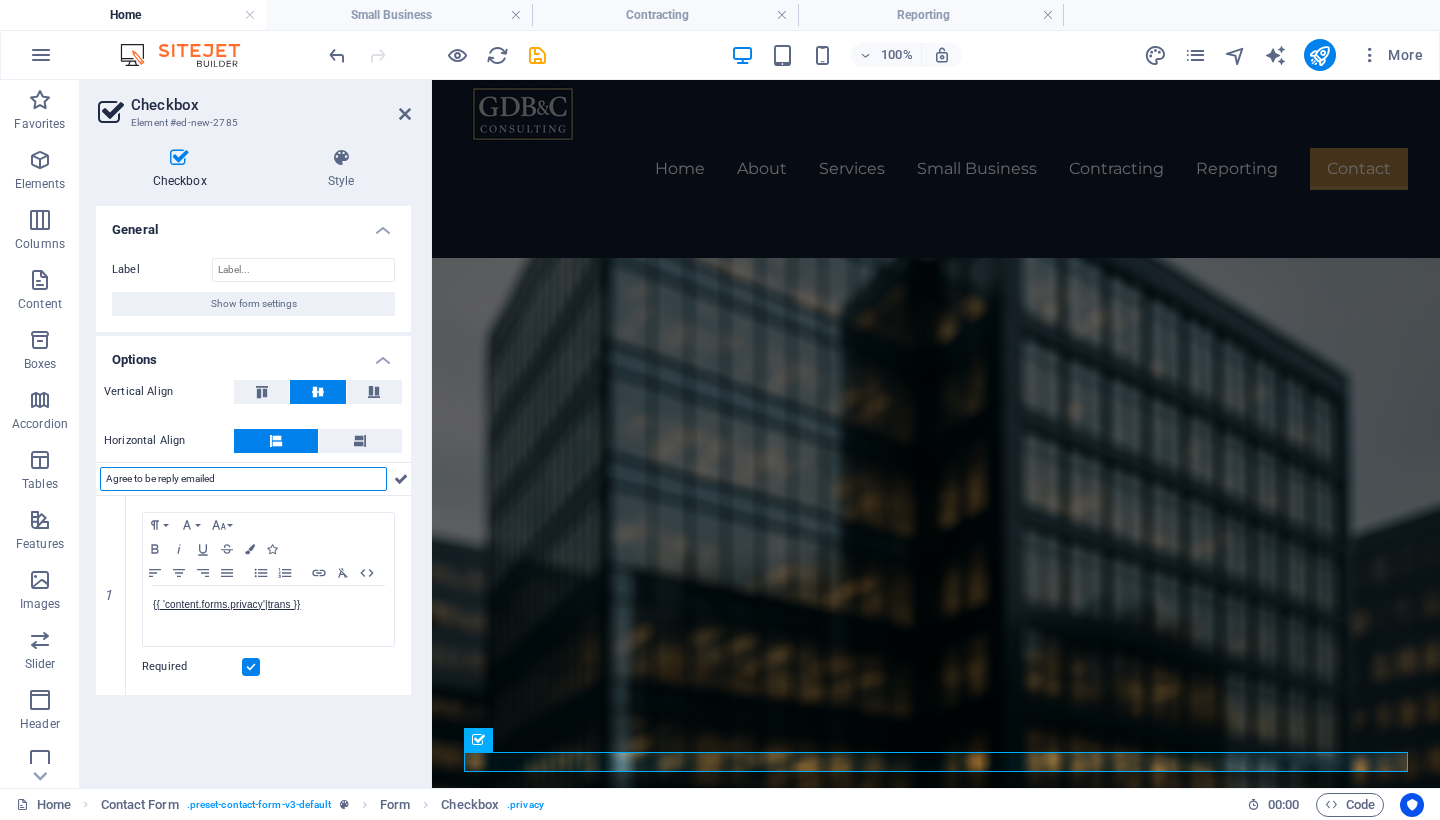 click on "Agree to be reply emailed" at bounding box center [243, 479] 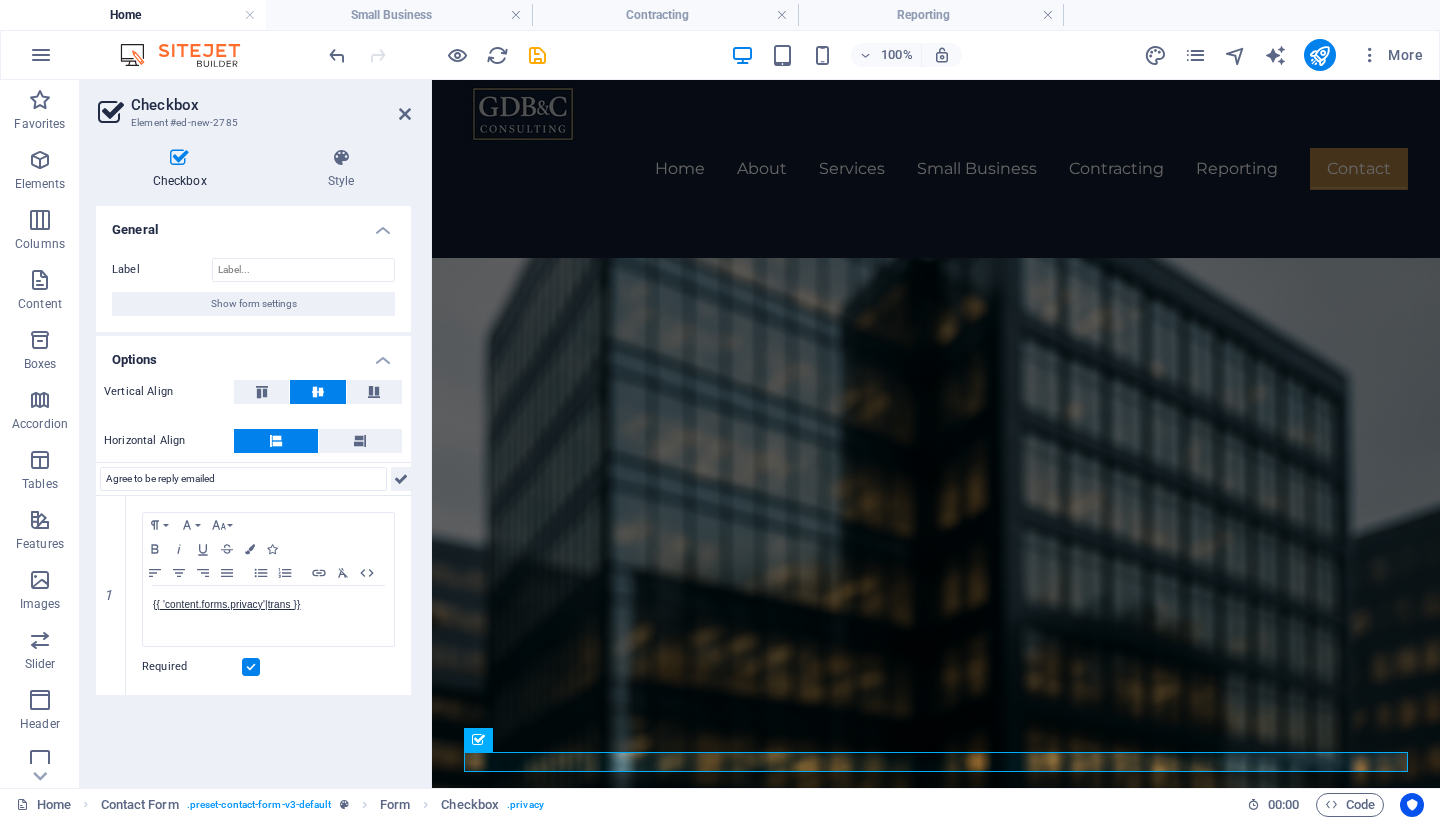click at bounding box center (401, 479) 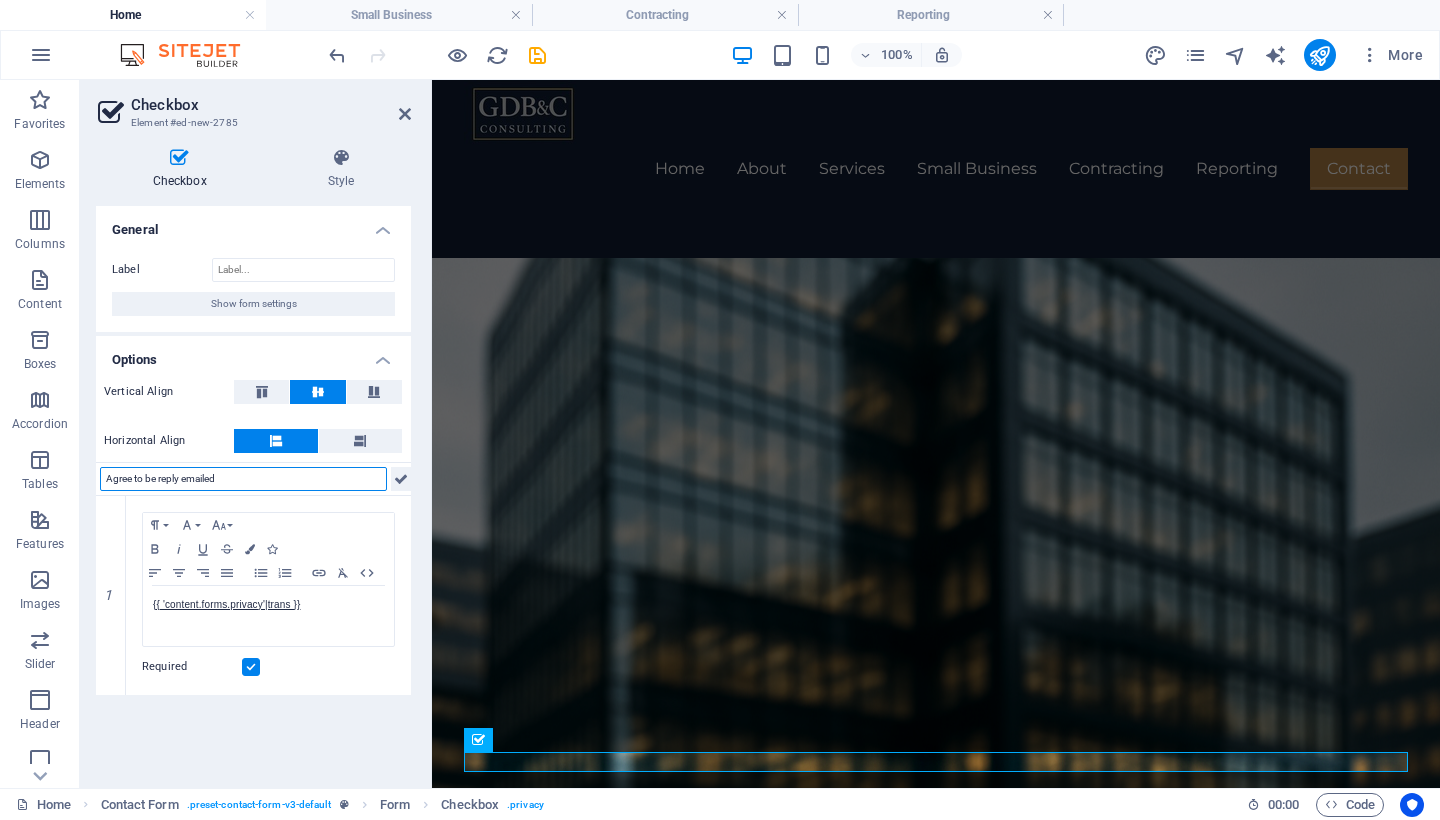 type 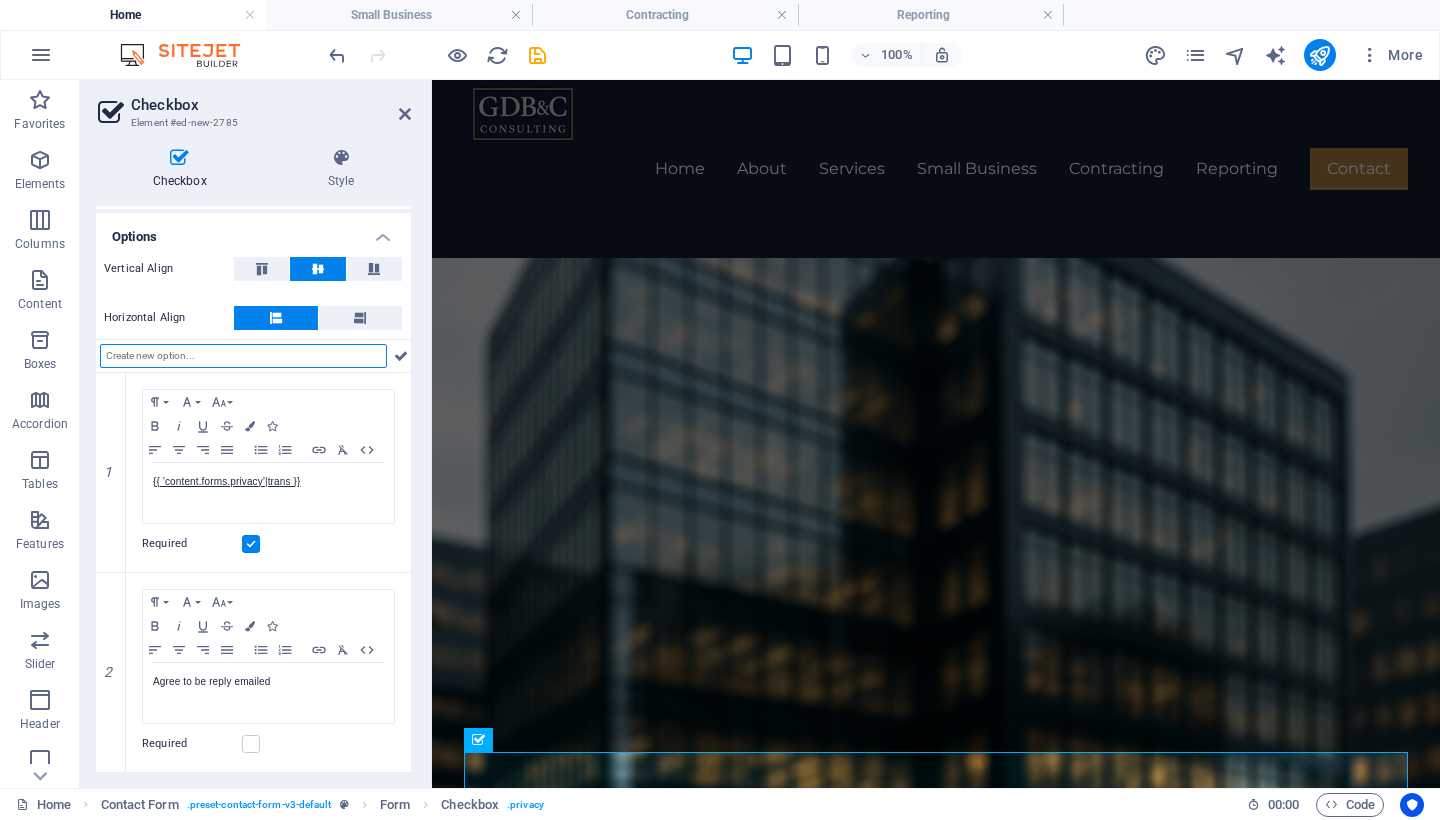scroll, scrollTop: 122, scrollLeft: 0, axis: vertical 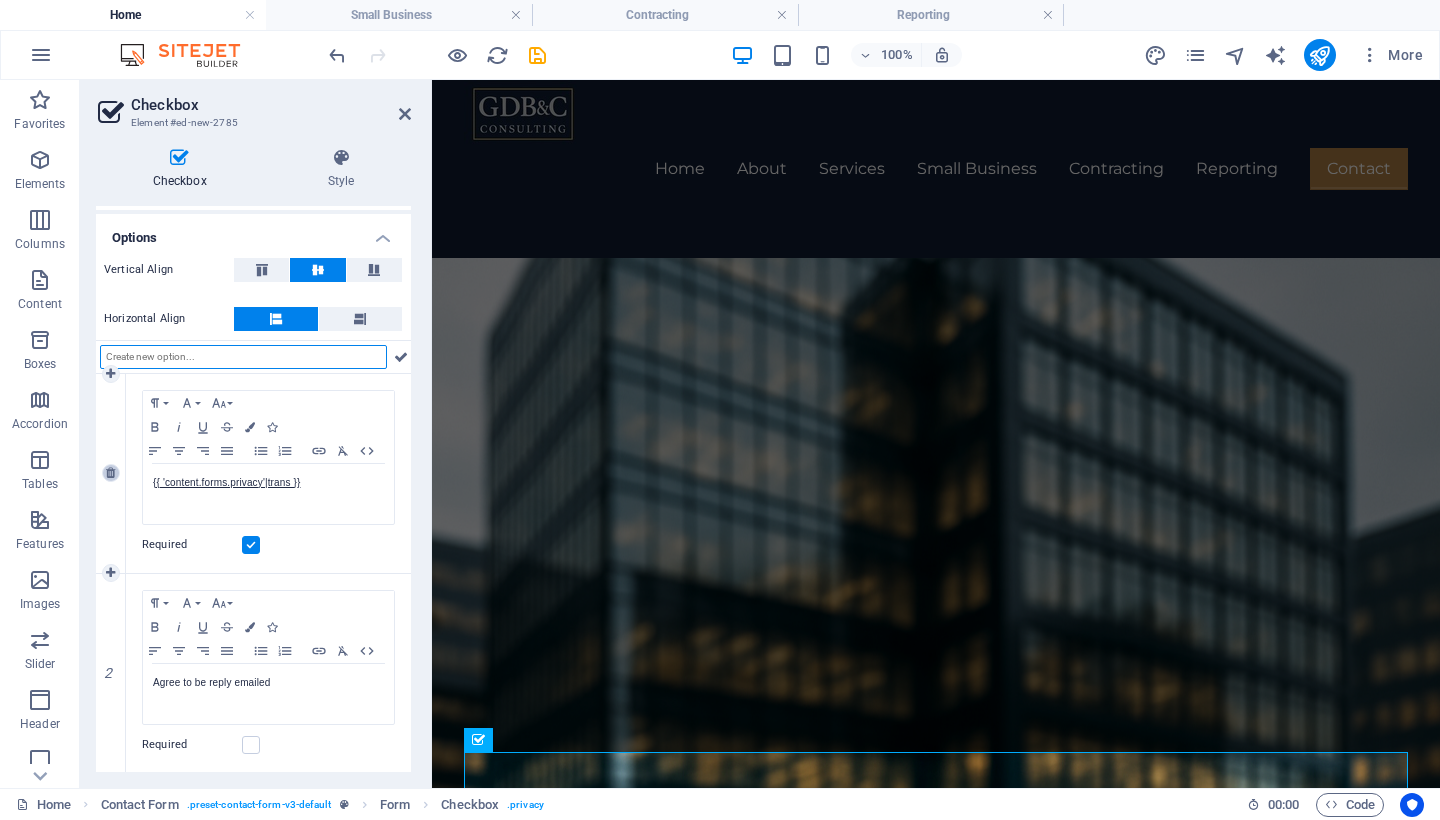 click at bounding box center [110, 473] 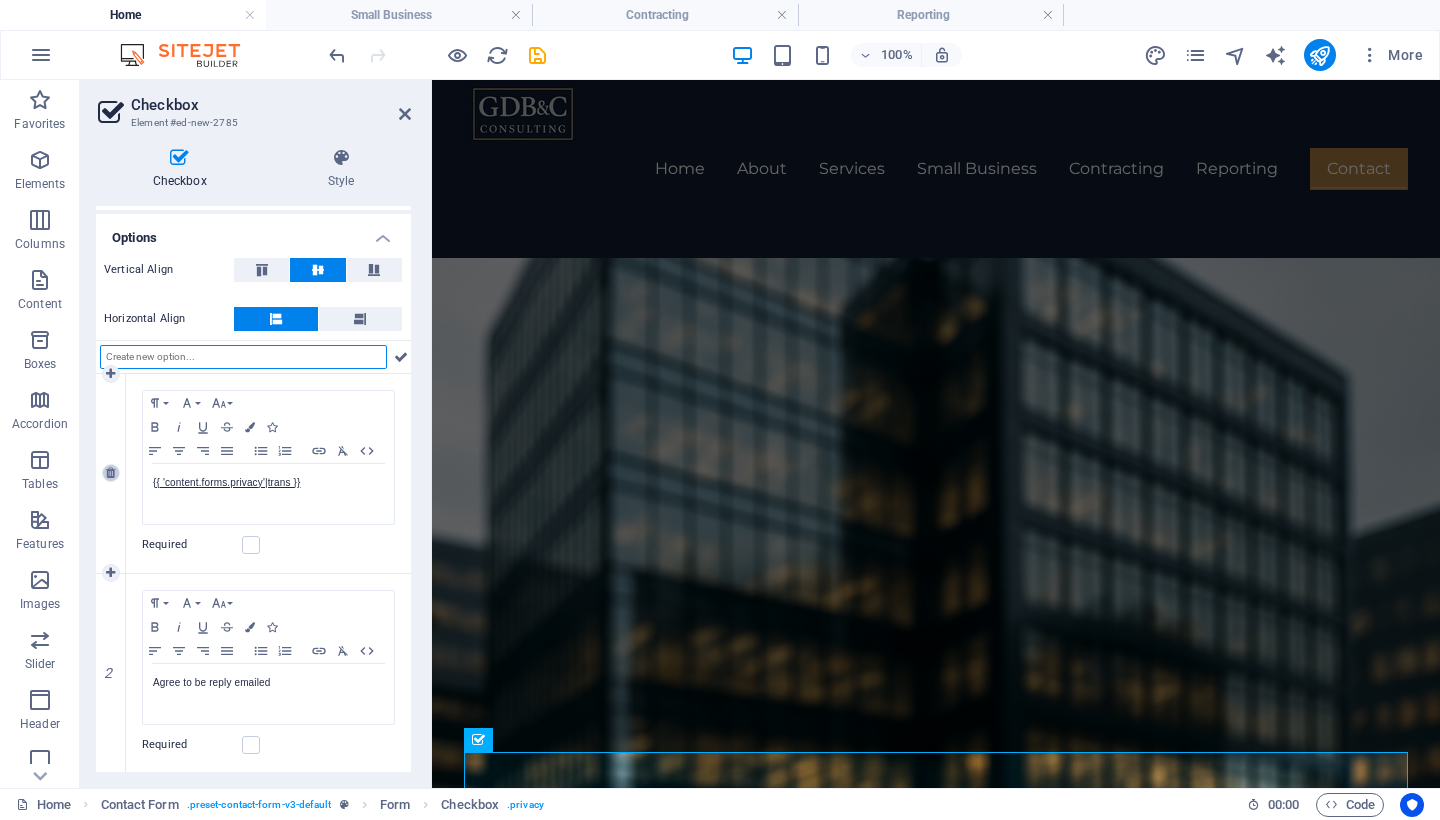 scroll, scrollTop: 0, scrollLeft: 0, axis: both 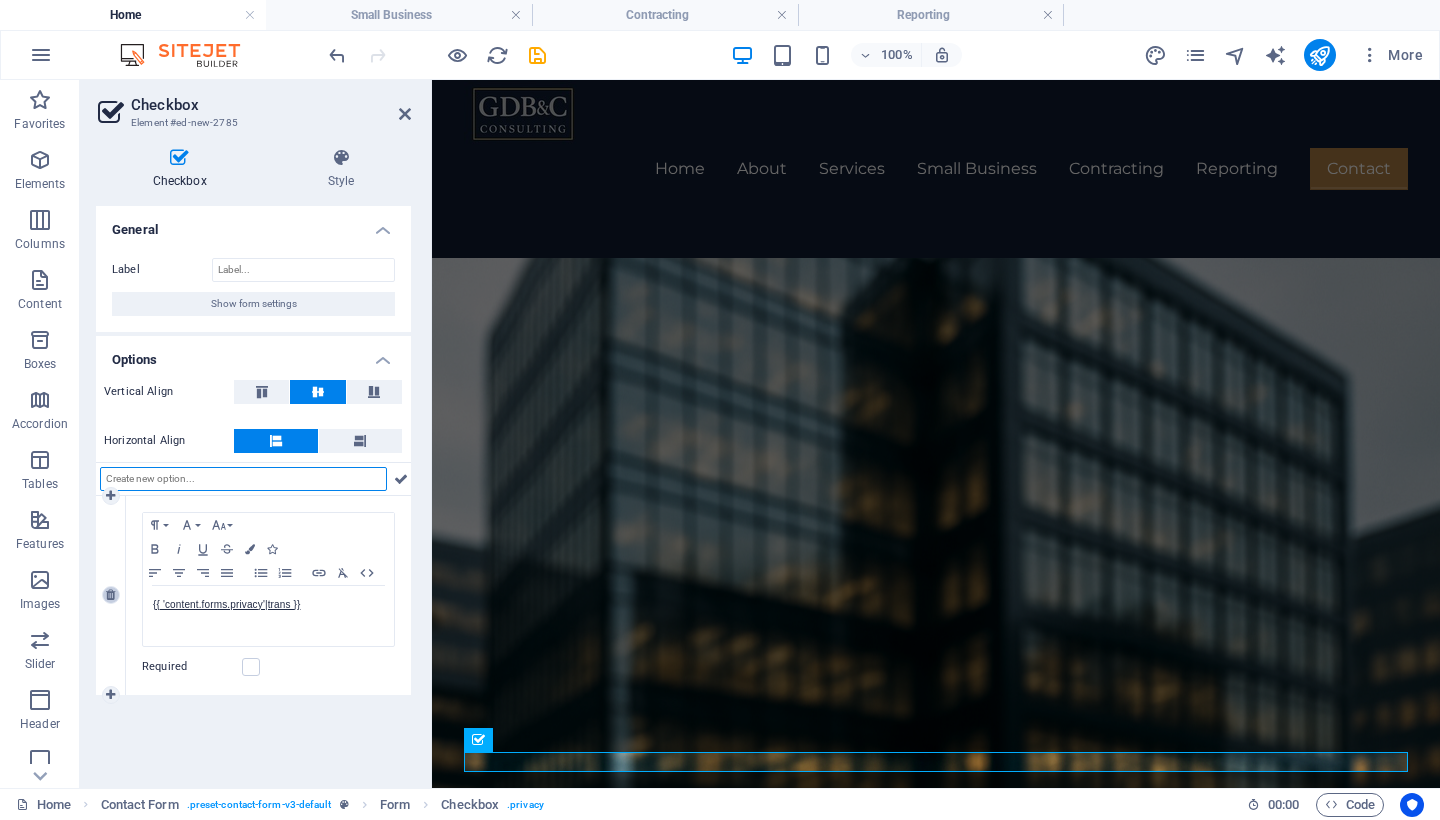 click at bounding box center (110, 595) 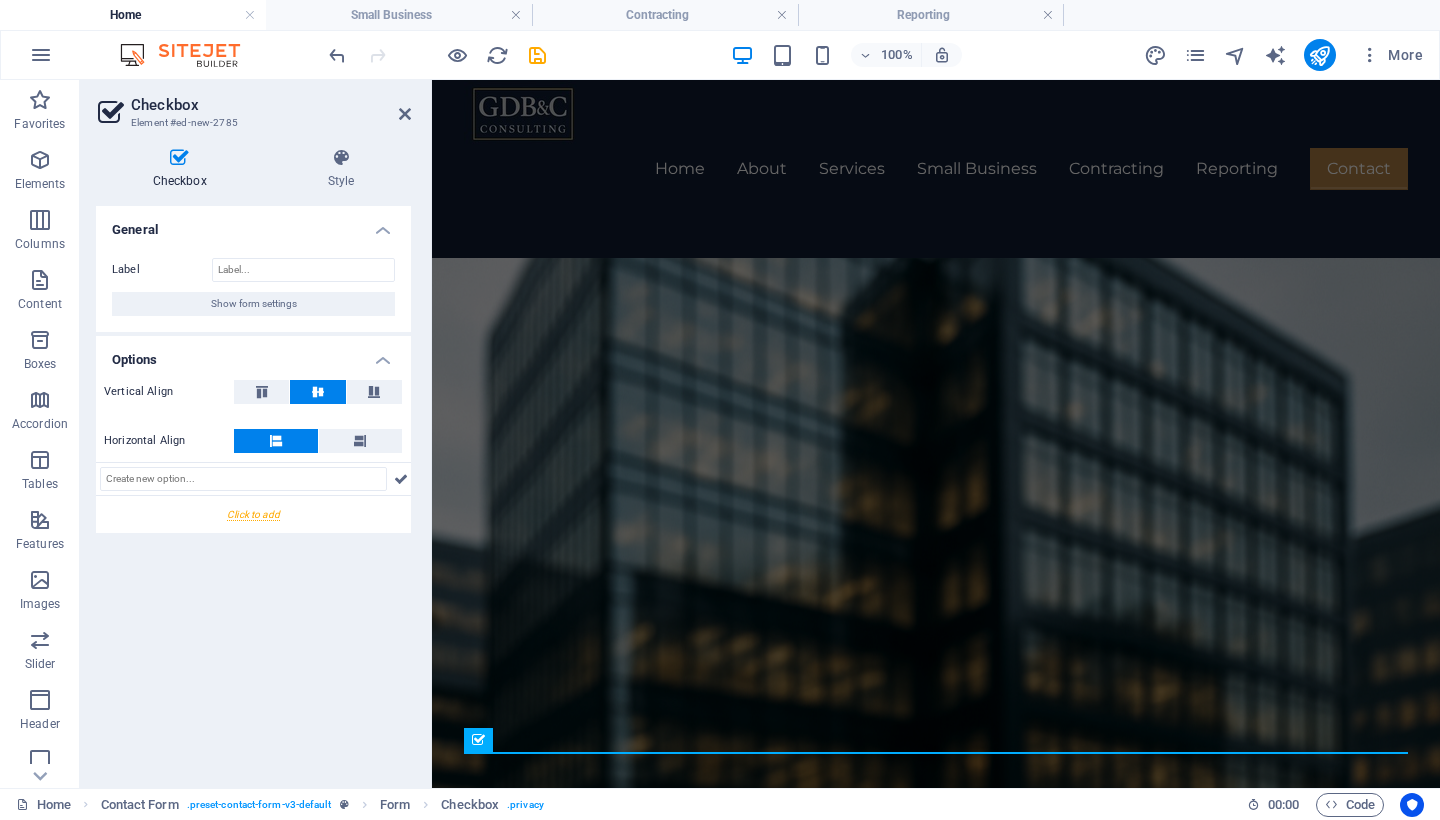 click on "General Label Show form settings Options Vertical Align Horizontal Align" at bounding box center (253, 489) 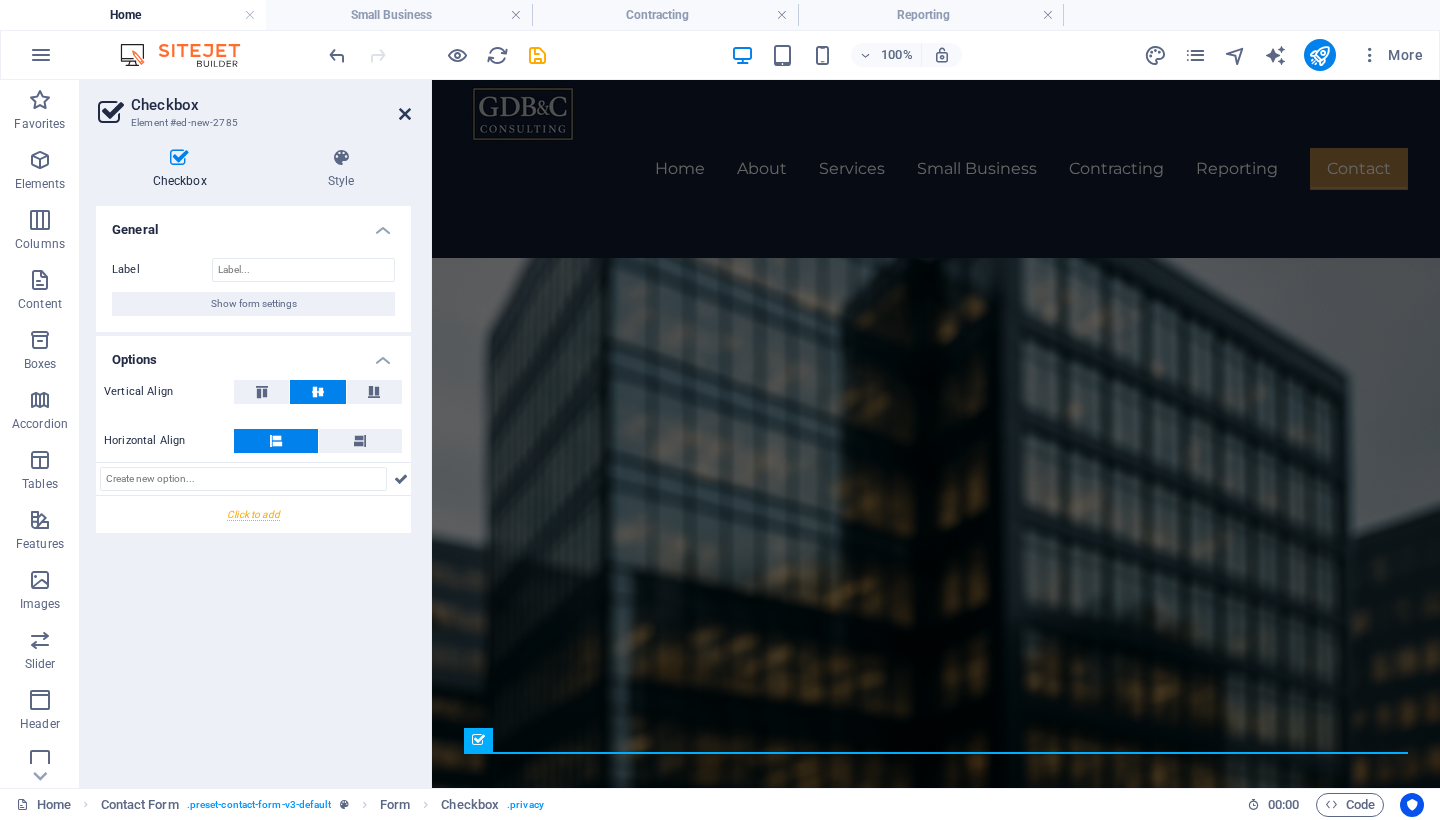click at bounding box center [405, 114] 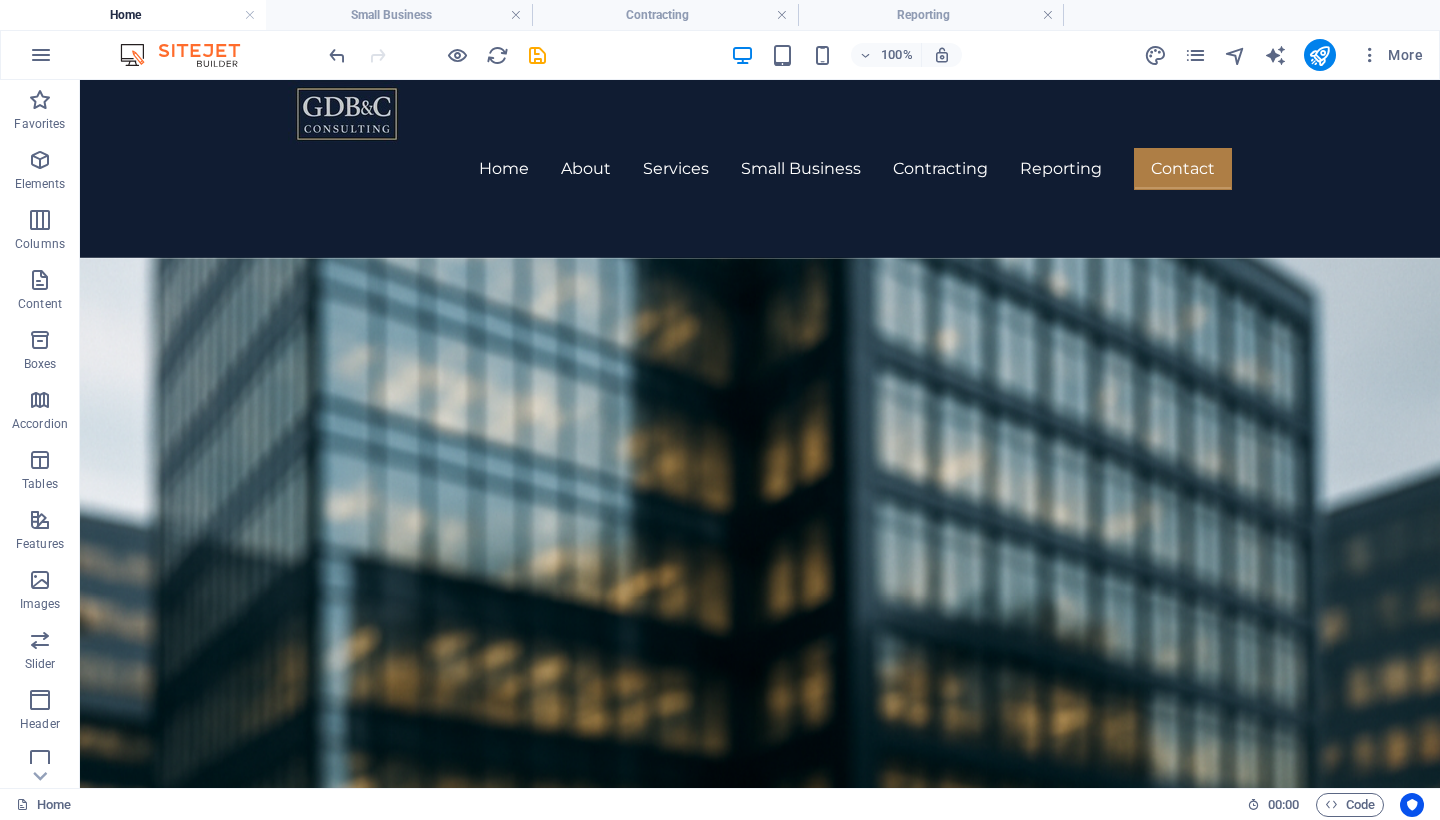 scroll, scrollTop: 2649, scrollLeft: 0, axis: vertical 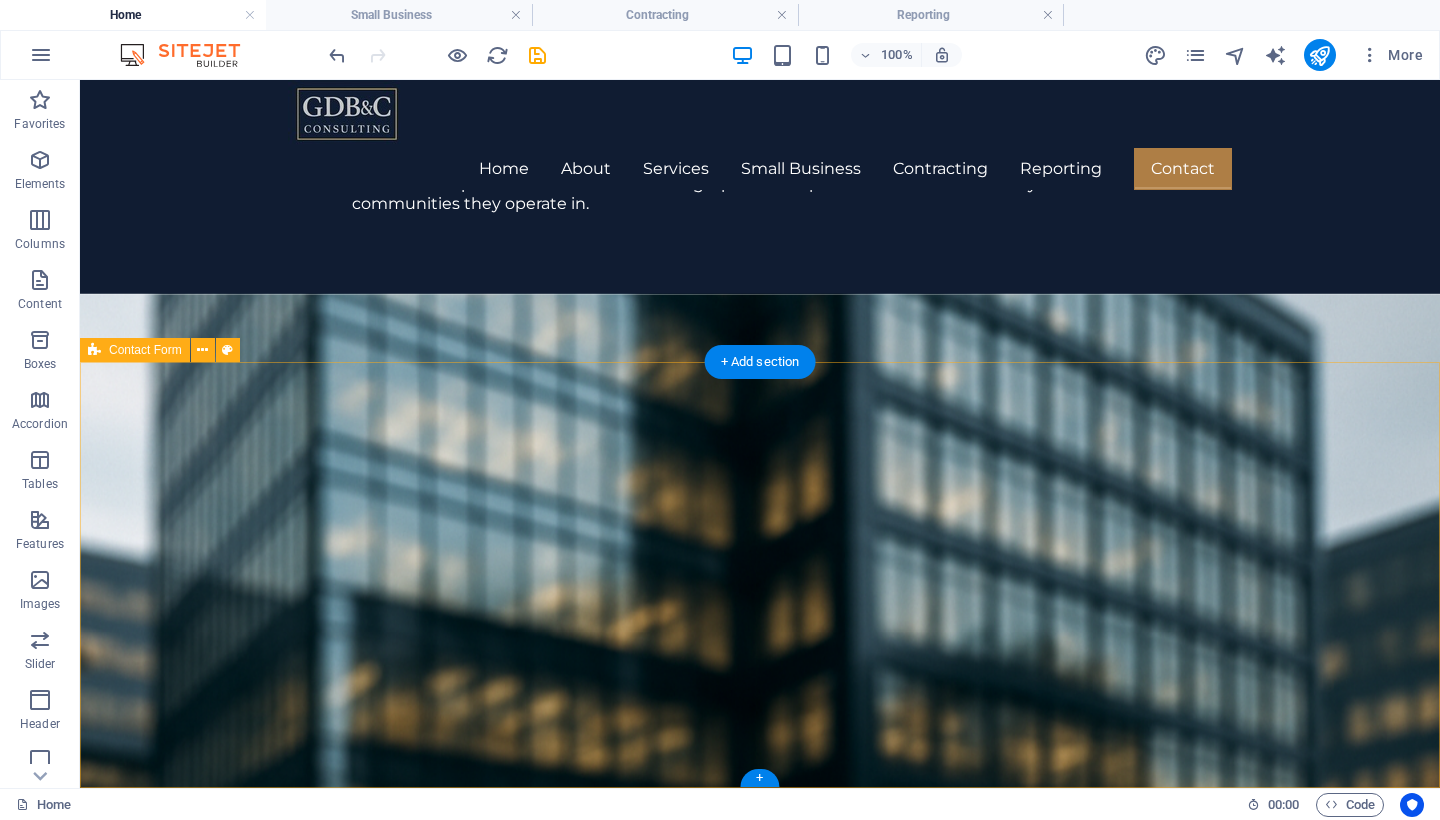 click on "Unreadable? Load new Submit" at bounding box center [760, 3612] 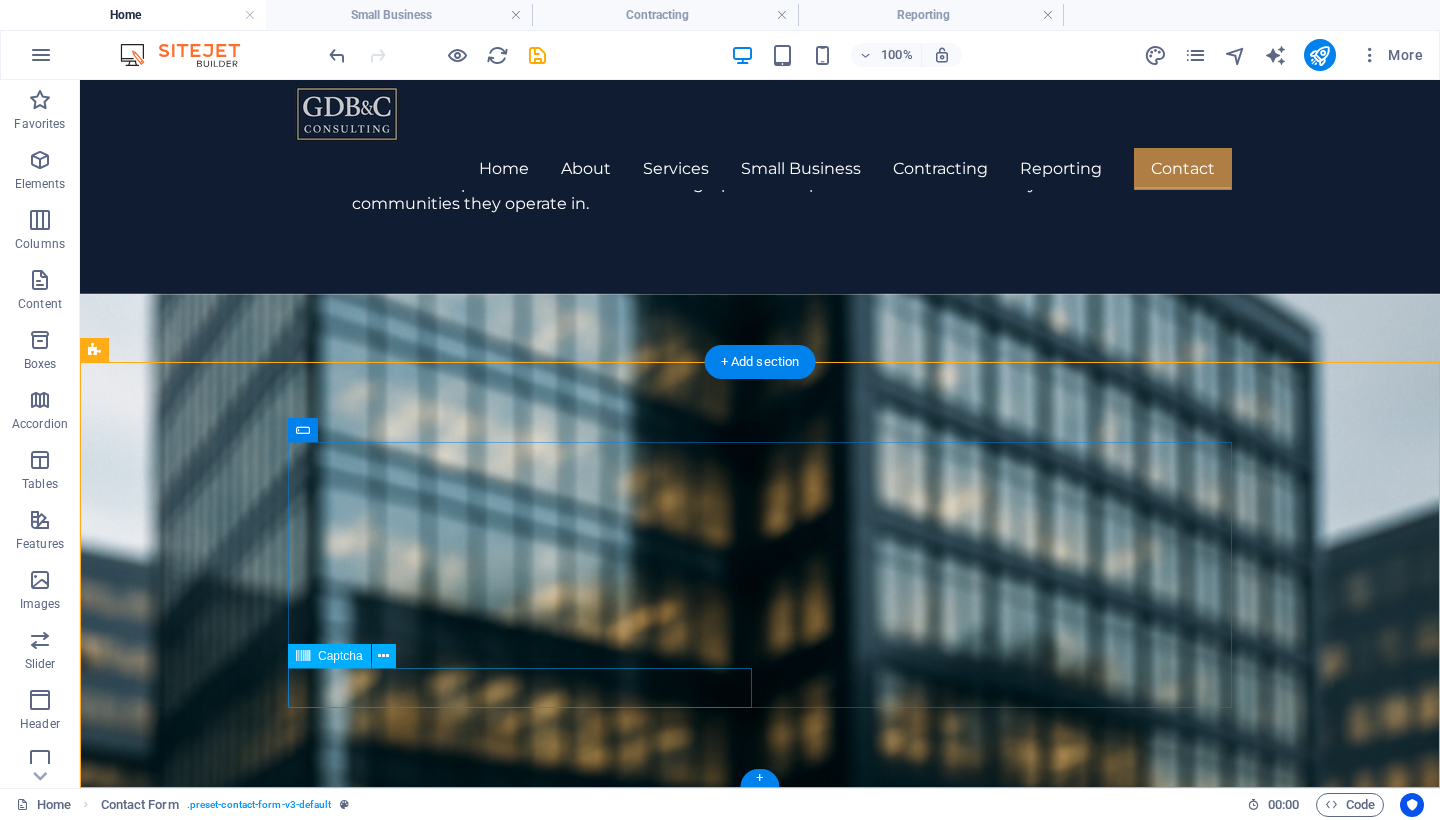 click on "Unreadable? Load new" at bounding box center (520, 3726) 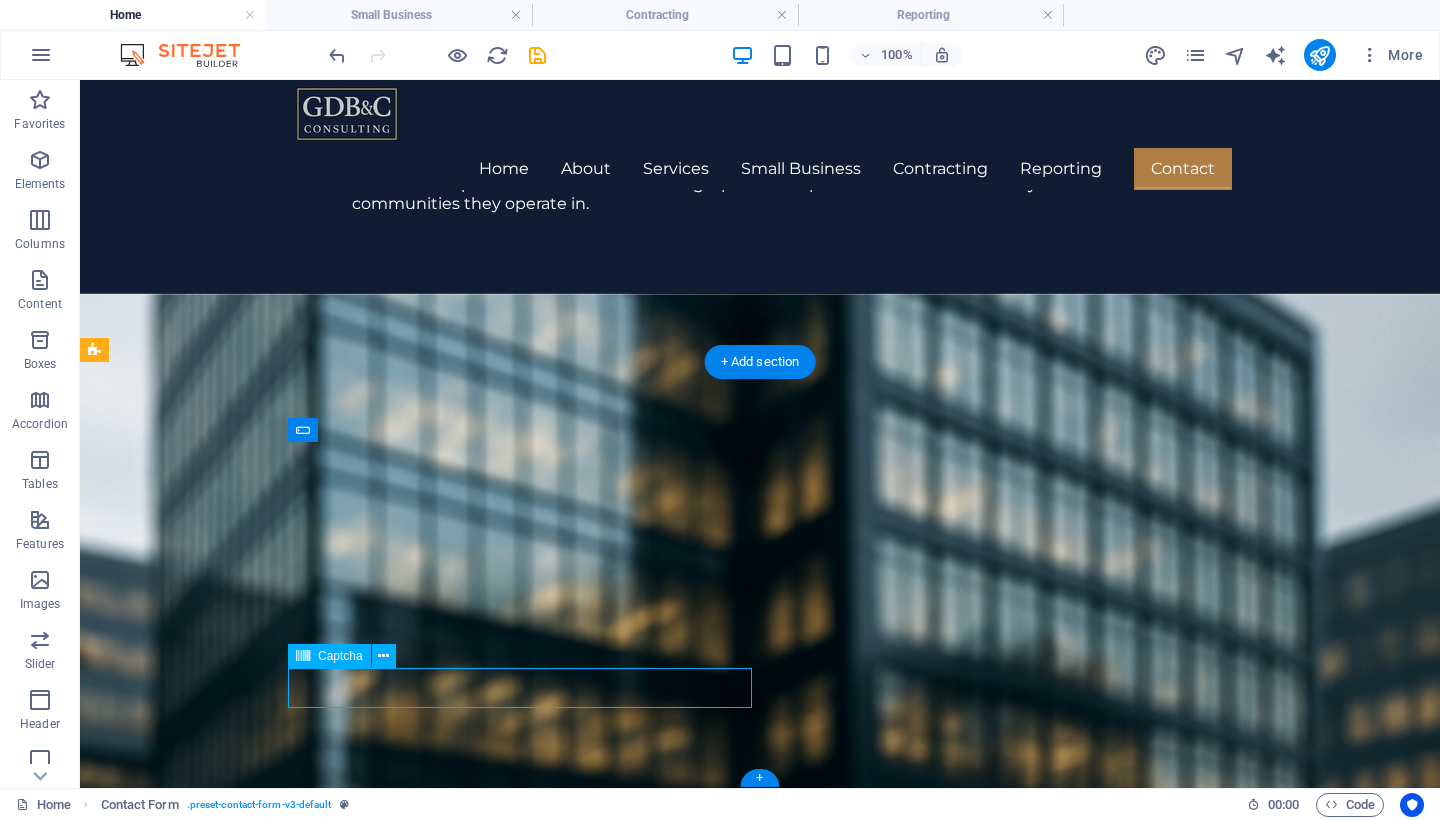 click on "Unreadable? Load new" at bounding box center [520, 3726] 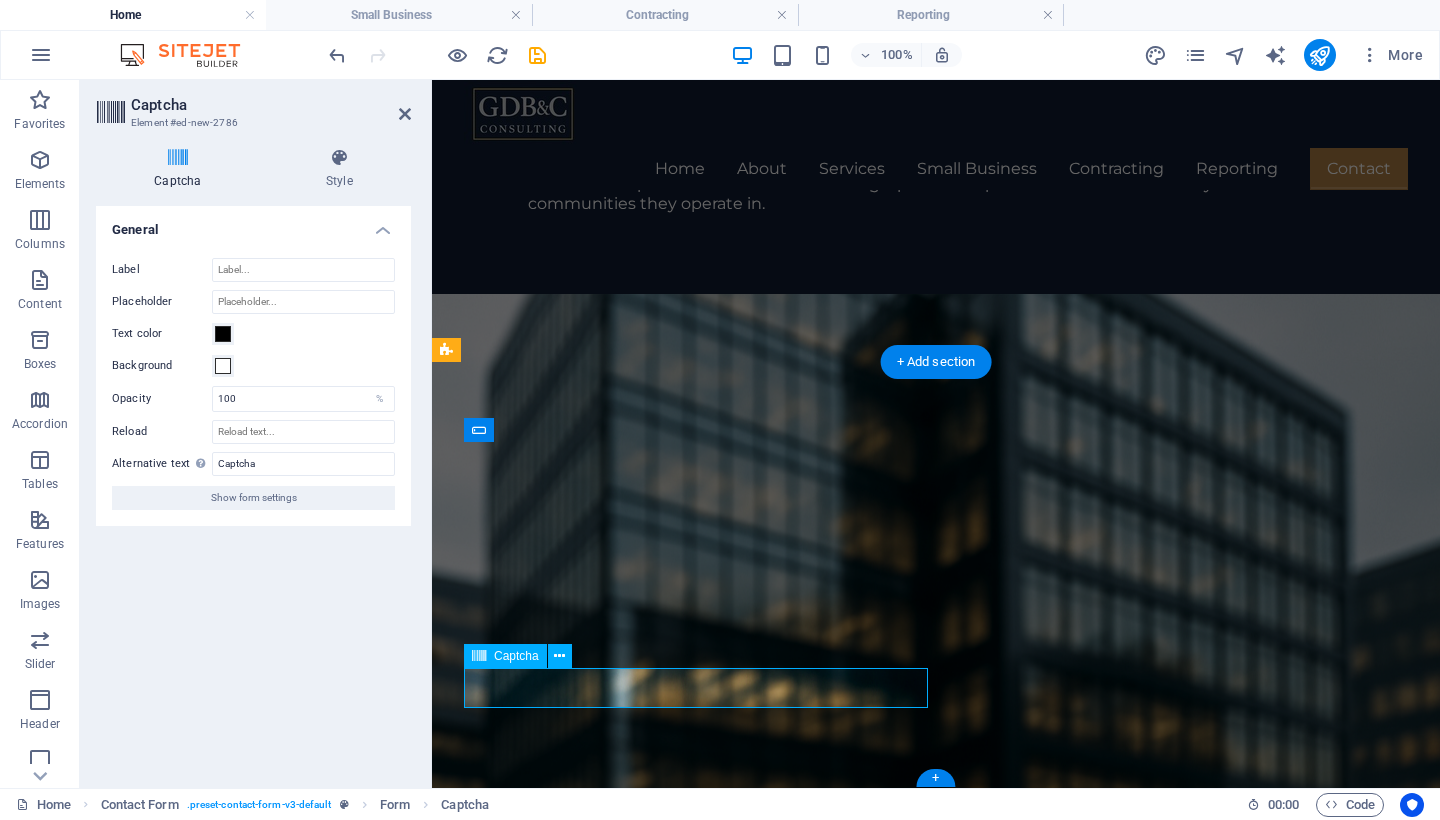 scroll, scrollTop: 2769, scrollLeft: 0, axis: vertical 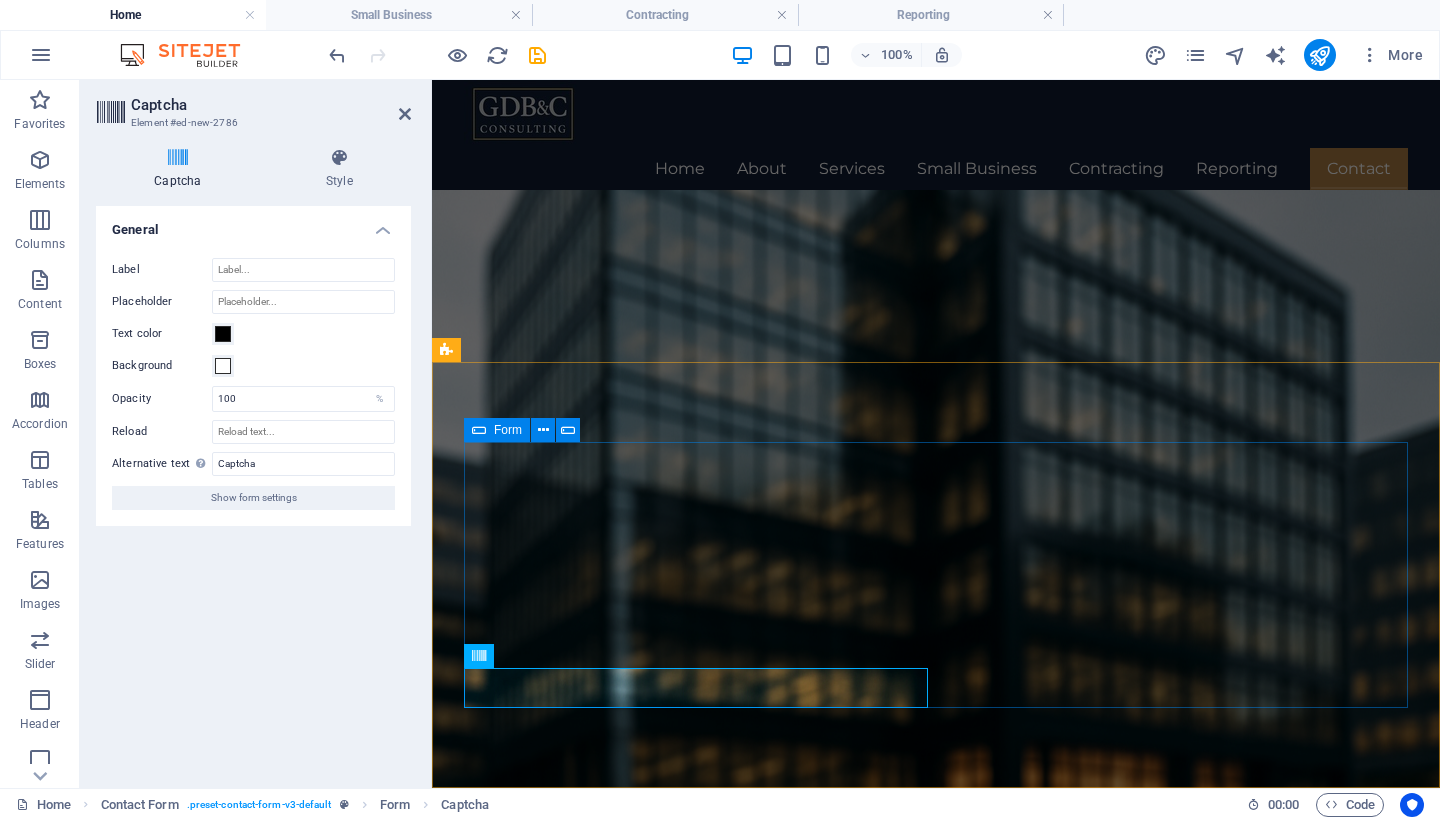click on "Unreadable? Load new Submit" at bounding box center [936, 3612] 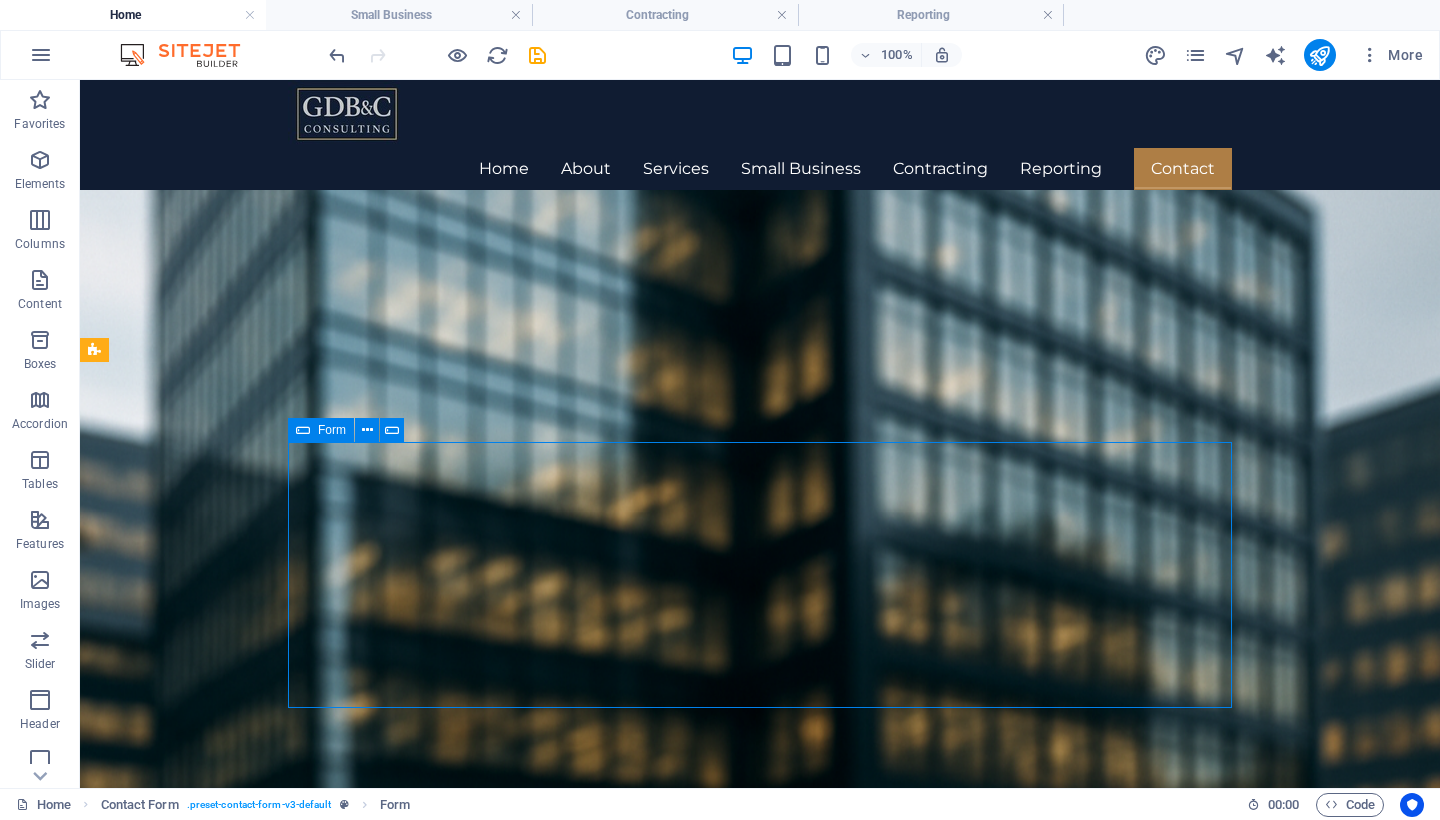 scroll, scrollTop: 2649, scrollLeft: 0, axis: vertical 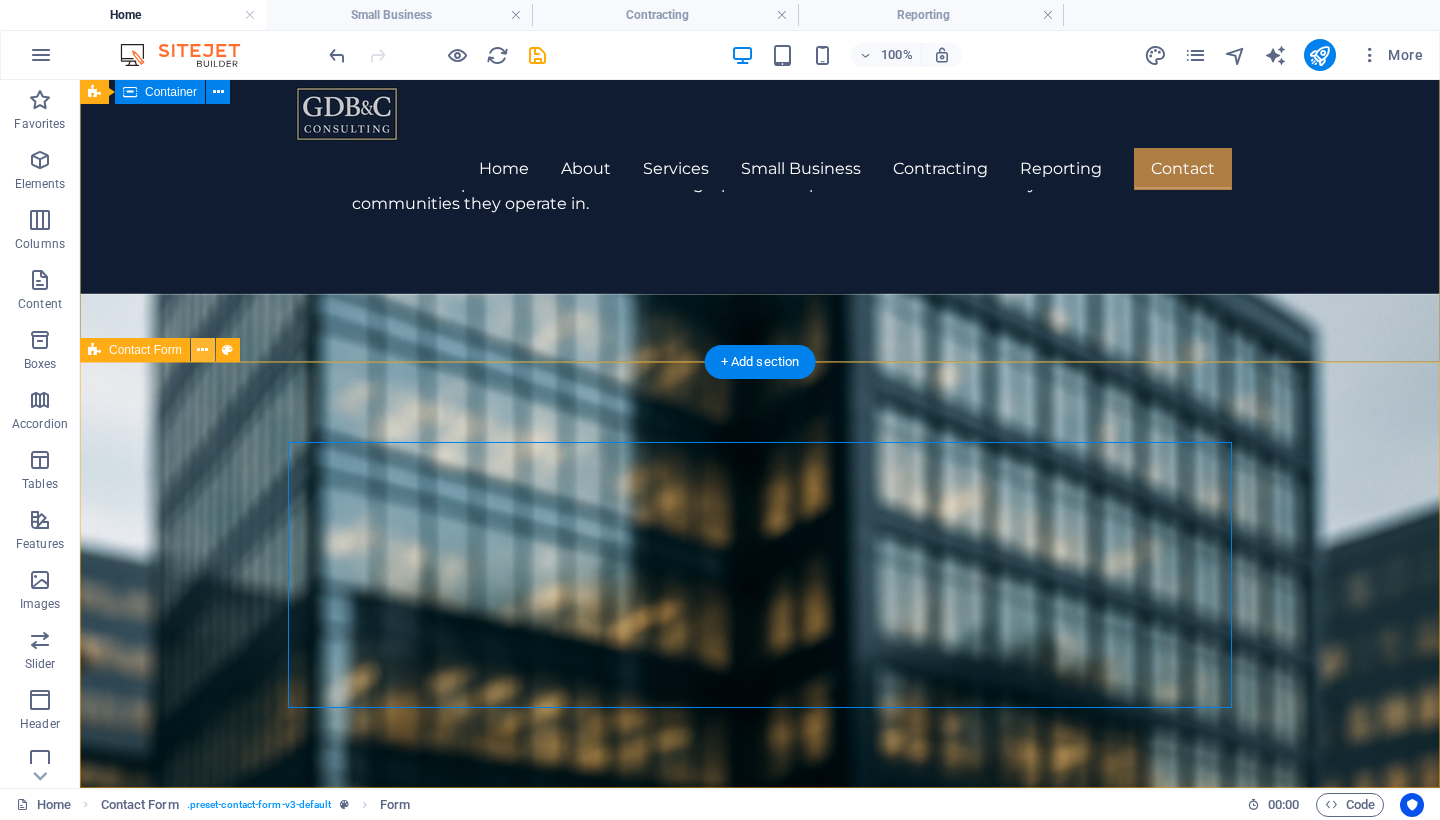 click at bounding box center [202, 350] 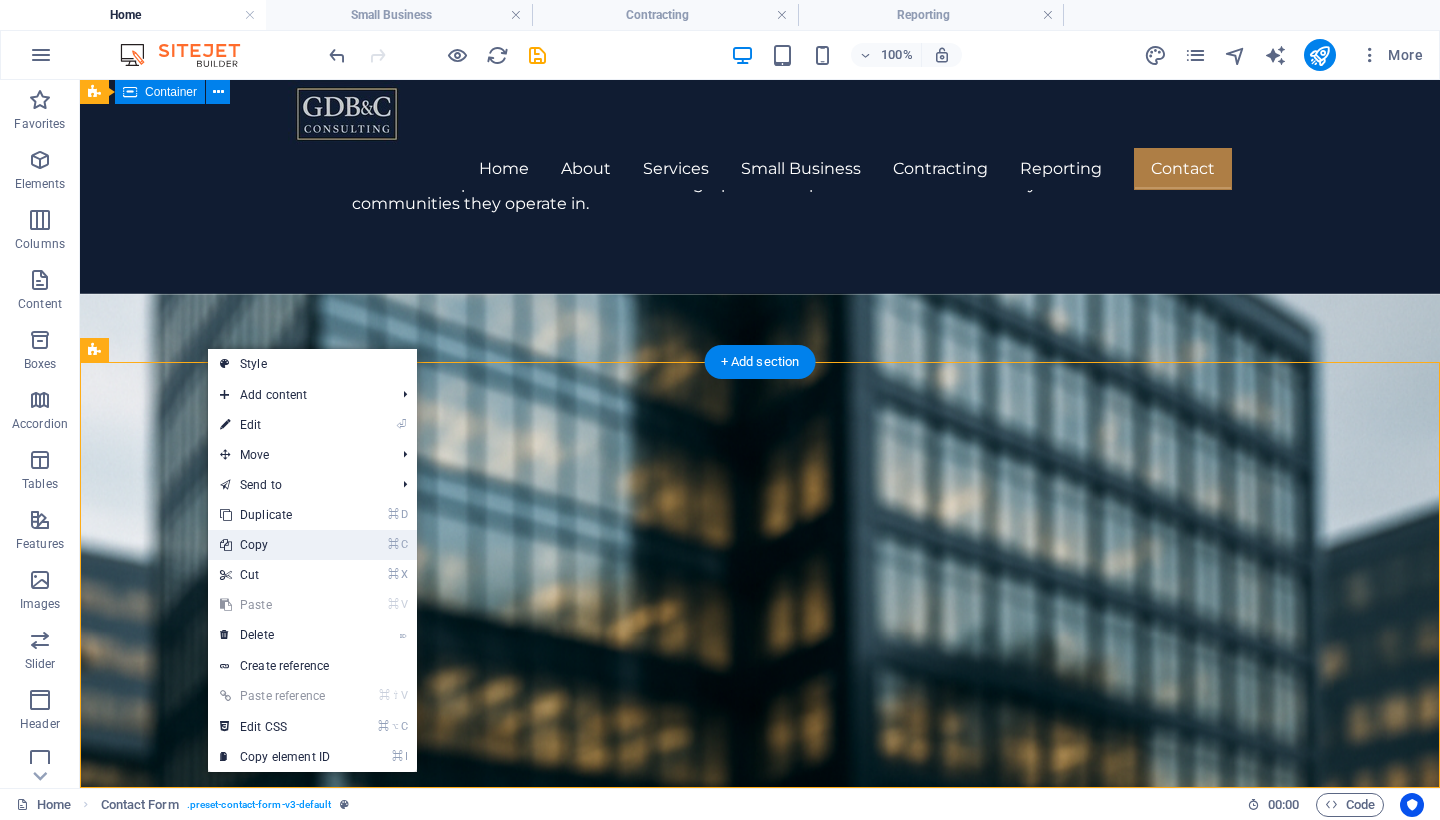click on "⌘ C  Copy" at bounding box center (275, 545) 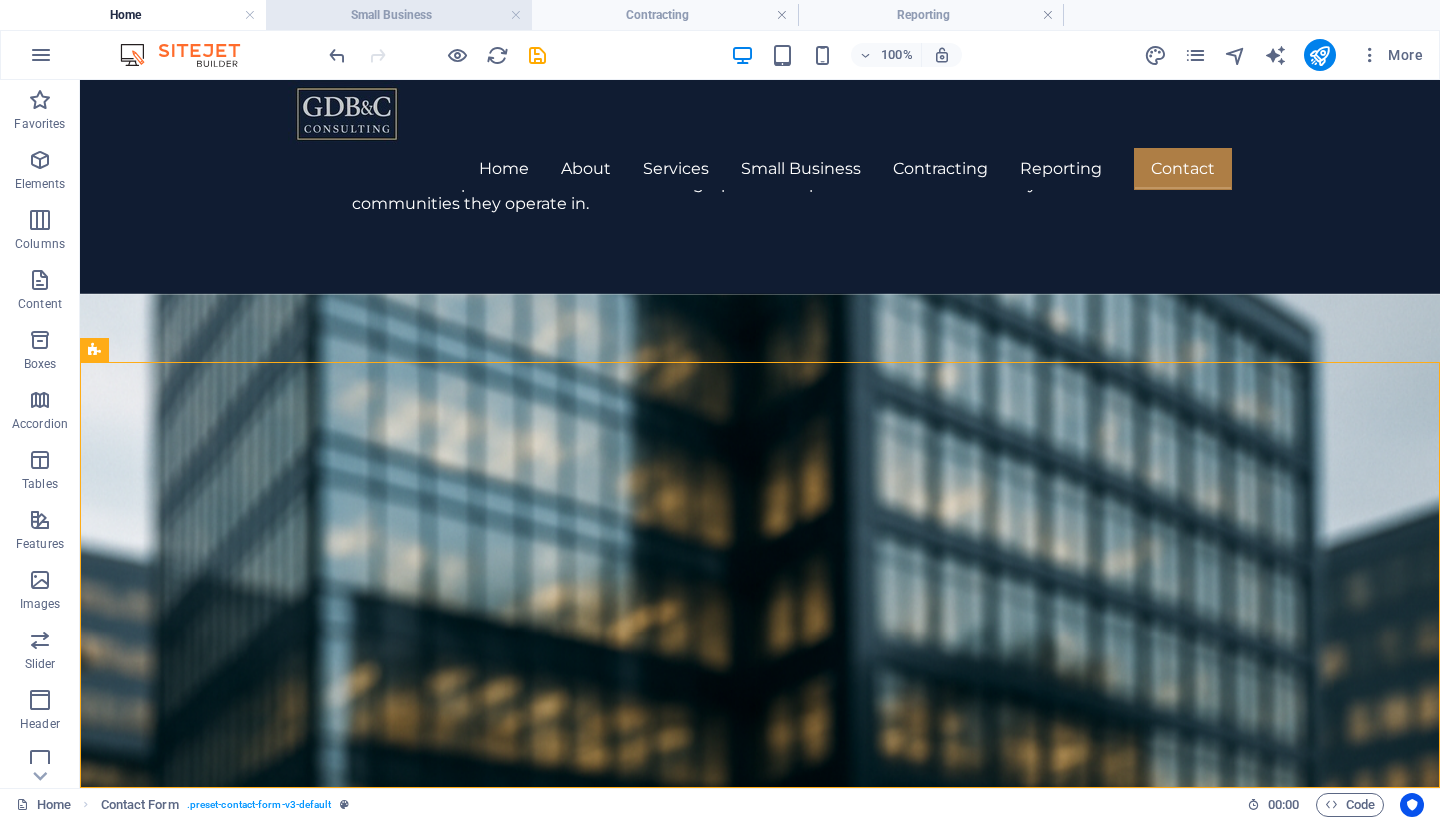 click on "Small Business" at bounding box center (399, 15) 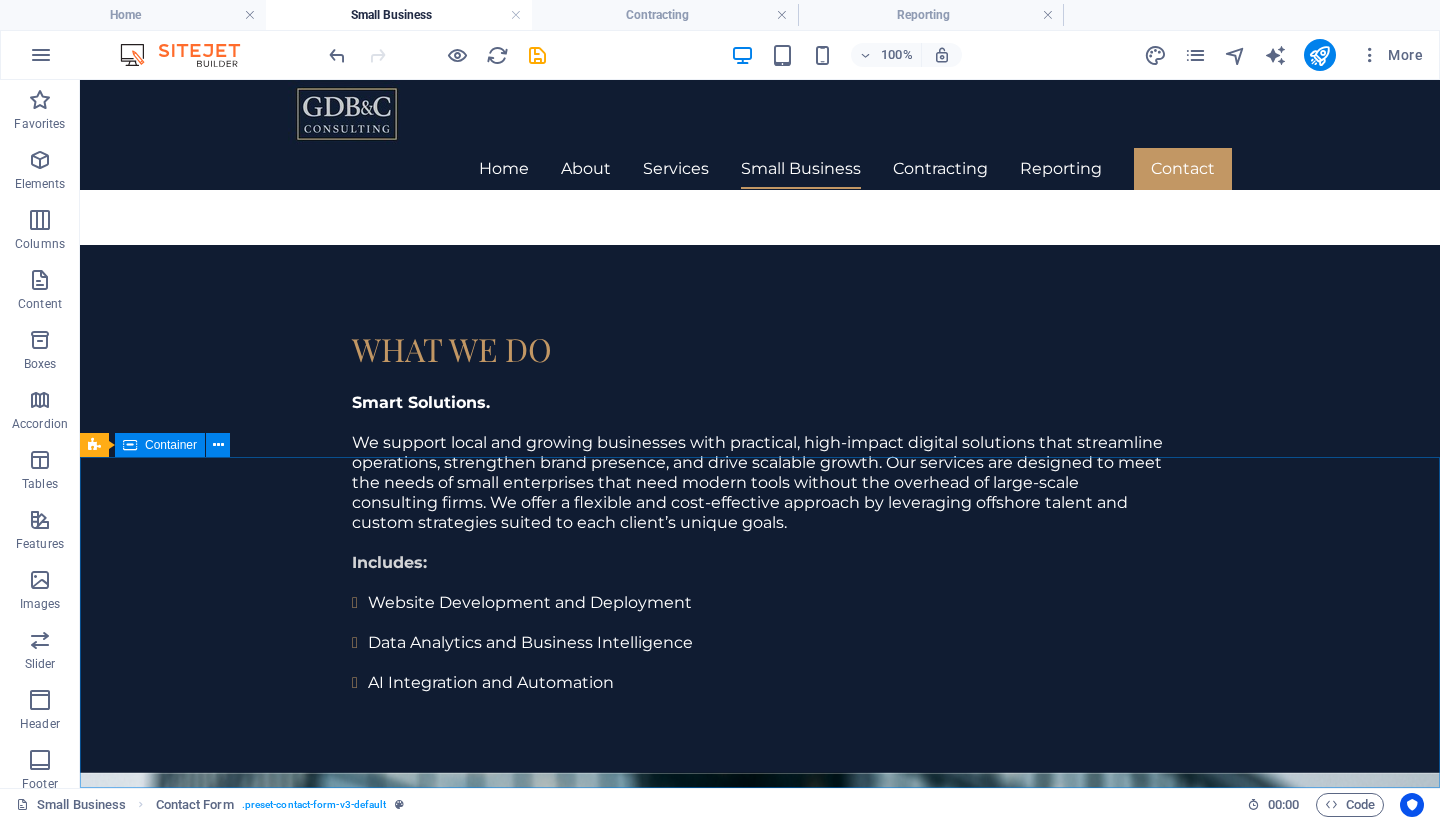 click on "Explore site Home About Services Small Business Solutions Contracting and Resourcing Security and Compliance Reporting Contact Services Website Development and Deployment Data Analytics Business Intelligence AI Integration and Automation Contact US Phone +[COUNTRY CODE] [PHONE] Email [EMAIL] LinkedIn" at bounding box center (760, 3099) 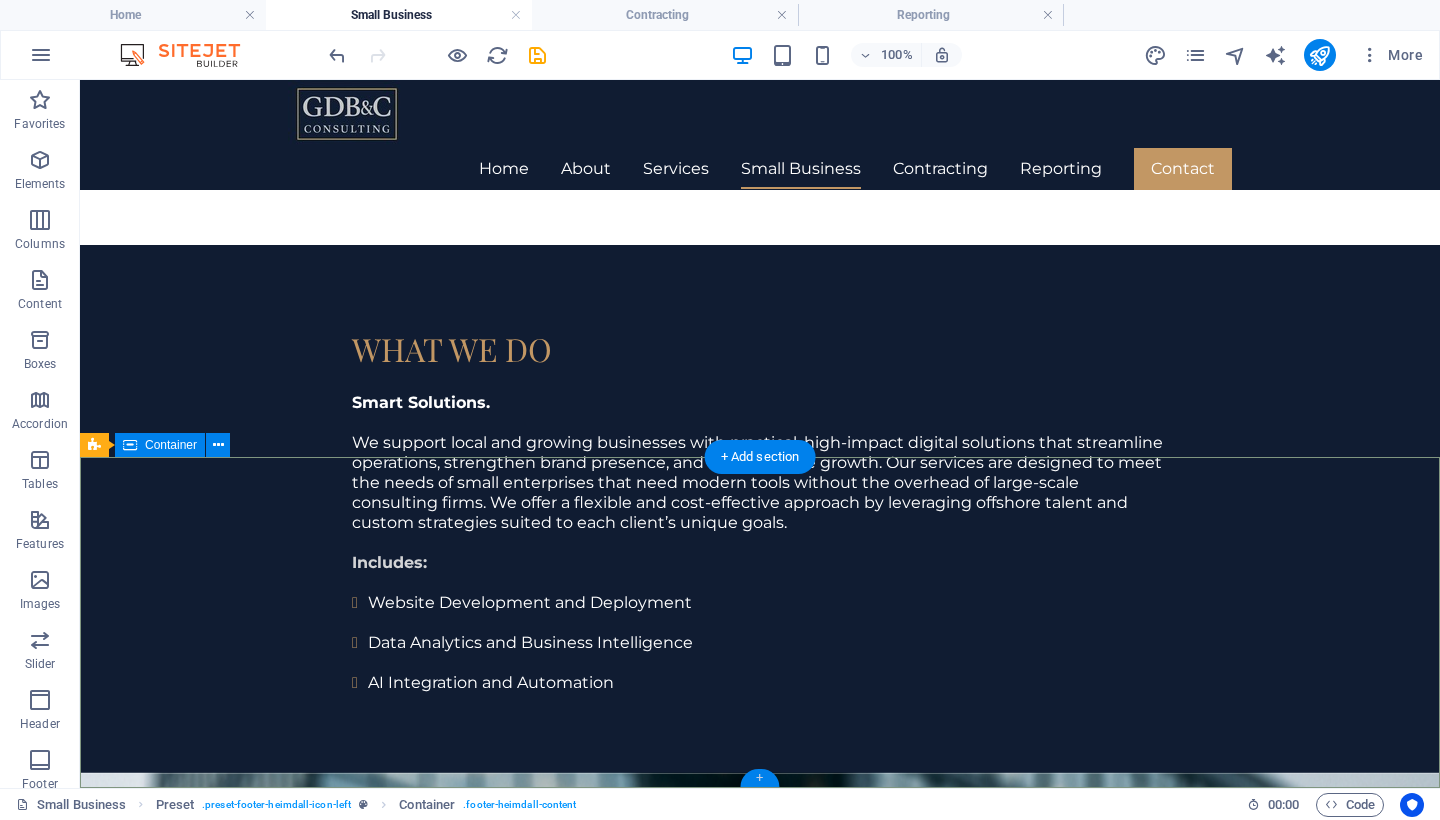 click on "+" at bounding box center (759, 778) 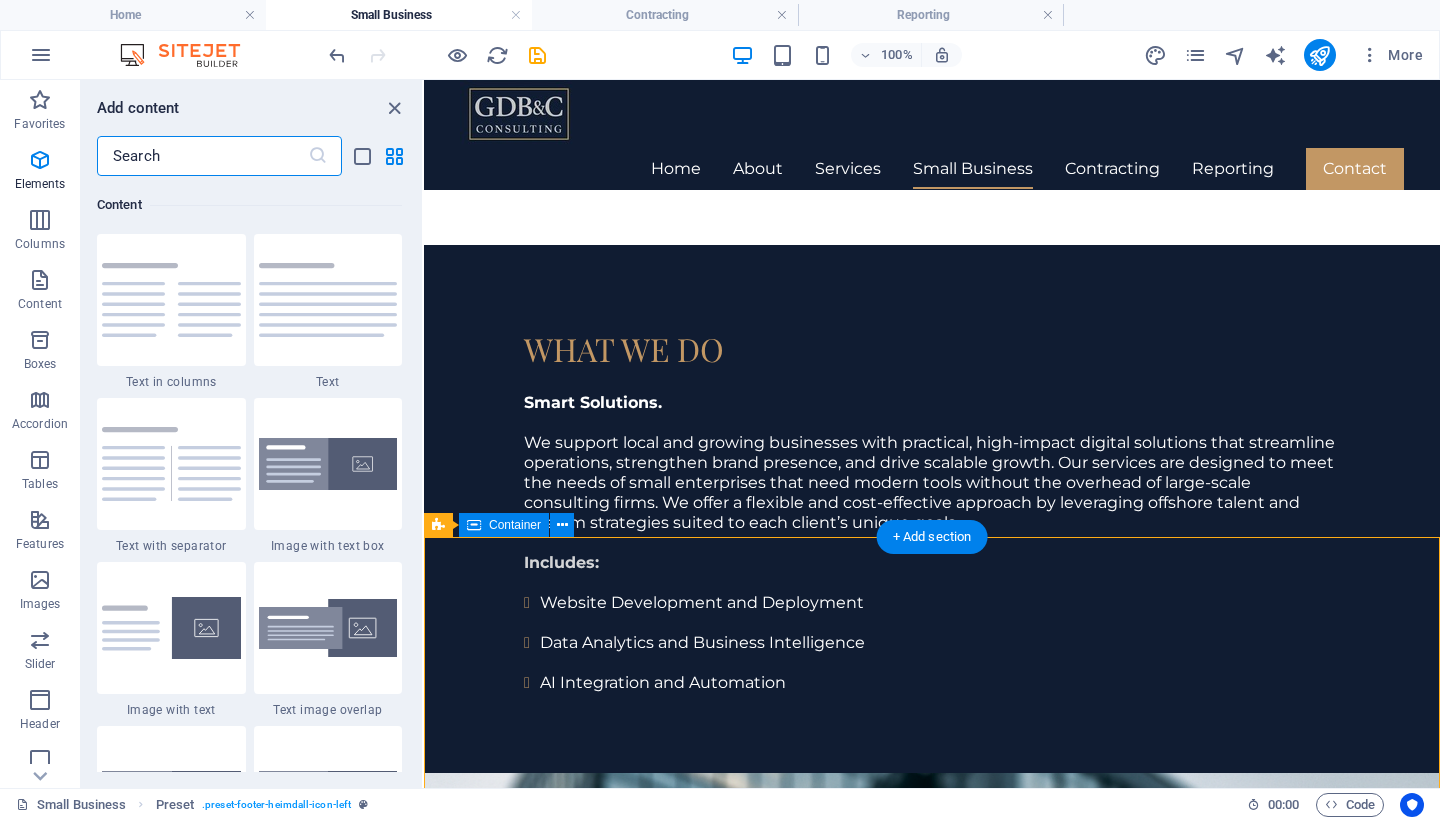 scroll, scrollTop: 3499, scrollLeft: 0, axis: vertical 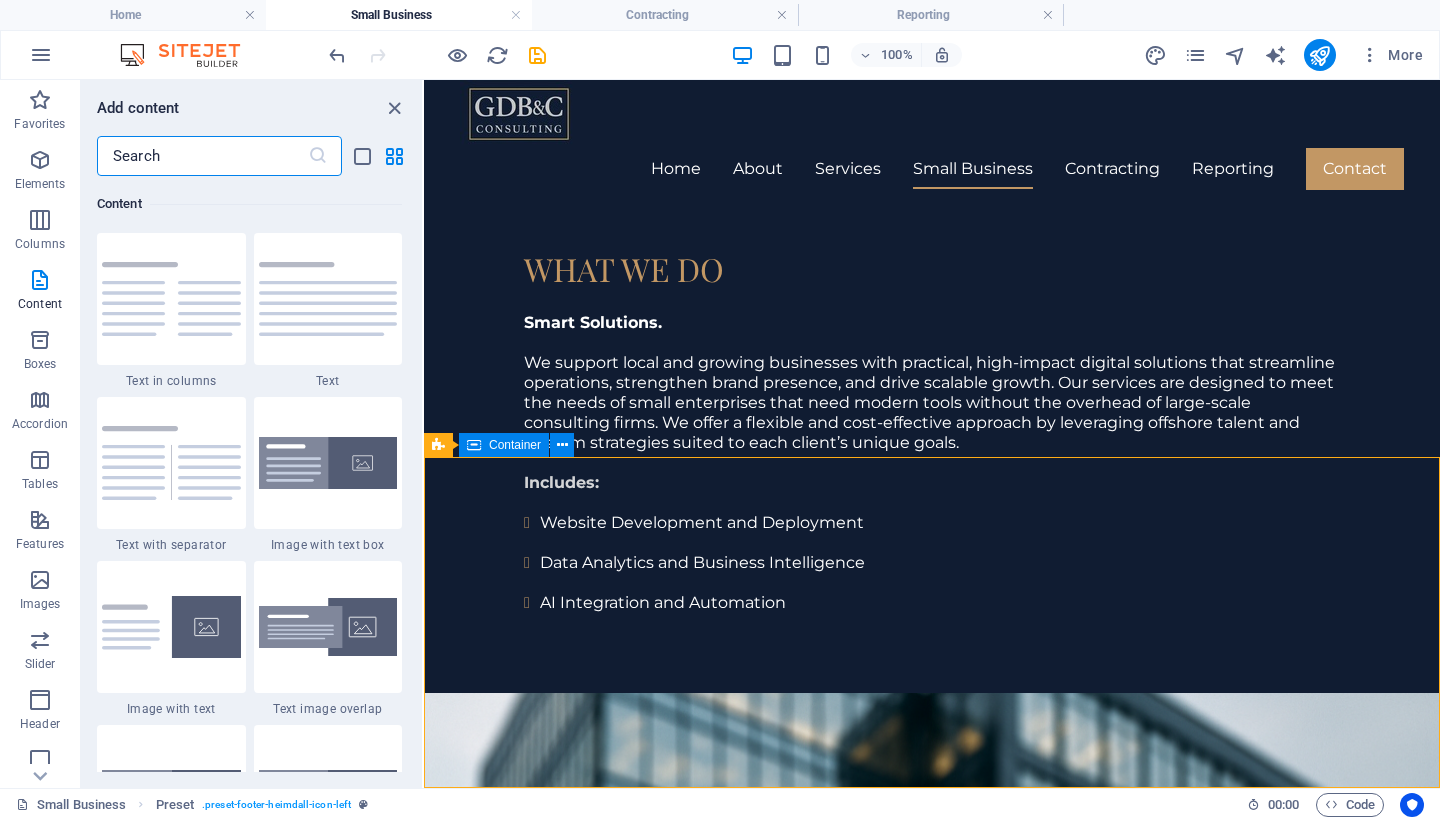 click at bounding box center [202, 156] 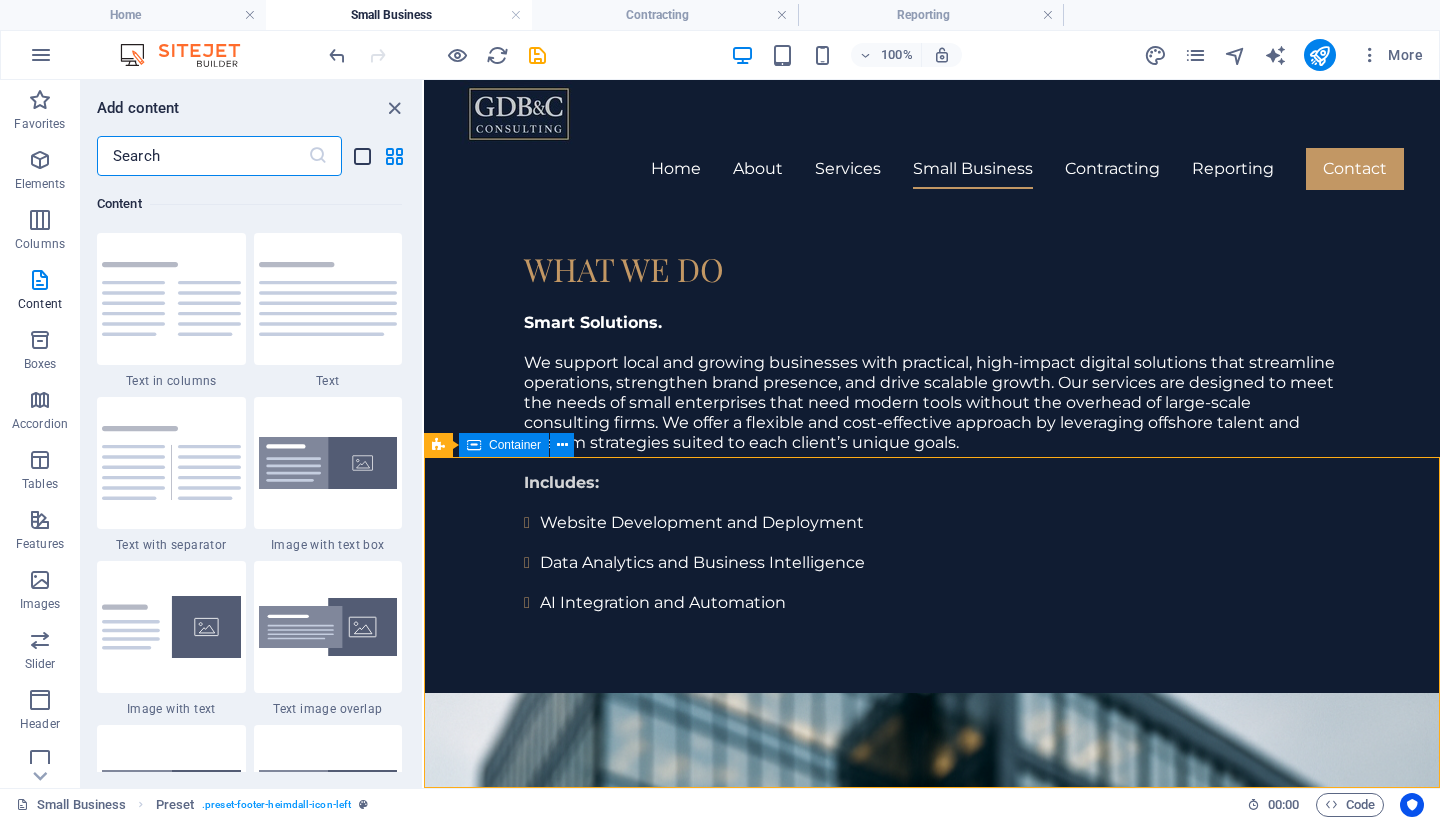 click at bounding box center (362, 156) 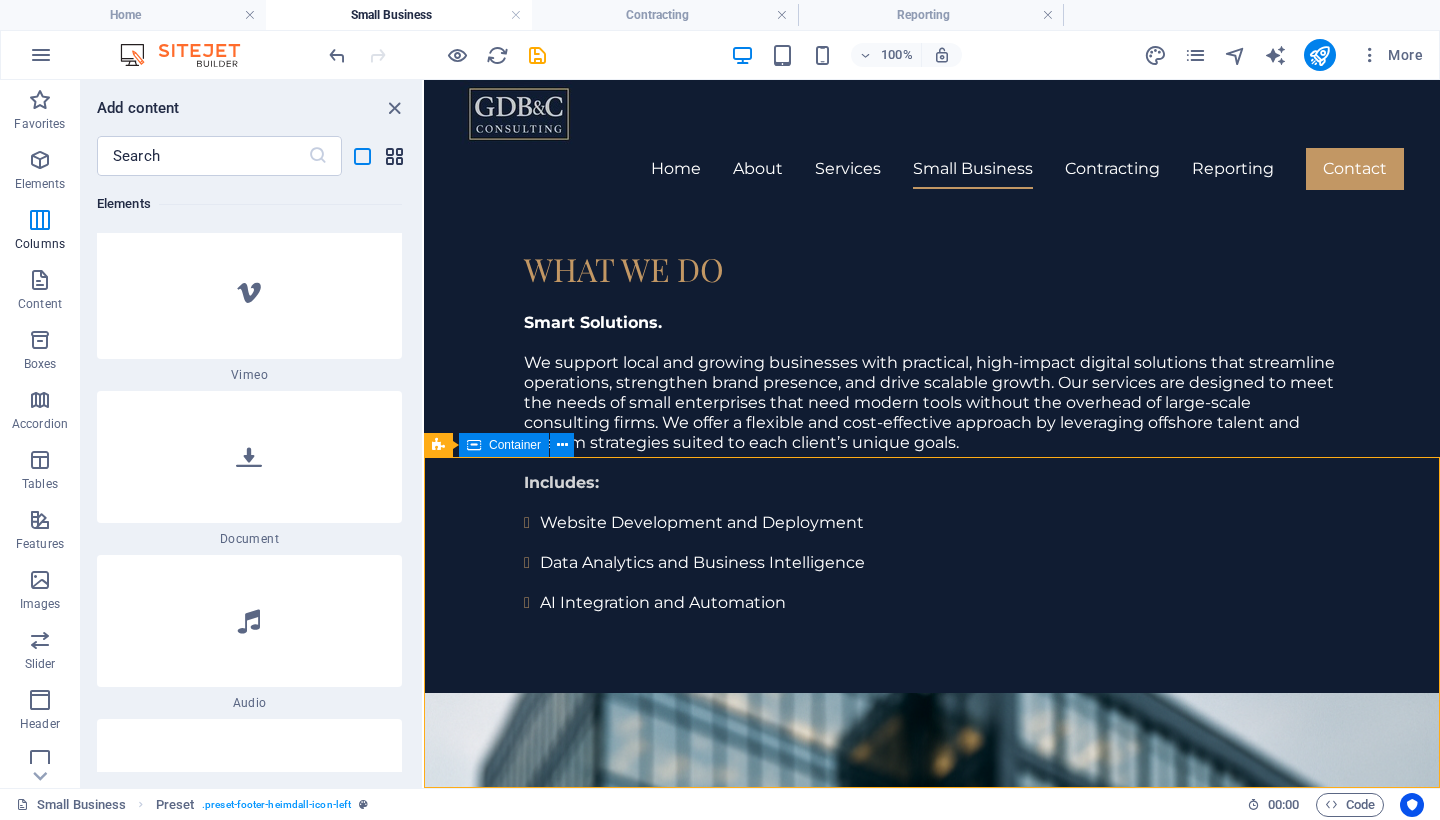 click at bounding box center [394, 156] 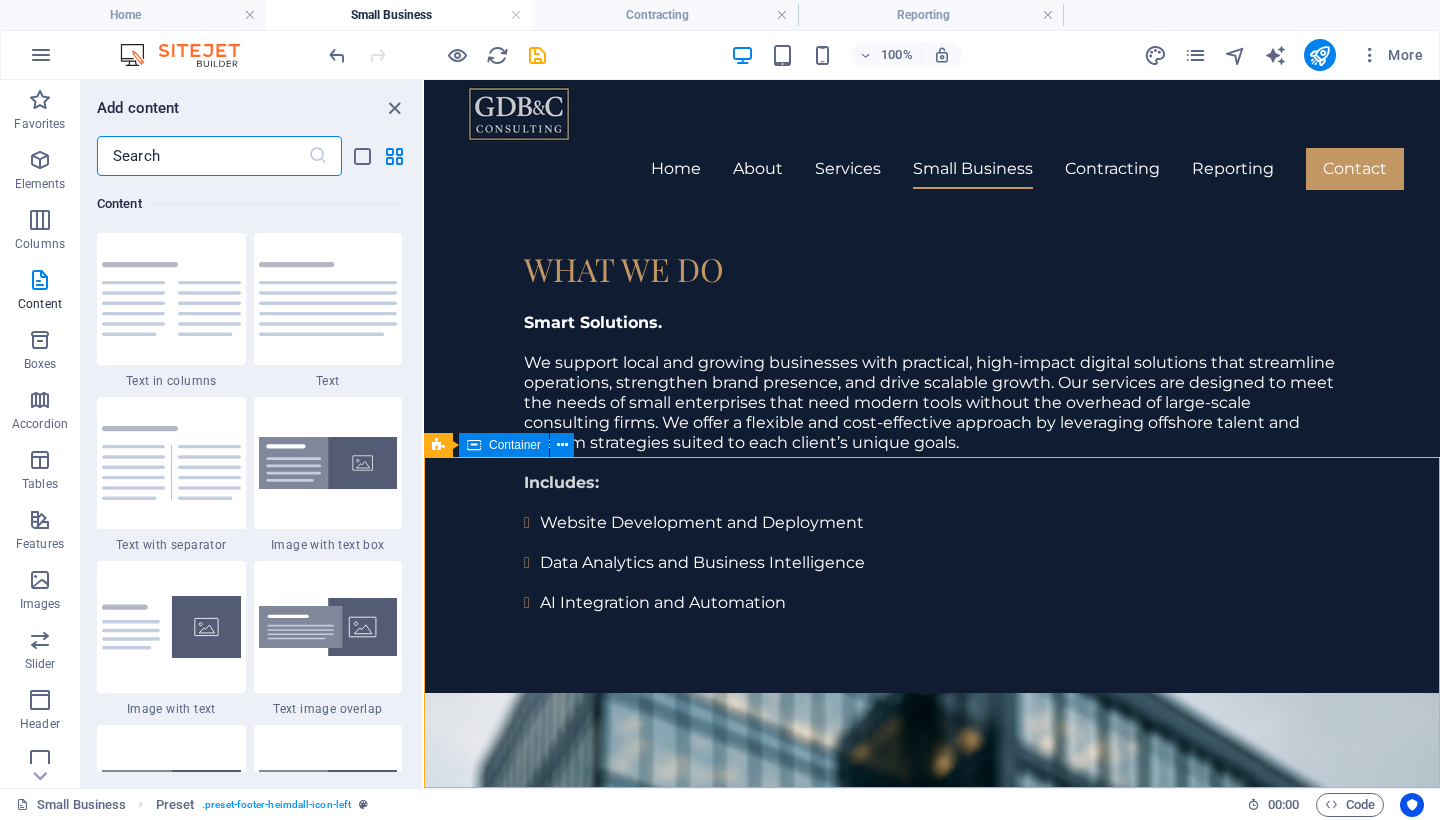 click at bounding box center [202, 156] 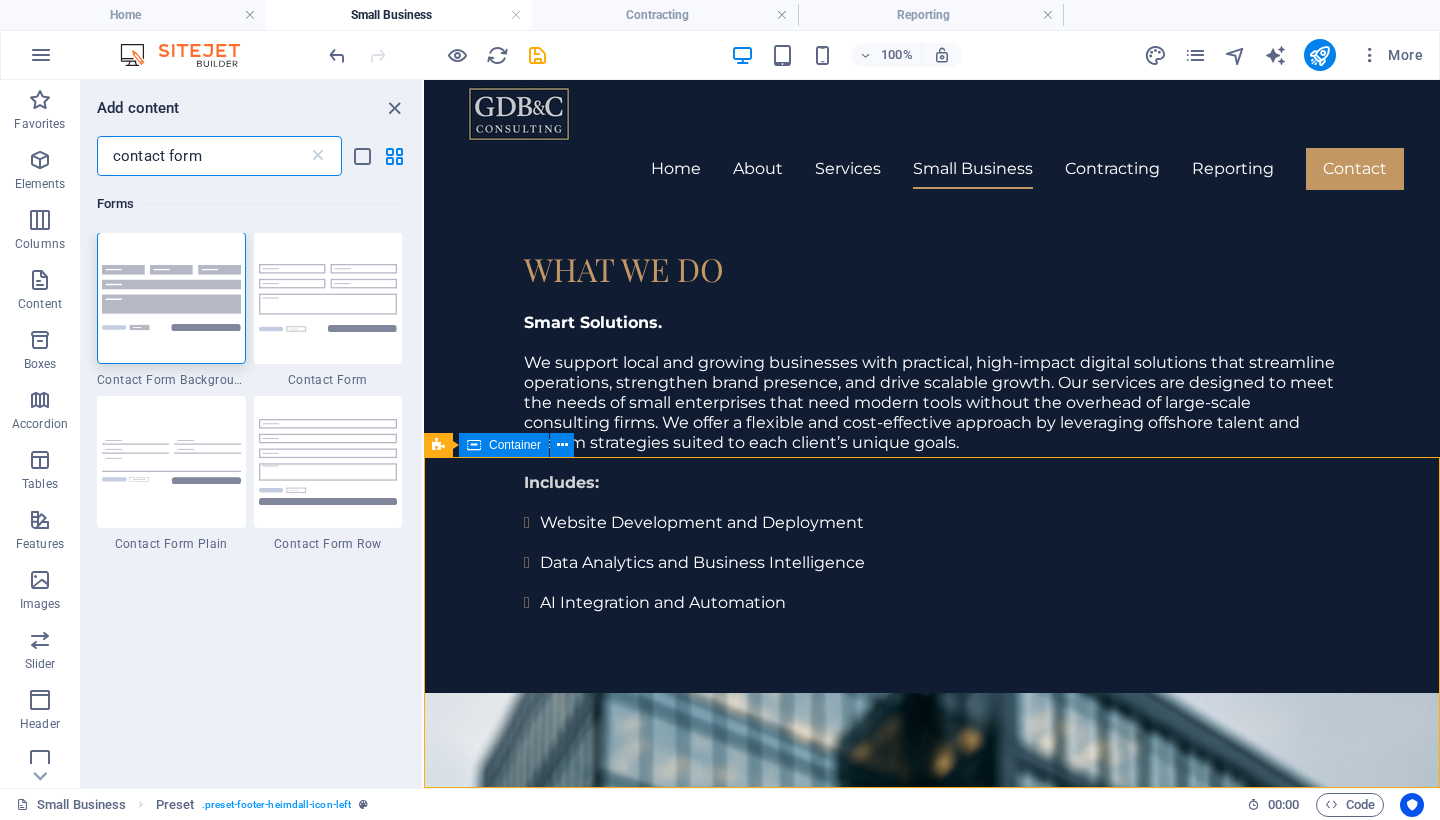 scroll, scrollTop: 0, scrollLeft: 0, axis: both 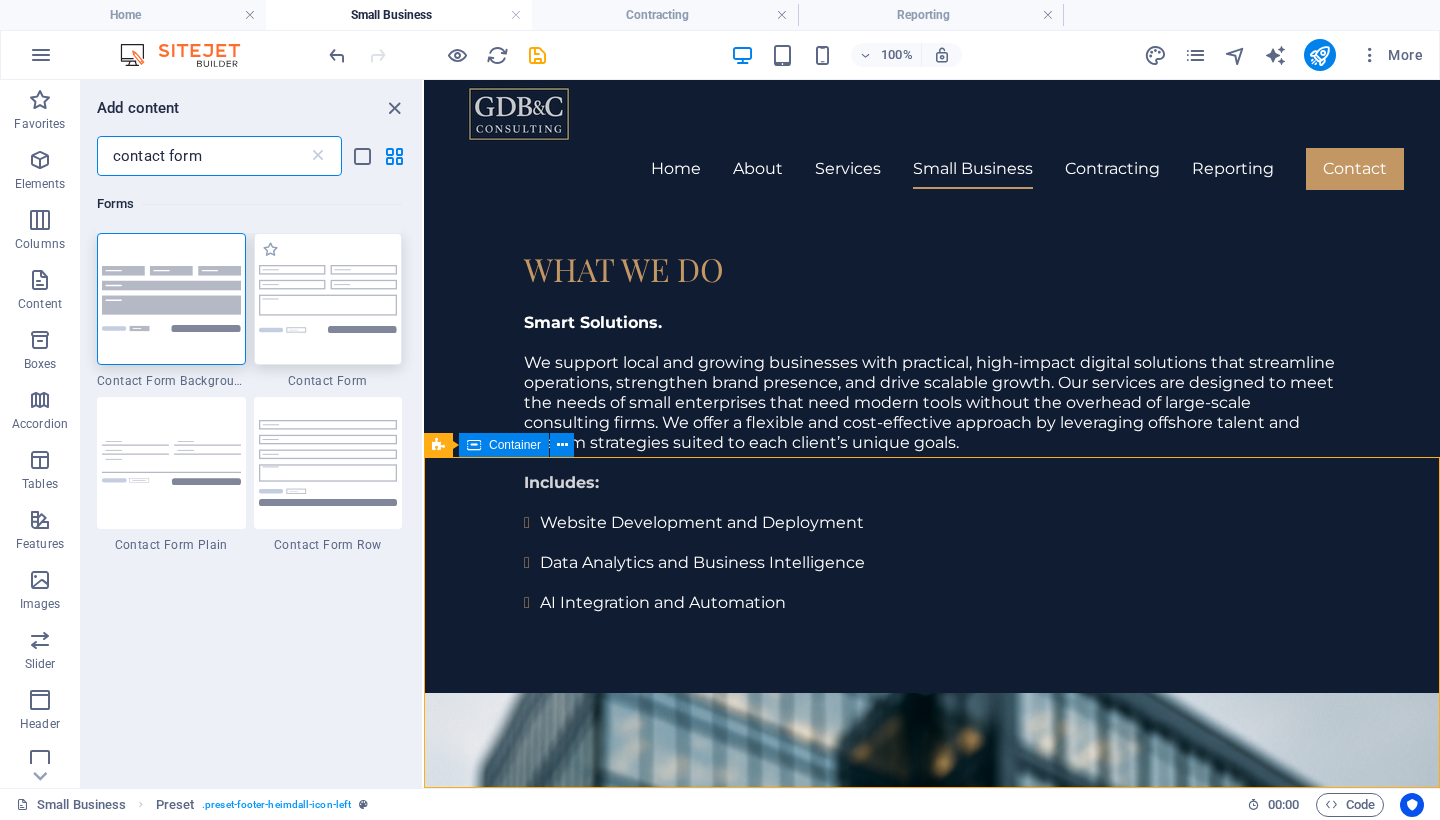 type on "contact form" 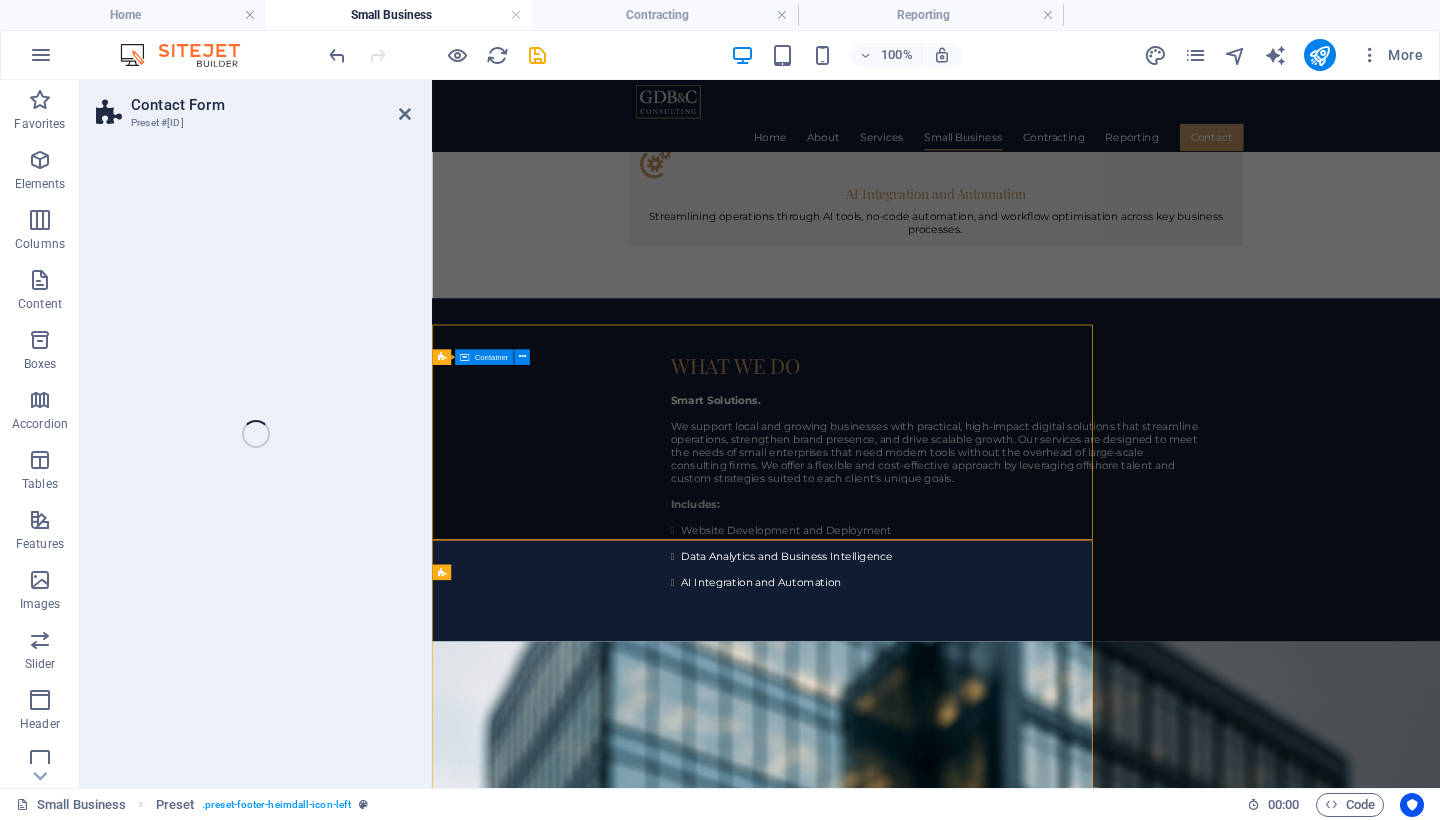 select on "rem" 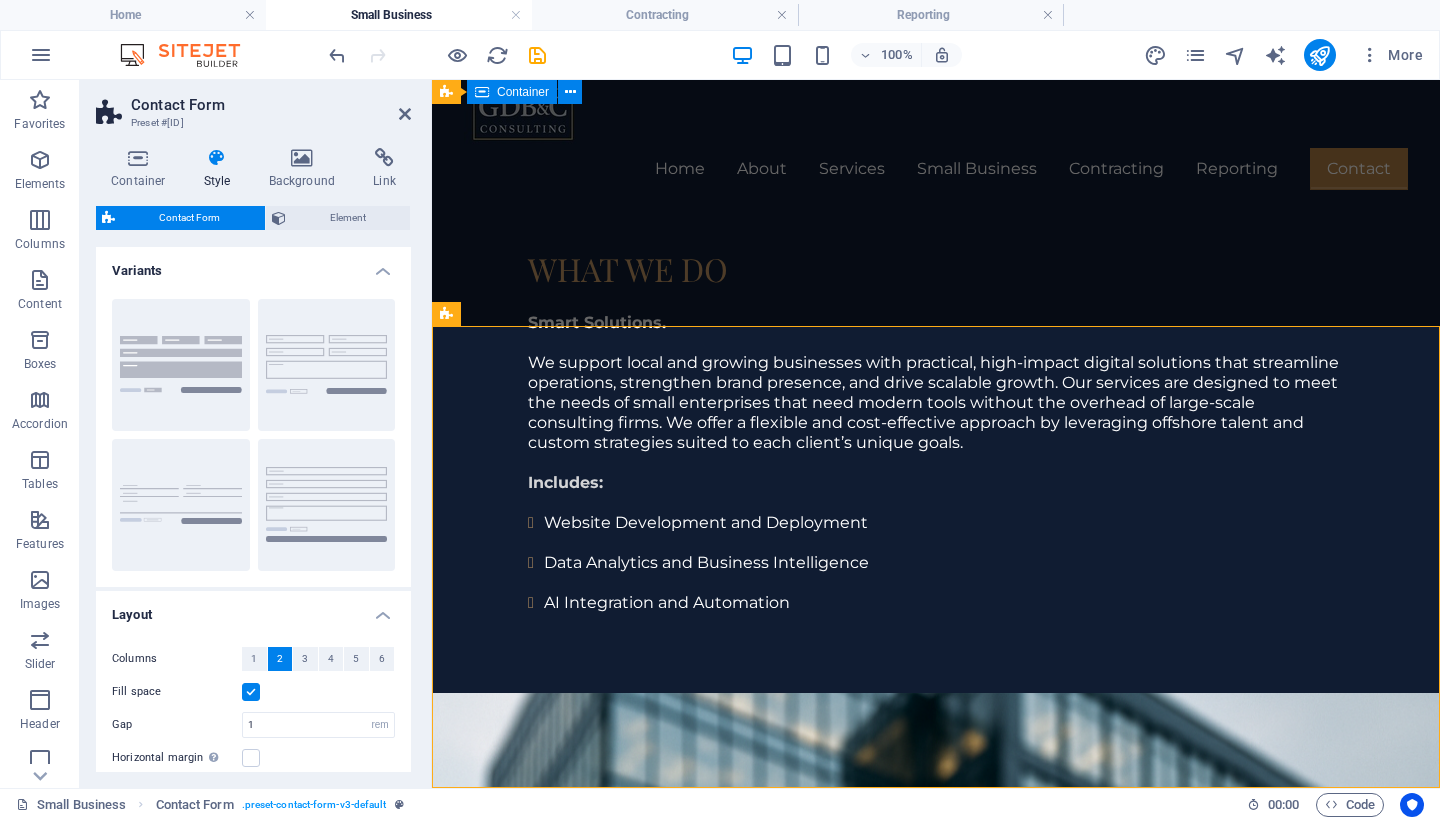 scroll, scrollTop: 2730, scrollLeft: 0, axis: vertical 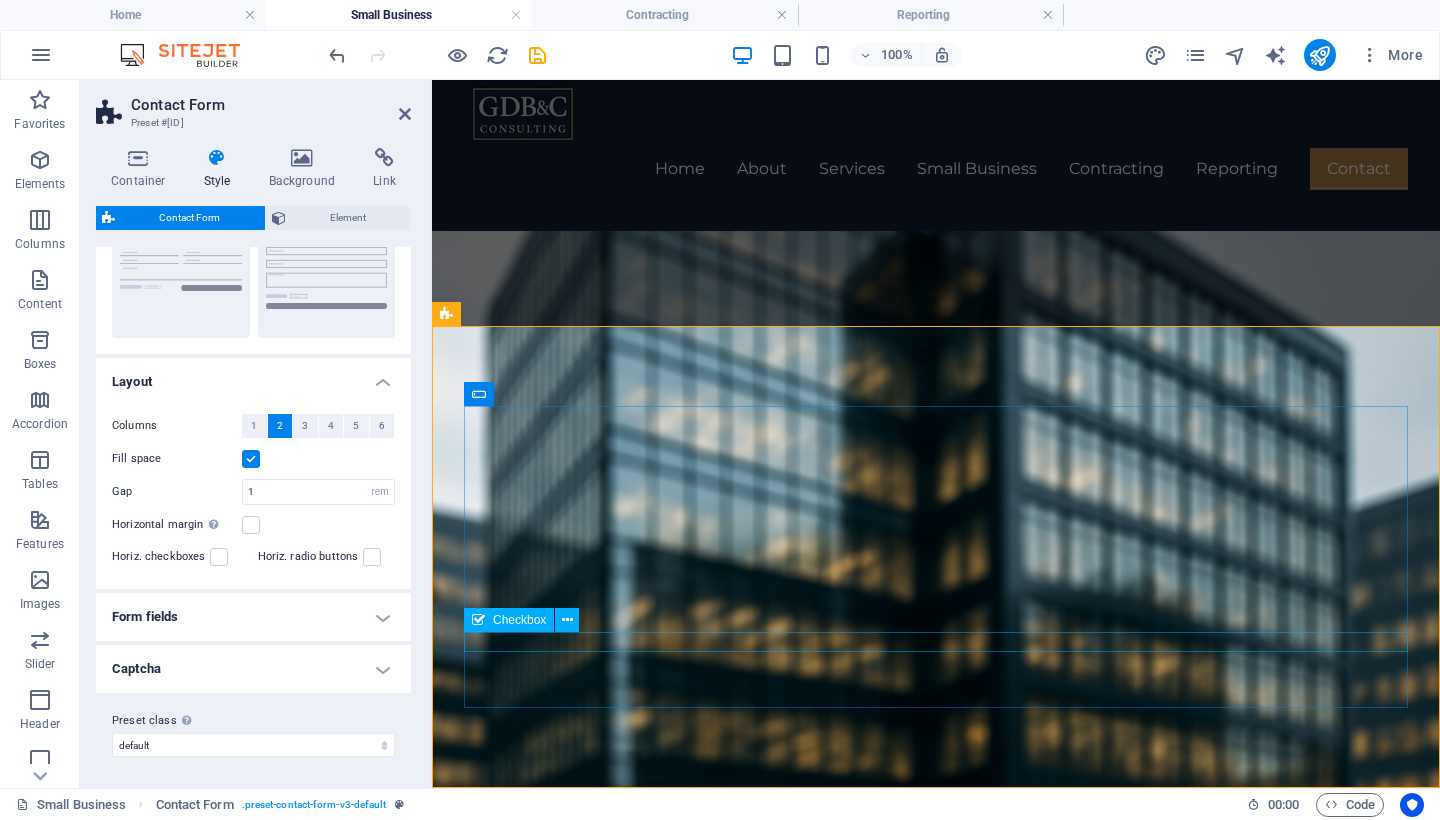 click on "{{ 'content.forms.privacy'|trans }}" at bounding box center (936, 3248) 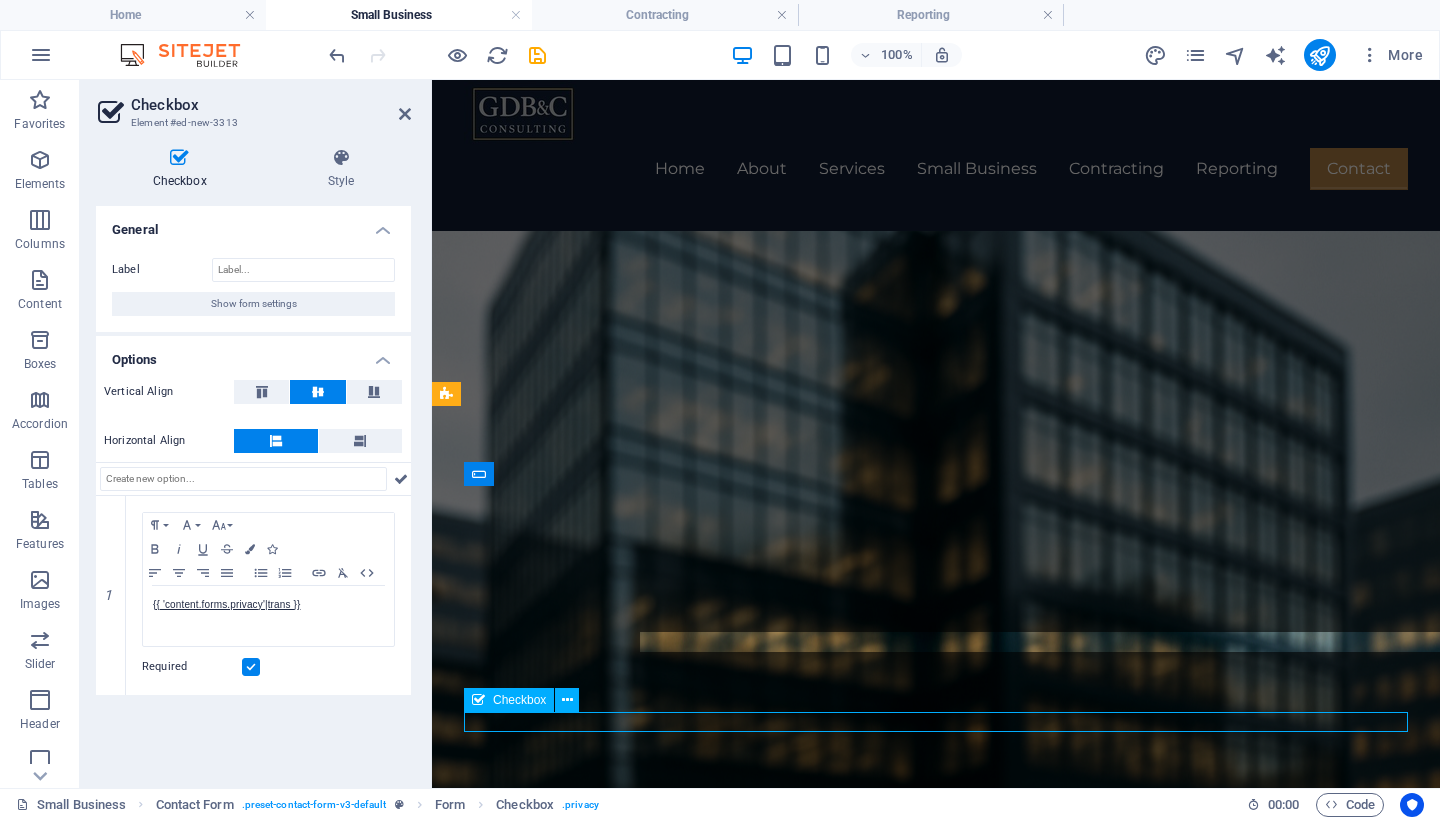 scroll, scrollTop: 2650, scrollLeft: 0, axis: vertical 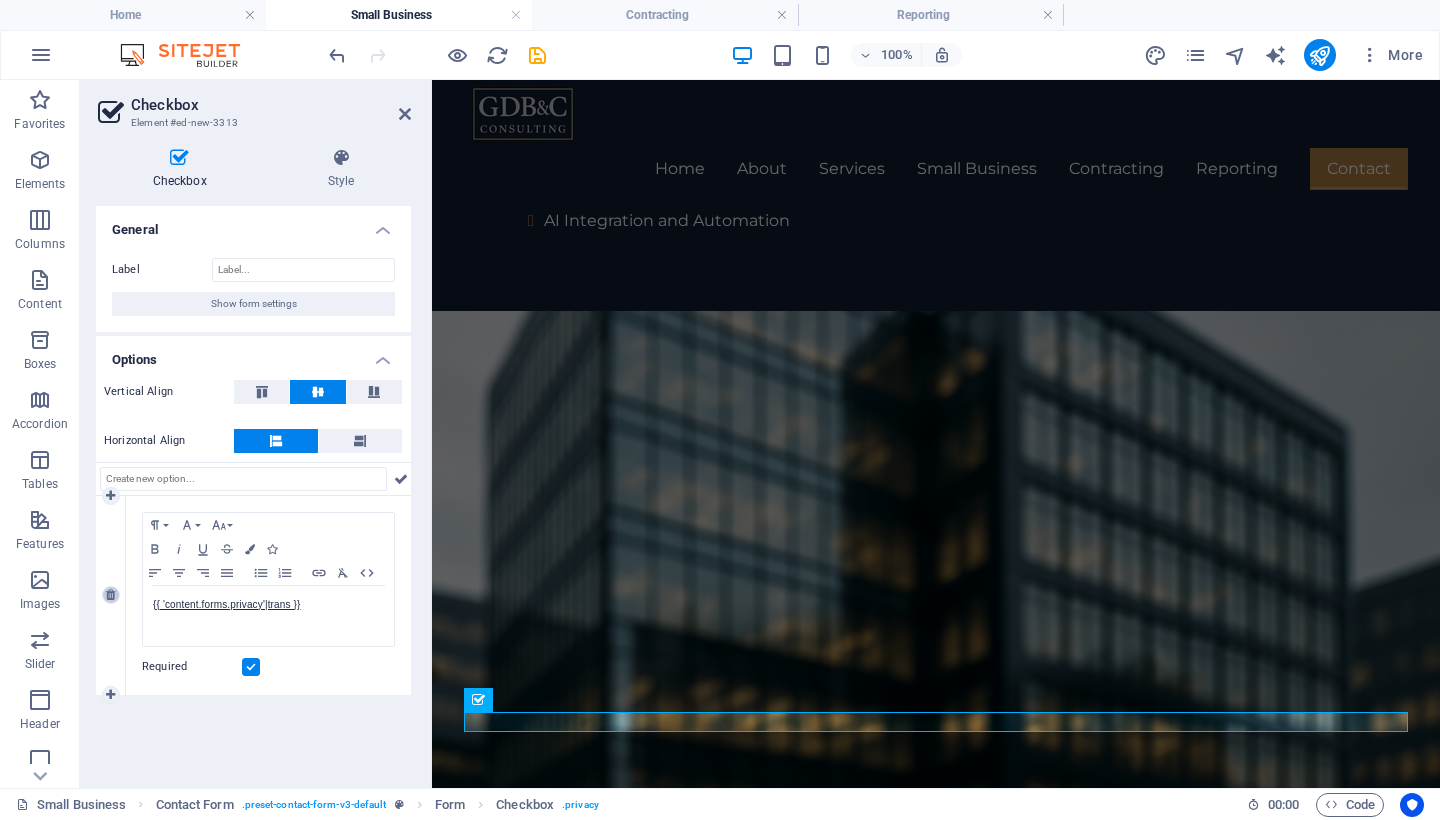 click at bounding box center (111, 595) 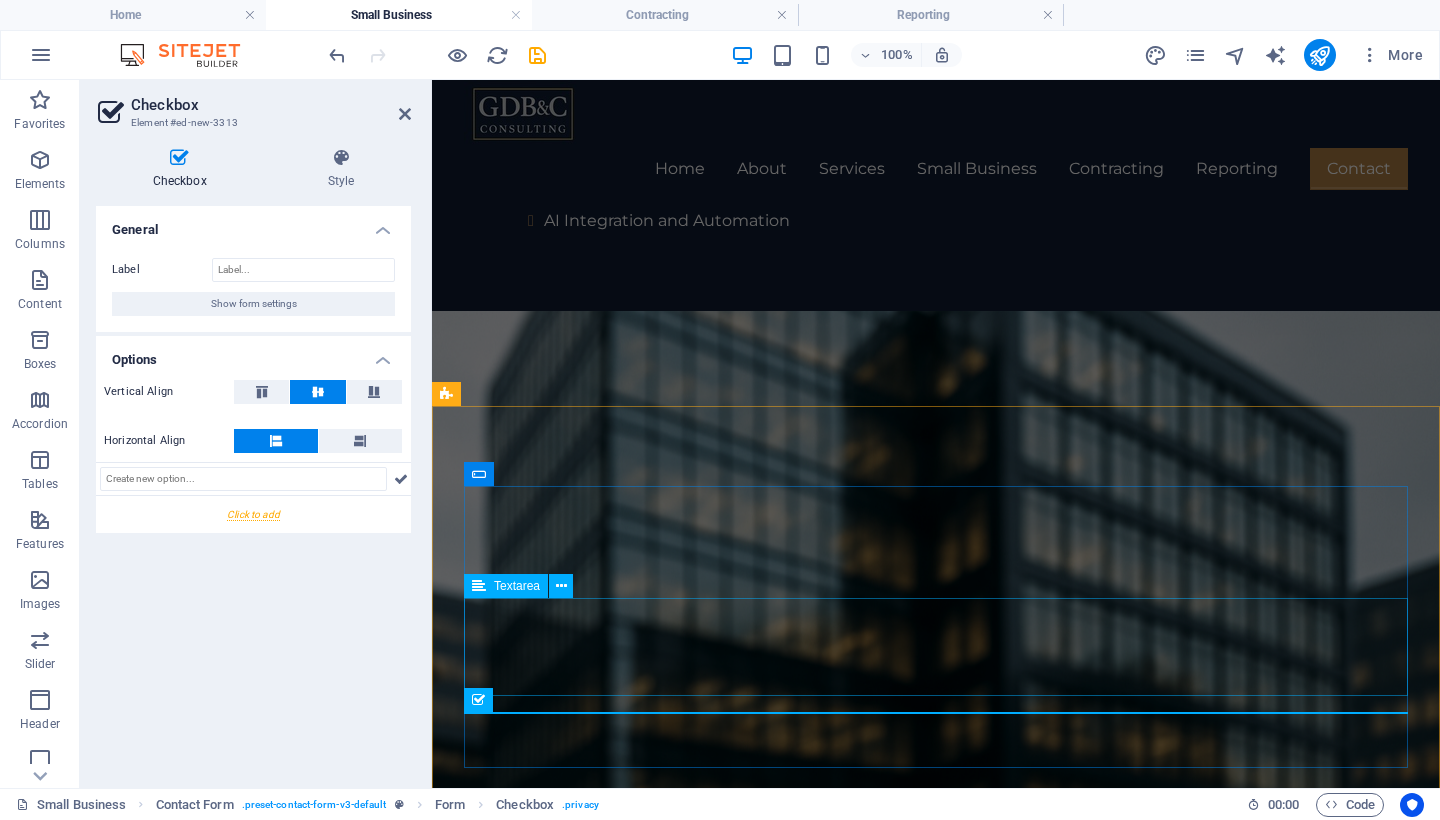 click at bounding box center [936, 3250] 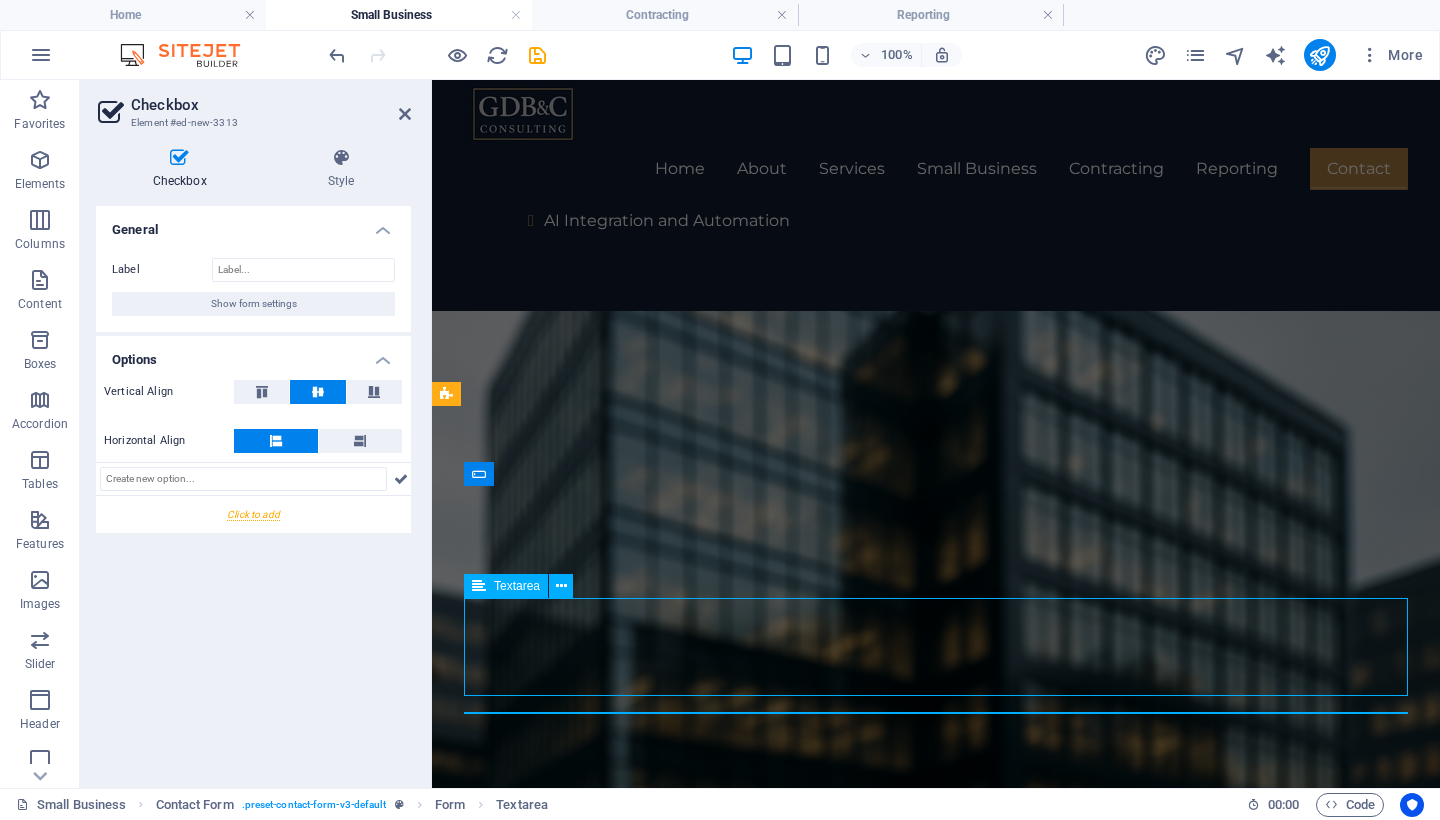 scroll, scrollTop: 2614, scrollLeft: 0, axis: vertical 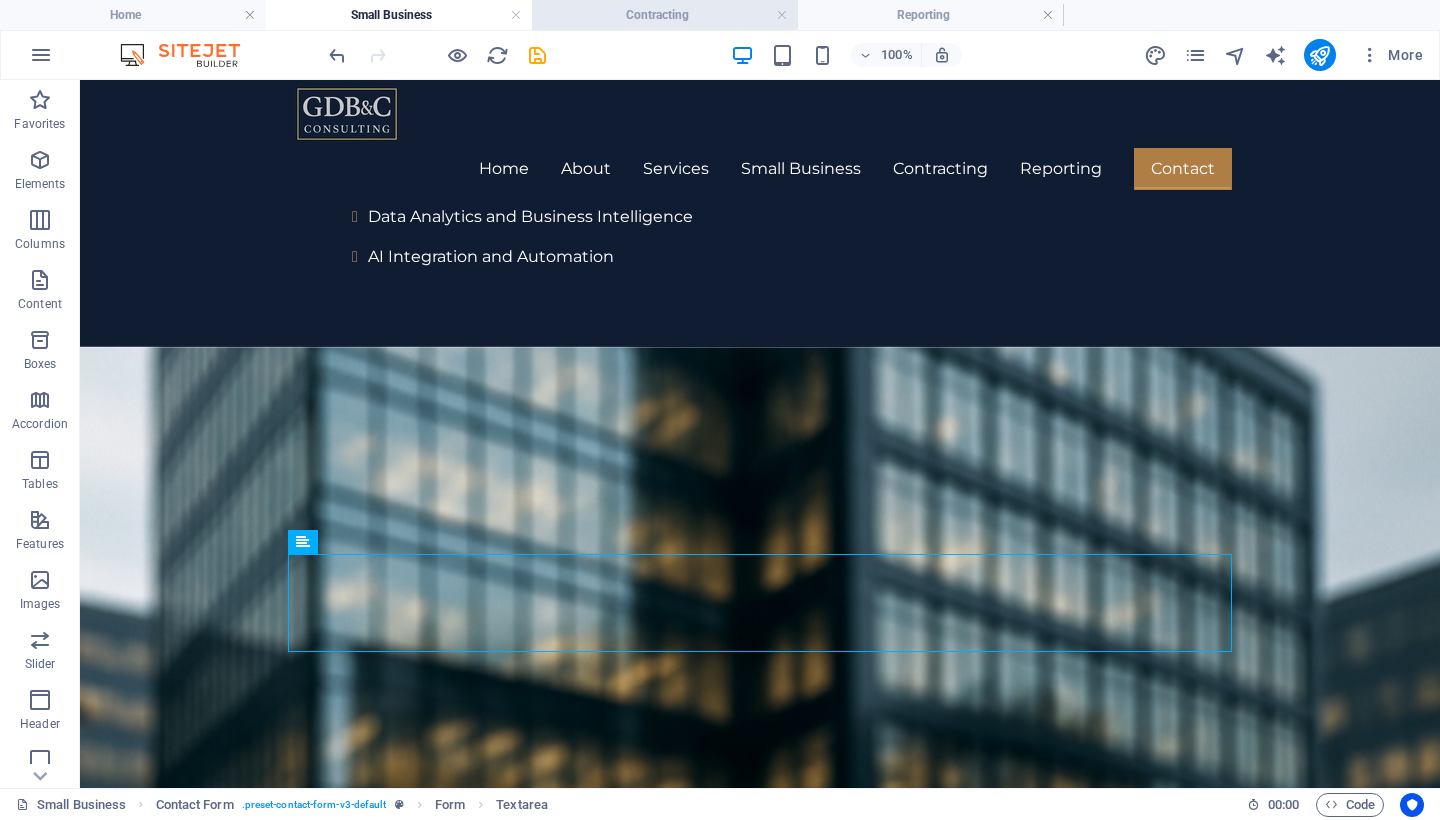 click on "Contracting" at bounding box center (665, 15) 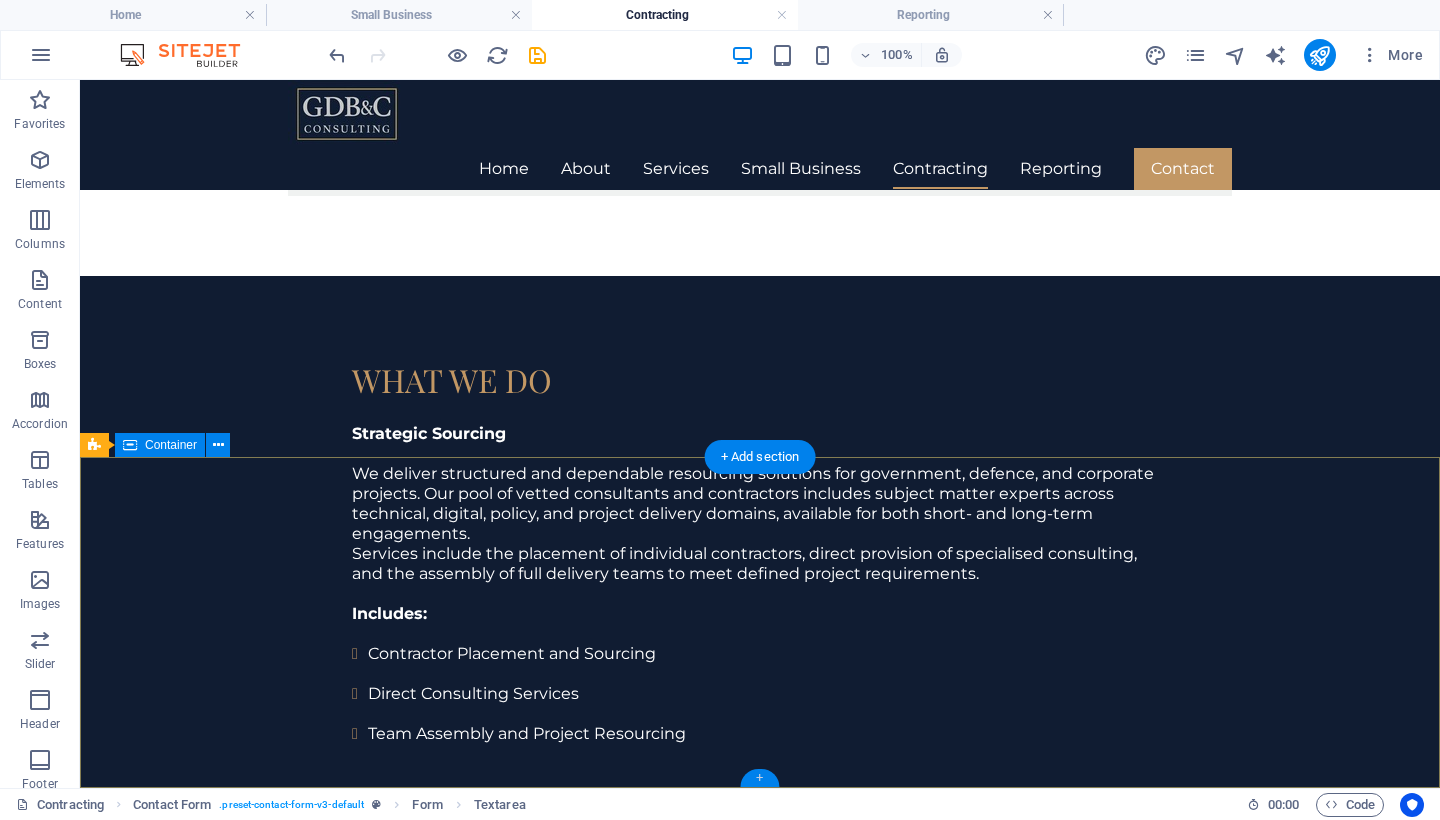 click on "+" at bounding box center [759, 778] 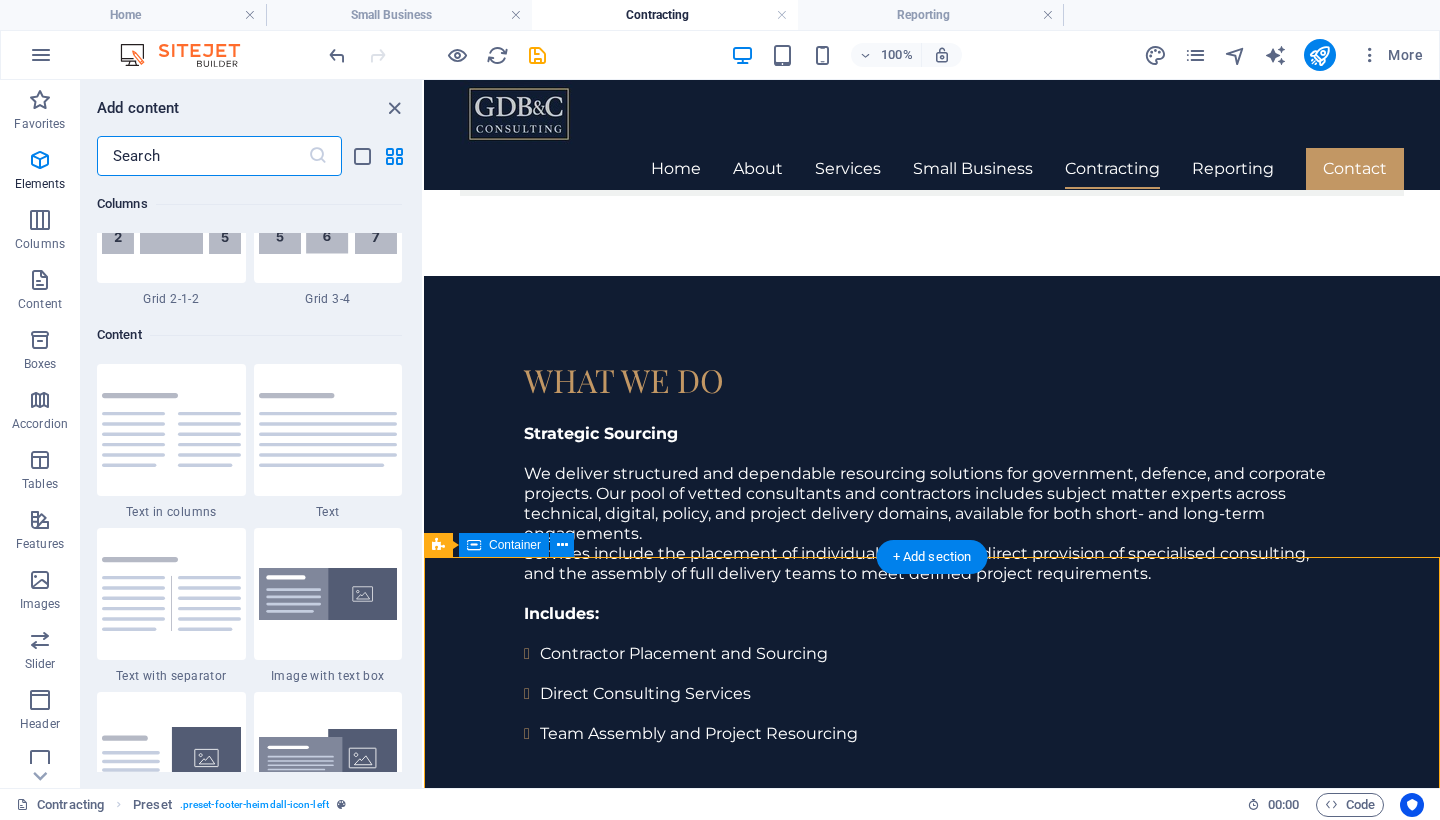 scroll, scrollTop: 3499, scrollLeft: 0, axis: vertical 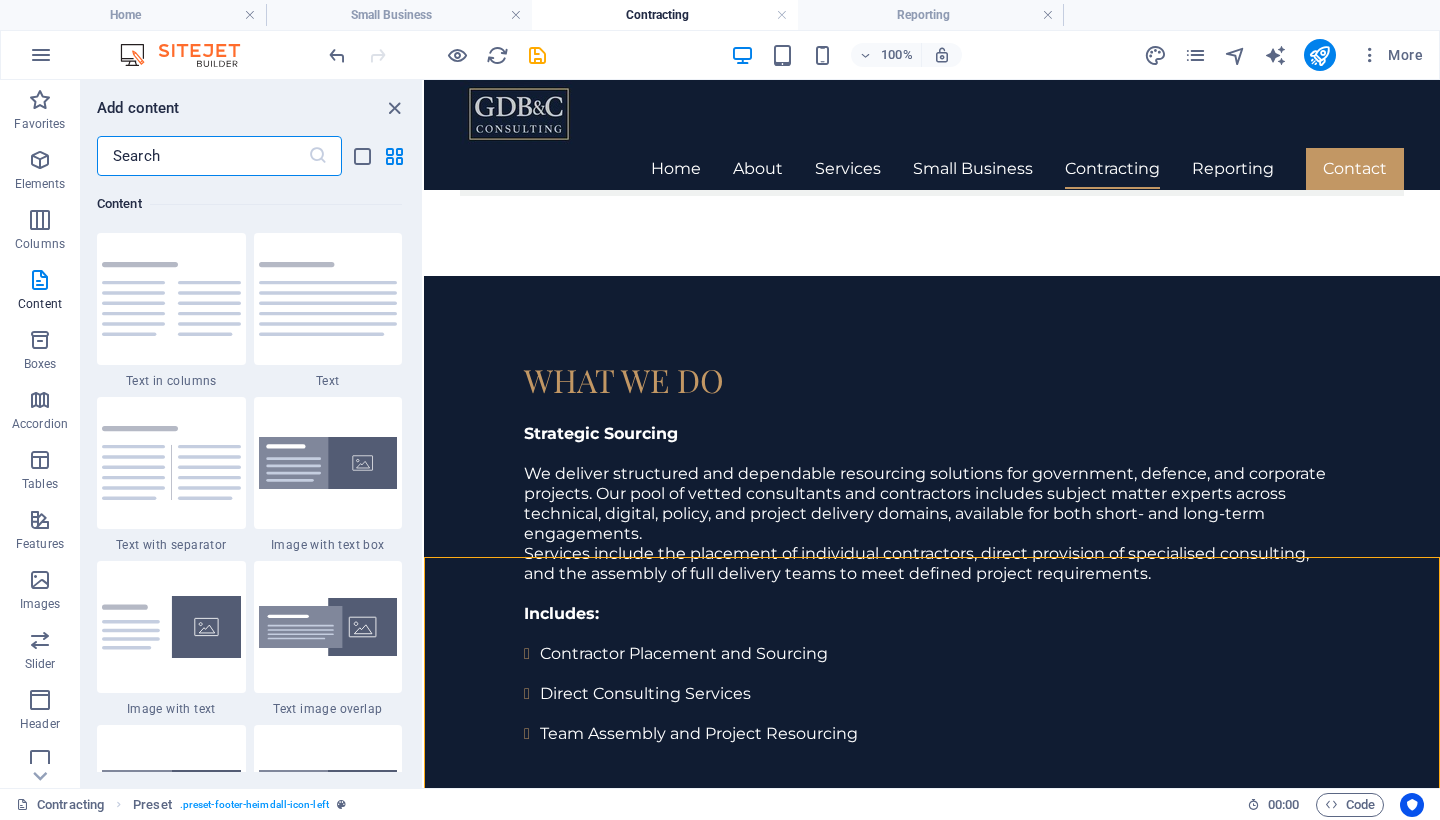 click at bounding box center (202, 156) 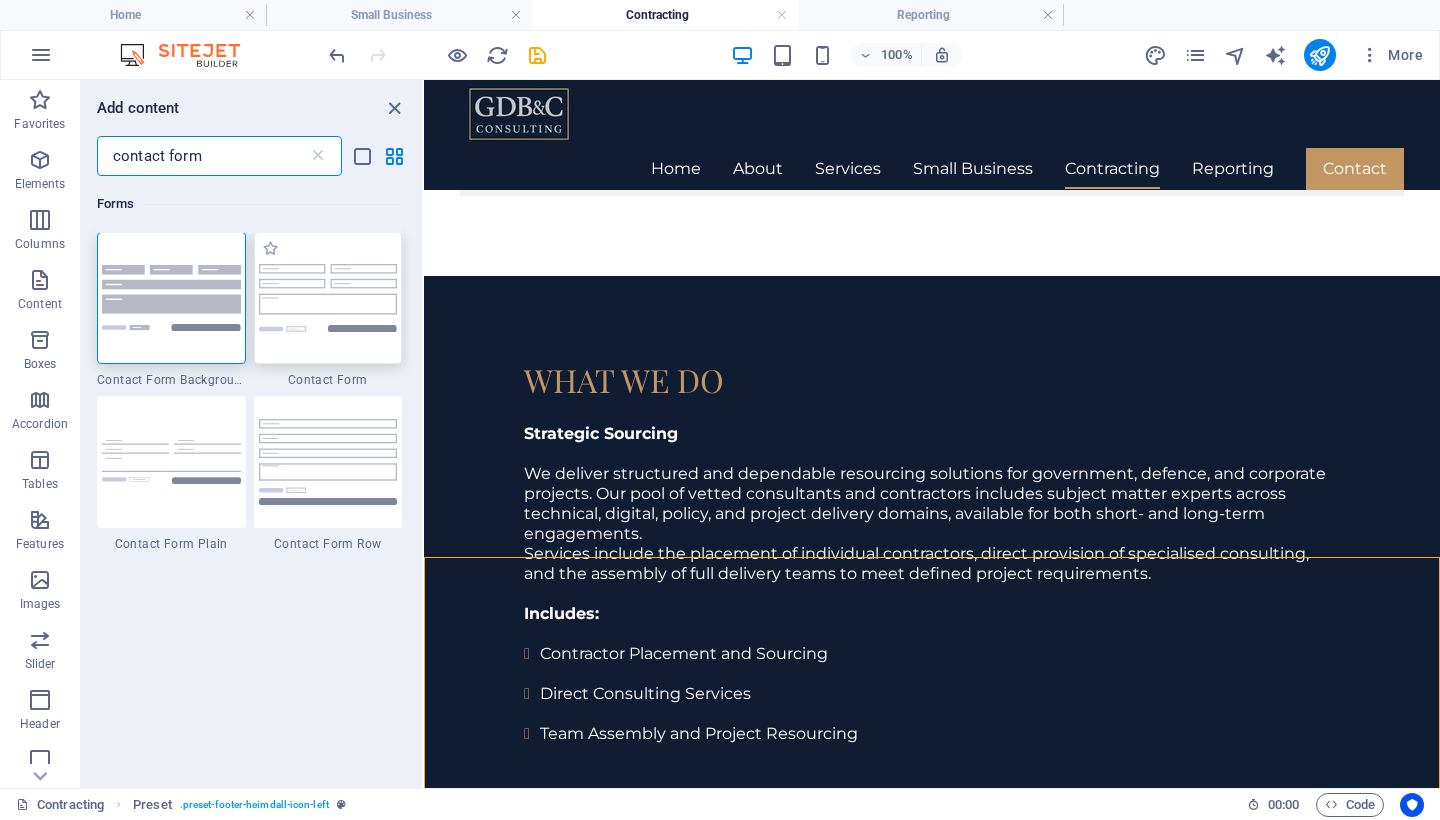 scroll, scrollTop: 0, scrollLeft: 0, axis: both 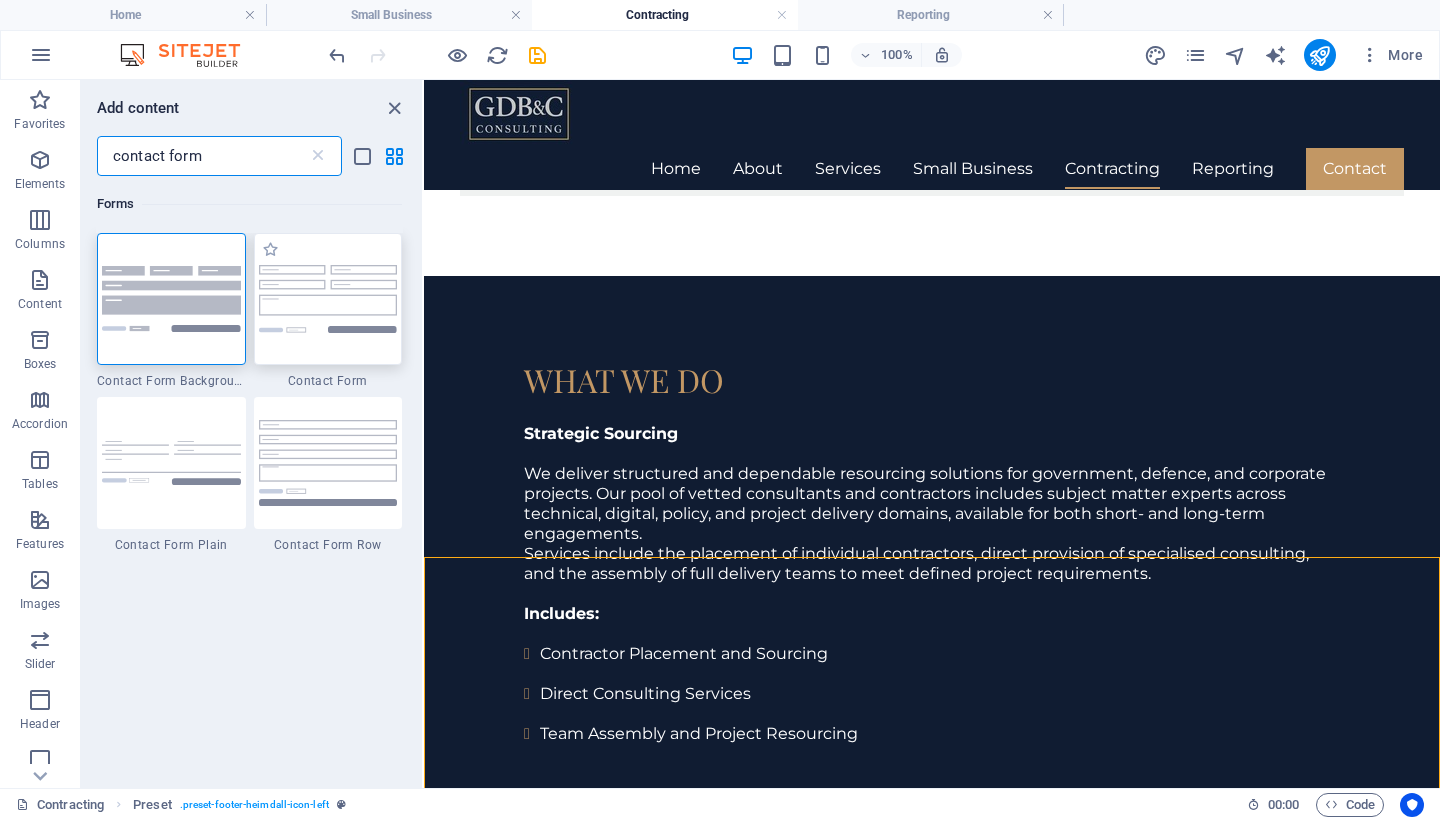 type on "contact form" 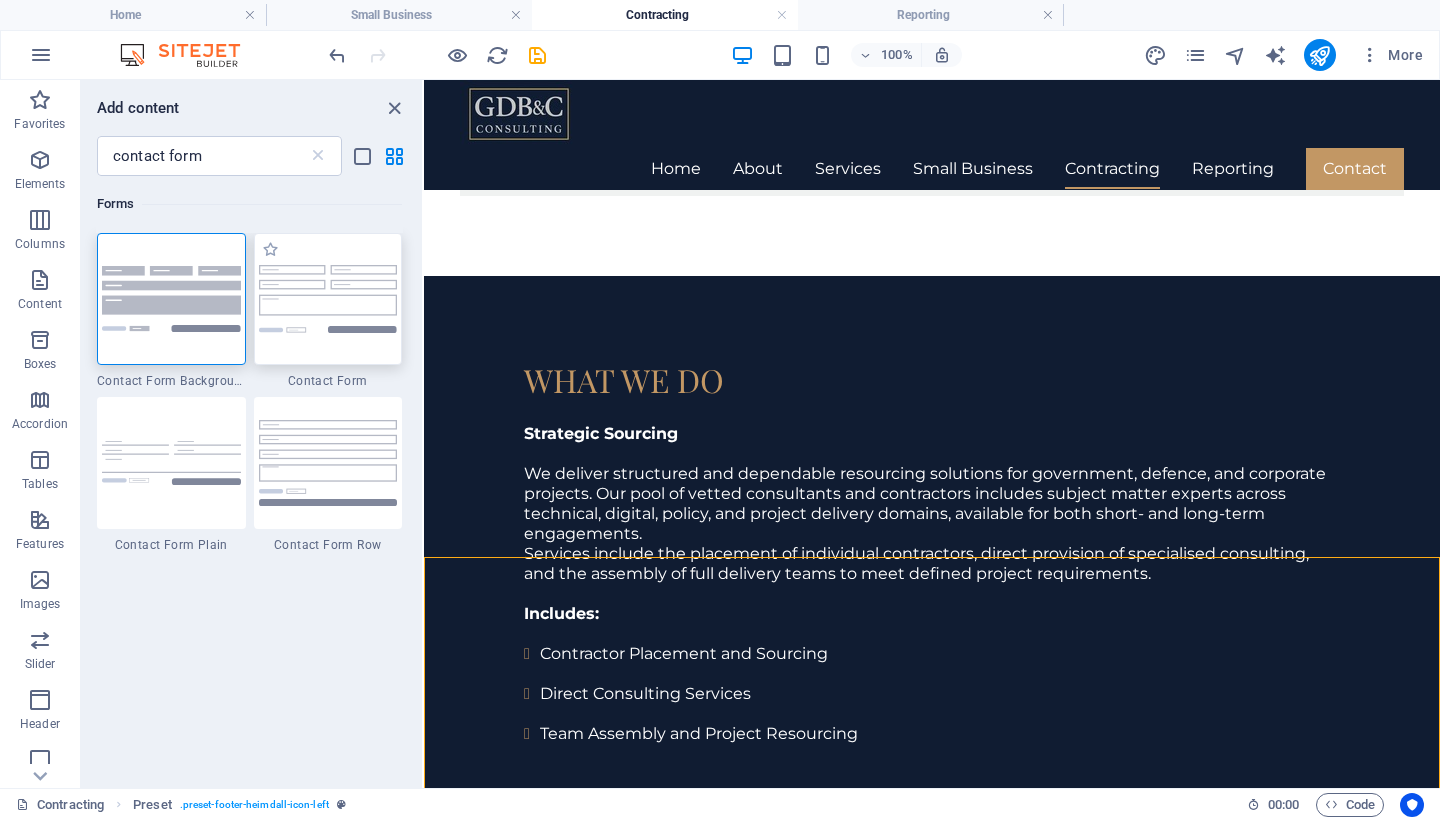 click at bounding box center (328, 298) 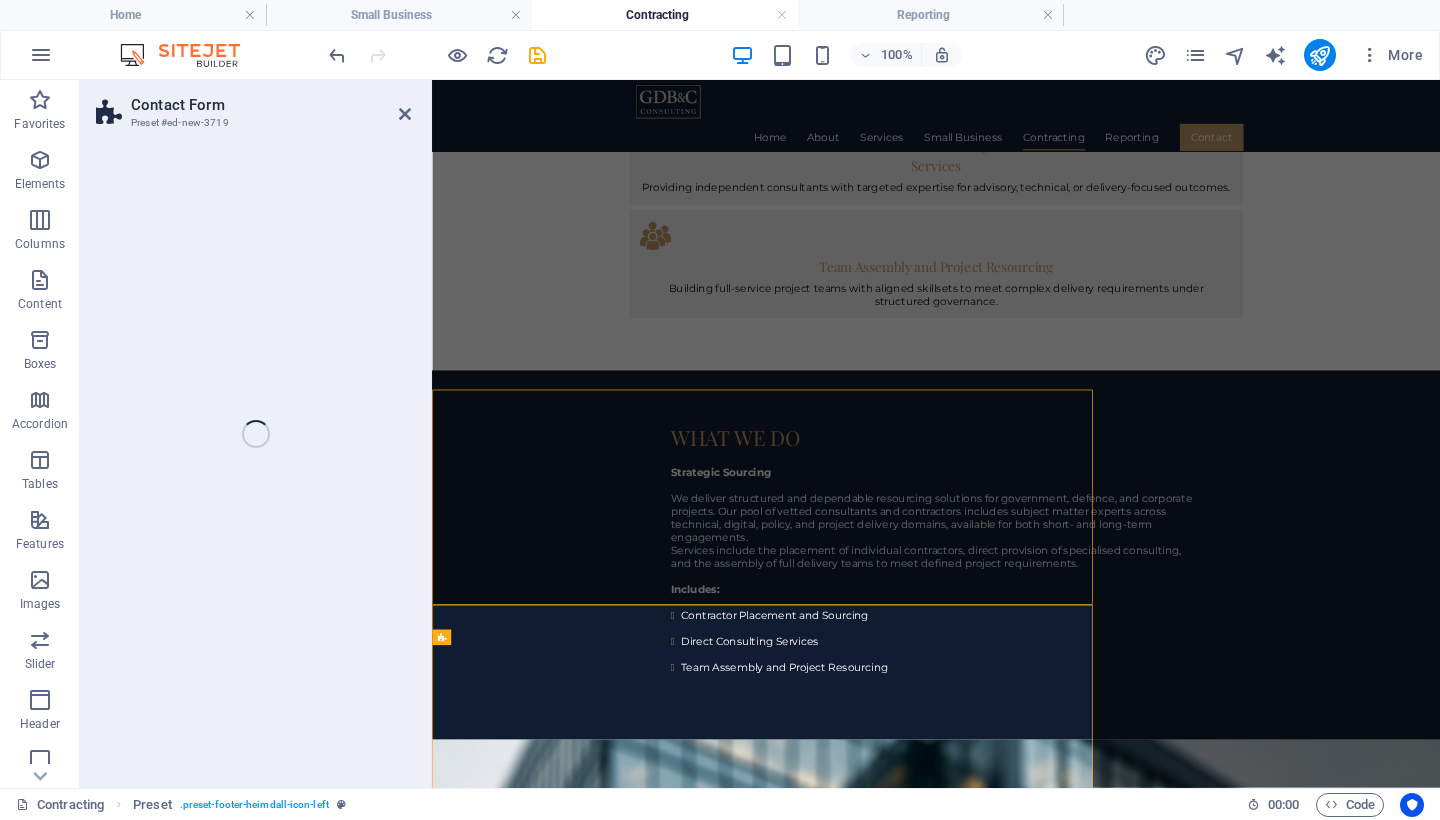 select on "rem" 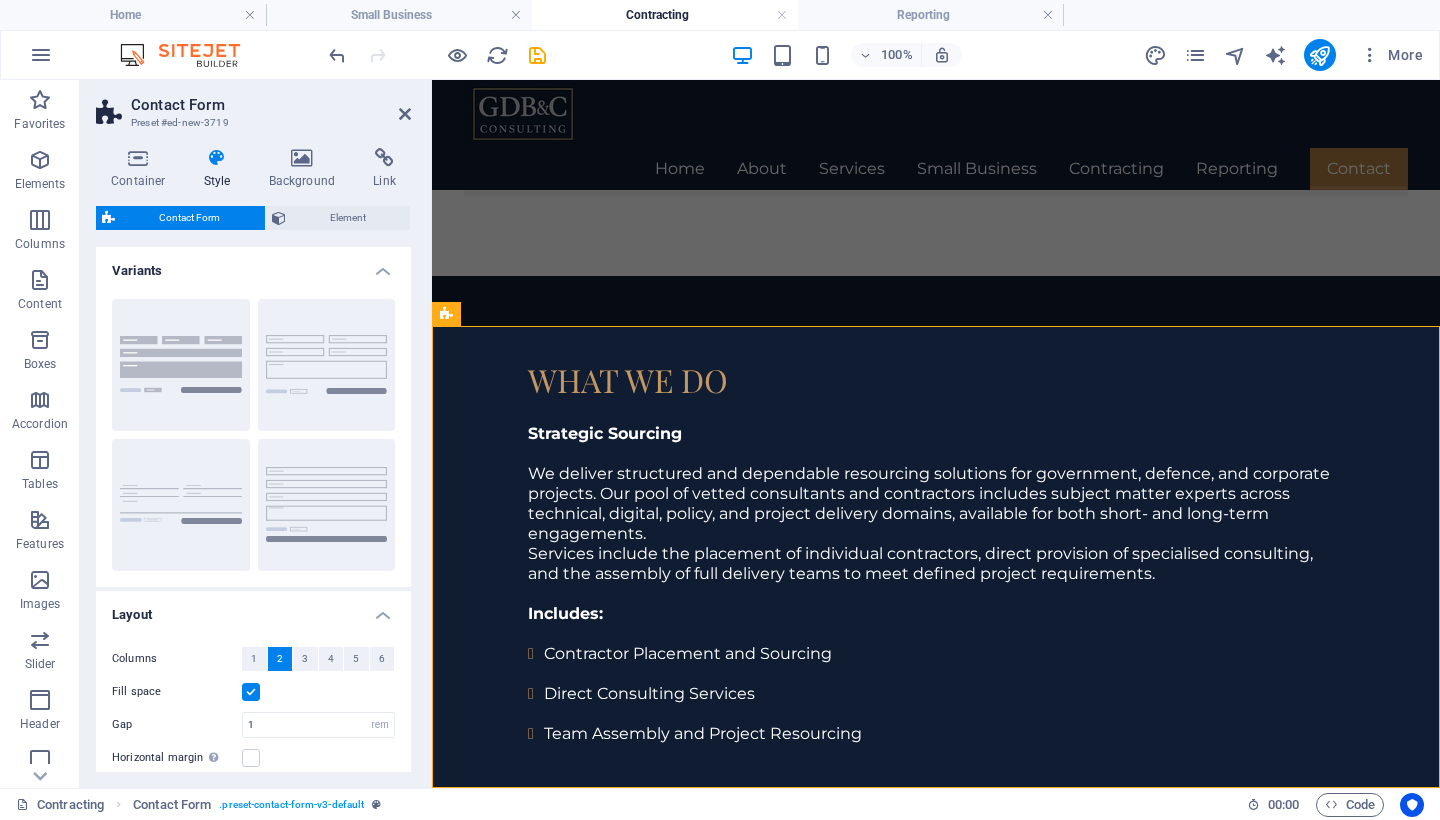 scroll, scrollTop: 2730, scrollLeft: 0, axis: vertical 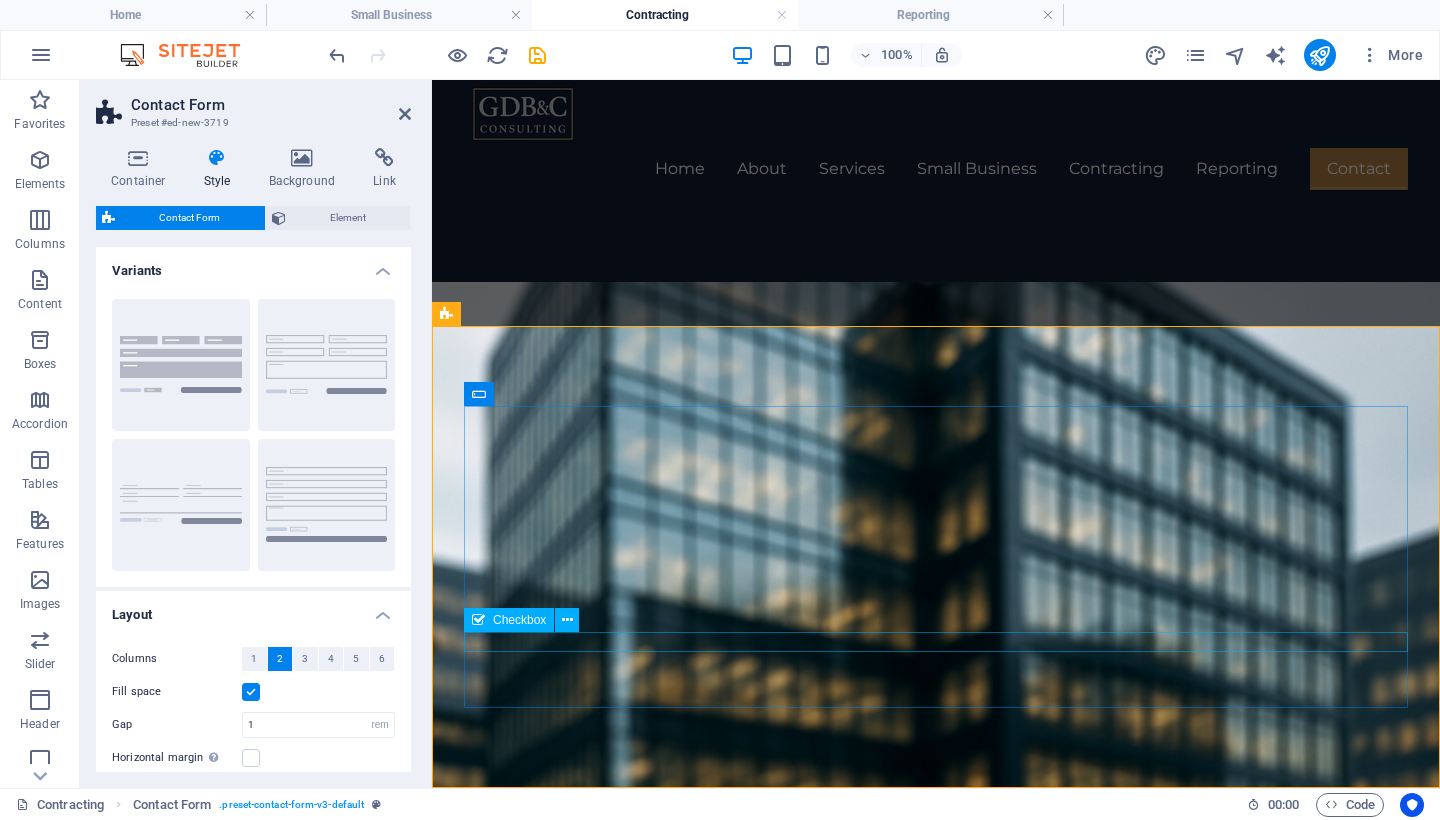 click on "{{ 'content.forms.privacy'|trans }}" at bounding box center [936, 3290] 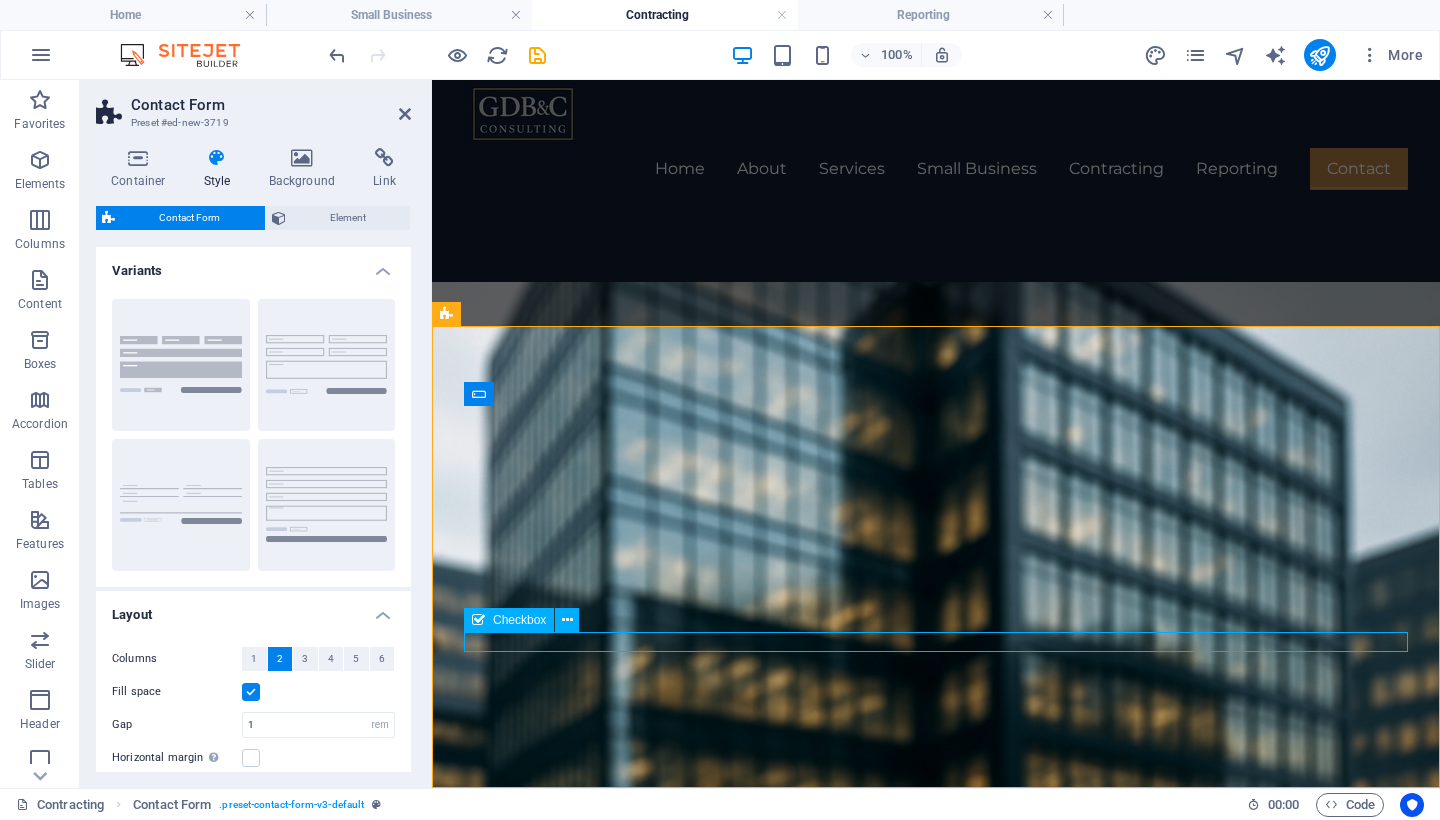 click on "{{ 'content.forms.privacy'|trans }}" at bounding box center [936, 3290] 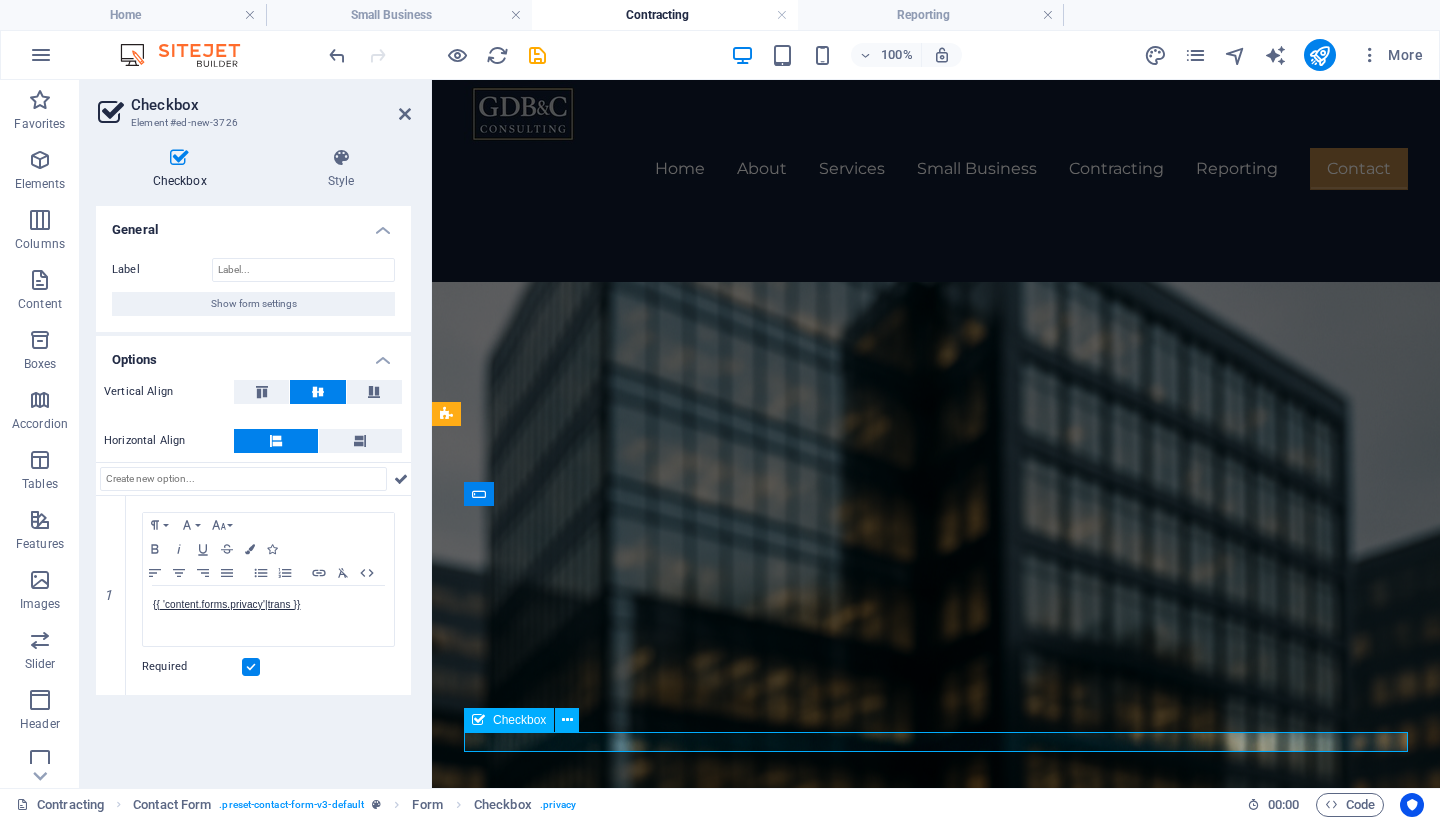 scroll, scrollTop: 2630, scrollLeft: 0, axis: vertical 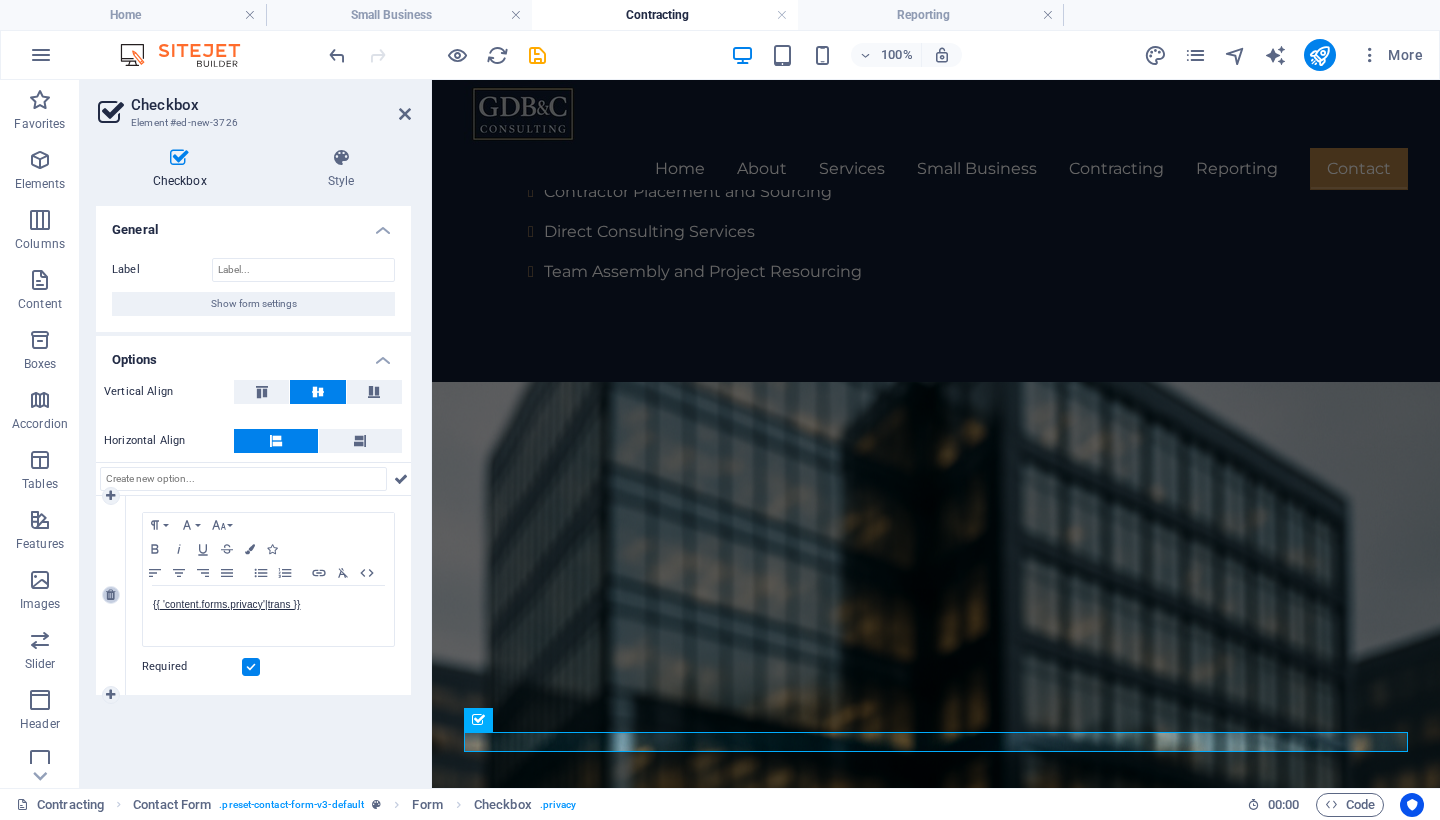 click at bounding box center (110, 595) 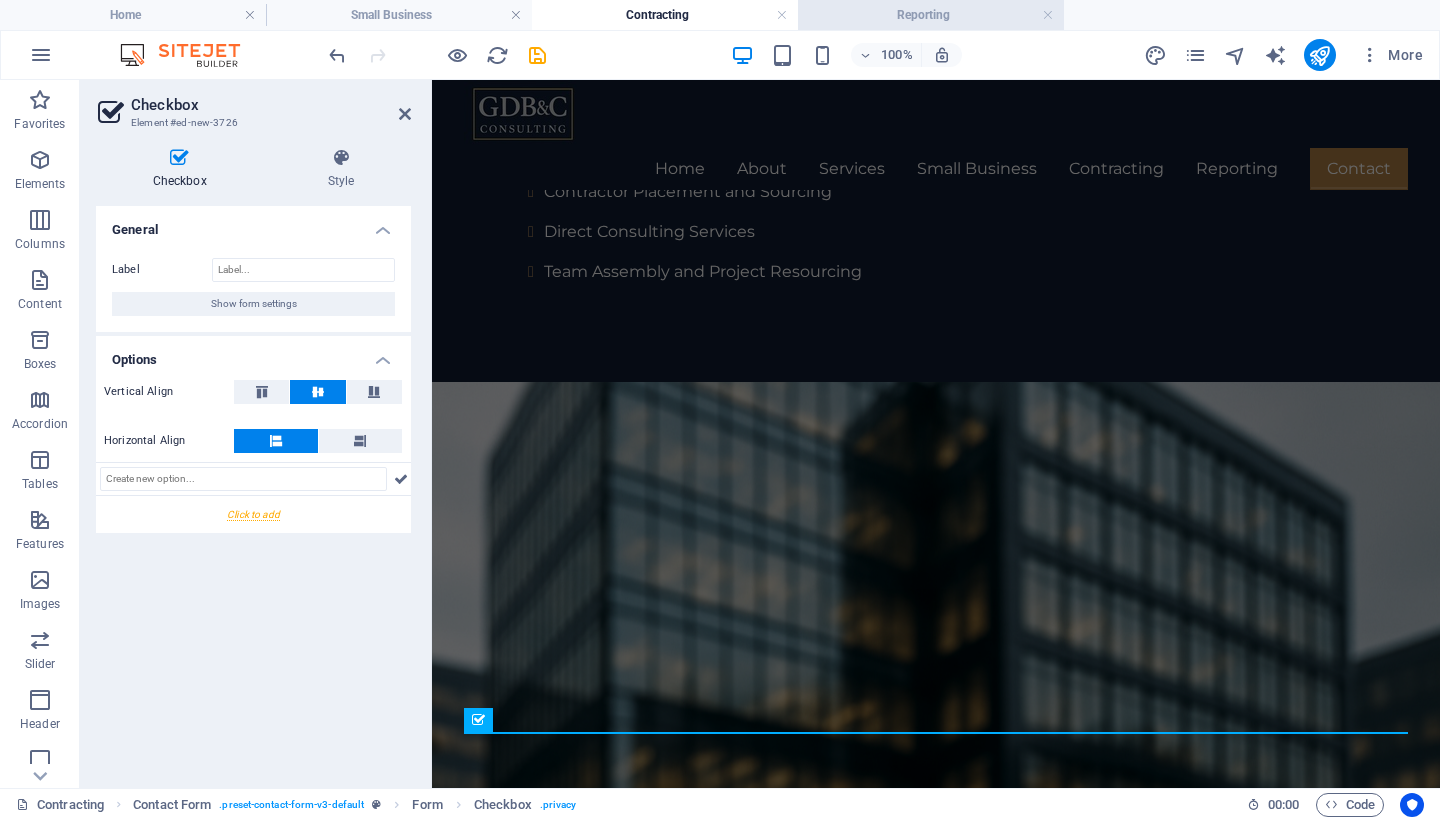 click on "Reporting" at bounding box center [931, 15] 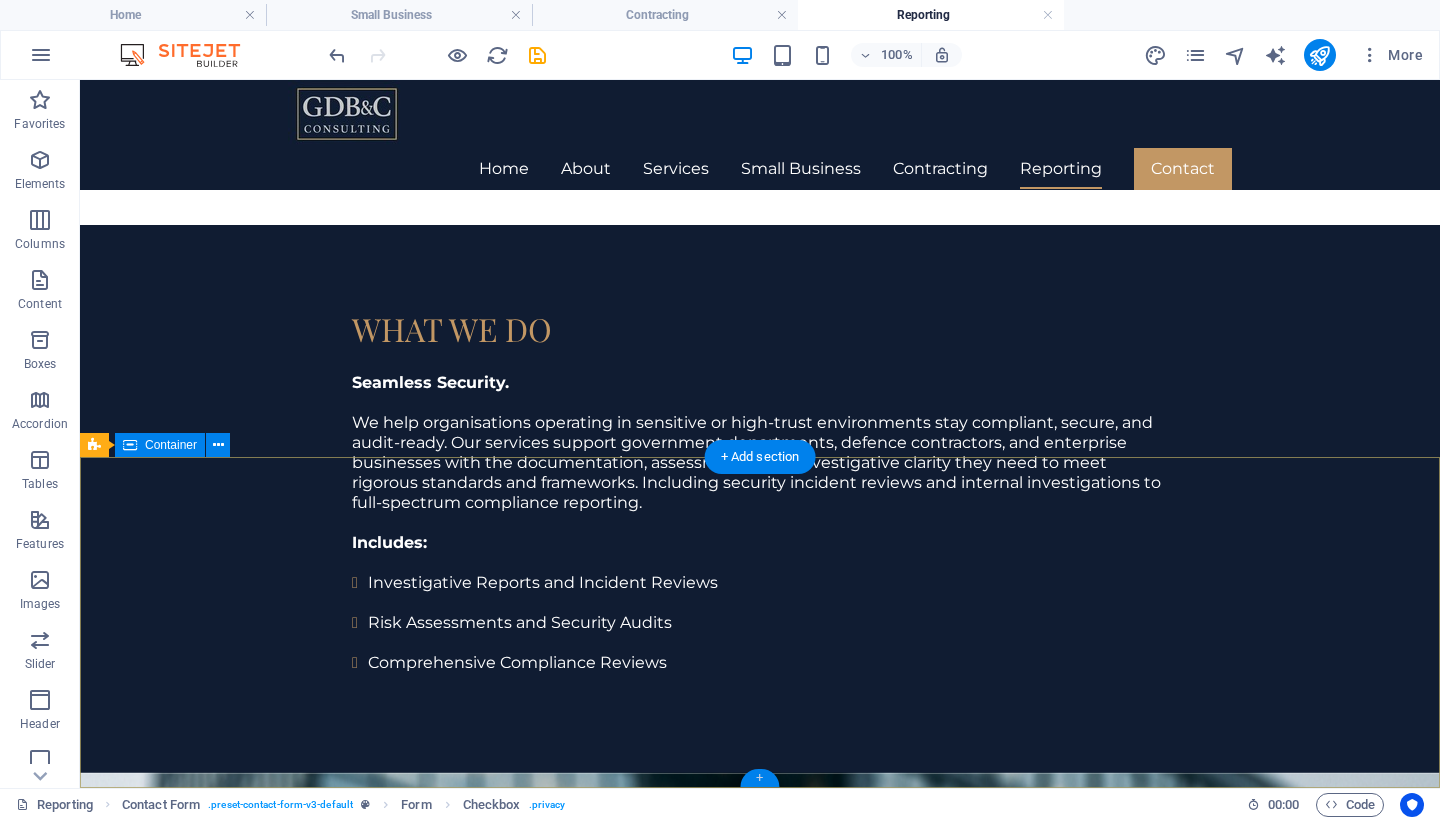 click on "+" at bounding box center [759, 778] 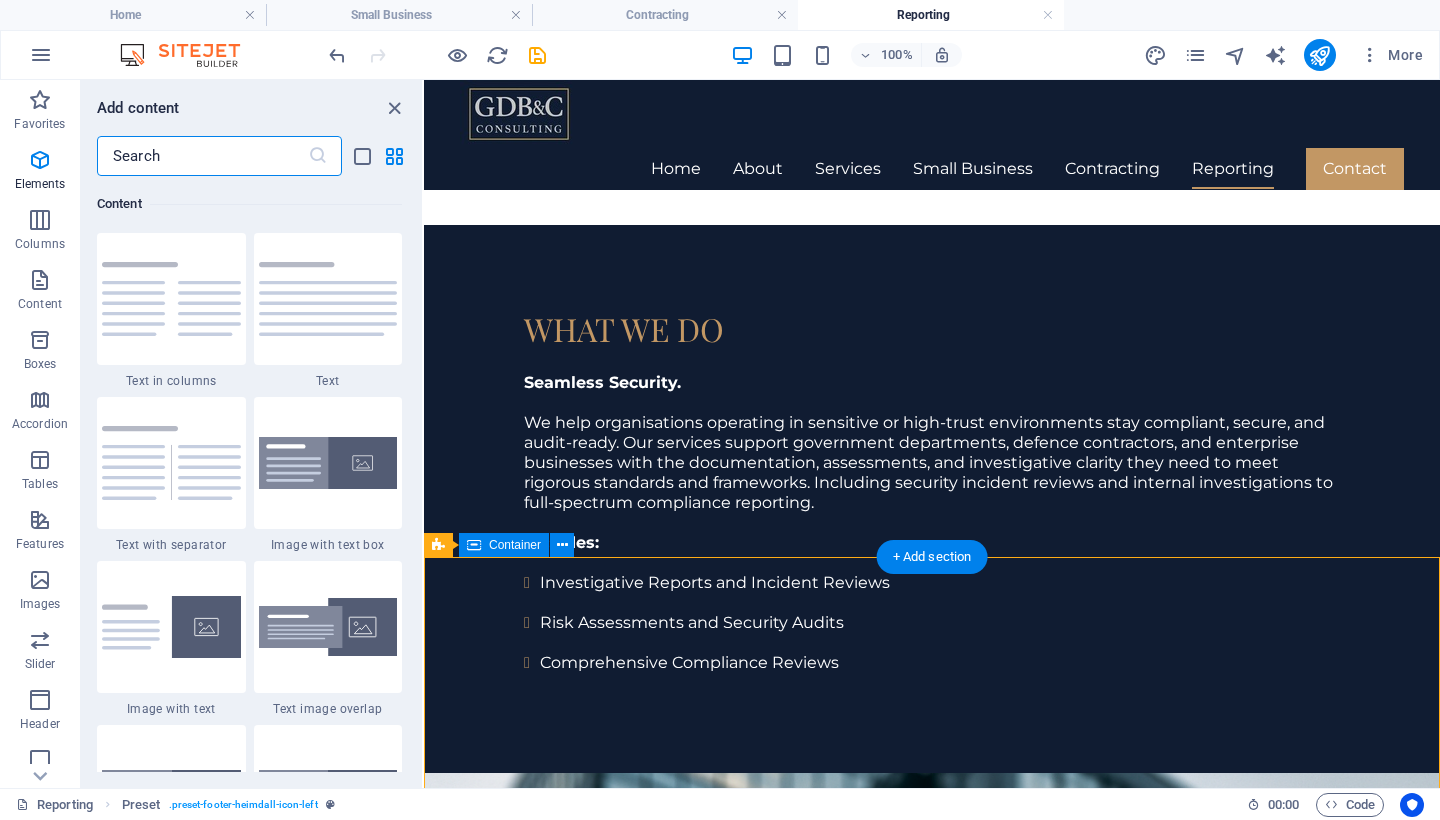 scroll, scrollTop: 3499, scrollLeft: 0, axis: vertical 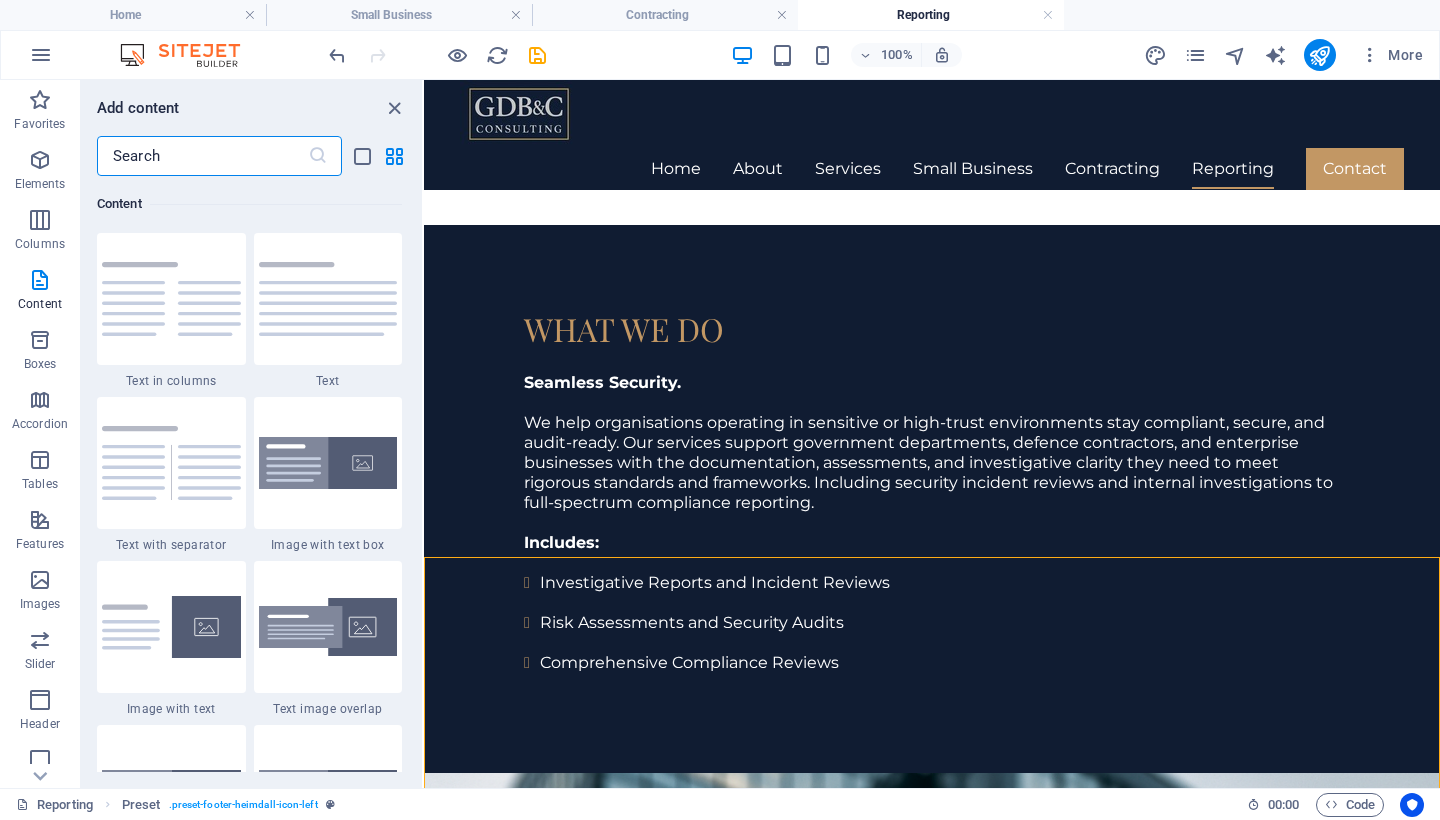 click at bounding box center [202, 156] 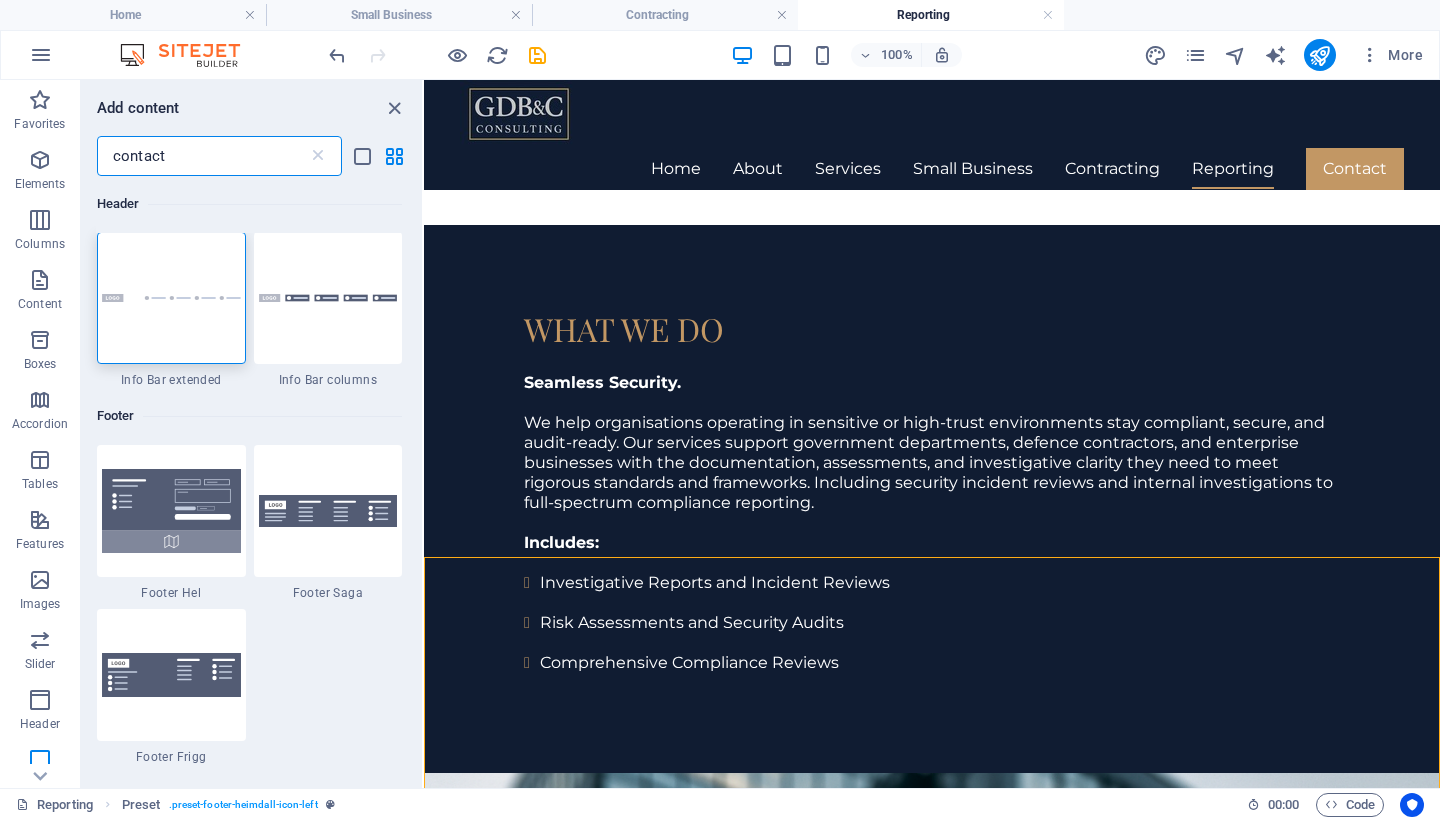 scroll, scrollTop: 0, scrollLeft: 0, axis: both 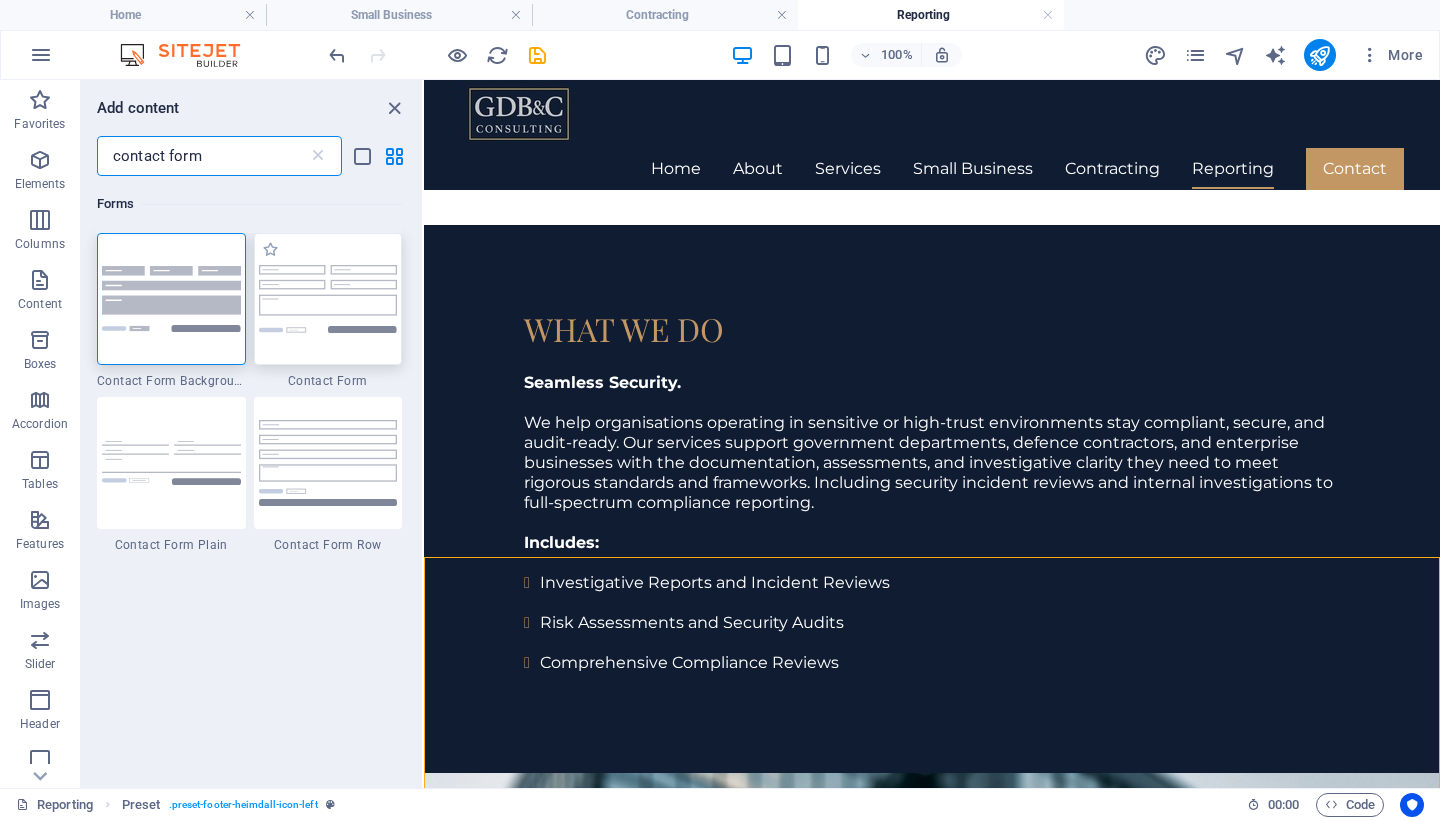 type on "contact form" 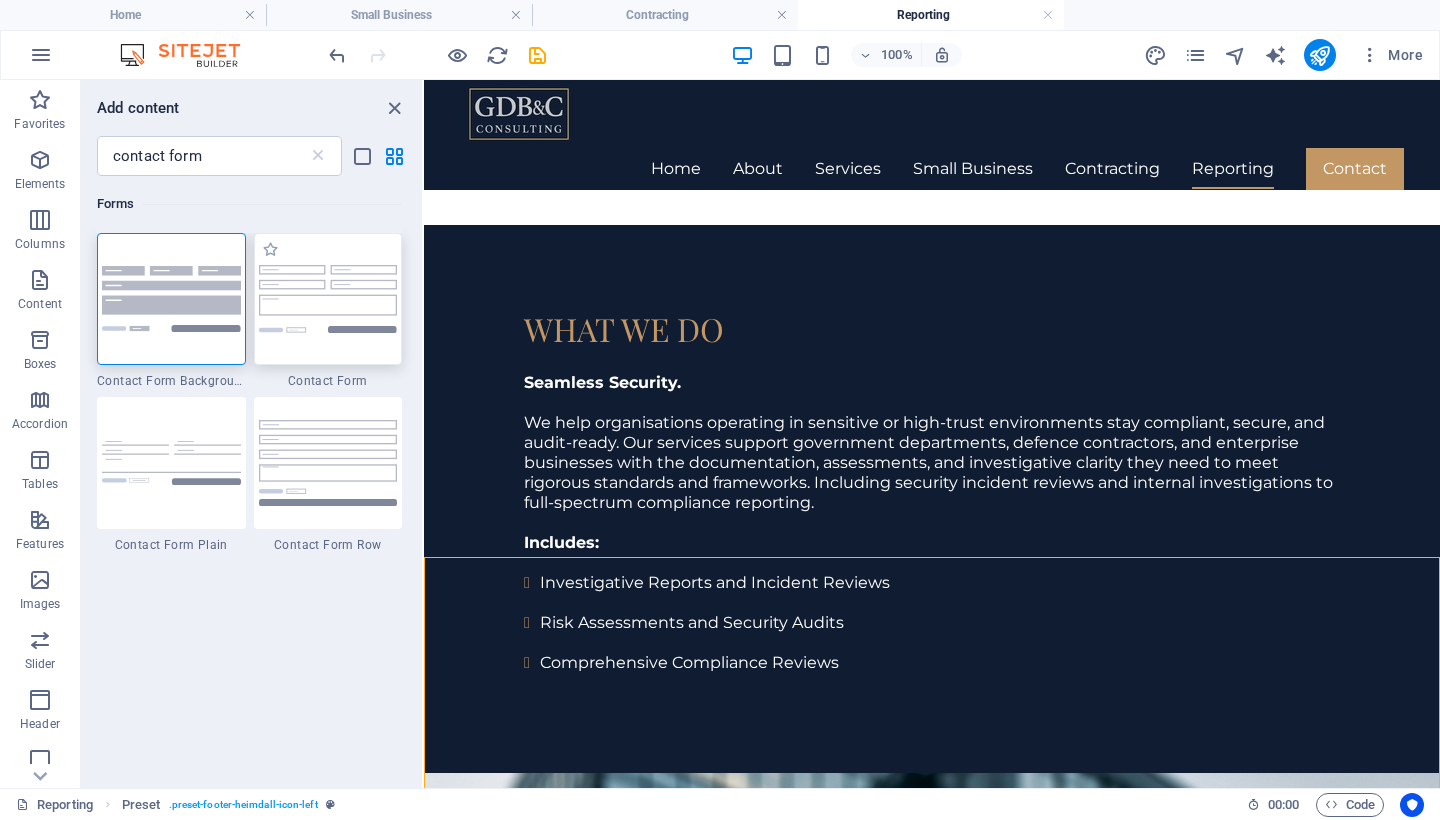 click at bounding box center (328, 298) 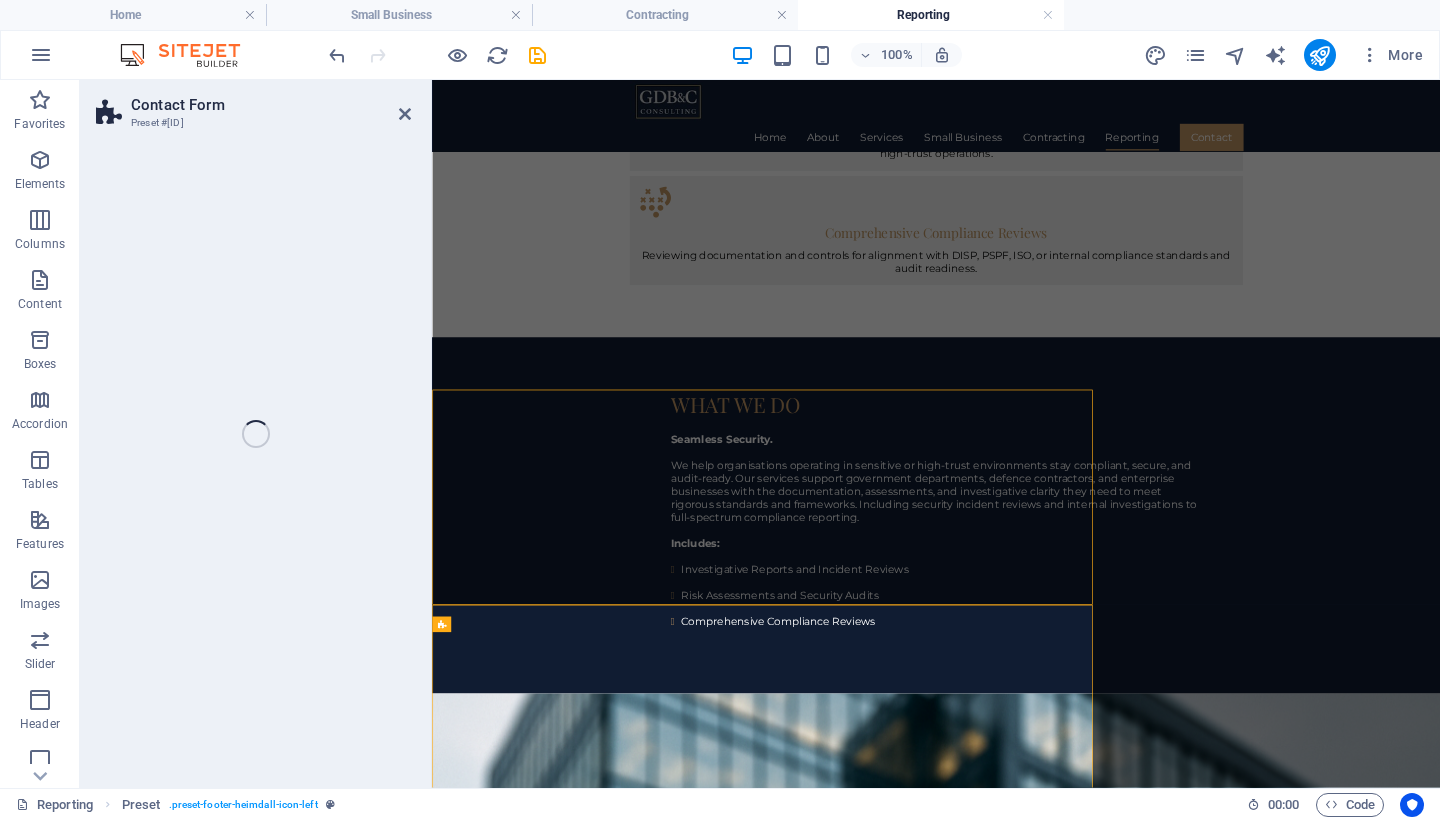 select on "rem" 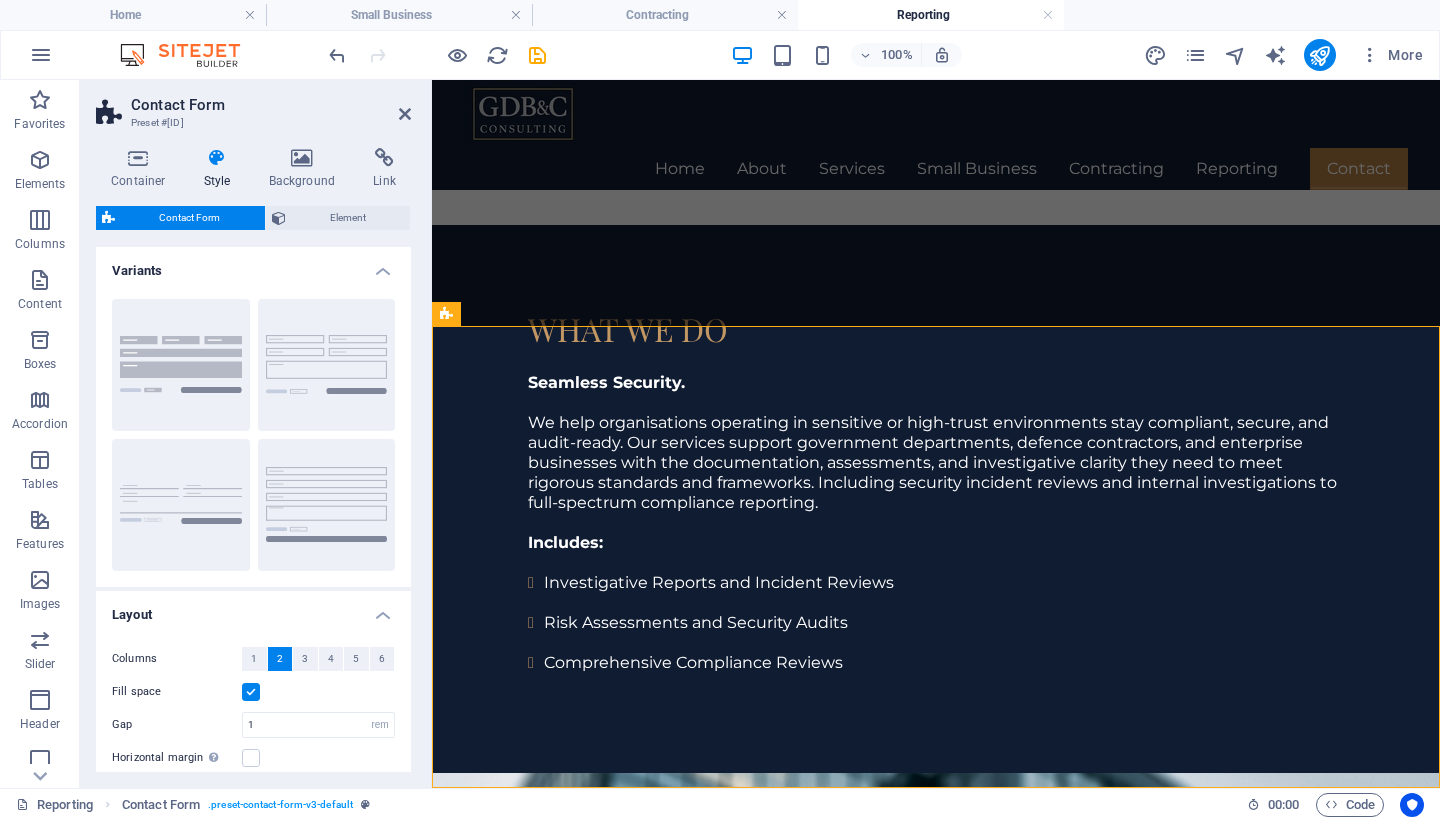 scroll, scrollTop: 2770, scrollLeft: 0, axis: vertical 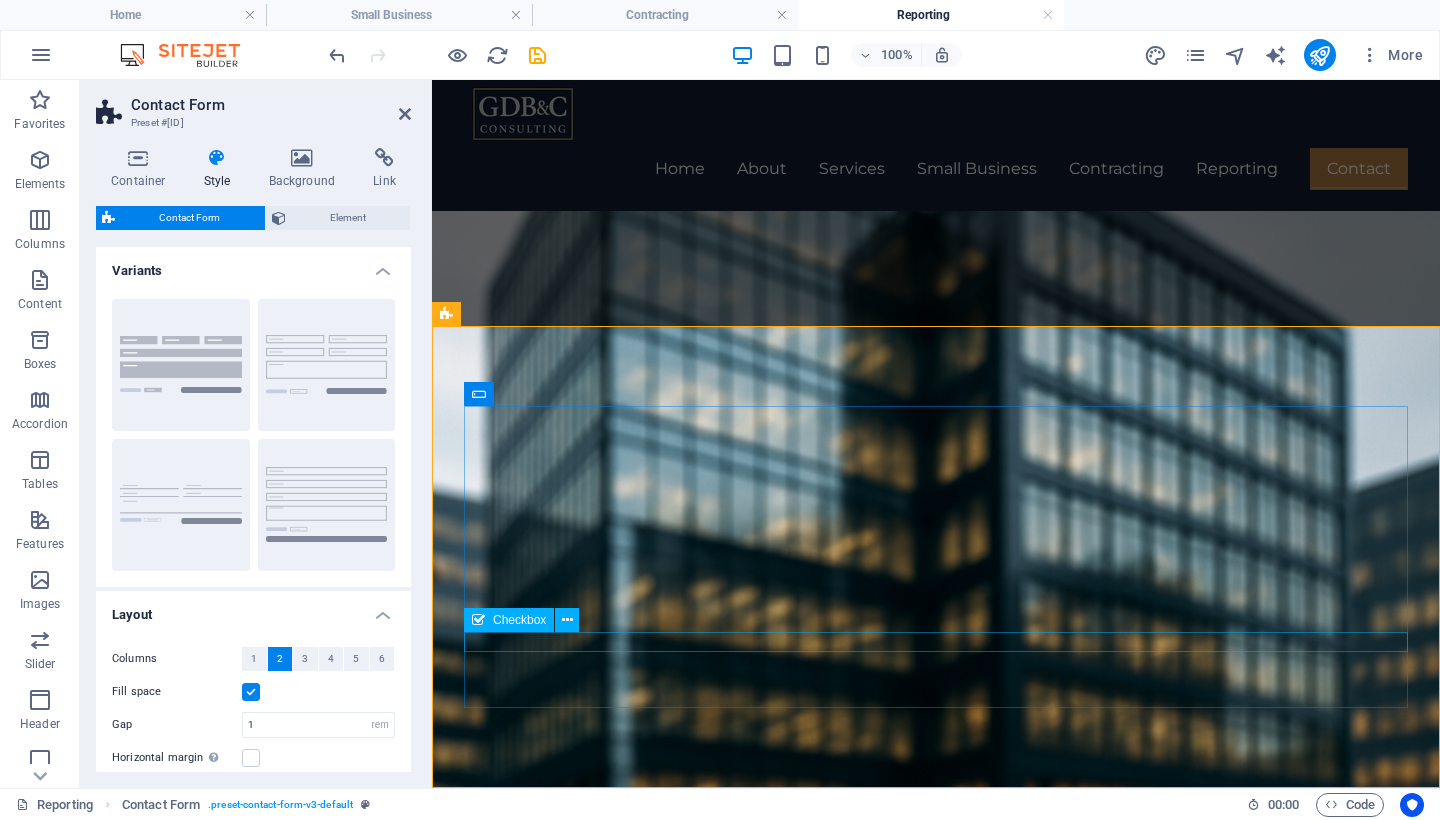 click on "{{ 'content.forms.privacy'|trans }}" at bounding box center [936, 3188] 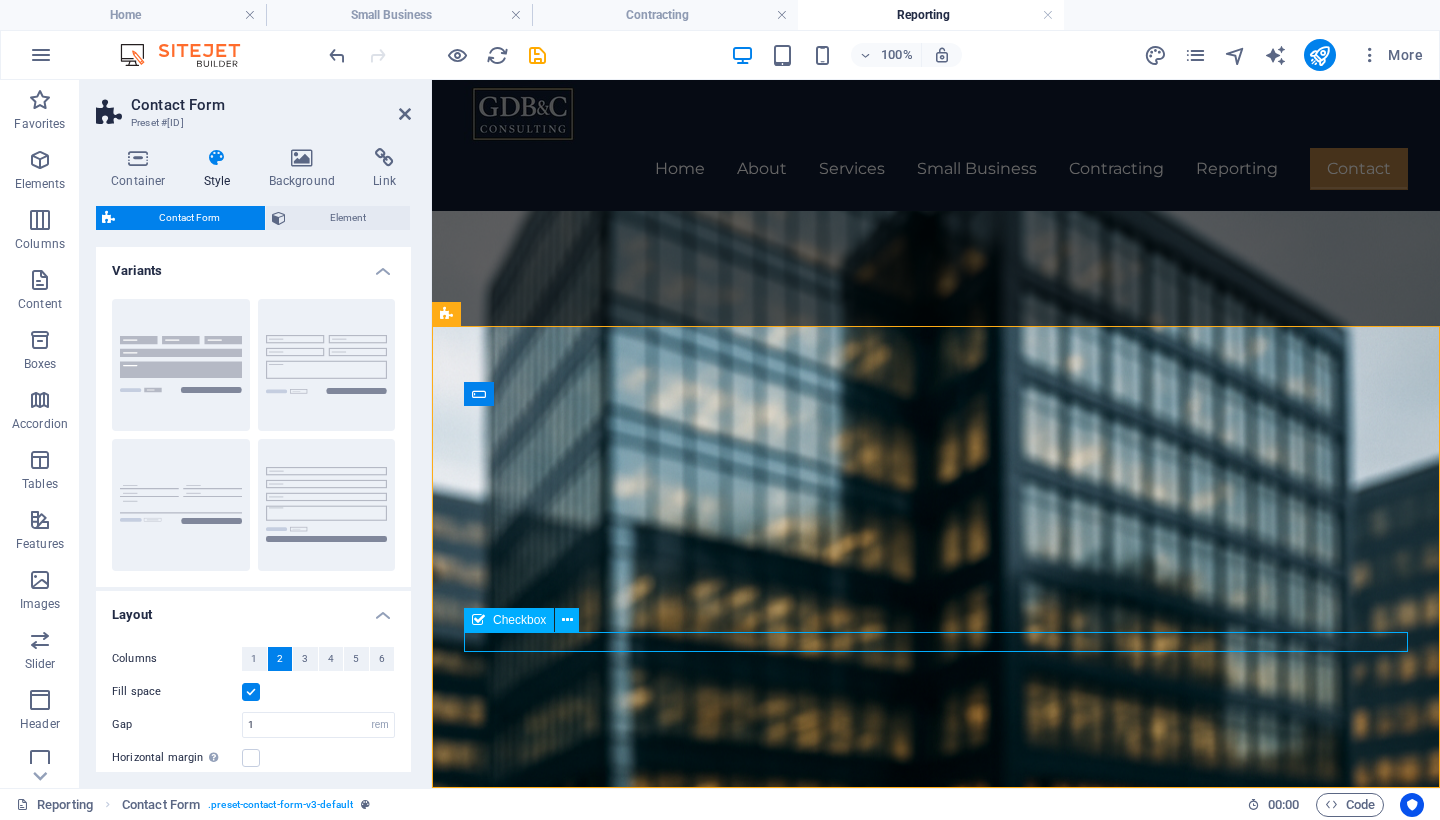 click on "{{ 'content.forms.privacy'|trans }}" at bounding box center [936, 3188] 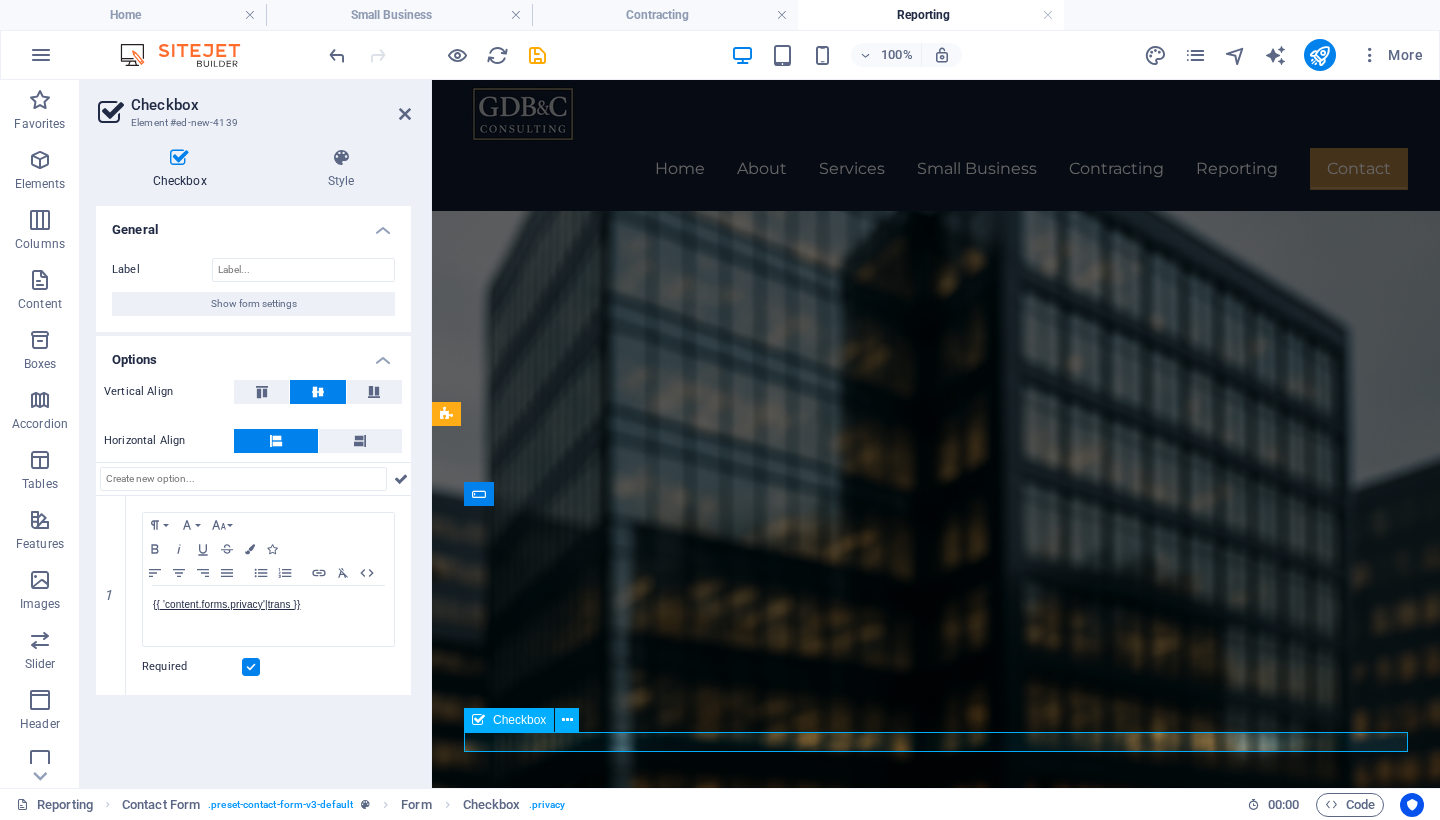 scroll, scrollTop: 2670, scrollLeft: 0, axis: vertical 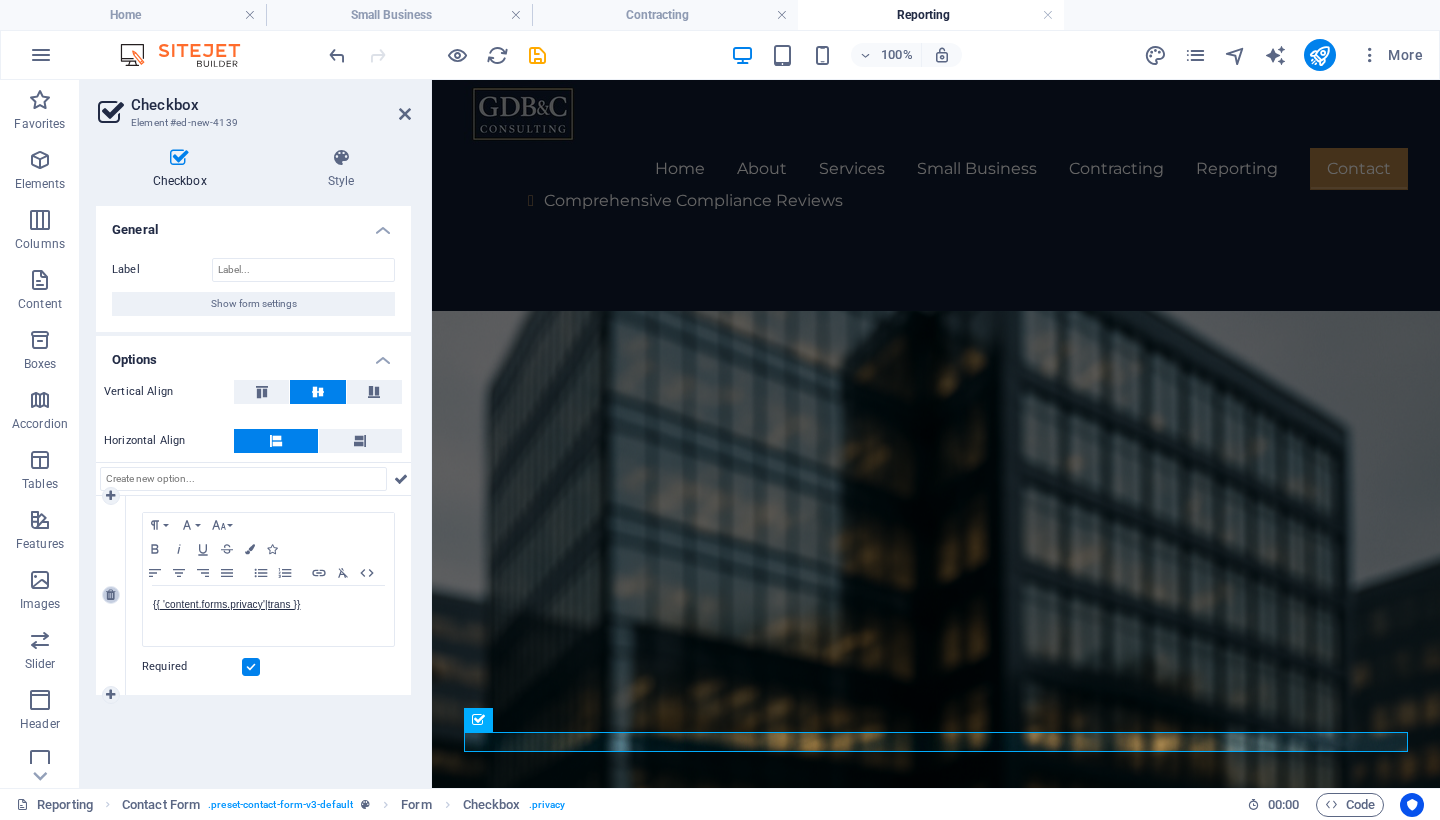 click at bounding box center [110, 595] 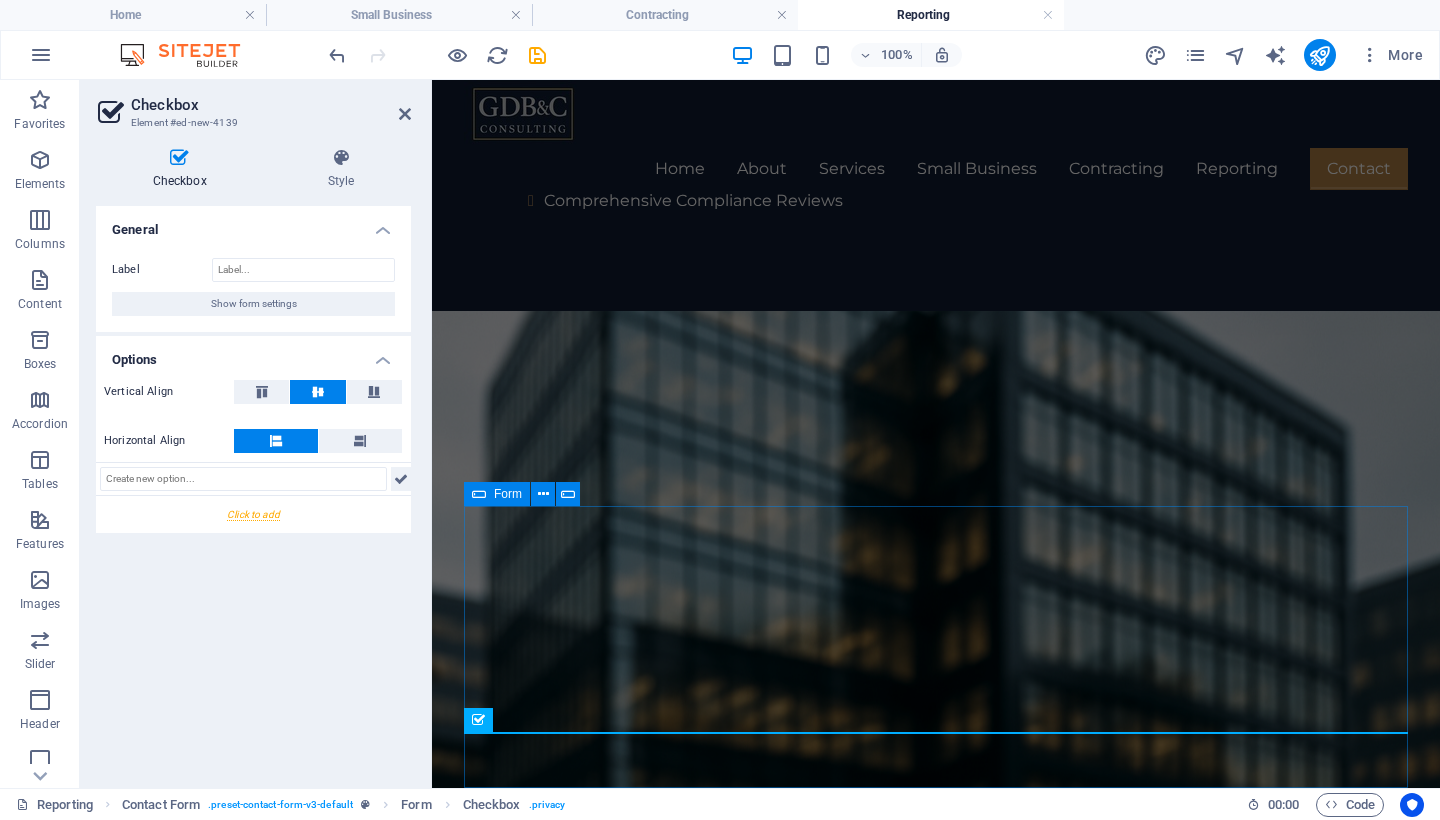 click at bounding box center (401, 479) 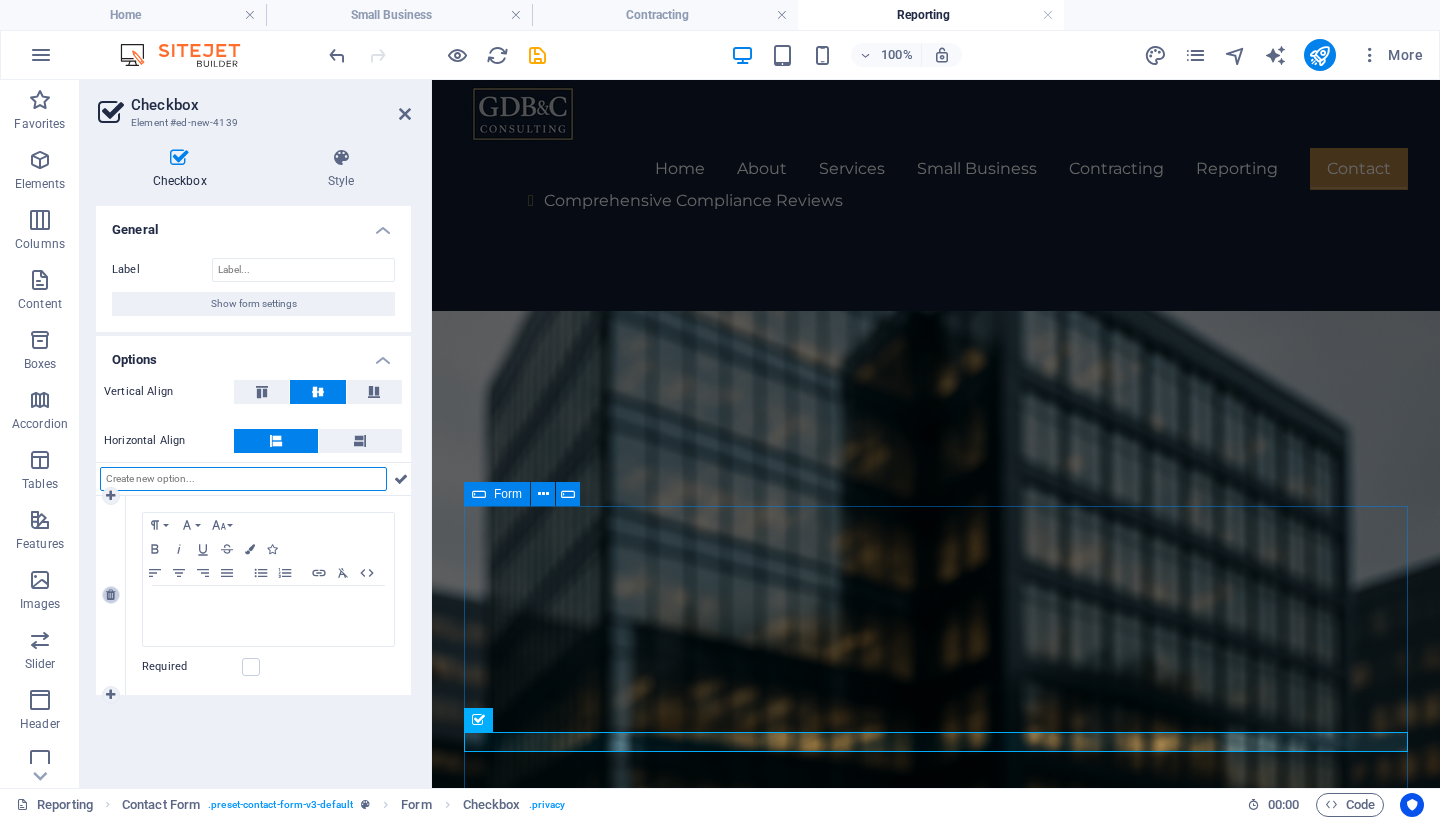 click at bounding box center [110, 595] 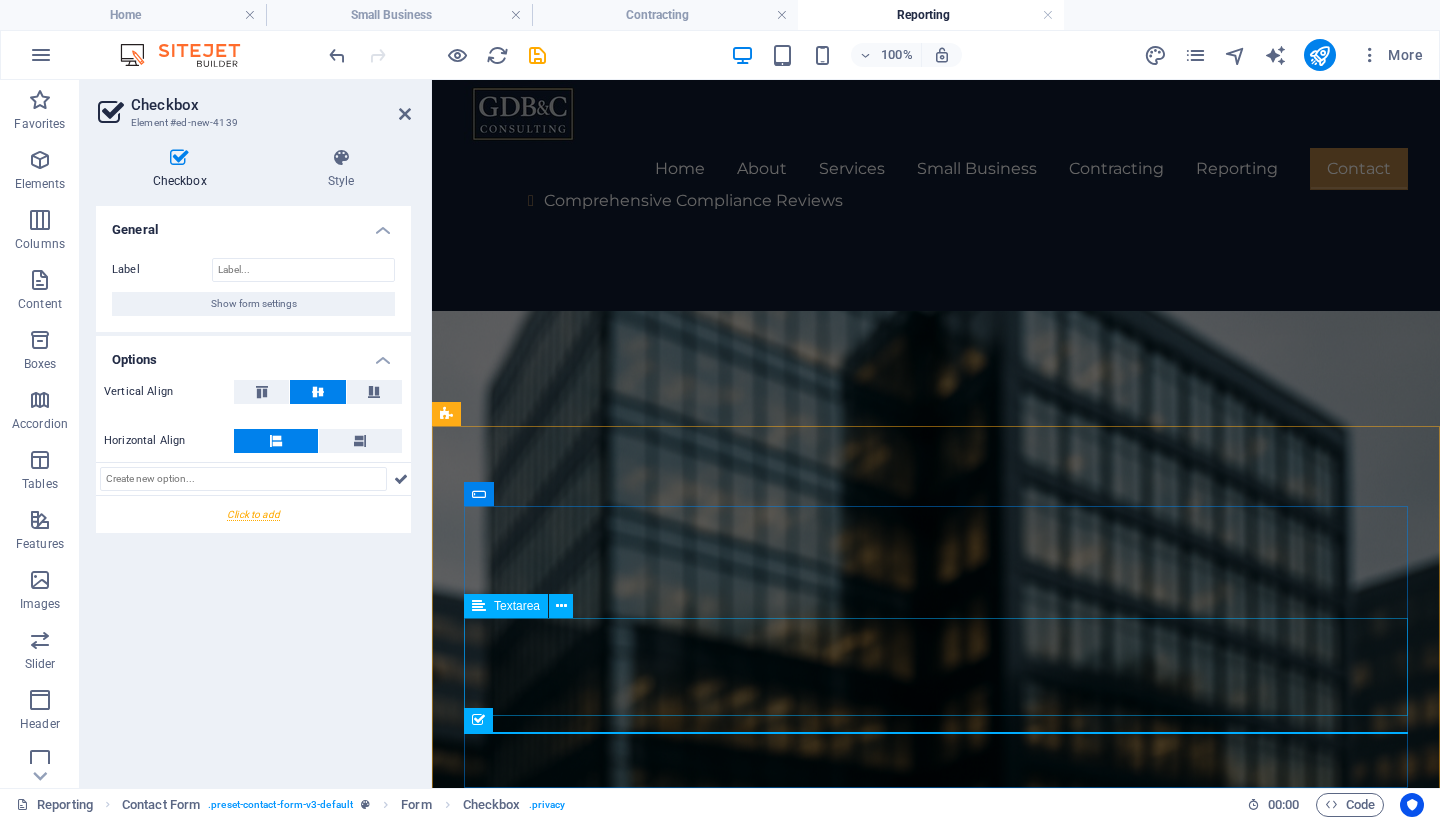click at bounding box center [936, 3210] 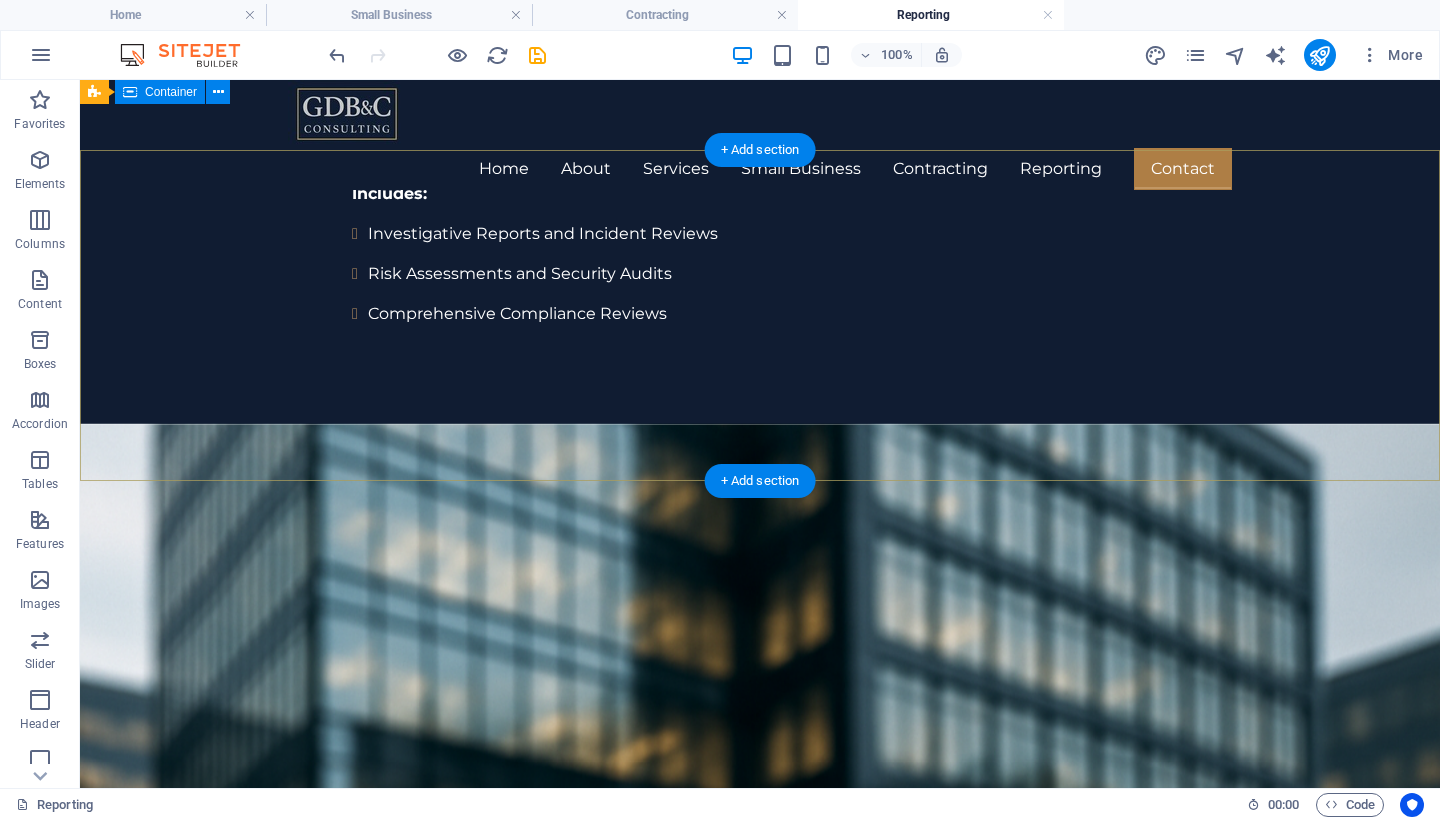 scroll, scrollTop: 2492, scrollLeft: 0, axis: vertical 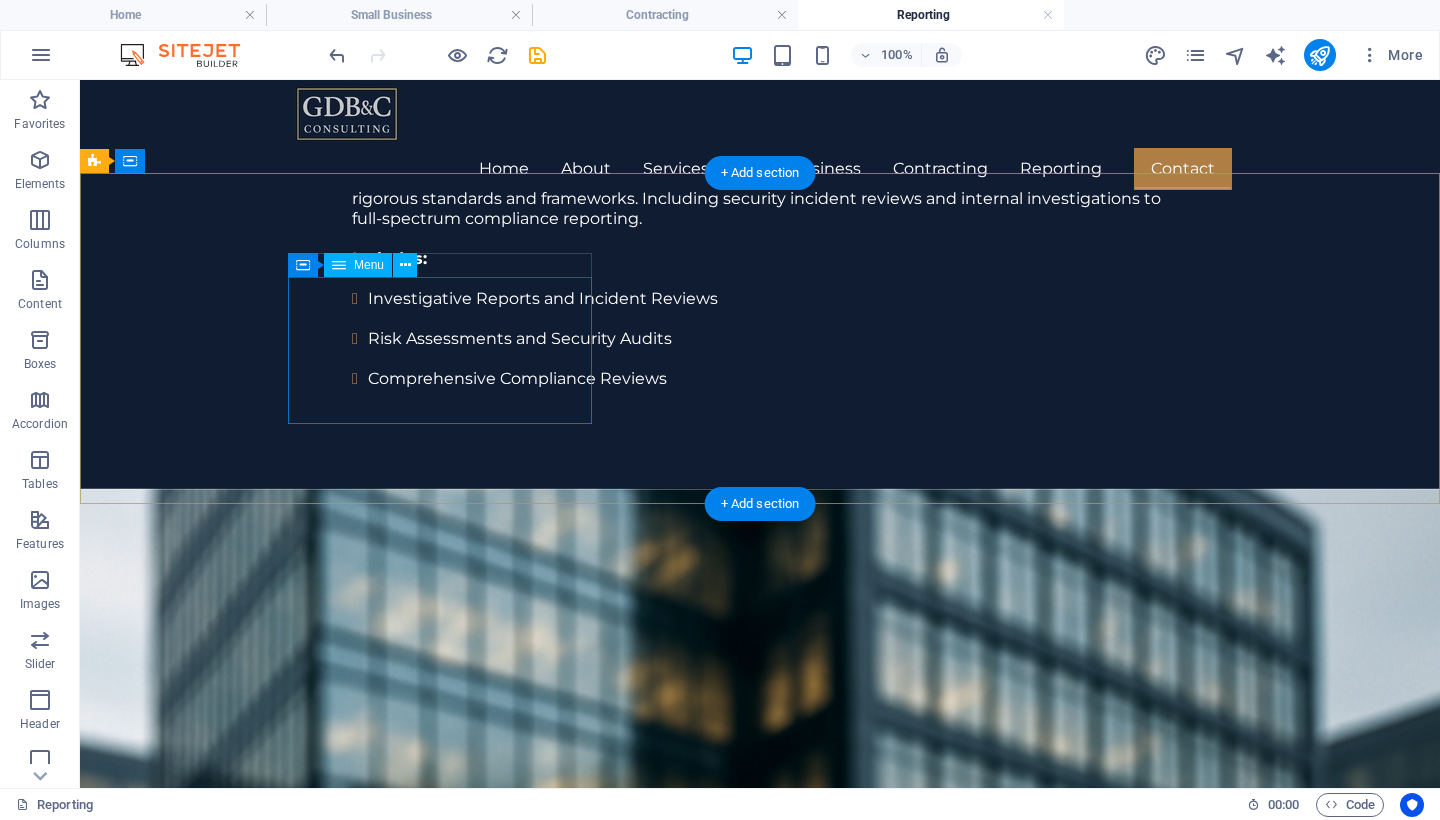 click on "Home About Services Small Business Solutions Contracting and Resourcing Security and Compliance Reporting Contact" at bounding box center (568, 2635) 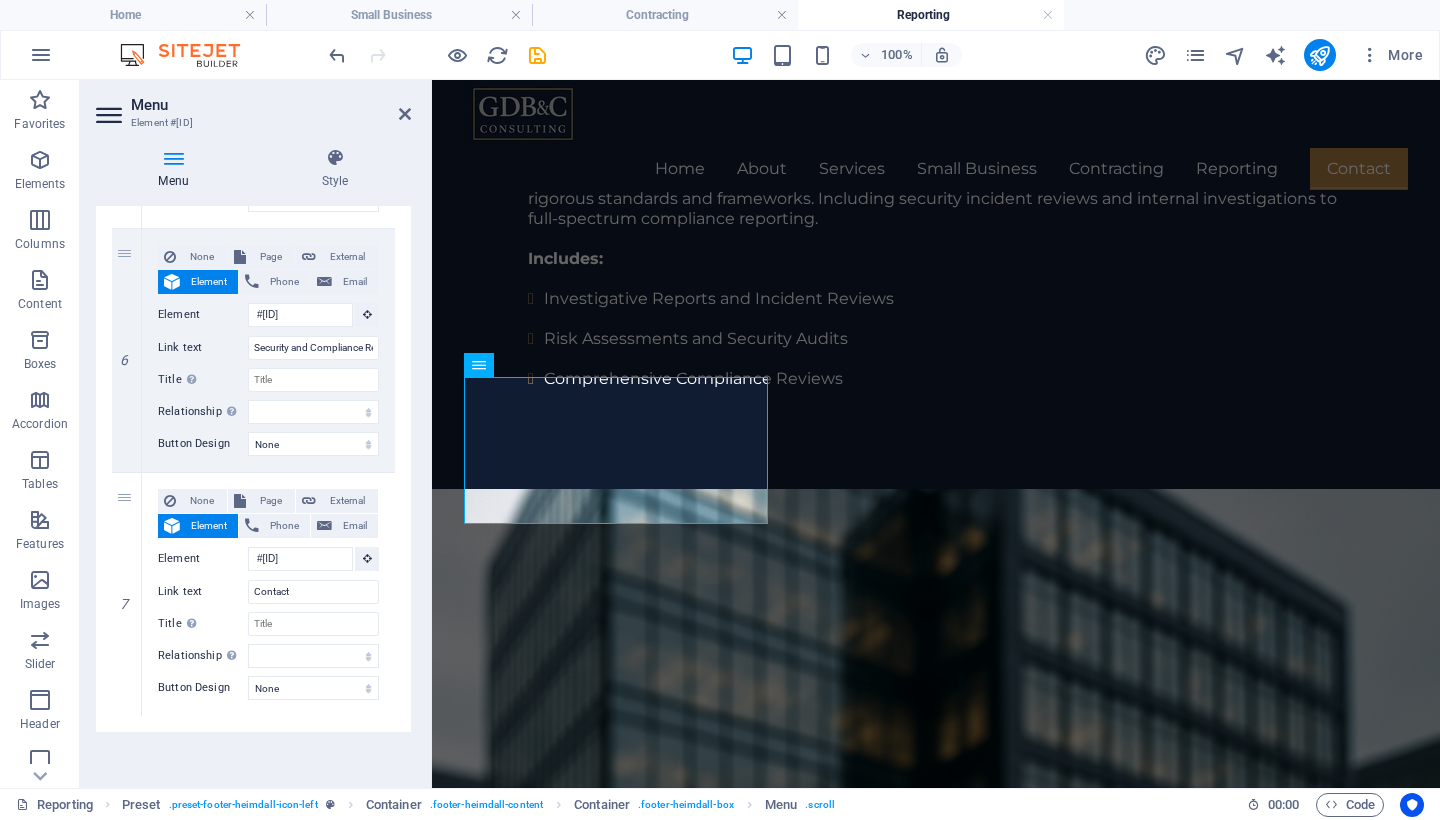 scroll, scrollTop: 1480, scrollLeft: 0, axis: vertical 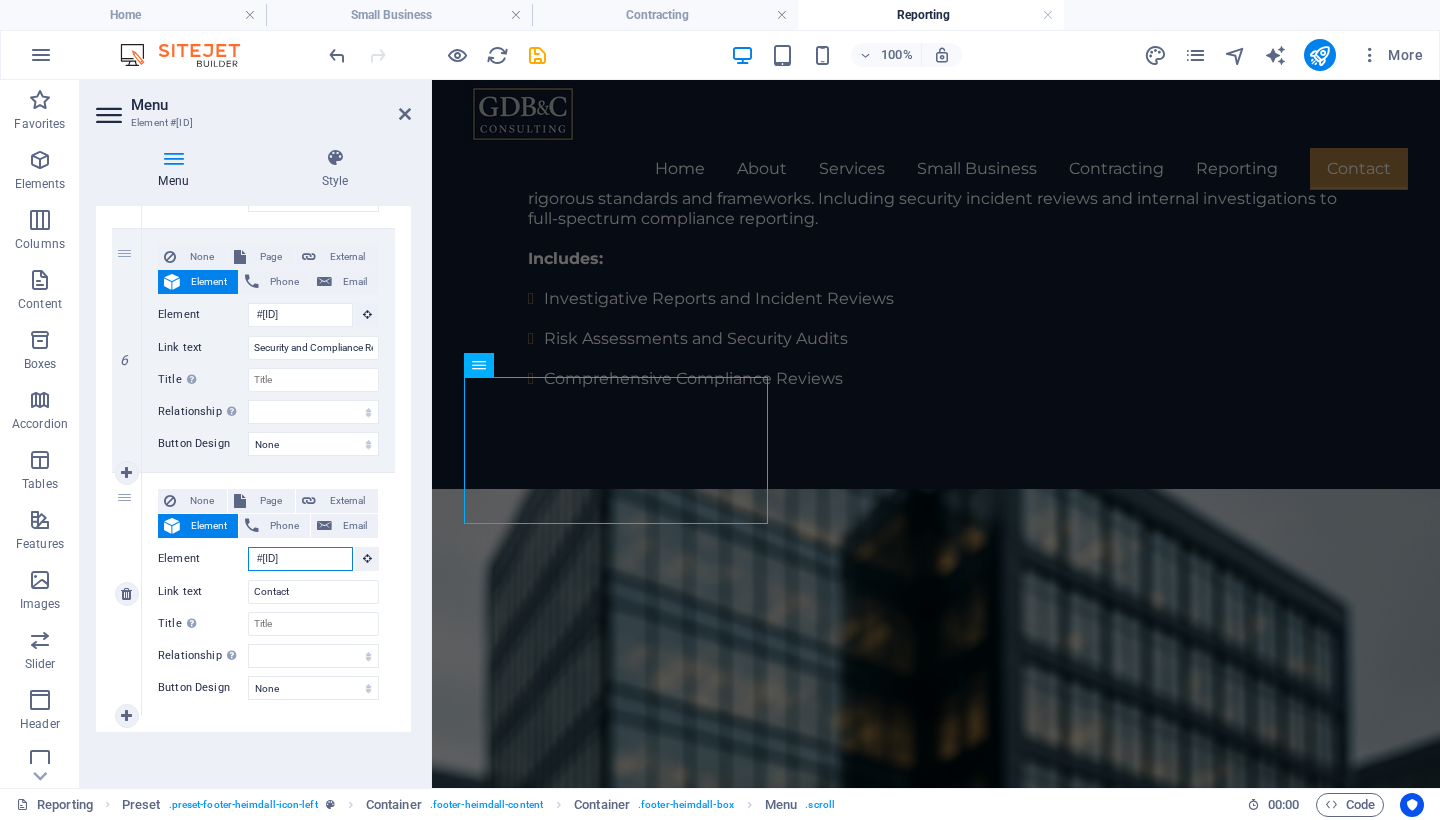 select 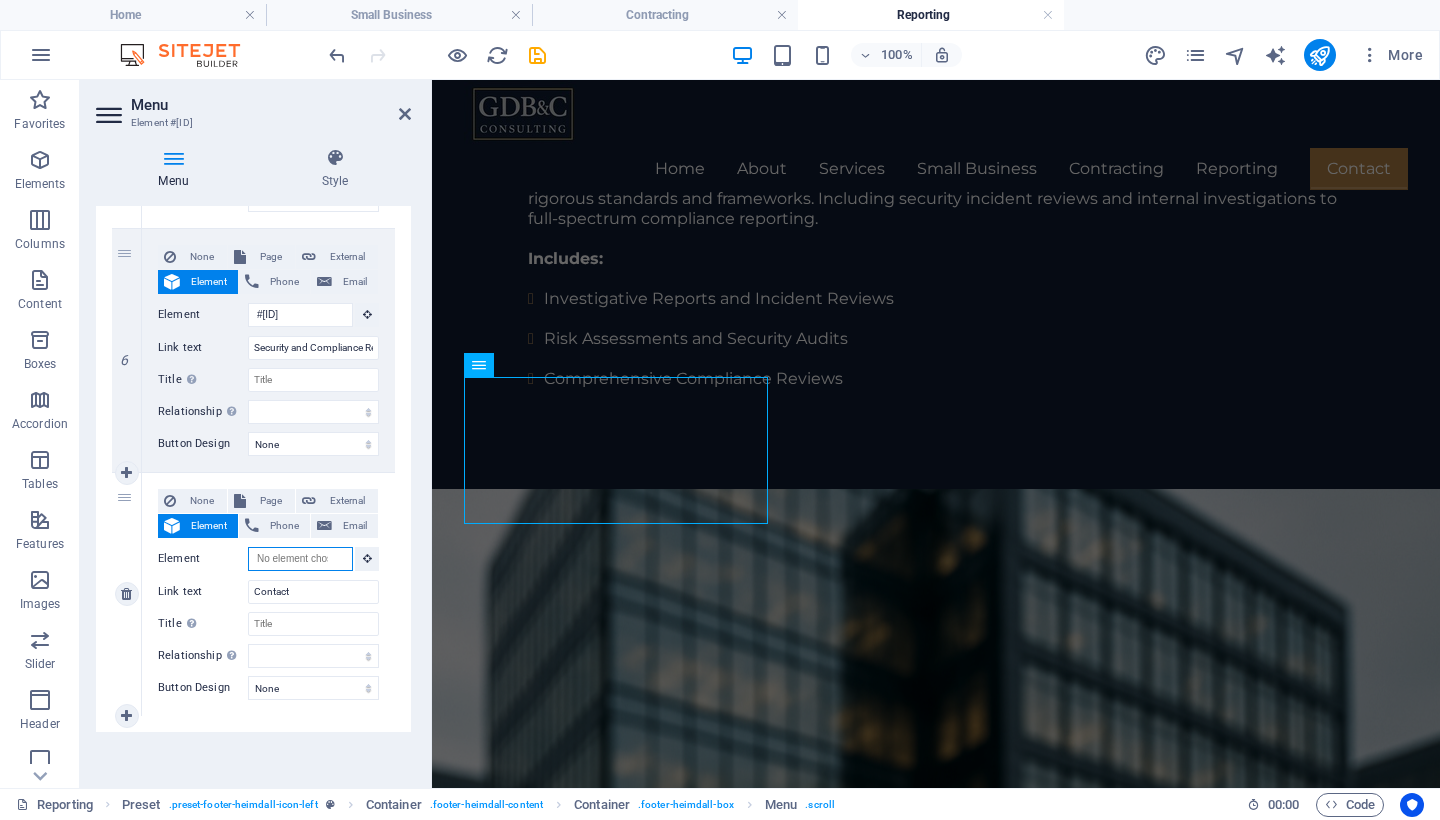 click on "Element" at bounding box center (300, 559) 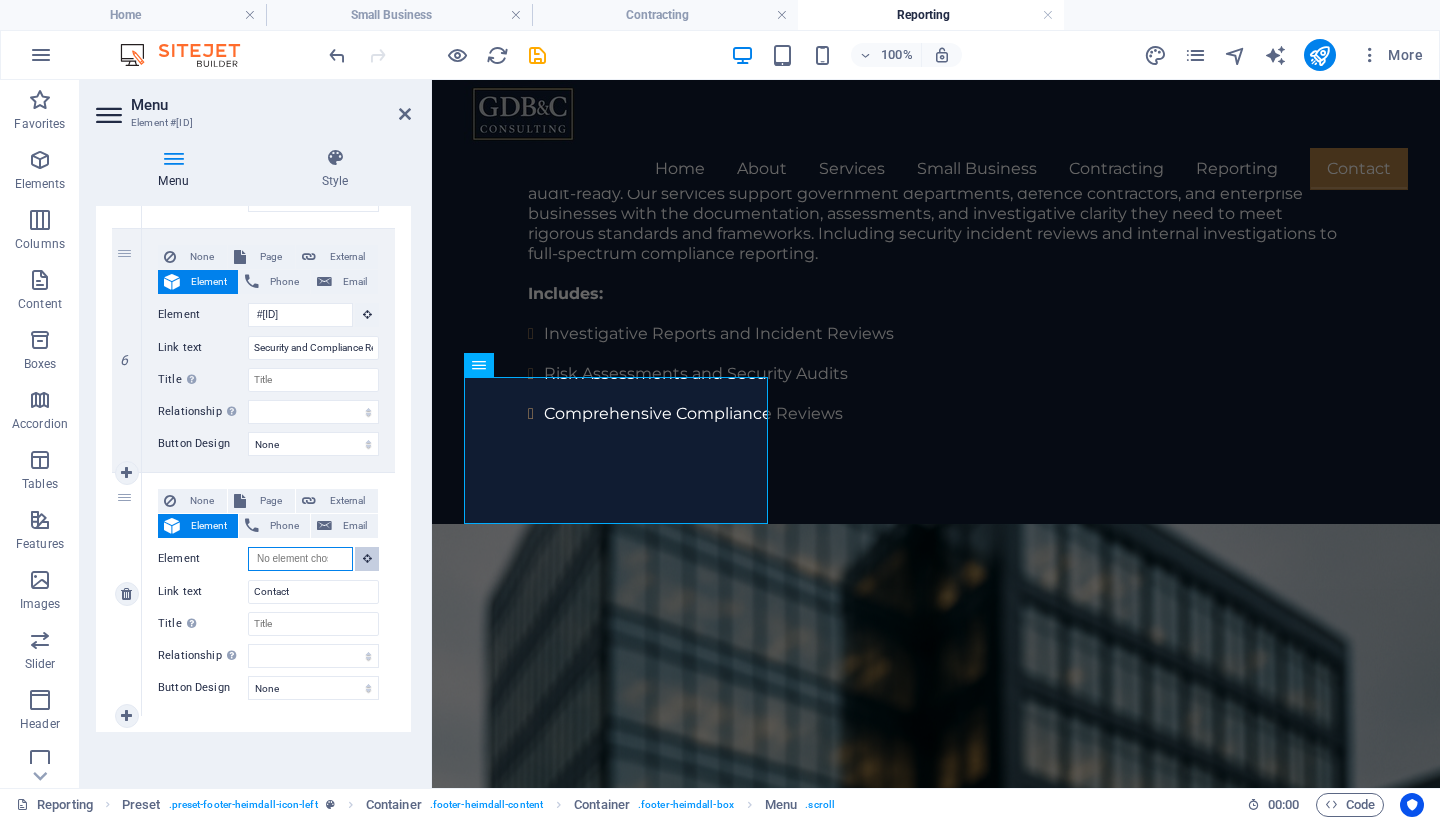 scroll, scrollTop: 2424, scrollLeft: 0, axis: vertical 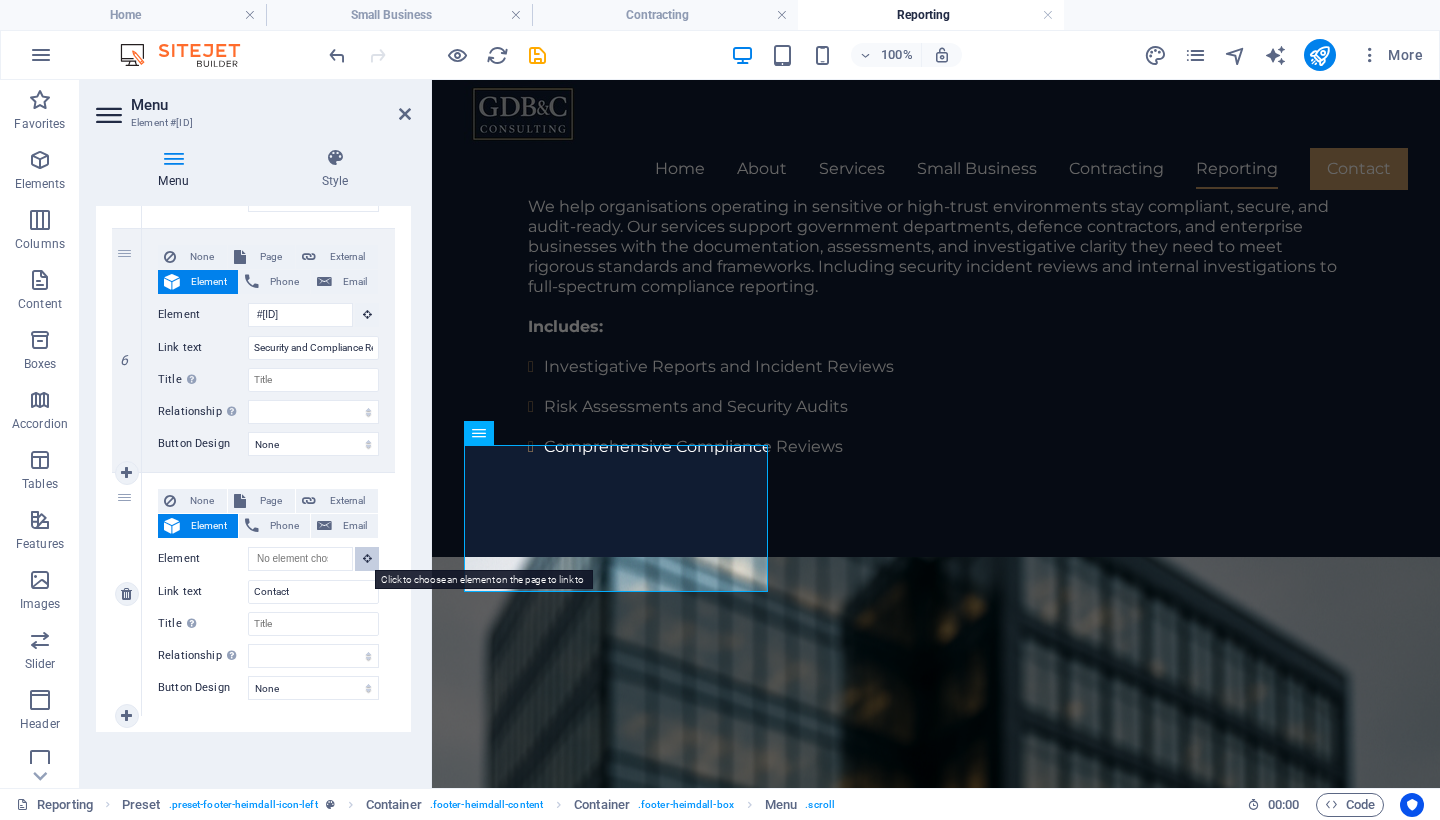 click at bounding box center [367, 558] 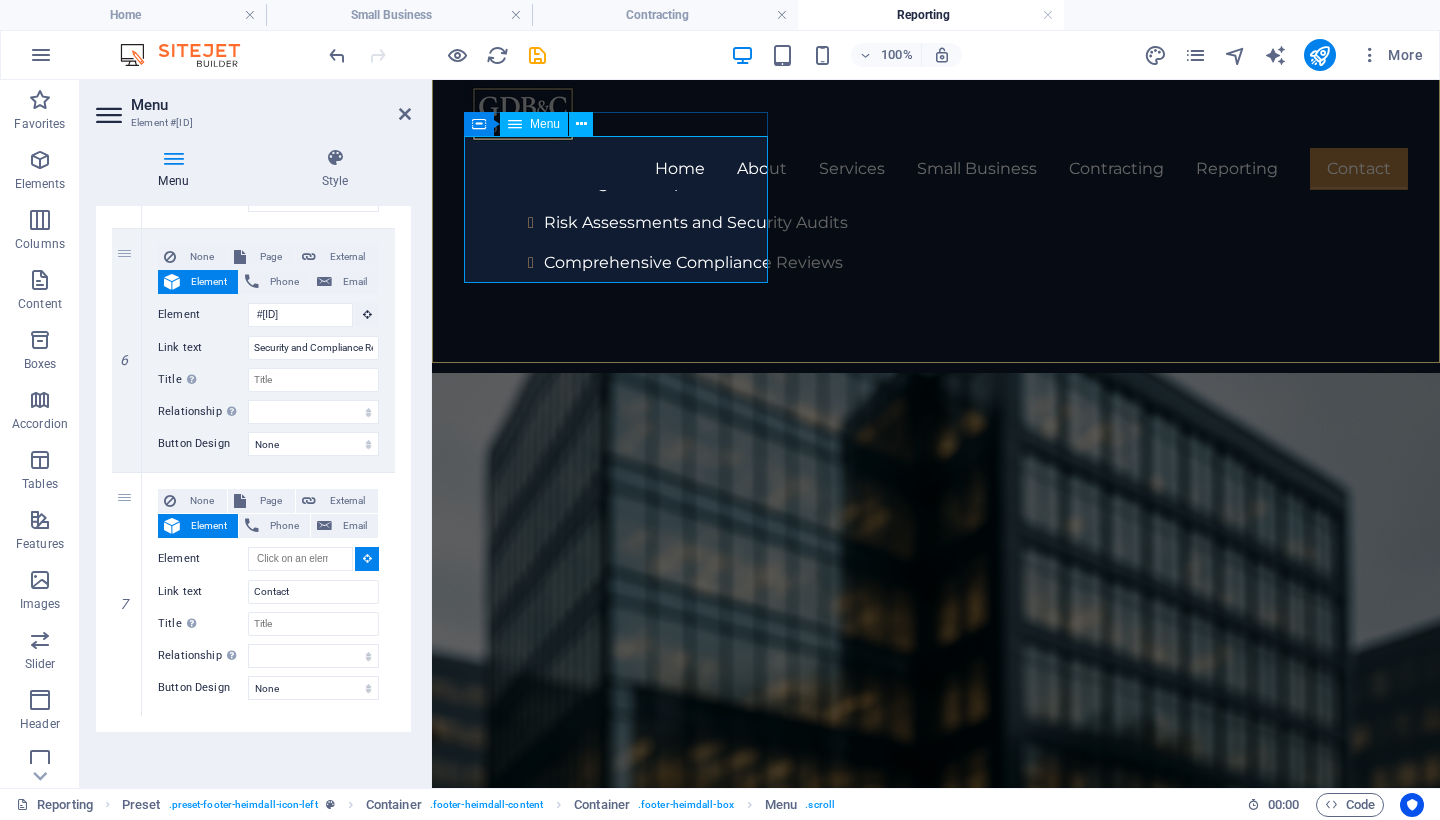 scroll, scrollTop: 2733, scrollLeft: 0, axis: vertical 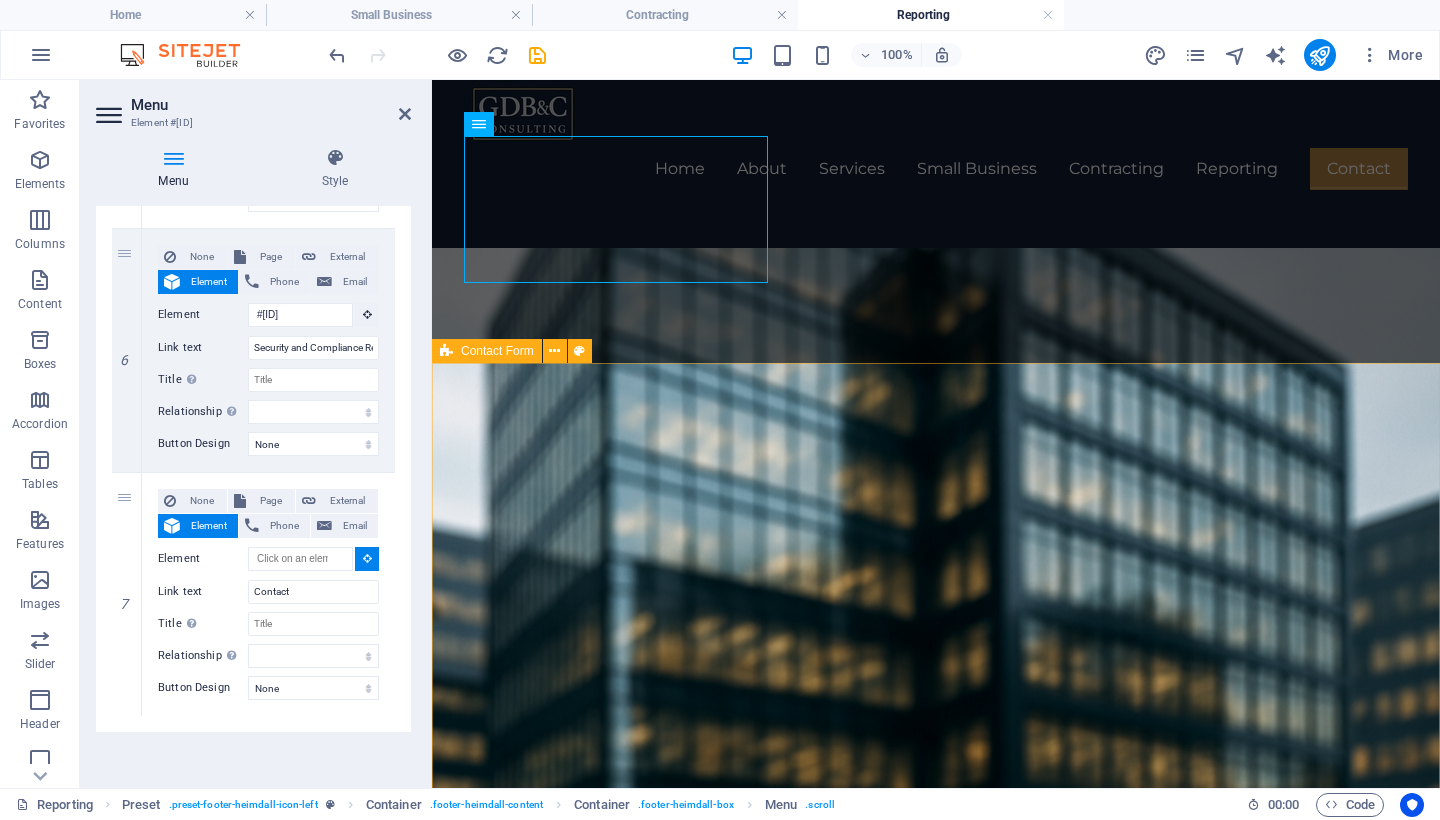 click on "Unreadable? Load new Submit" at bounding box center [936, 3121] 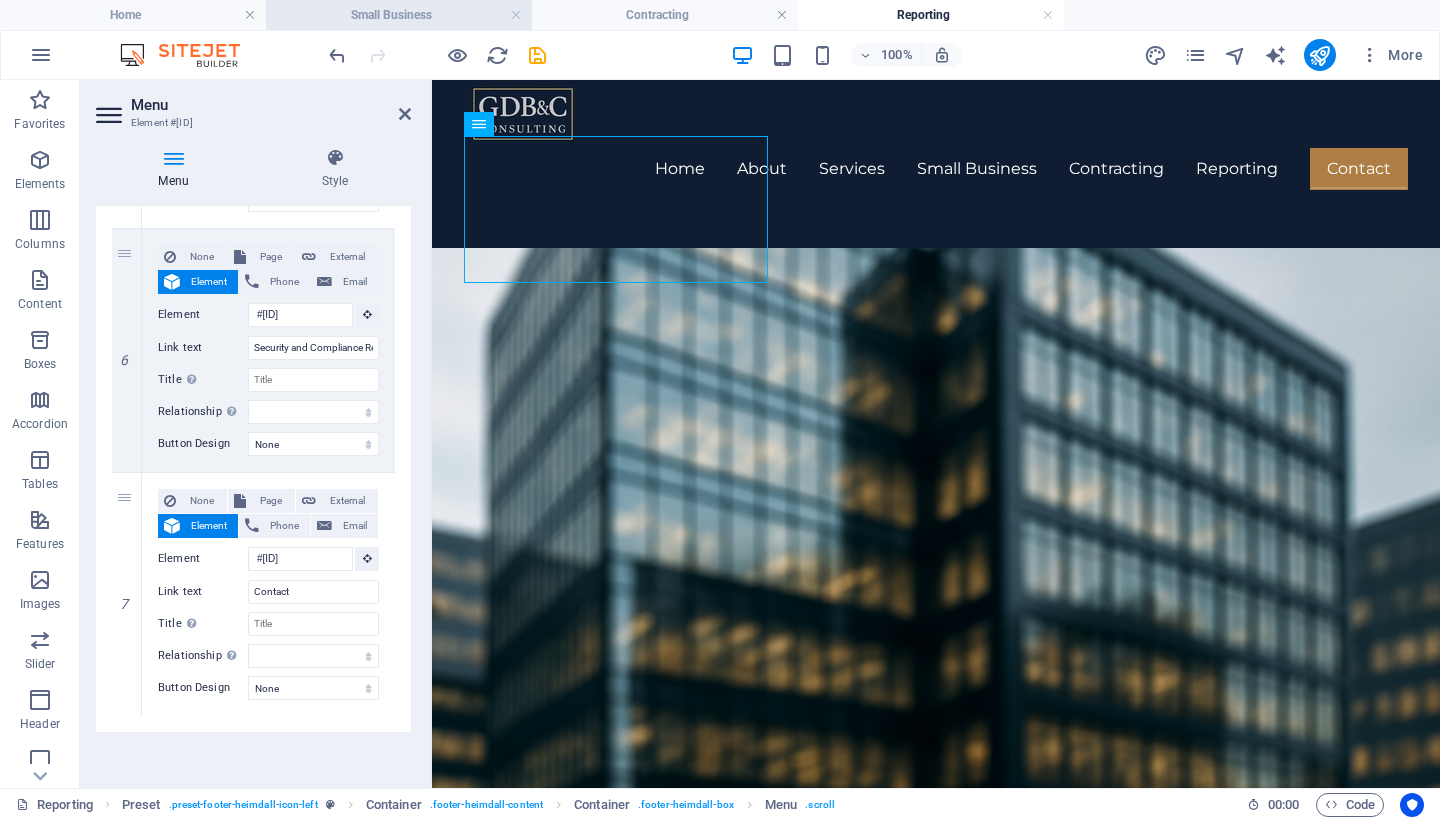 click on "Small Business" at bounding box center (399, 15) 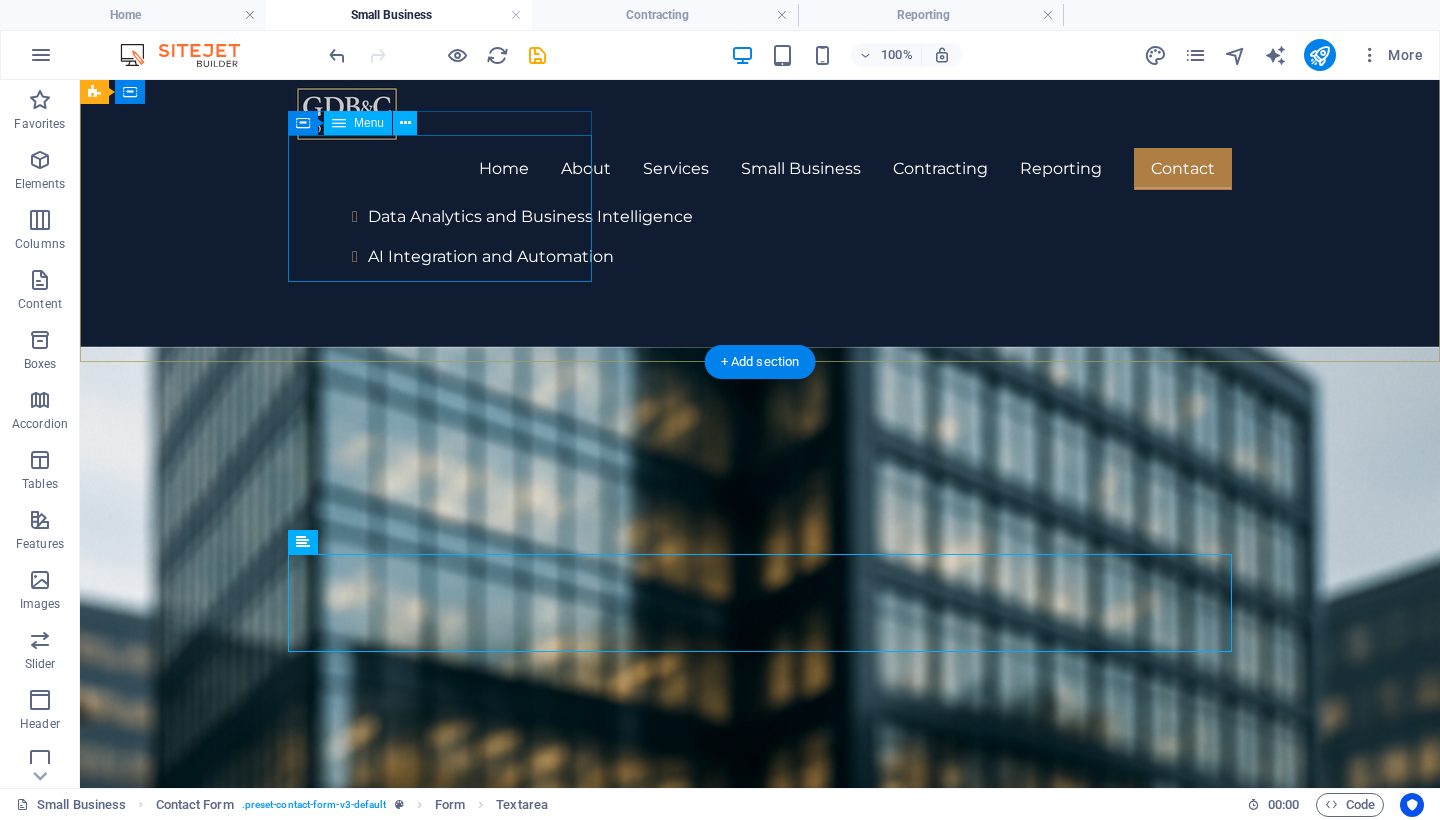 click on "Home About Services Small Business Solutions Contracting and Resourcing Security and Compliance Reporting Contact" at bounding box center (568, 2553) 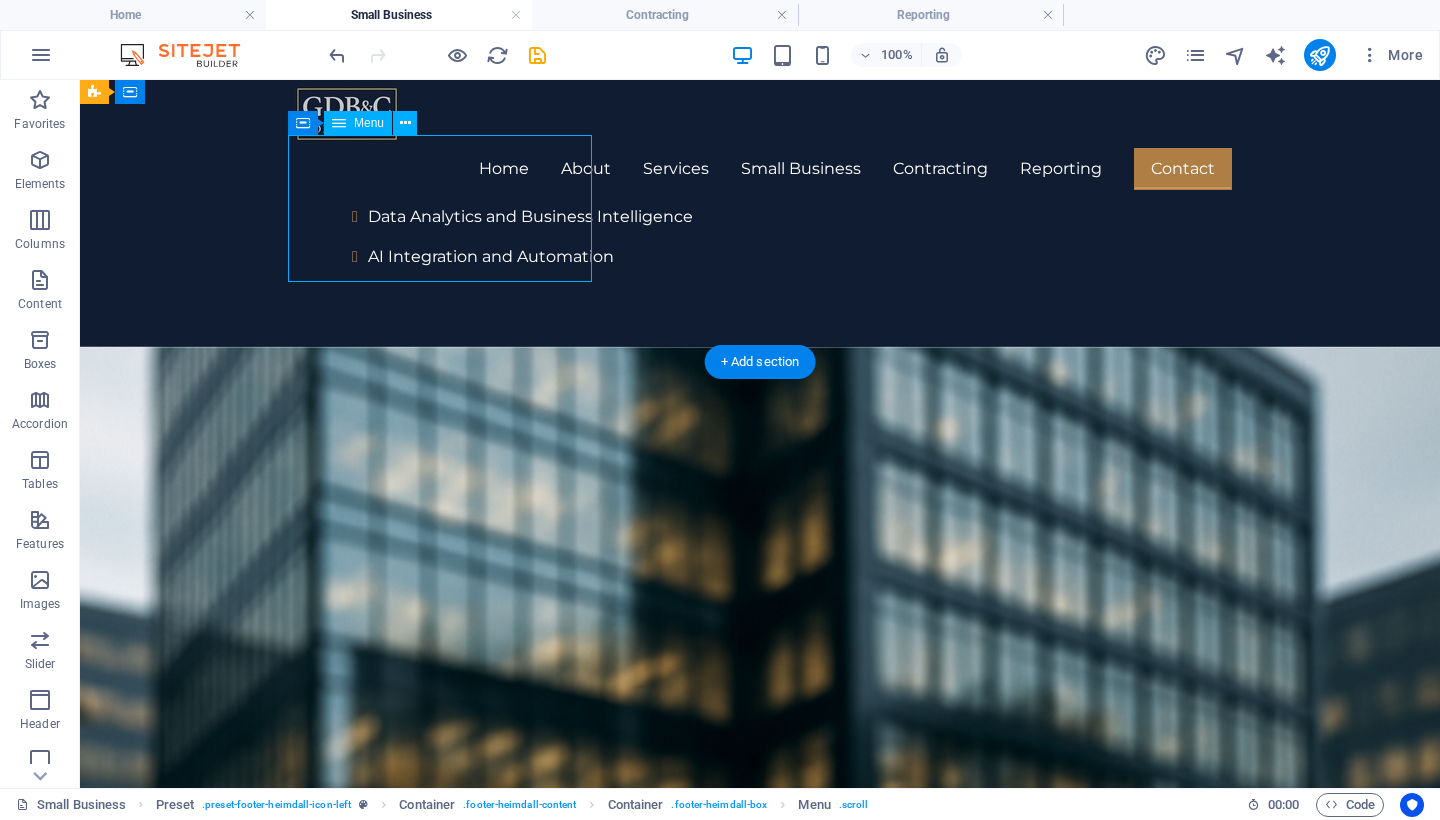 click on "Home About Services Small Business Solutions Contracting and Resourcing Security and Compliance Reporting Contact" at bounding box center [568, 2553] 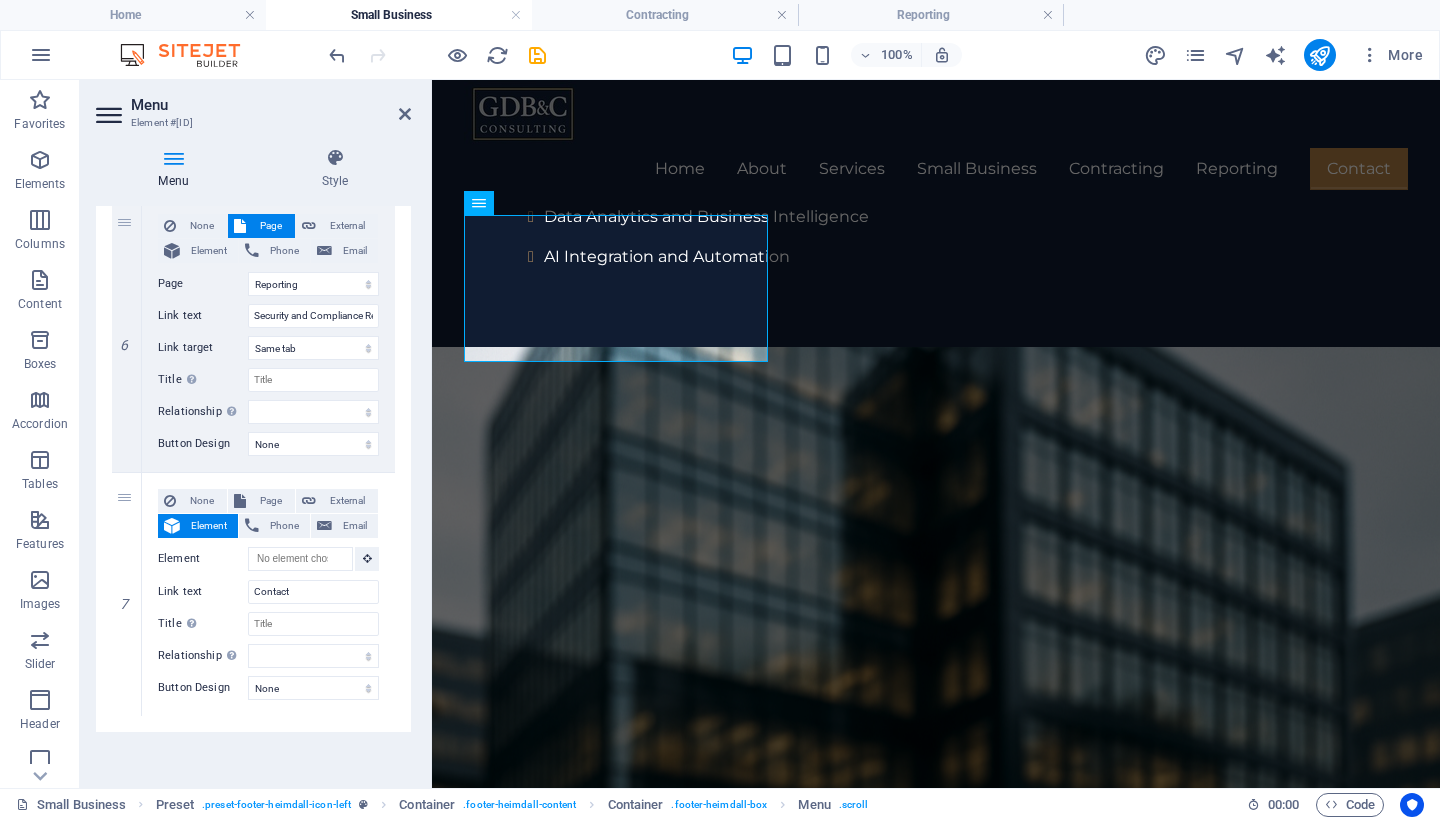 scroll, scrollTop: 1480, scrollLeft: 0, axis: vertical 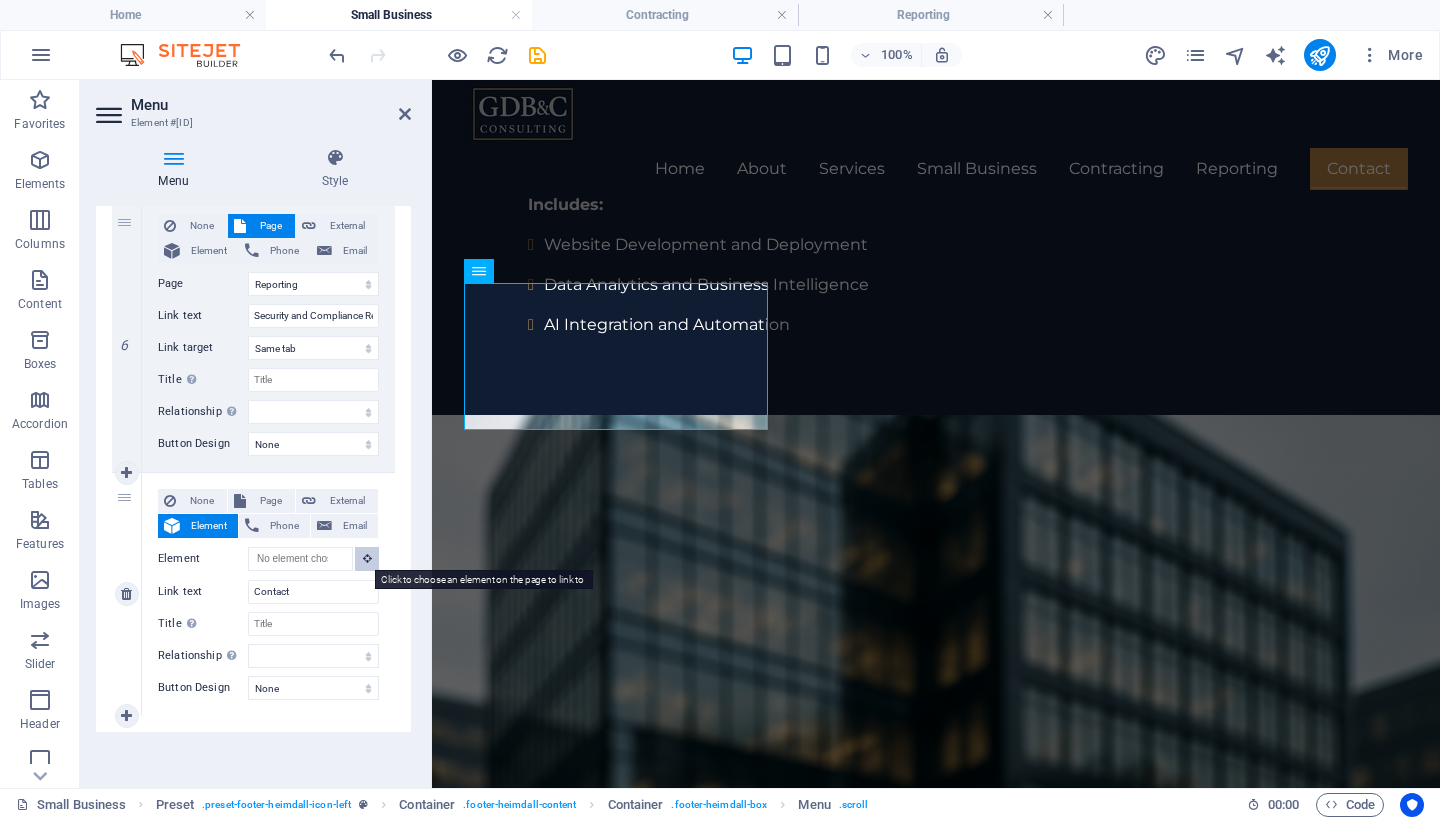 click at bounding box center (367, 558) 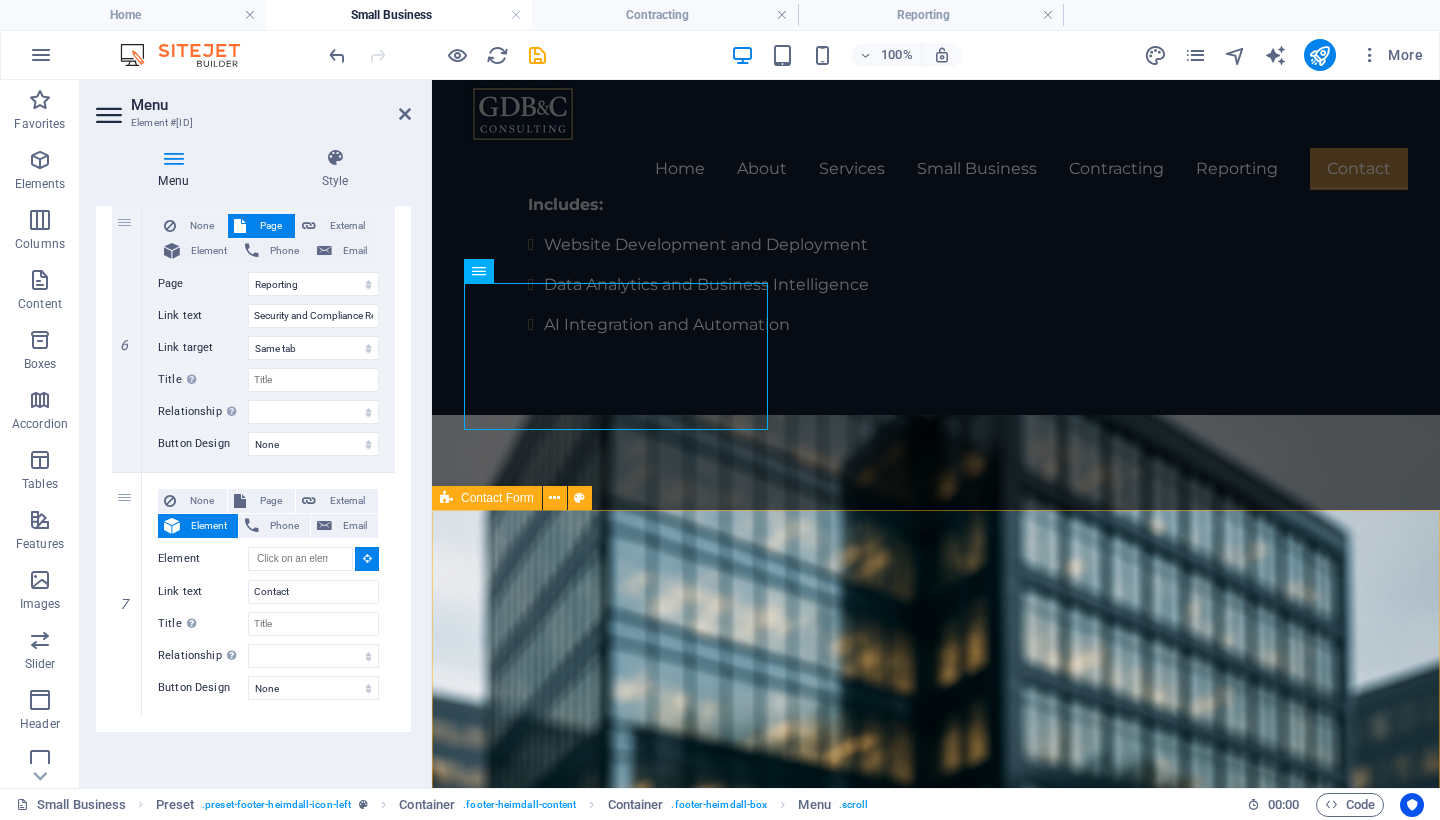 click on "Unreadable? Load new Submit" at bounding box center [936, 3328] 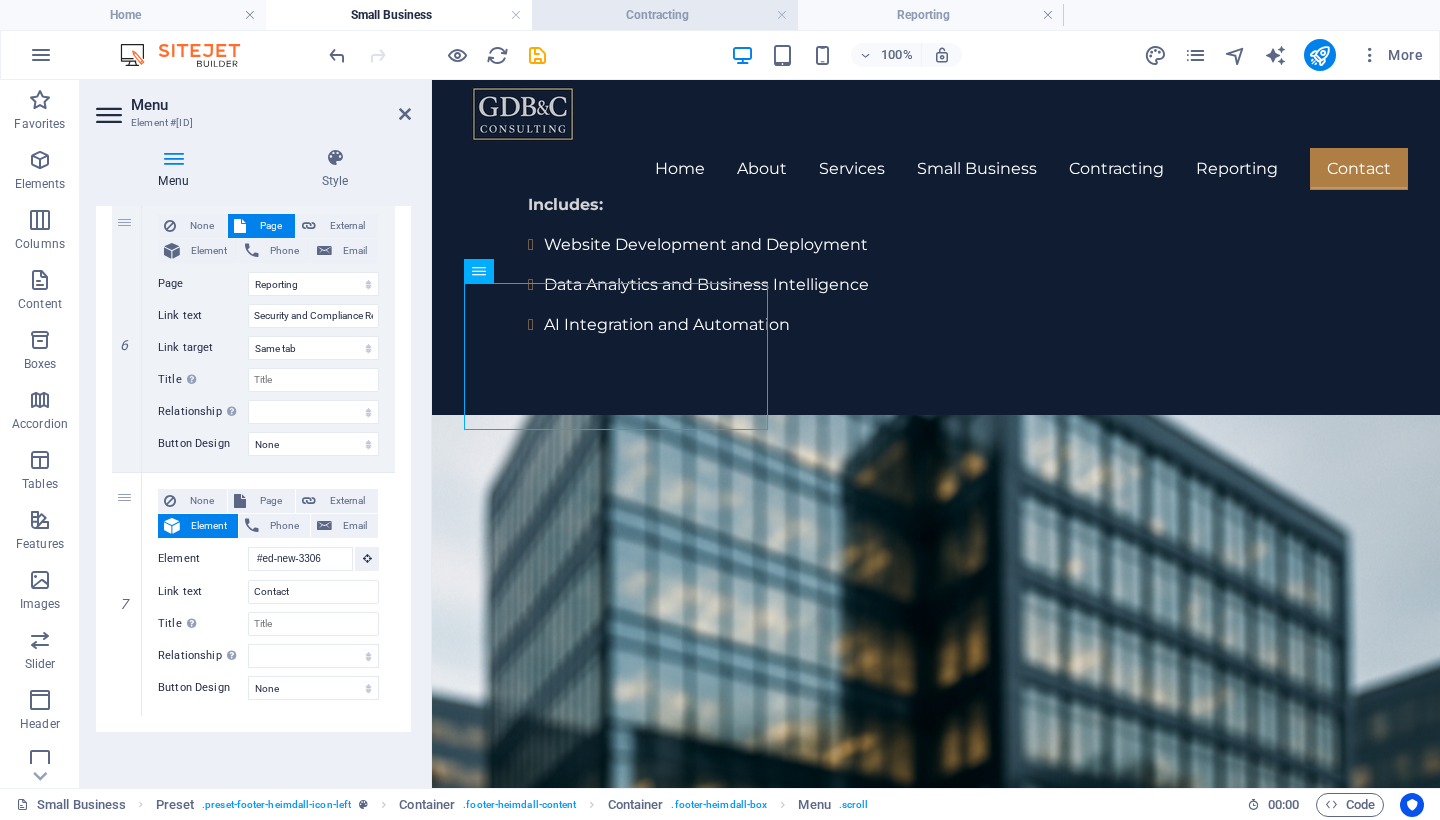 click on "Contracting" at bounding box center (665, 15) 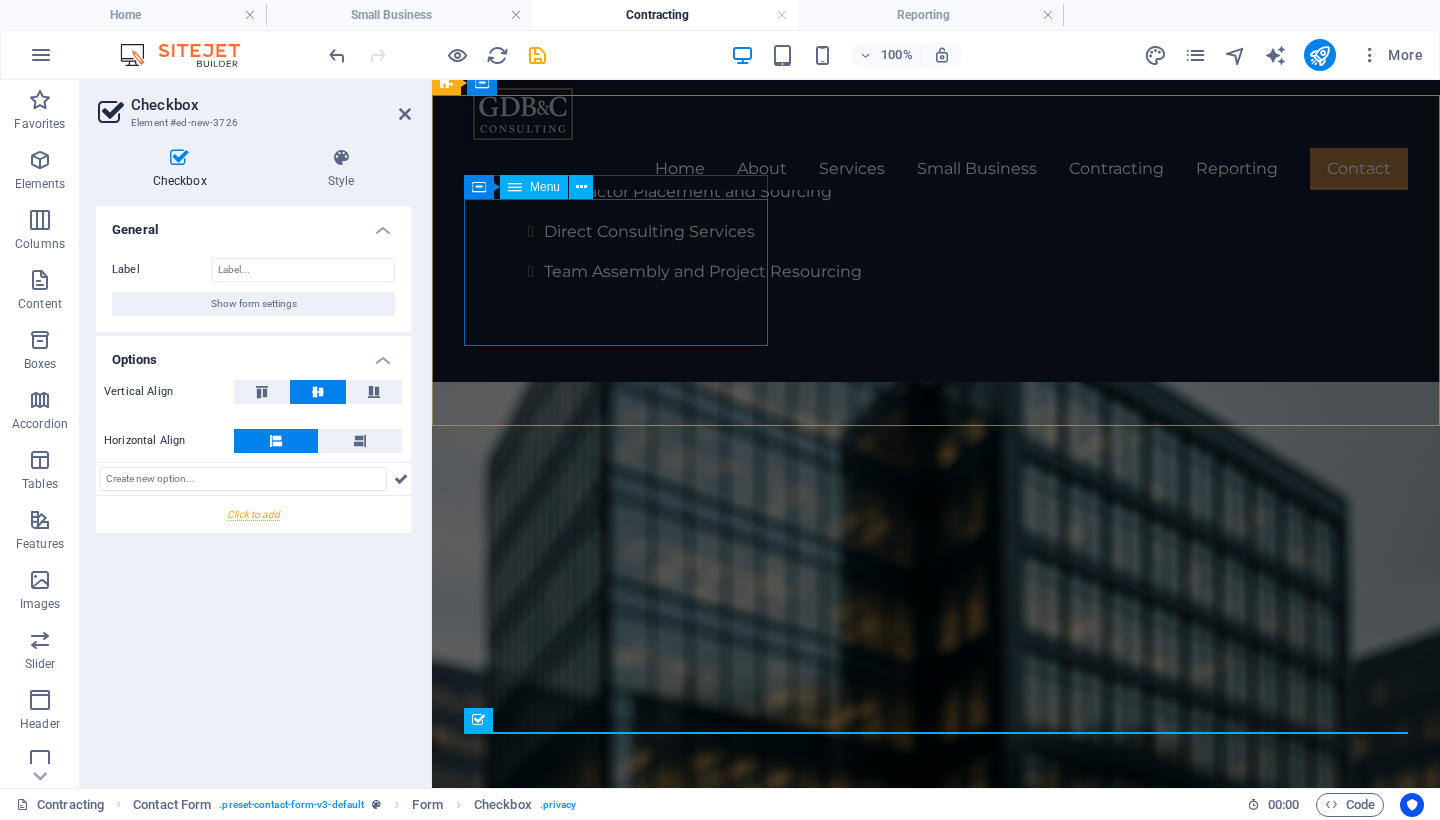 click on "Home About Services Small business Solutions Contracting and Resourcing Security and Compliance Reporting Contact" at bounding box center [920, 2659] 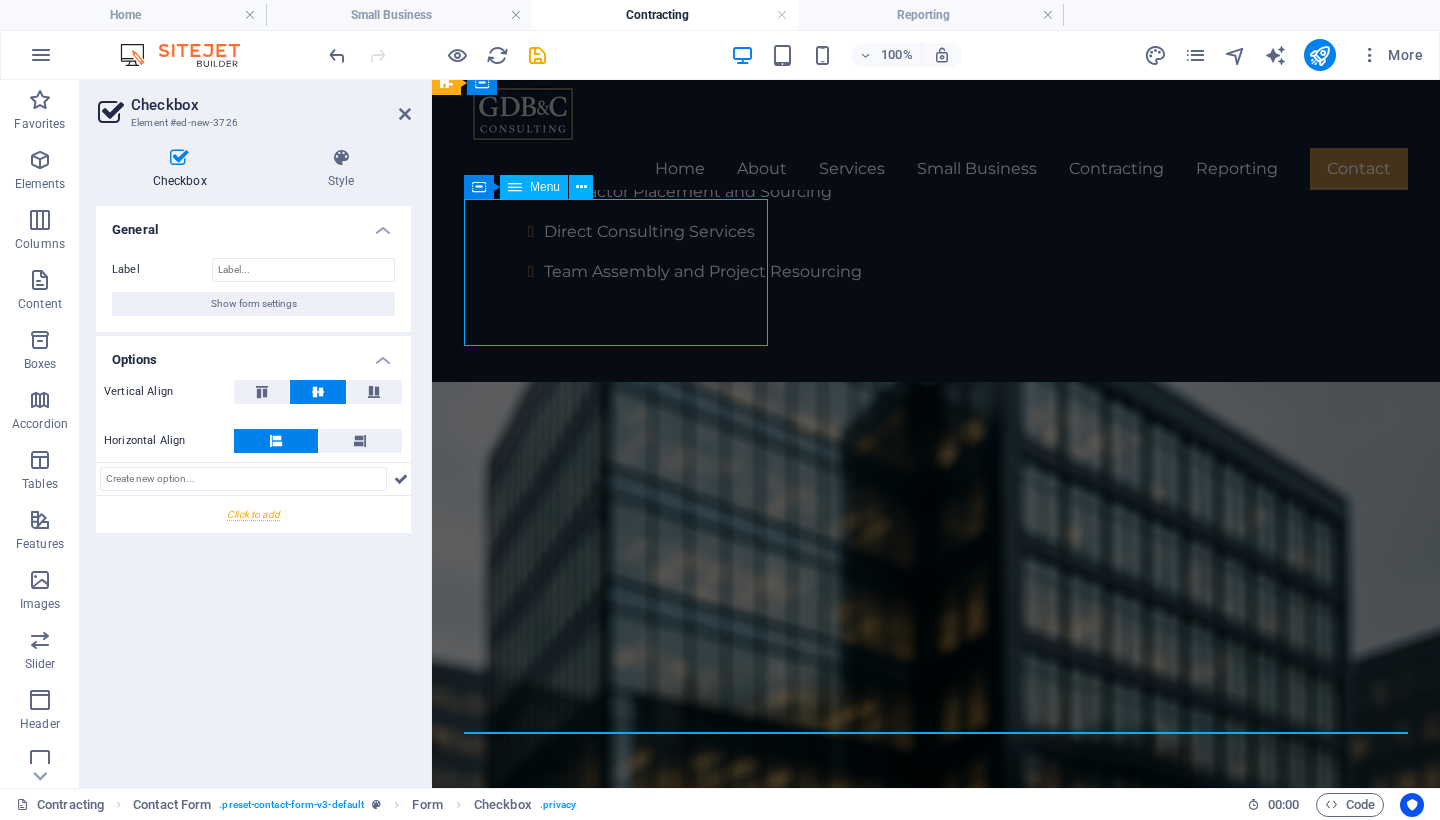 click on "Home About Services Small business Solutions Contracting and Resourcing Security and Compliance Reporting Contact" at bounding box center [920, 2659] 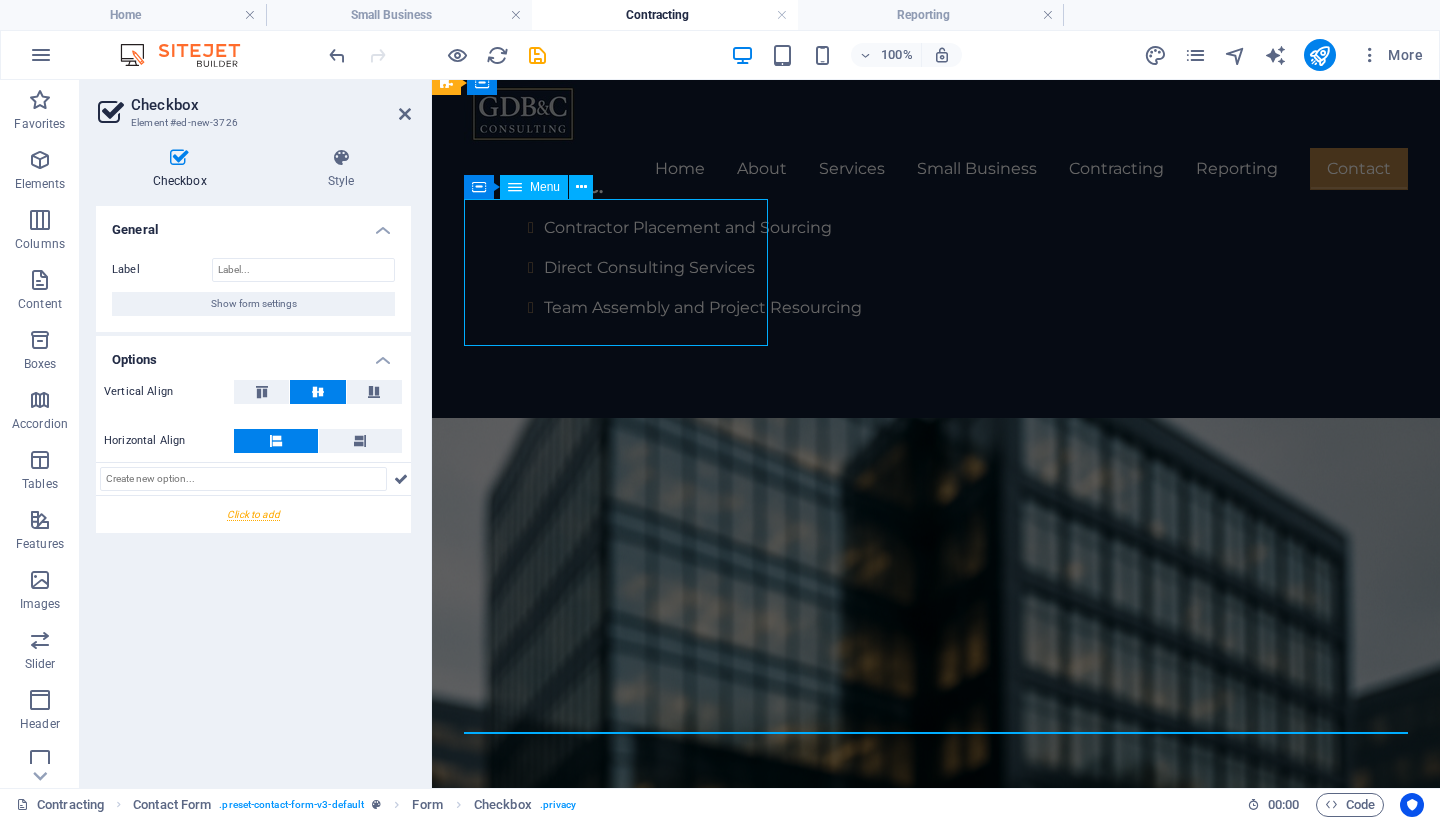 select 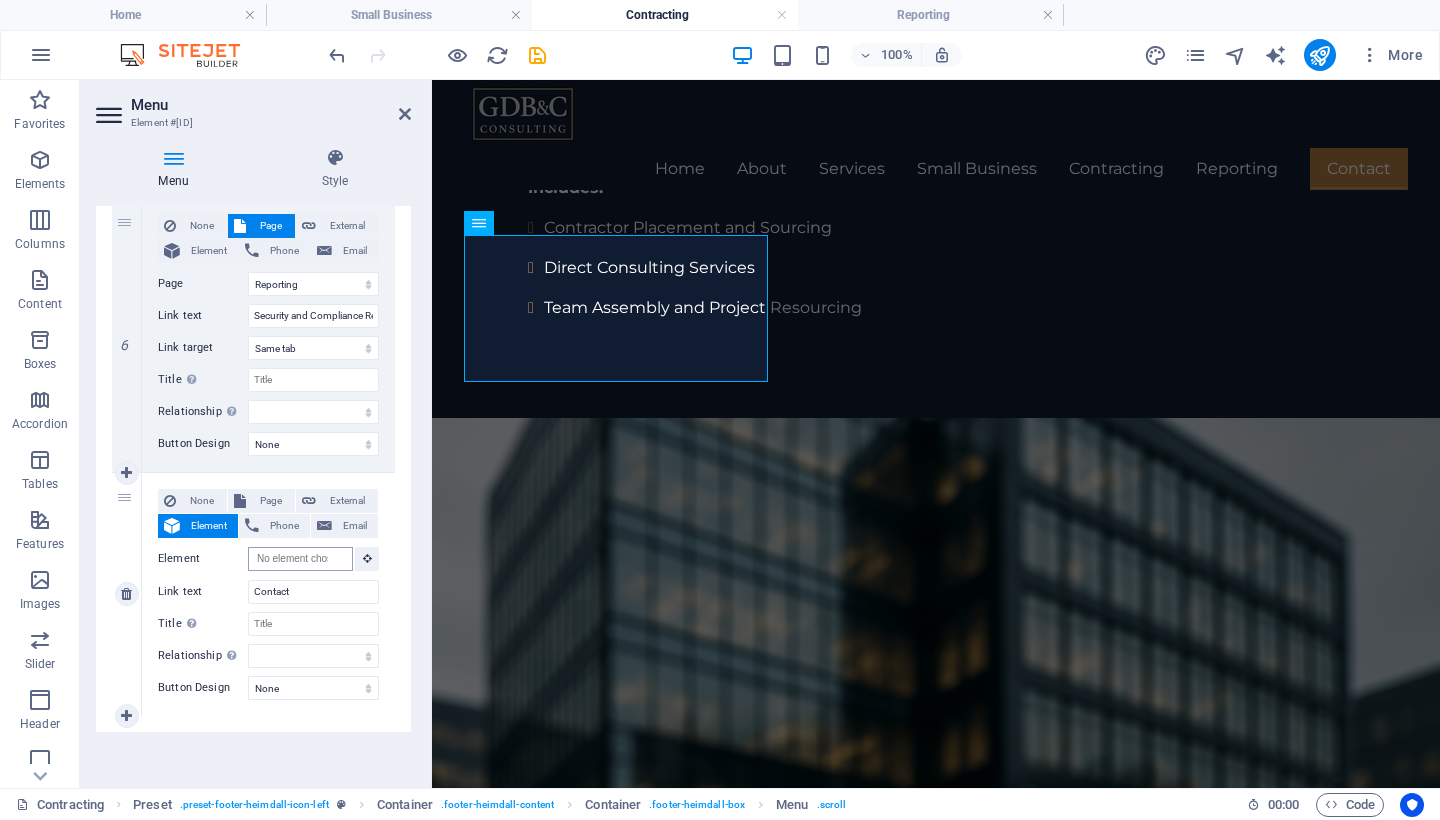 scroll, scrollTop: 1480, scrollLeft: 0, axis: vertical 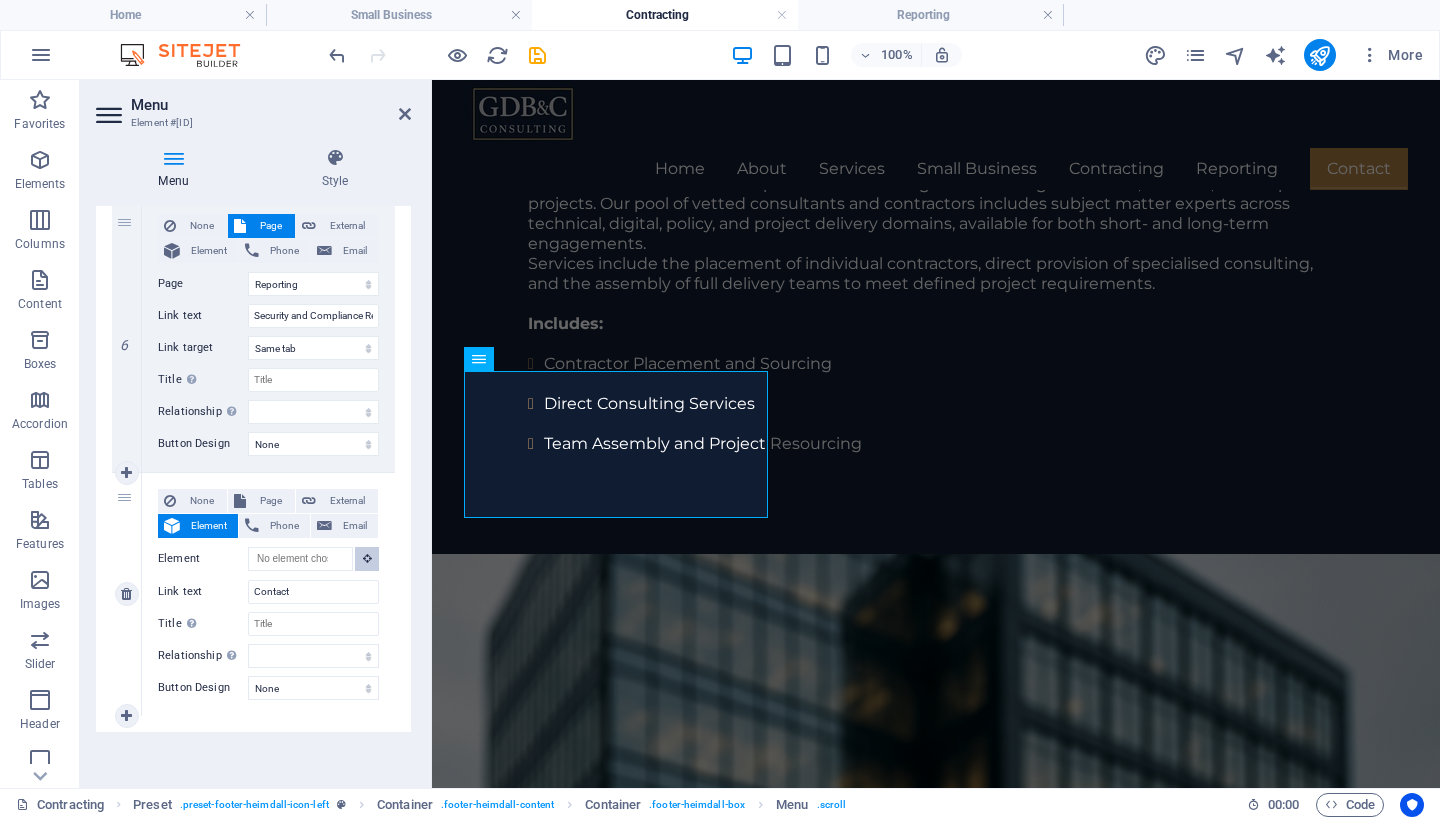 click at bounding box center [367, 558] 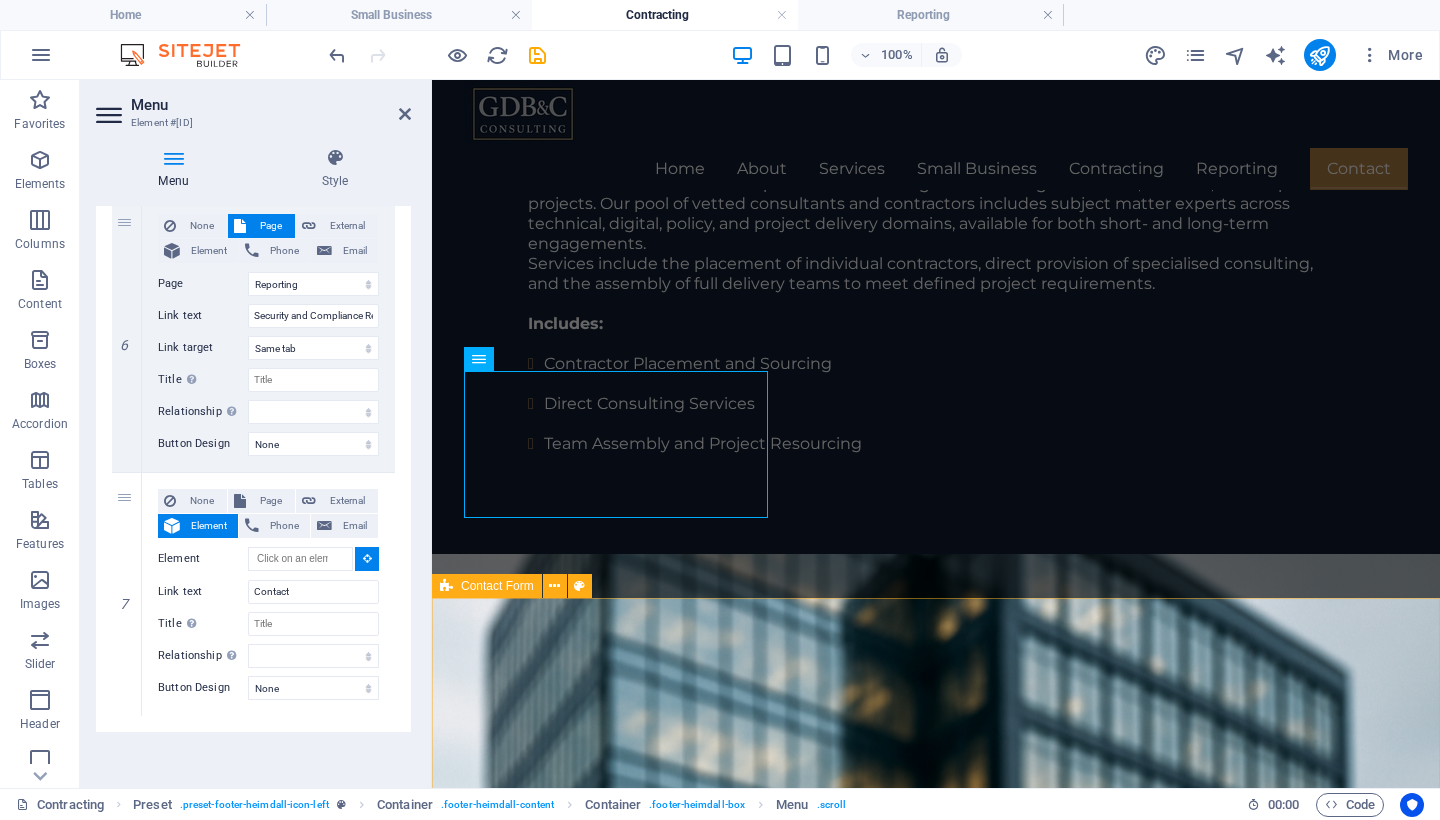 click on "Unreadable? Load new Submit" at bounding box center (936, 3458) 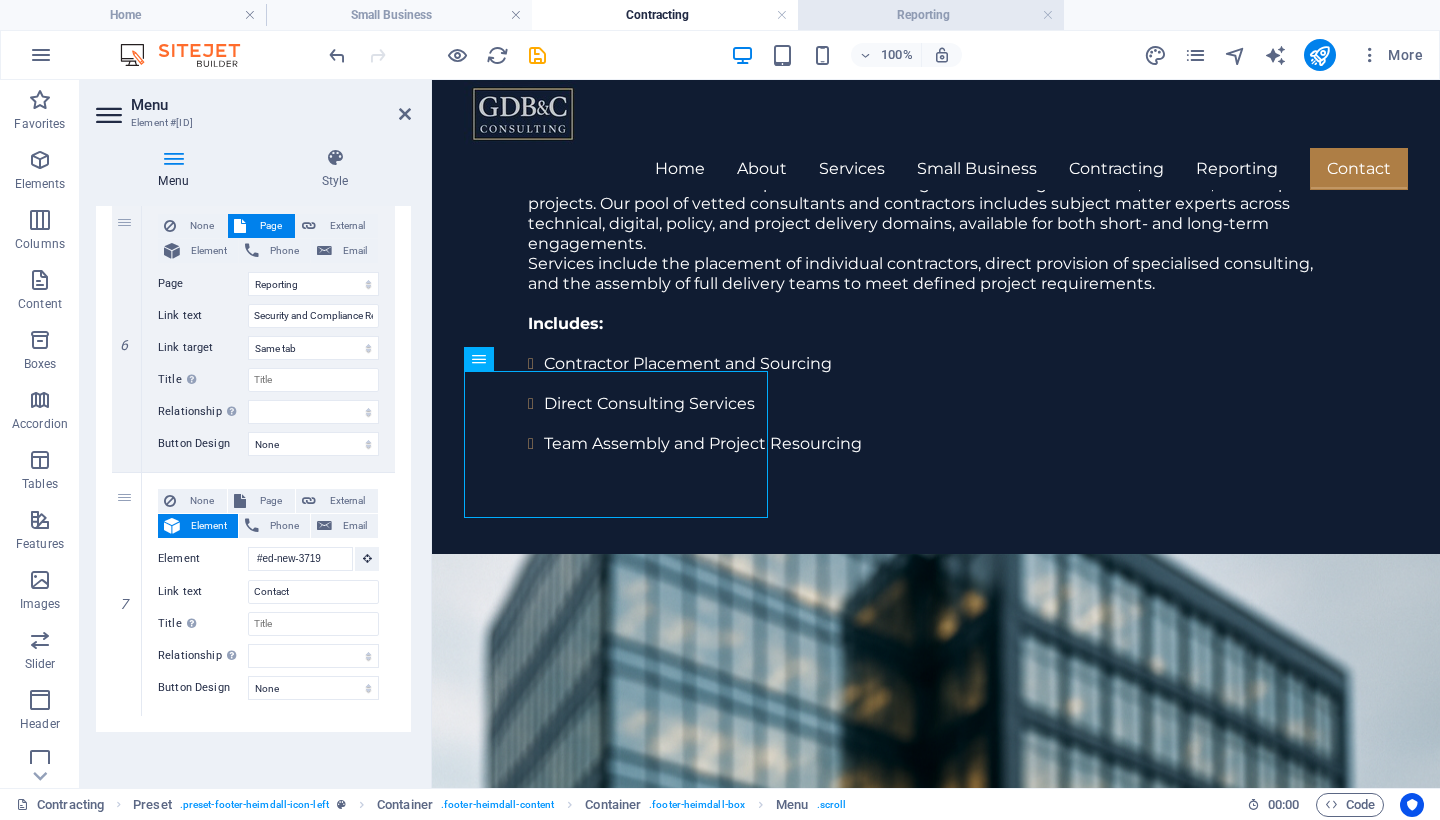 click on "Reporting" at bounding box center [931, 15] 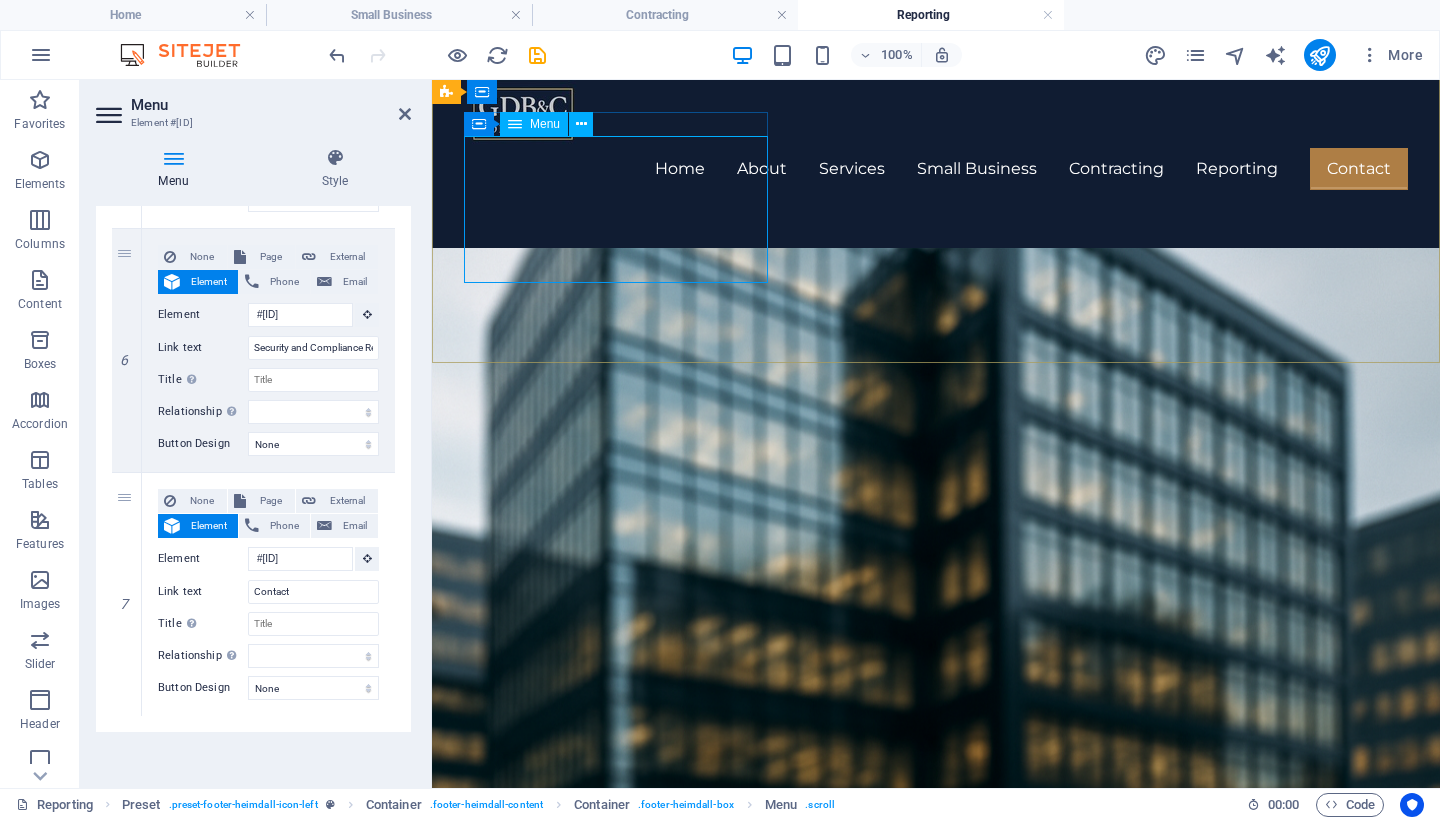 click on "Home About Services Small Business Solutions Contracting and Resourcing Security and Compliance Reporting Contact" at bounding box center [920, 2494] 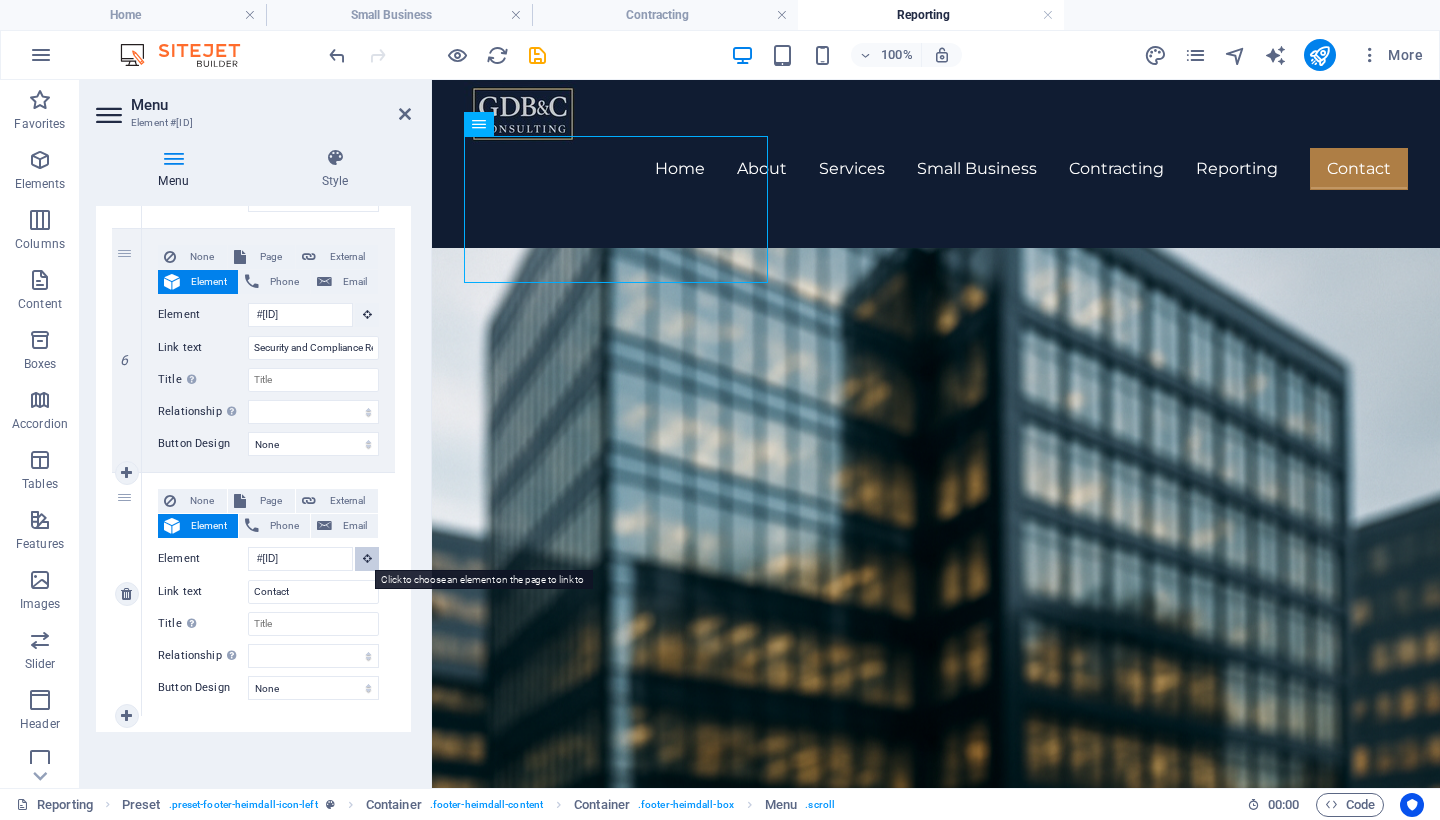 click at bounding box center (367, 558) 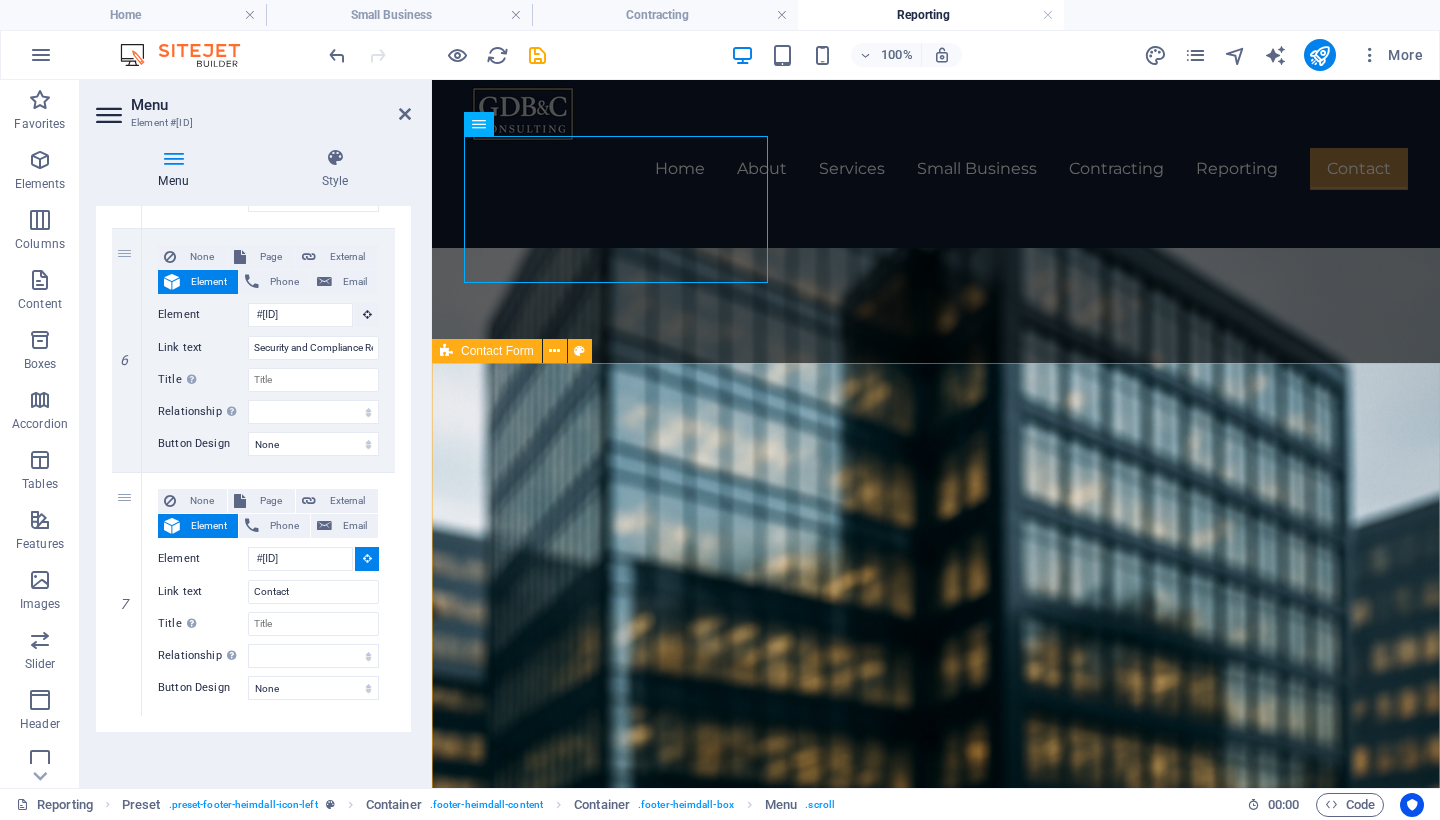 click on "Unreadable? Load new Submit" at bounding box center (936, 3121) 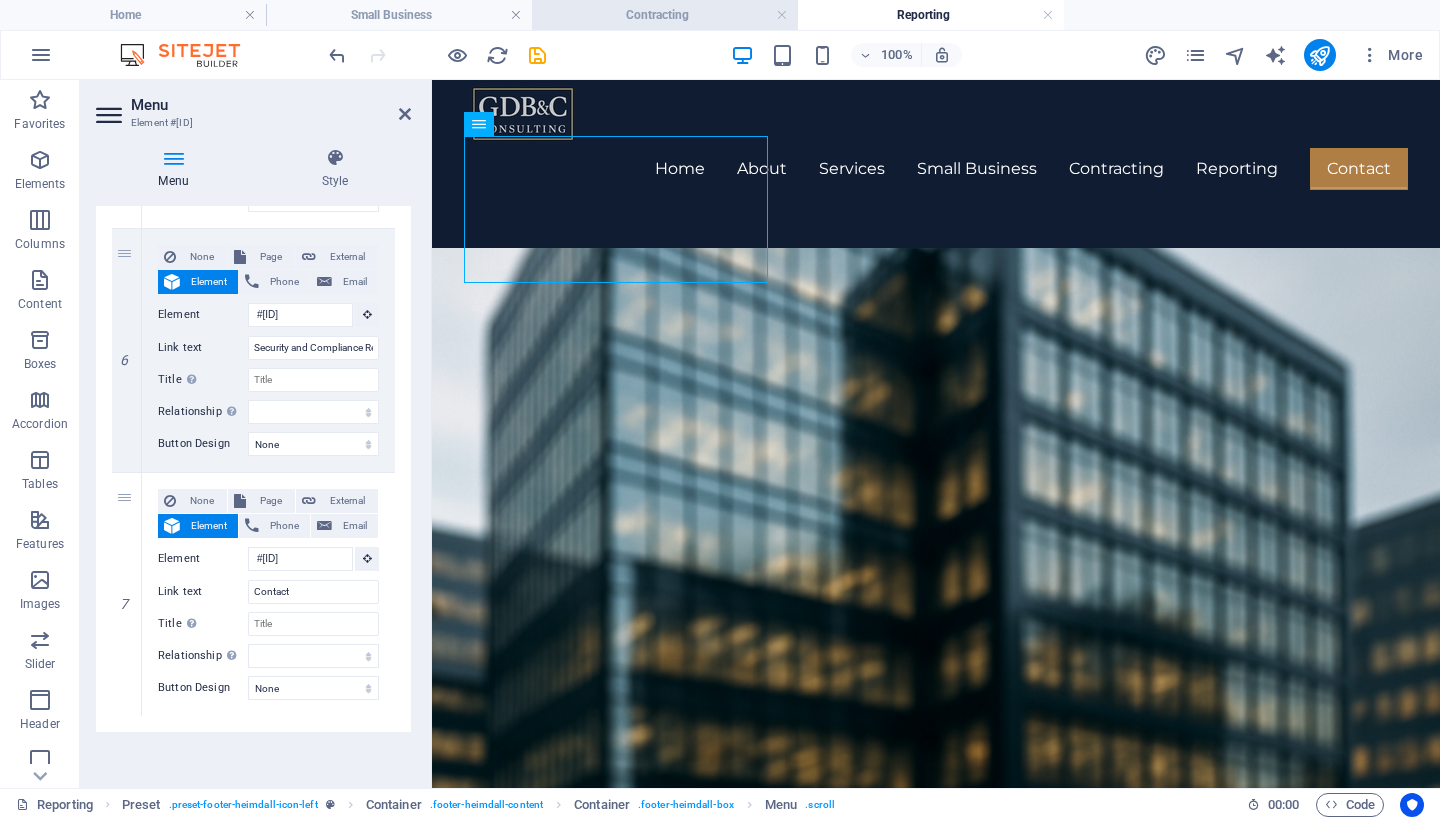 click on "Contracting" at bounding box center [665, 15] 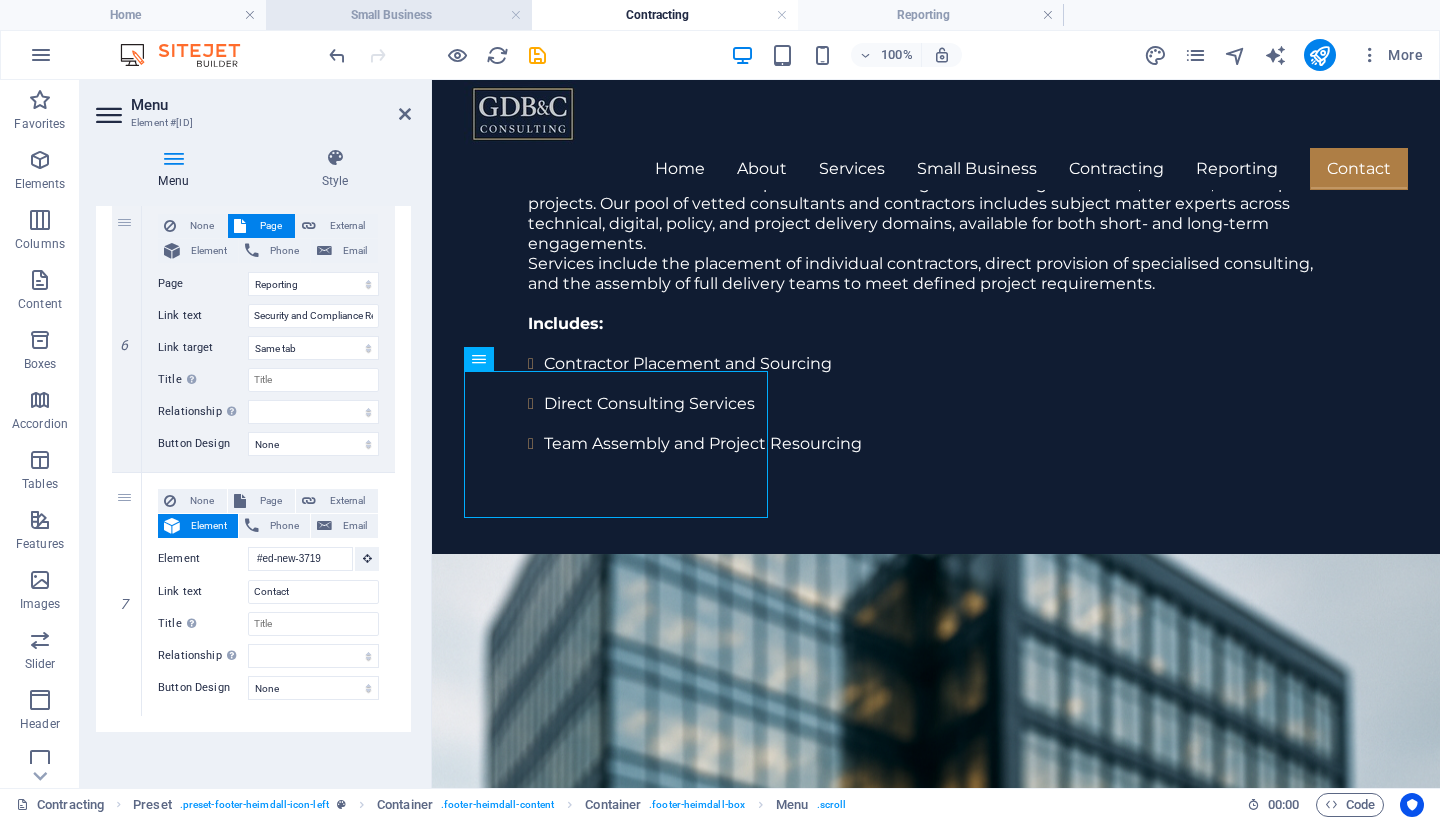 click on "Small Business" at bounding box center (399, 15) 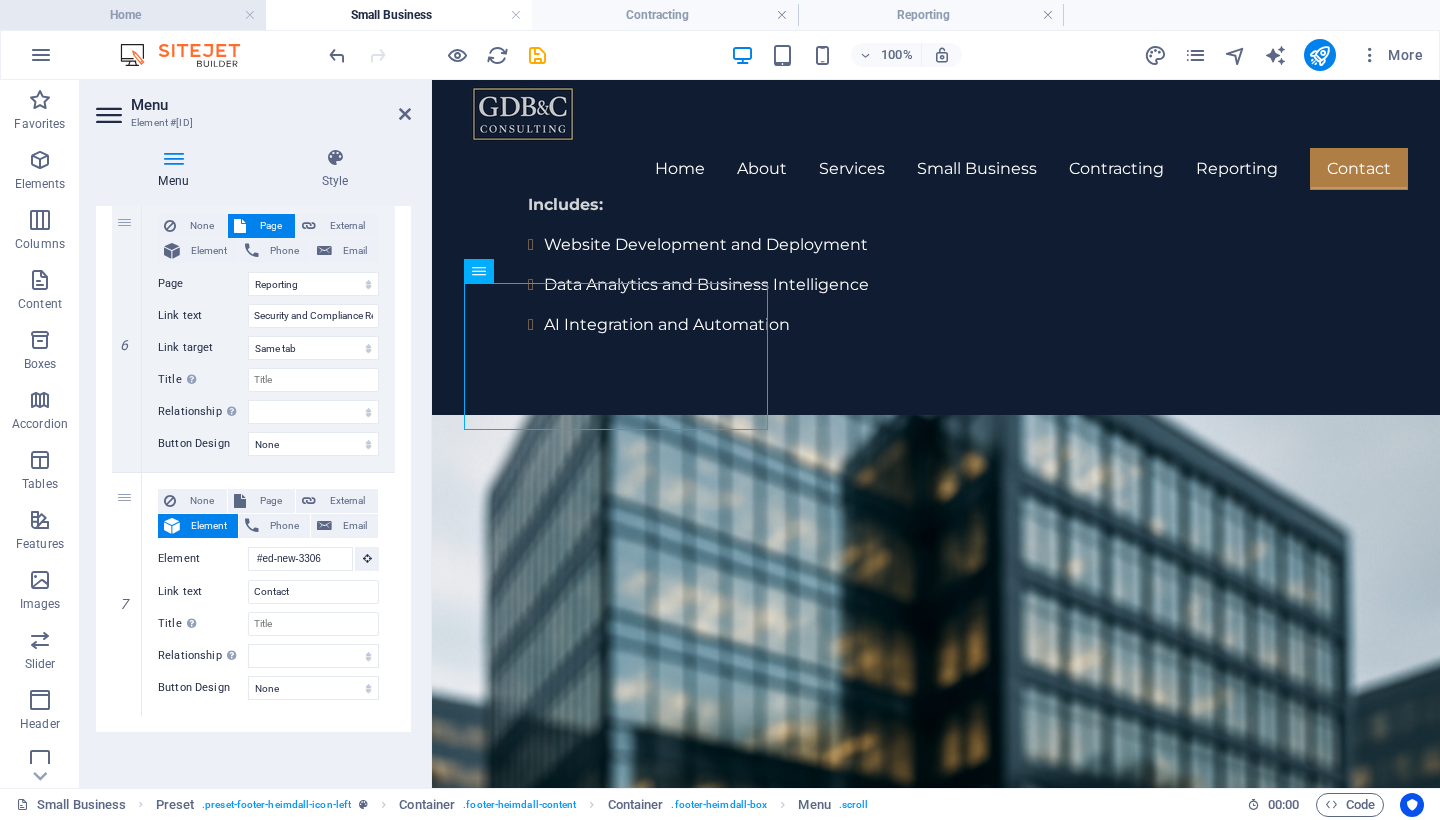 click on "Home" at bounding box center [133, 15] 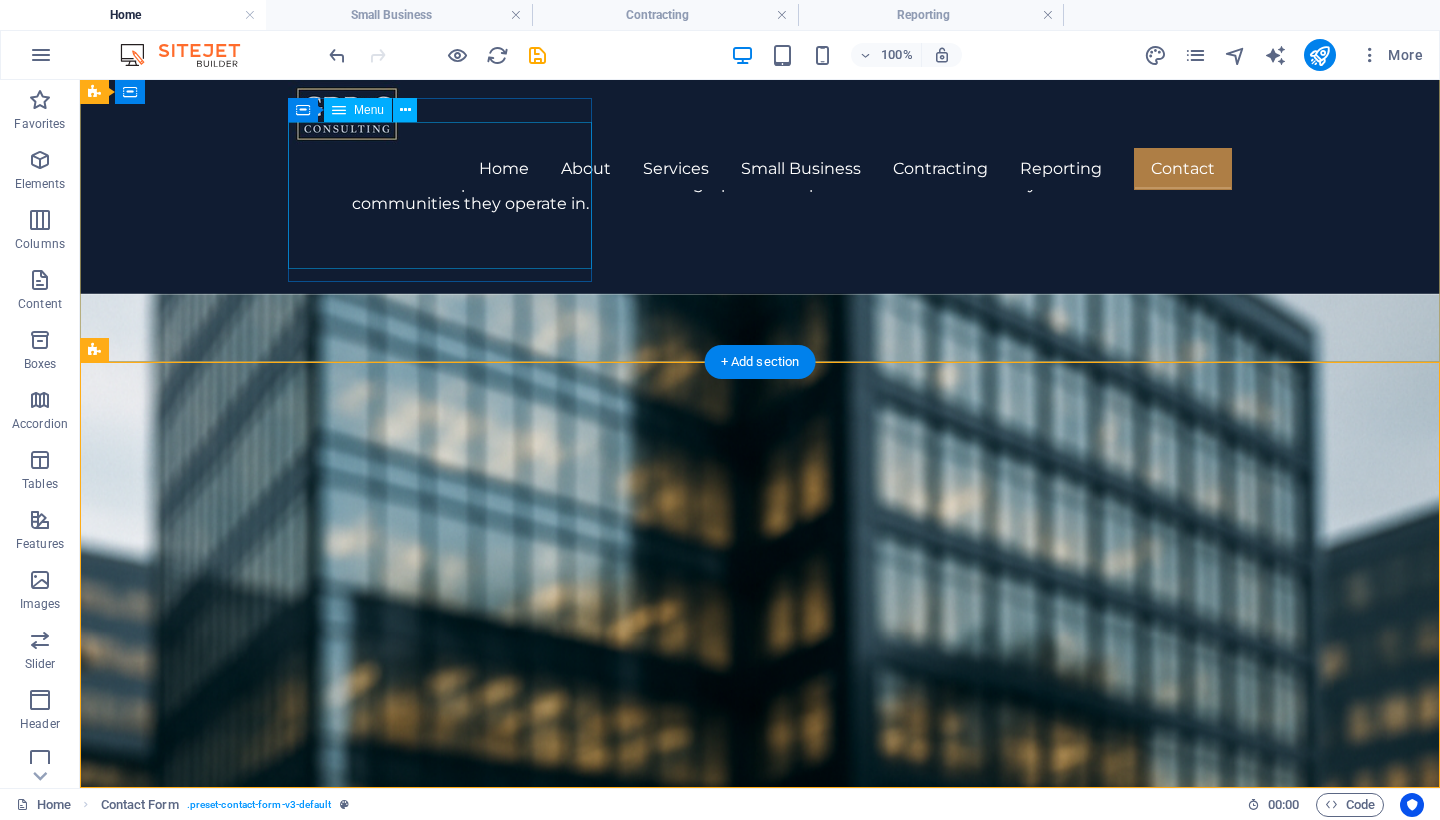 click on "Home About Services Small Business Solutions Contracting and Resourcing Security and Compliance Reporting Contact" at bounding box center (568, 2985) 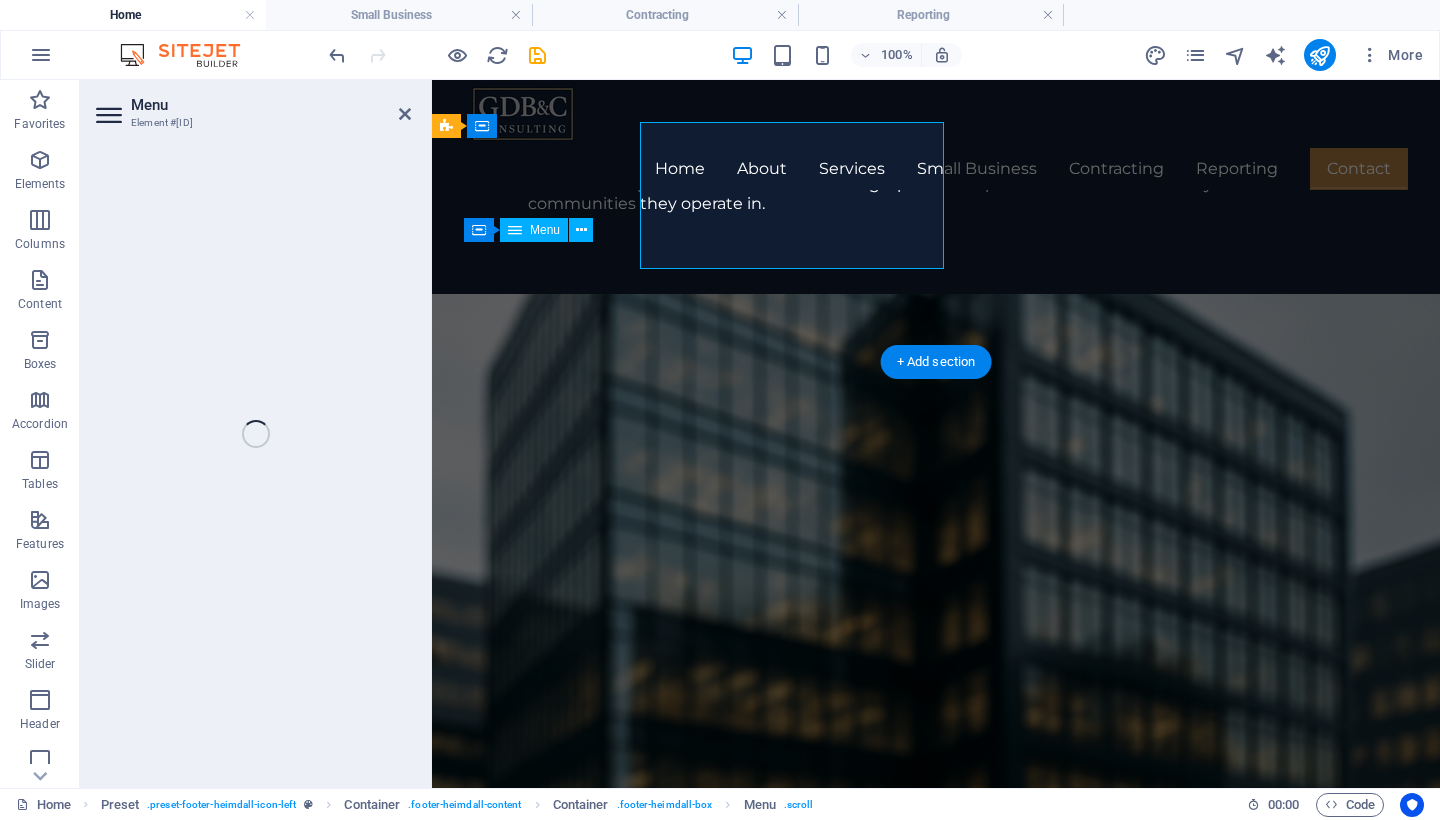select on "1" 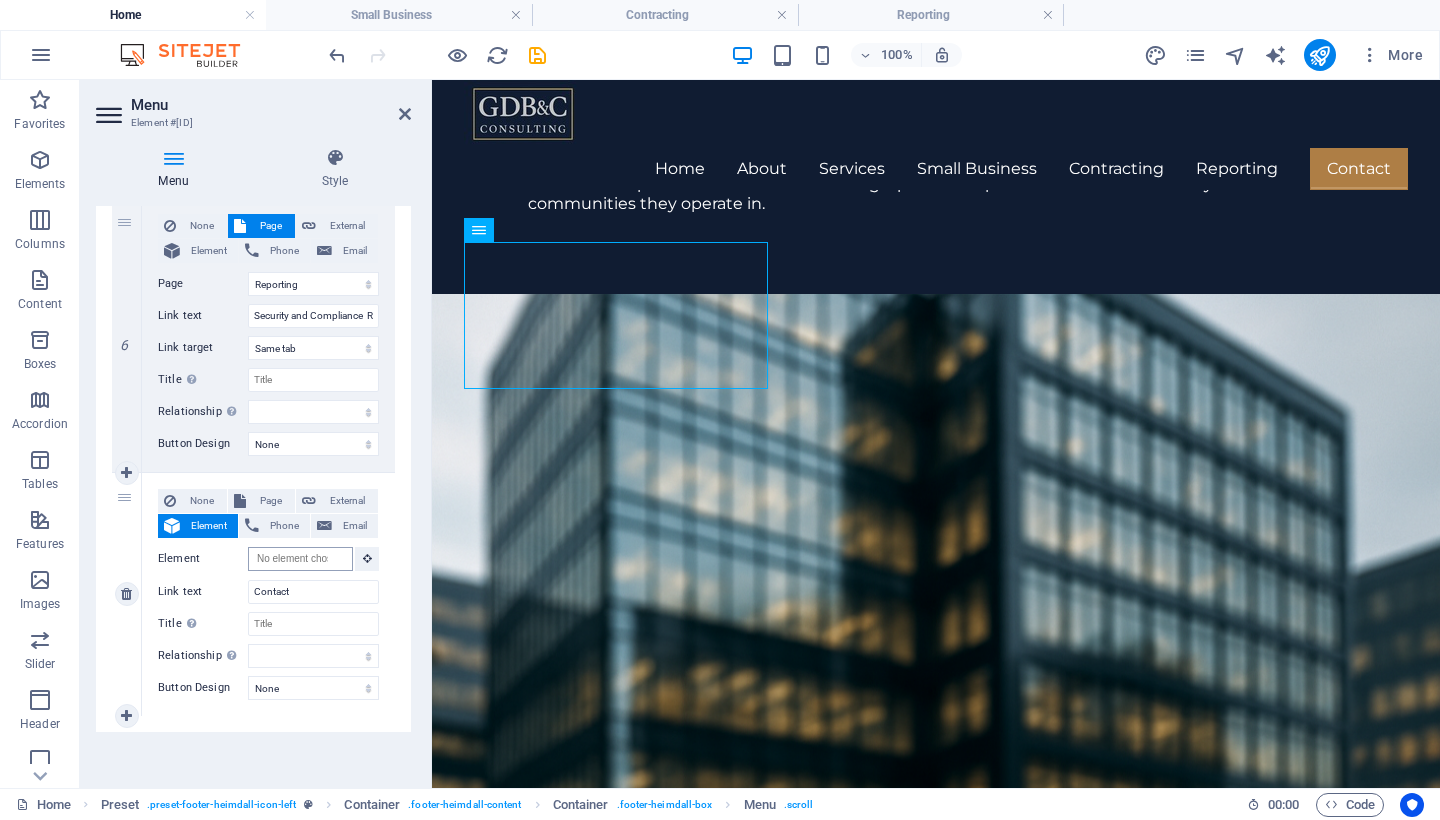 scroll, scrollTop: 1480, scrollLeft: 0, axis: vertical 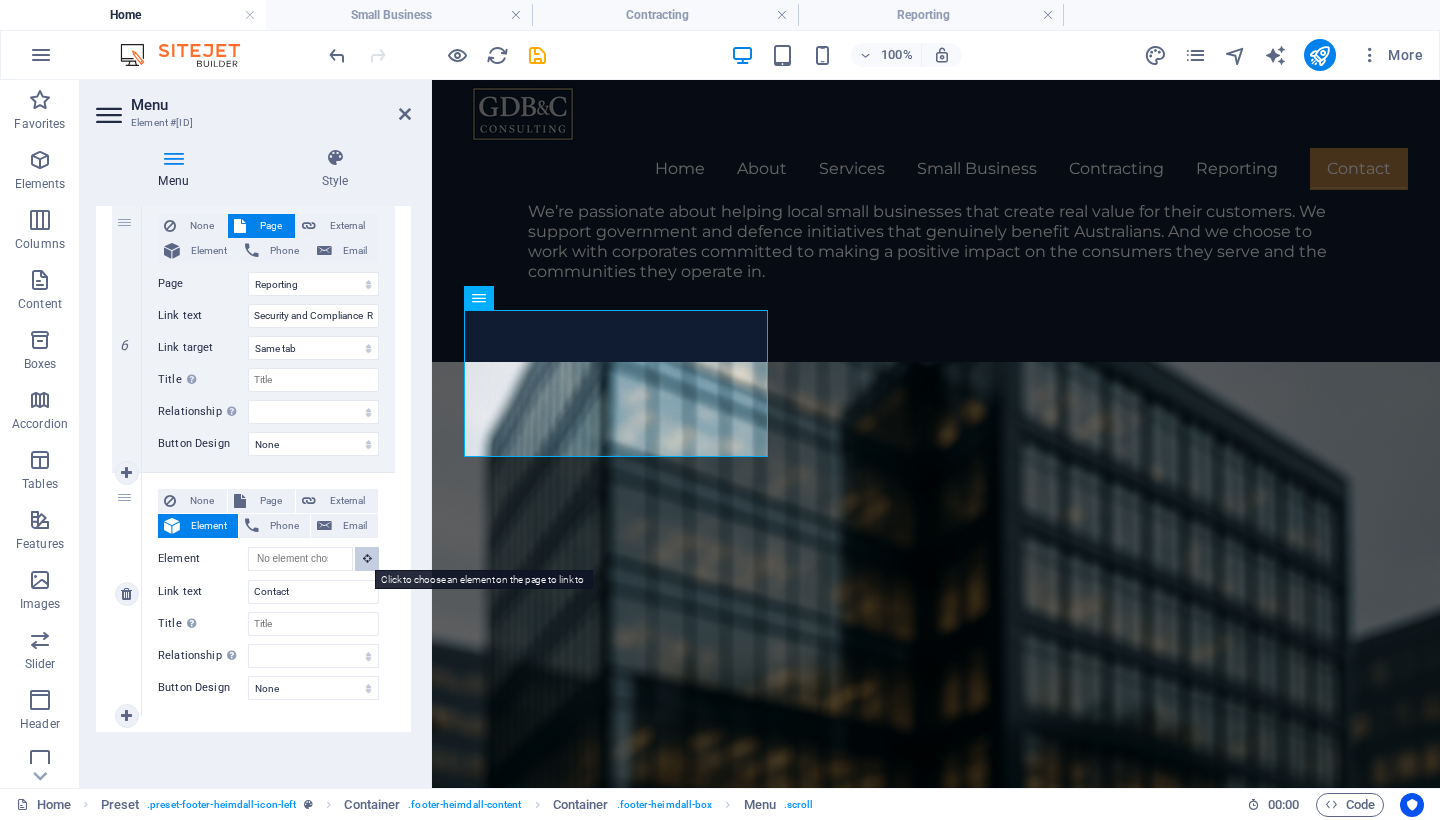 click at bounding box center (367, 558) 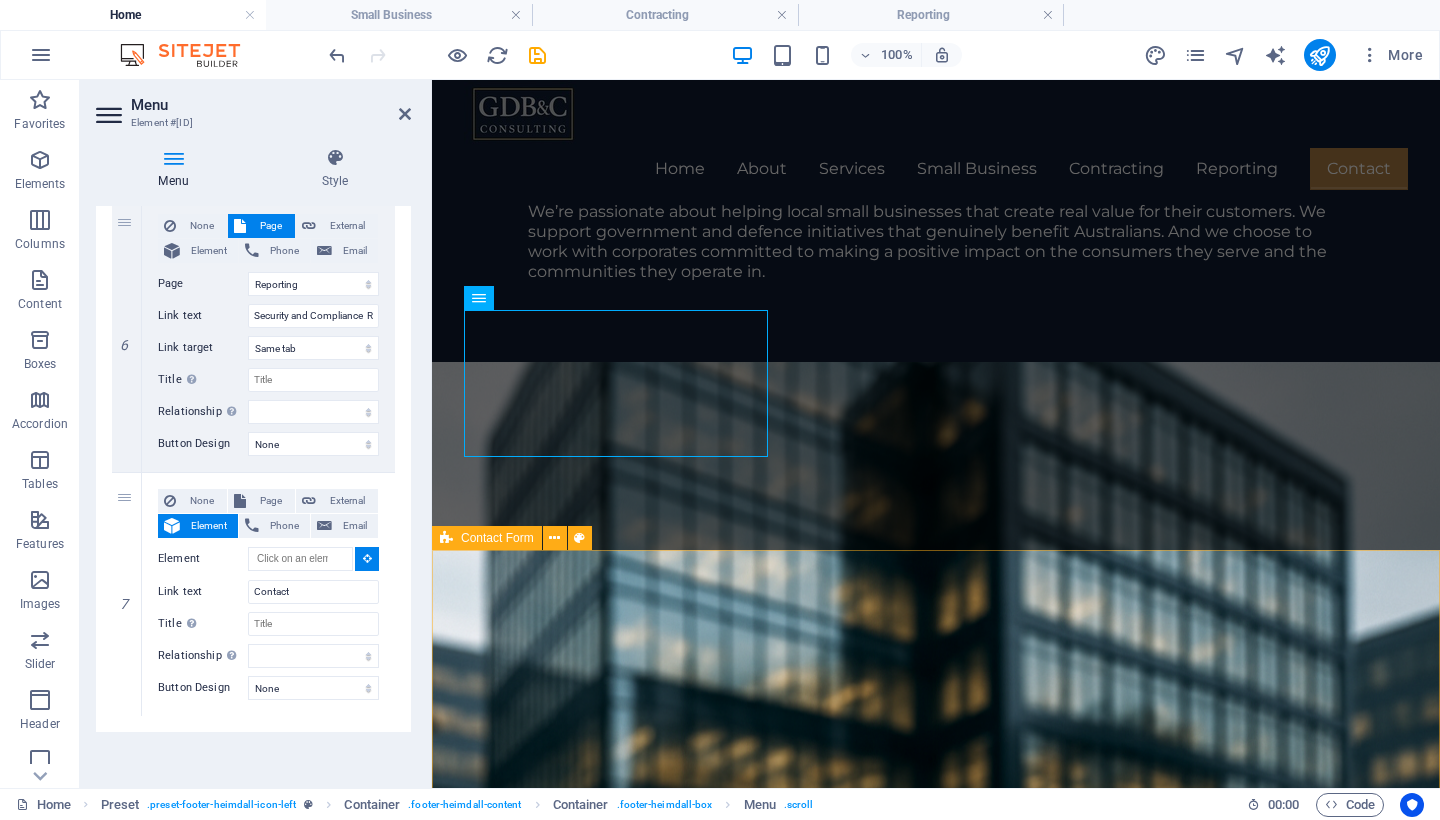 click on "Unreadable? Load new Submit" at bounding box center [936, 3800] 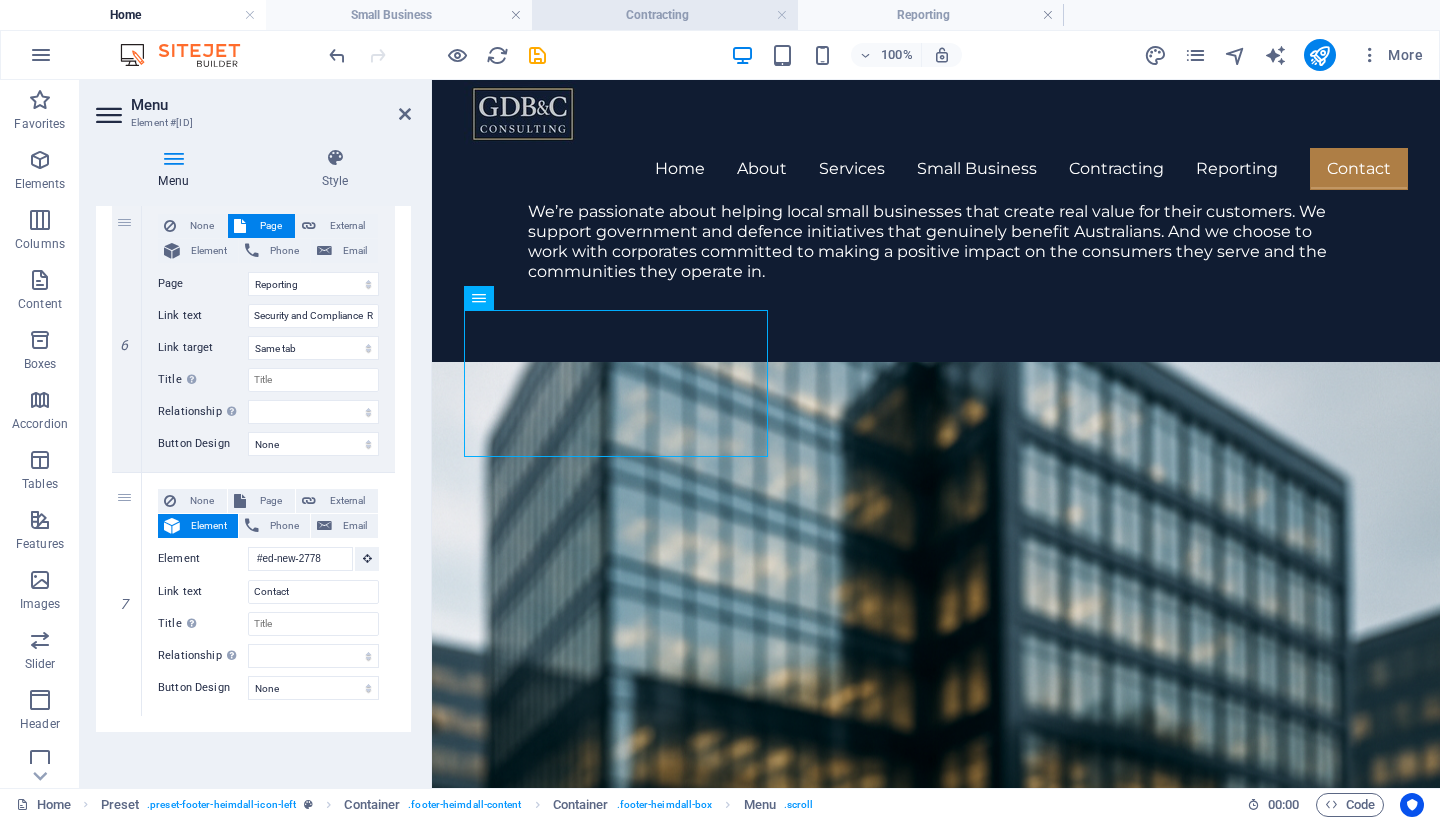 click on "Contracting" at bounding box center (665, 15) 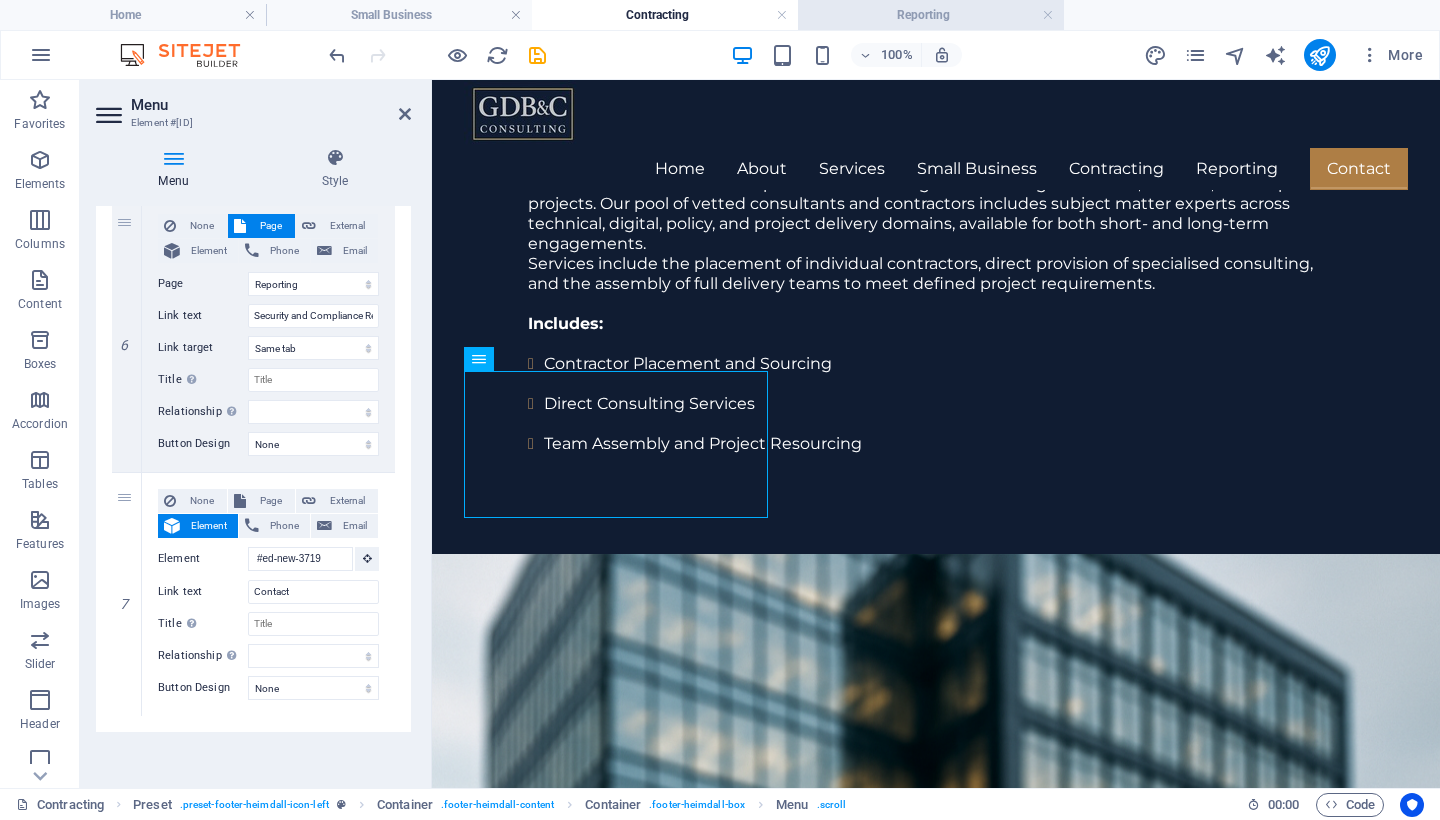 click on "Reporting" at bounding box center [931, 15] 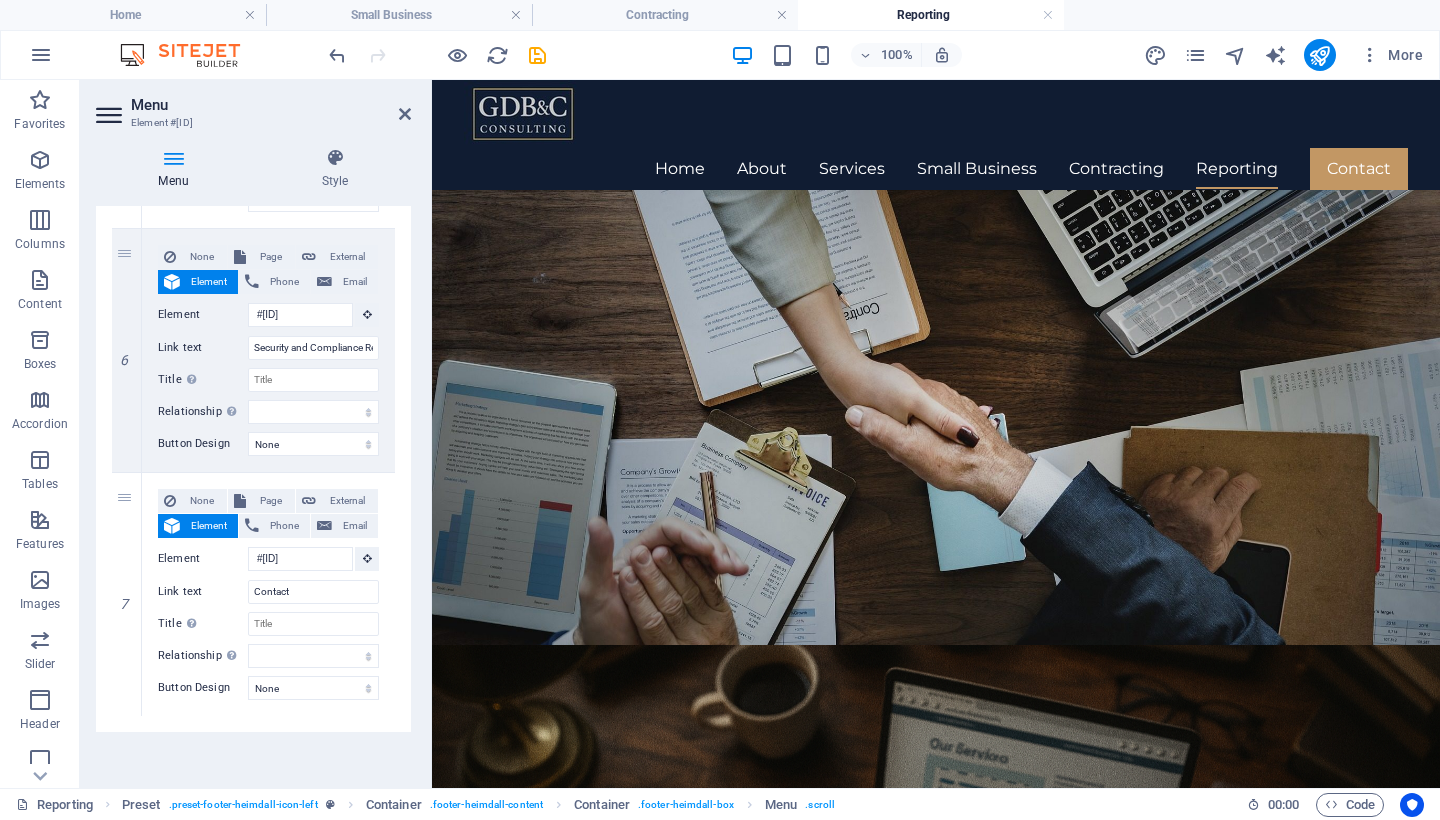 scroll, scrollTop: 0, scrollLeft: 0, axis: both 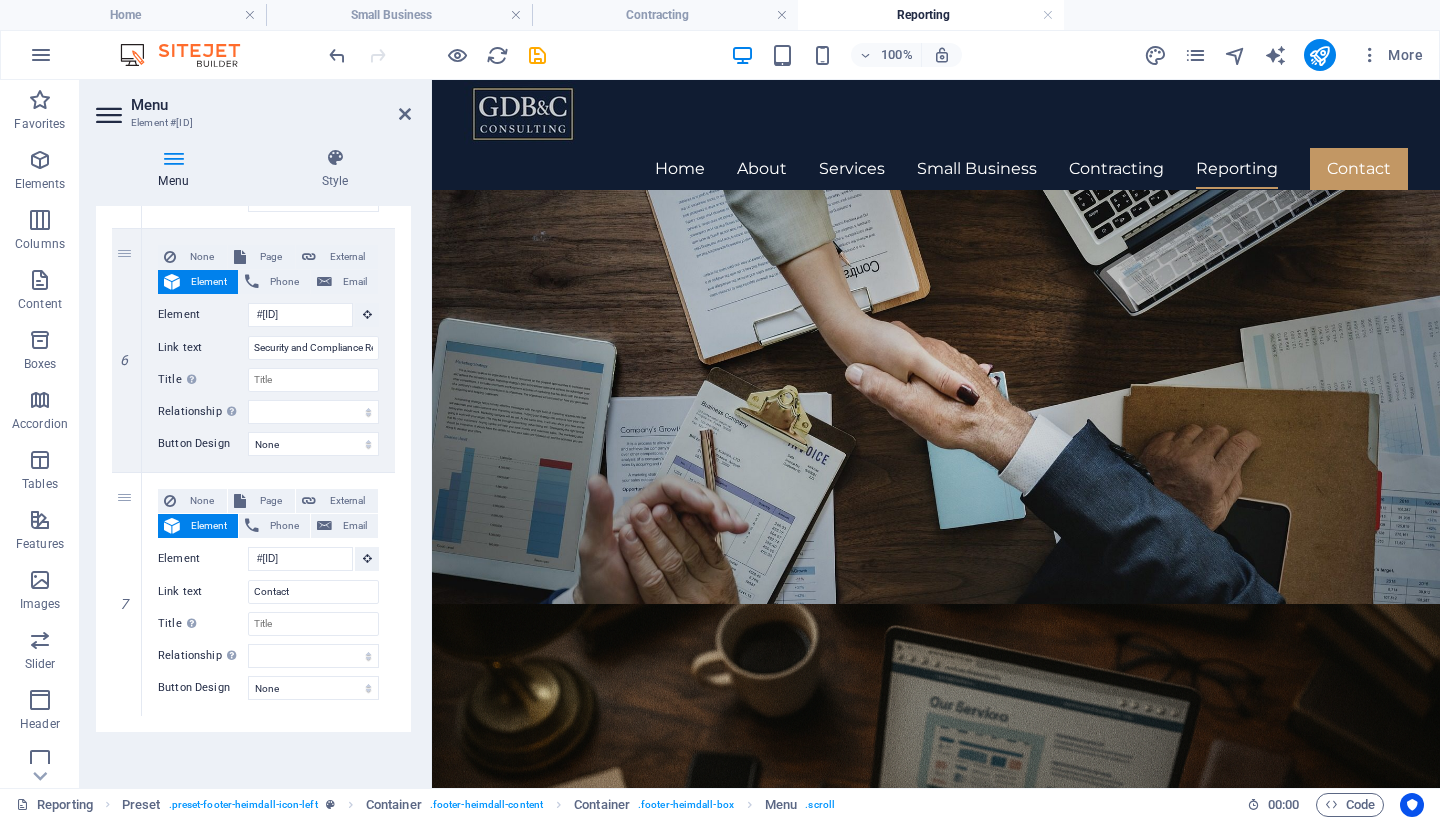 click at bounding box center (936, 890) 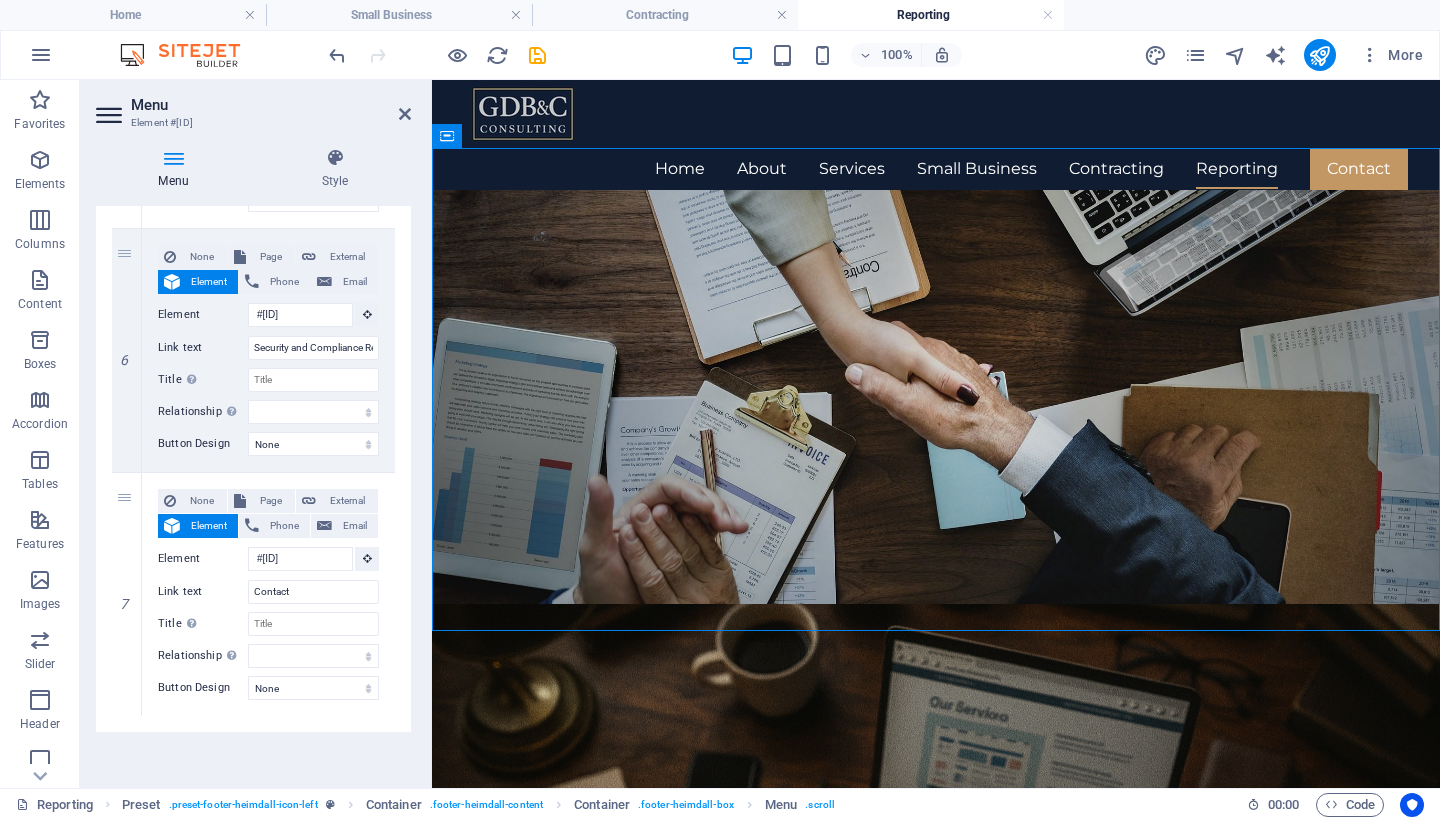 click at bounding box center [936, 890] 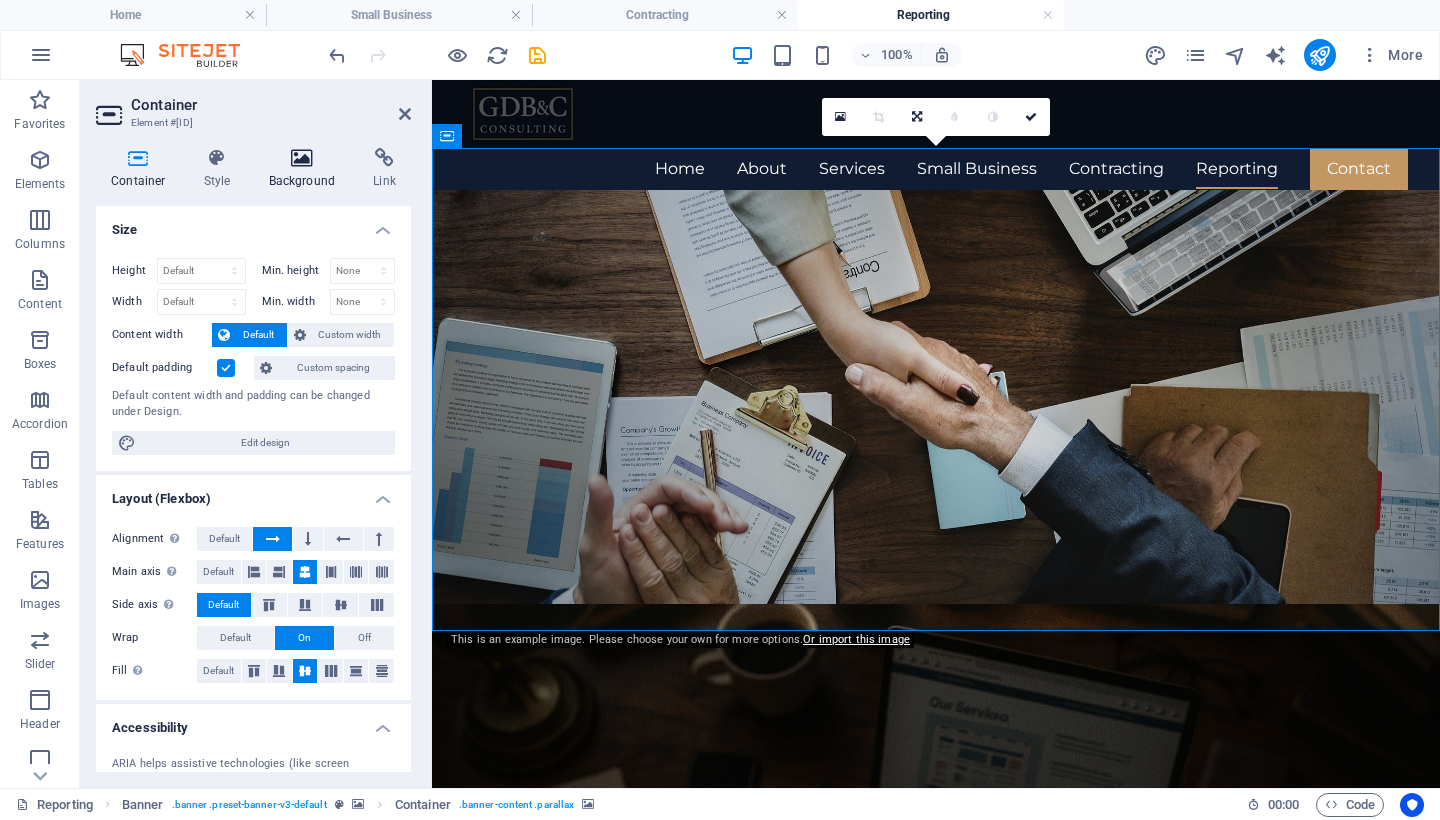 click at bounding box center (302, 158) 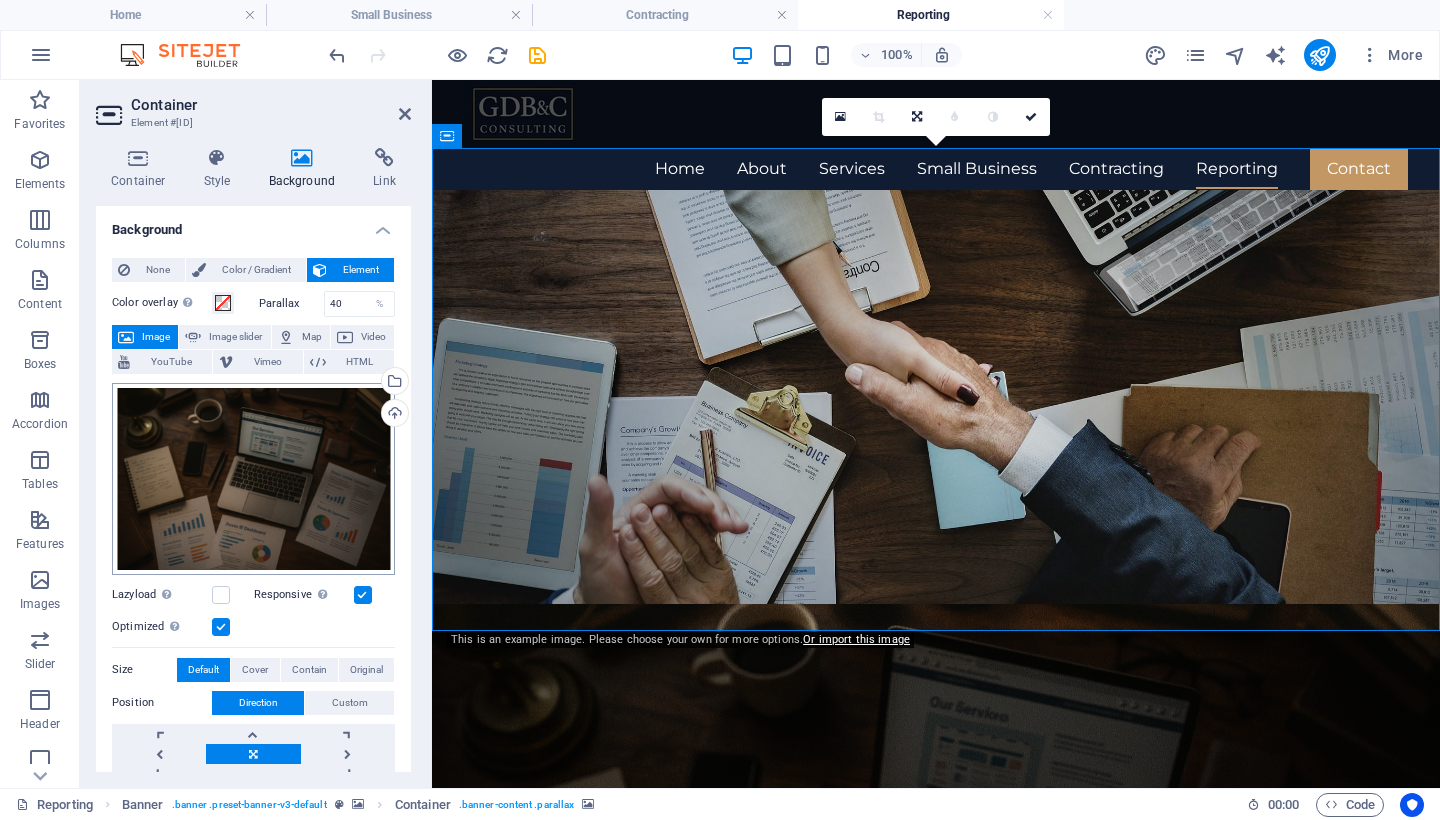scroll, scrollTop: 0, scrollLeft: 0, axis: both 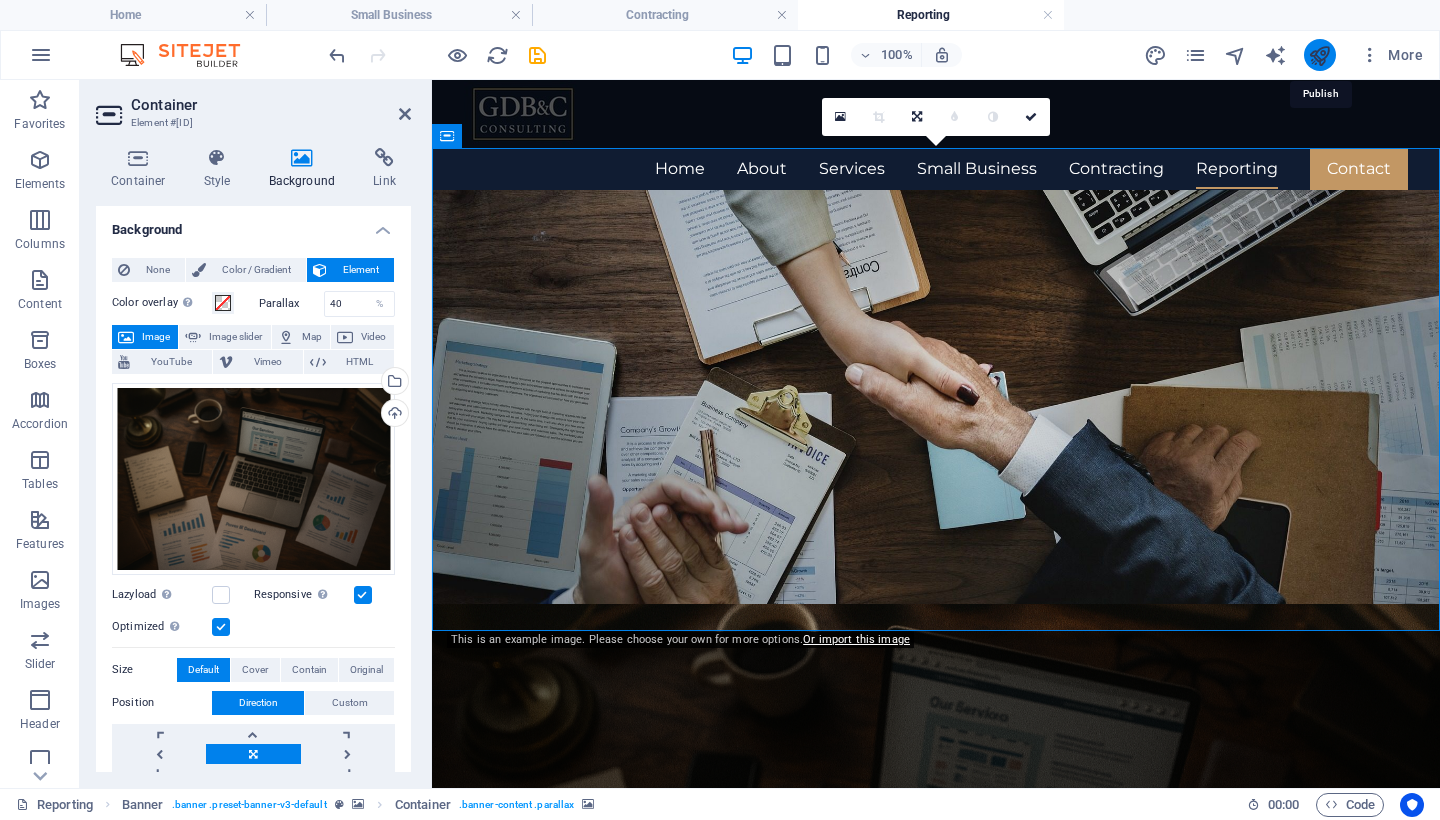 click at bounding box center [1319, 55] 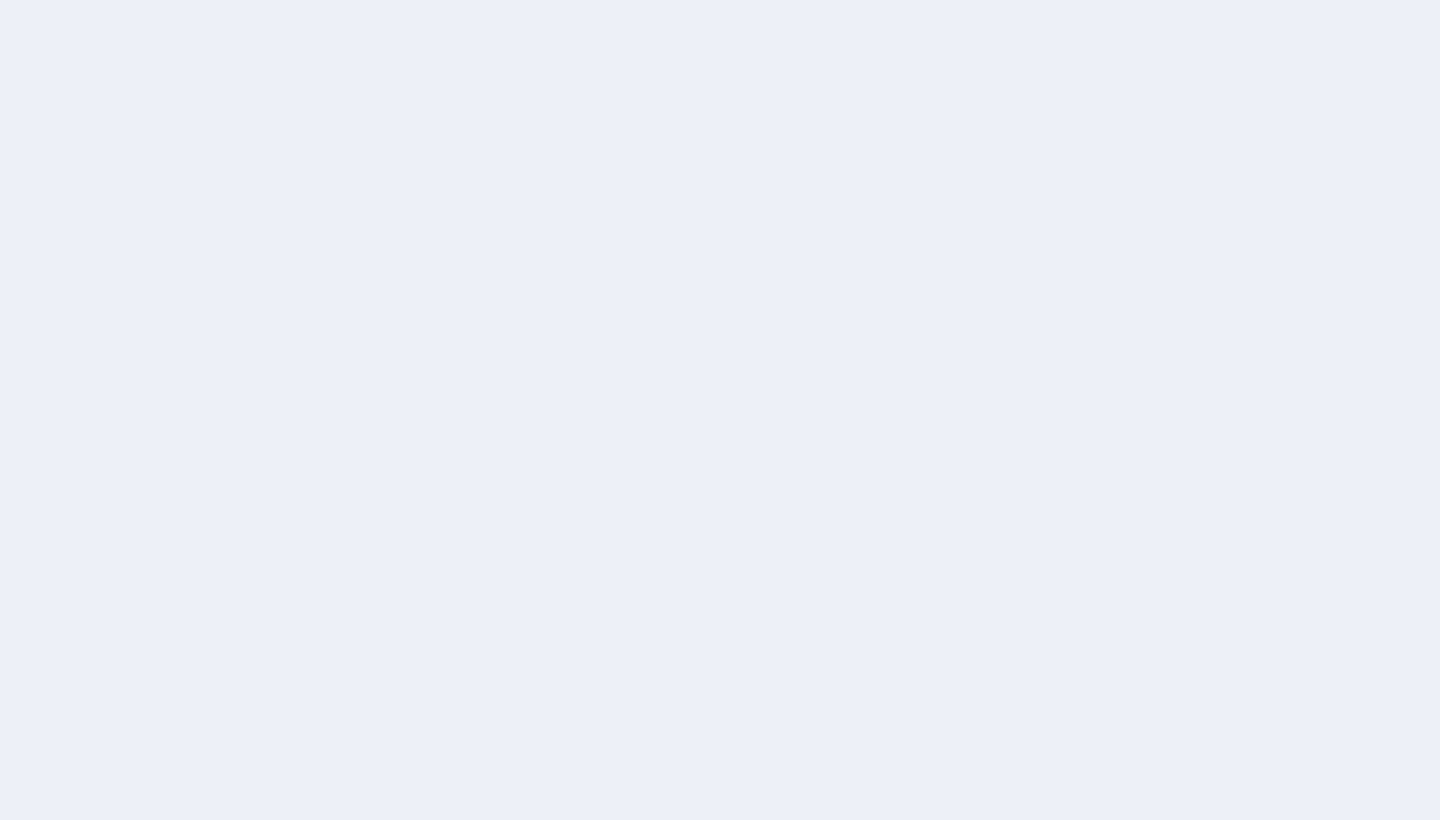 scroll, scrollTop: 0, scrollLeft: 0, axis: both 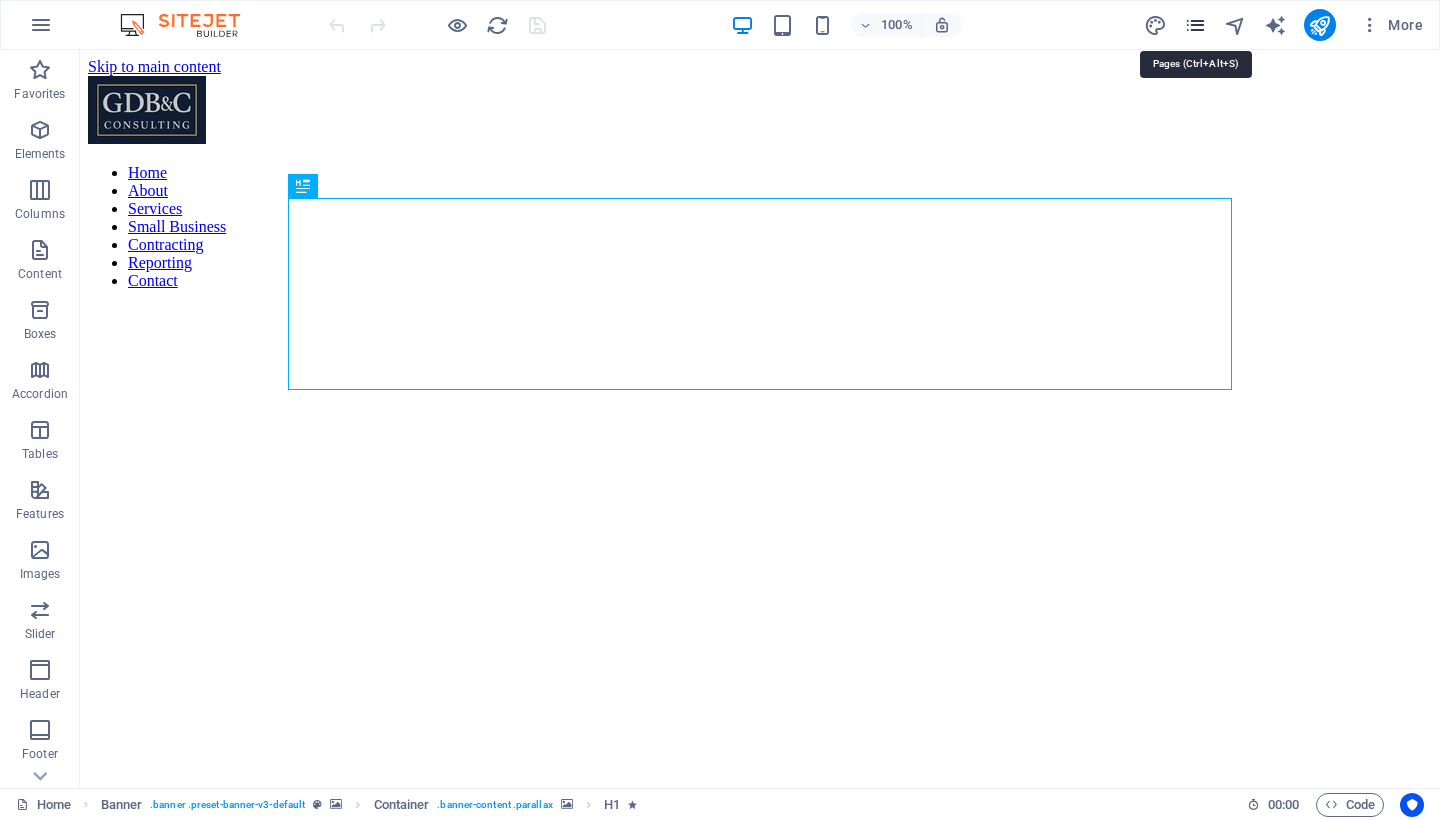 click at bounding box center (1195, 25) 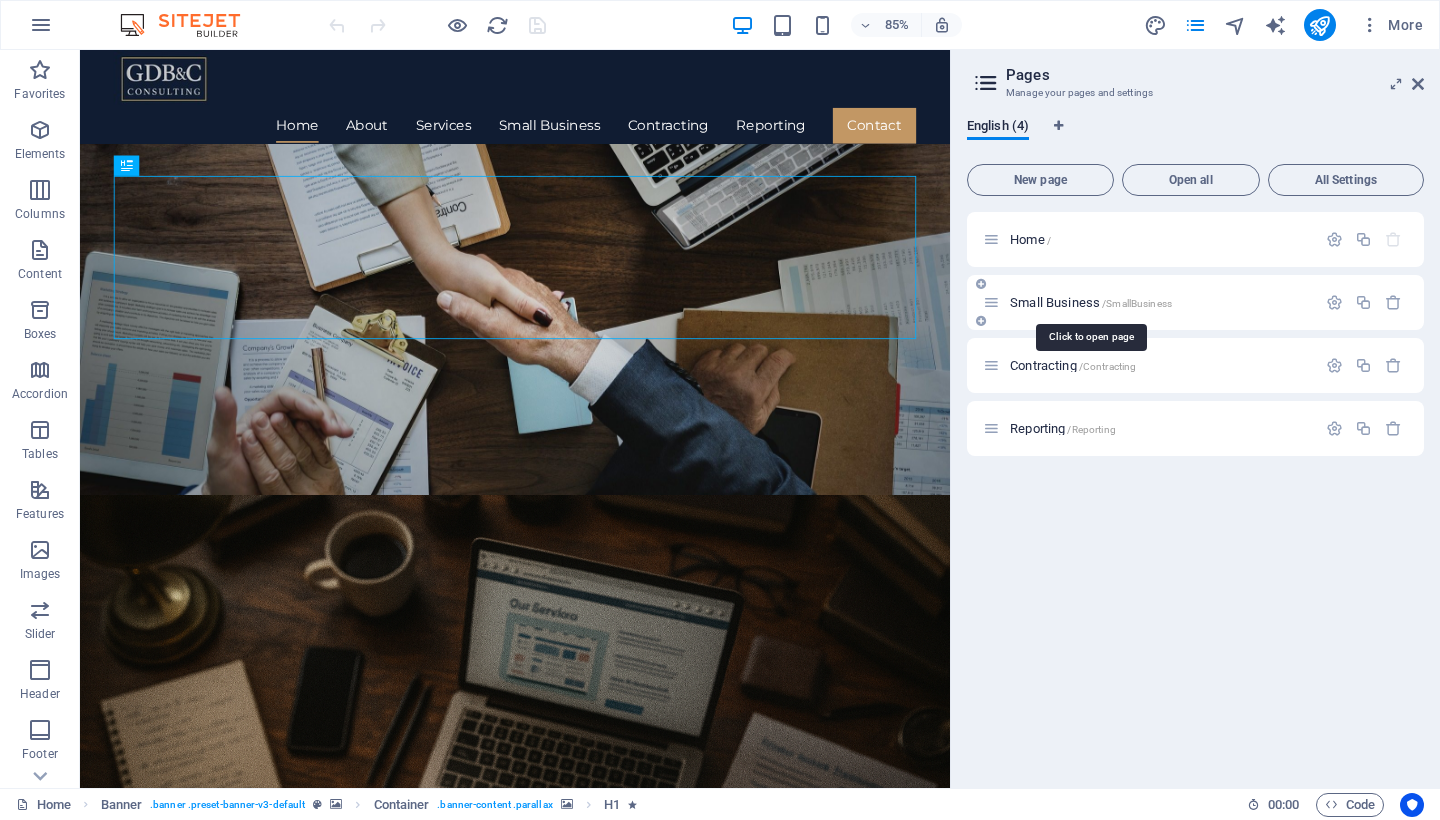 click on "Small Business /SmallBusiness" at bounding box center (1091, 302) 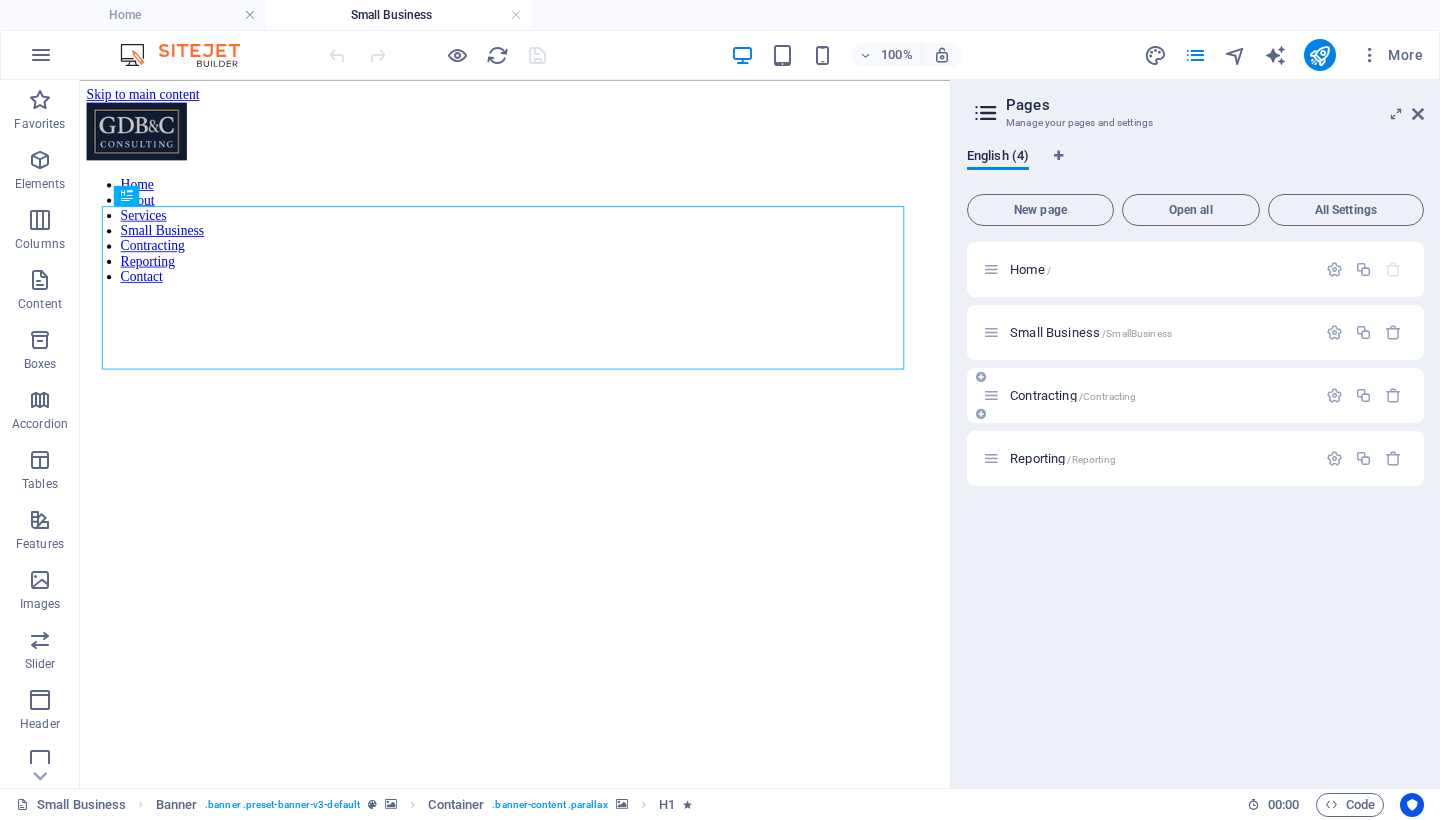 scroll, scrollTop: 0, scrollLeft: 0, axis: both 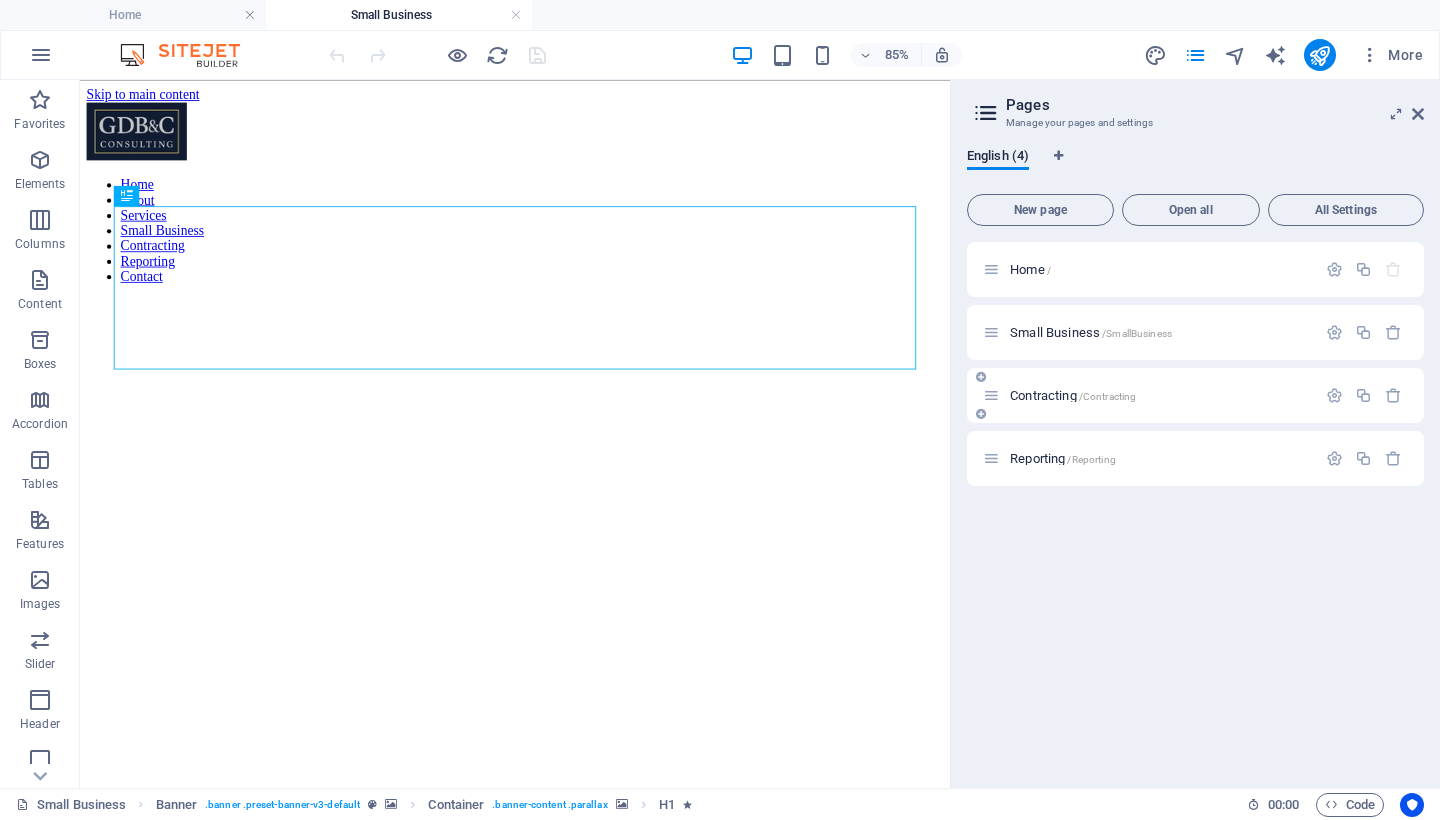 click on "Contracting /Contracting" at bounding box center [1073, 395] 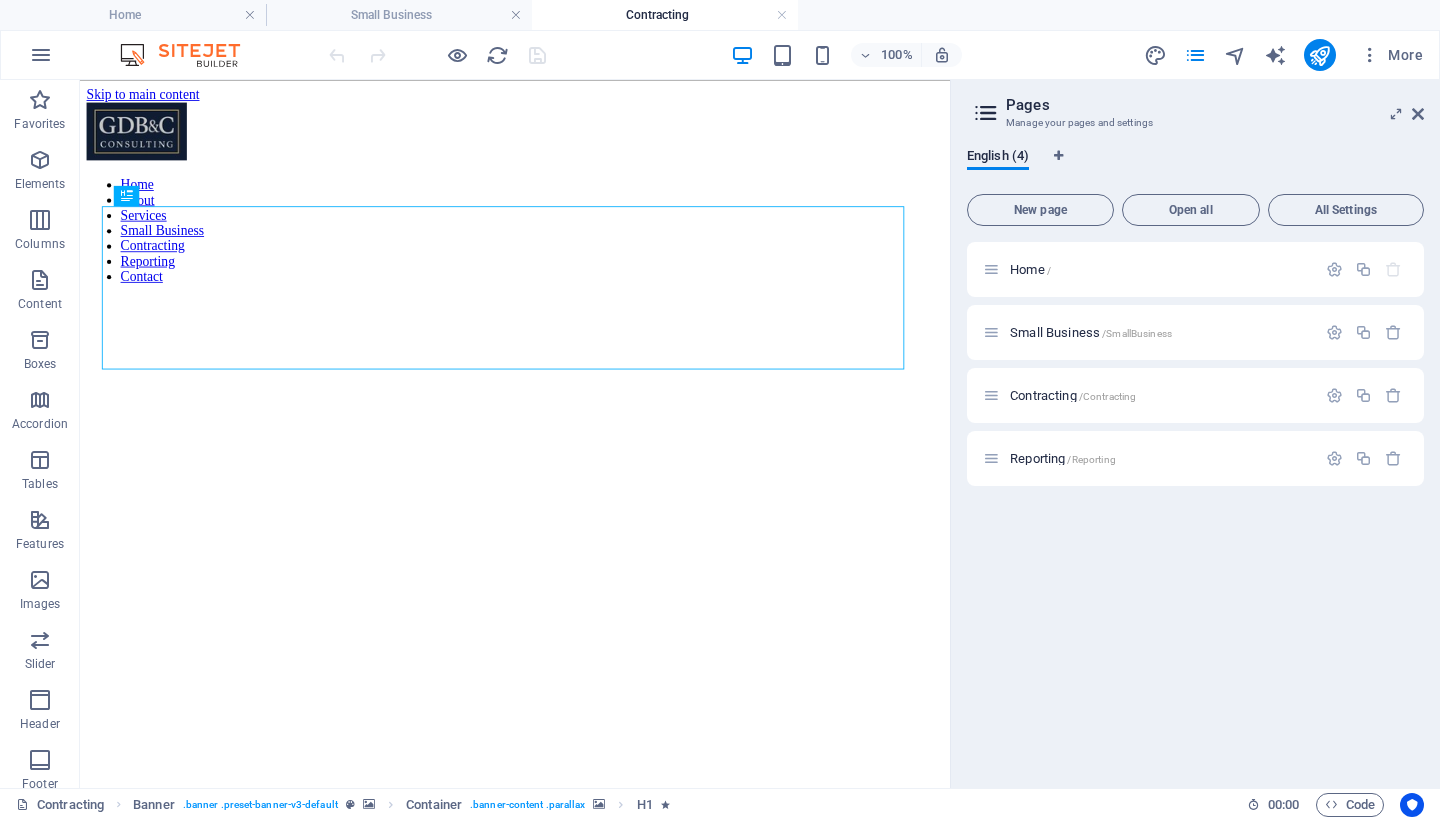 scroll, scrollTop: 0, scrollLeft: 0, axis: both 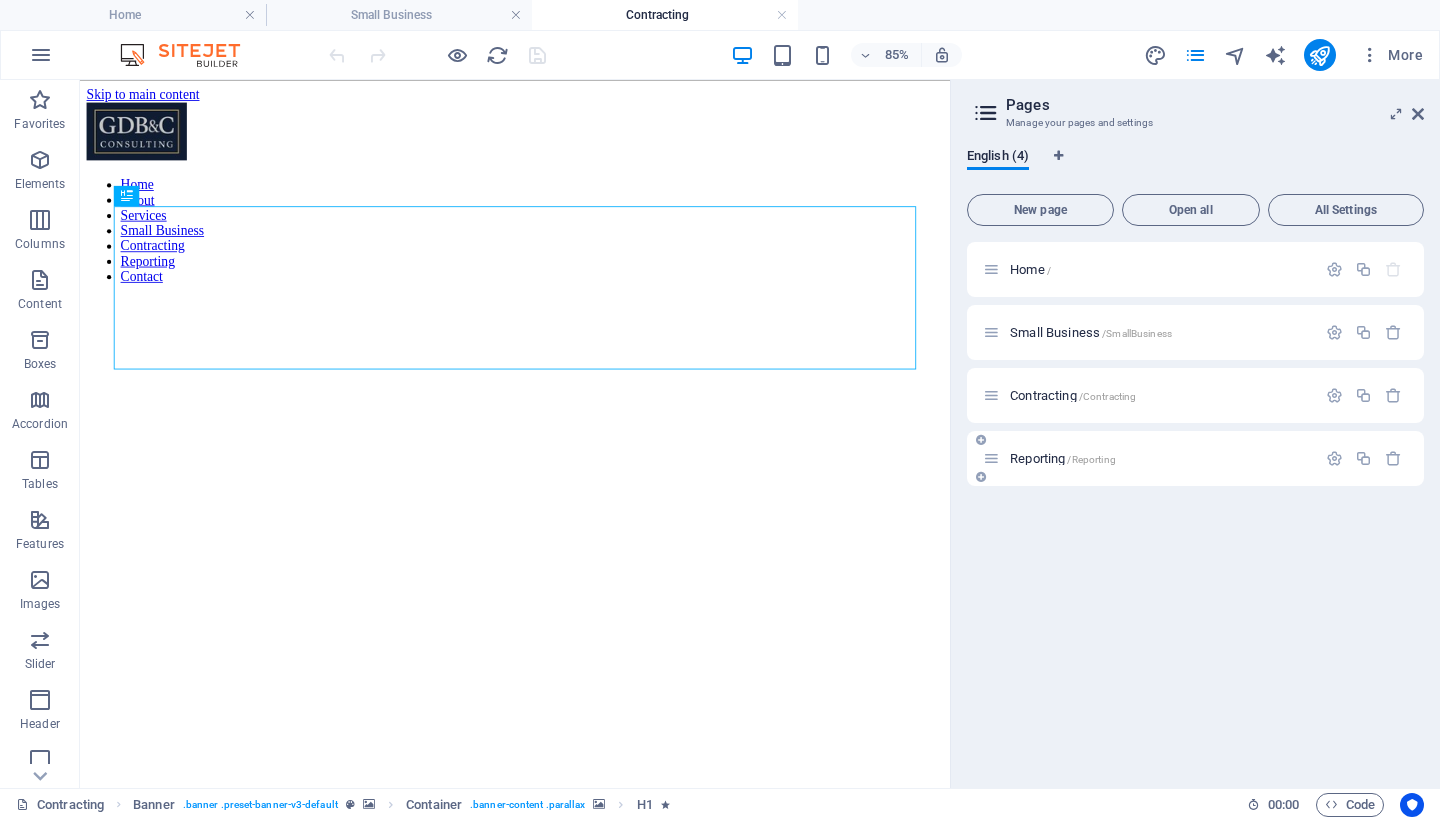 click on "Reporting /Reporting" at bounding box center [1063, 458] 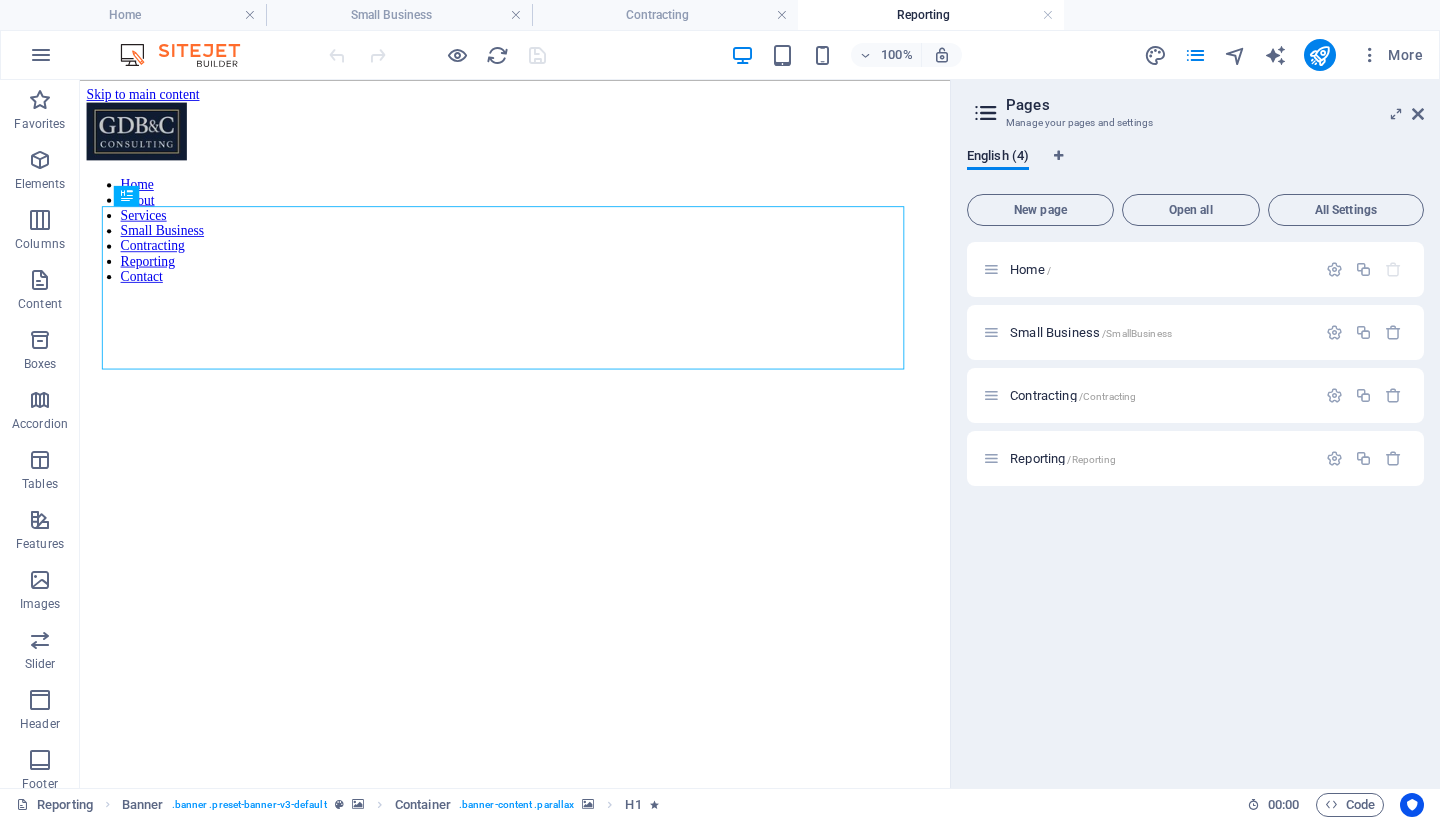 scroll, scrollTop: 0, scrollLeft: 0, axis: both 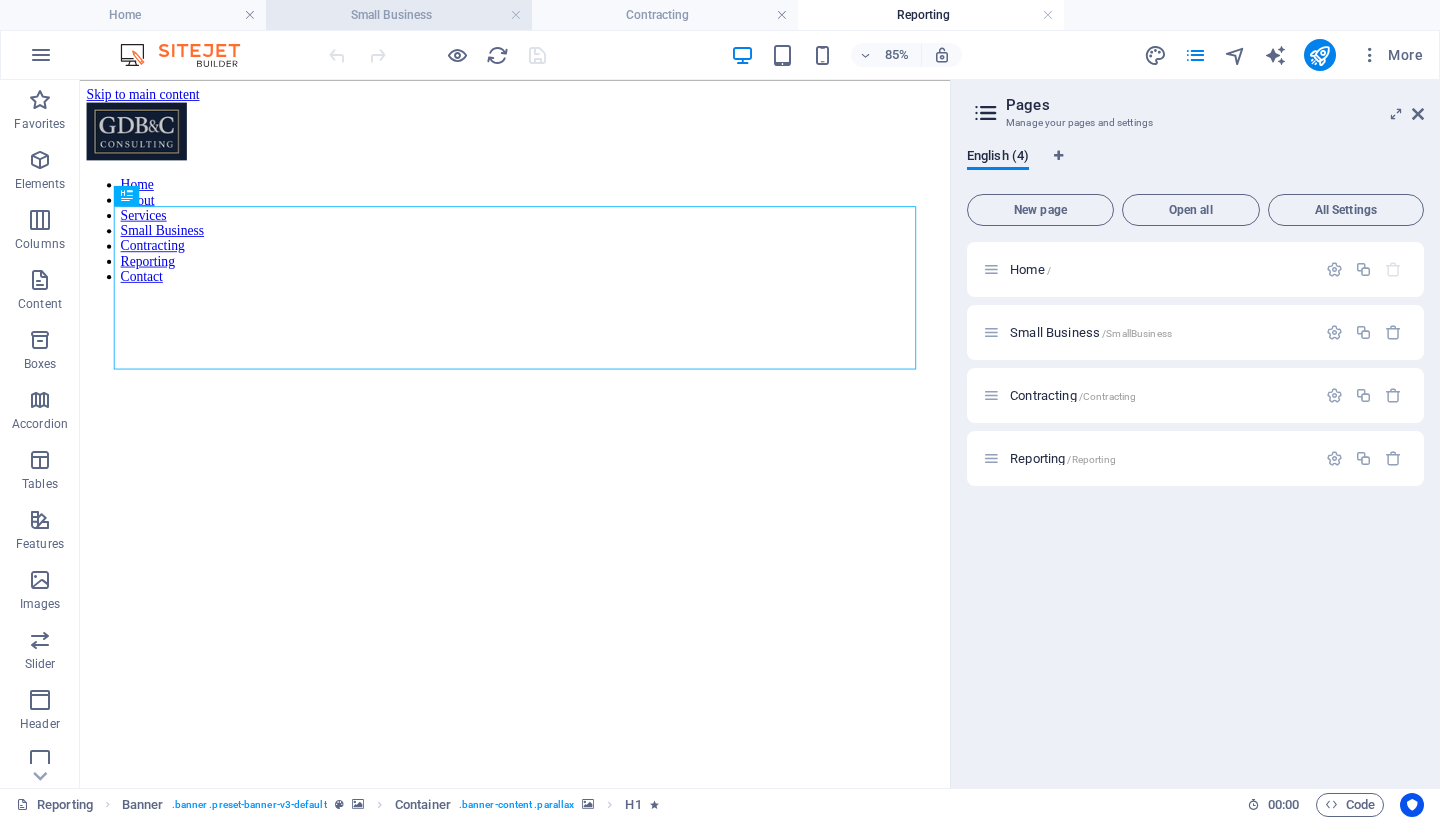 click on "Small Business" at bounding box center (399, 15) 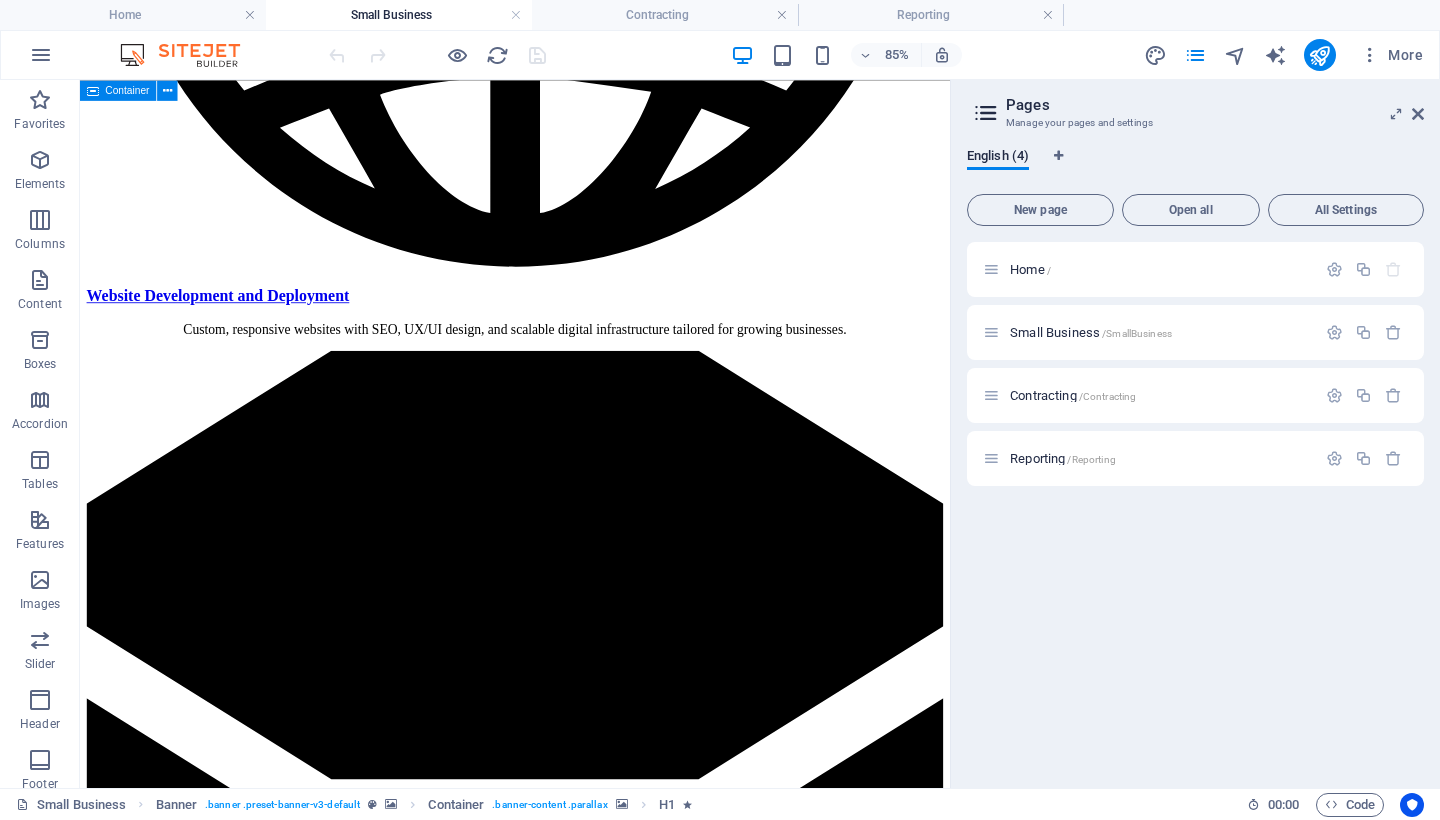 scroll, scrollTop: 2473, scrollLeft: 0, axis: vertical 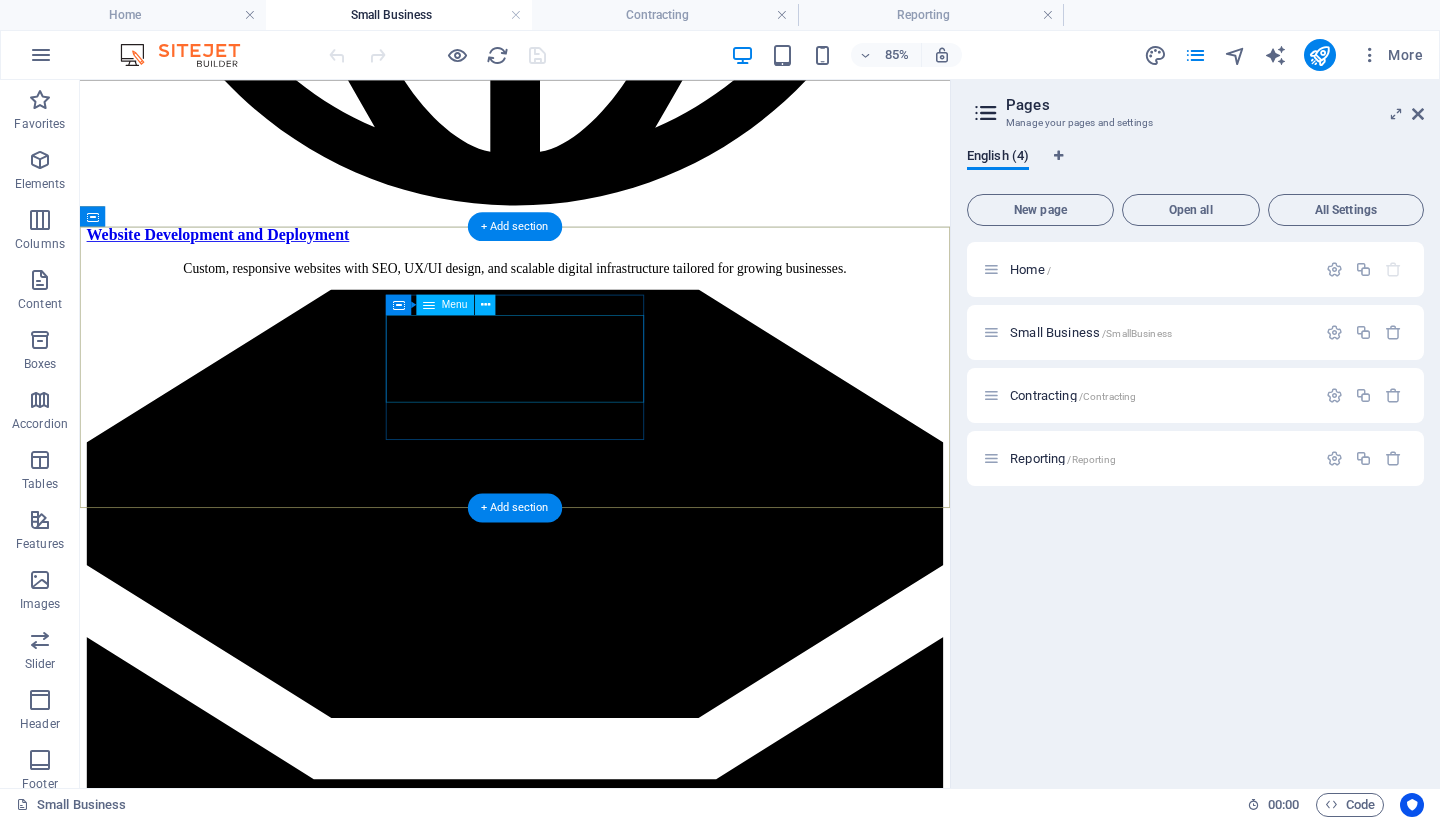 click on "Website Development and  Deployment Data Analytics & Business Intelligence AI Integration and Automation" at bounding box center (592, 5251) 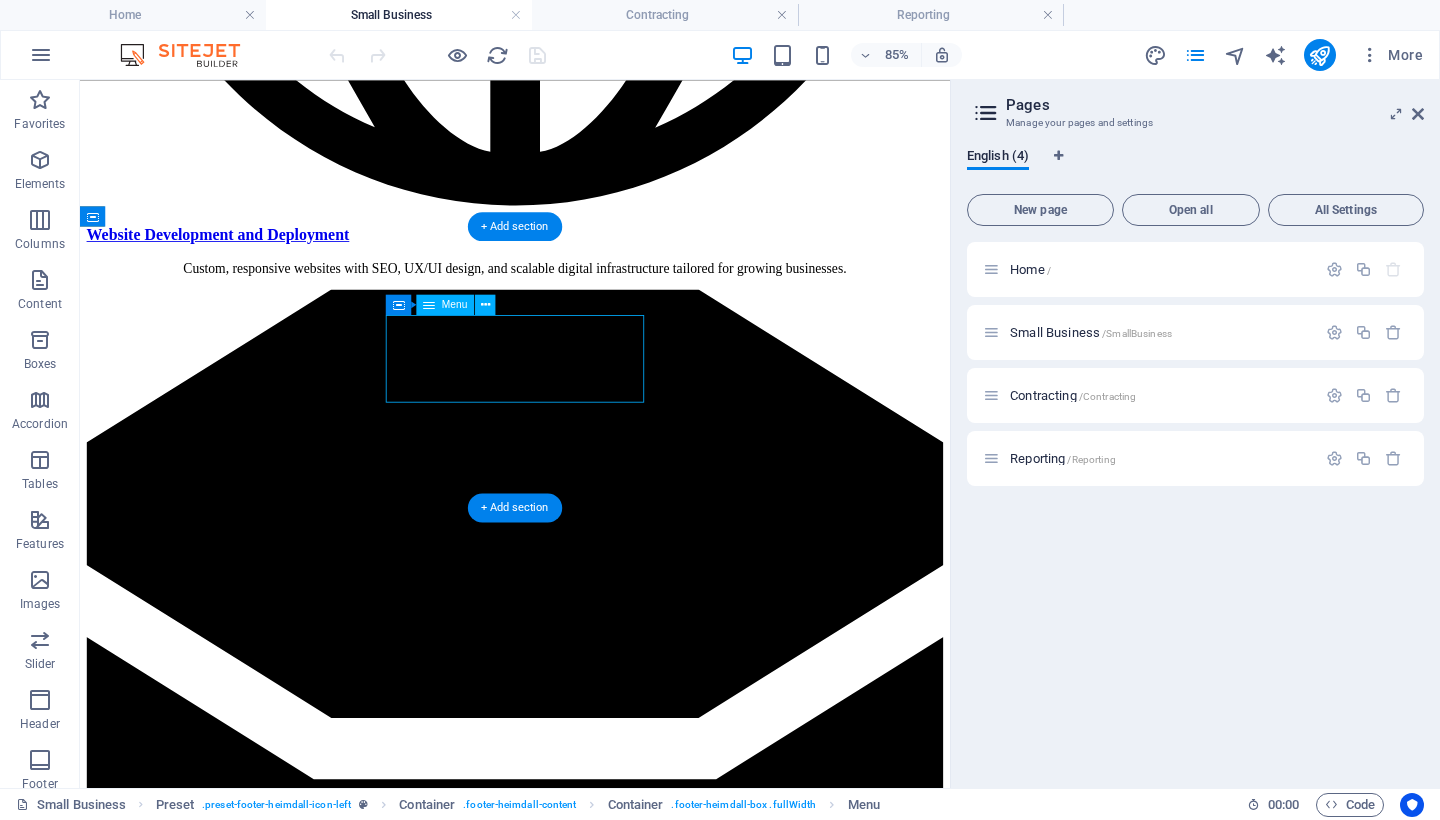 click on "Website Development and  Deployment Data Analytics & Business Intelligence AI Integration and Automation" at bounding box center (592, 5251) 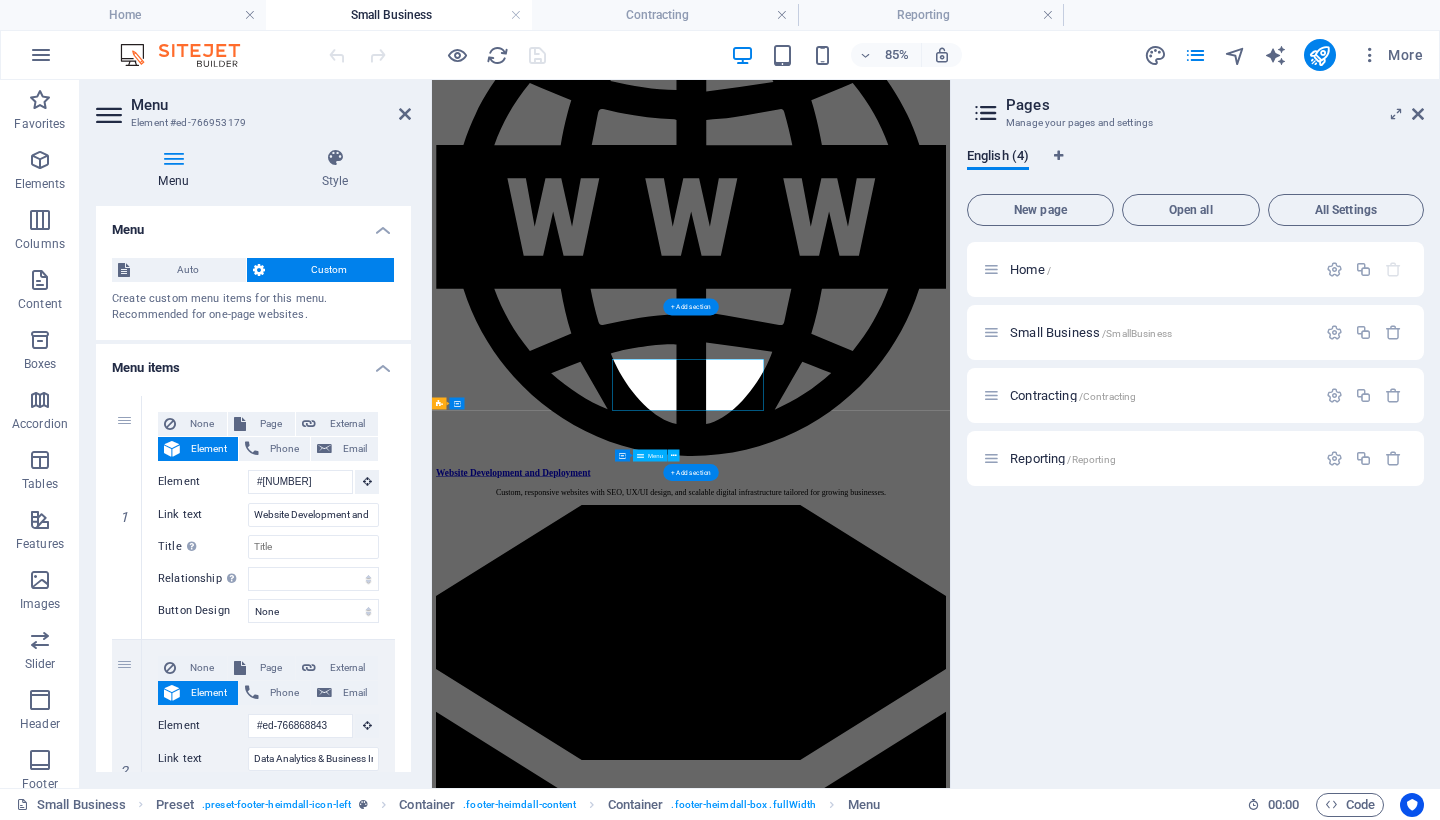 scroll, scrollTop: 2191, scrollLeft: 0, axis: vertical 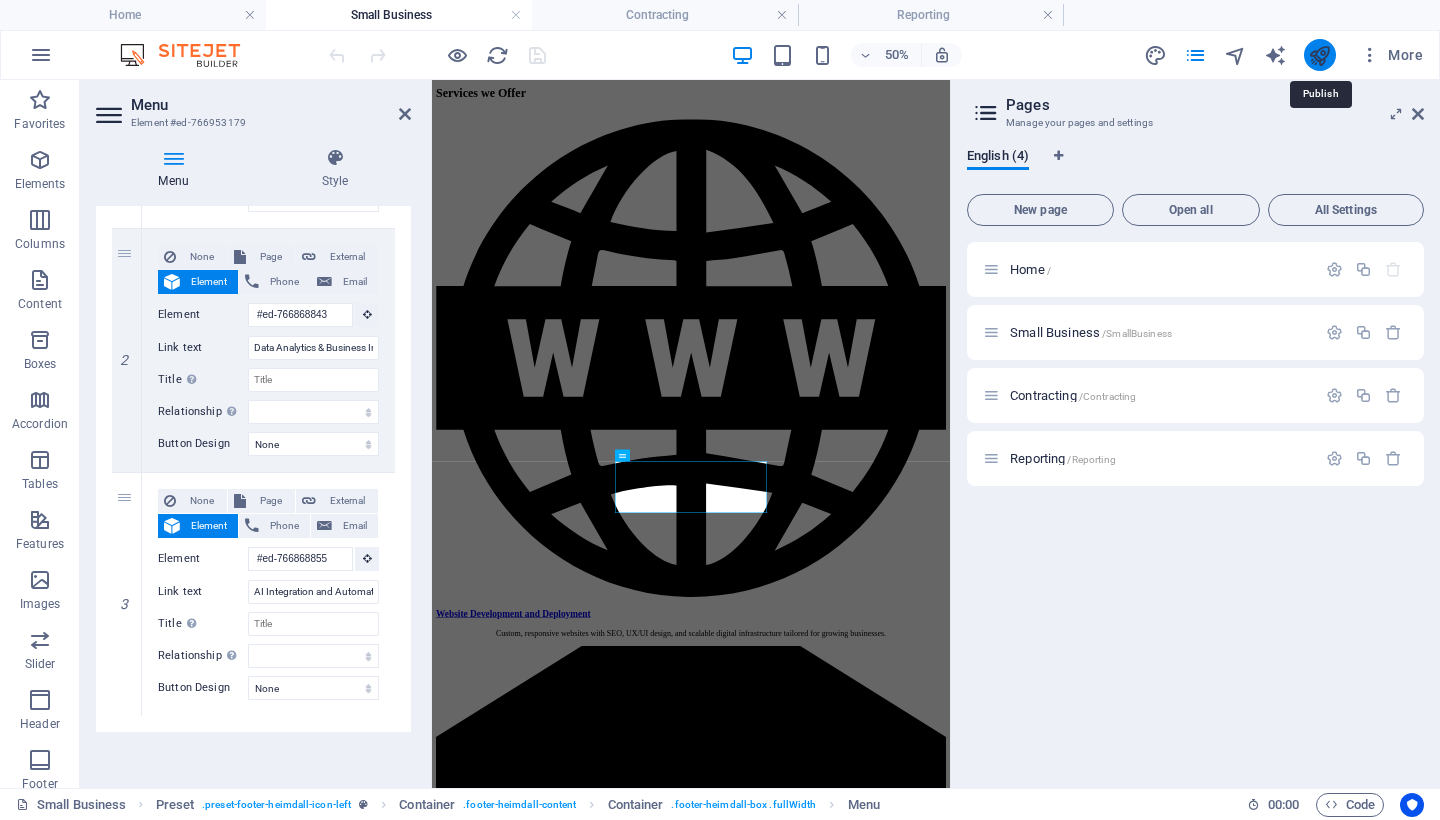 click at bounding box center [1319, 55] 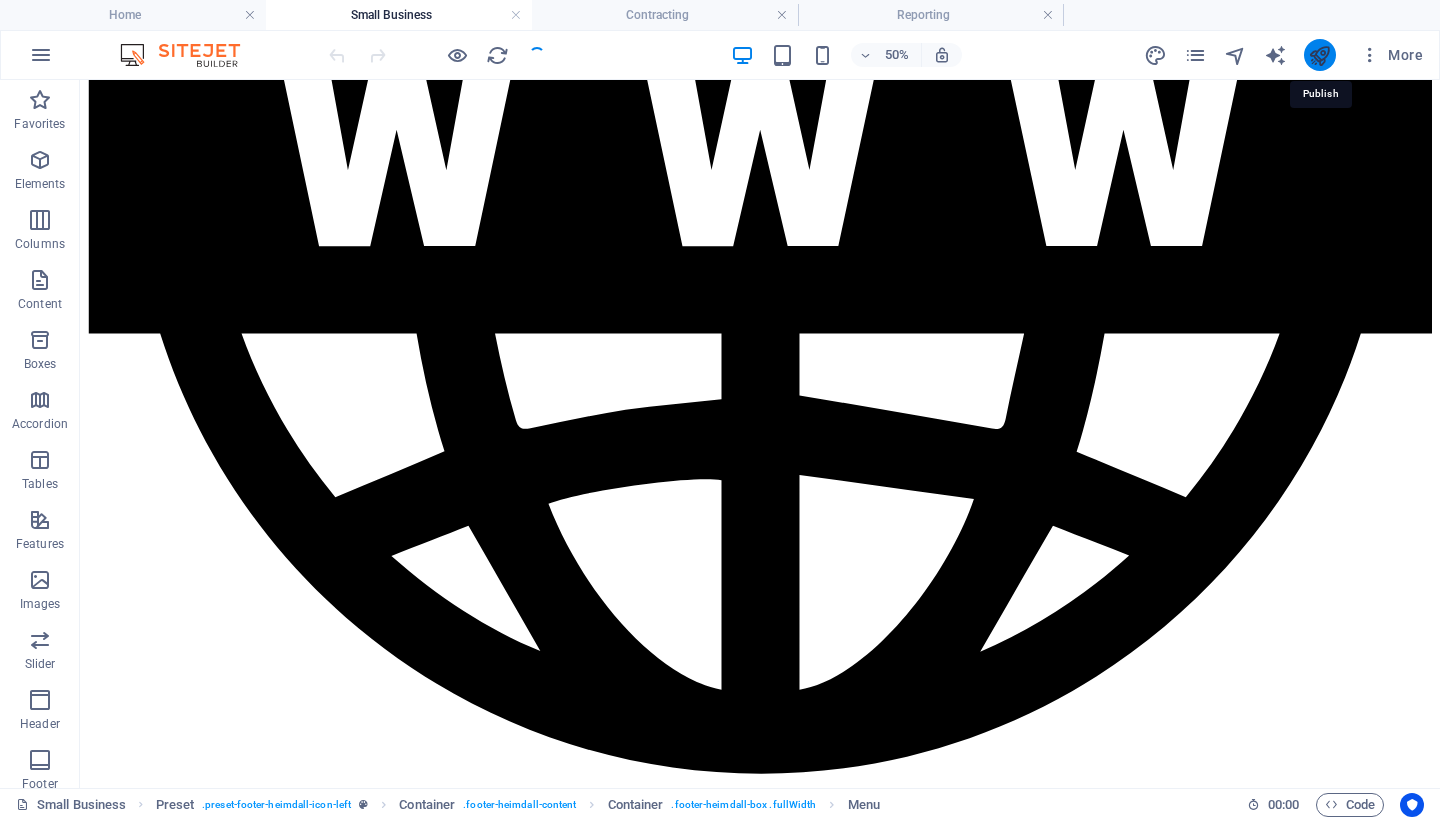 scroll, scrollTop: 2071, scrollLeft: 0, axis: vertical 